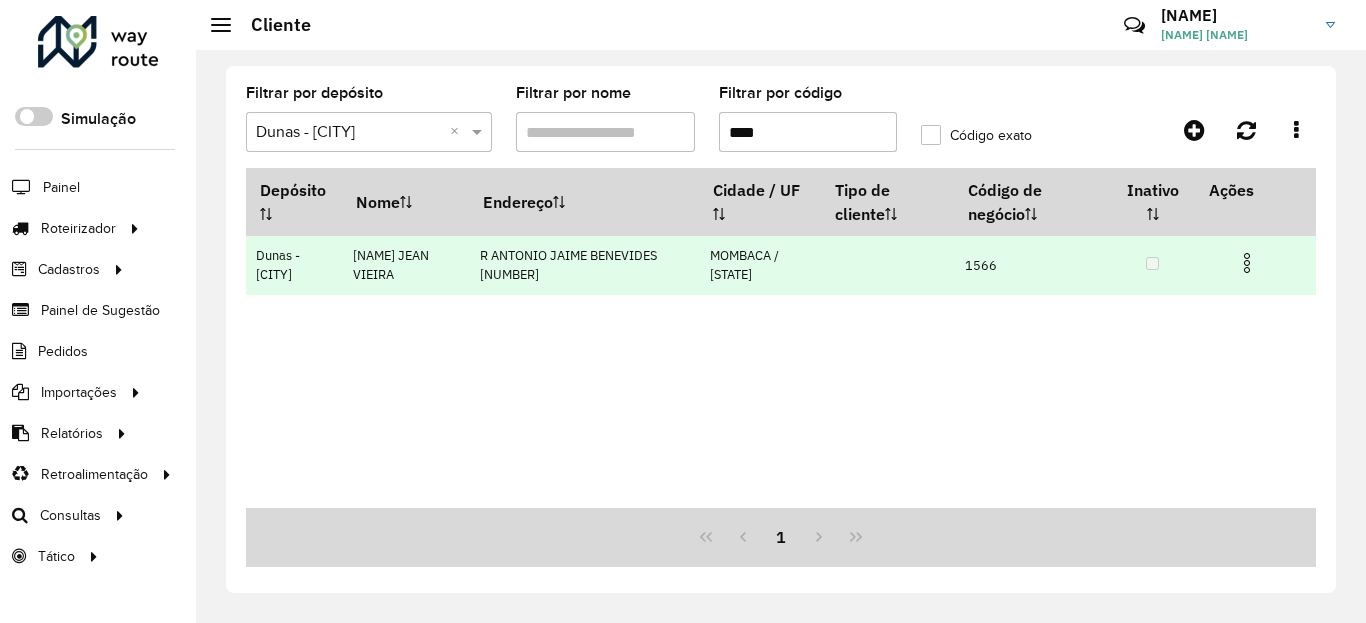 scroll, scrollTop: 0, scrollLeft: 0, axis: both 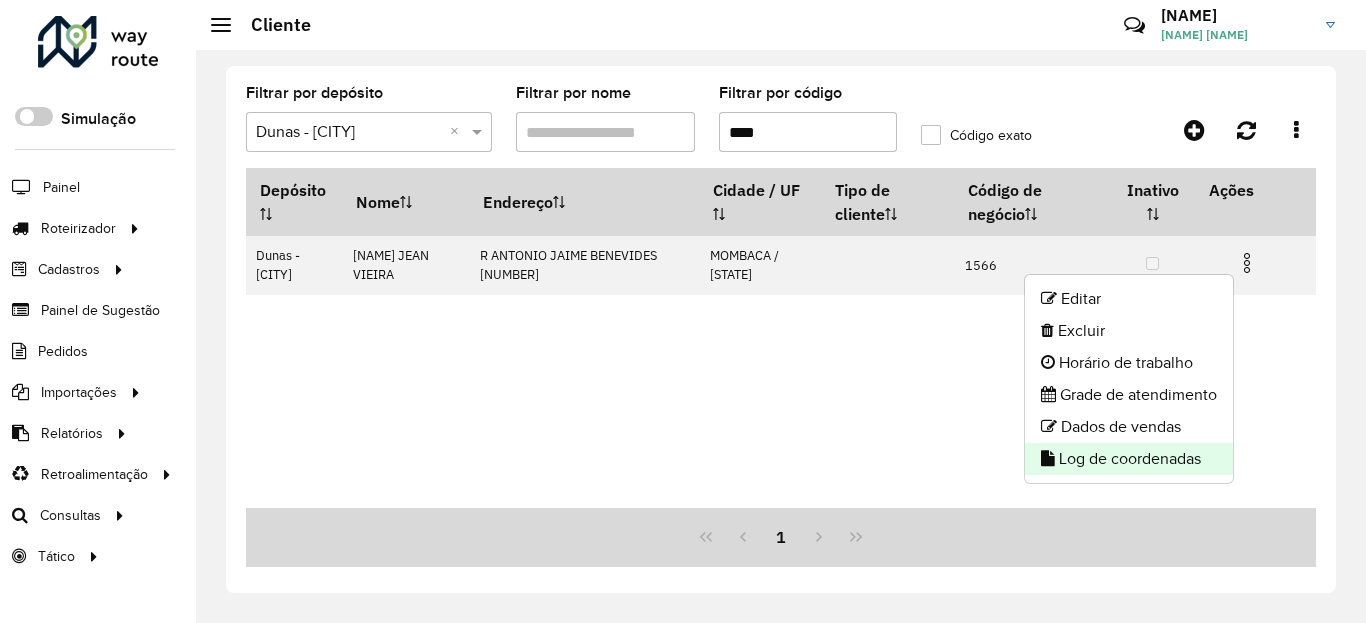 click on "Log de coordenadas" 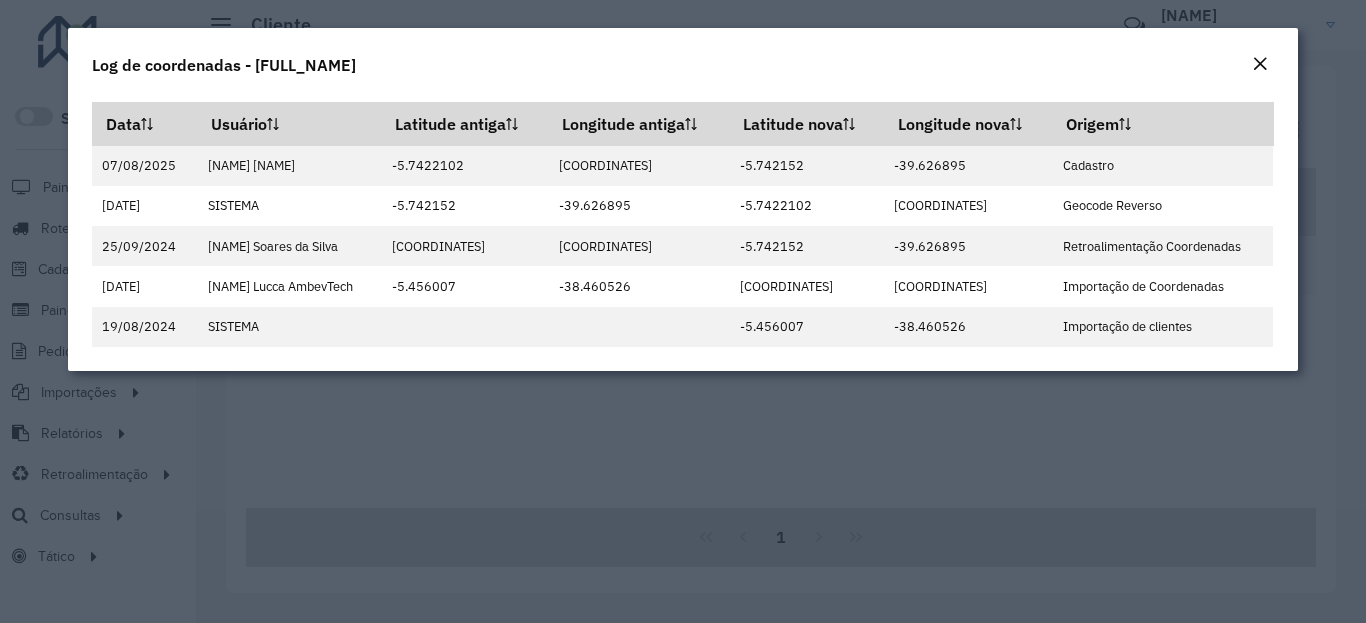 click 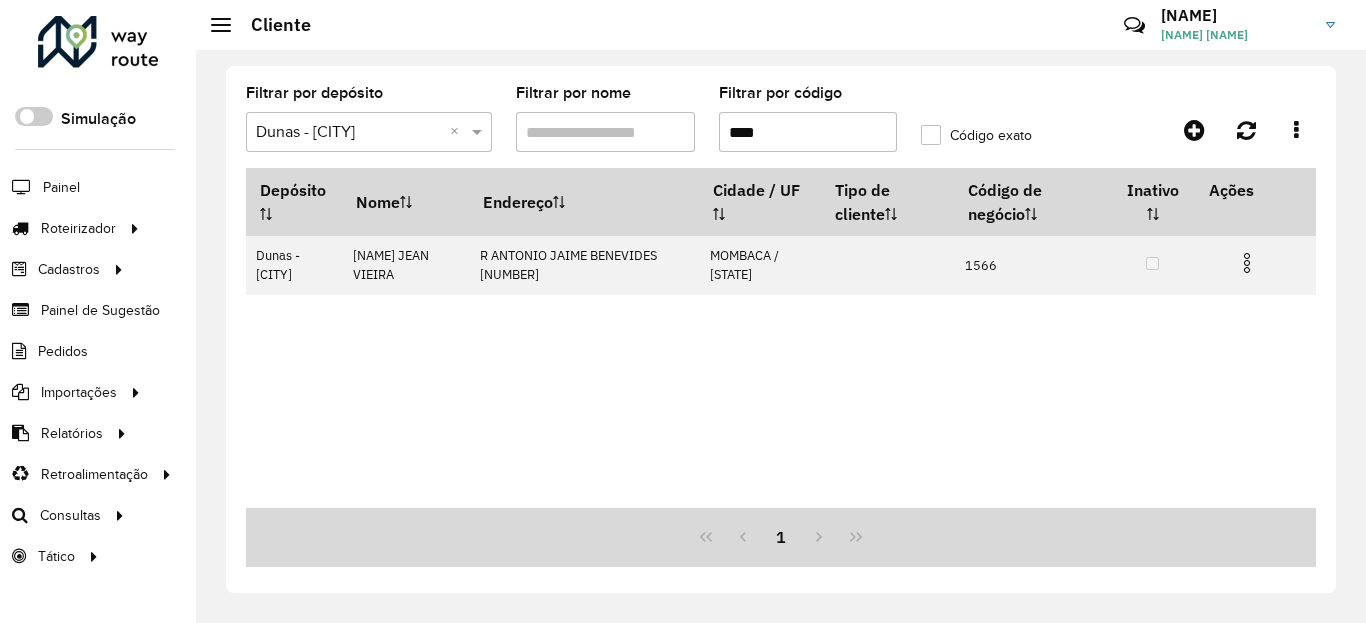 click on "****" at bounding box center (808, 132) 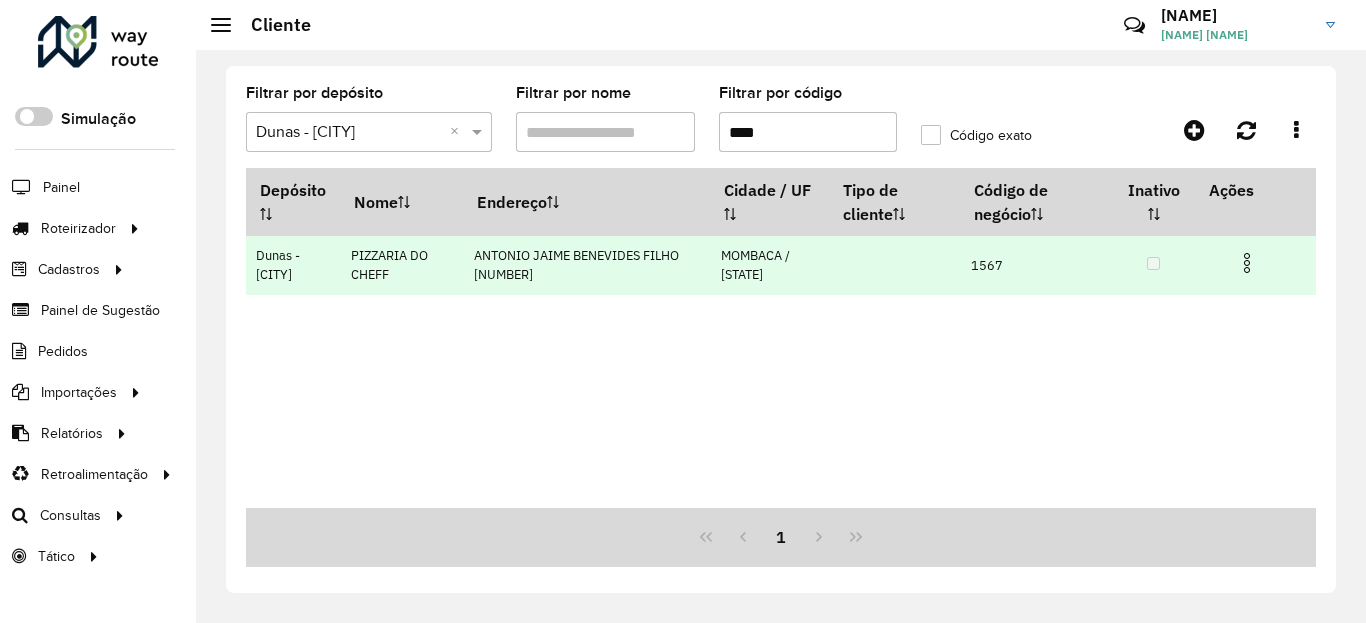 click at bounding box center (1247, 260) 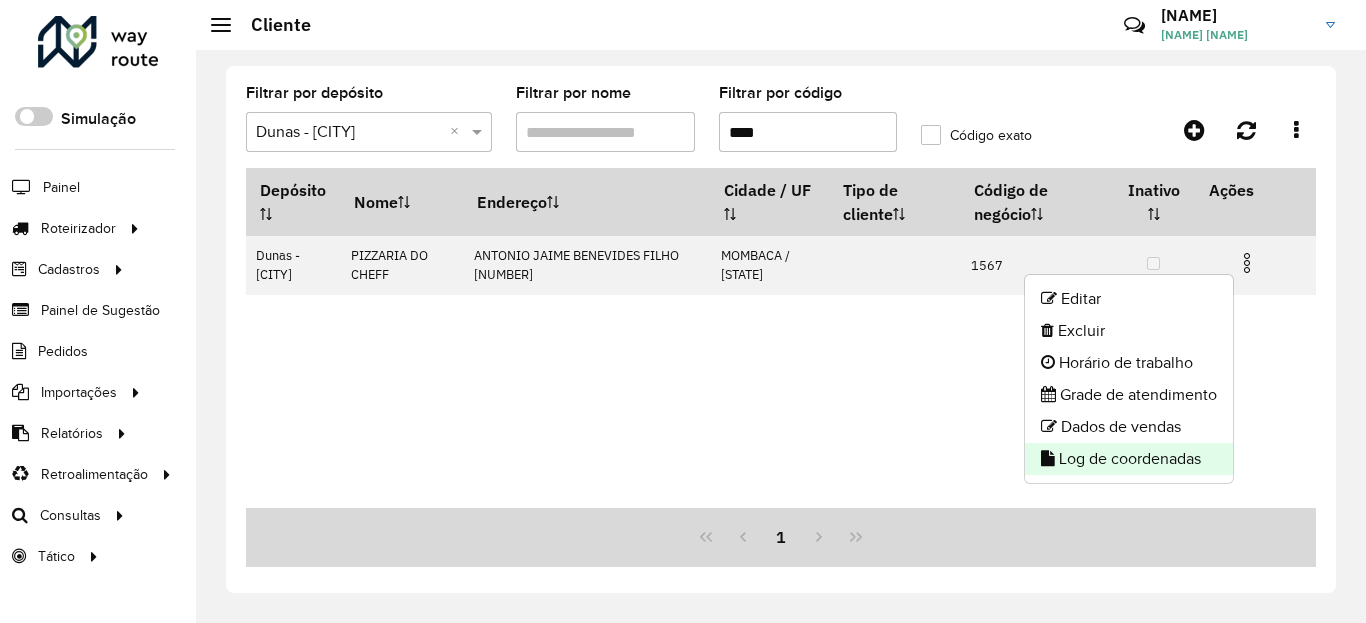 click on "Log de coordenadas" 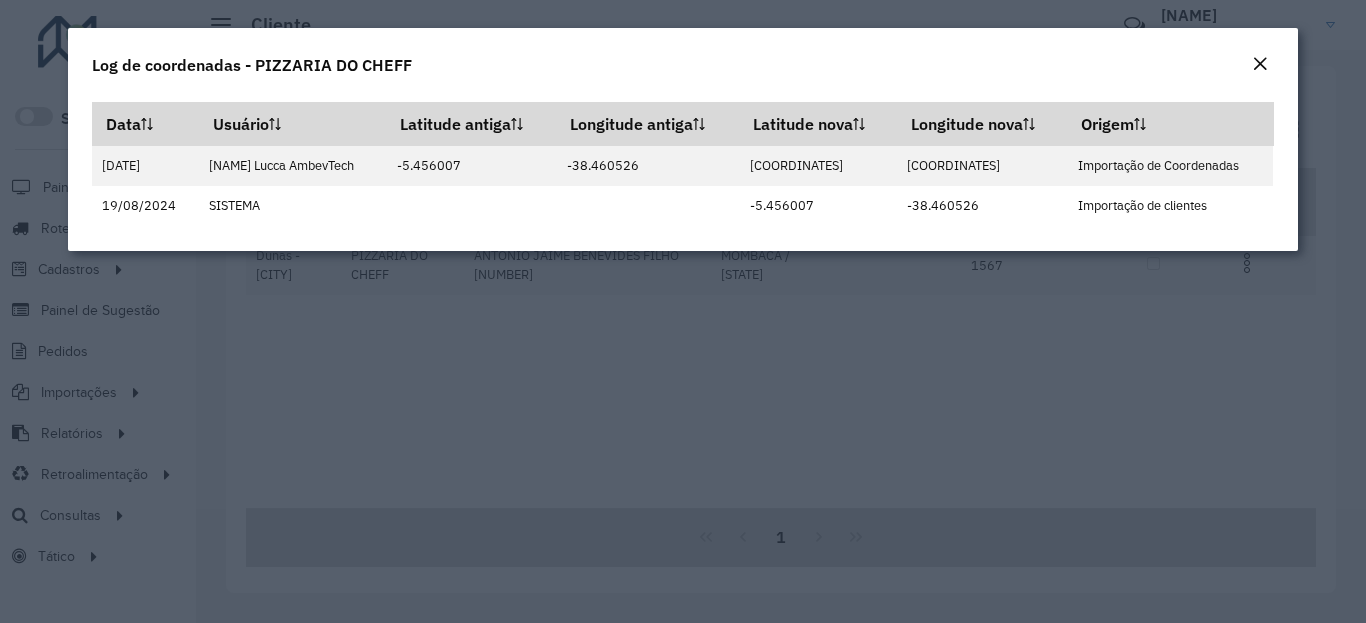 click 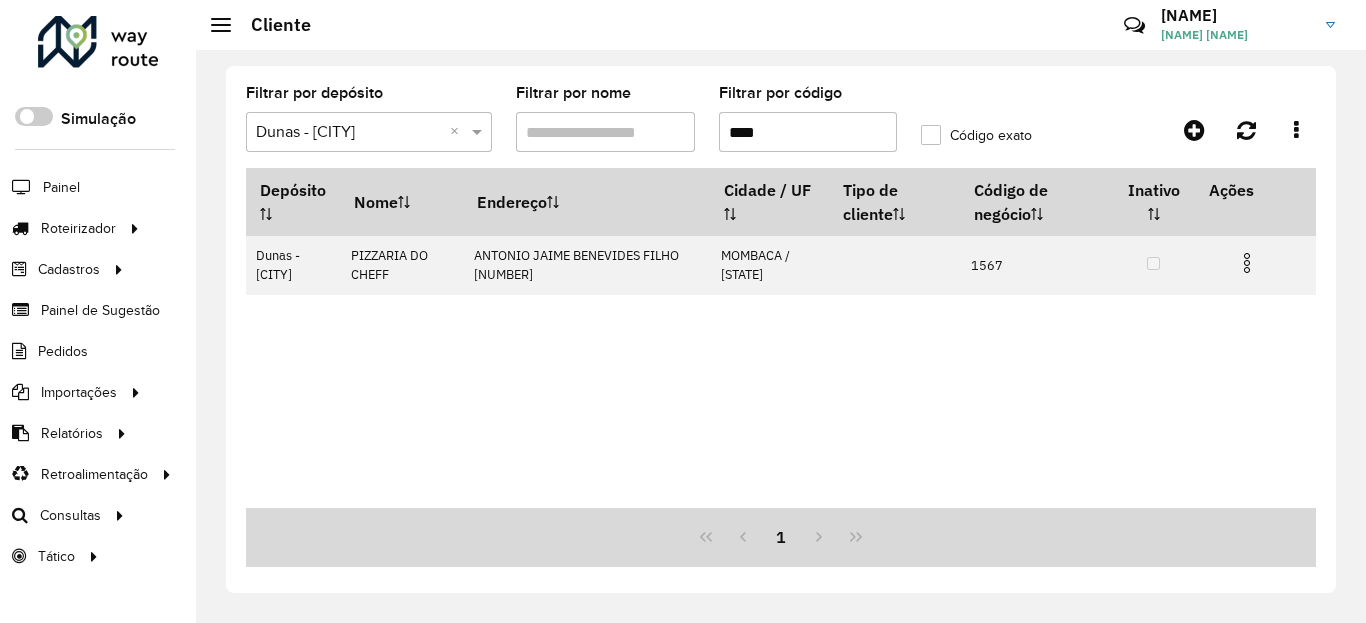 click on "****" at bounding box center [808, 132] 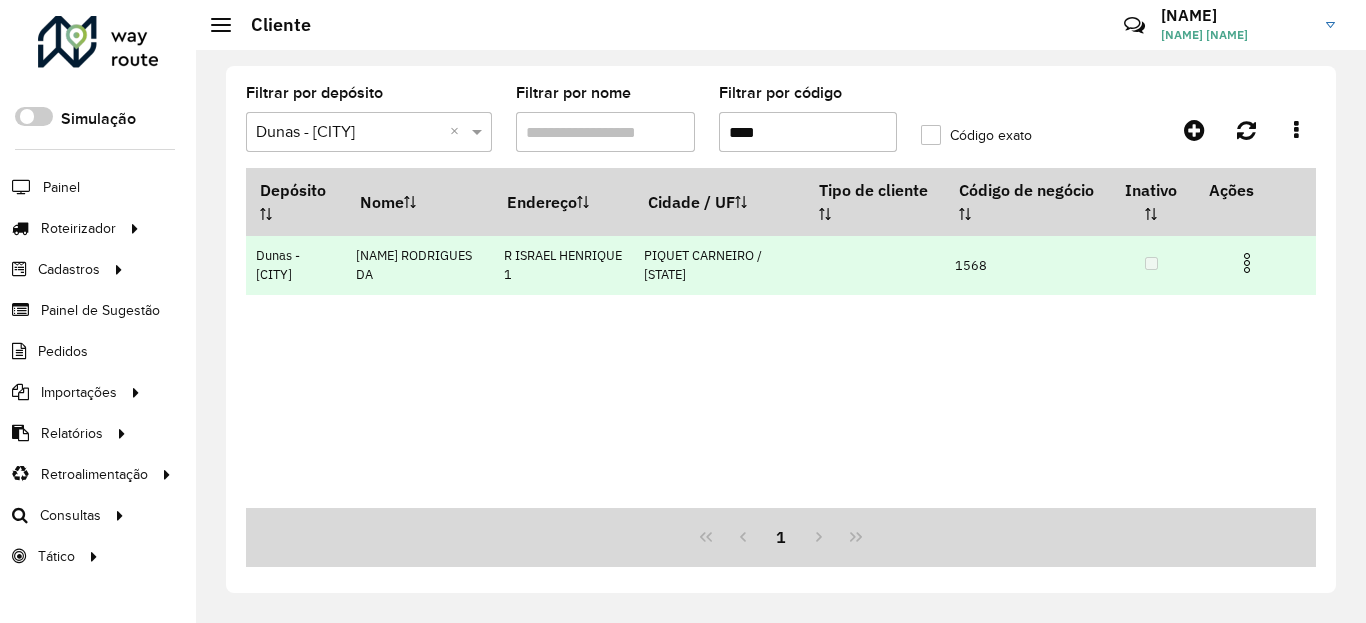 type on "****" 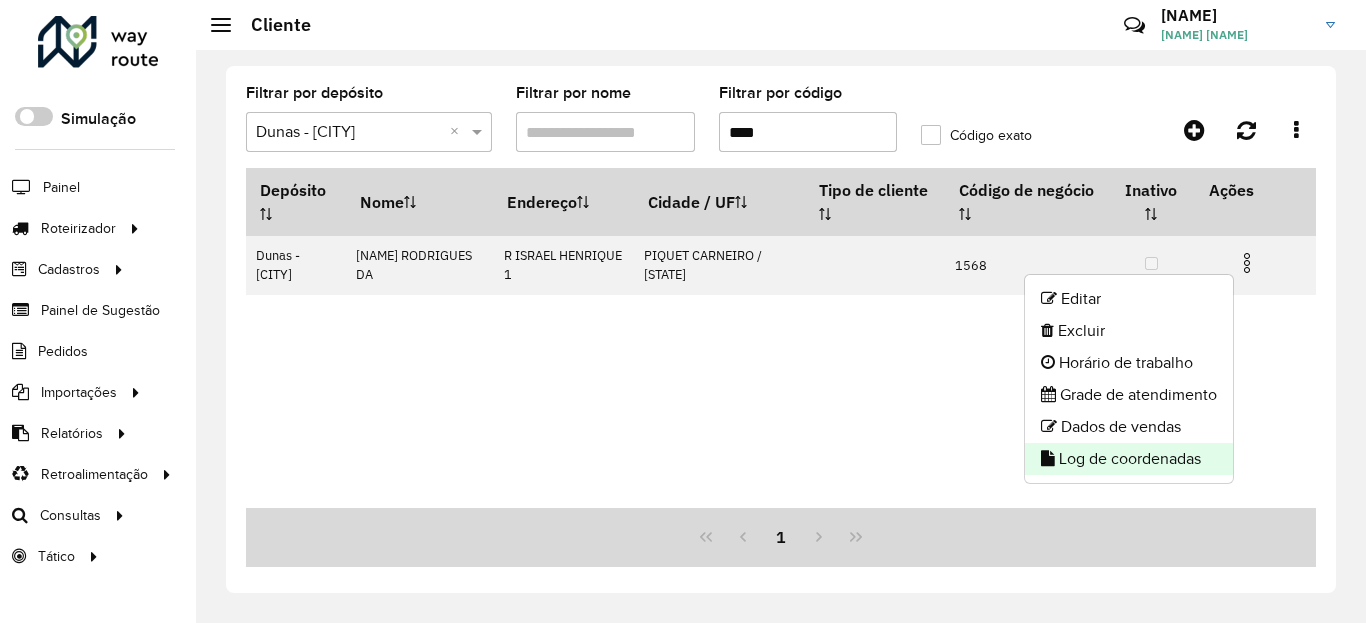 click on "Log de coordenadas" 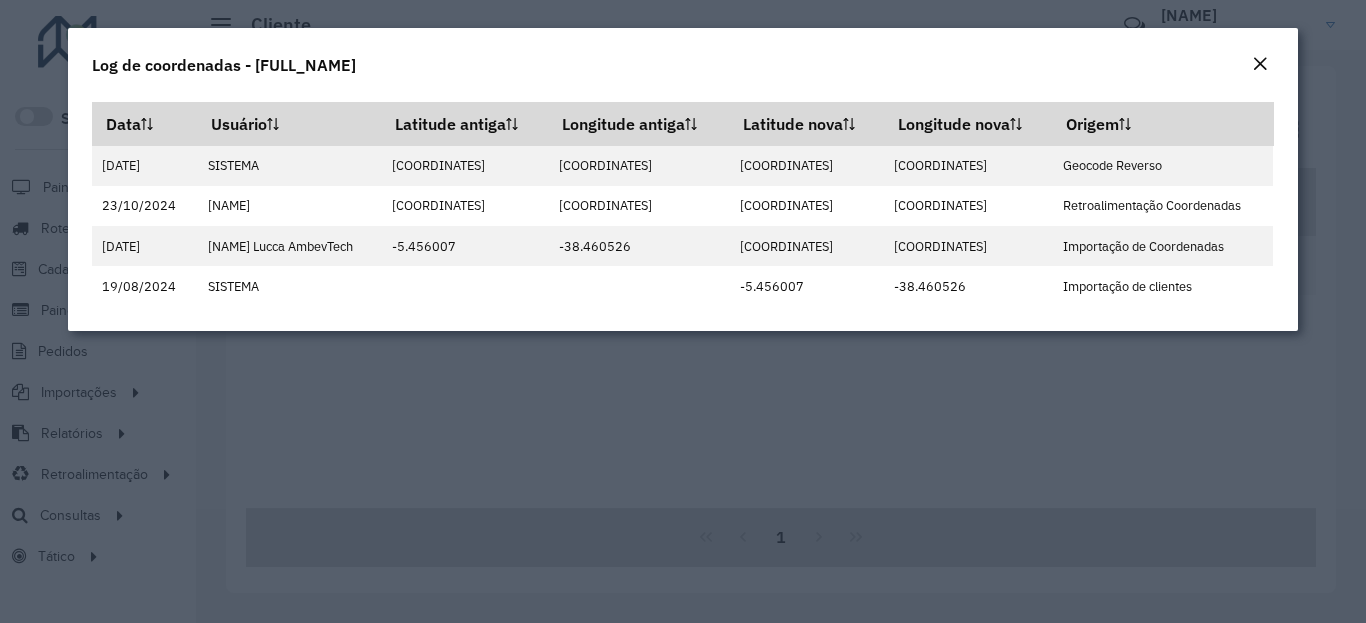 click 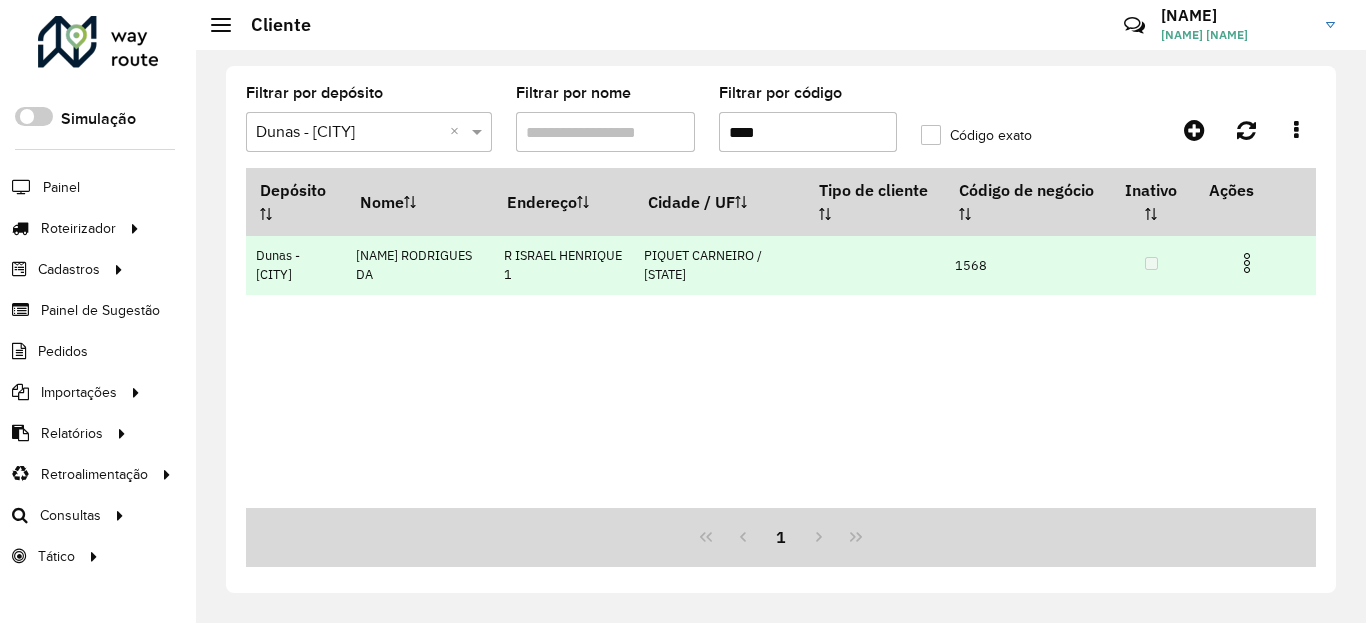 click at bounding box center [1255, 261] 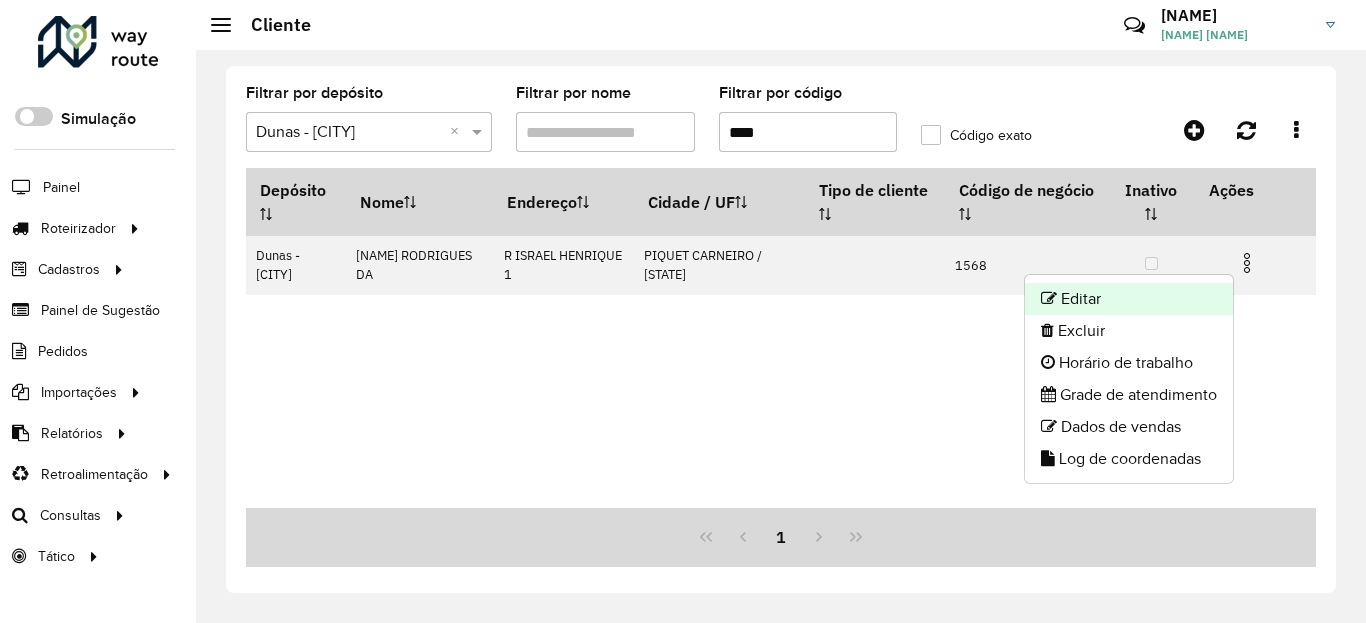 click on "Editar" 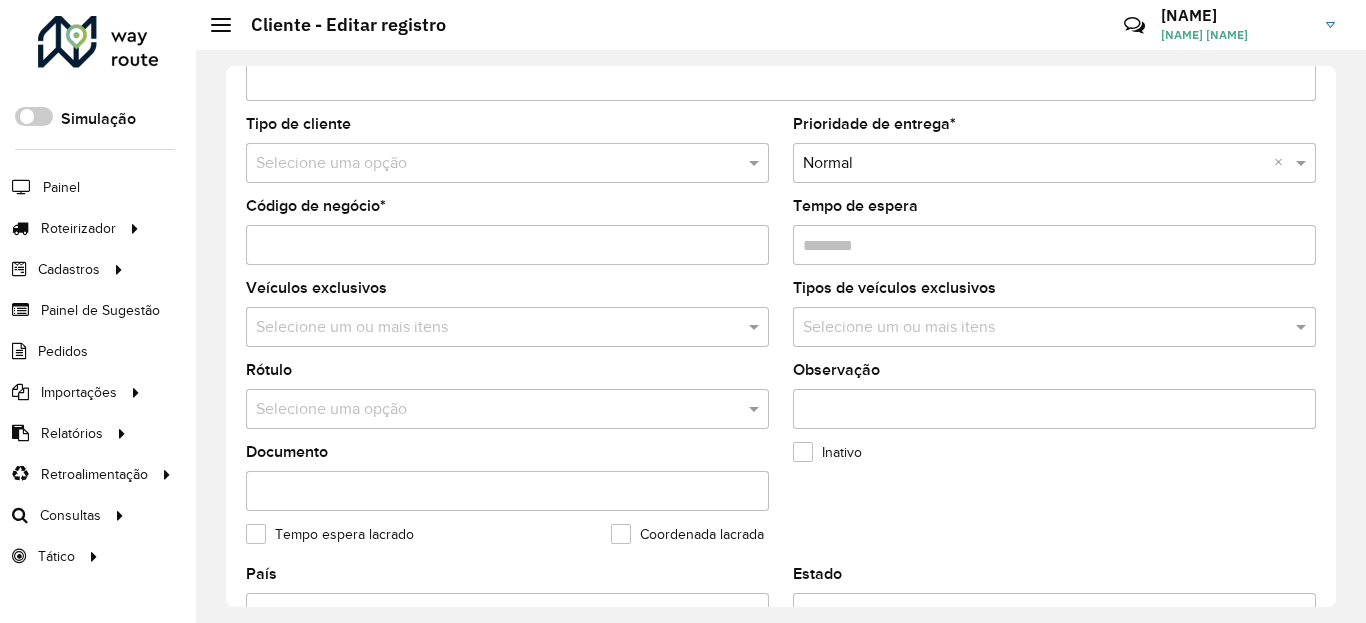 scroll, scrollTop: 840, scrollLeft: 0, axis: vertical 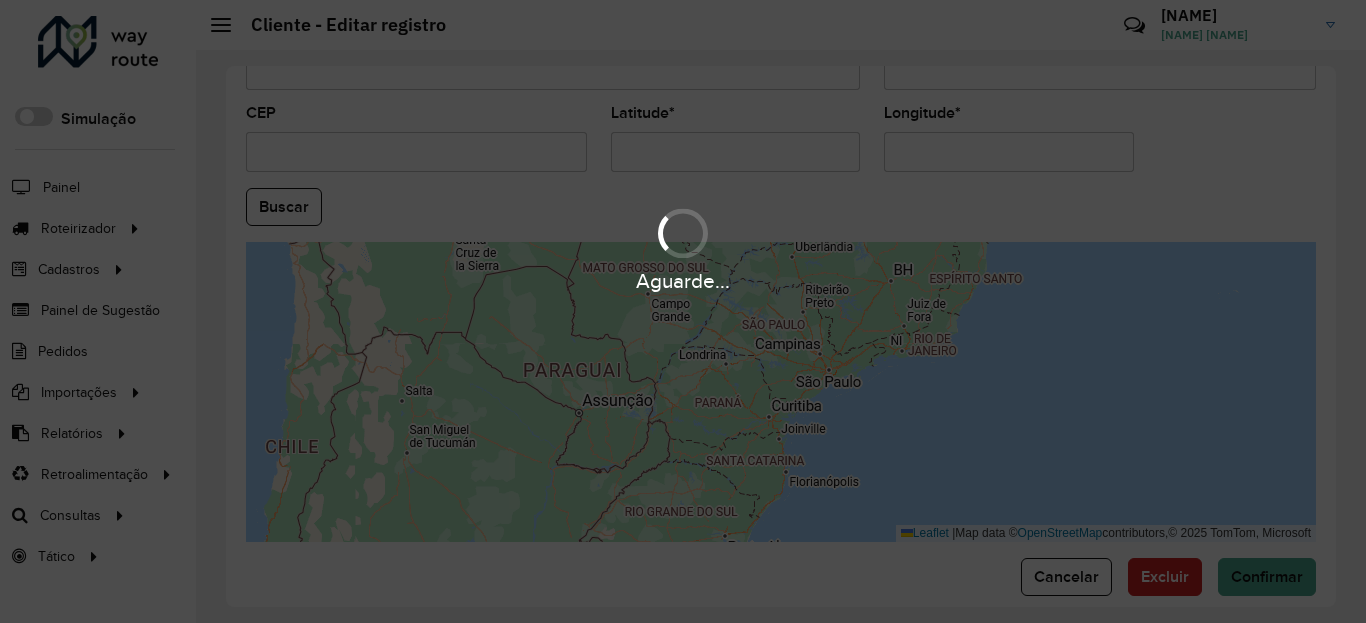 click on "Aguarde..." at bounding box center [683, 311] 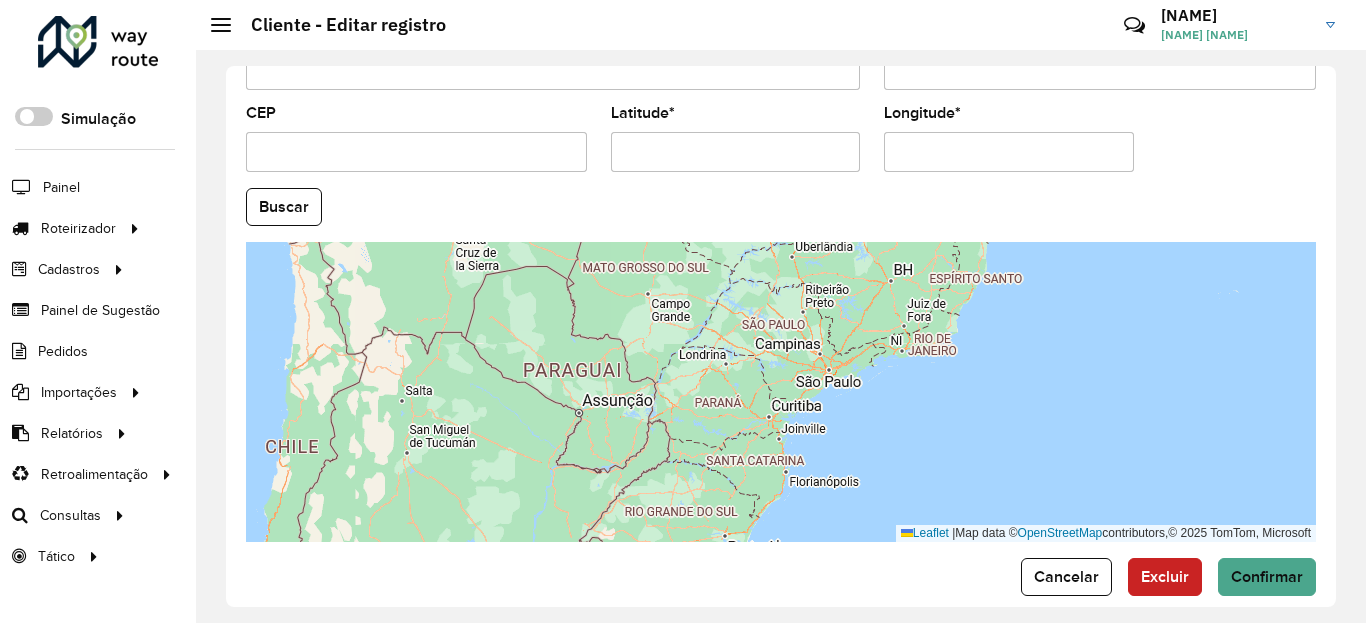 click on "Latitude  *" at bounding box center [736, 152] 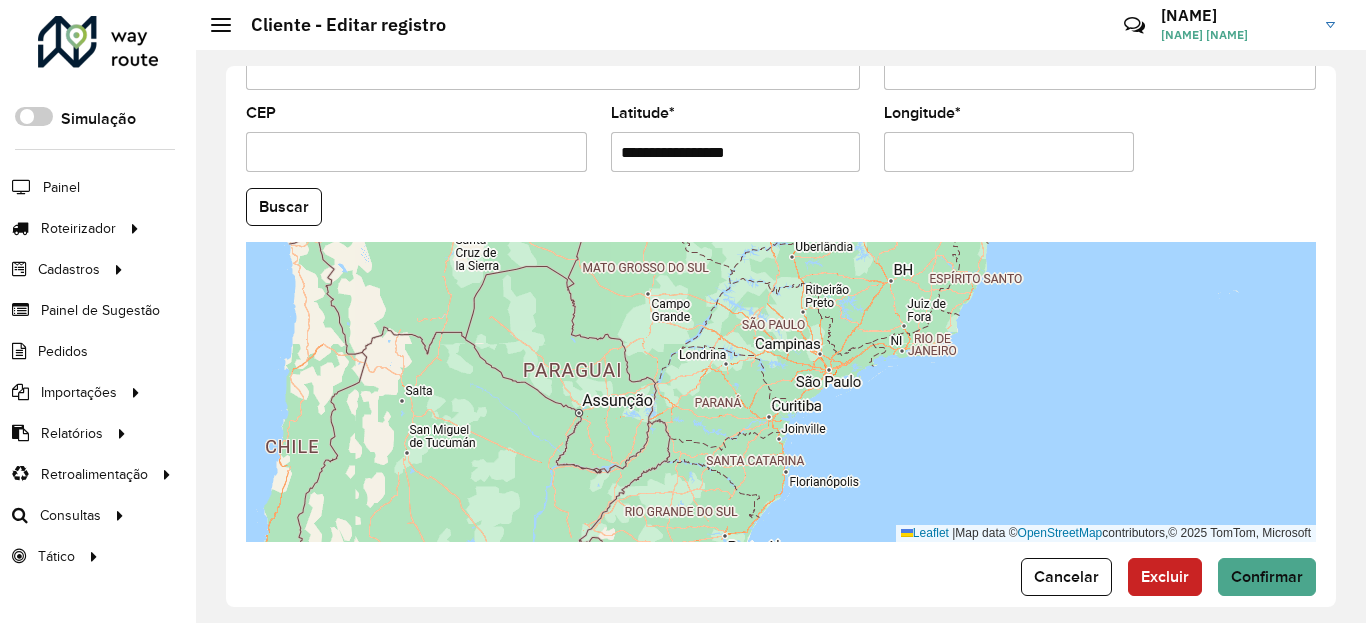 paste 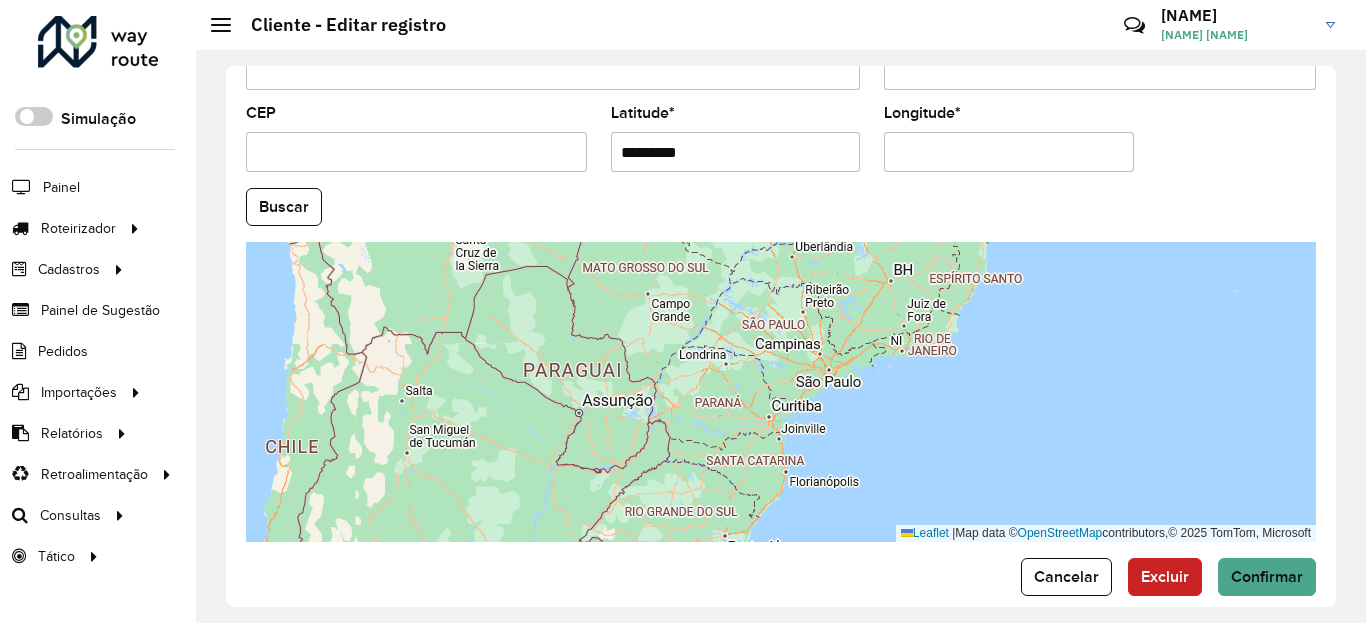 type on "*********" 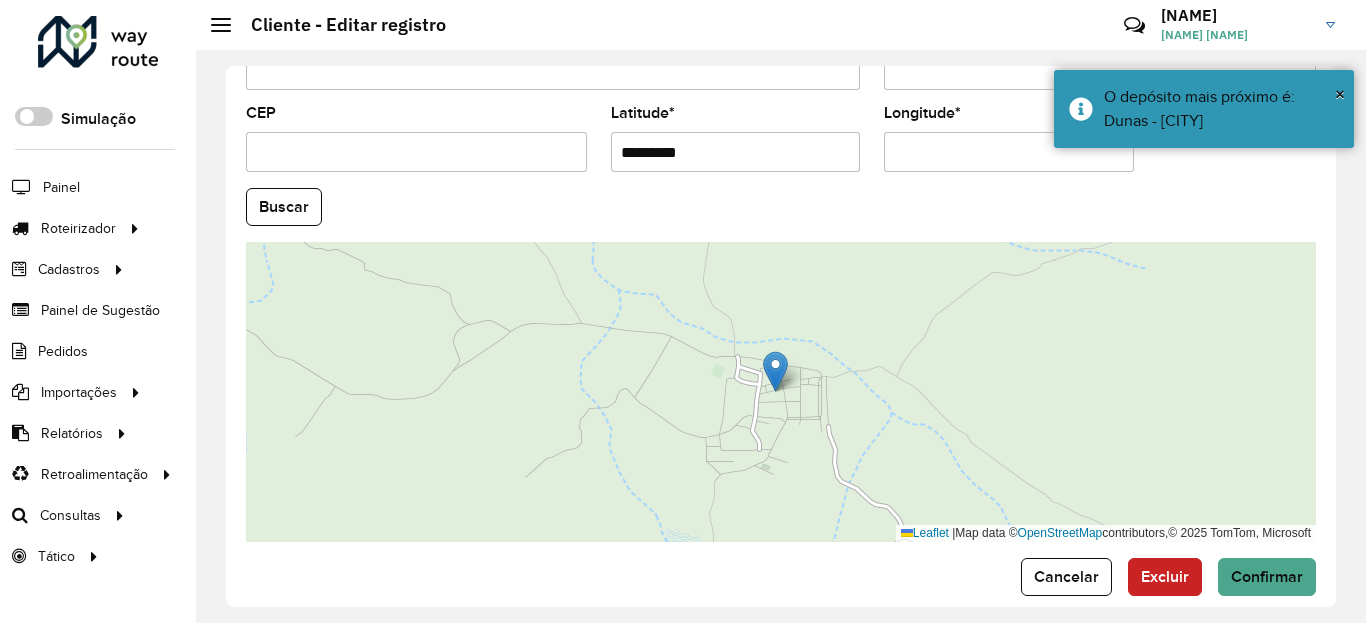 click on "Longitude  *" at bounding box center (1009, 152) 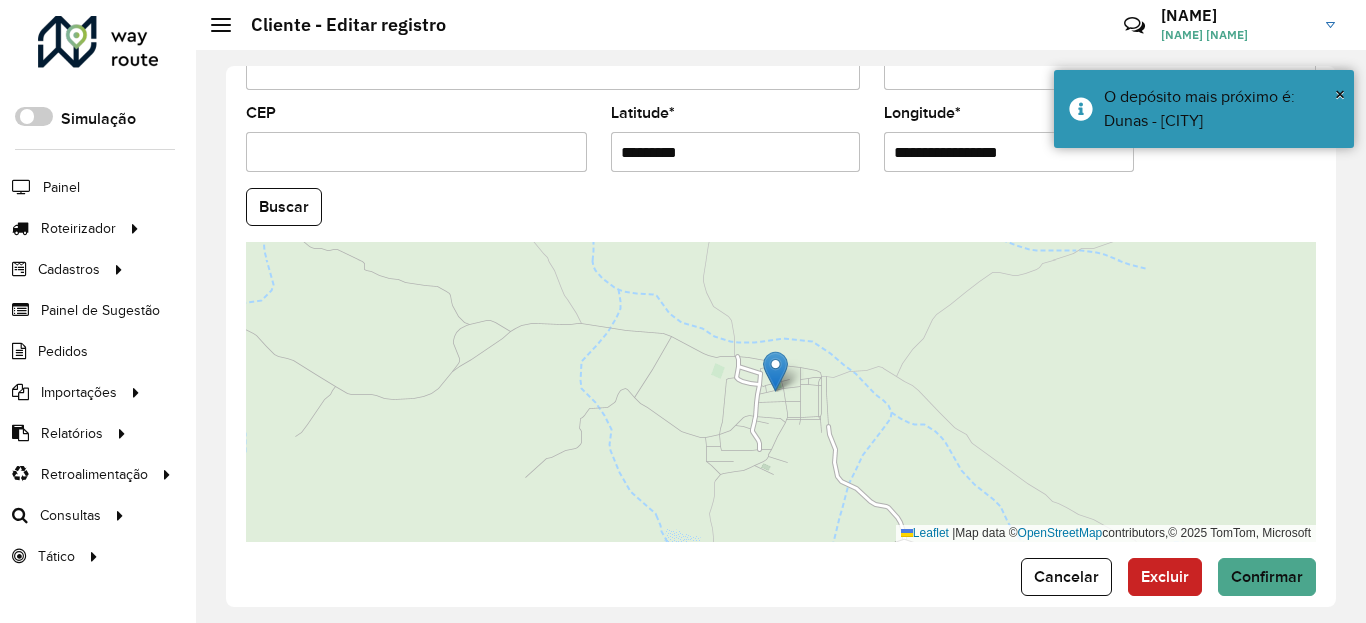paste 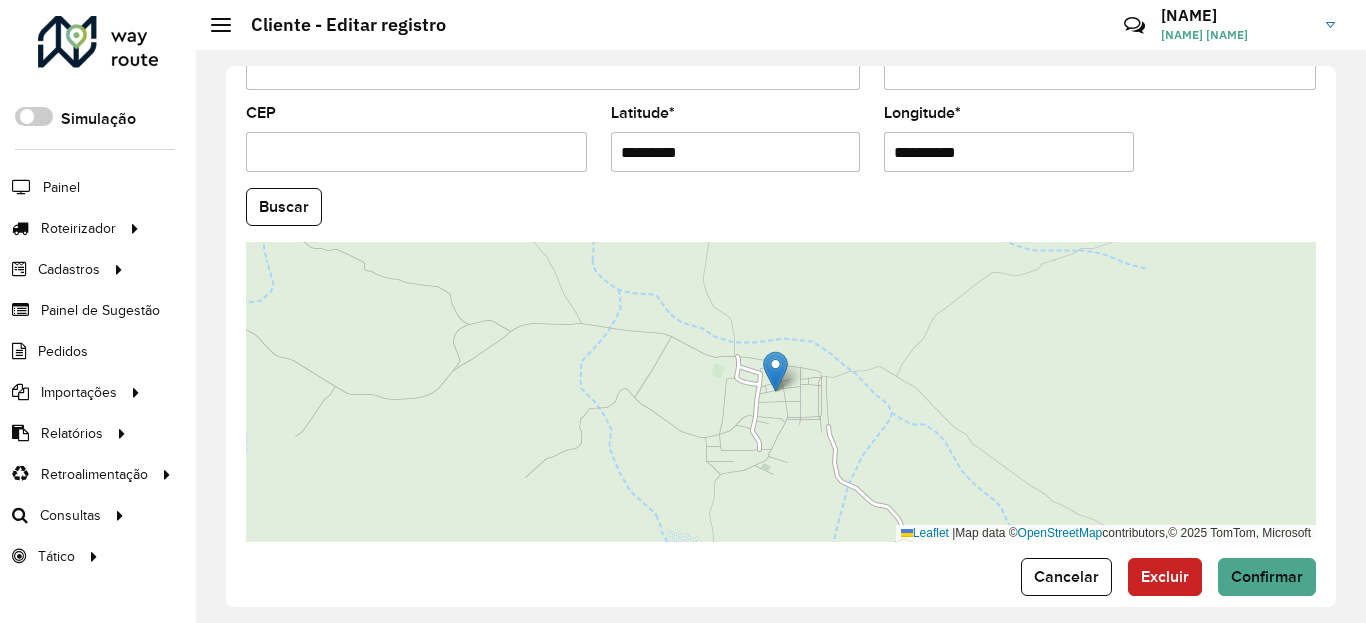 type on "**********" 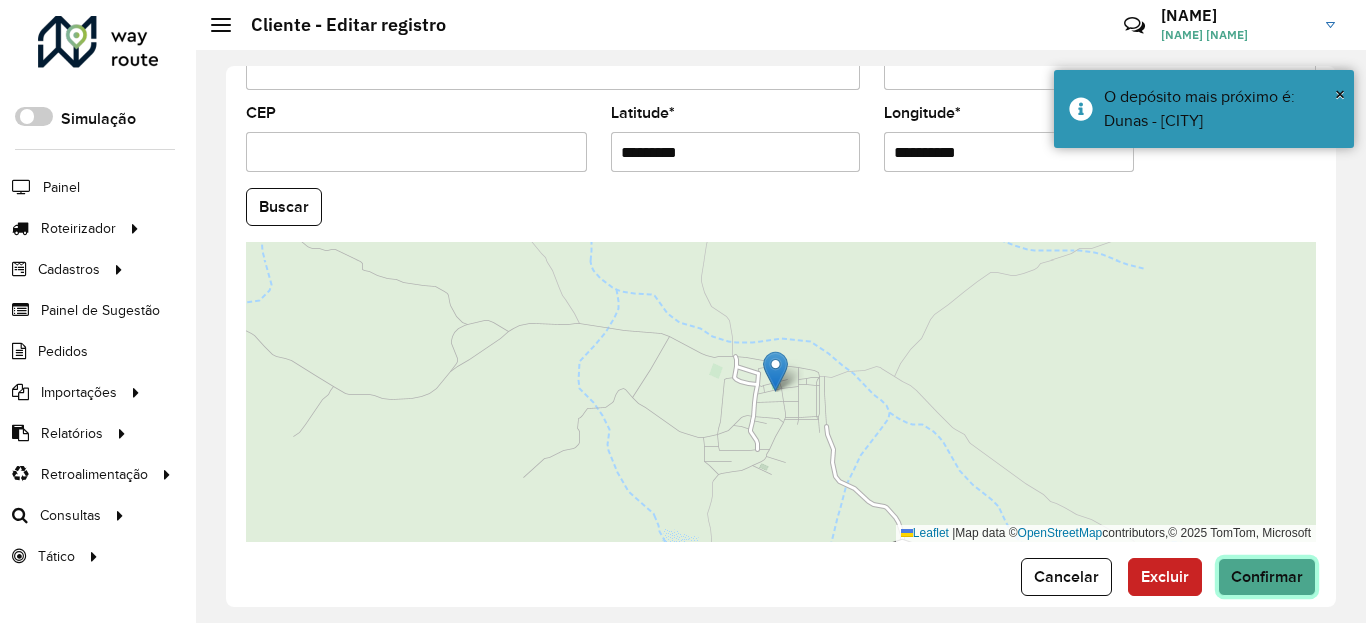 click on "Confirmar" 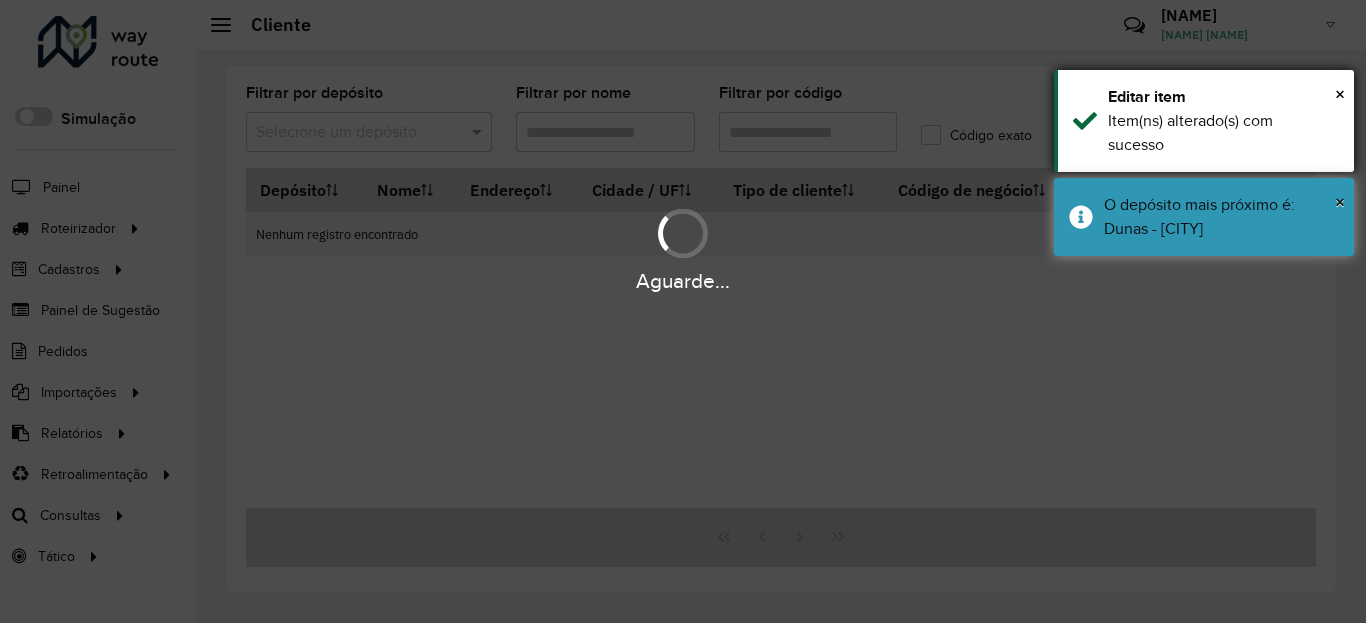 drag, startPoint x: 1231, startPoint y: 226, endPoint x: 1231, endPoint y: 157, distance: 69 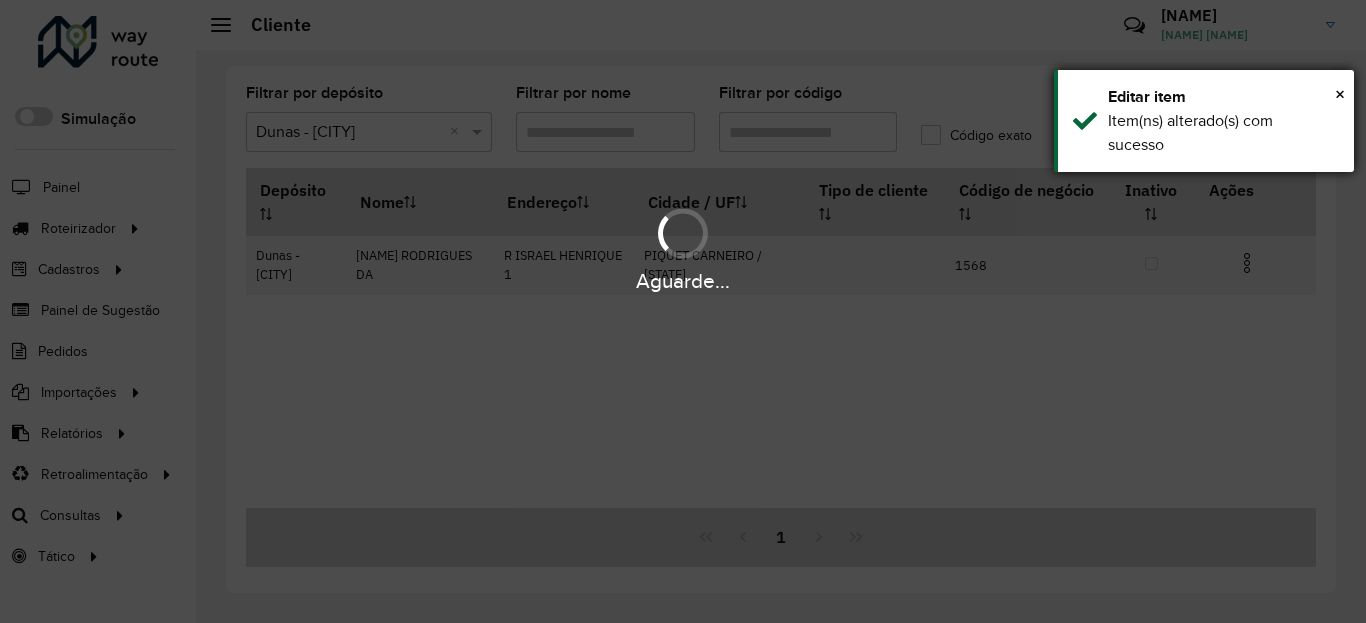 click on "Item(ns) alterado(s) com sucesso" at bounding box center [1223, 133] 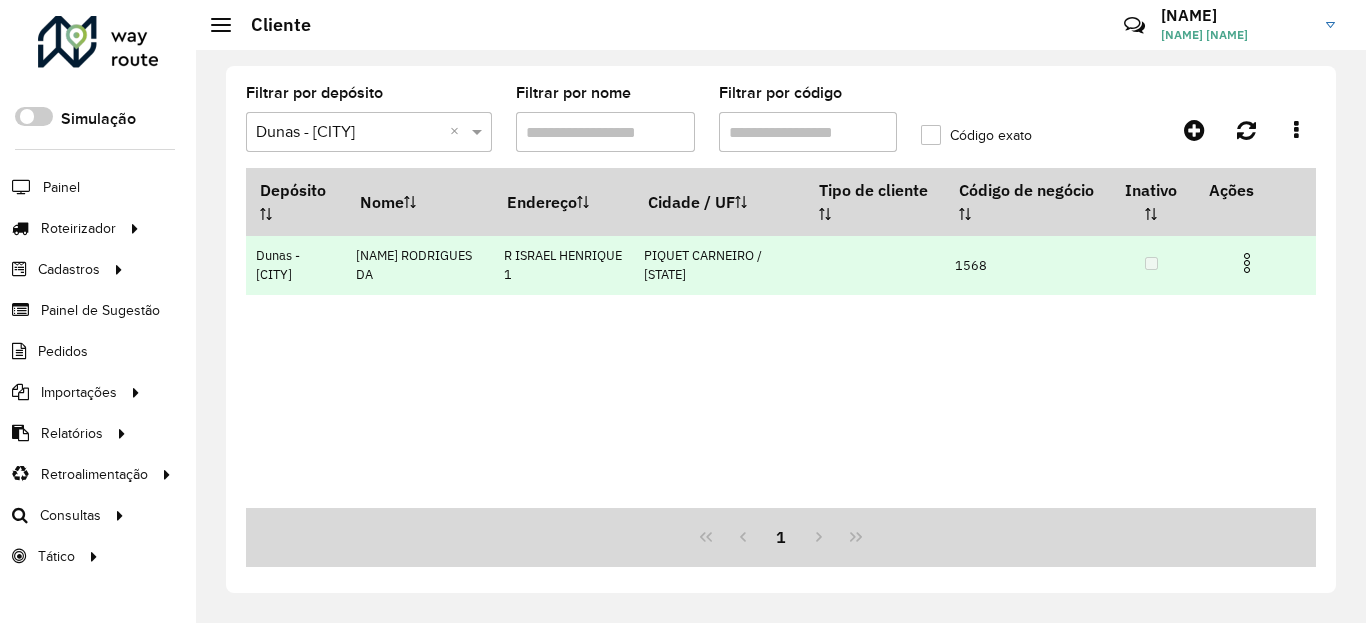 click at bounding box center (1247, 263) 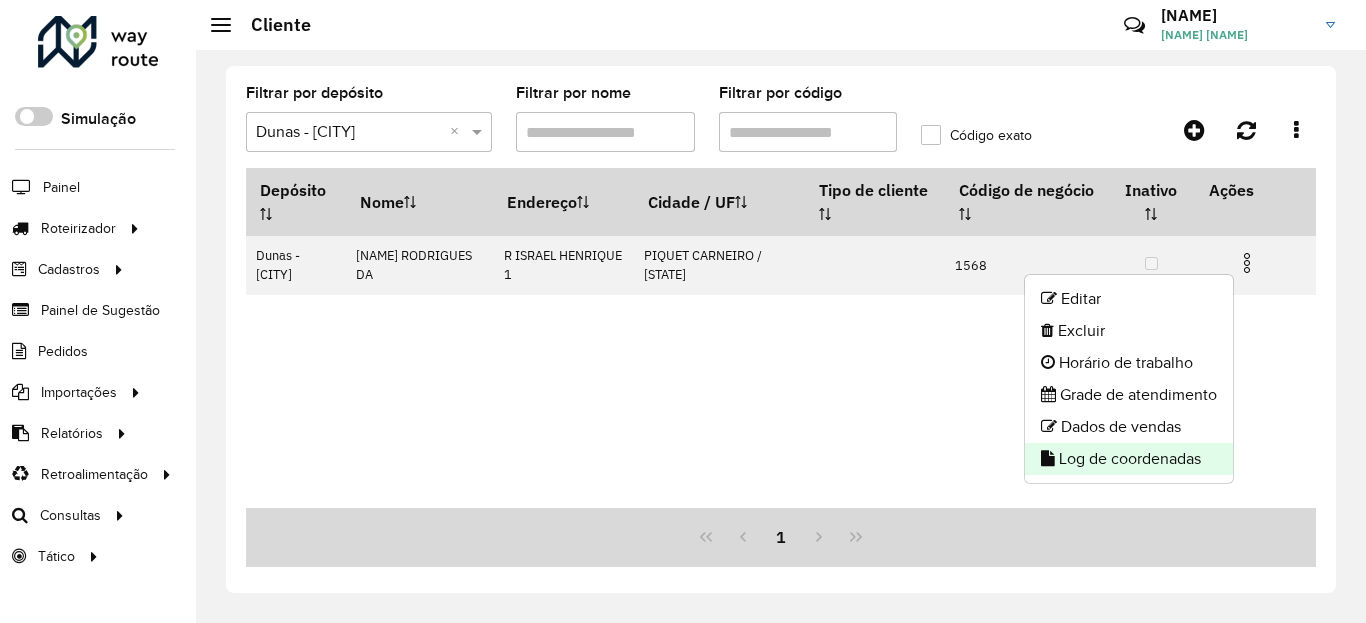 click on "Log de coordenadas" 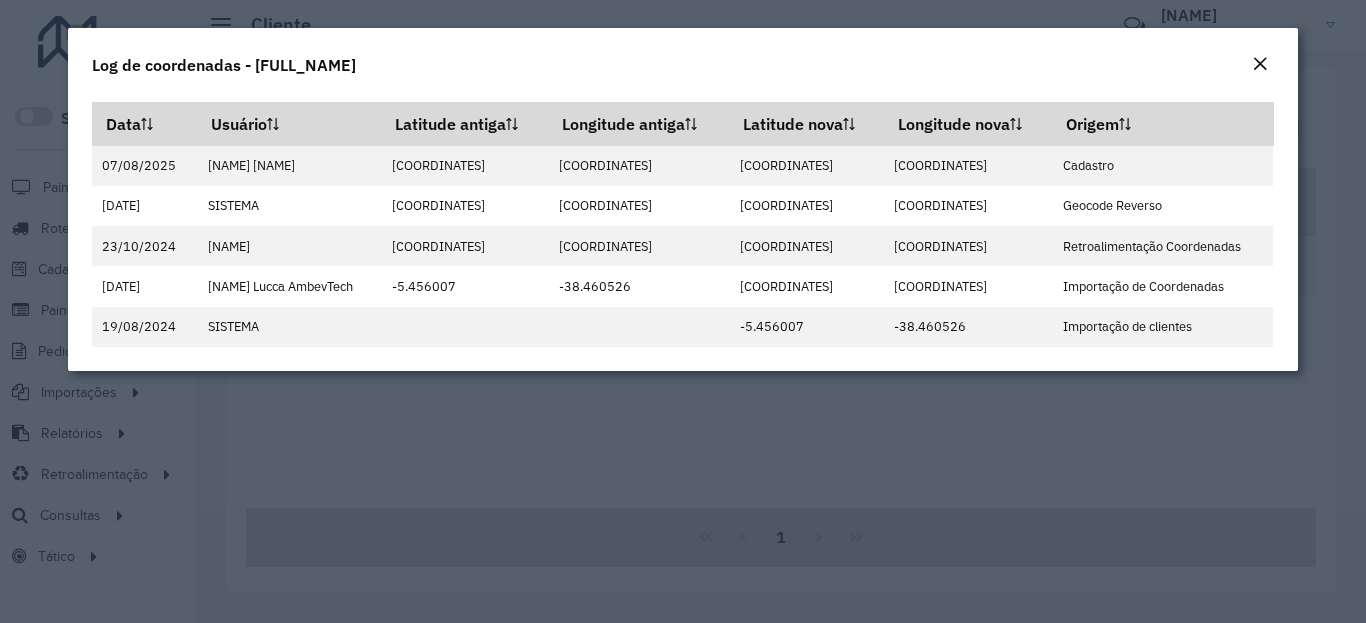click 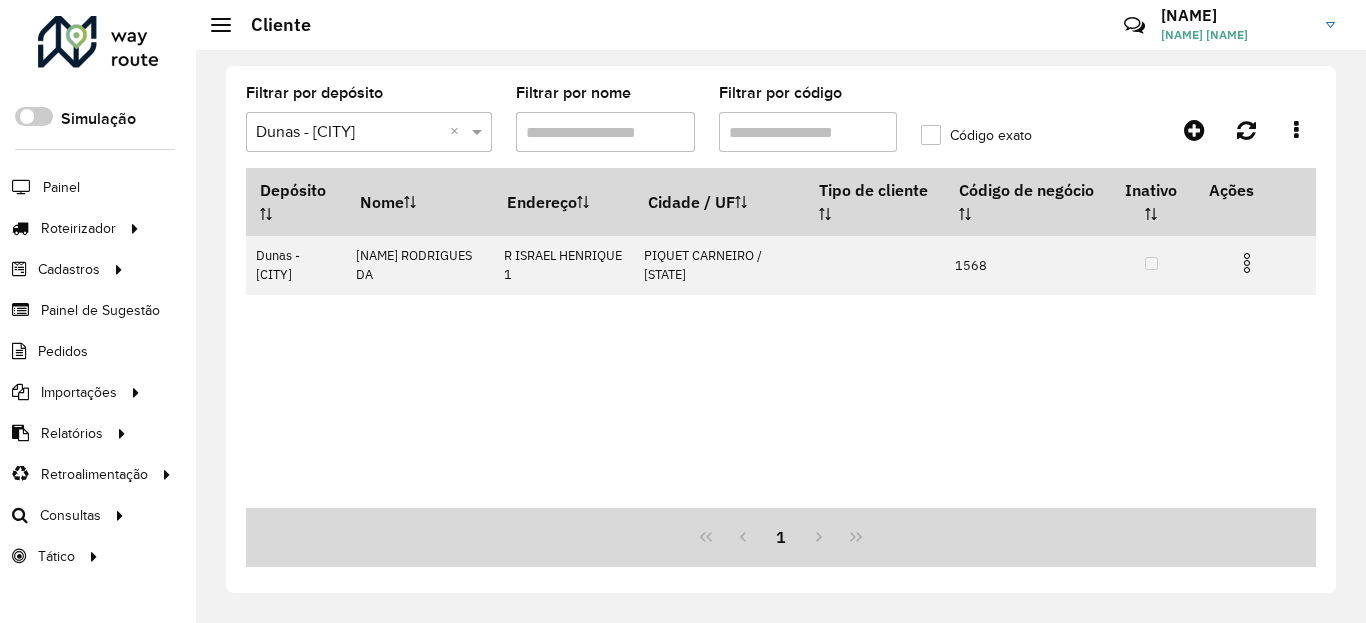 click on "Filtrar por código" at bounding box center (808, 132) 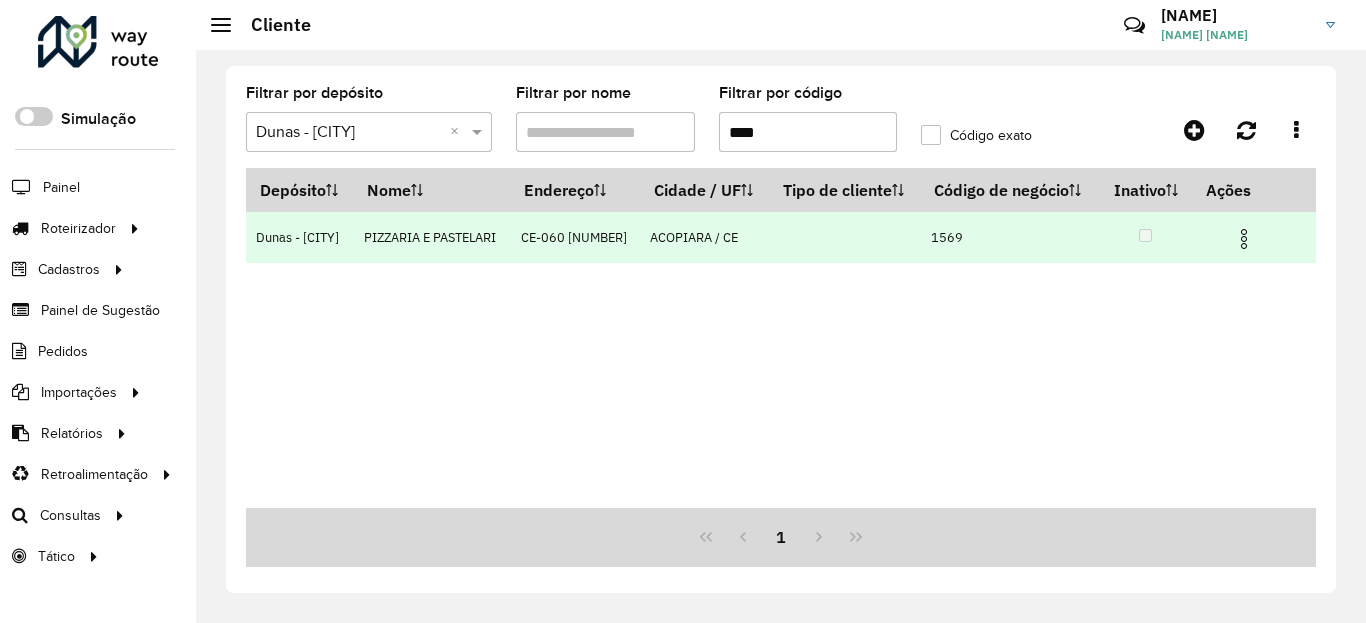 click at bounding box center (1244, 239) 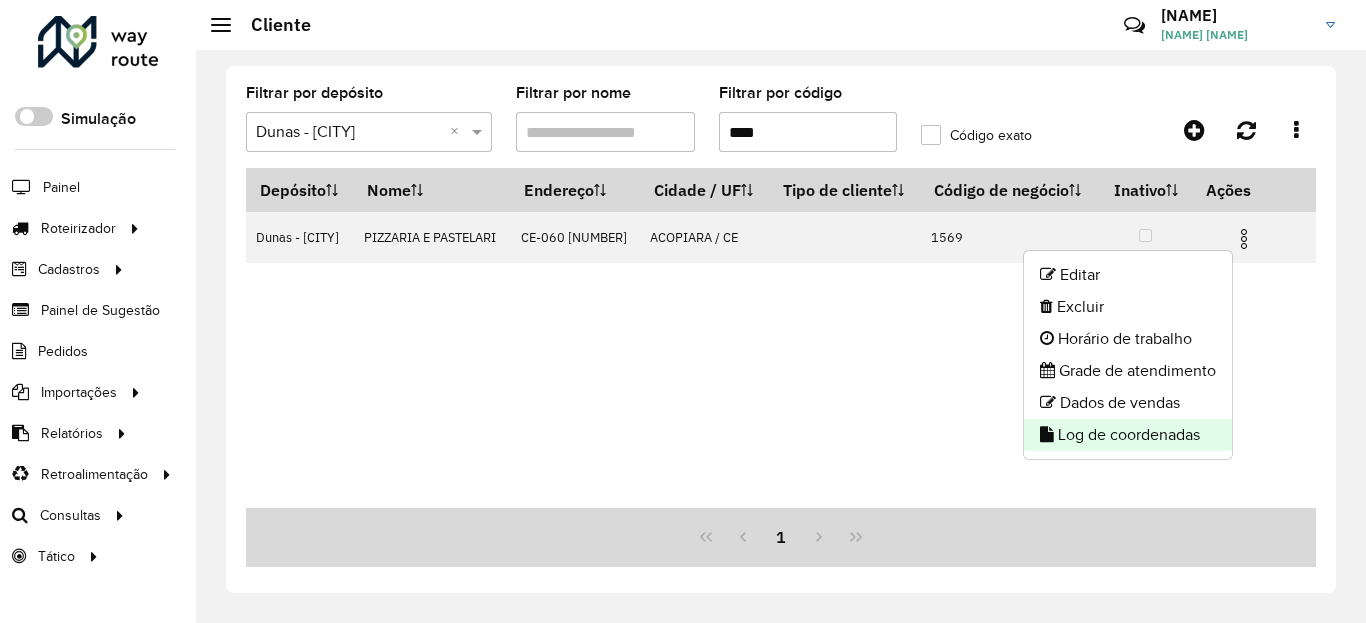 click on "Log de coordenadas" 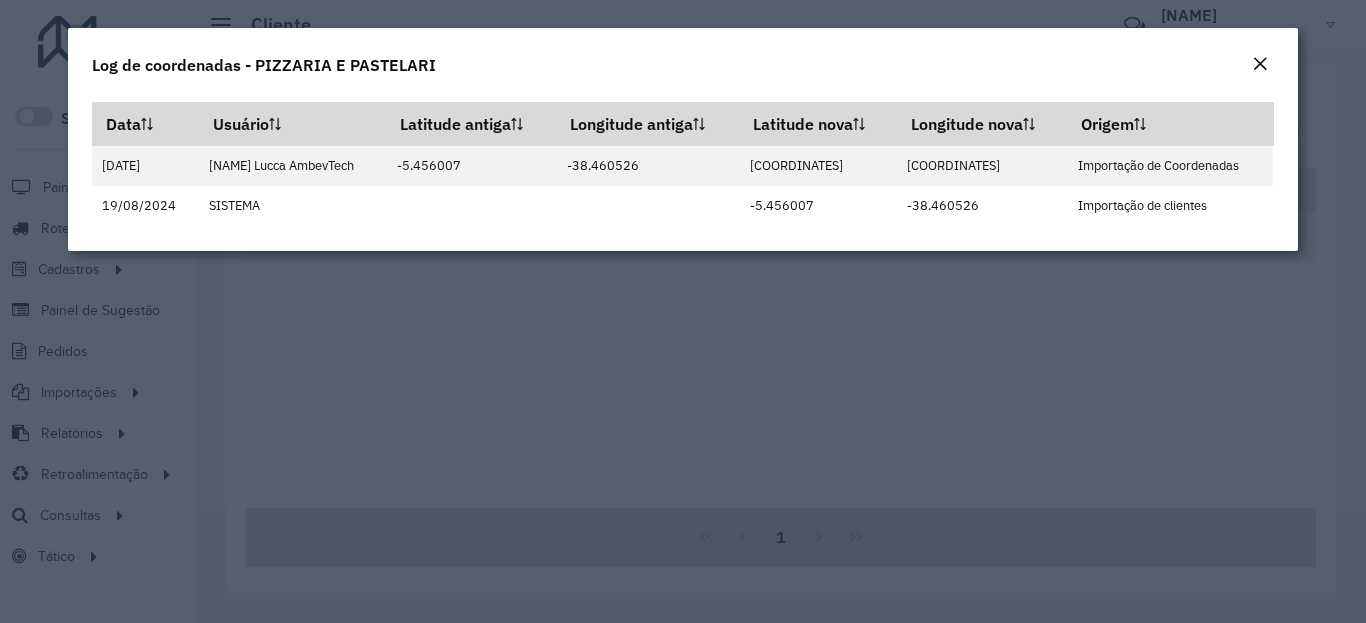 click 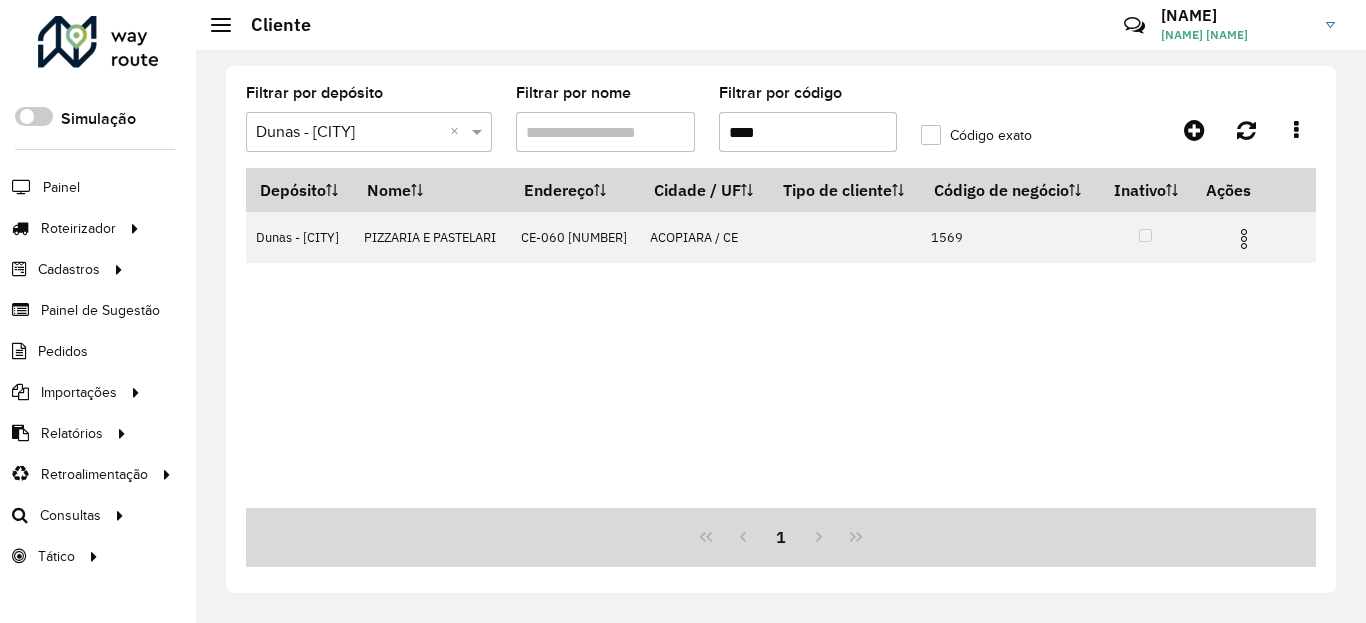 click on "****" at bounding box center [808, 132] 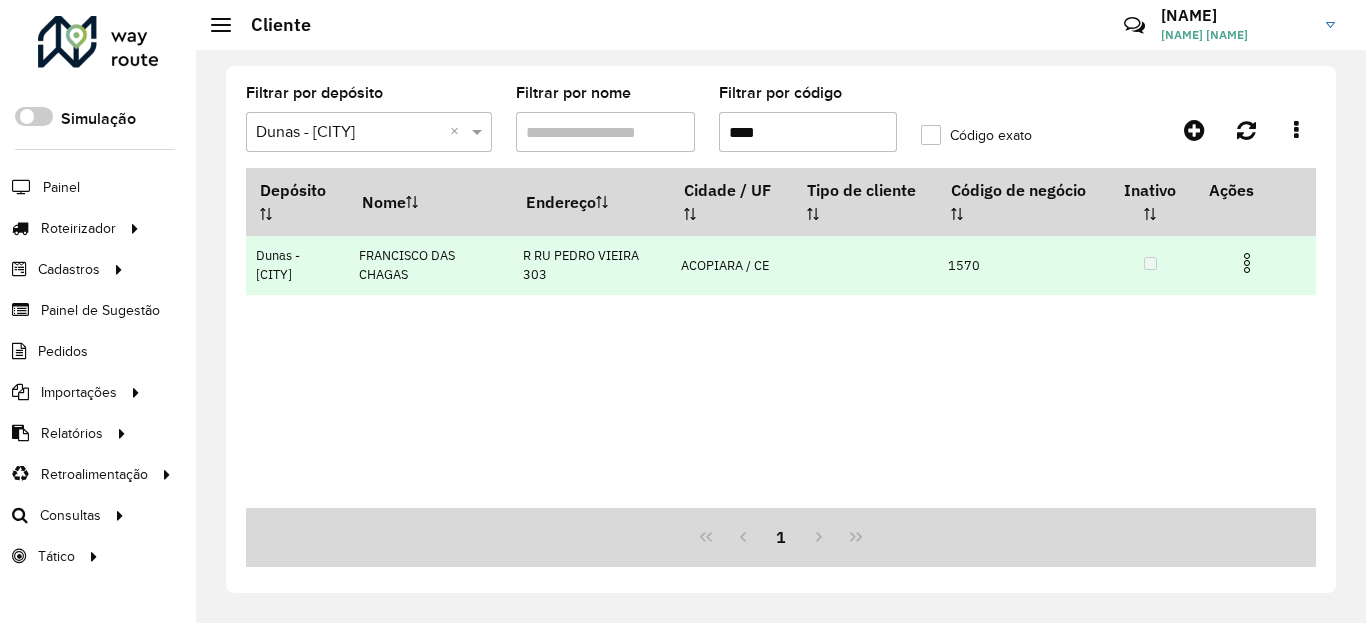 click at bounding box center (1247, 263) 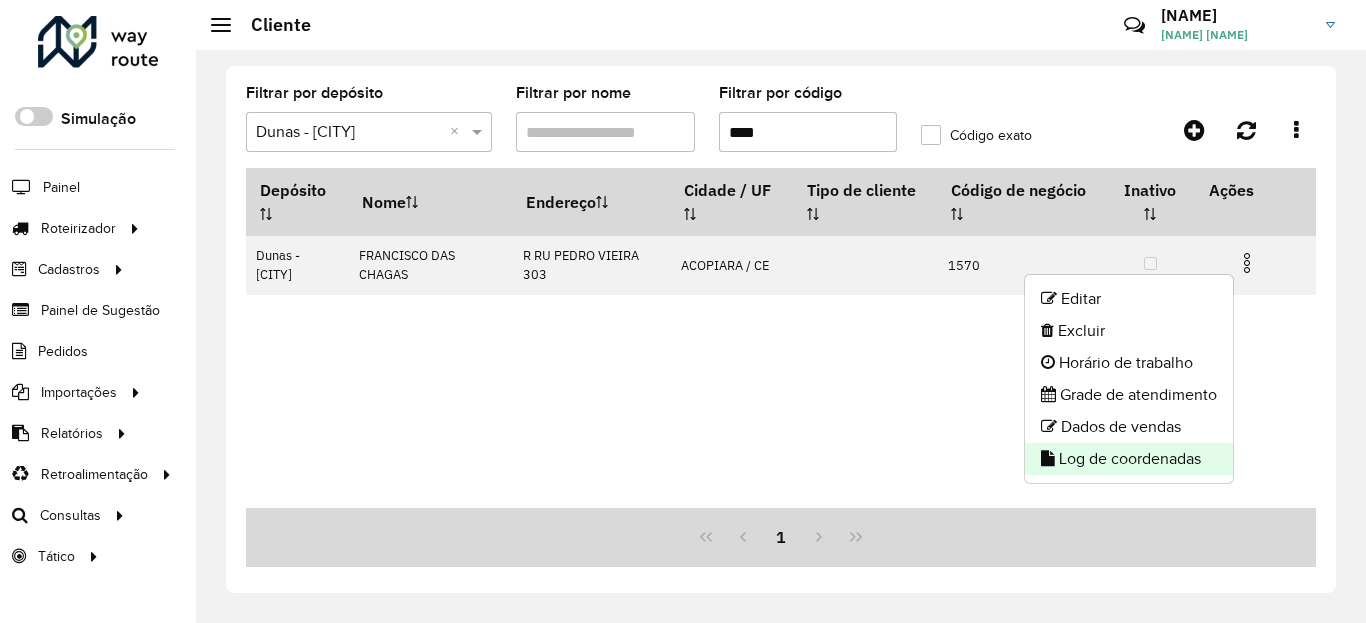 click on "Log de coordenadas" 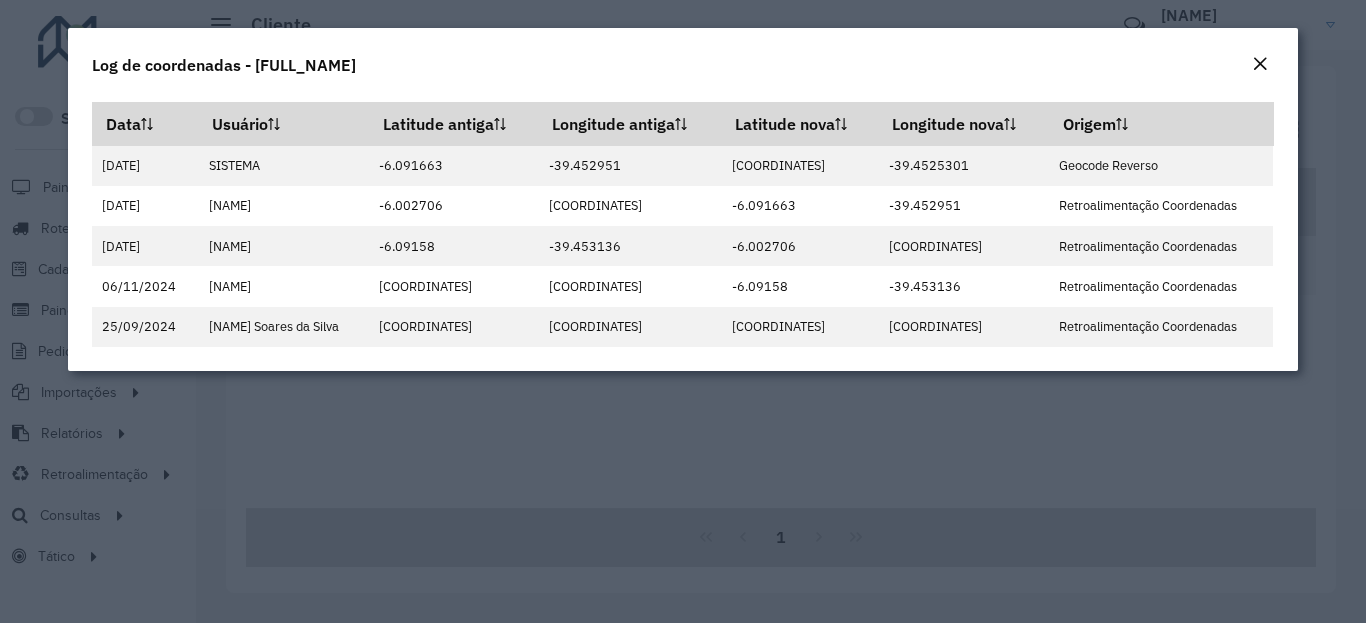 click 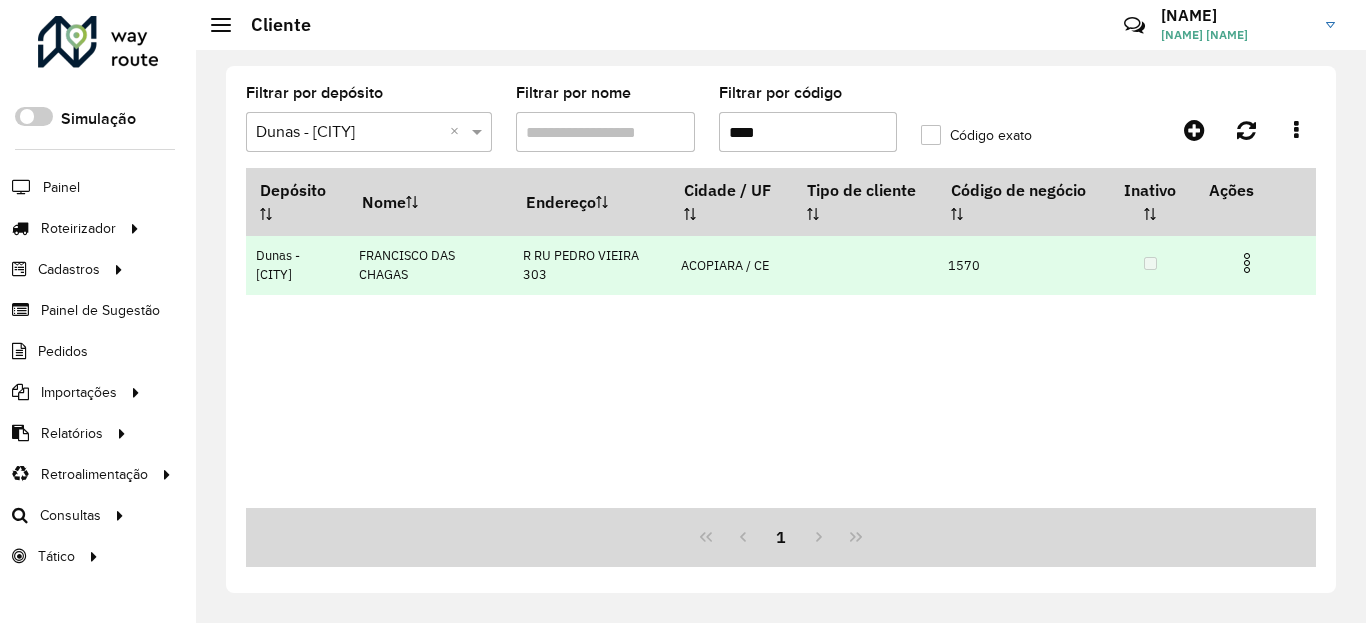 click at bounding box center [1247, 263] 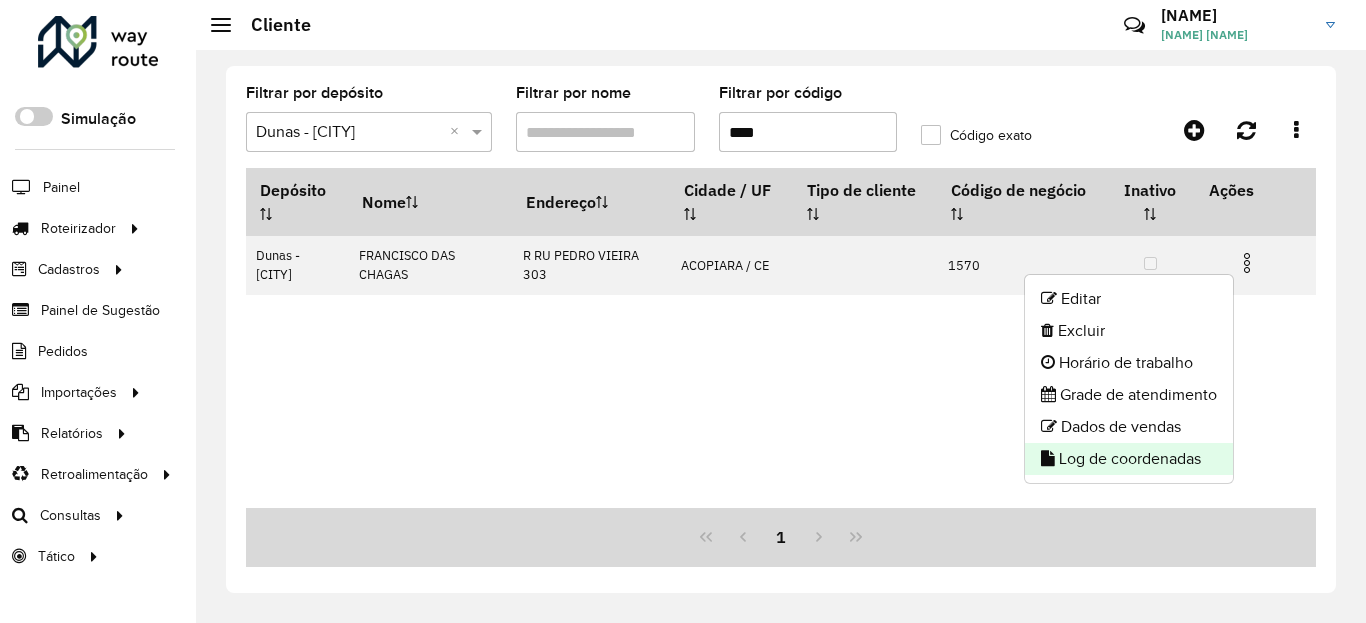 click on "Log de coordenadas" 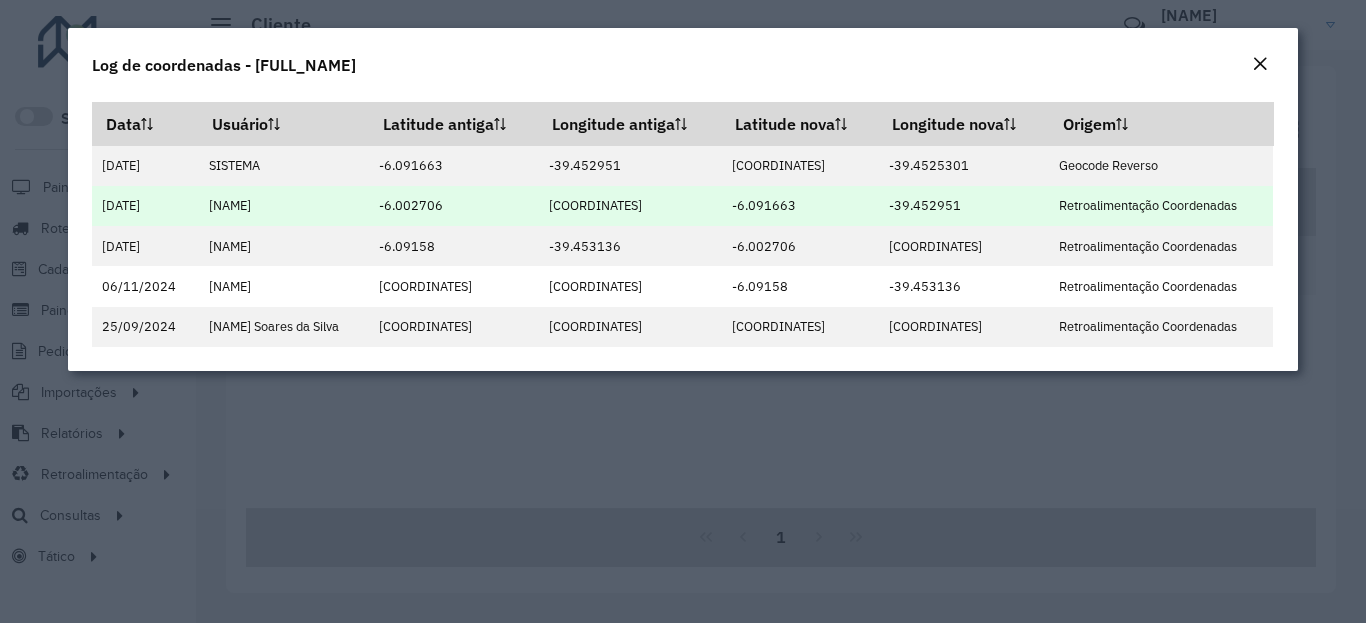click on "-39.452951" at bounding box center [963, 206] 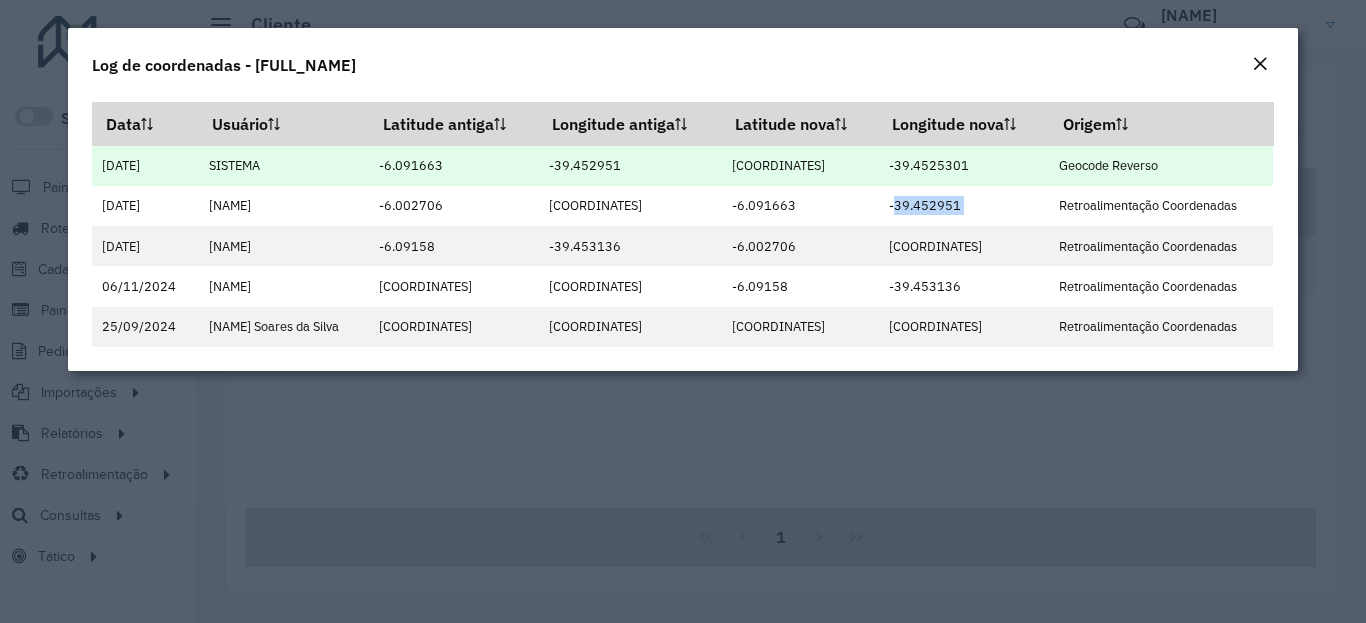 copy on "-39.452951" 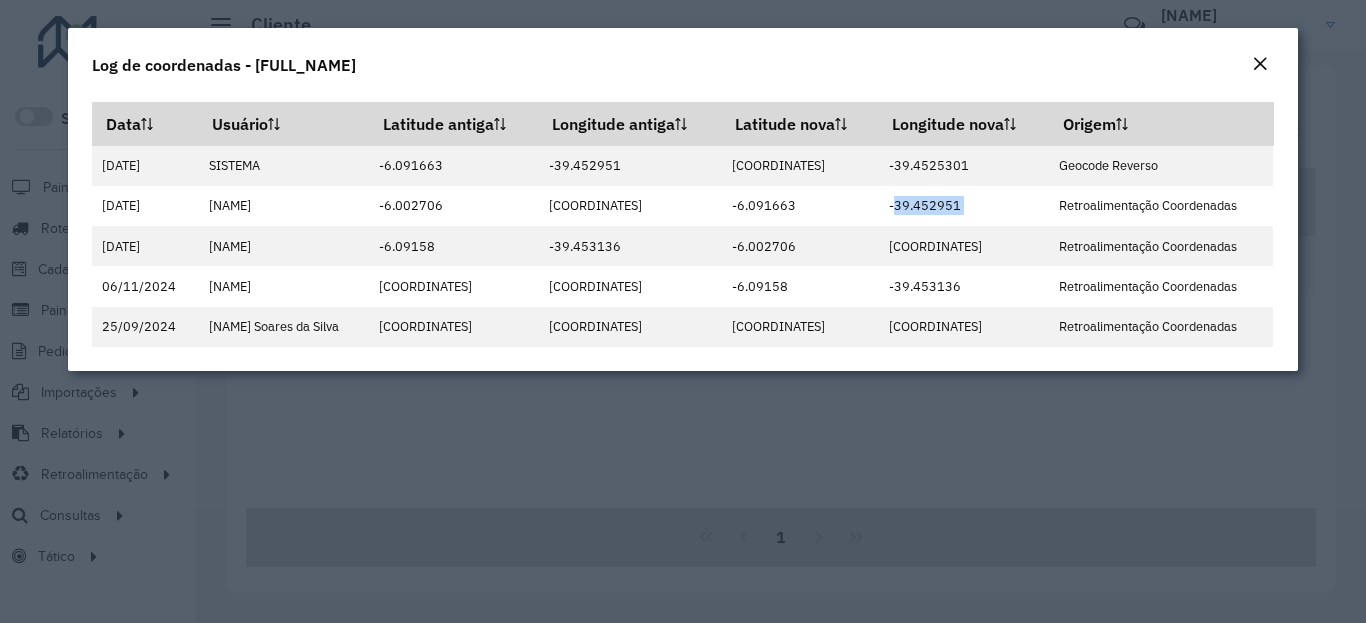 click 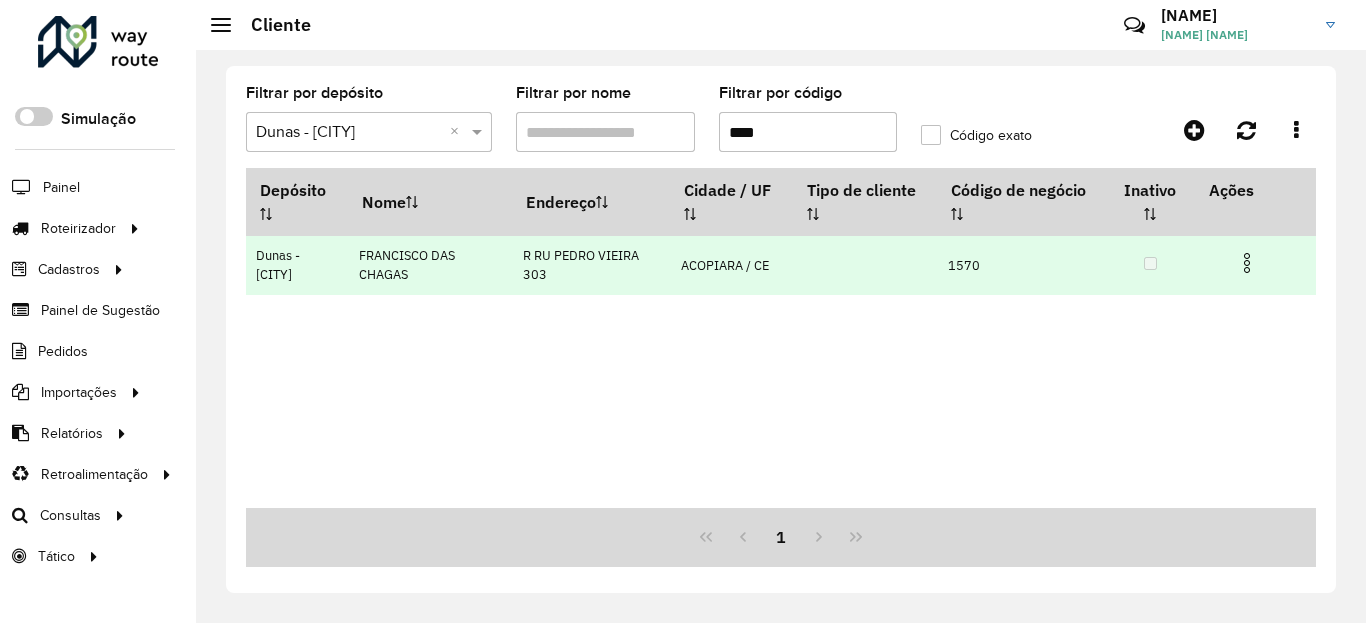 click at bounding box center [1247, 263] 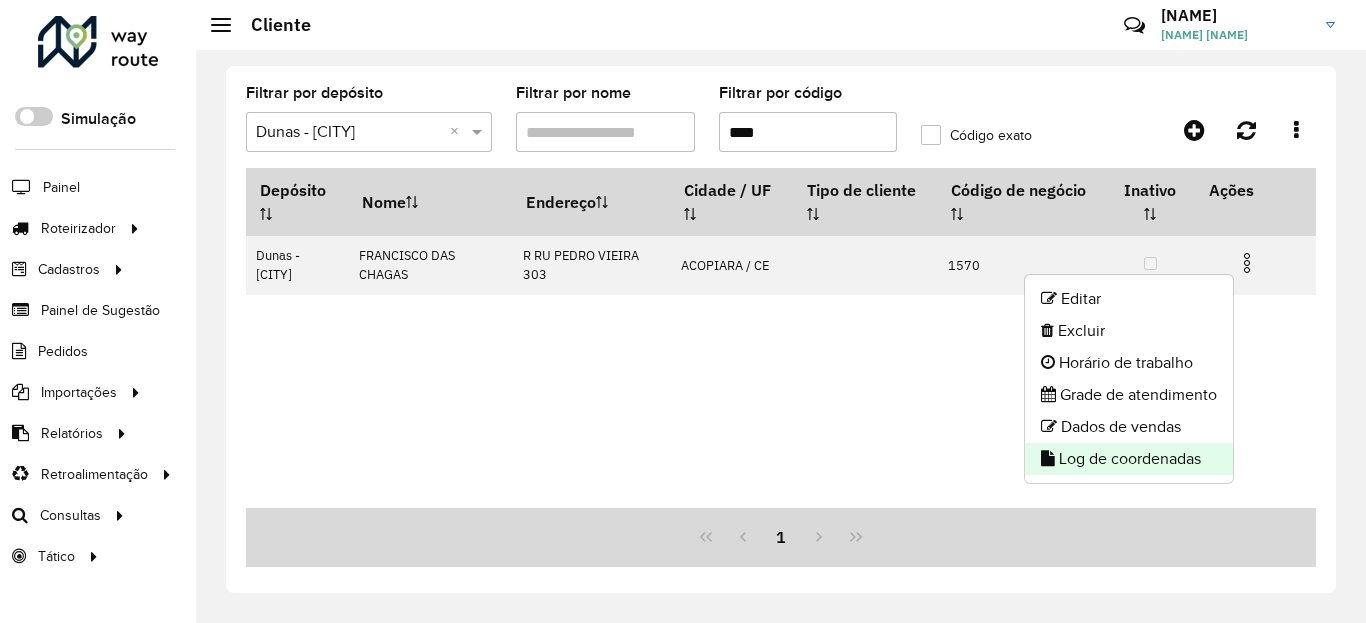 click on "Log de coordenadas" 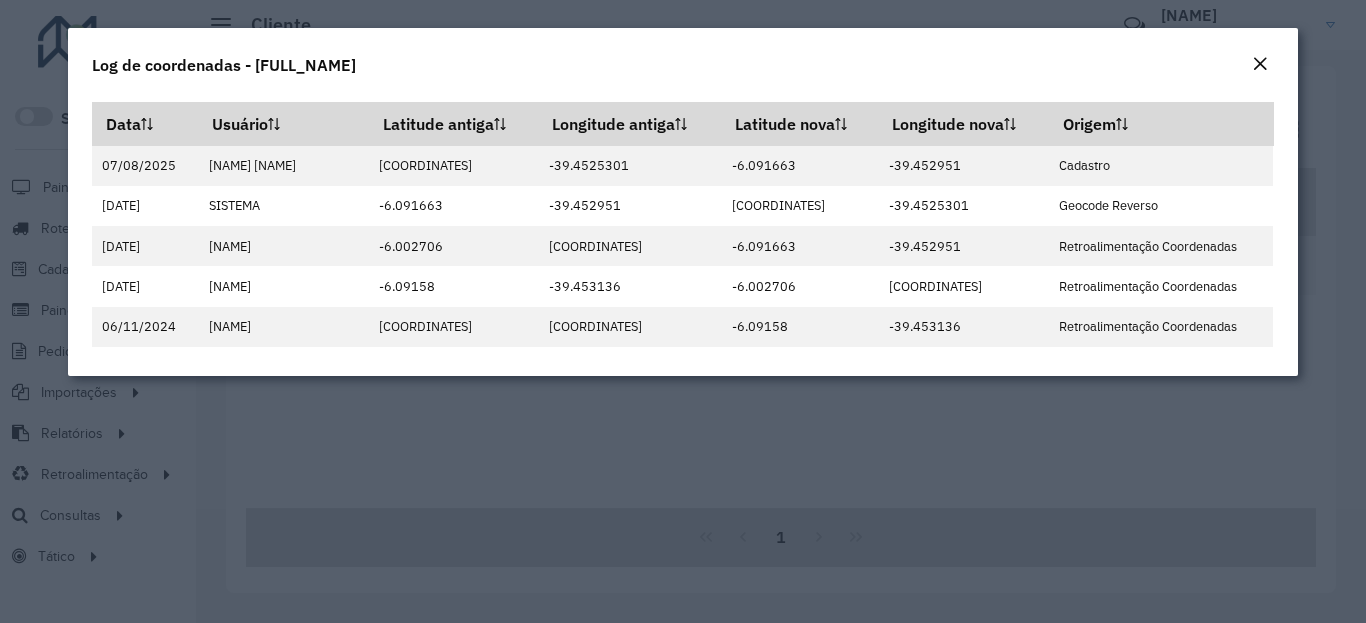 click on "Log de coordenadas - [NAME]" 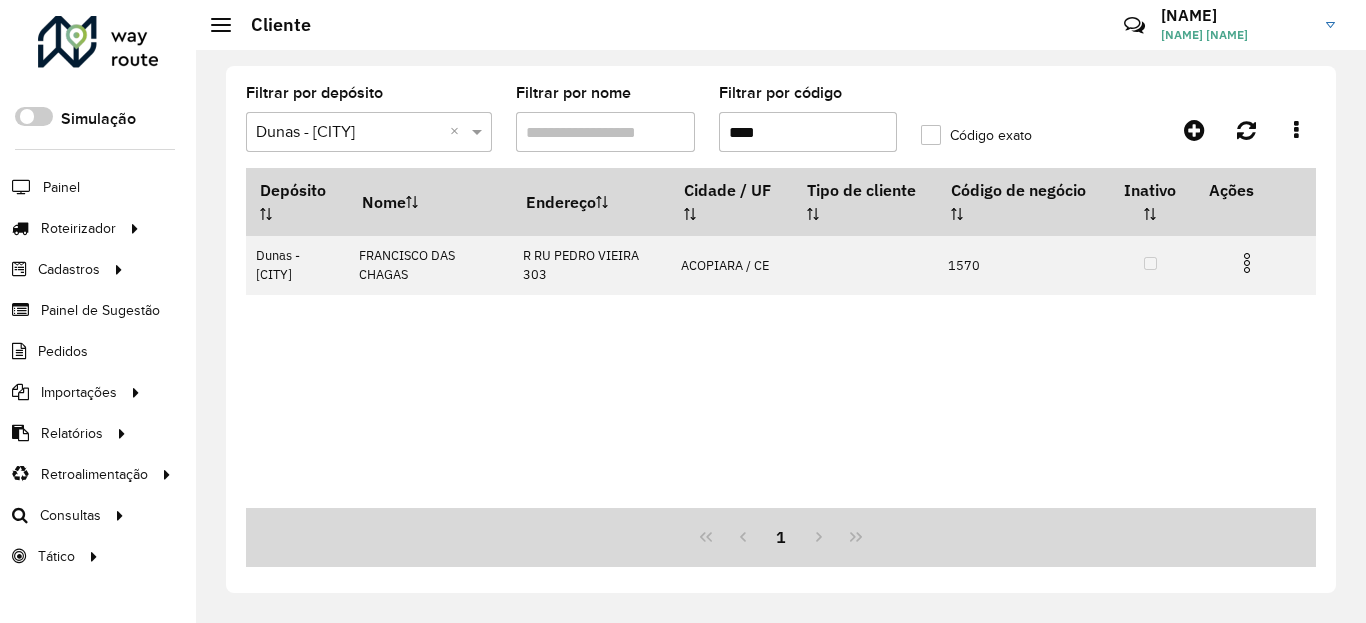 click on "****" at bounding box center (808, 132) 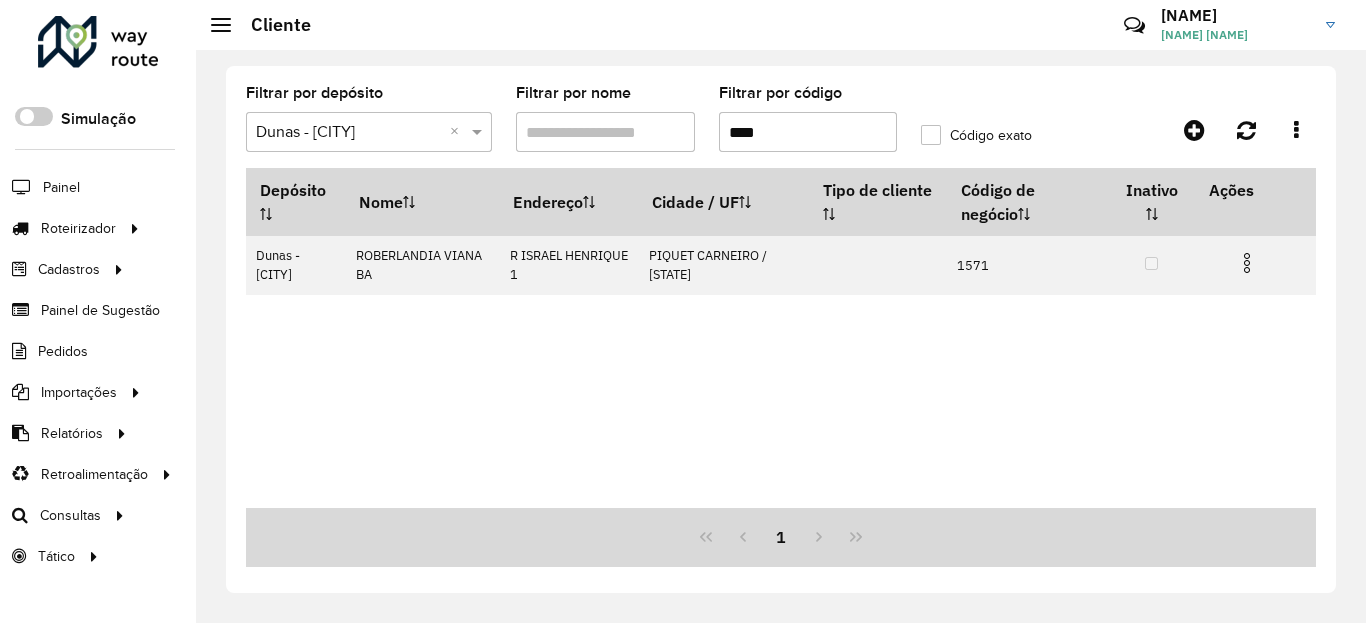 type on "****" 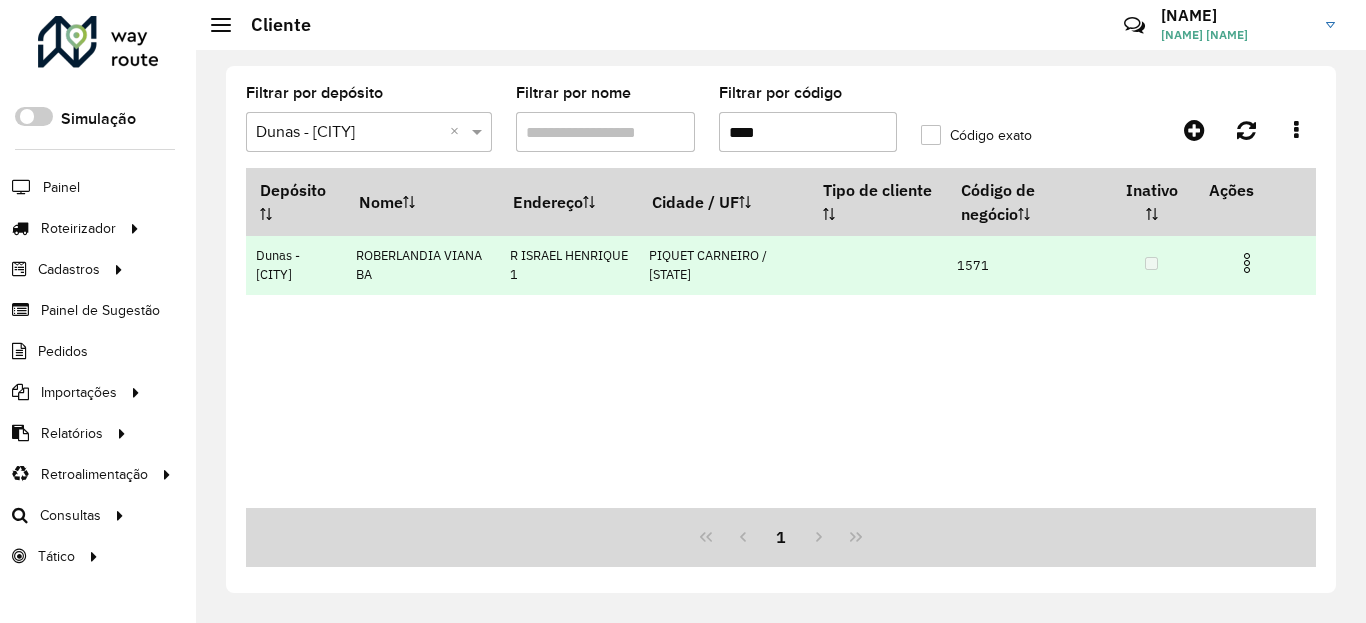 click at bounding box center (1255, 261) 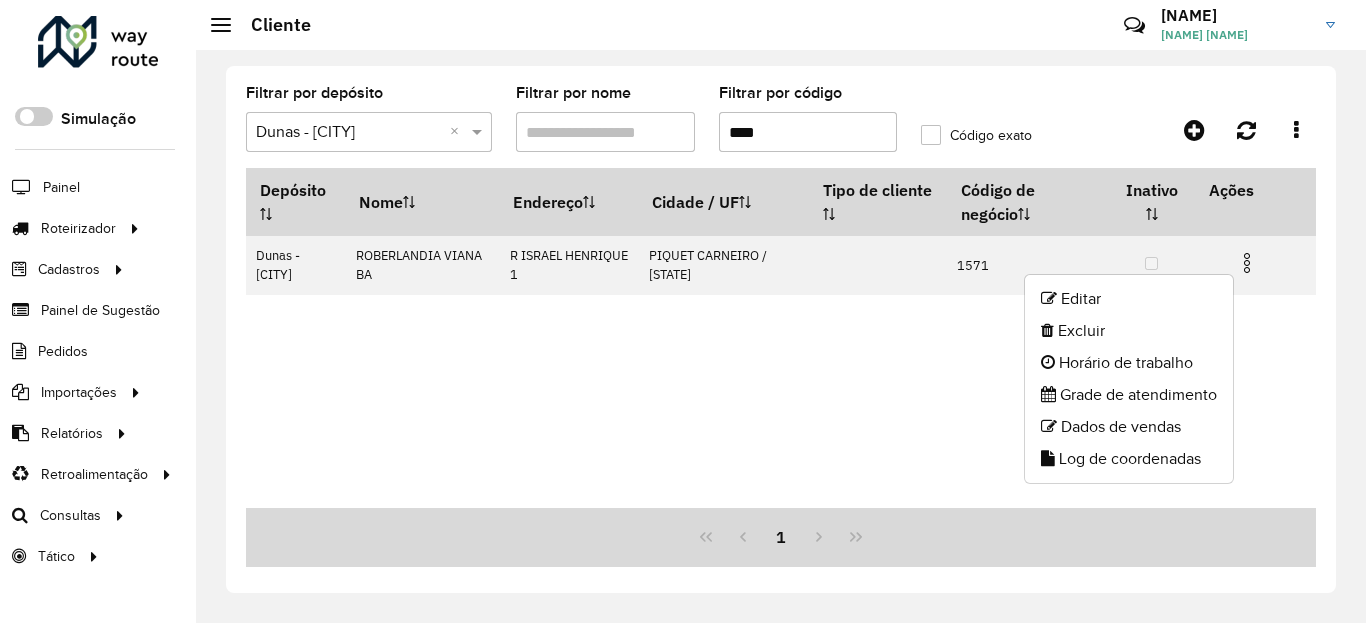 click on "Log de coordenadas" 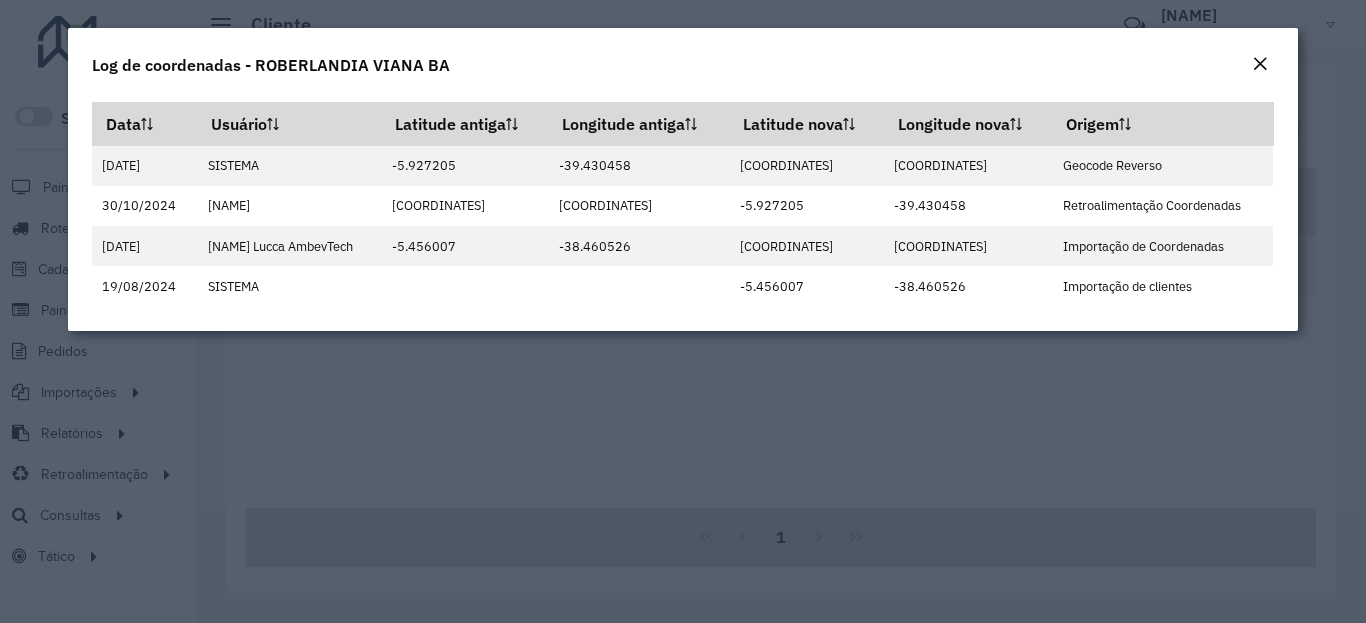 click 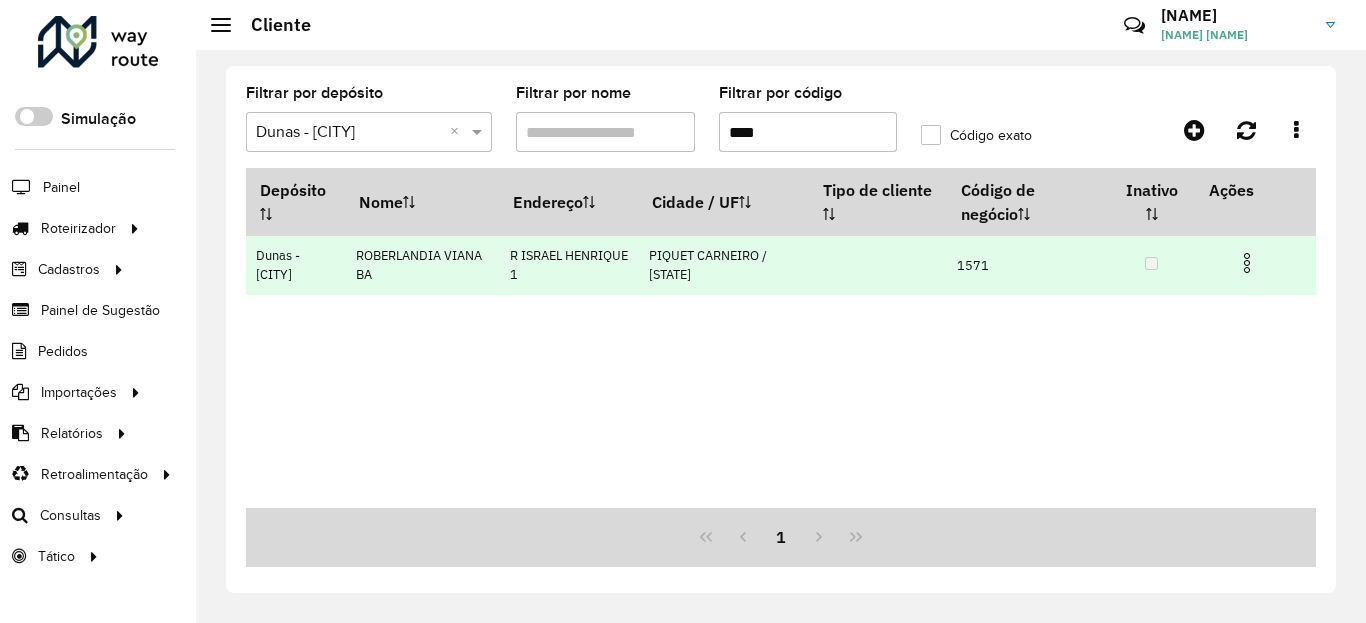 click at bounding box center [1247, 263] 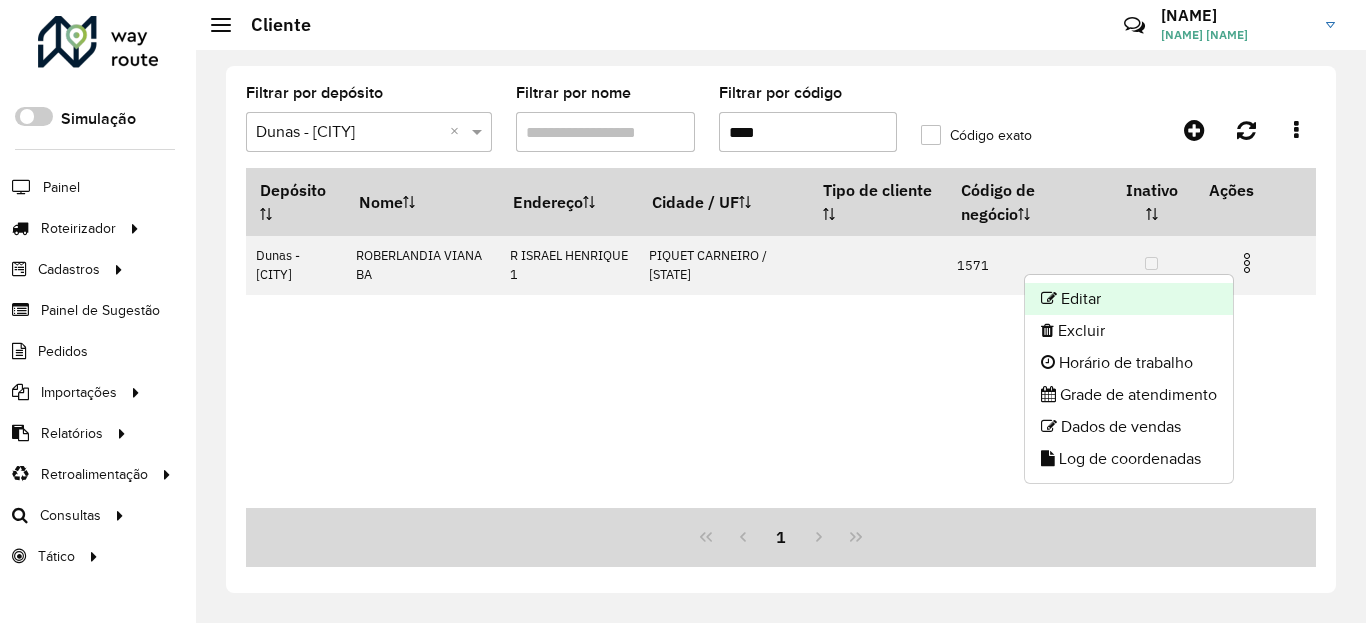 click on "Editar" 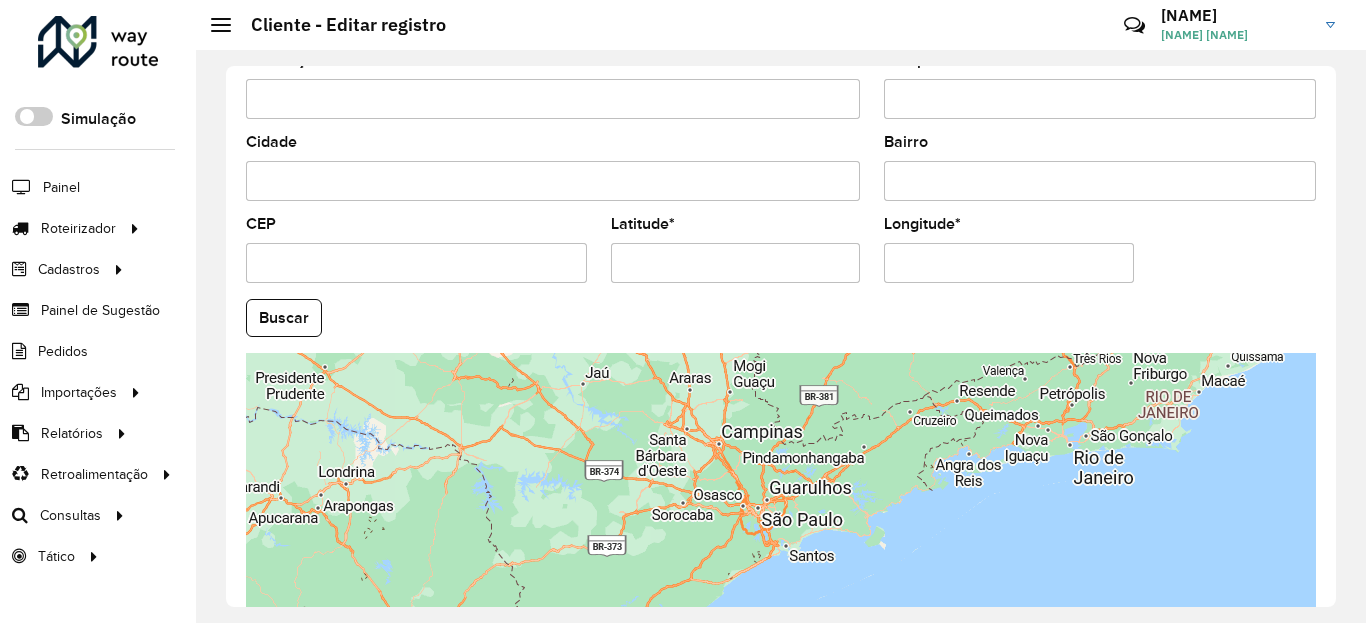 scroll, scrollTop: 865, scrollLeft: 0, axis: vertical 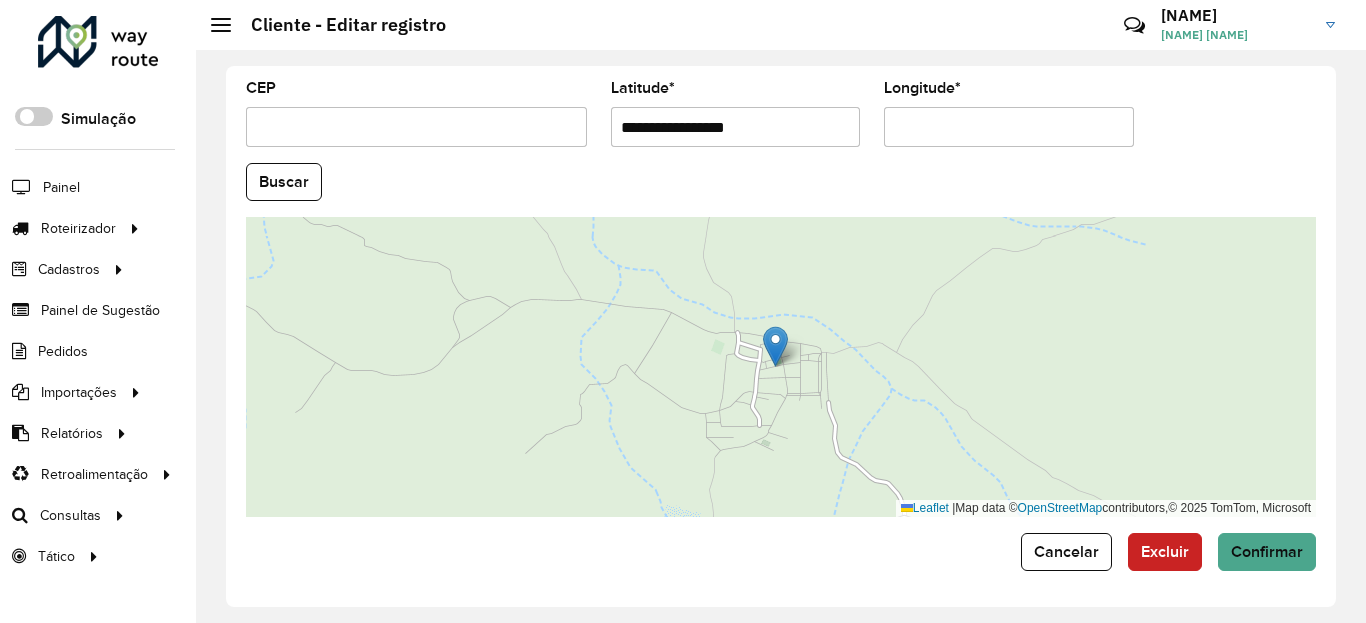 click on "**********" at bounding box center [736, 127] 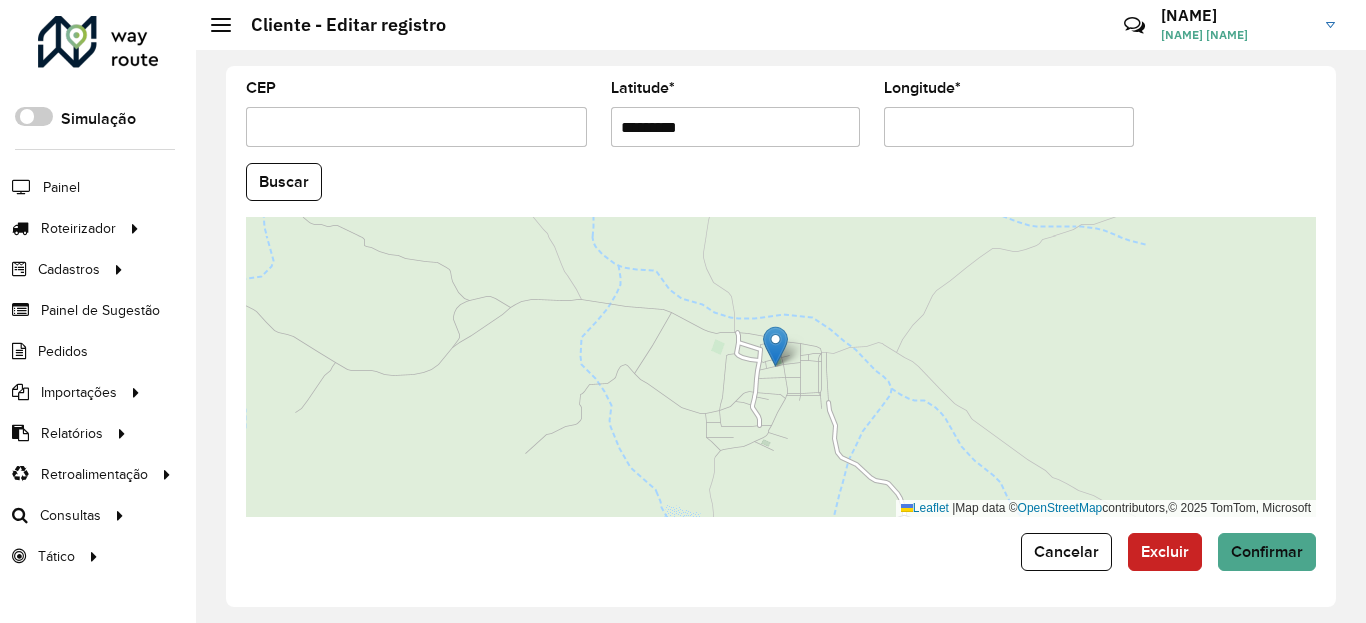 type on "*********" 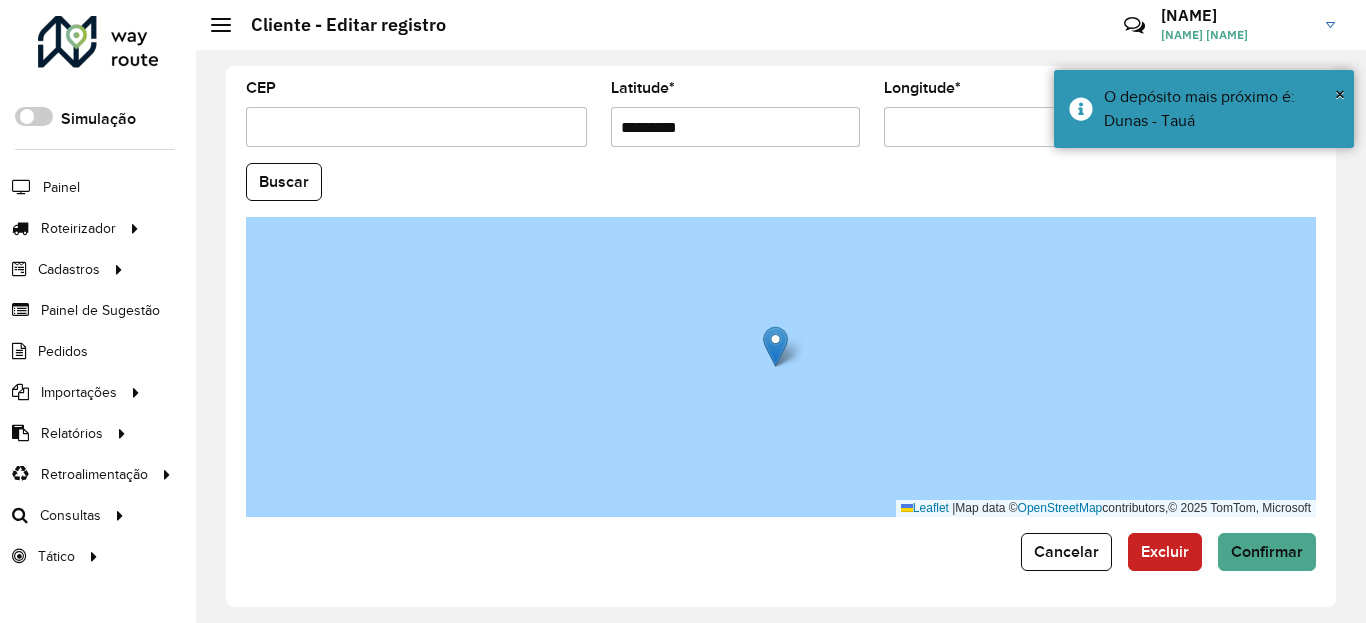 click on "Longitude  *" at bounding box center (1009, 127) 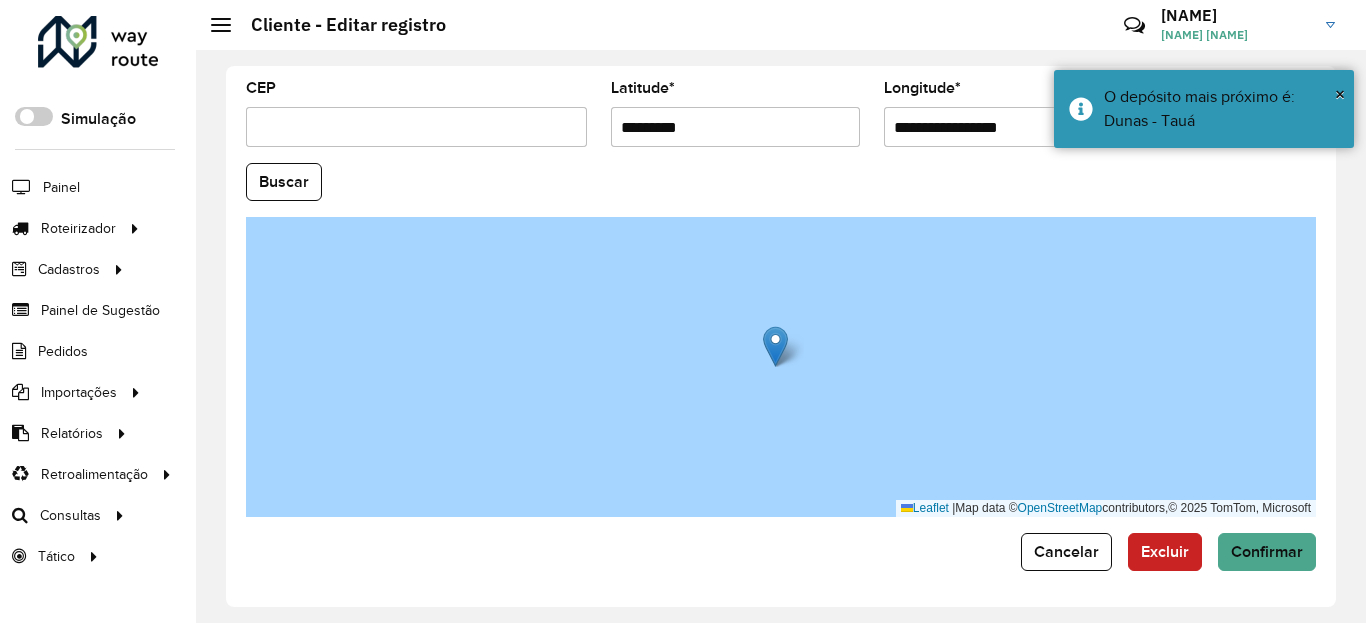 paste 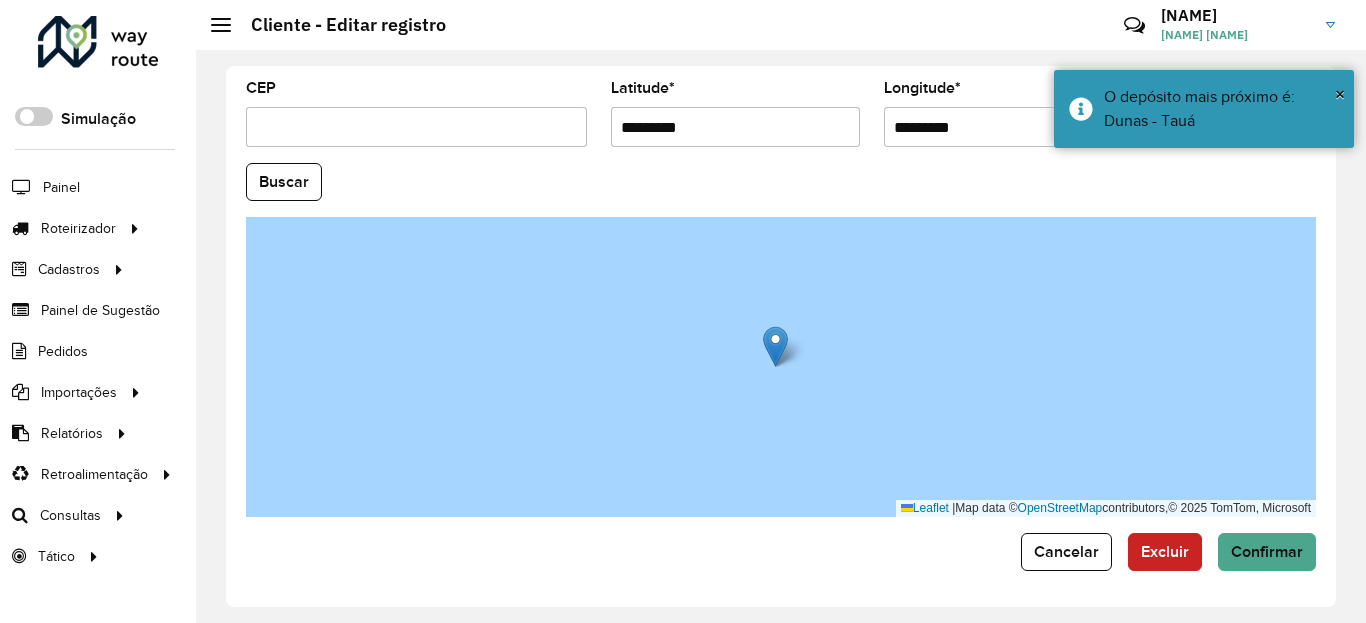 type on "*********" 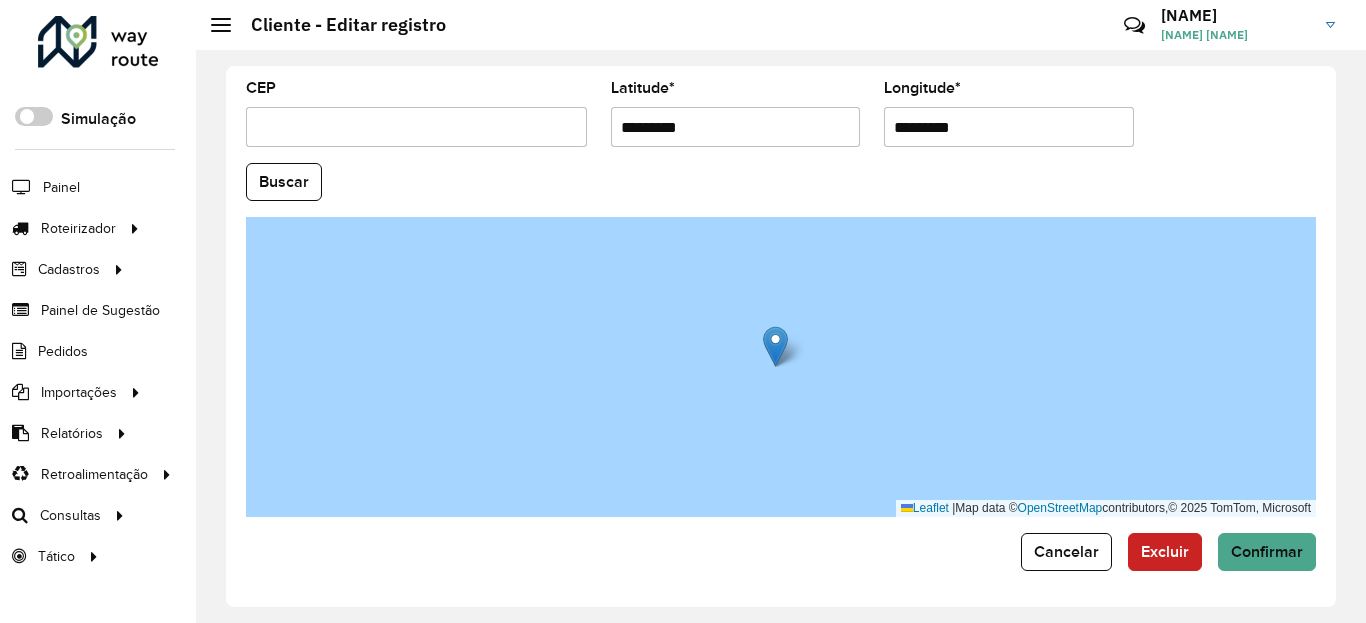 click on "*********" at bounding box center [736, 127] 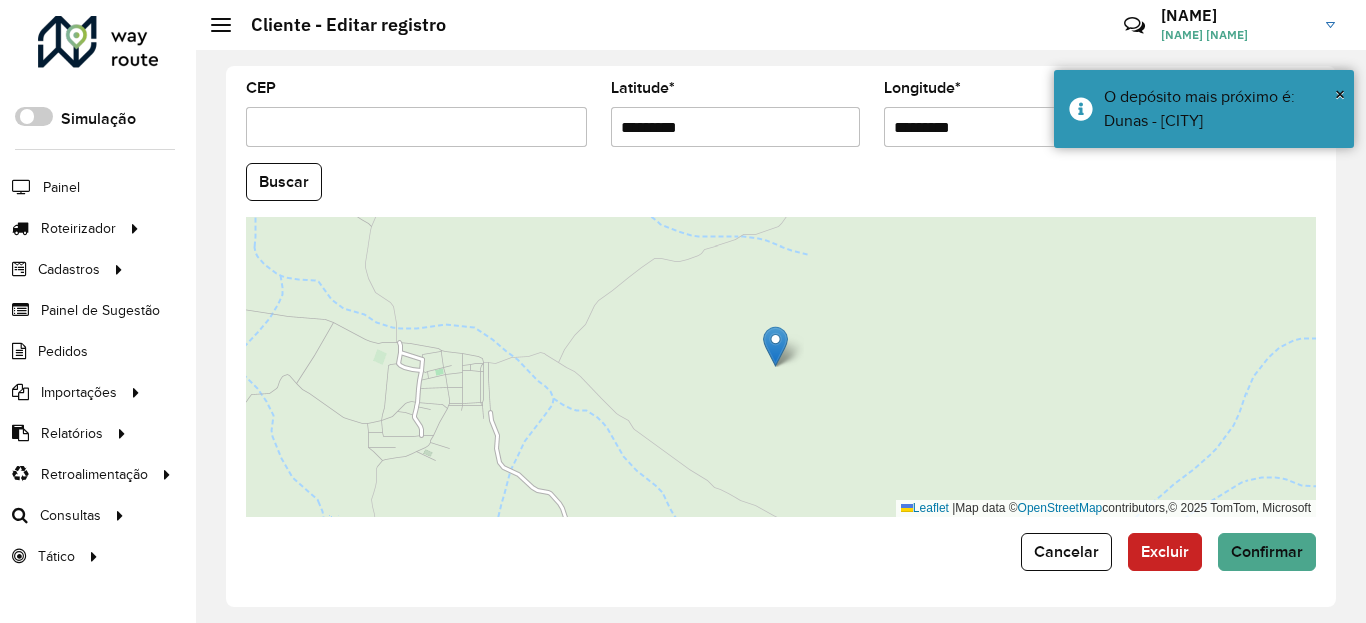 click on "*********" at bounding box center (1009, 127) 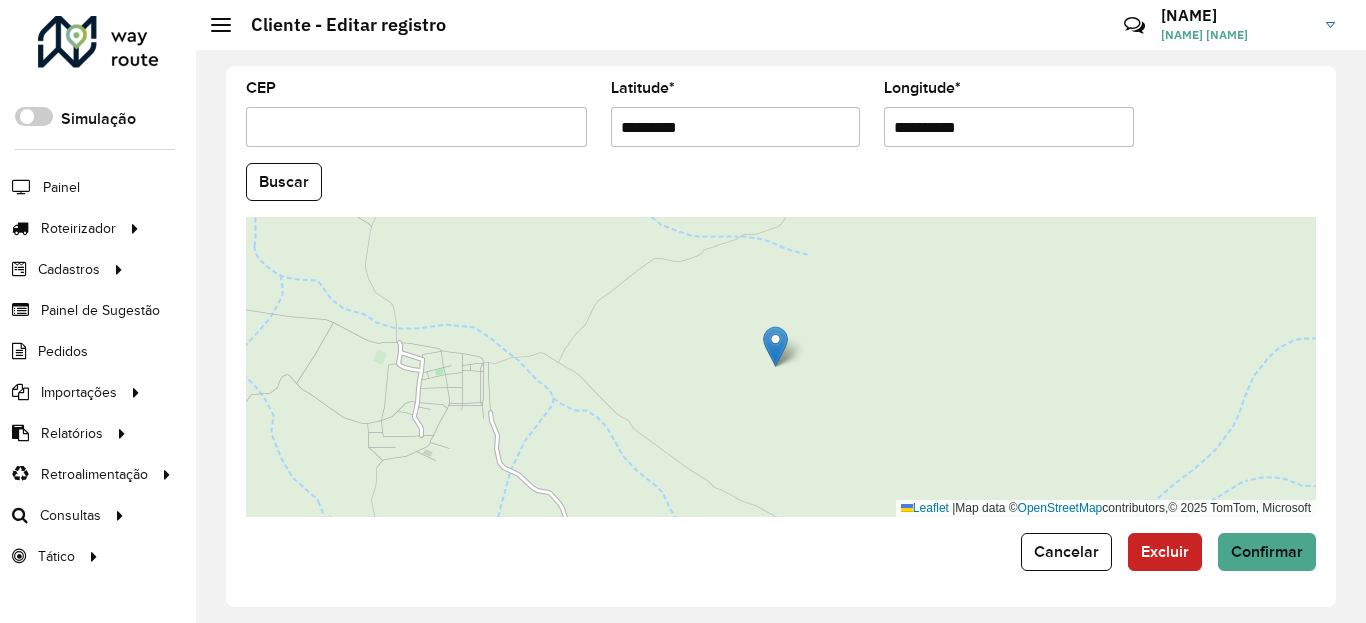 type on "**********" 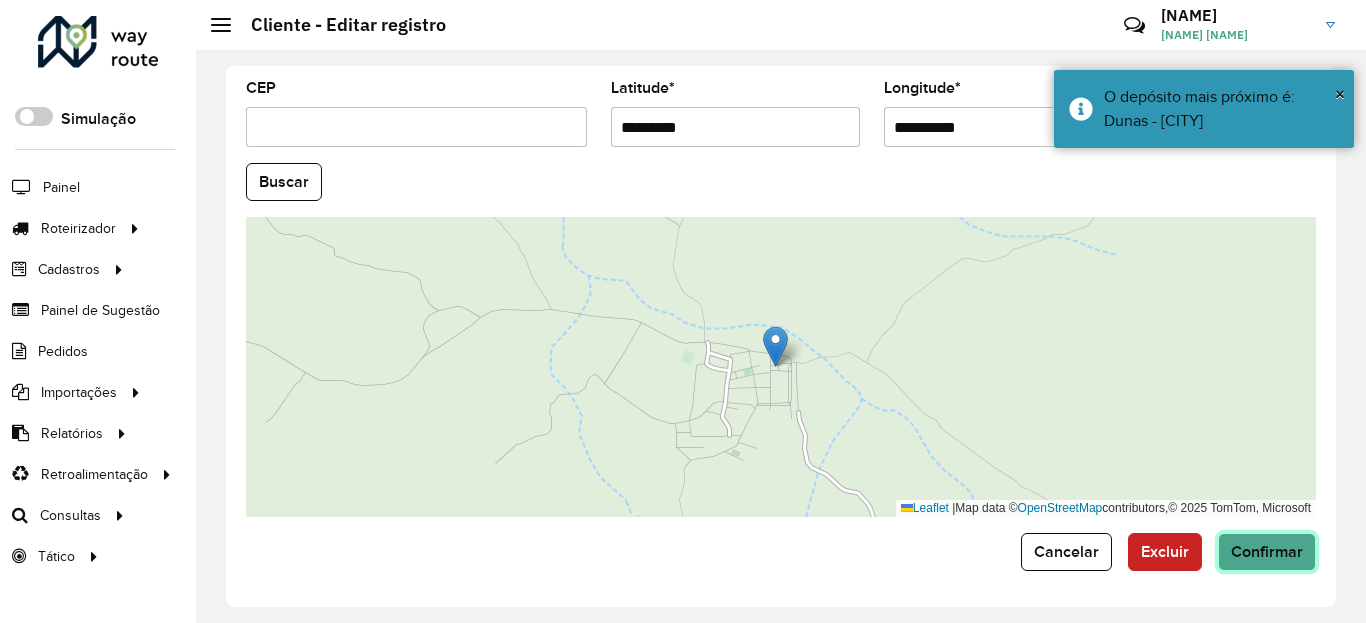click on "Confirmar" 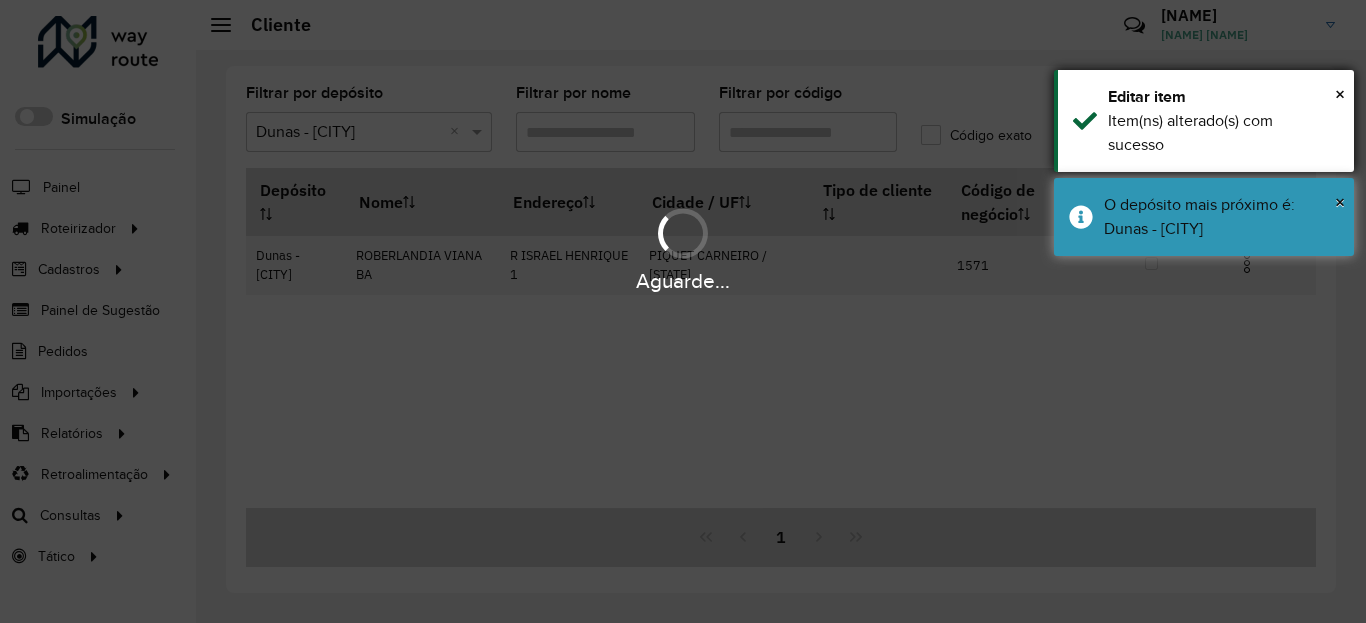 drag, startPoint x: 1117, startPoint y: 256, endPoint x: 1136, endPoint y: 166, distance: 91.983696 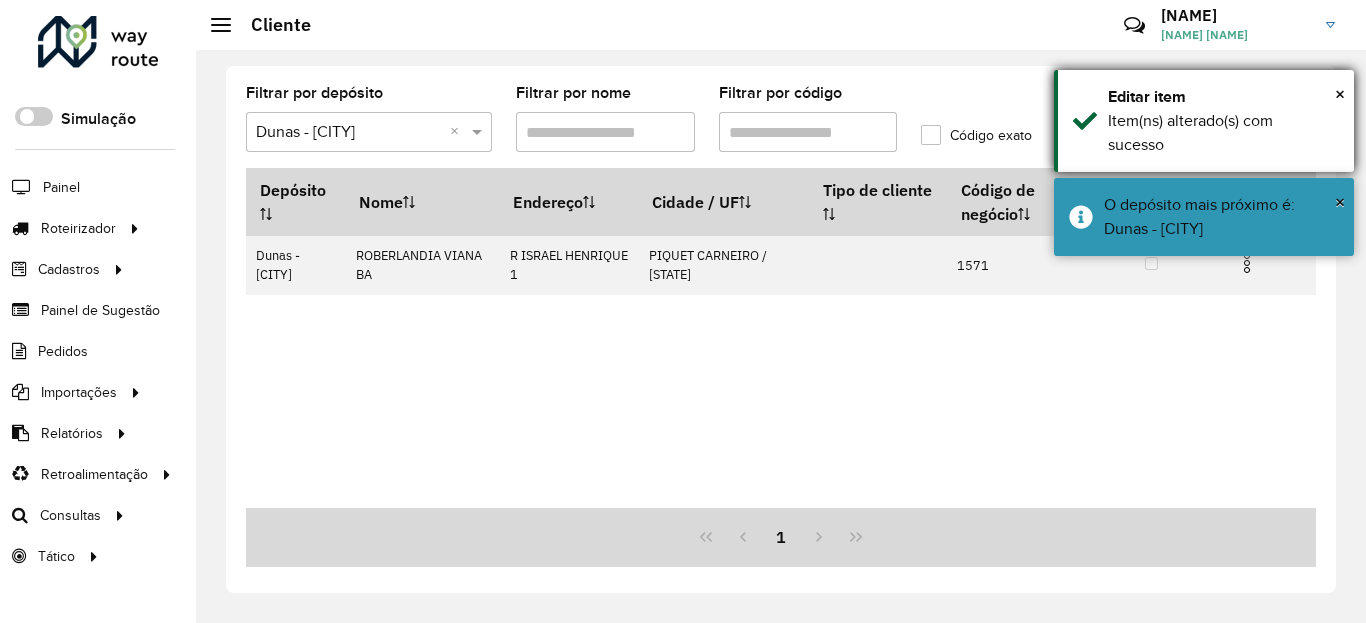 click on "Item(ns) alterado(s) com sucesso" at bounding box center [1223, 133] 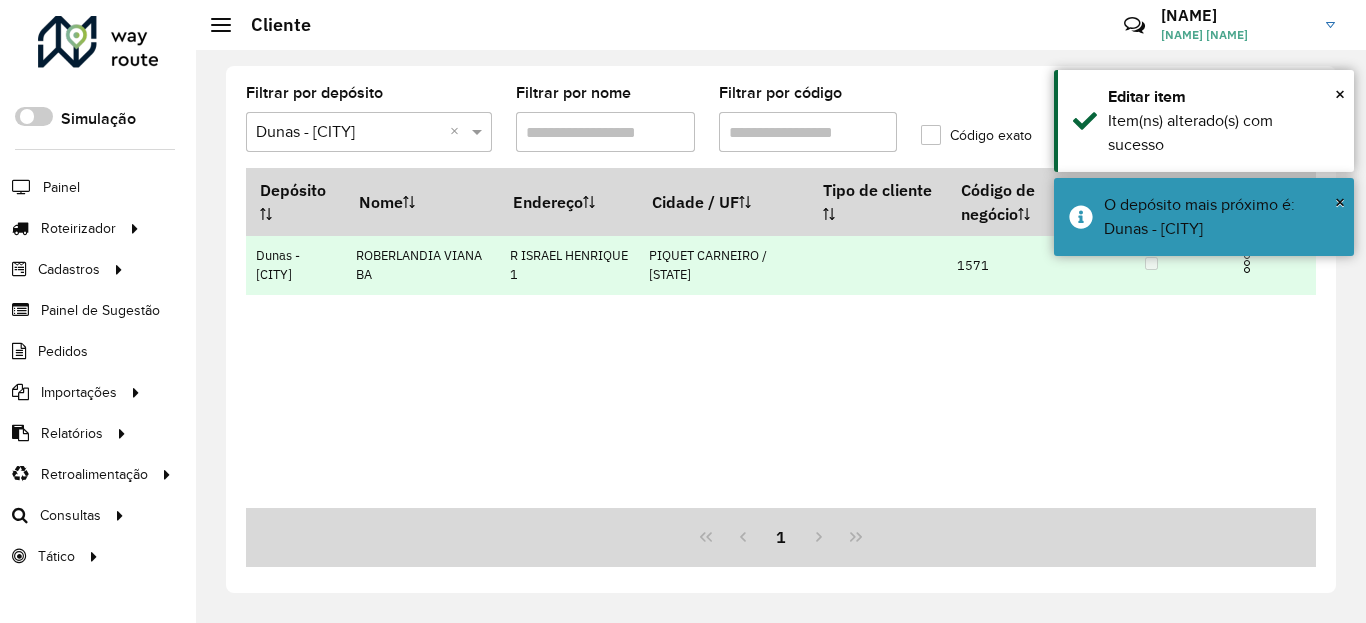 click at bounding box center [1255, 261] 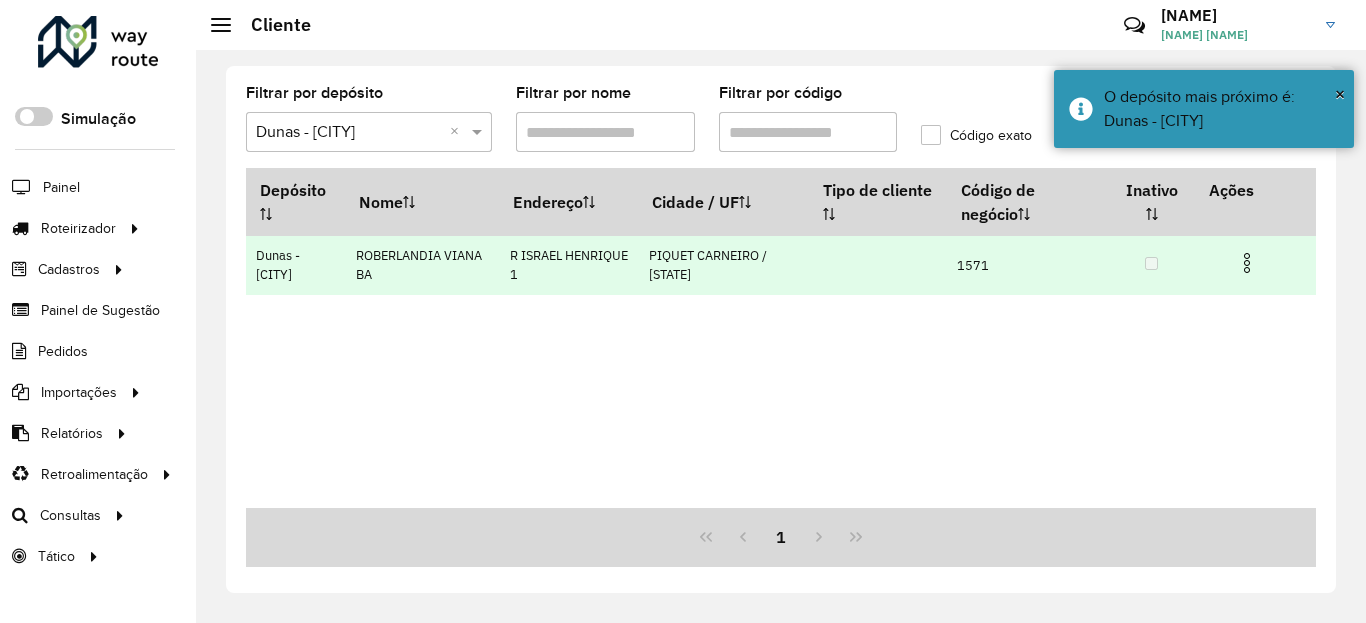 click at bounding box center (1247, 263) 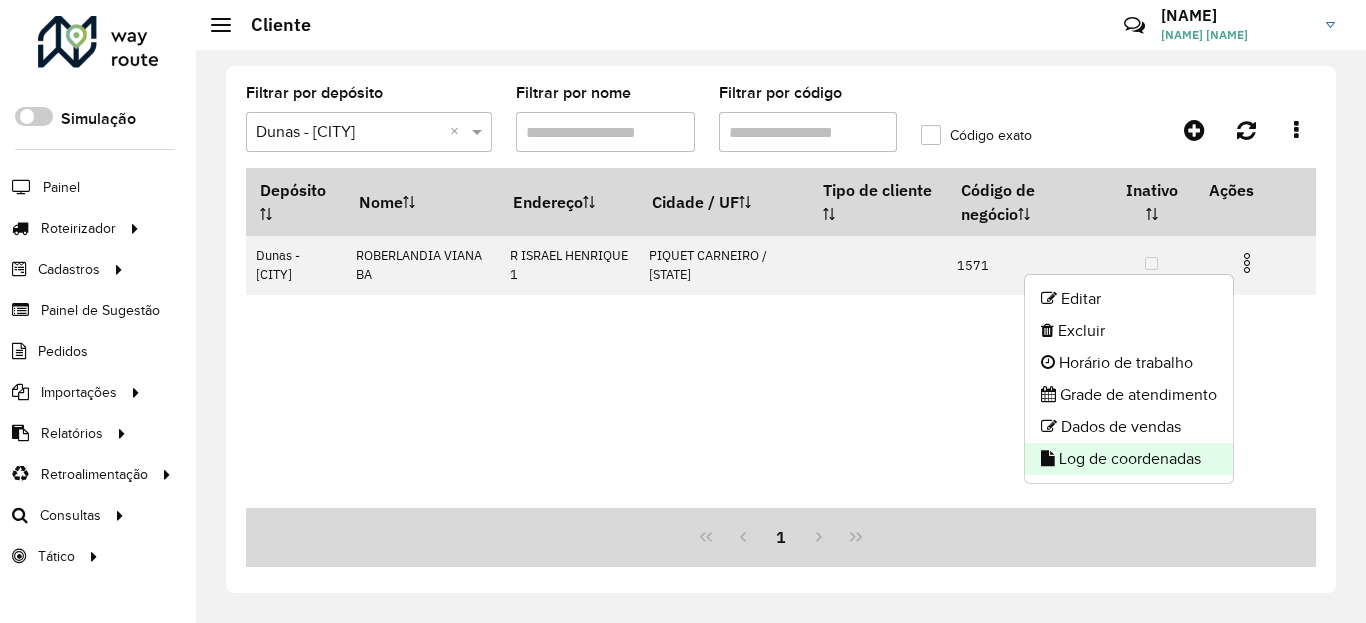 click on "Log de coordenadas" 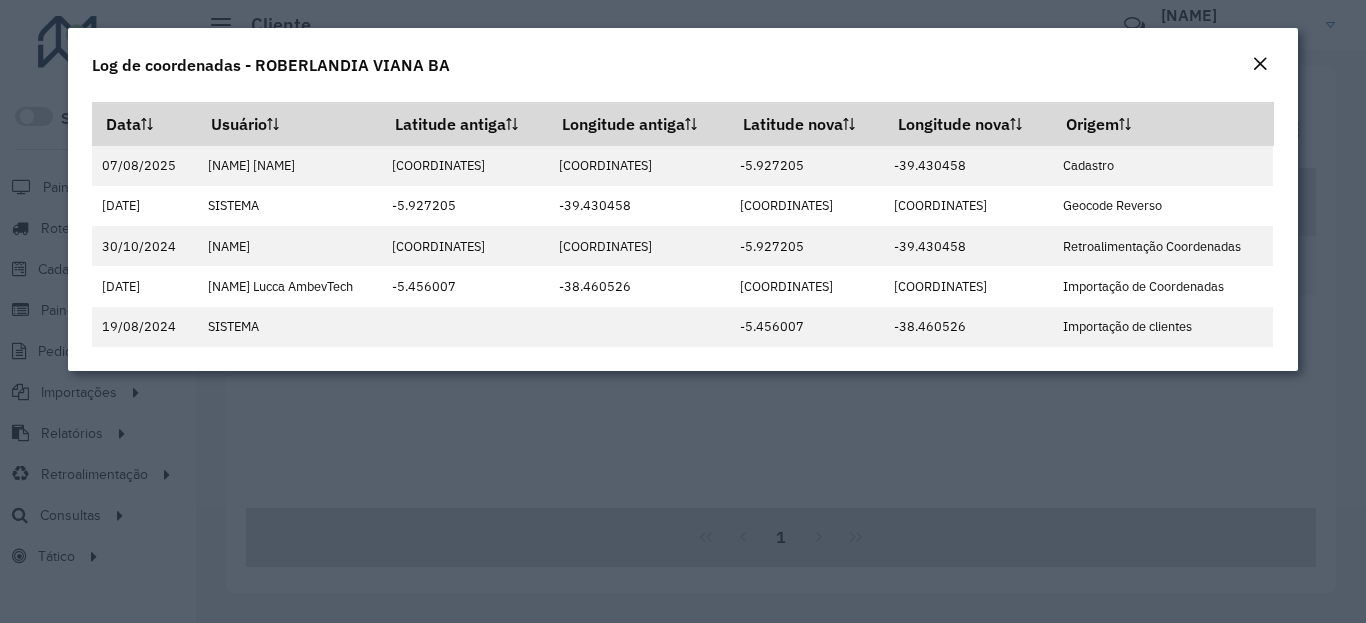 click 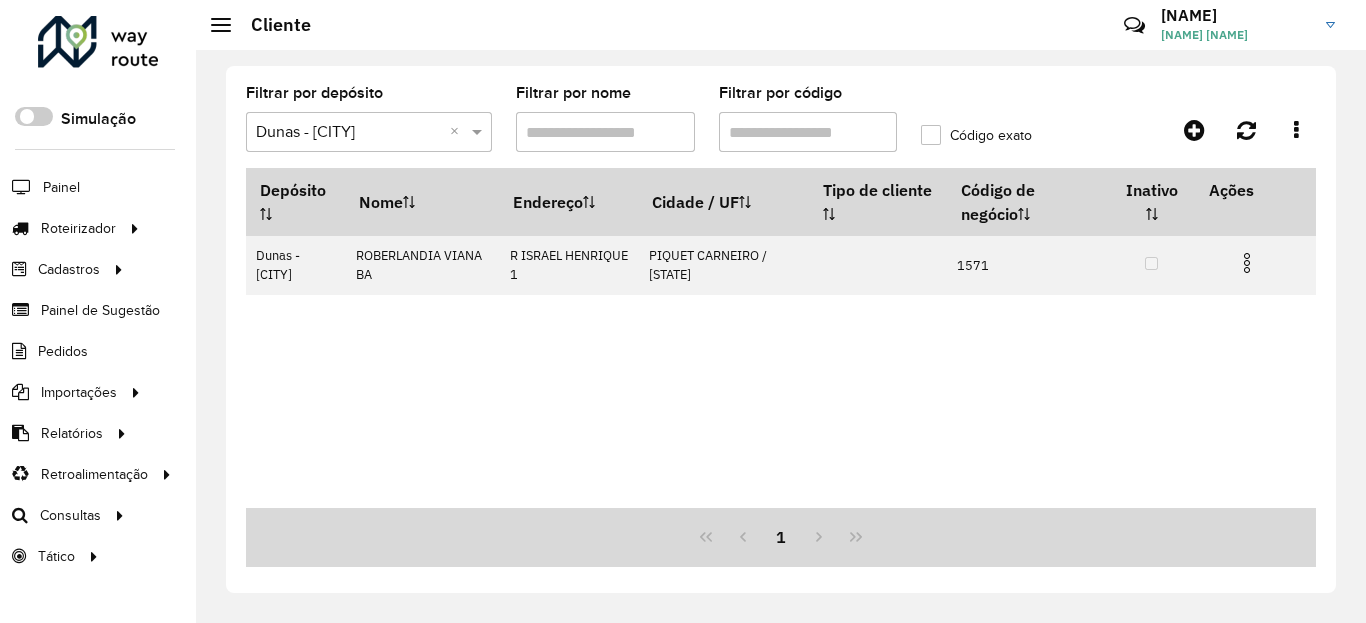 click on "Filtrar por código" at bounding box center (808, 132) 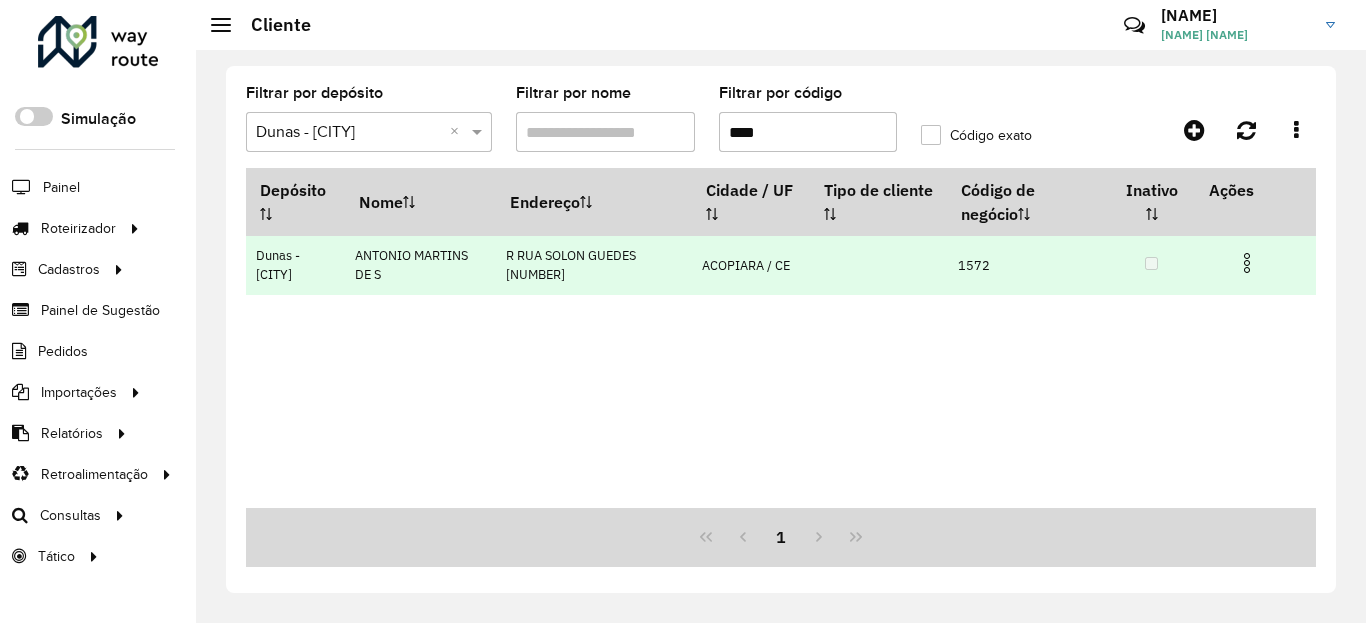 type on "****" 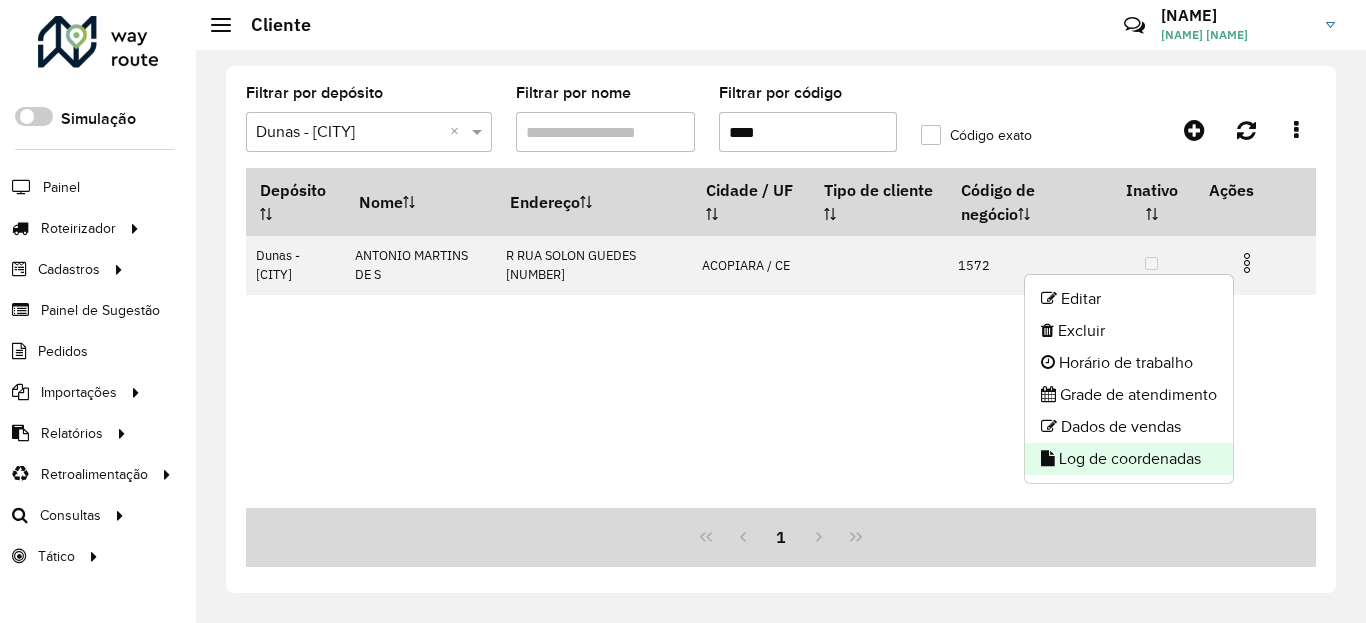 click on "Log de coordenadas" 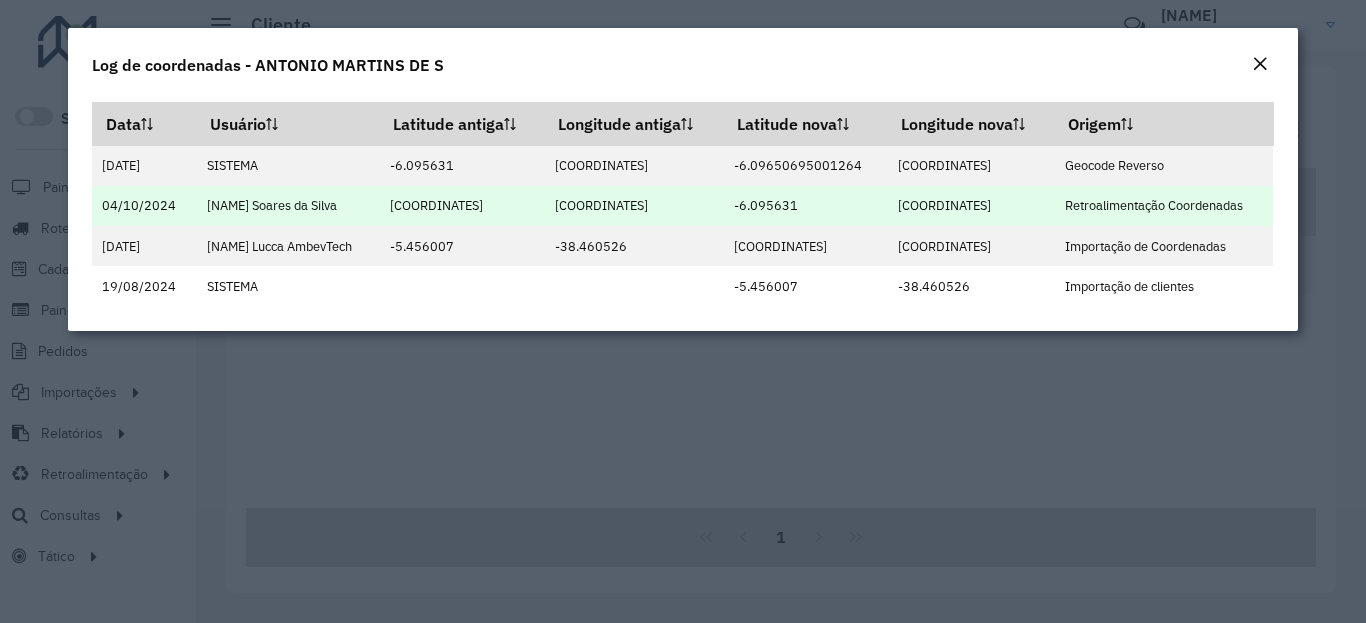 click on "-6.095631" at bounding box center [805, 206] 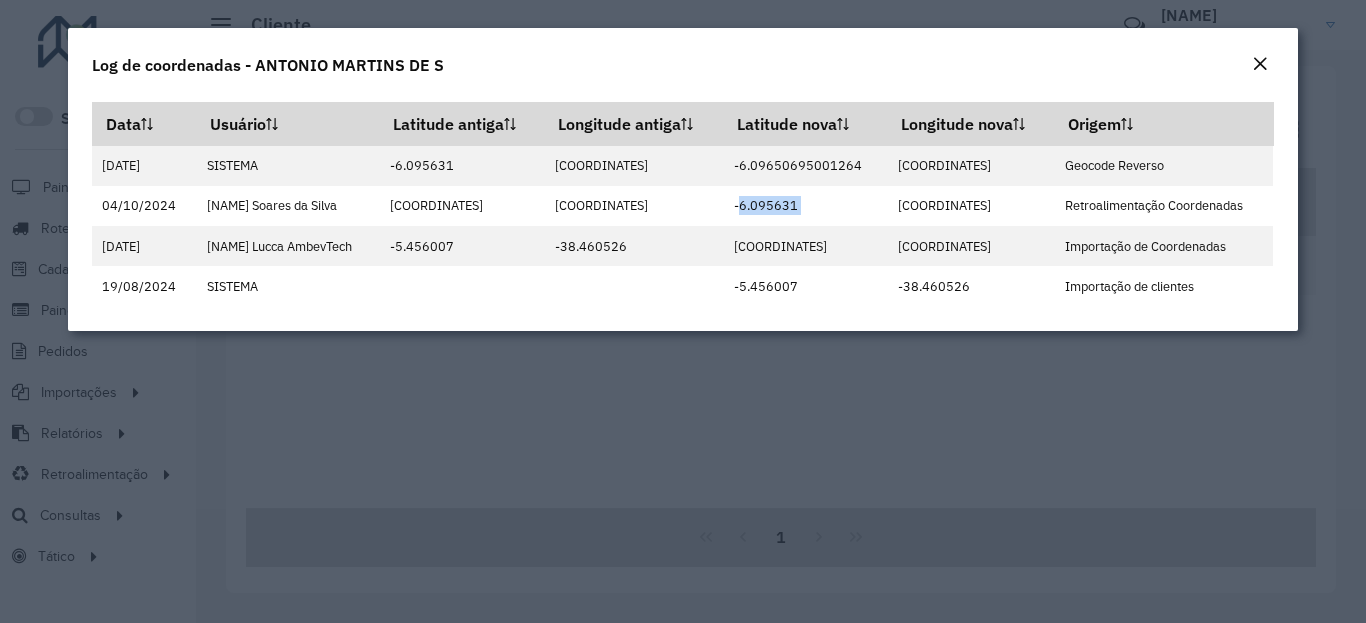 copy on "-6.095631" 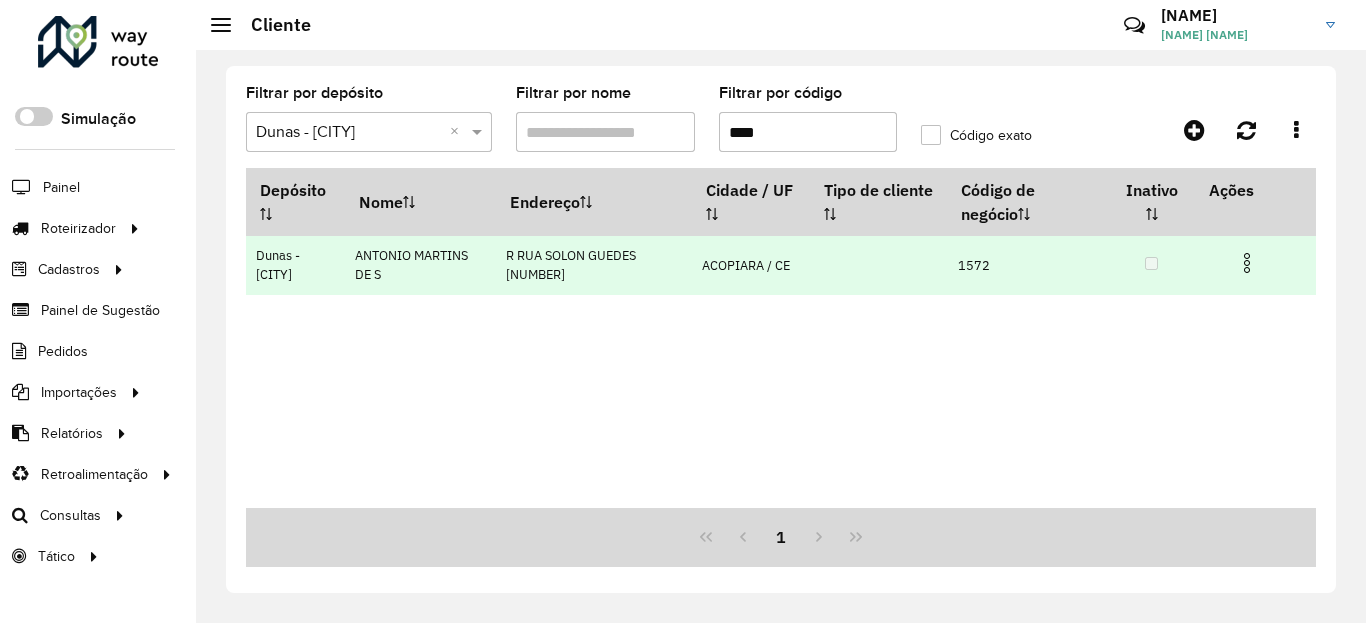 click at bounding box center (1255, 261) 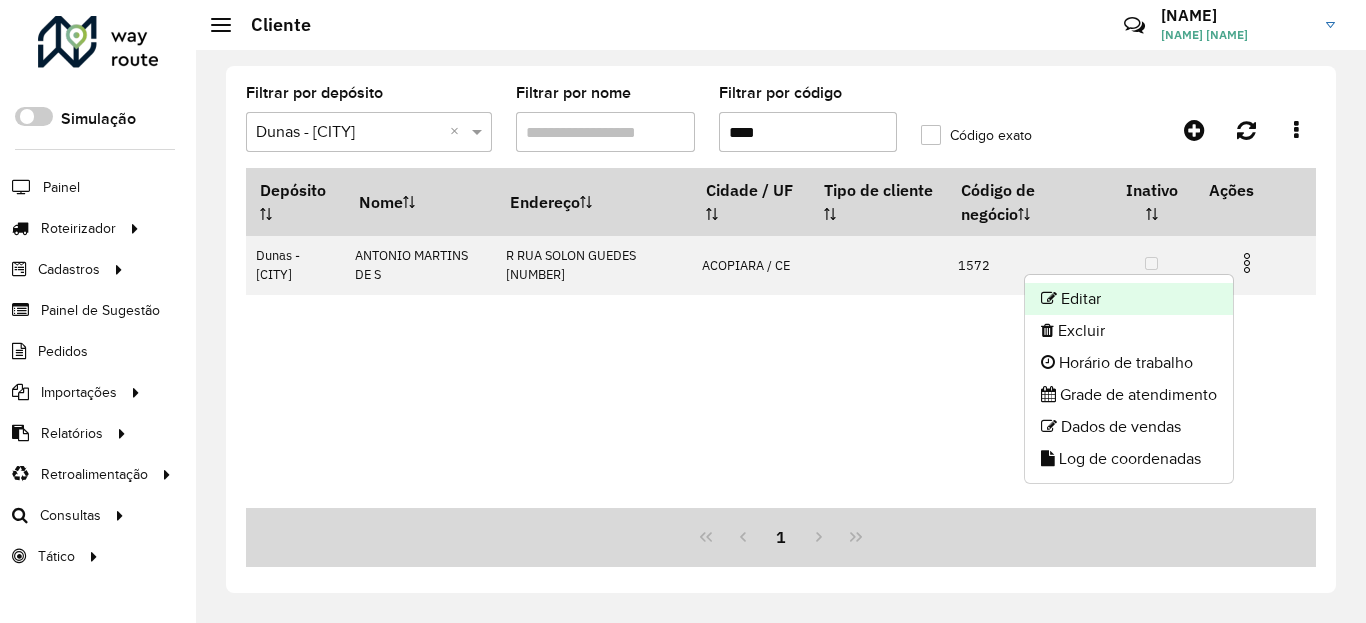 click on "Editar" 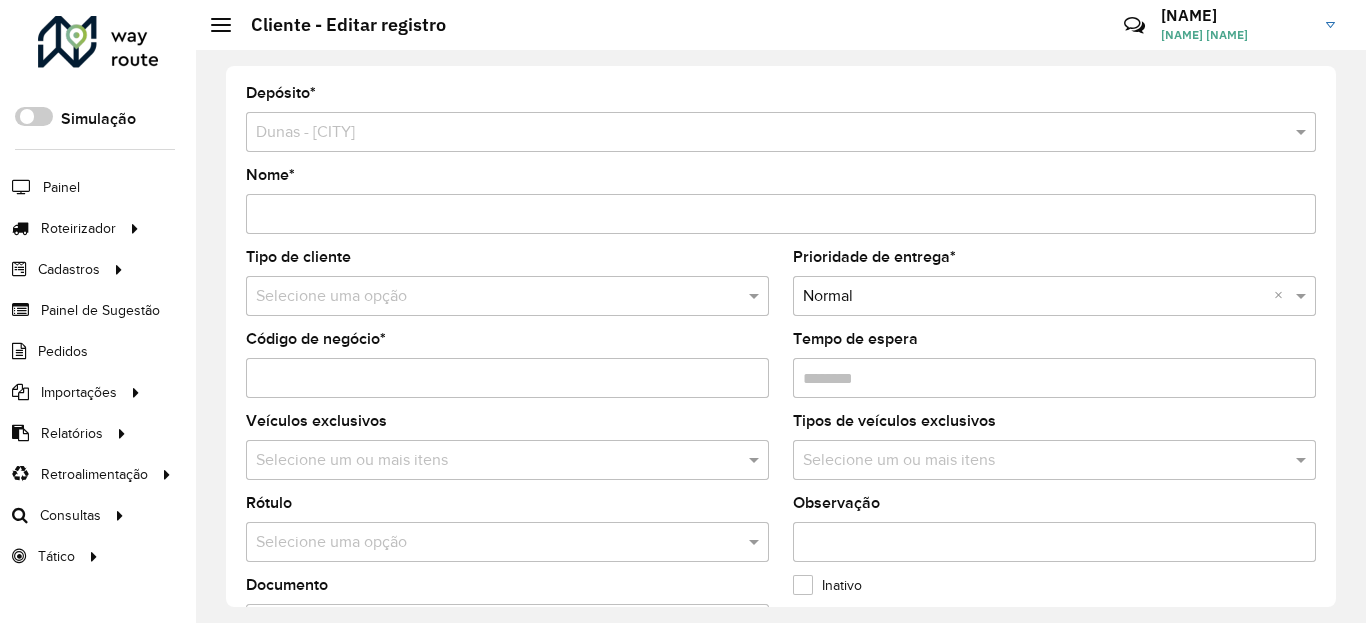 scroll, scrollTop: 720, scrollLeft: 0, axis: vertical 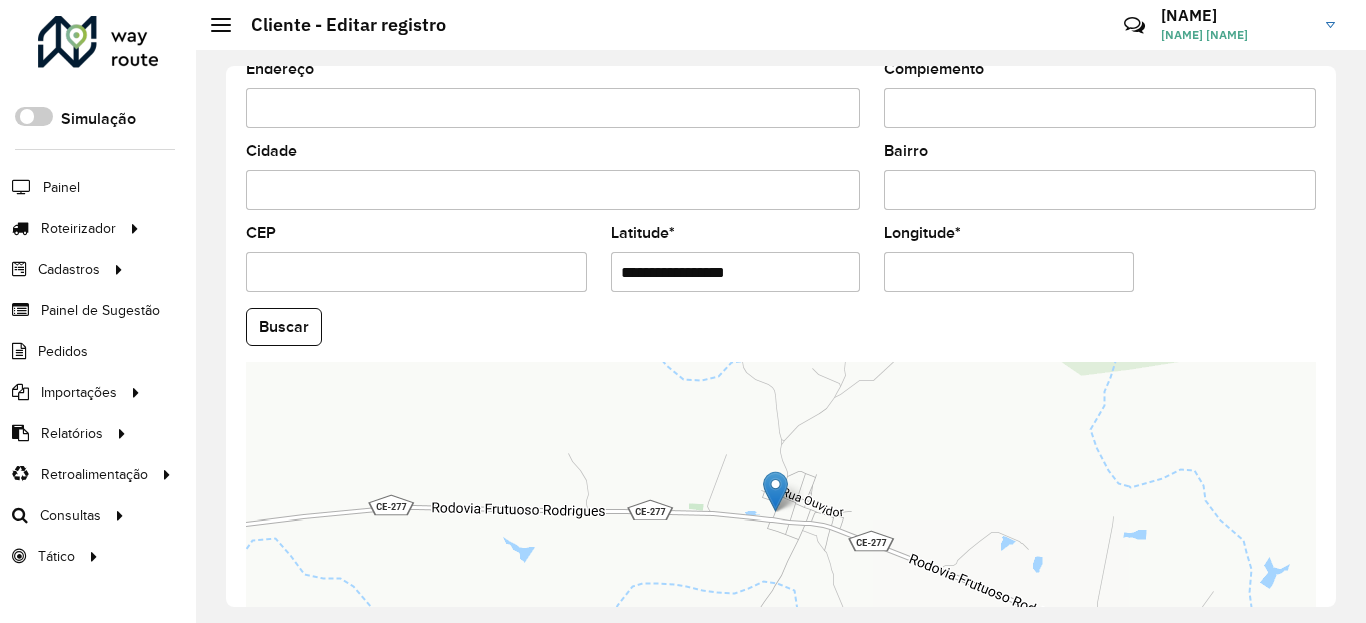 click on "**********" at bounding box center [736, 272] 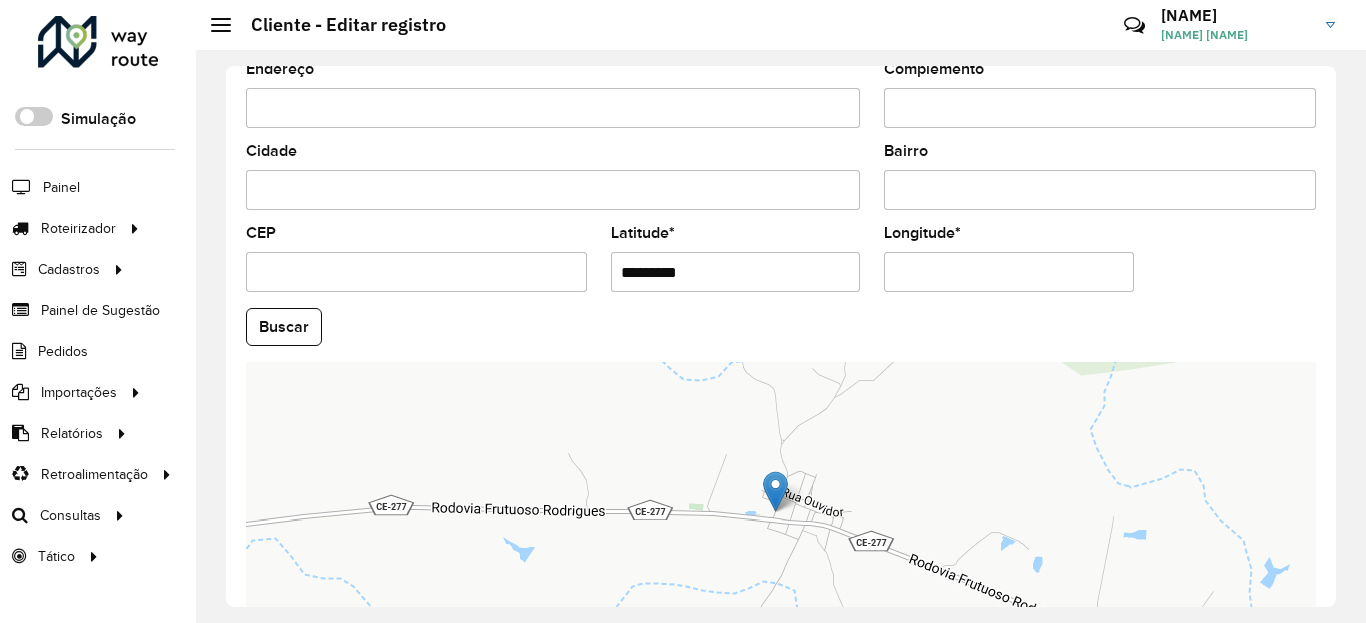 type on "*********" 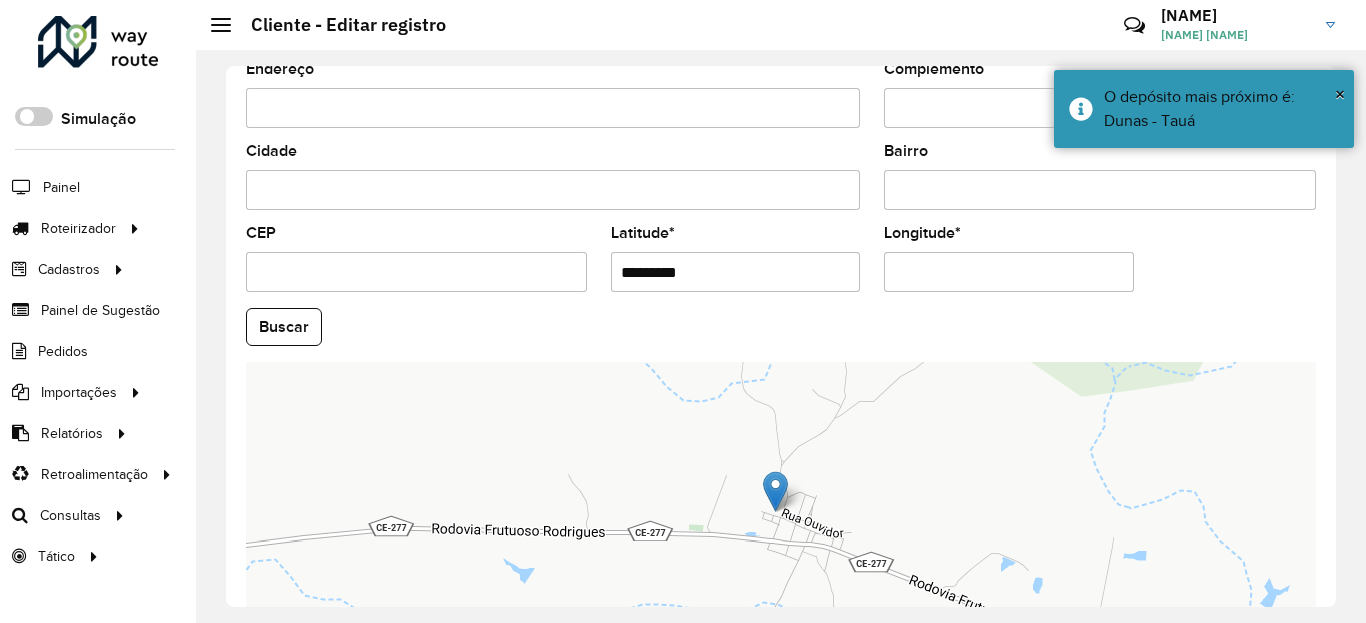 click on "Longitude  *" at bounding box center [1009, 272] 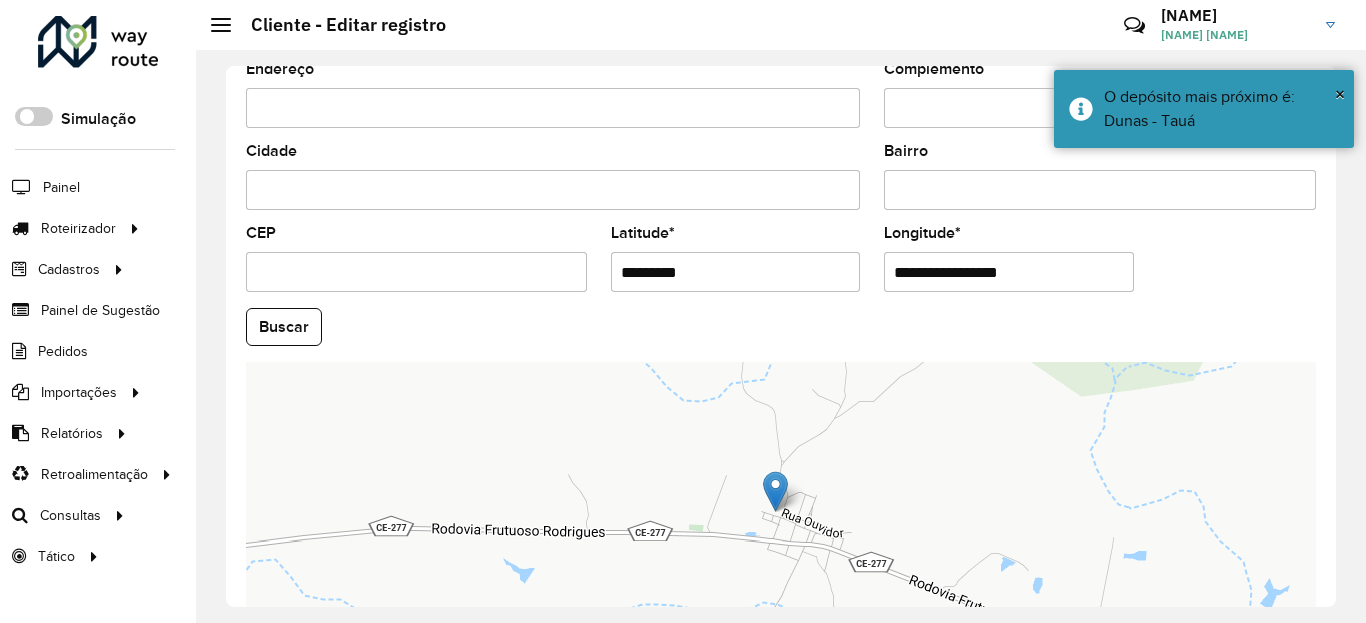 paste 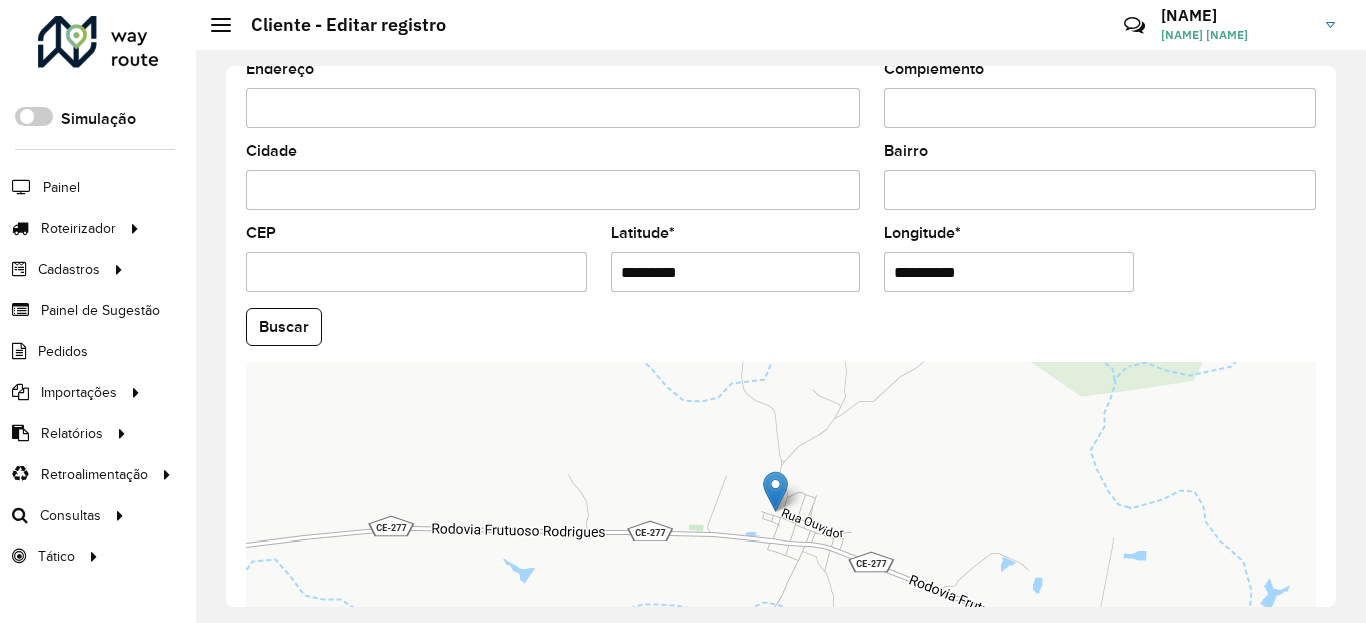 type on "**********" 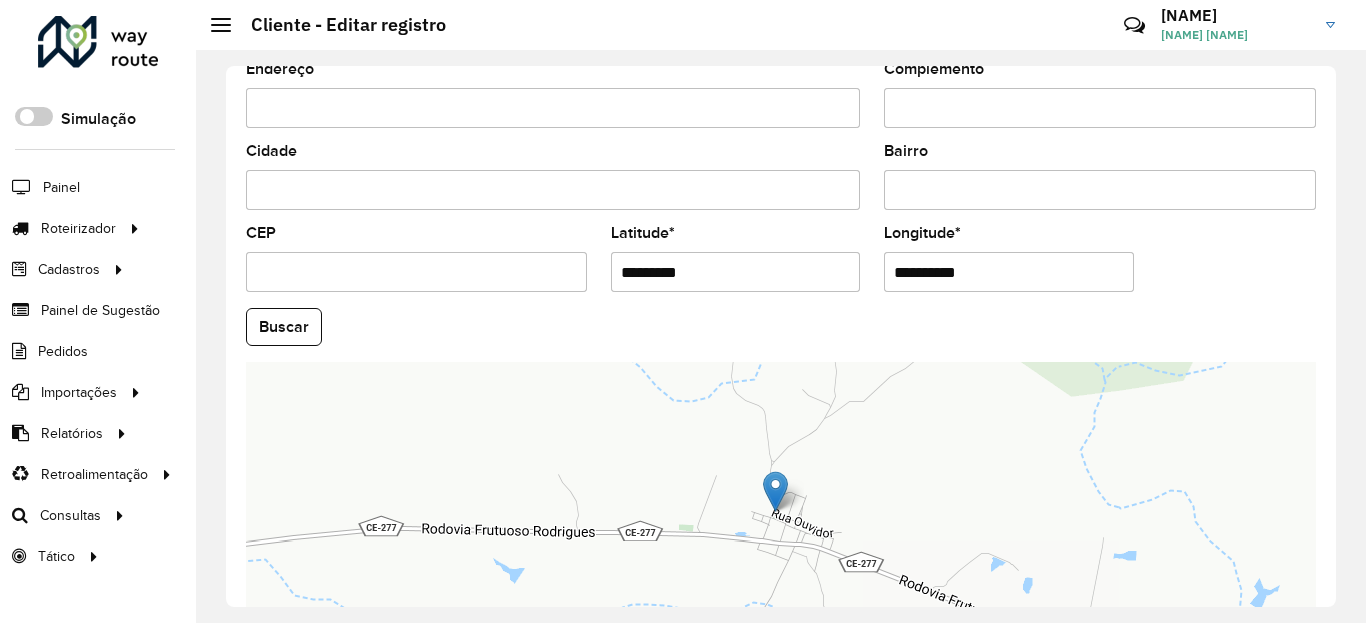 scroll, scrollTop: 865, scrollLeft: 0, axis: vertical 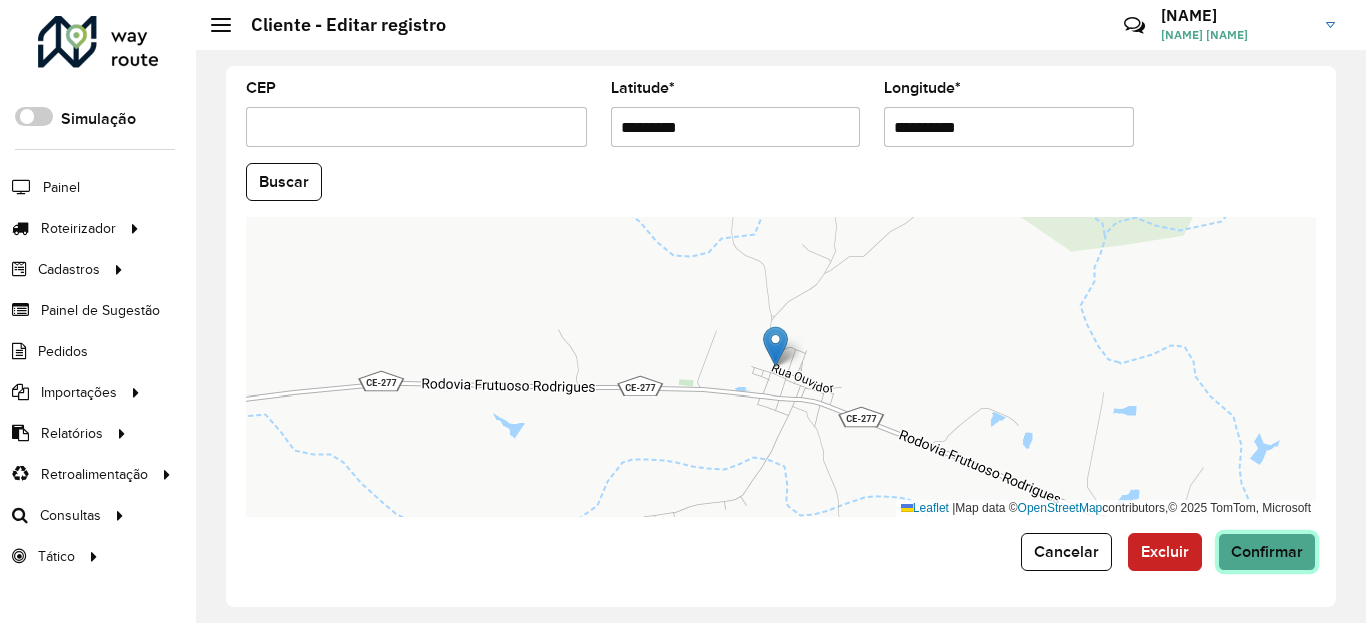 click on "Confirmar" 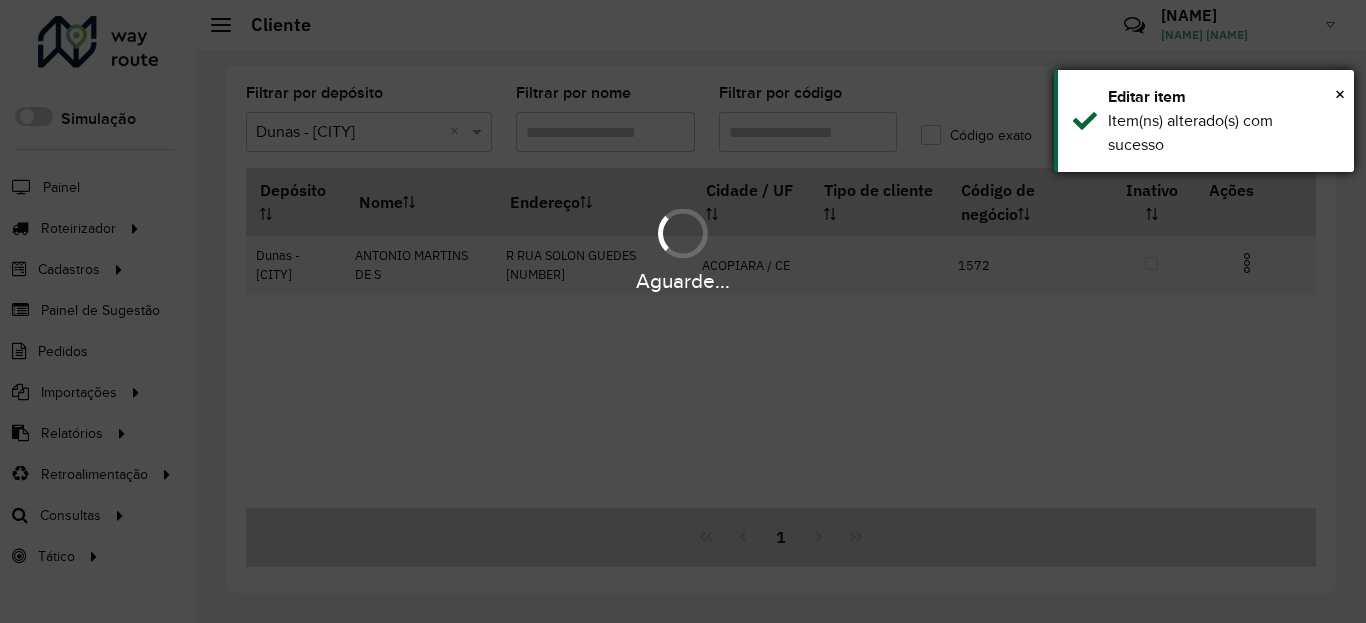 drag, startPoint x: 1230, startPoint y: 92, endPoint x: 1231, endPoint y: 118, distance: 26.019224 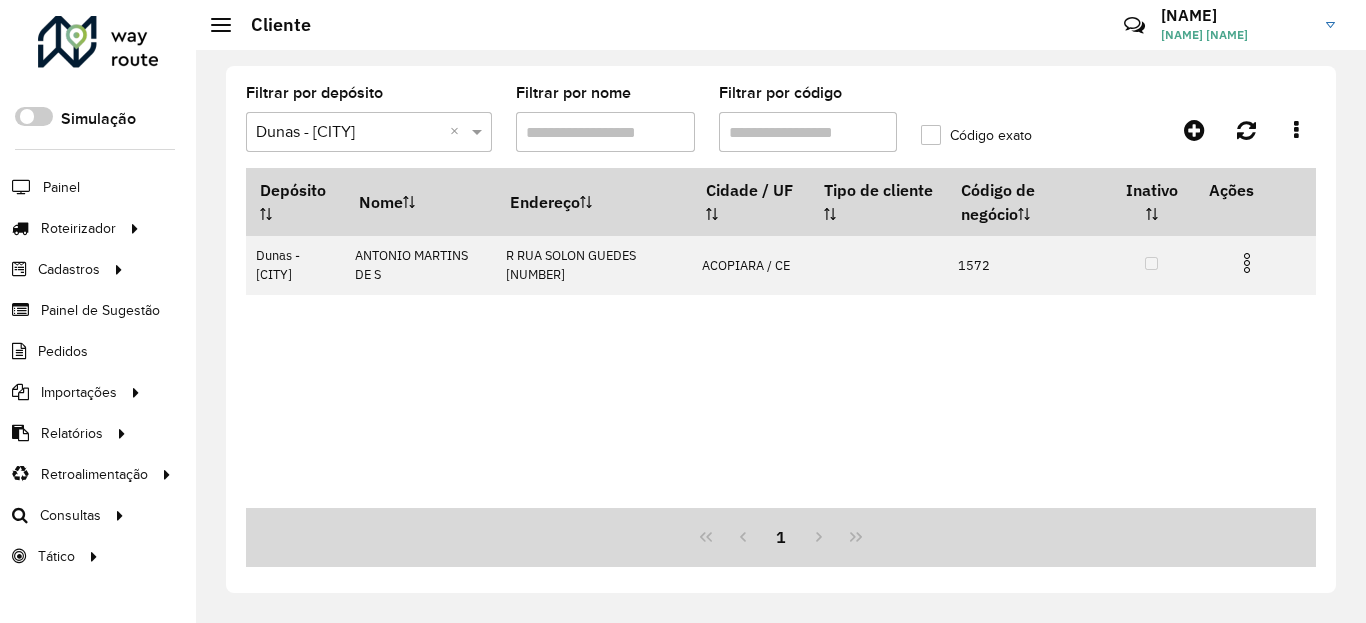 drag, startPoint x: 1255, startPoint y: 271, endPoint x: 1236, endPoint y: 323, distance: 55.362442 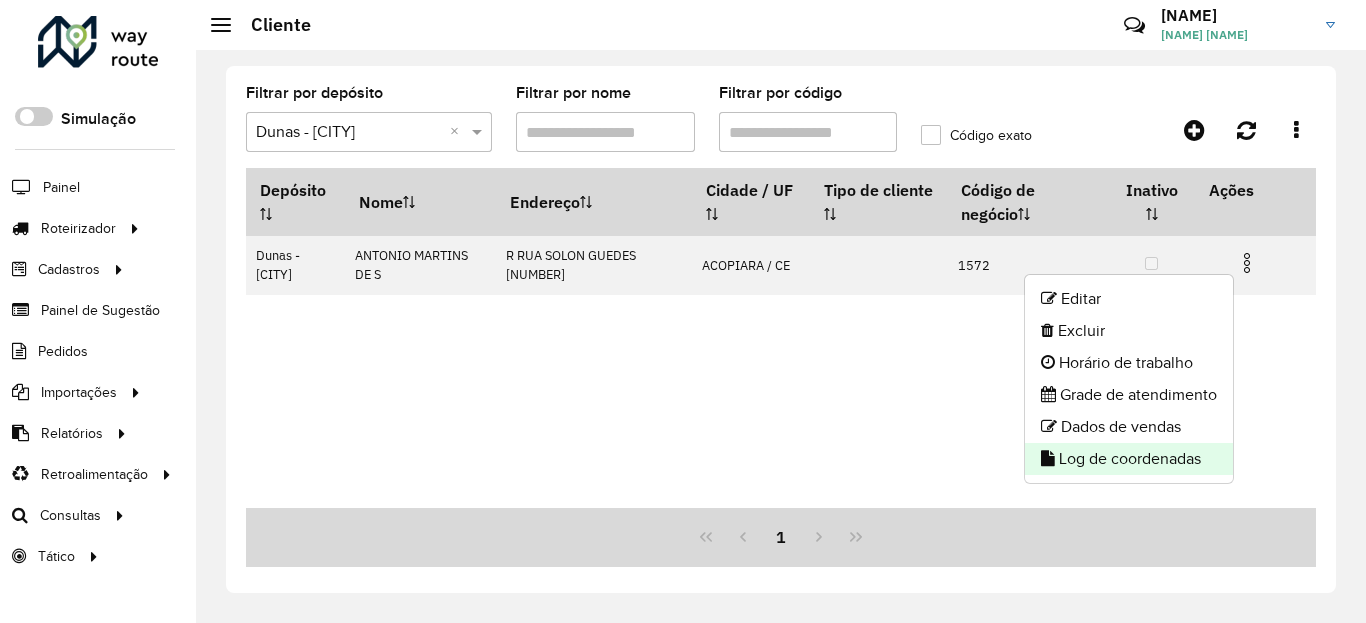 click on "Log de coordenadas" 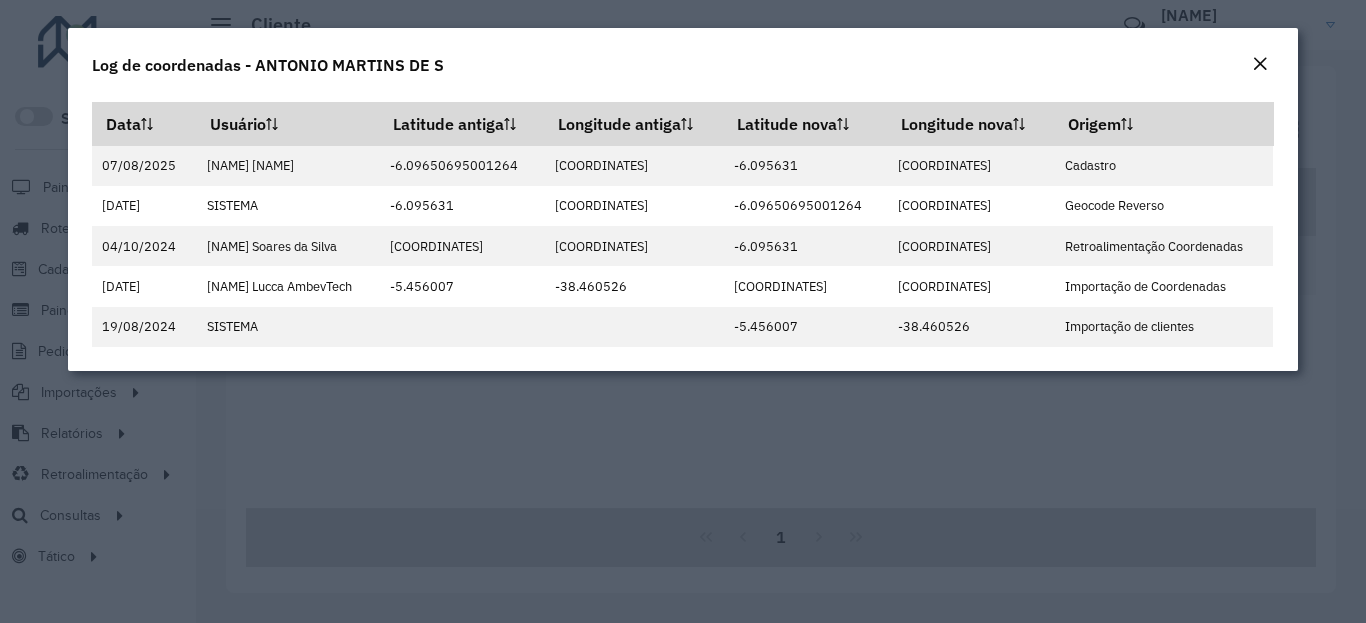 click 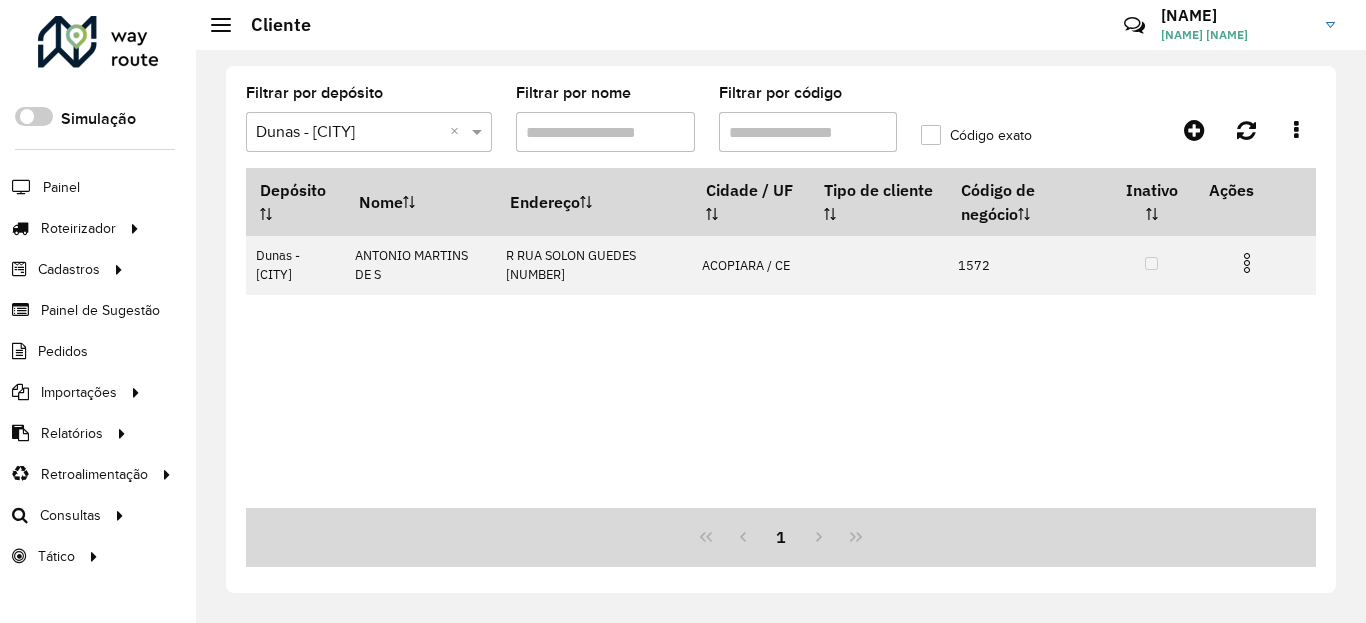 click on "Filtrar por código" at bounding box center (808, 132) 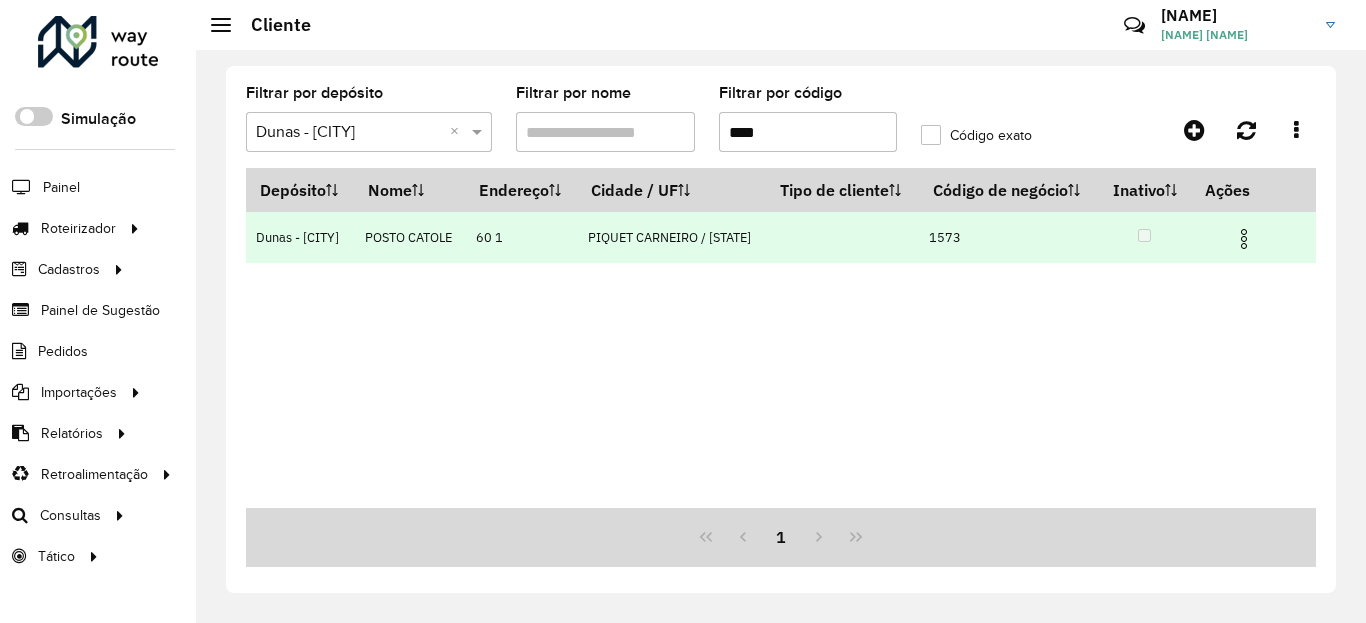 click at bounding box center [1252, 237] 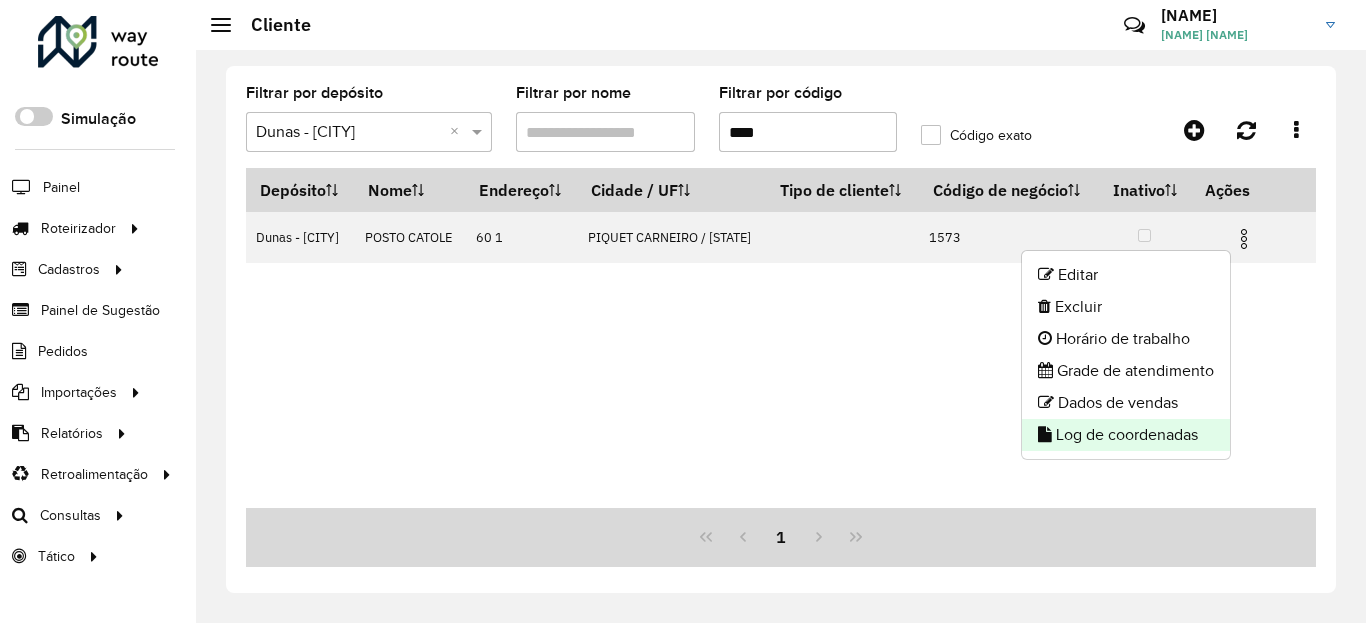 click on "Log de coordenadas" 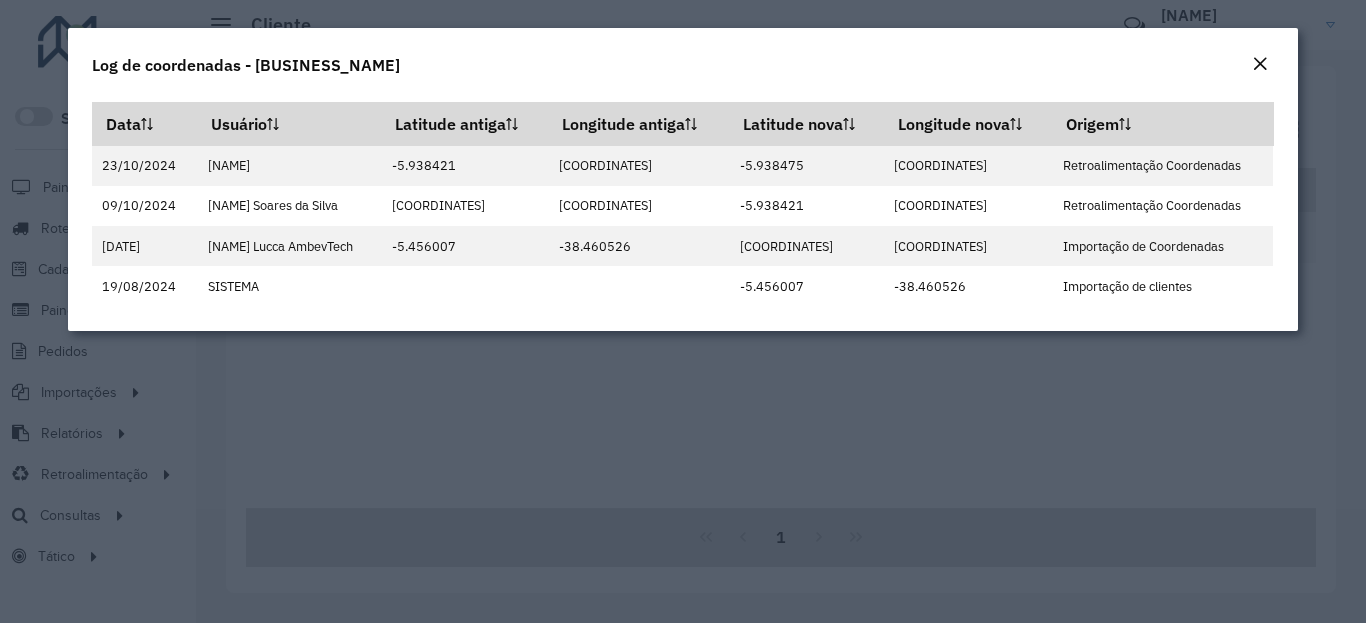 click 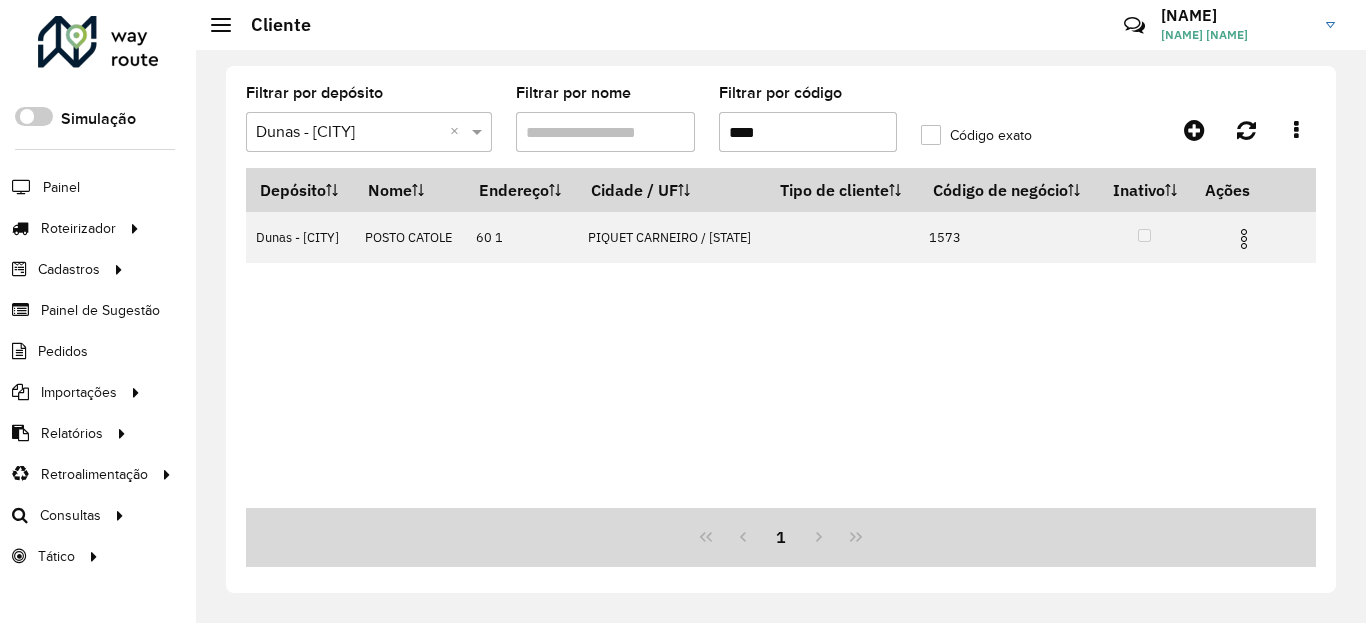 click on "****" at bounding box center [808, 132] 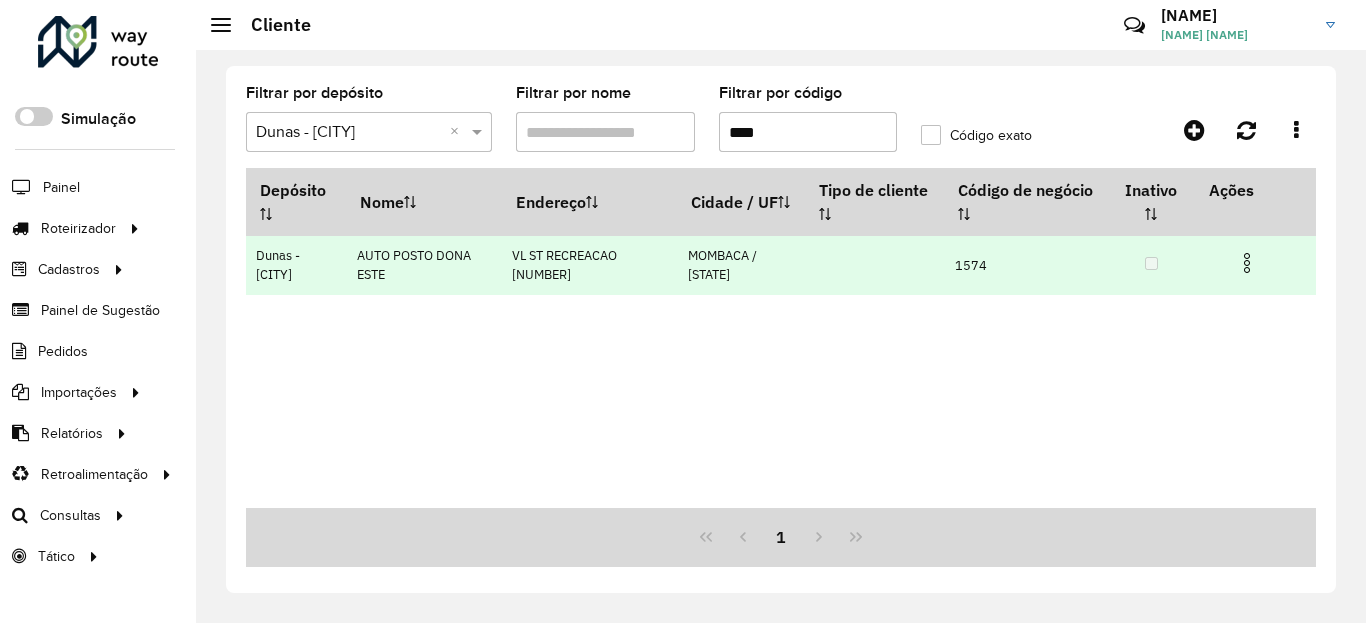 type on "****" 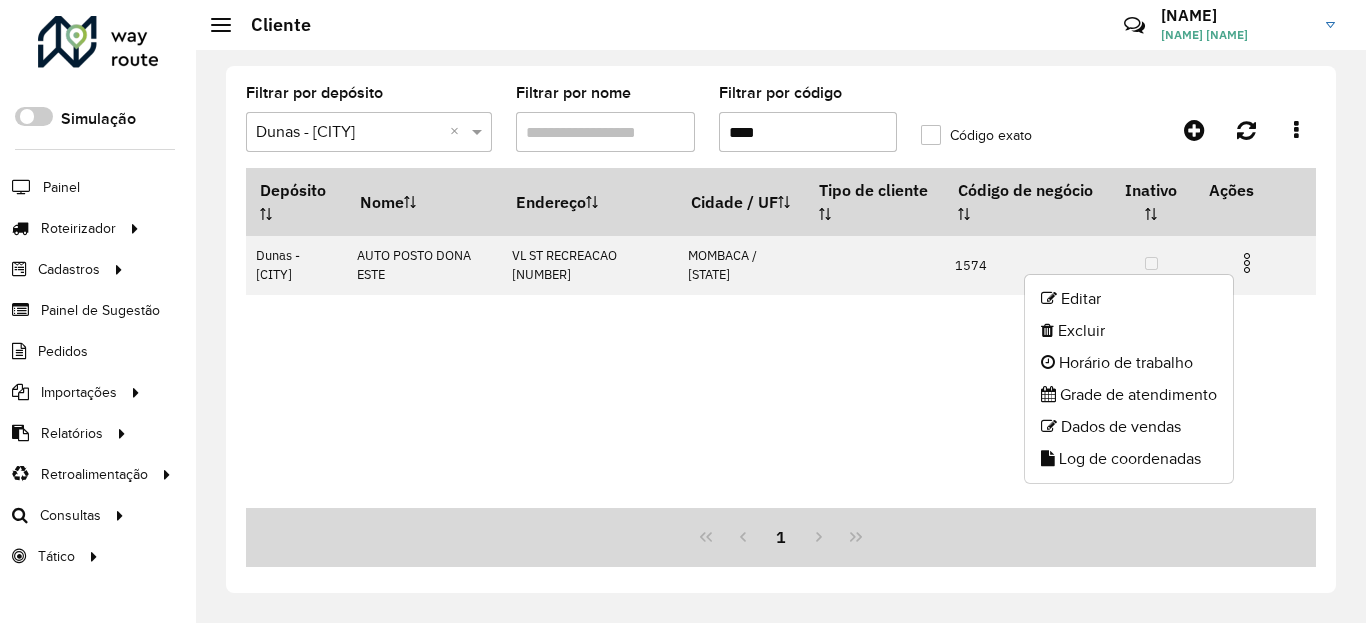 drag, startPoint x: 1147, startPoint y: 466, endPoint x: 1158, endPoint y: 467, distance: 11.045361 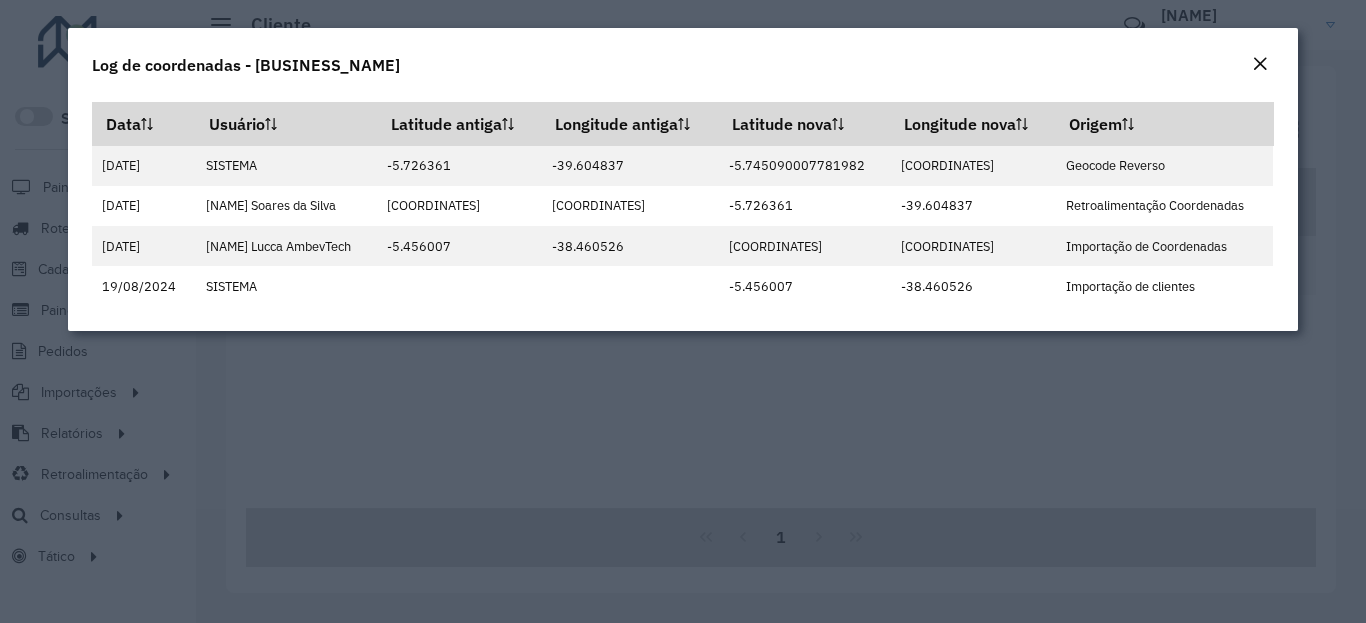 click 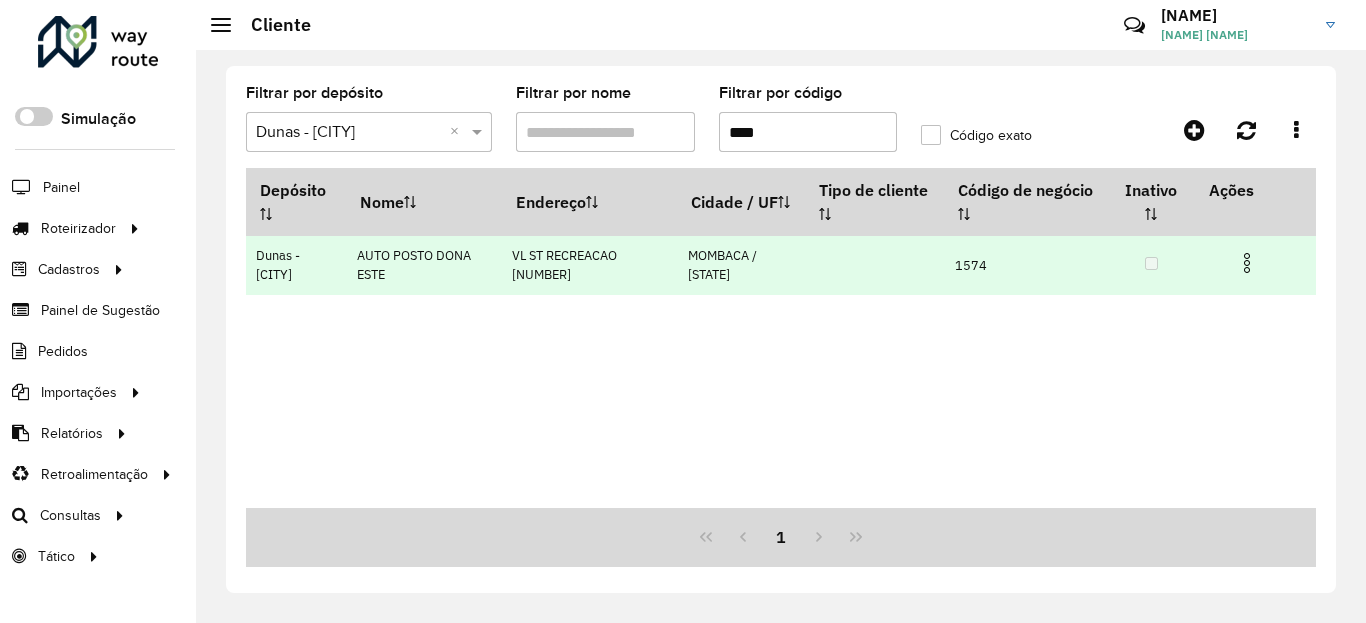click at bounding box center [1247, 263] 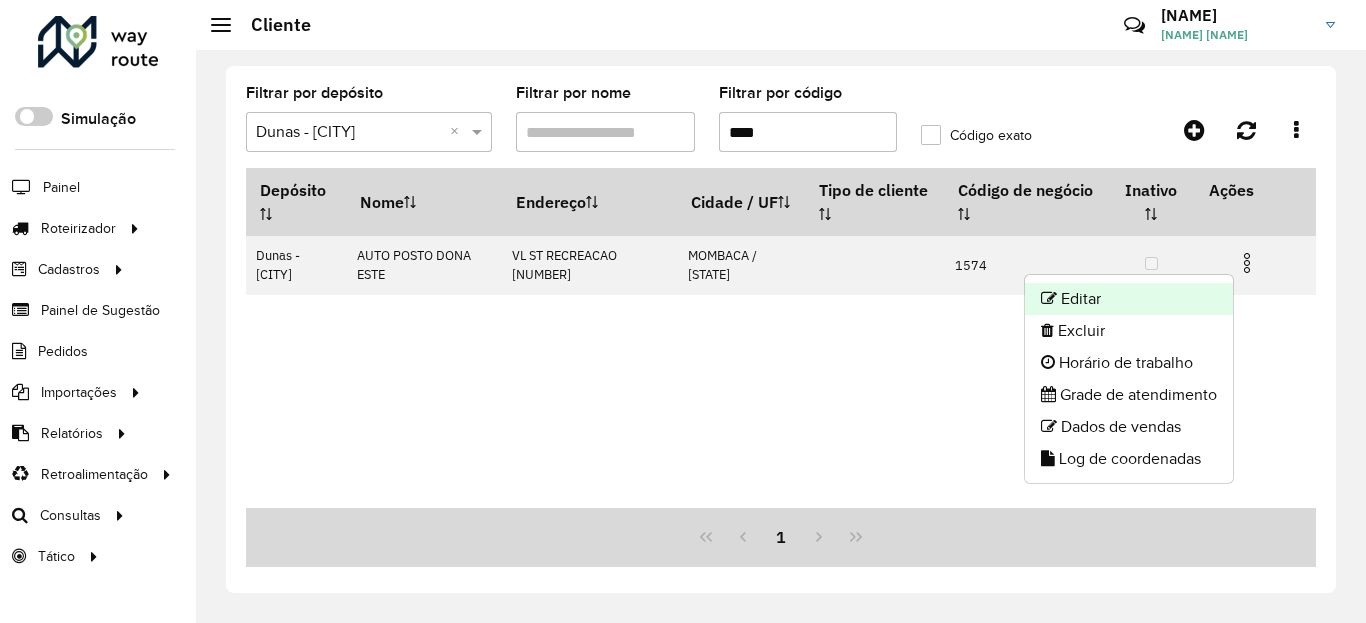 click on "Editar" 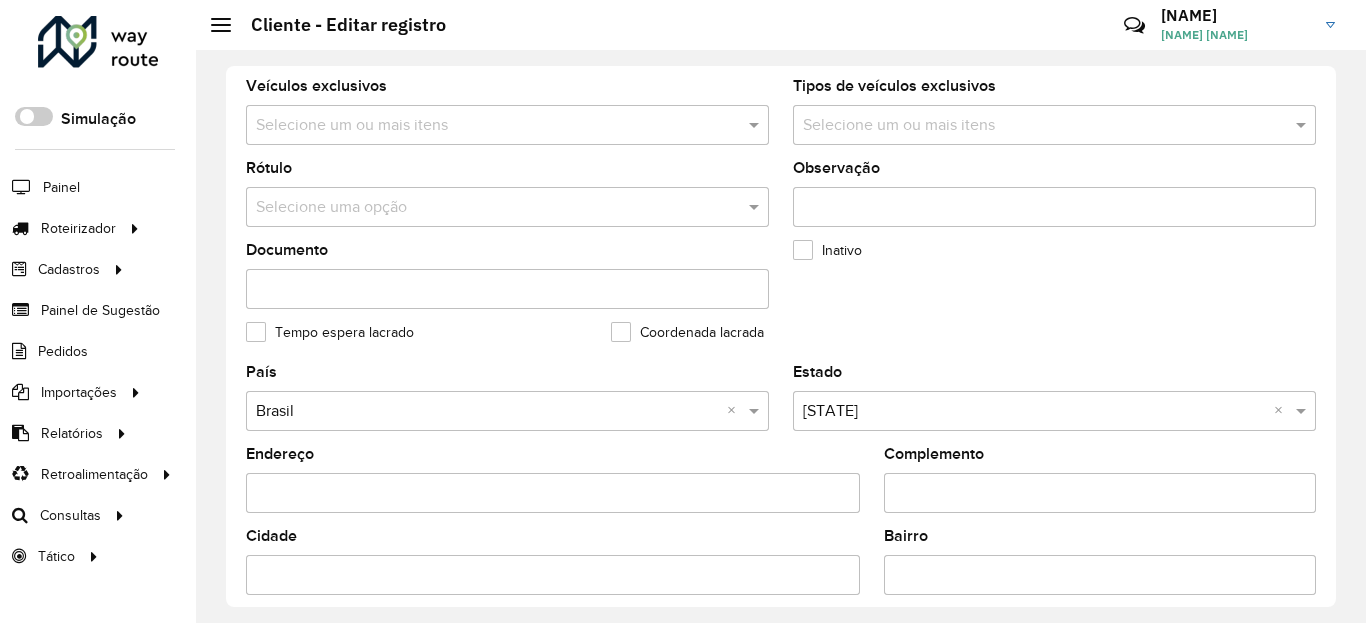 scroll, scrollTop: 720, scrollLeft: 0, axis: vertical 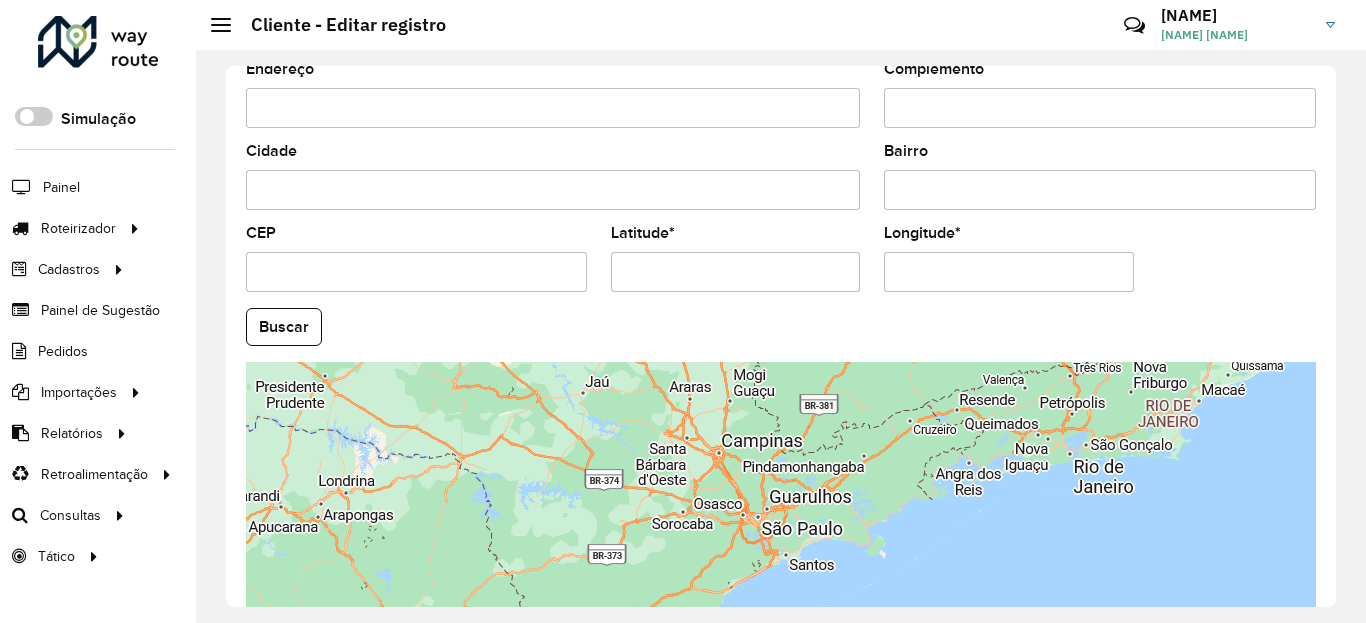 click on "Aguarde...  Pop-up bloqueado!  Seu navegador bloqueou automáticamente a abertura de uma nova janela.   Acesse as configurações e adicione o endereço do sistema a lista de permissão.   Fechar  Roteirizador AmbevTech Simulação Painel Roteirizador Entregas Vendas Cadastros Checkpoint Classificações de venda Cliente Condição de pagamento Consulta de setores Depósito Disponibilidade de veículos Fator tipo de produto Gabarito planner Grupo Rota Fator Tipo Produto Grupo de Depósito Grupo de rotas exclusiva Grupo de setores Jornada Jornada RN Layout integração Modelo Motorista Multi Depósito Painel de sugestão Parada Pedágio Perfil de Vendedor Ponto de apoio Ponto de apoio FAD Prioridade pedido Produto Restrição de Atendimento Planner Rodízio de placa Rota exclusiva FAD Rótulo Setor Setor Planner Tempo de parada de refeição Tipo de cliente Tipo de veículo Tipo de veículo RN Transportadora Usuário Vendedor Veículo Painel de Sugestão Pedidos Importações Classificação e volume de venda" at bounding box center [683, 311] 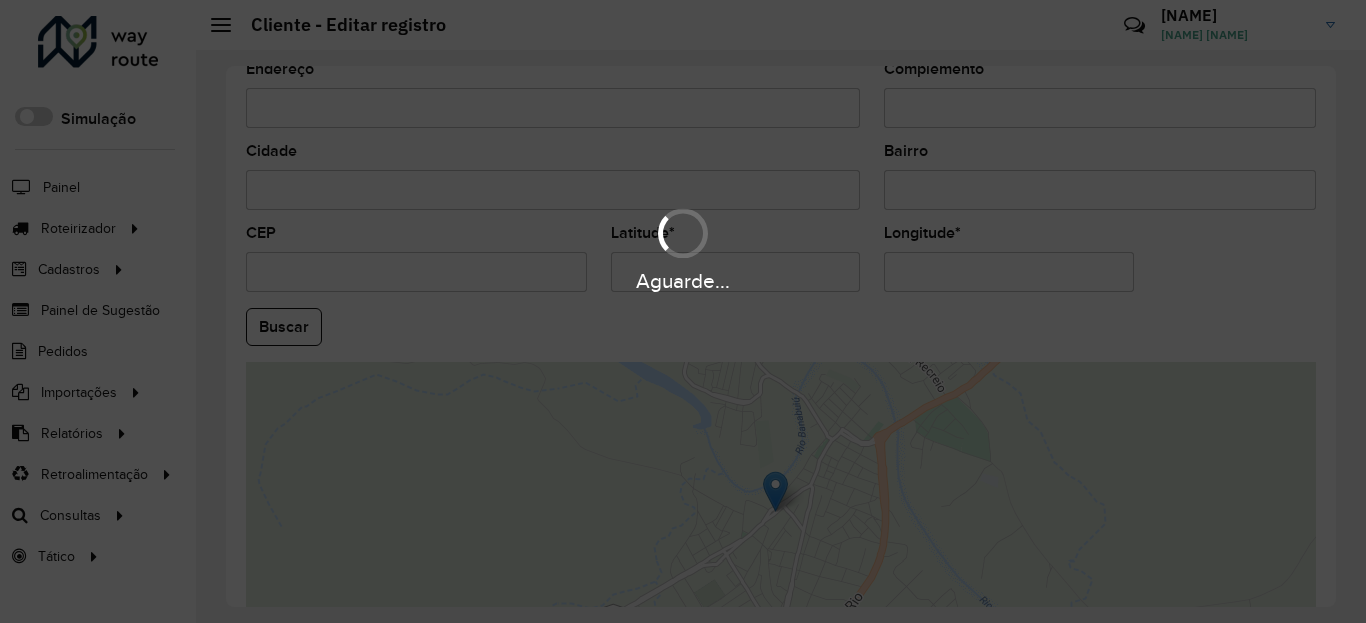 click on "Aguarde..." at bounding box center [683, 281] 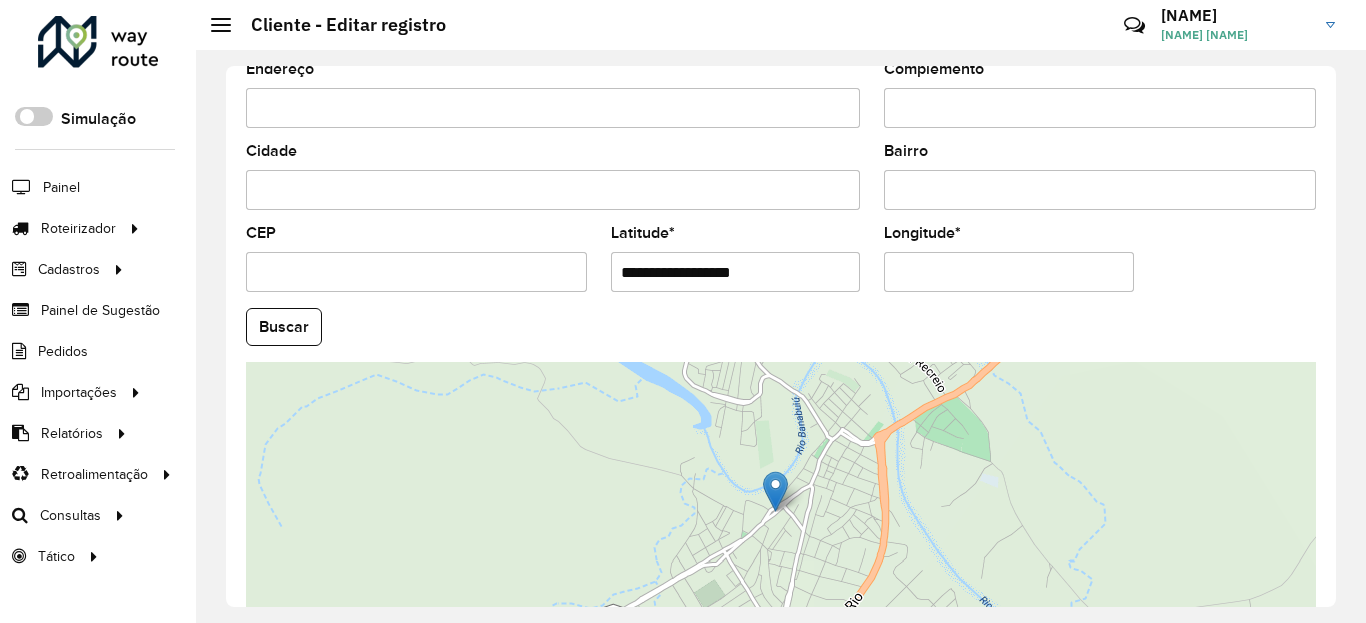 click on "**********" at bounding box center (736, 272) 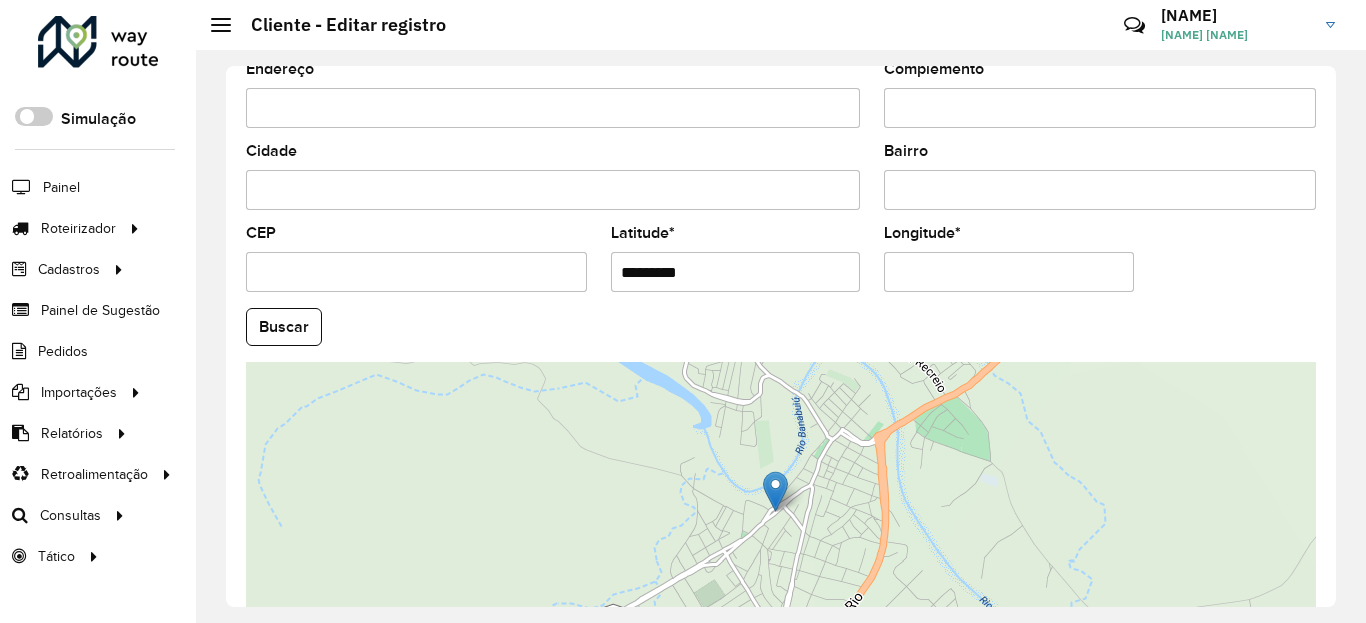 type on "*********" 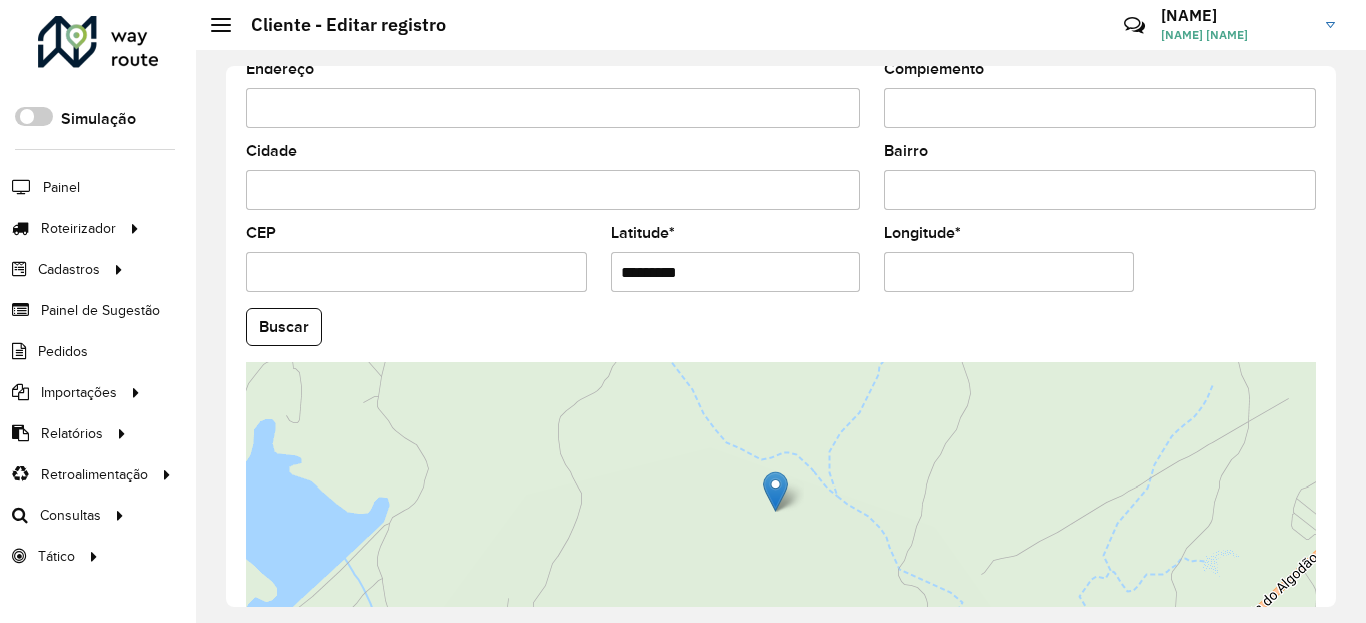 click on "Longitude  *" at bounding box center (1009, 272) 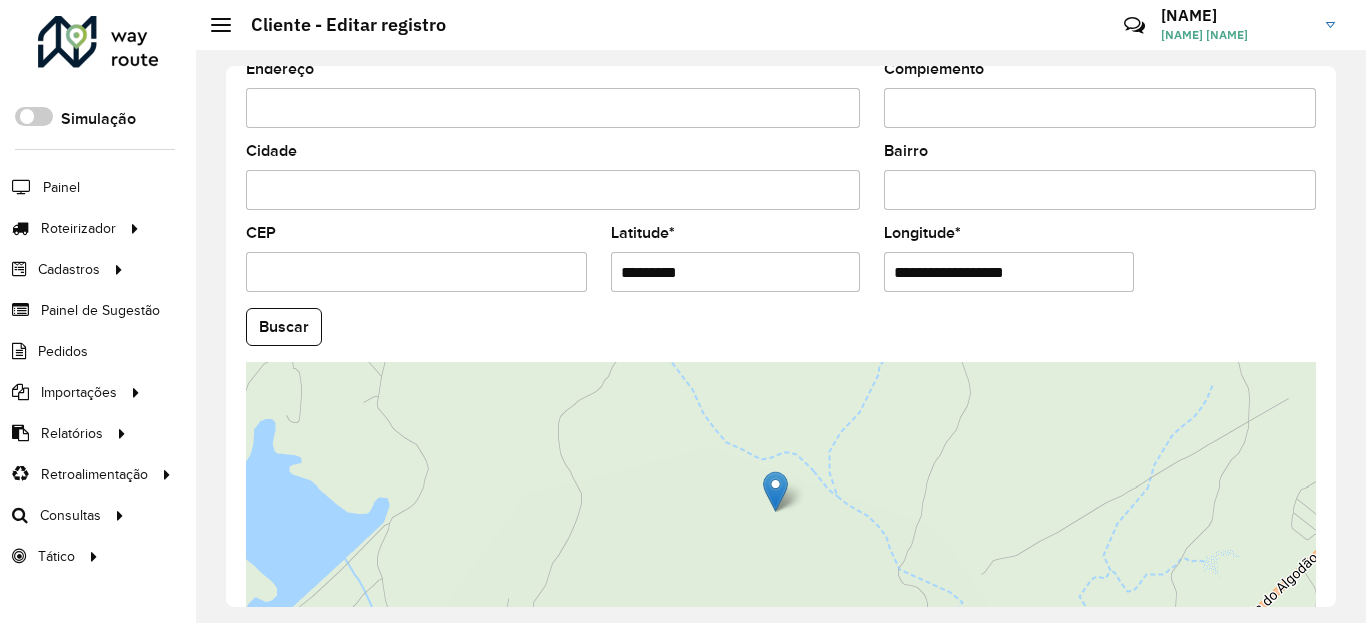paste 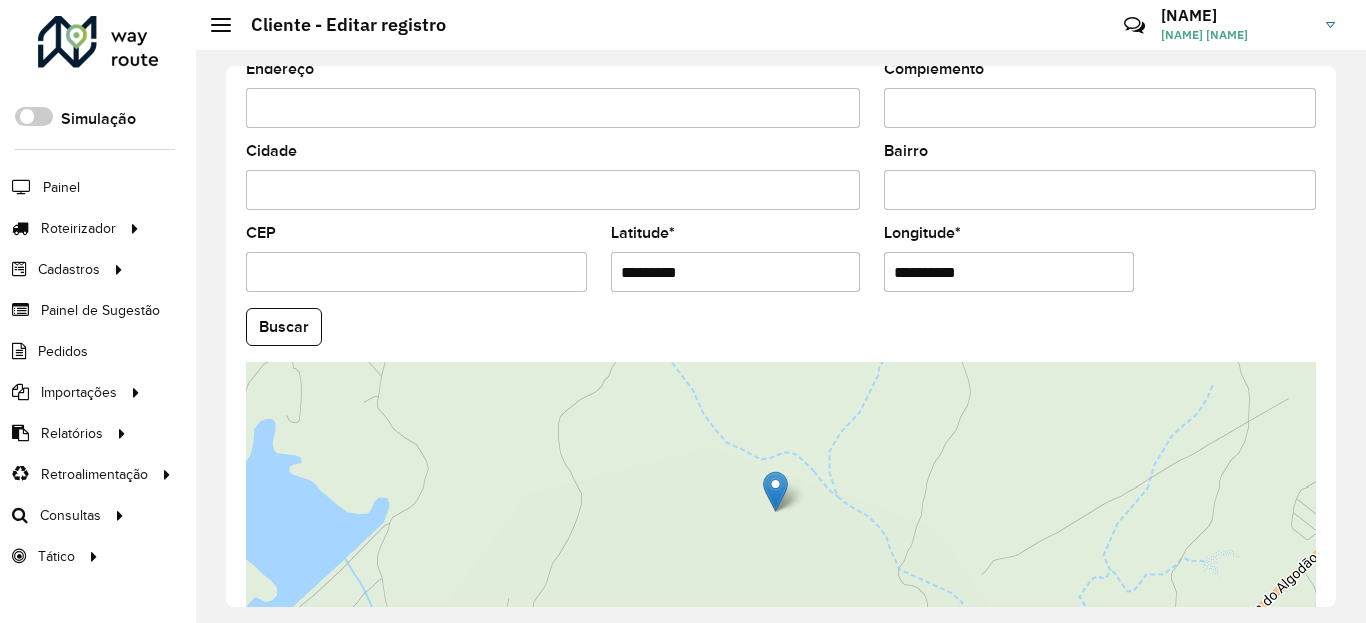 type on "**********" 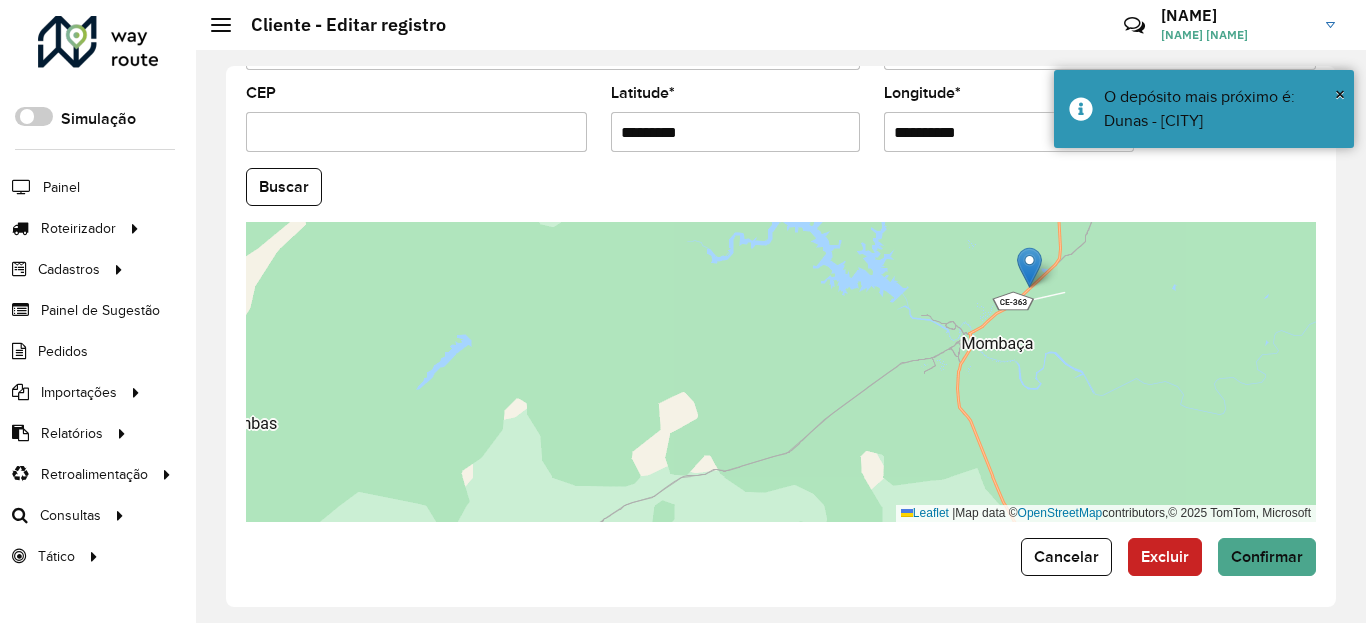 scroll, scrollTop: 865, scrollLeft: 0, axis: vertical 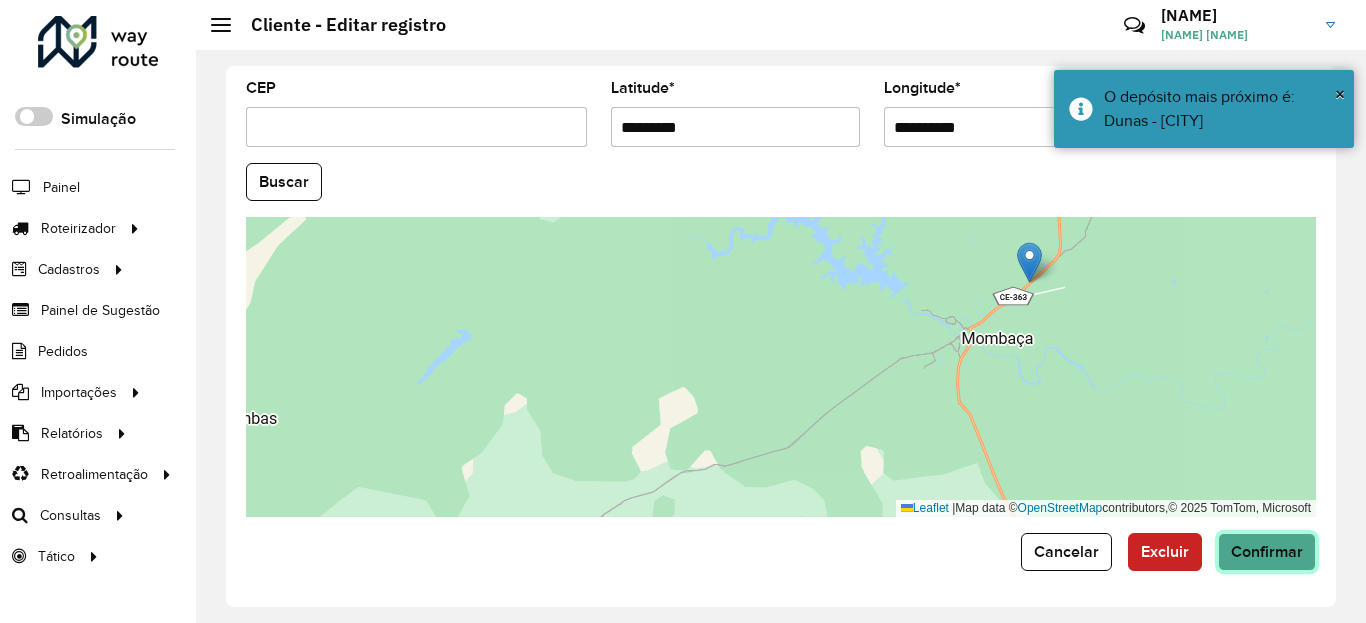 click on "Confirmar" 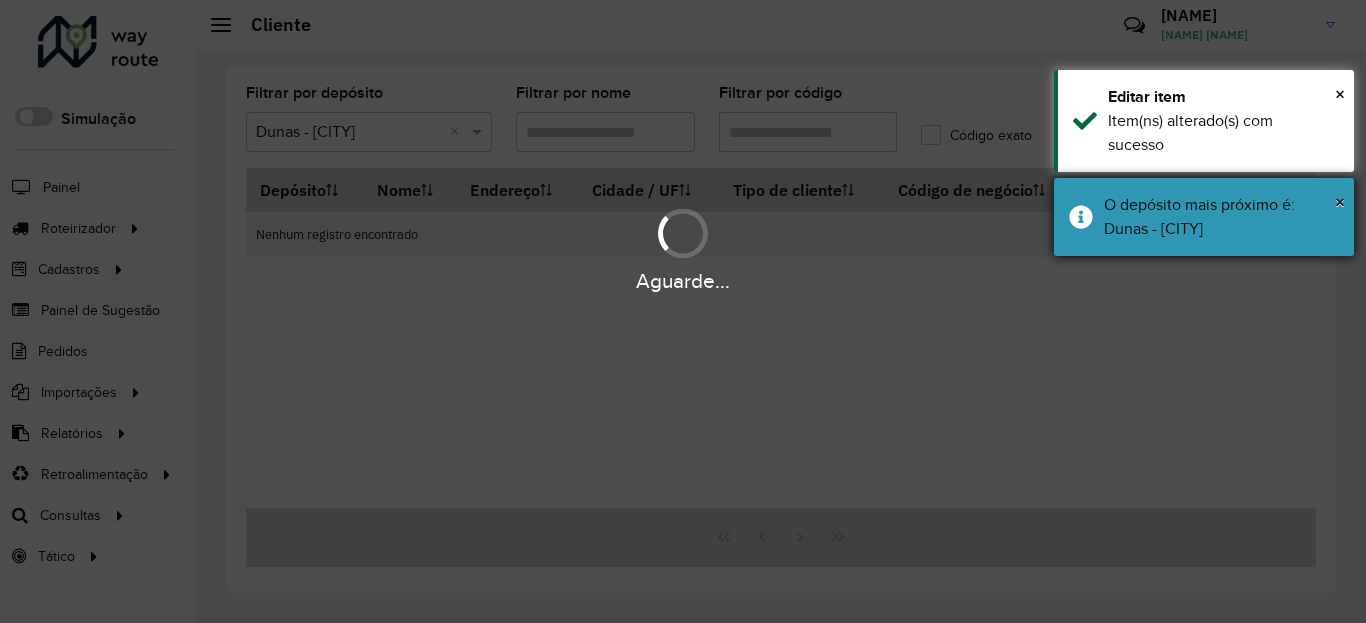 click on "O depósito mais próximo é: Dunas - Quixeramobim" at bounding box center [1221, 217] 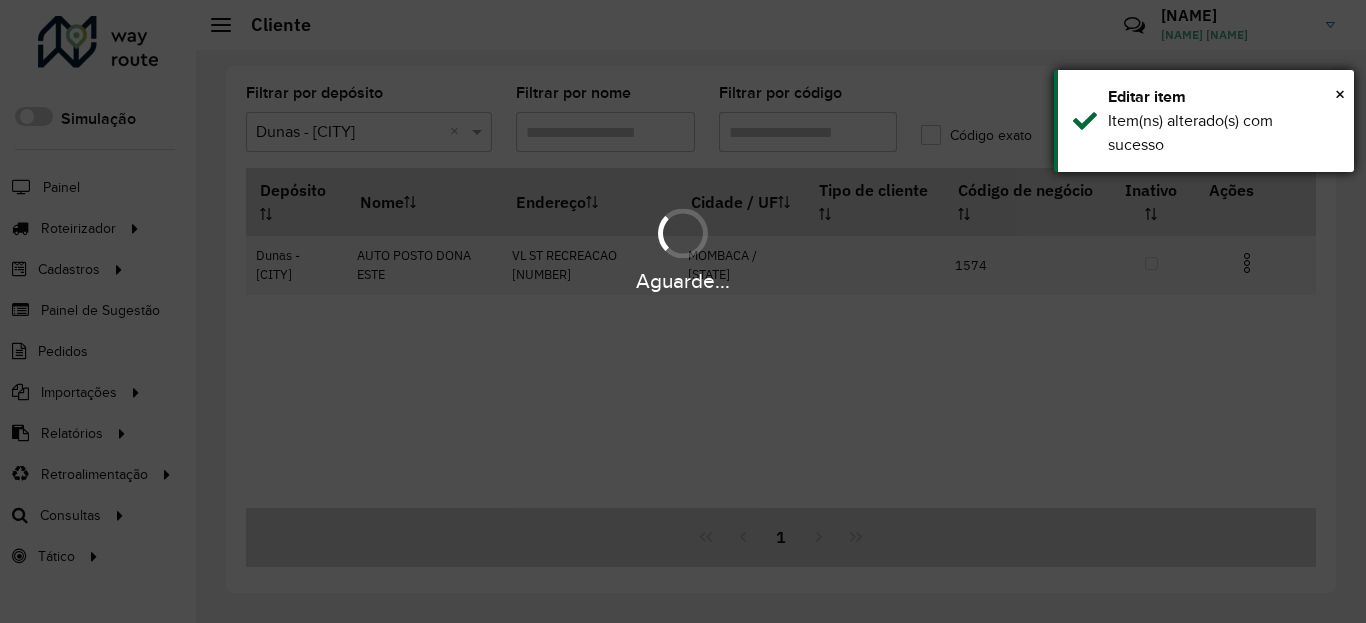 click on "Item(ns) alterado(s) com sucesso" at bounding box center (1223, 133) 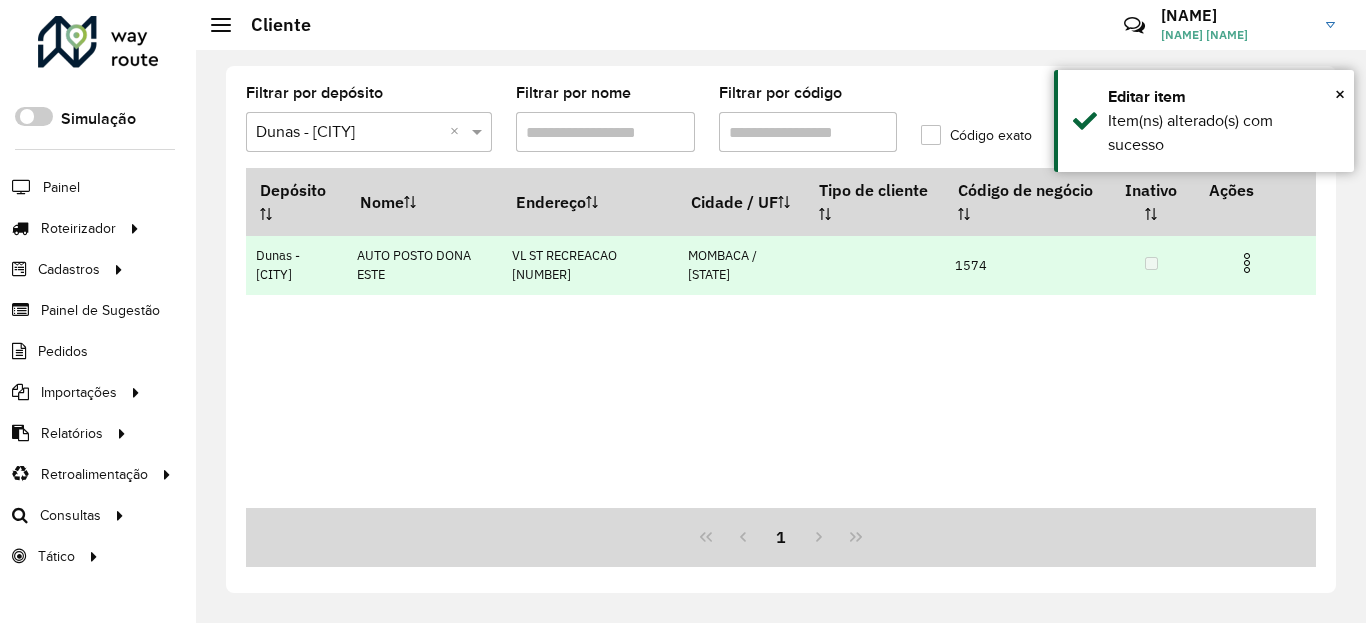 click at bounding box center (1247, 263) 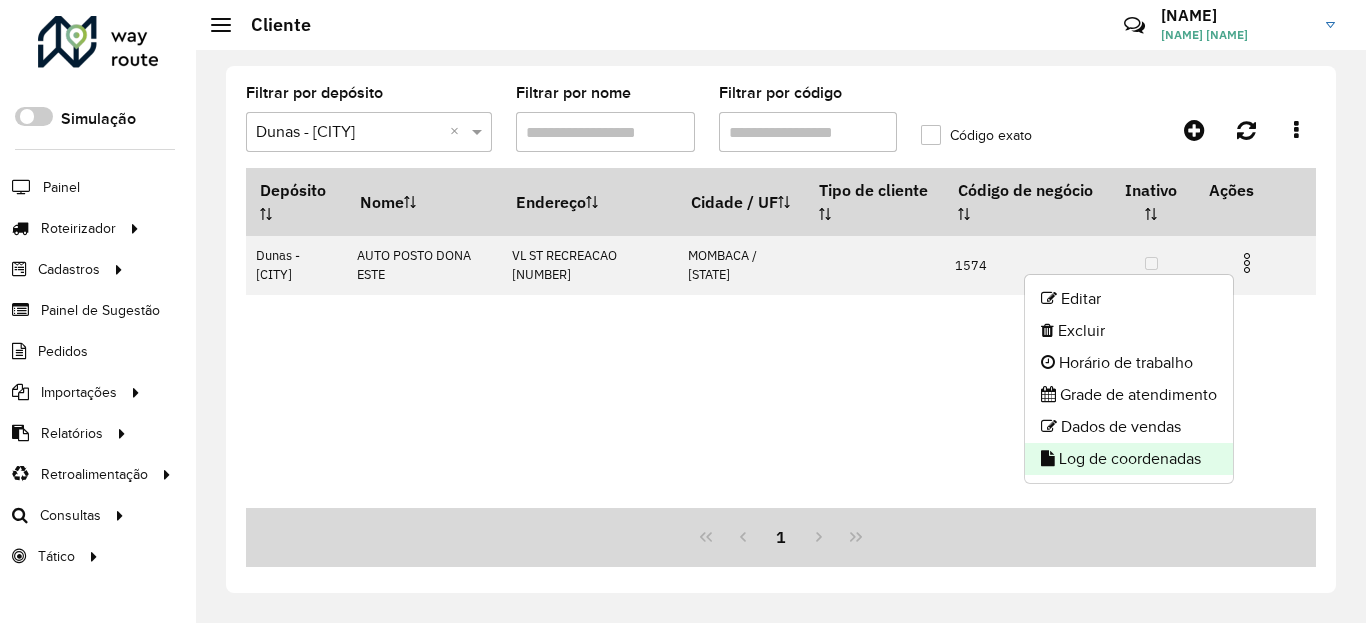 click on "Log de coordenadas" 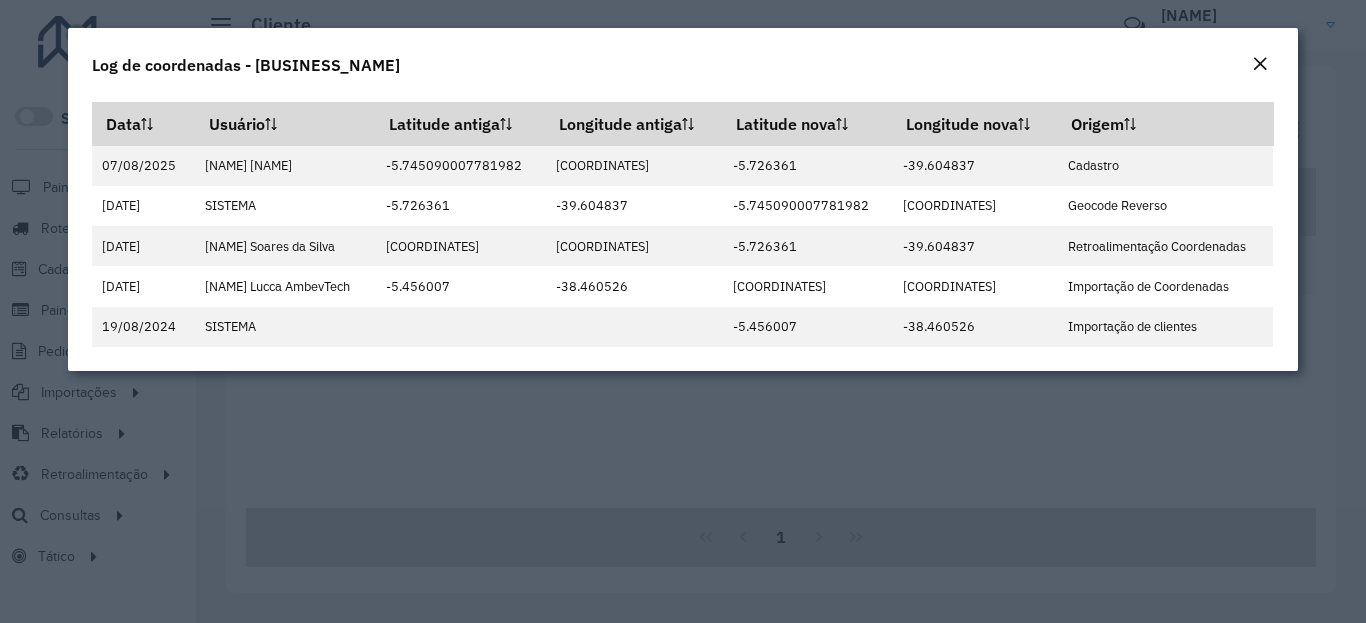 click 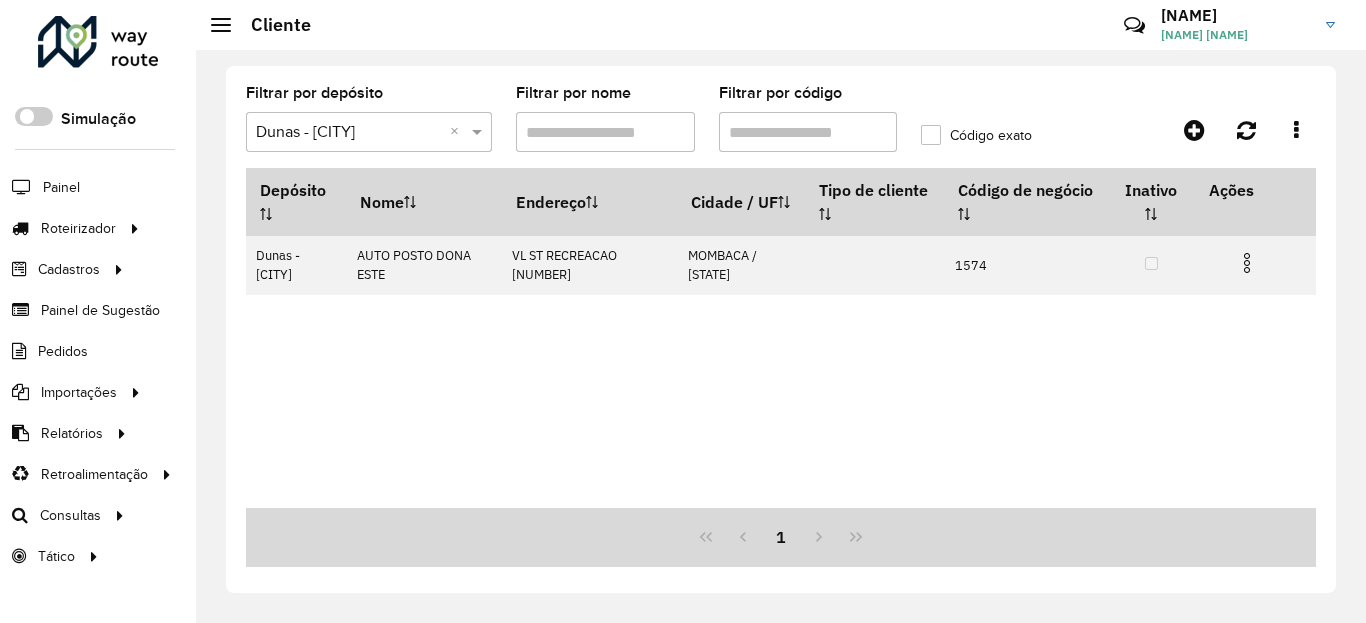 click on "Filtrar por código" at bounding box center (808, 132) 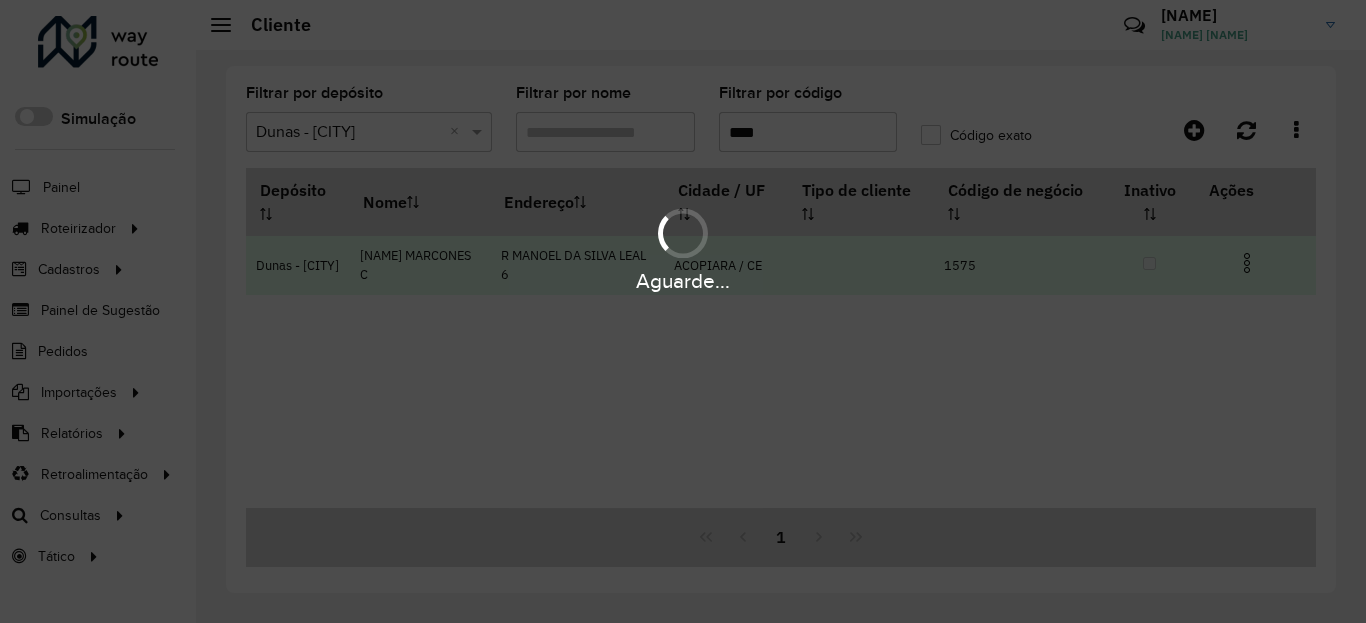 type on "****" 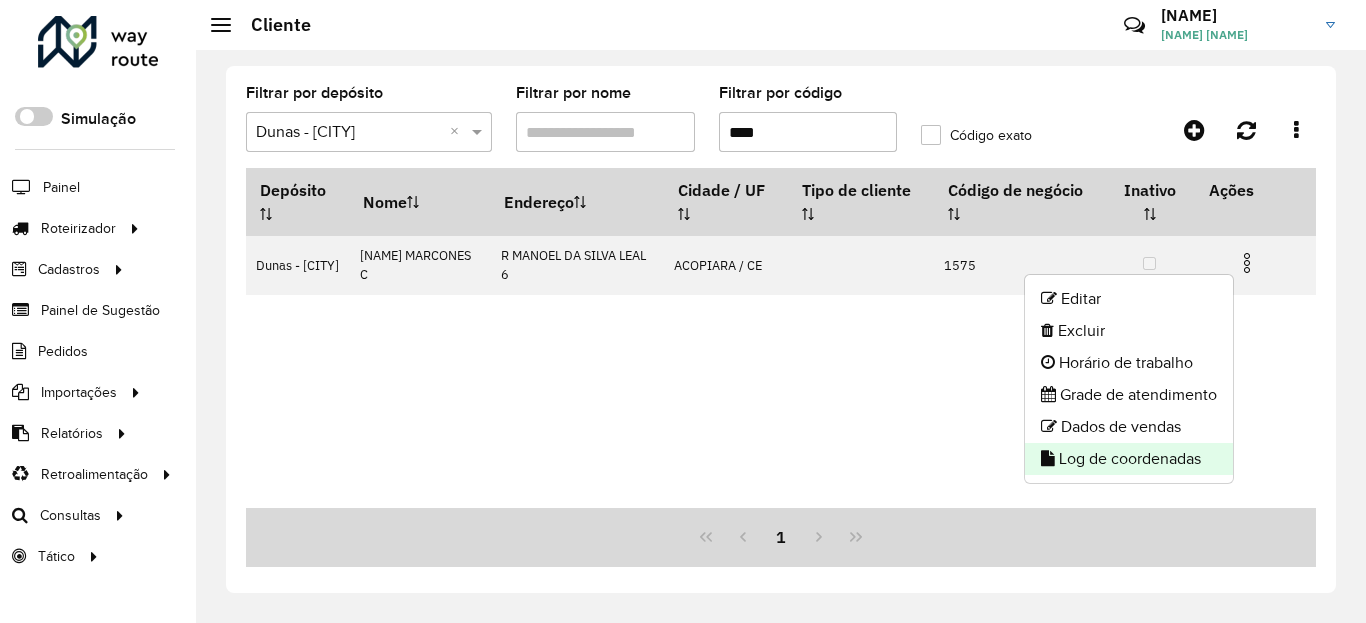 click on "Log de coordenadas" 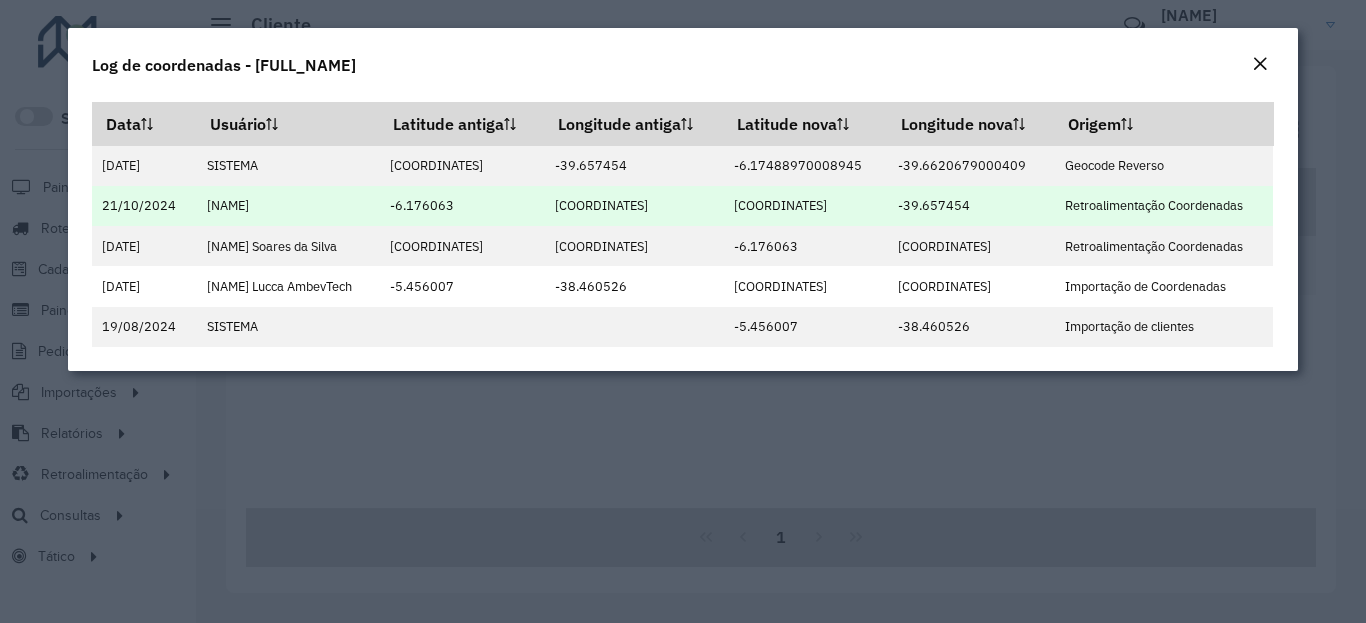 click on "-6.175803" at bounding box center [805, 206] 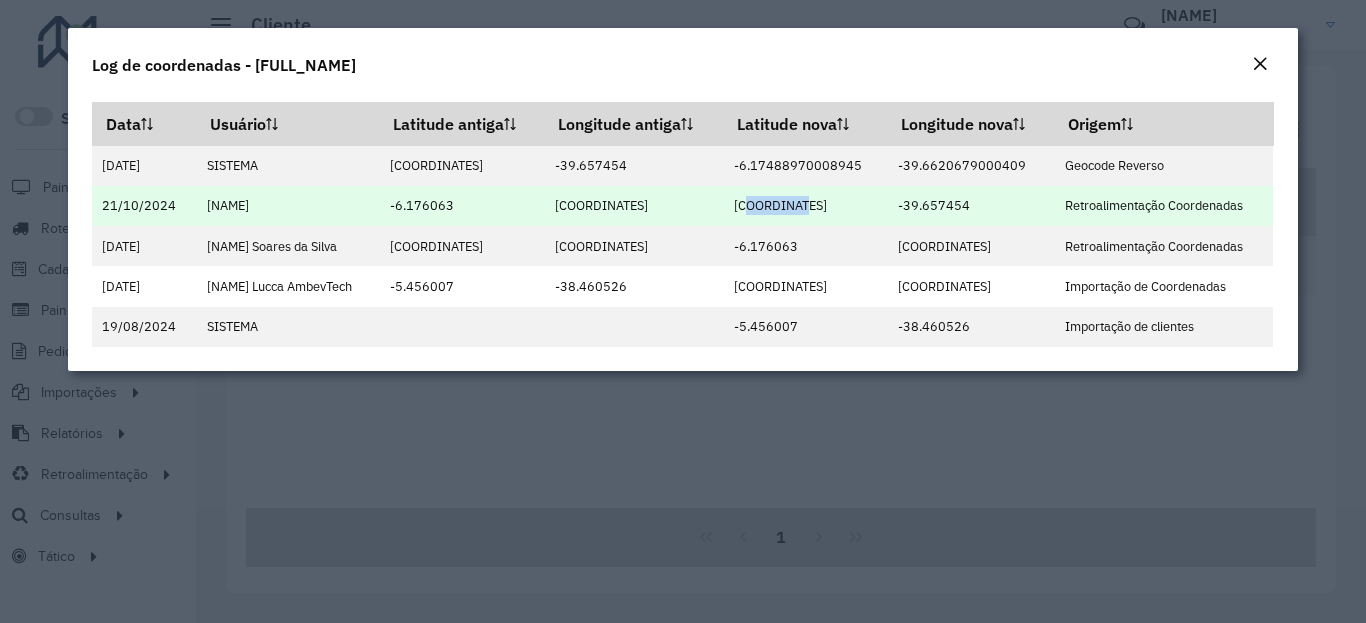 click on "-6.175803" at bounding box center [805, 206] 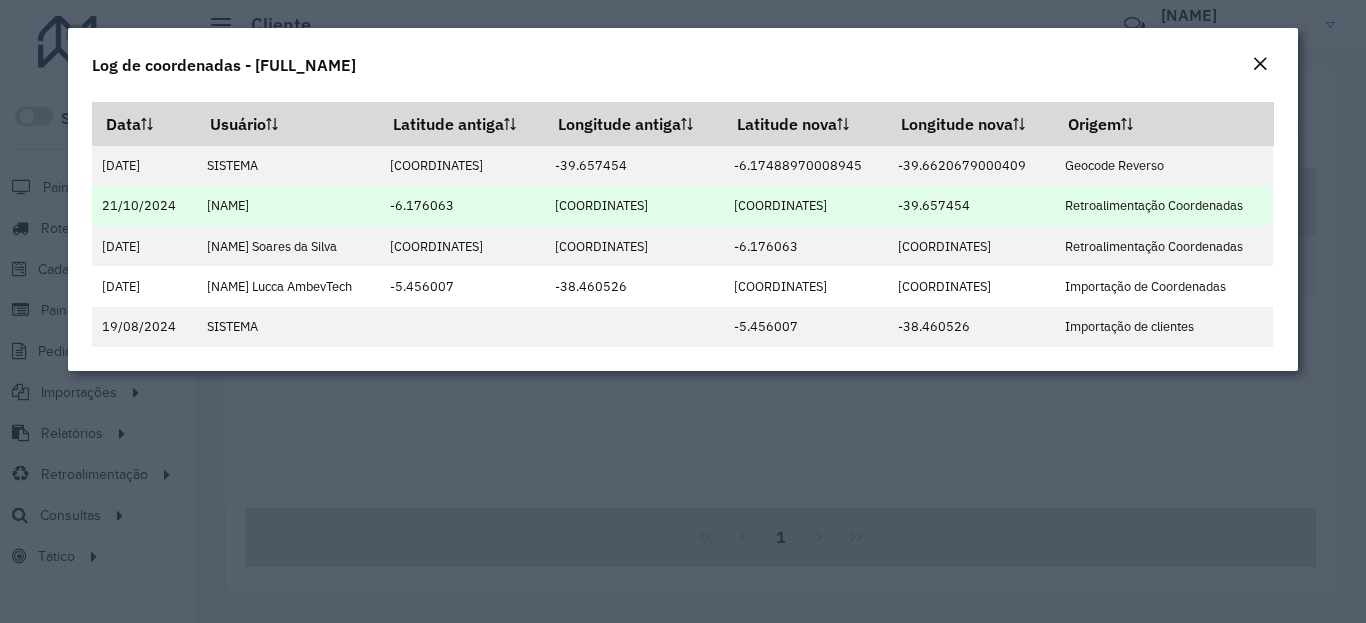 click on "-6.175803" at bounding box center (805, 206) 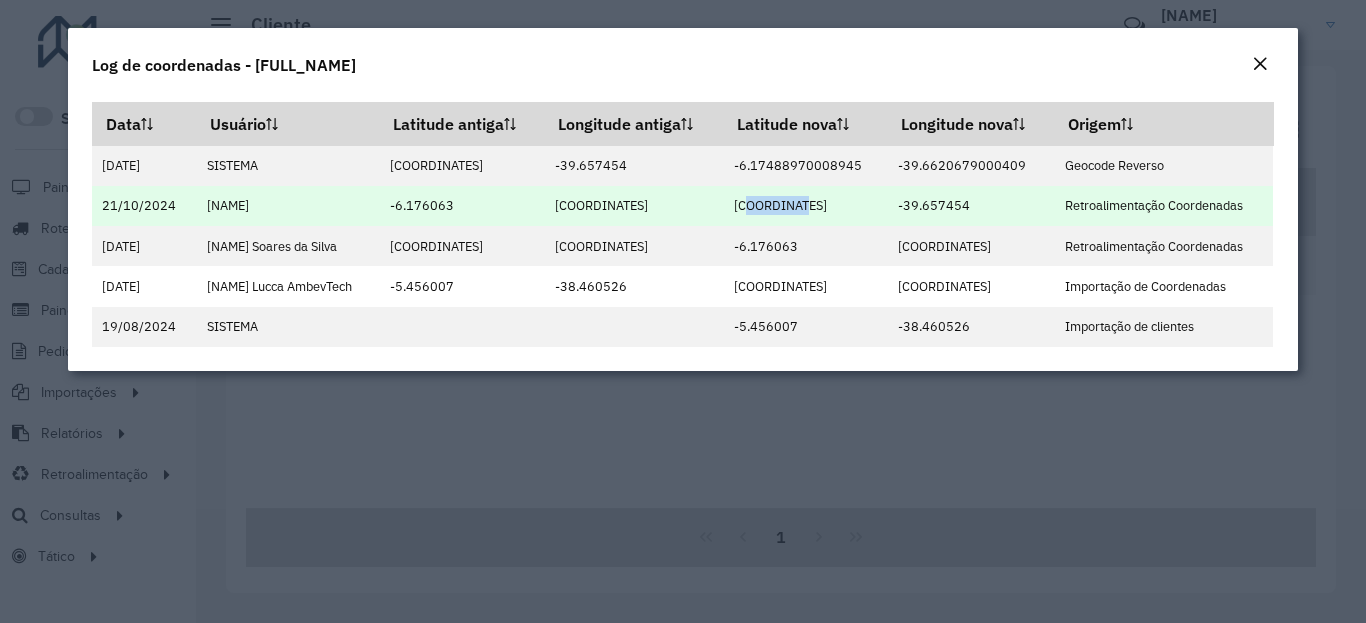 click on "-6.175803" at bounding box center (805, 206) 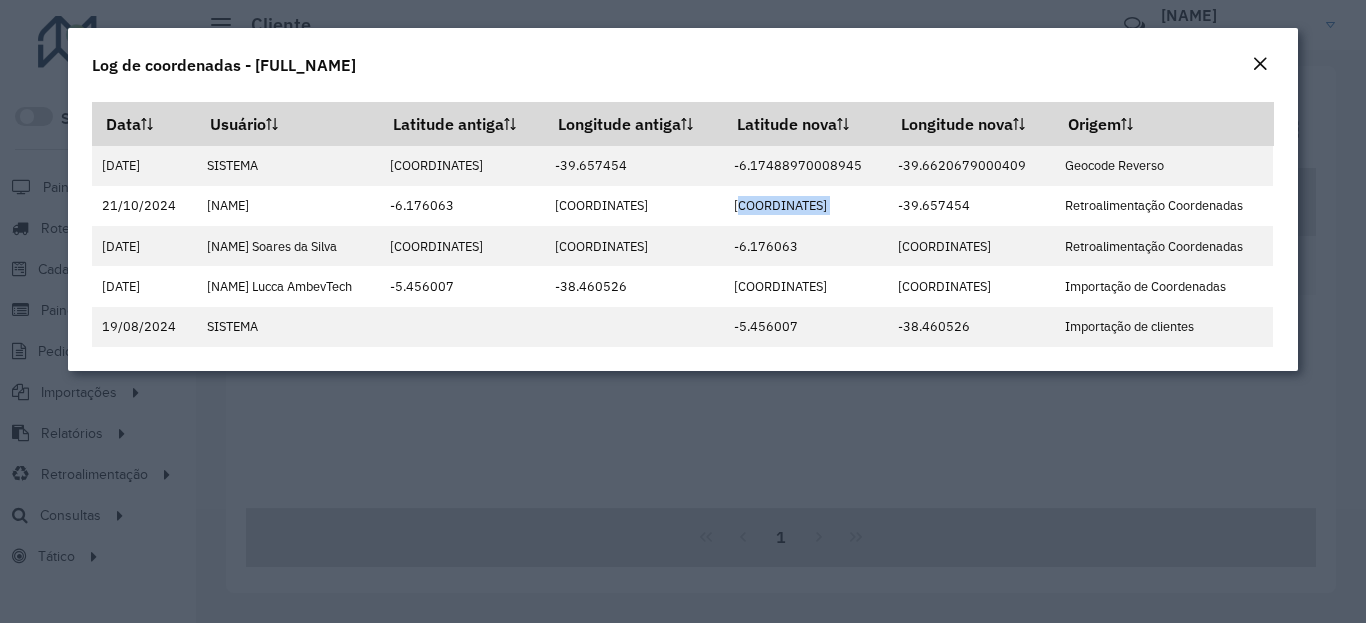 click 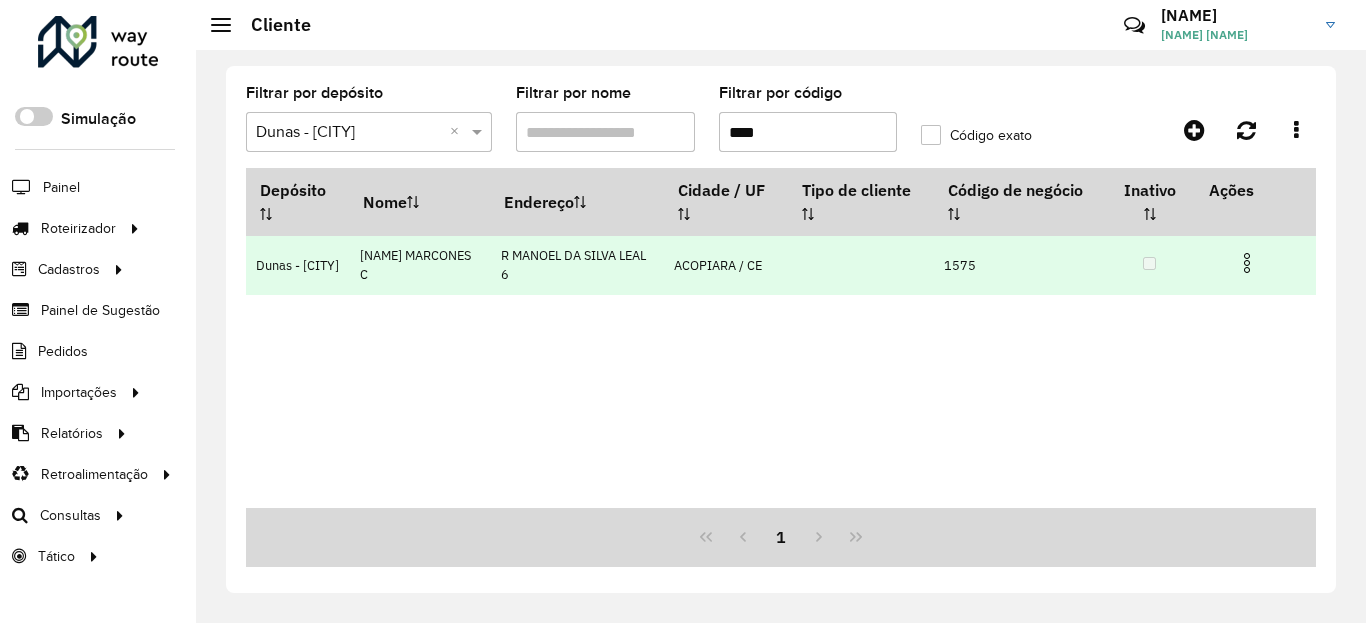 click at bounding box center (1255, 261) 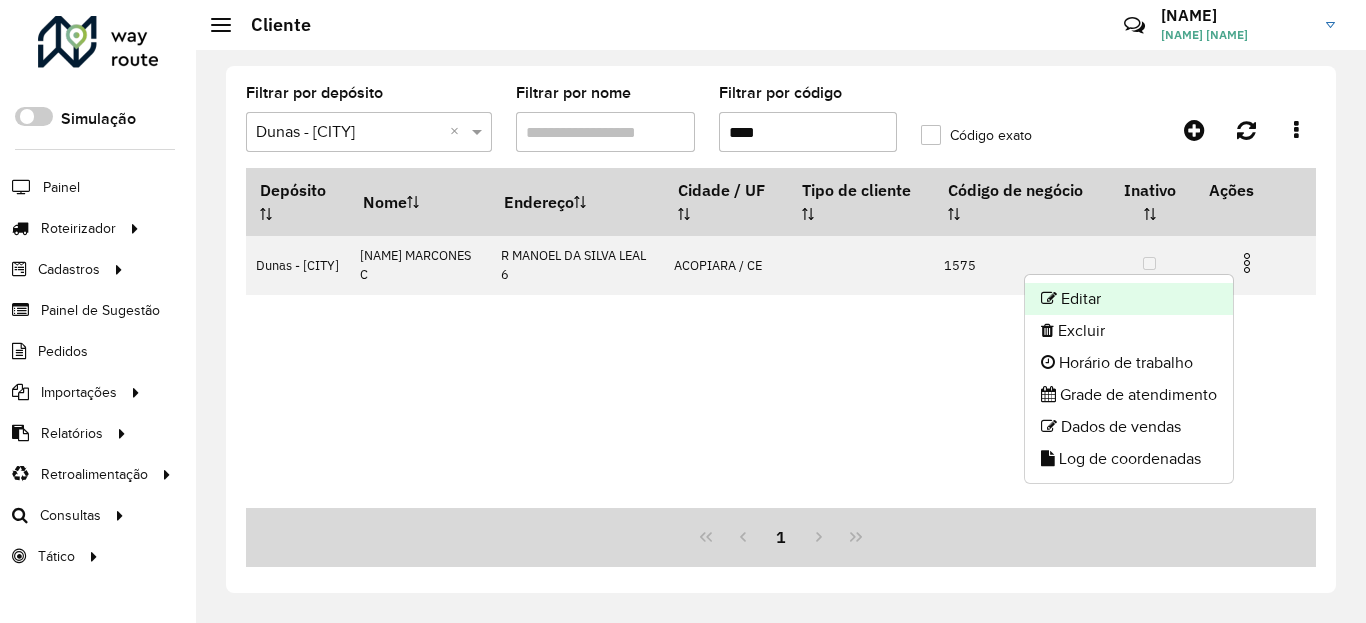 click on "Editar" 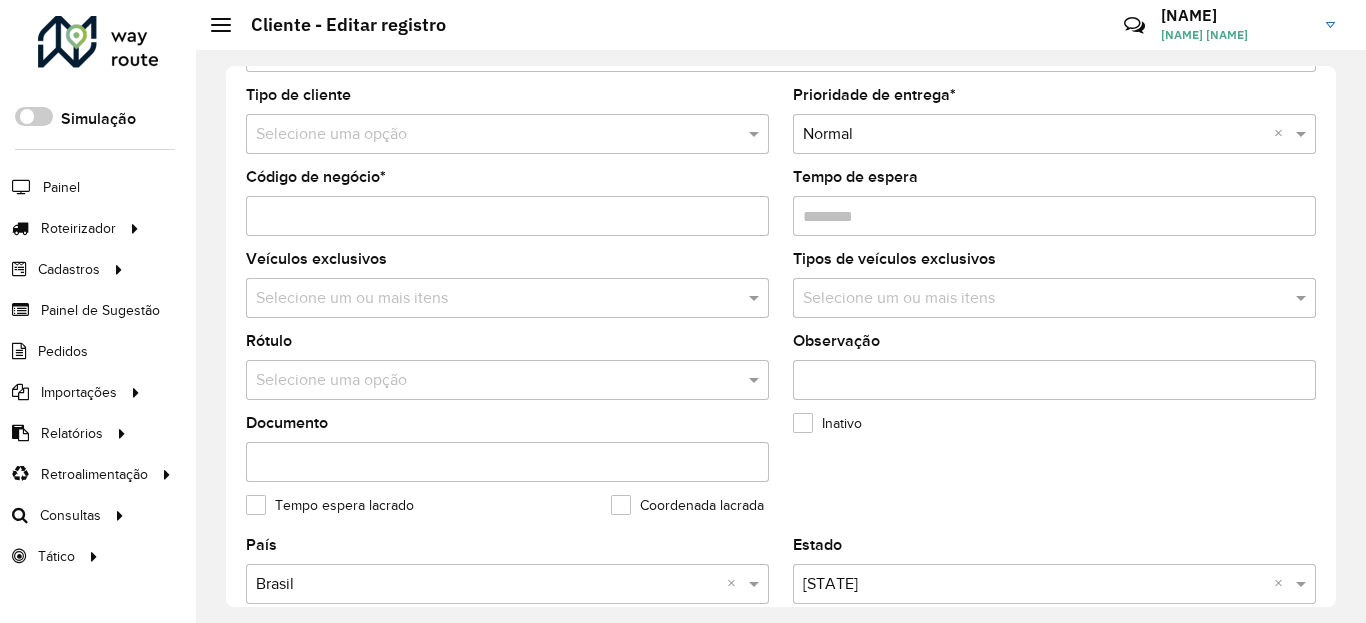 scroll, scrollTop: 865, scrollLeft: 0, axis: vertical 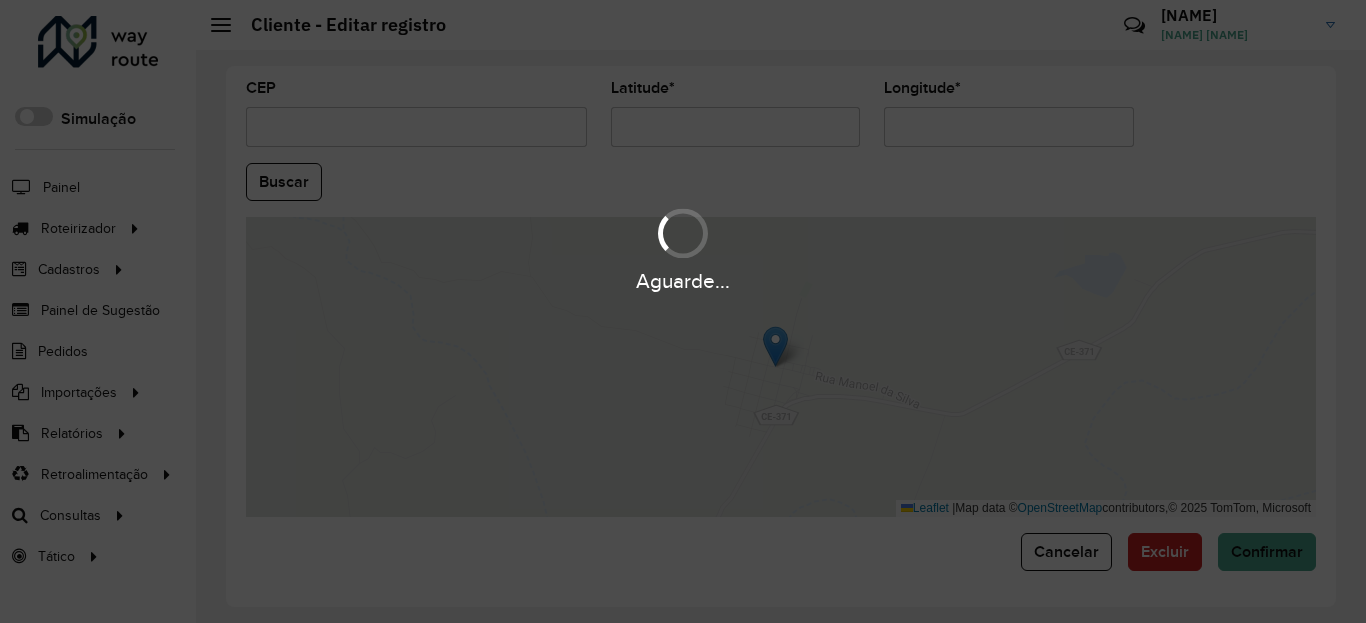 click on "Aguarde..." at bounding box center (683, 311) 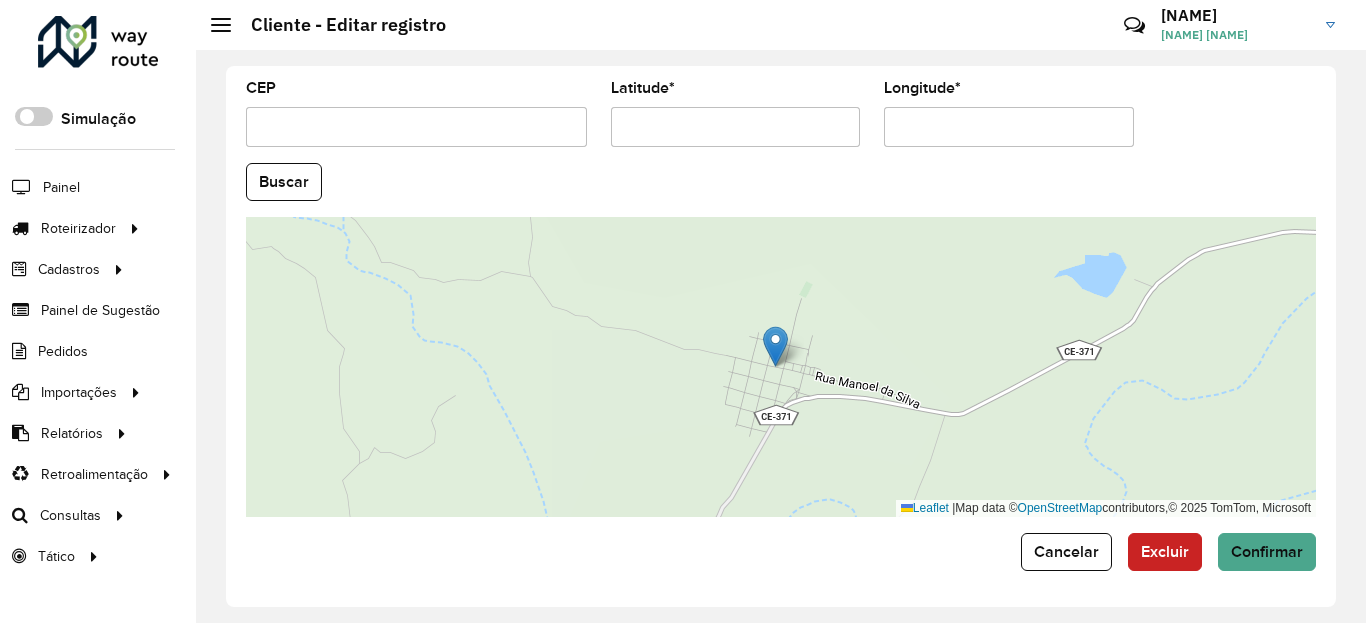 click on "Latitude  *" at bounding box center (736, 127) 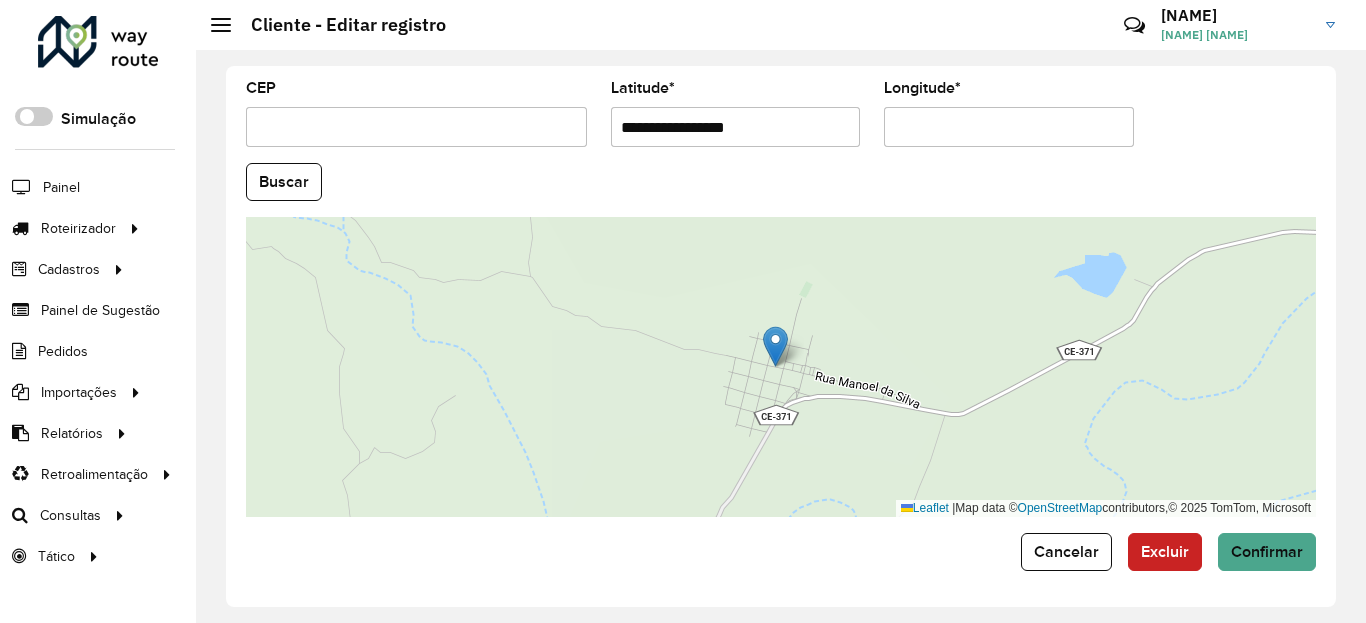 paste 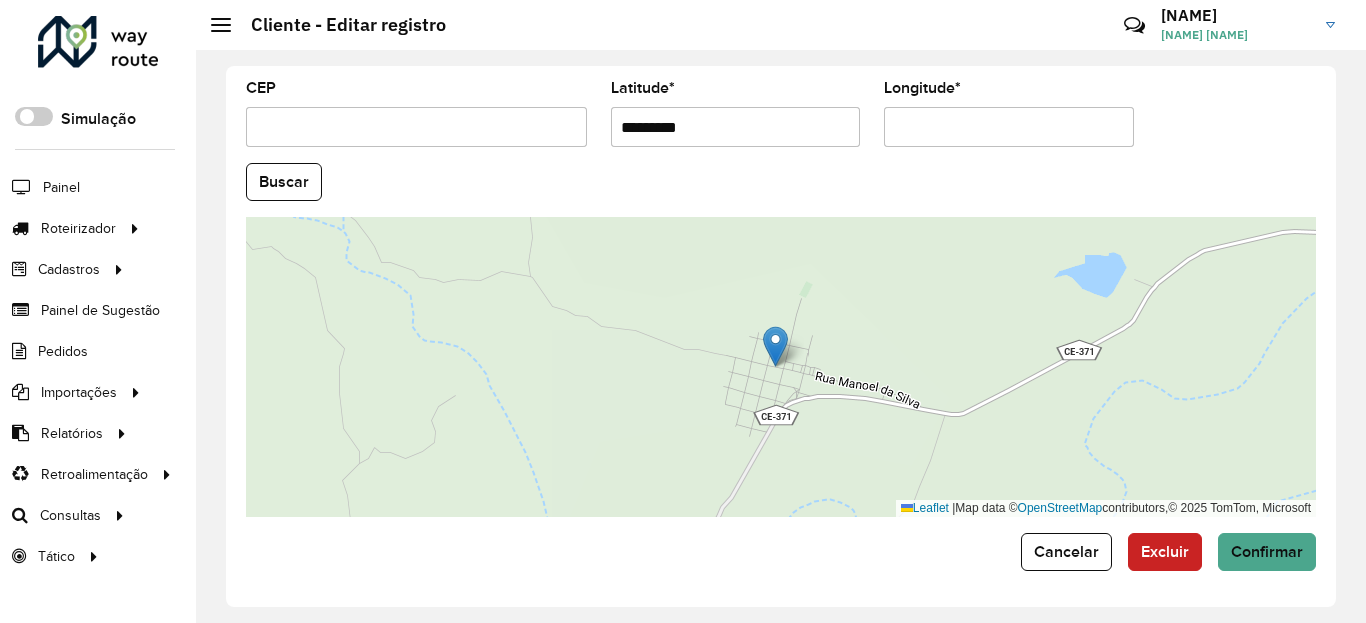 type on "*********" 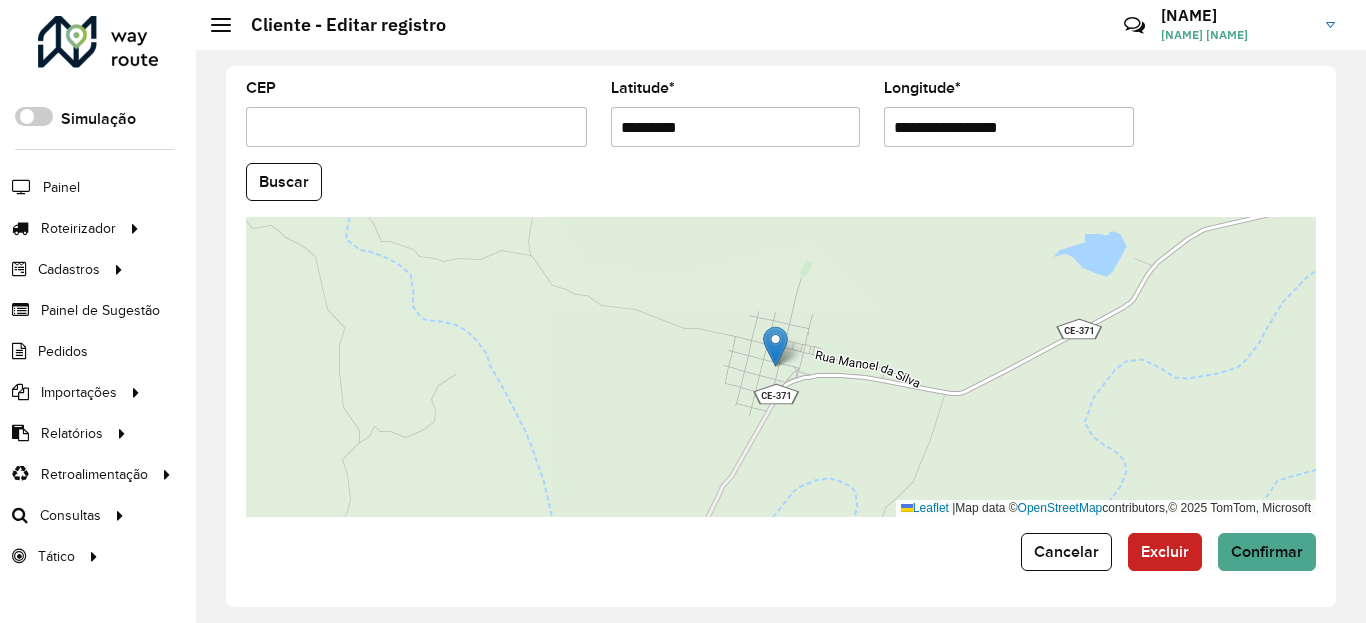 click on "**********" at bounding box center [1009, 127] 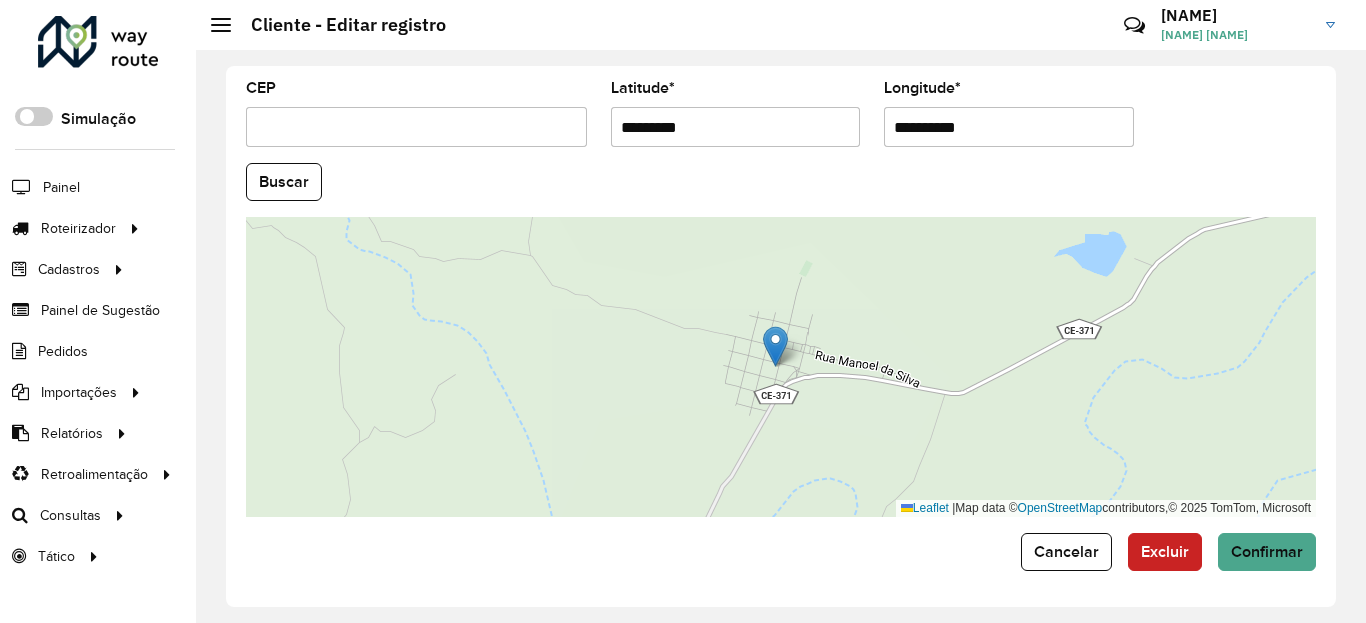type on "**********" 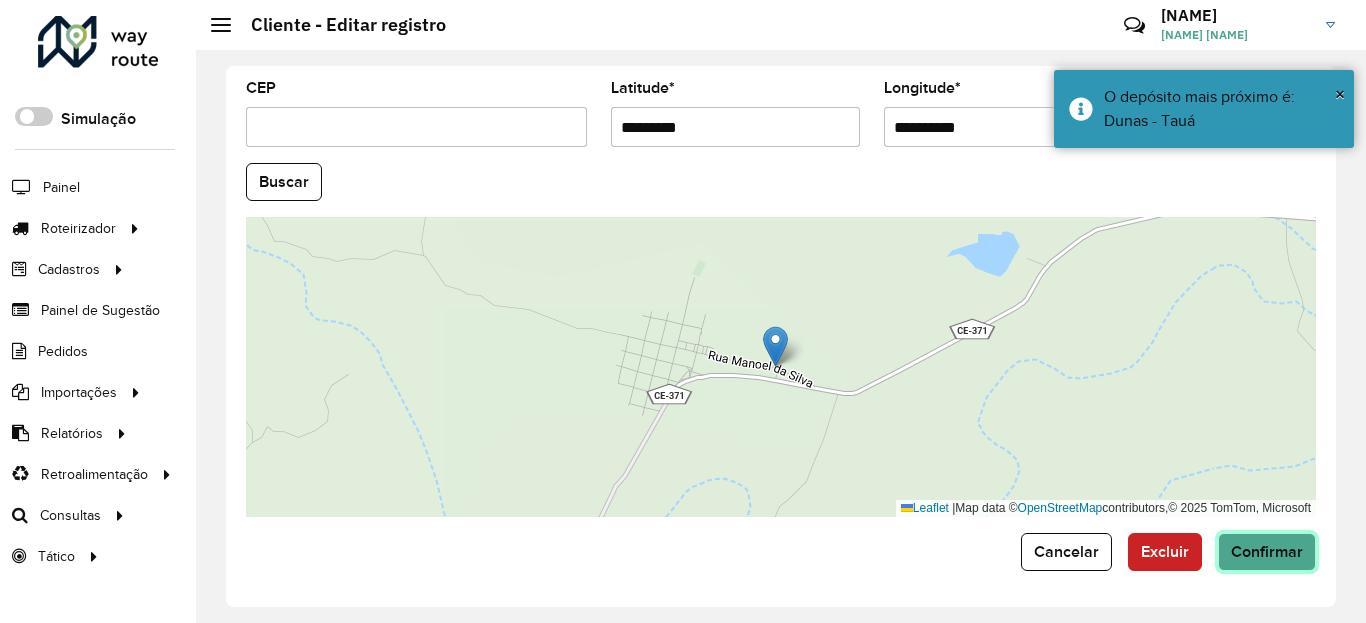click on "Confirmar" 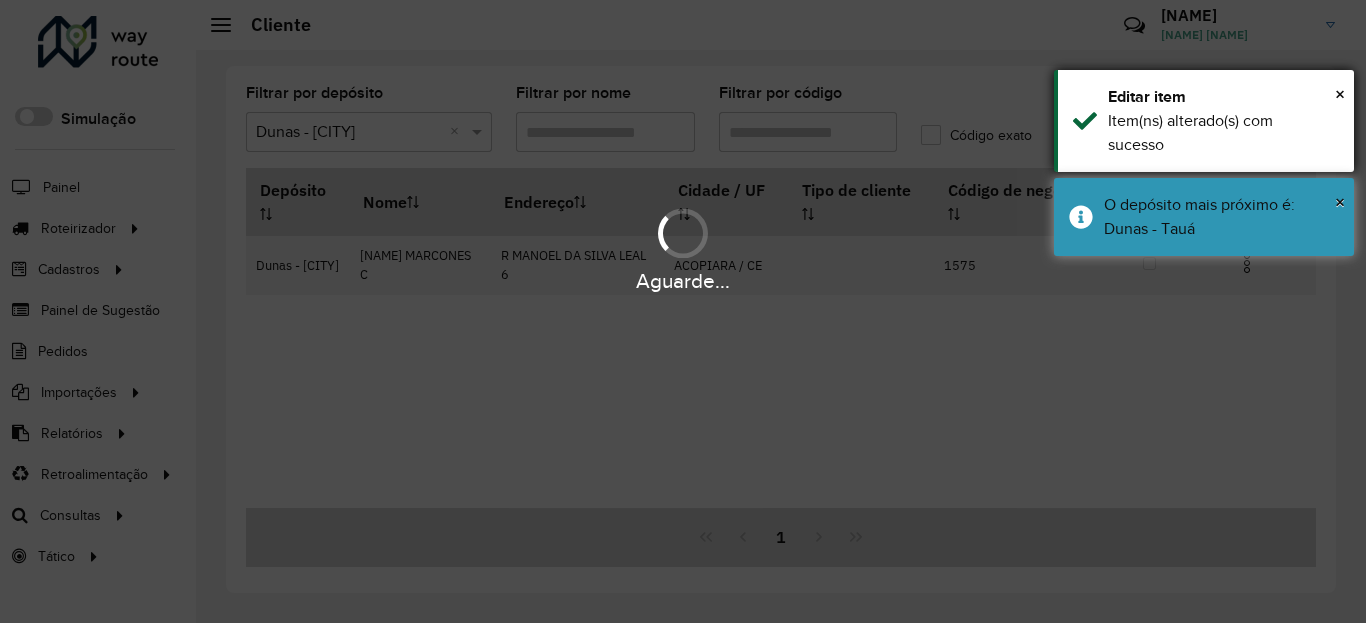 drag, startPoint x: 1165, startPoint y: 220, endPoint x: 1199, endPoint y: 118, distance: 107.51744 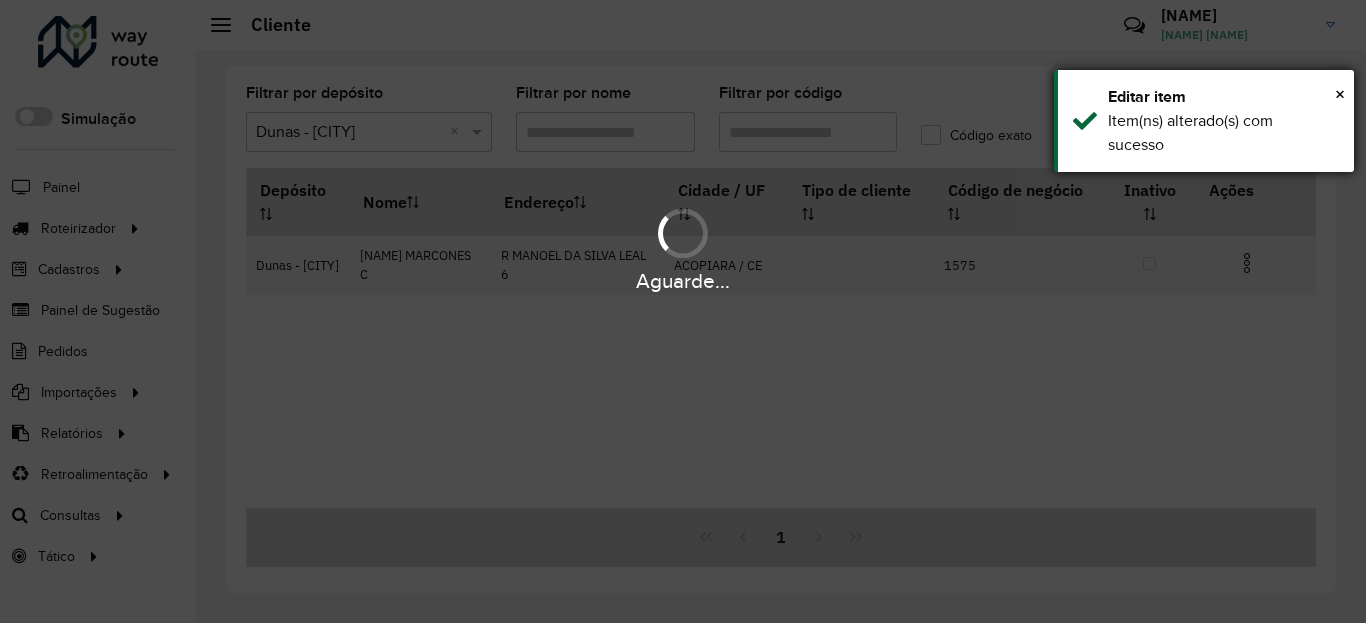 click on "Item(ns) alterado(s) com sucesso" at bounding box center (1223, 133) 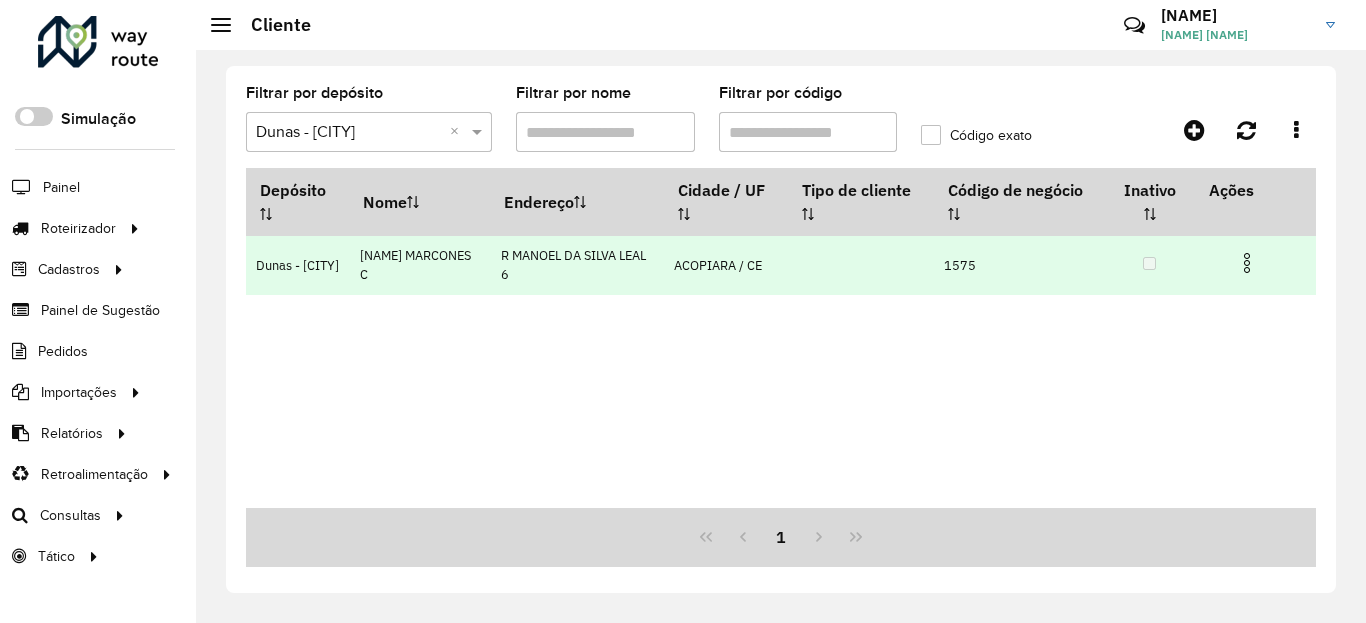 click at bounding box center [1247, 263] 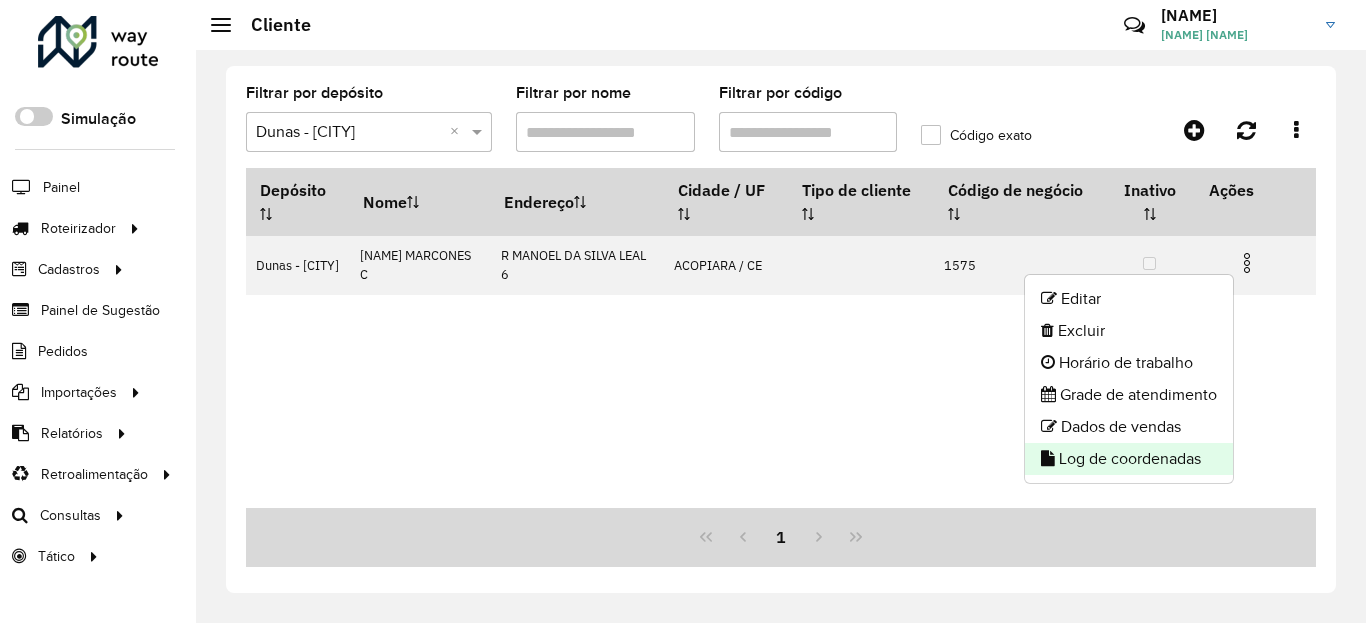 click on "Log de coordenadas" 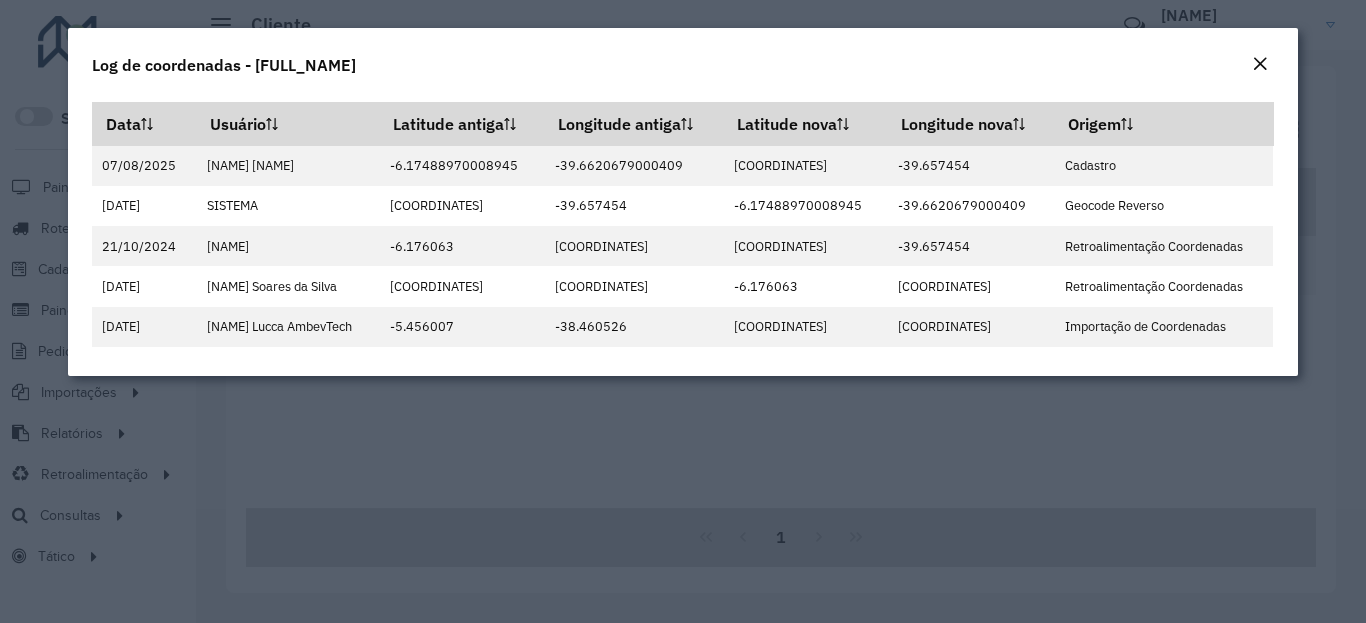 click 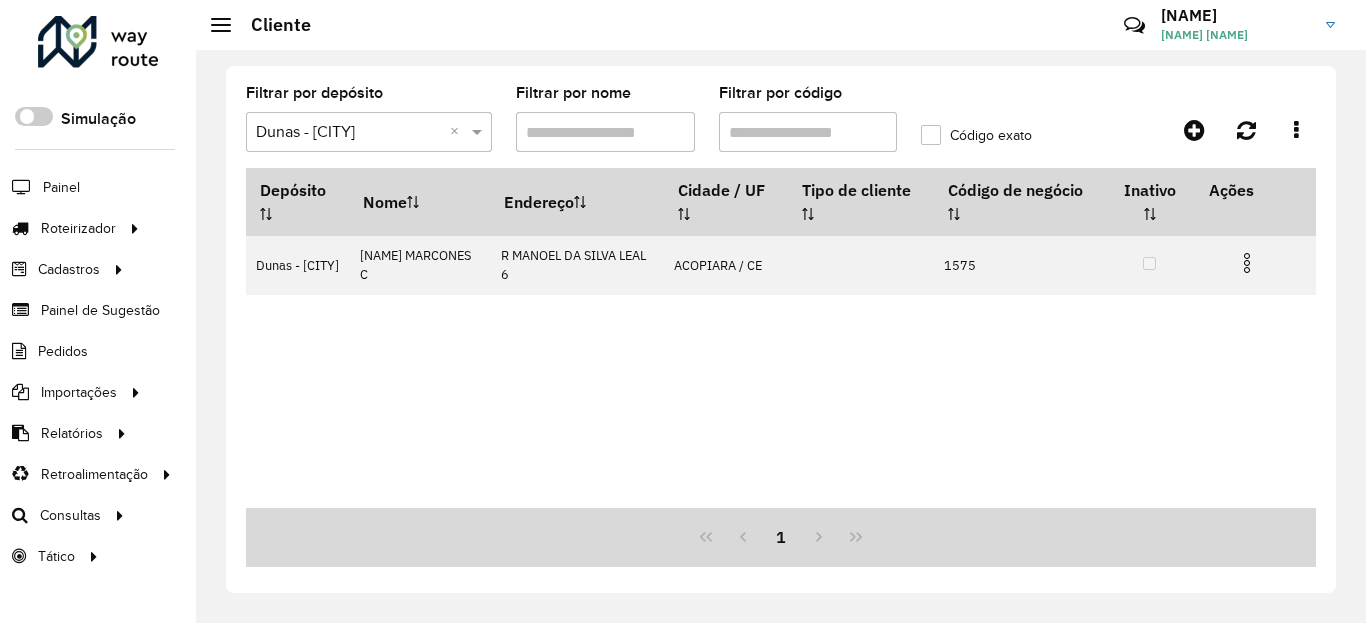 click on "Filtrar por código" at bounding box center (808, 132) 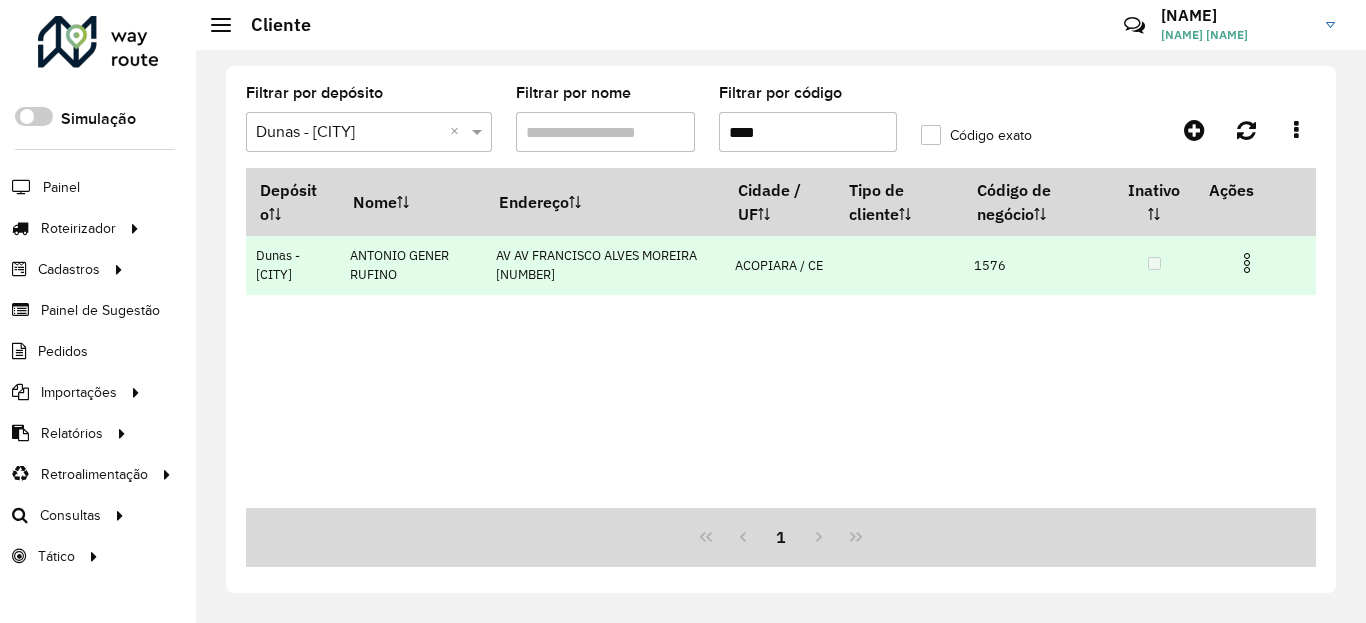 click at bounding box center [1247, 263] 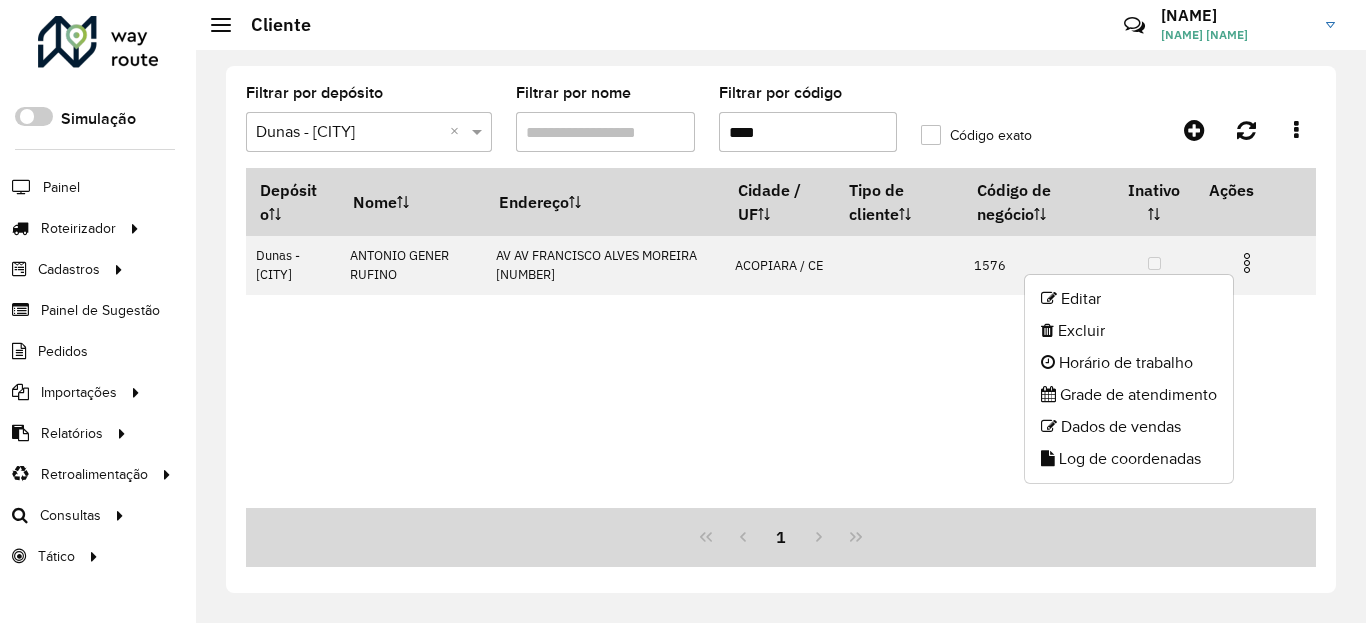 click on "Log de coordenadas" 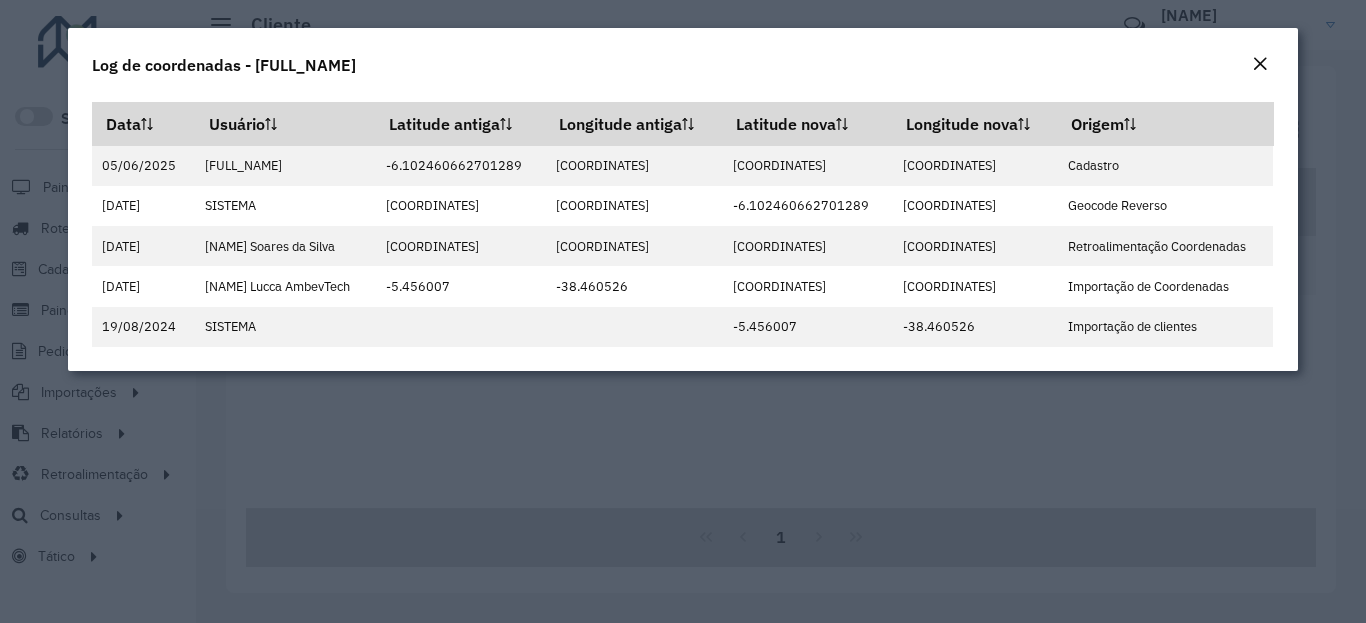 click 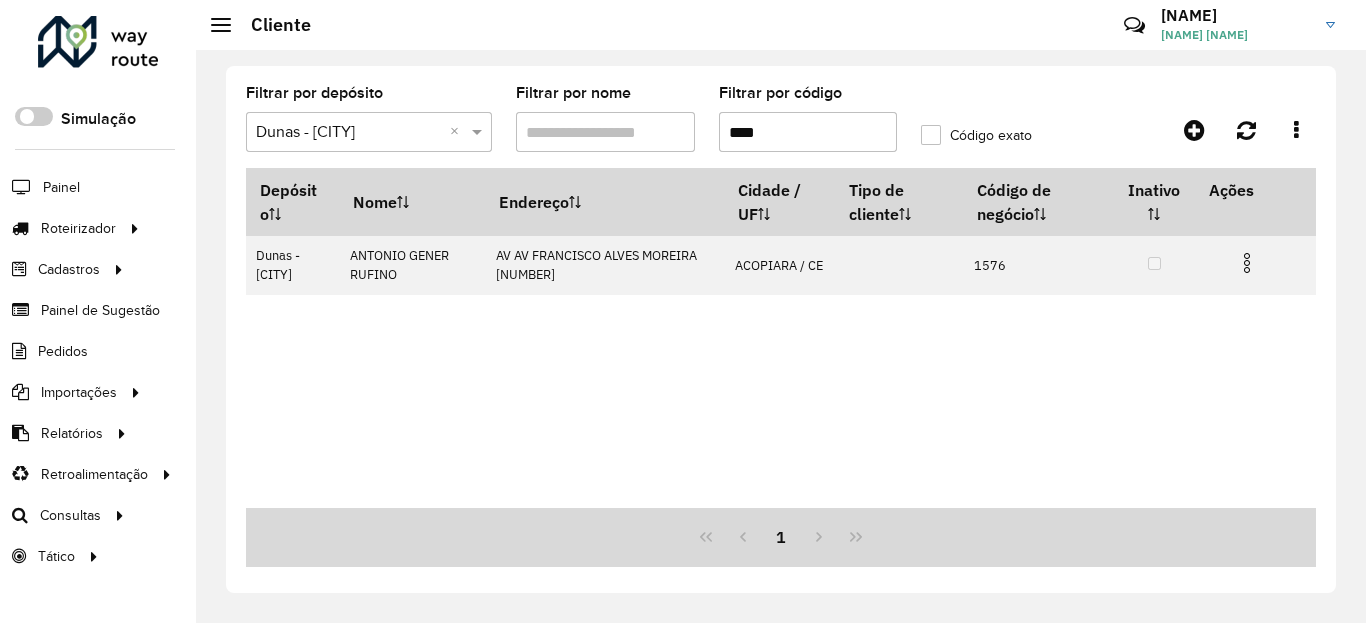 click on "****" at bounding box center (808, 132) 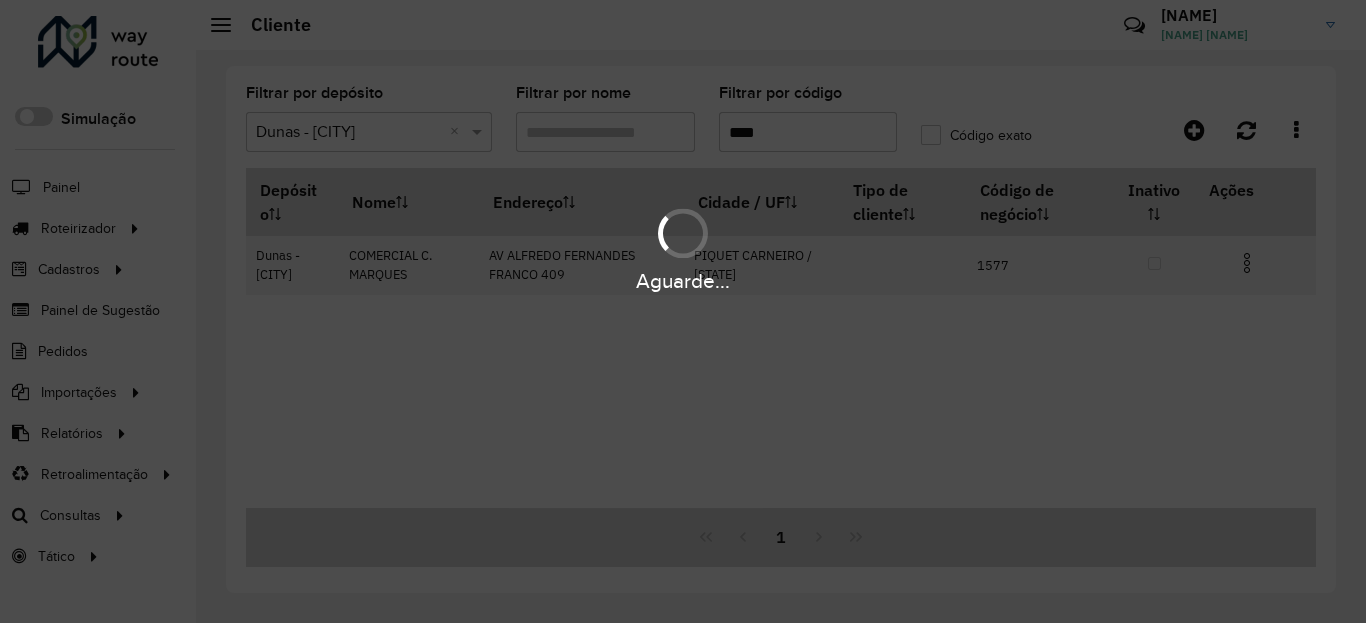 type on "****" 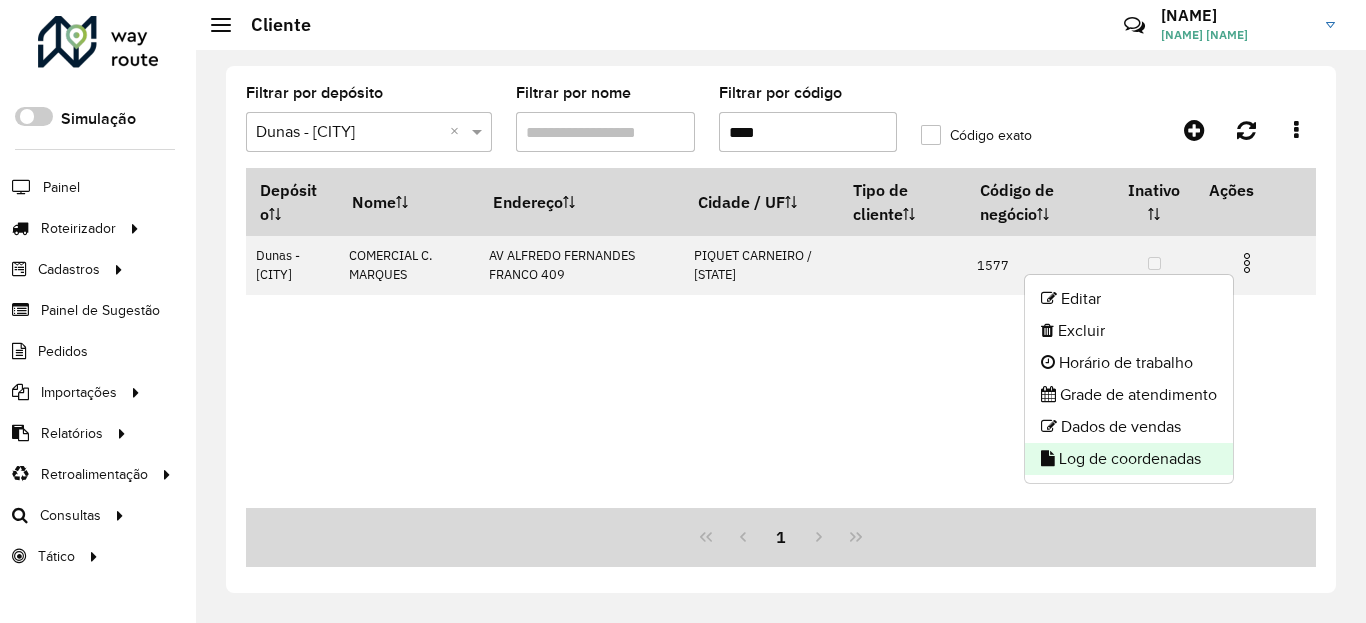 click on "Log de coordenadas" 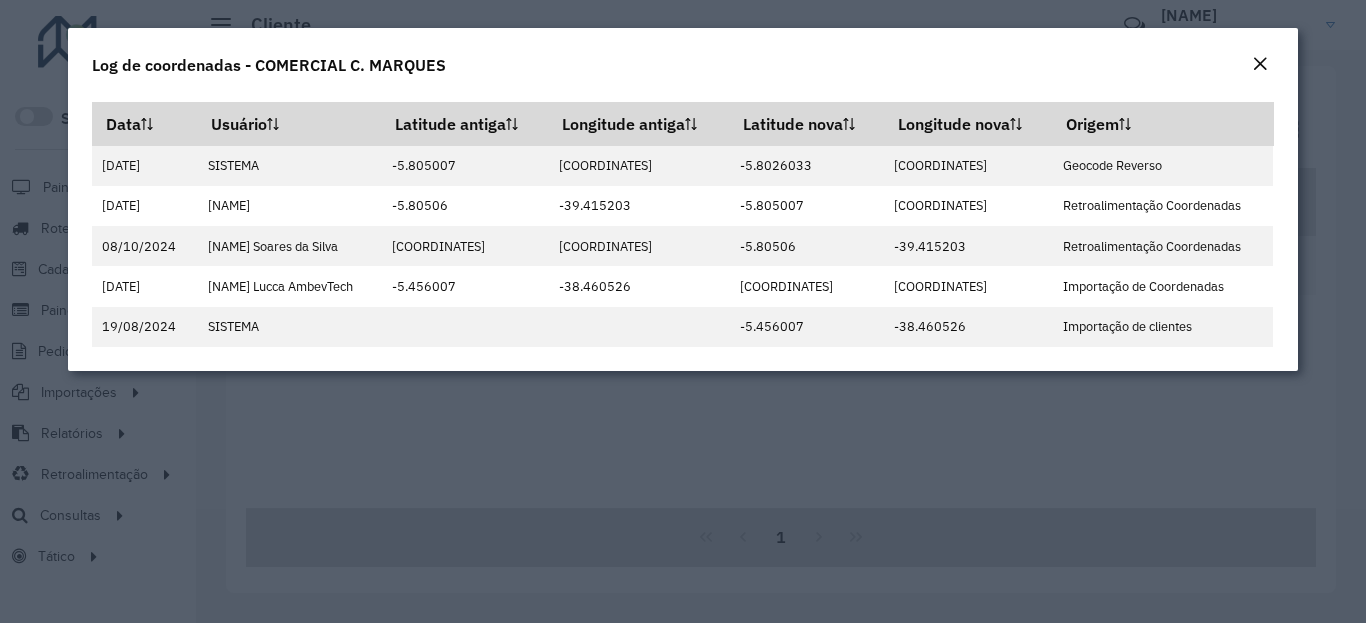 click 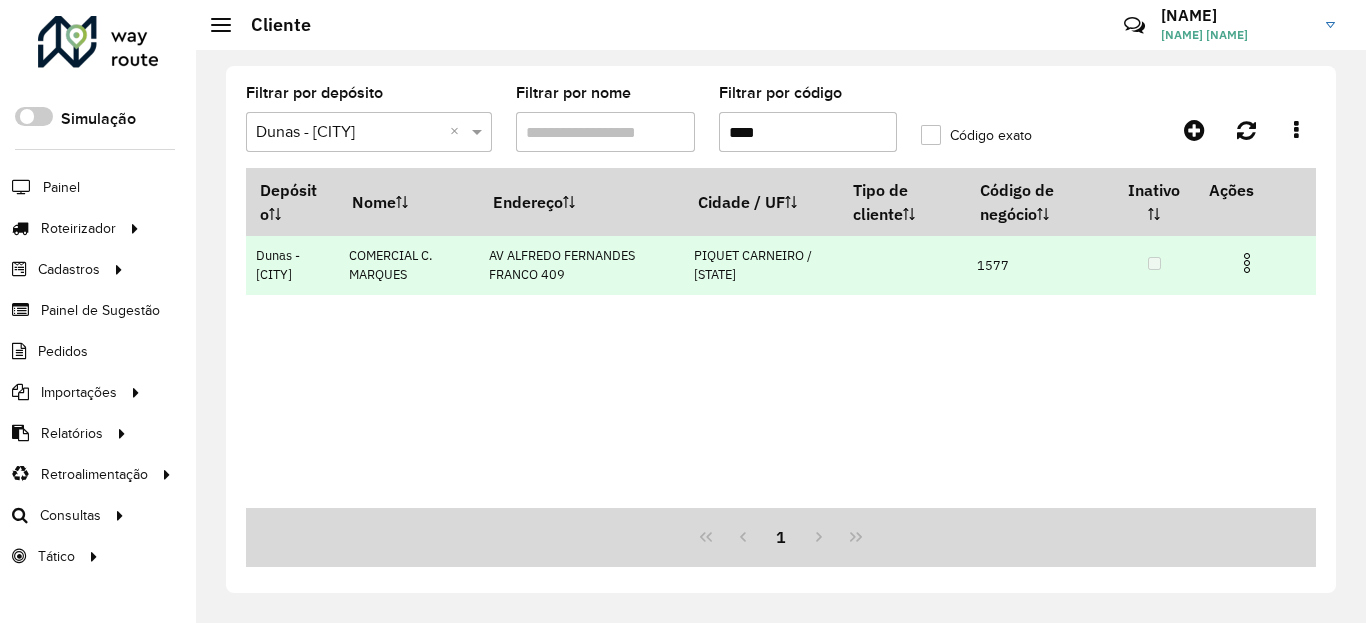 click at bounding box center [1247, 263] 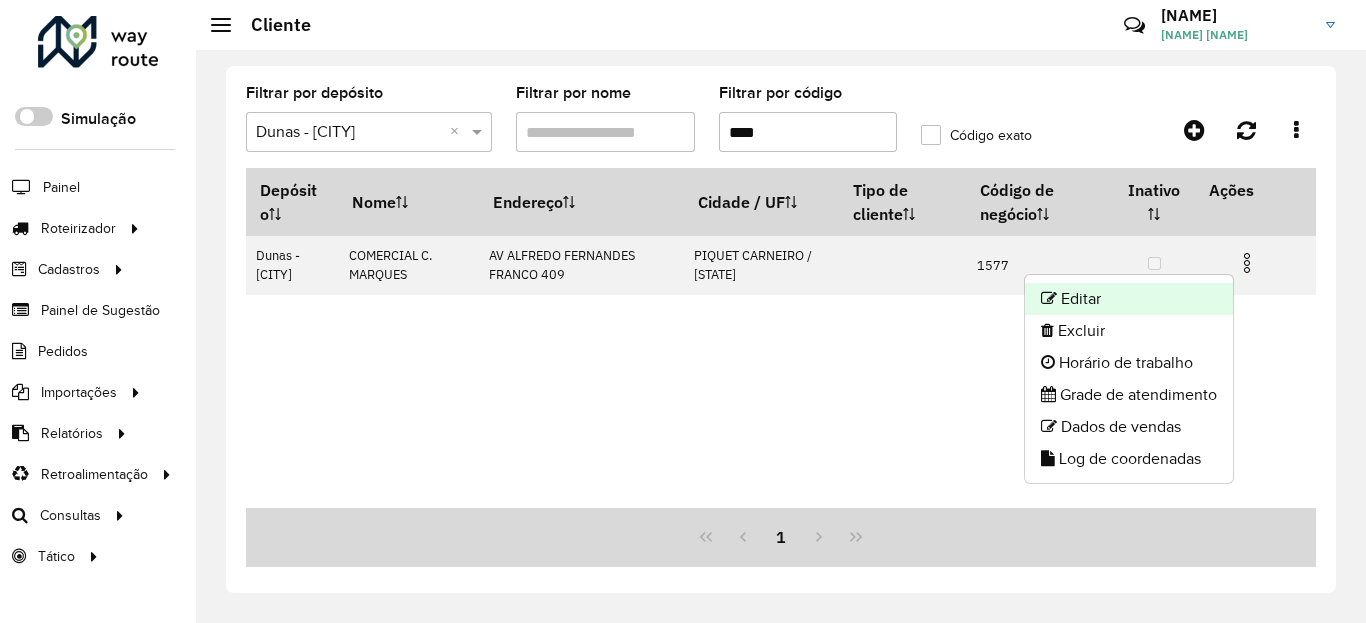 click on "Editar" 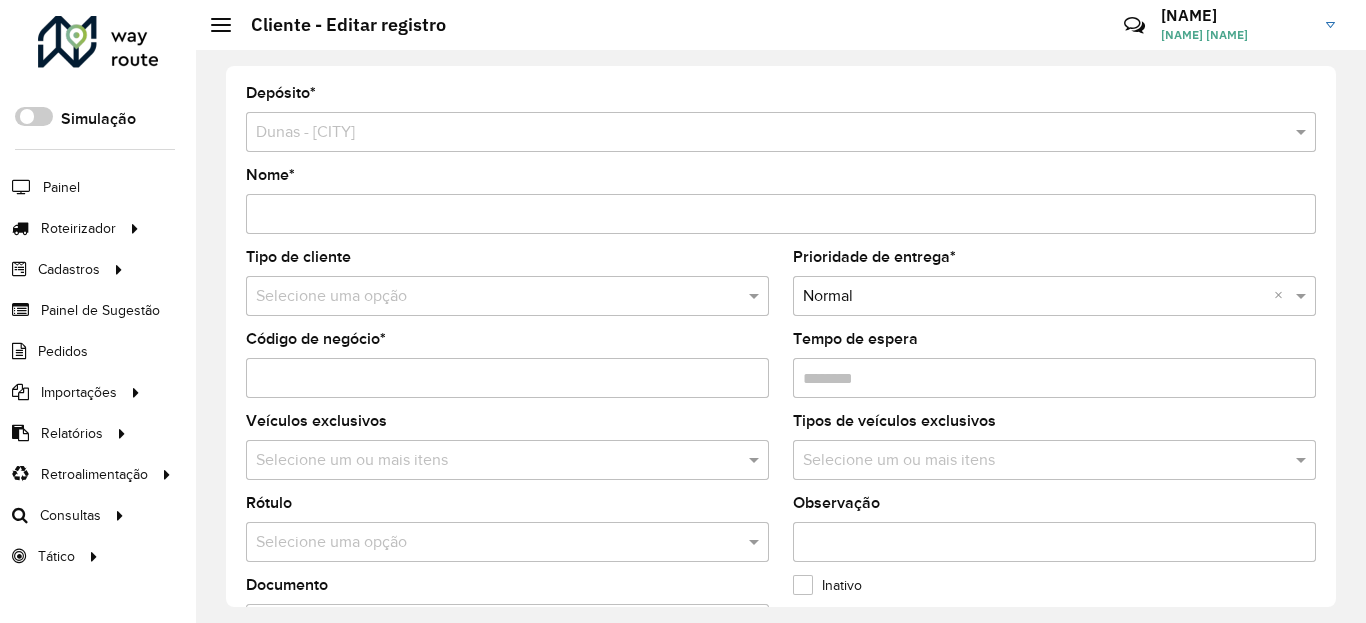 scroll, scrollTop: 600, scrollLeft: 0, axis: vertical 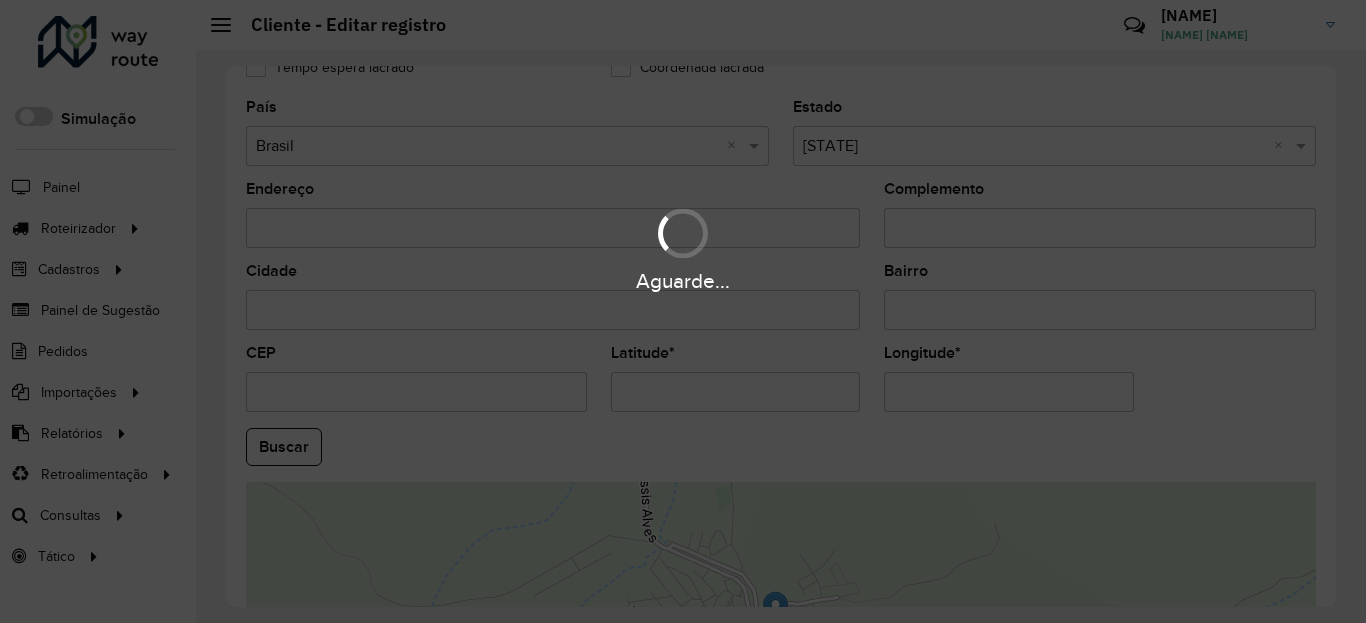 click on "Aguarde..." at bounding box center [683, 311] 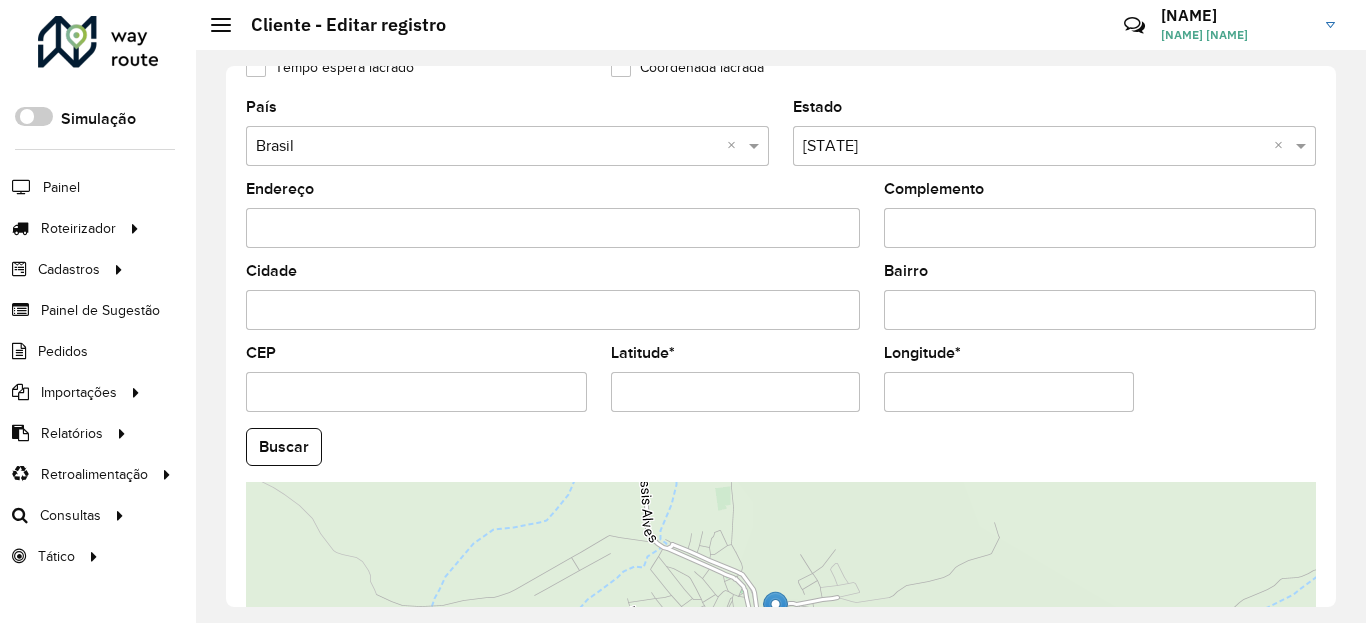 click on "Latitude  *" at bounding box center (736, 392) 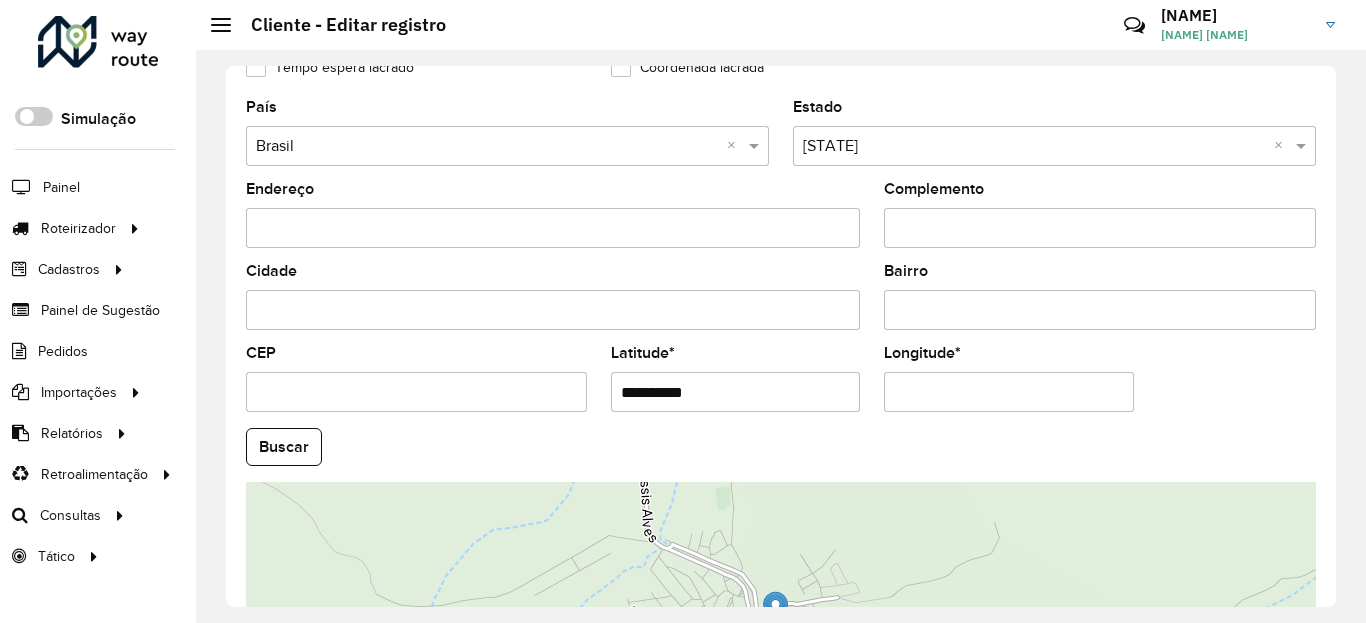 paste on "*********" 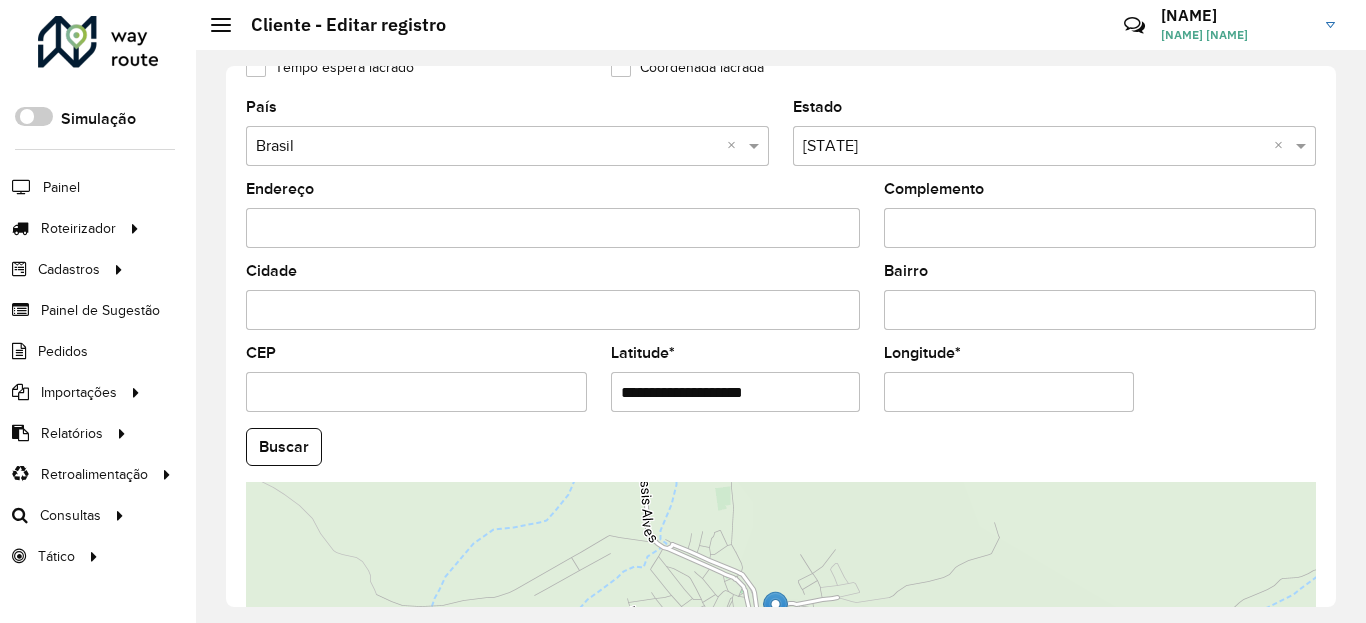 paste 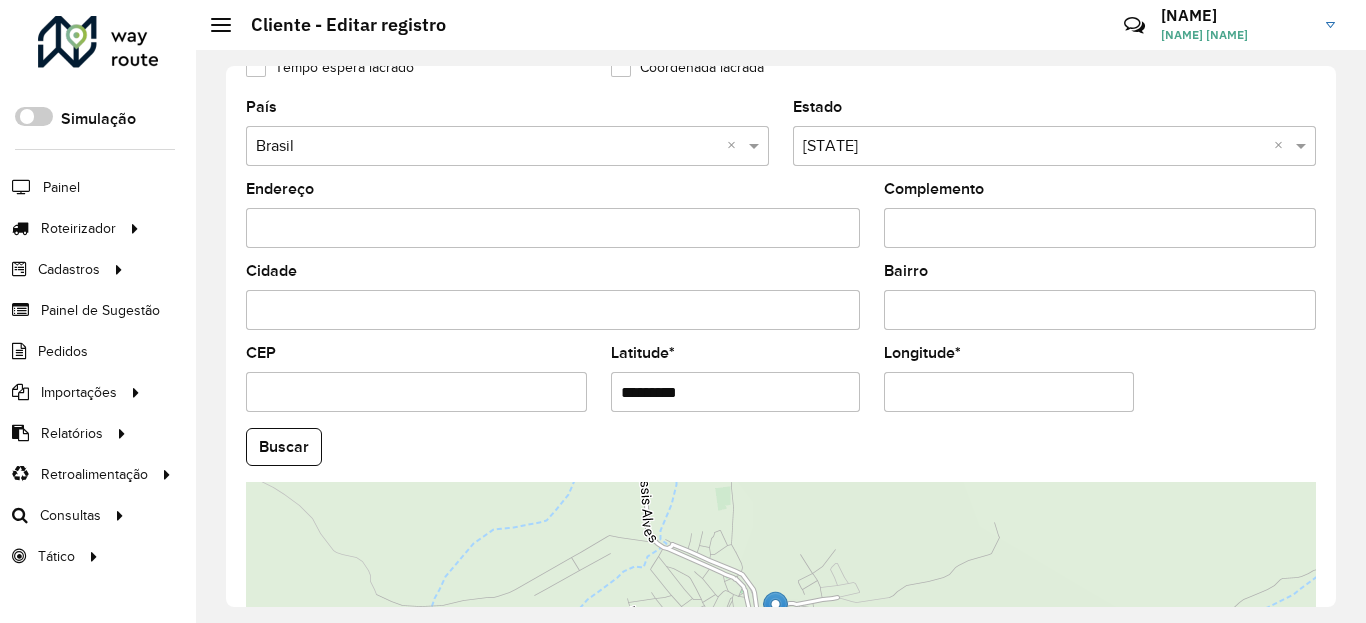 type on "*********" 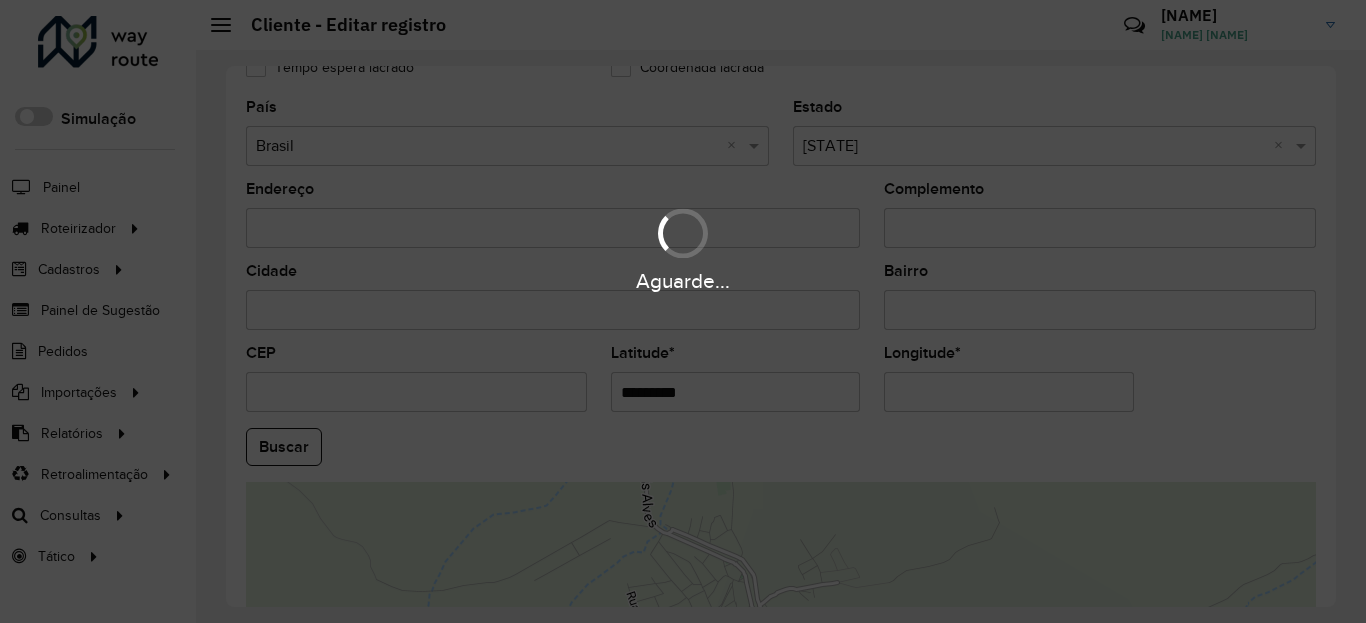 click on "Aguarde...  Pop-up bloqueado!  Seu navegador bloqueou automáticamente a abertura de uma nova janela.   Acesse as configurações e adicione o endereço do sistema a lista de permissão.   Fechar  Roteirizador AmbevTech Simulação Painel Roteirizador Entregas Vendas Cadastros Checkpoint Classificações de venda Cliente Condição de pagamento Consulta de setores Depósito Disponibilidade de veículos Fator tipo de produto Gabarito planner Grupo Rota Fator Tipo Produto Grupo de Depósito Grupo de rotas exclusiva Grupo de setores Jornada Jornada RN Layout integração Modelo Motorista Multi Depósito Painel de sugestão Parada Pedágio Perfil de Vendedor Ponto de apoio Ponto de apoio FAD Prioridade pedido Produto Restrição de Atendimento Planner Rodízio de placa Rota exclusiva FAD Rótulo Setor Setor Planner Tempo de parada de refeição Tipo de cliente Tipo de veículo Tipo de veículo RN Transportadora Usuário Vendedor Veículo Painel de Sugestão Pedidos Importações Classificação e volume de venda" at bounding box center (683, 311) 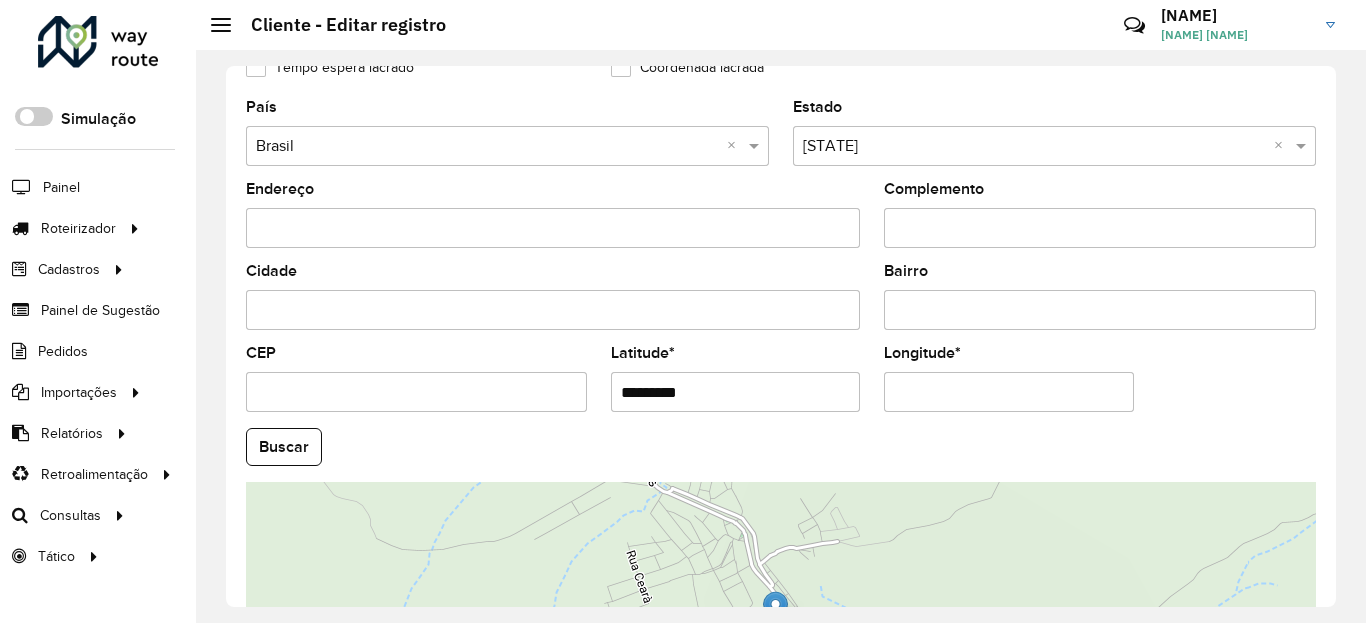click on "Longitude  *" at bounding box center (1009, 392) 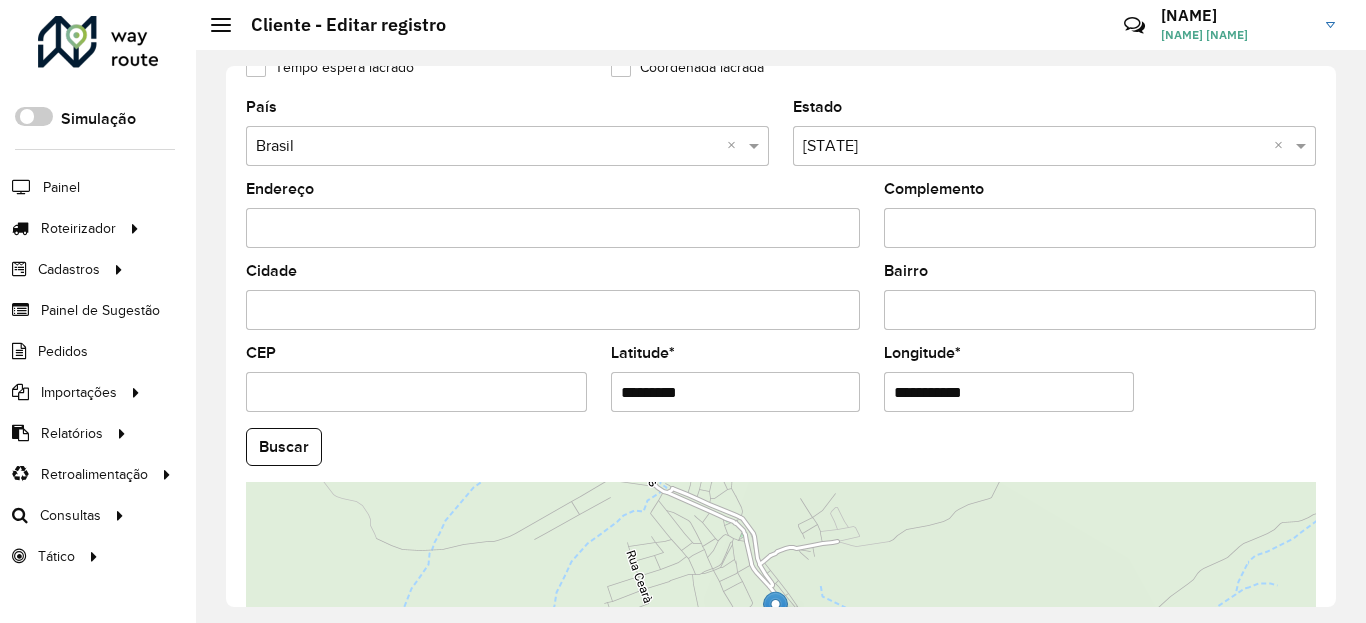 paste 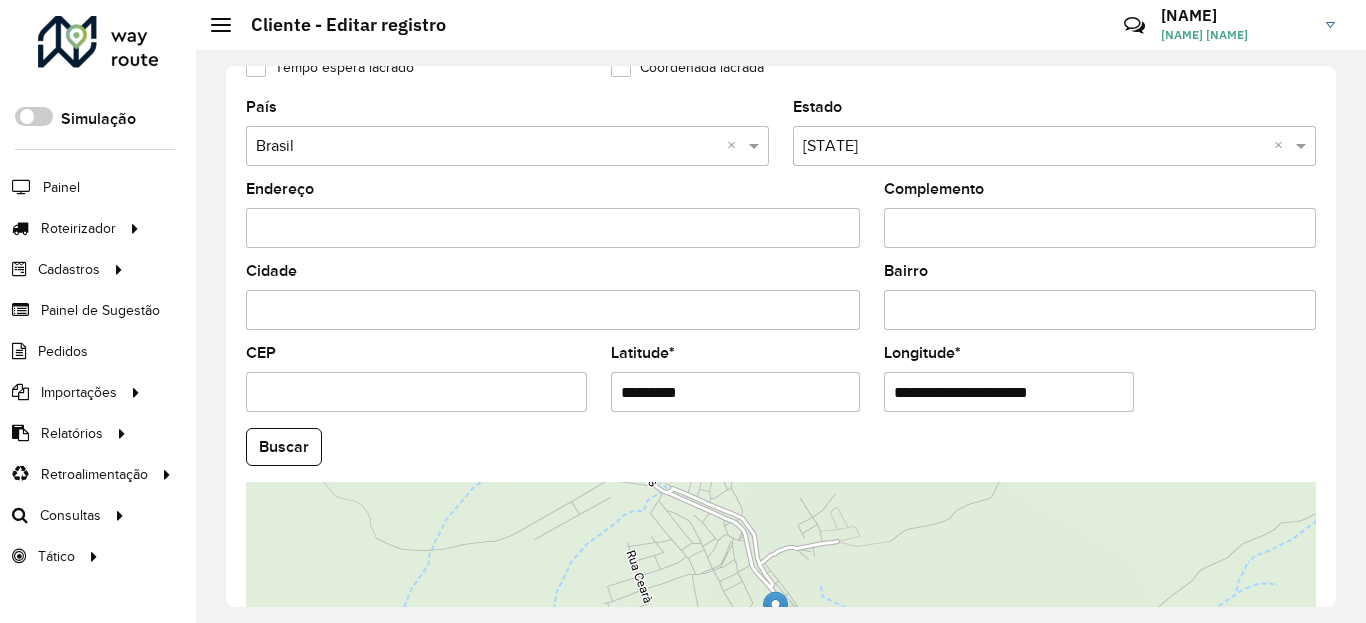 paste 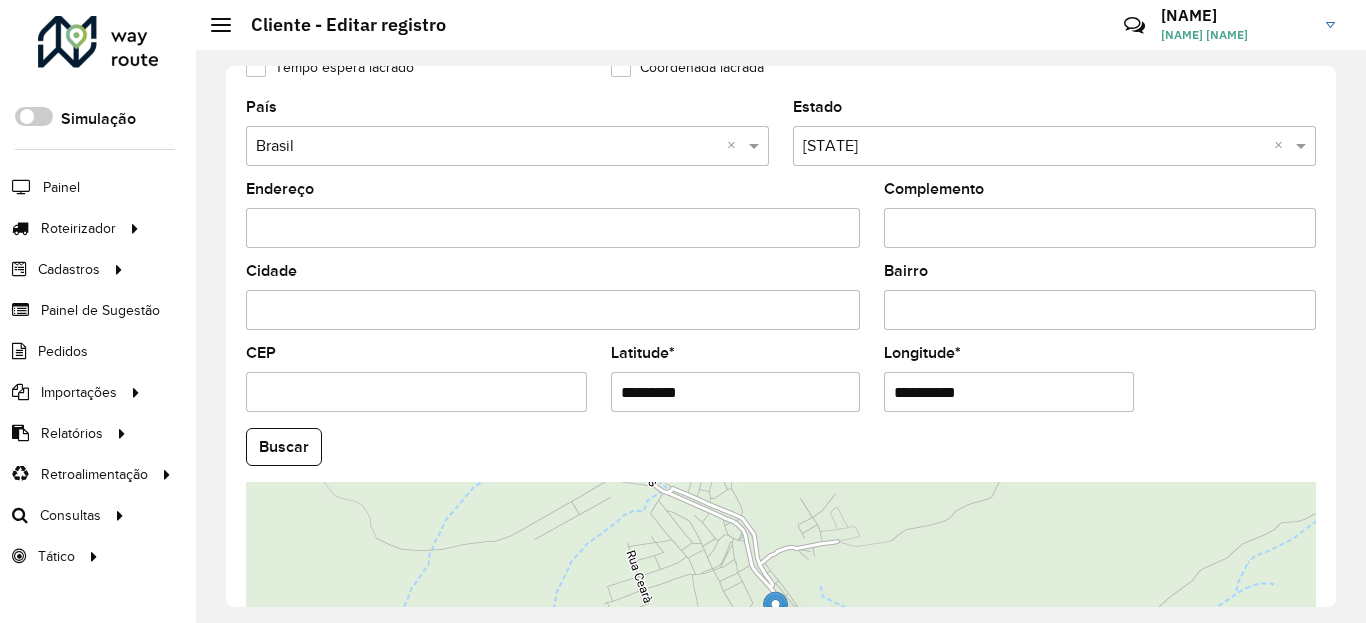 type on "**********" 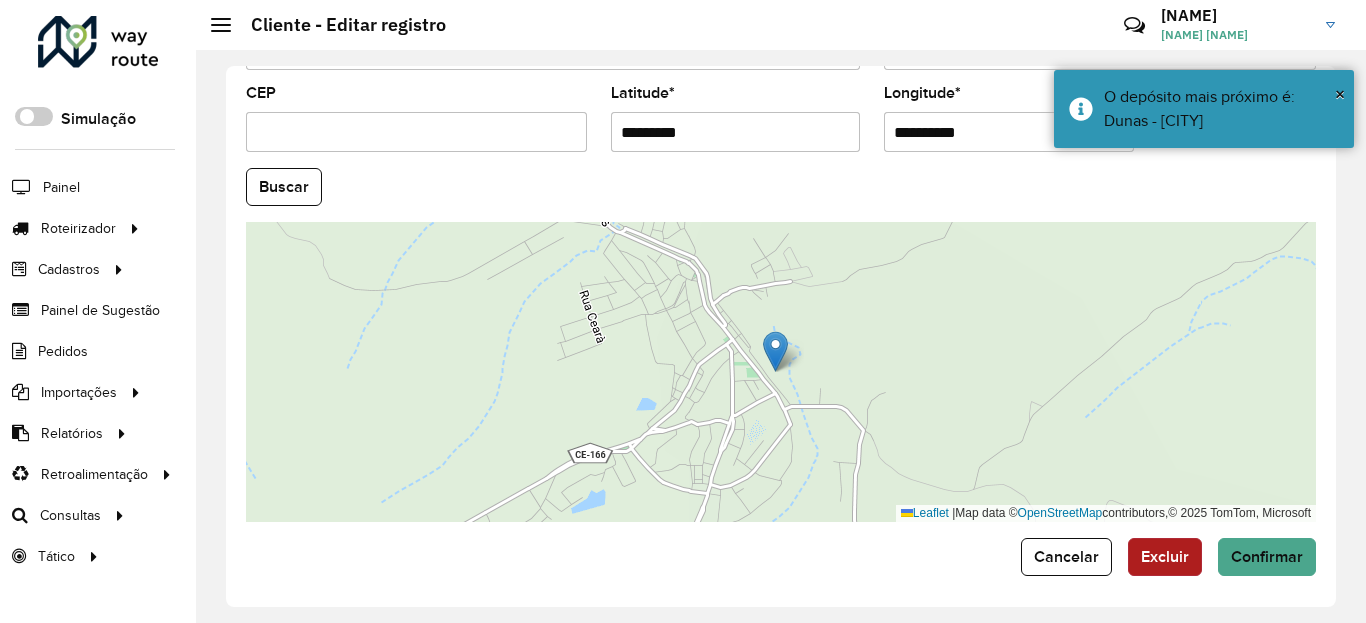 scroll, scrollTop: 865, scrollLeft: 0, axis: vertical 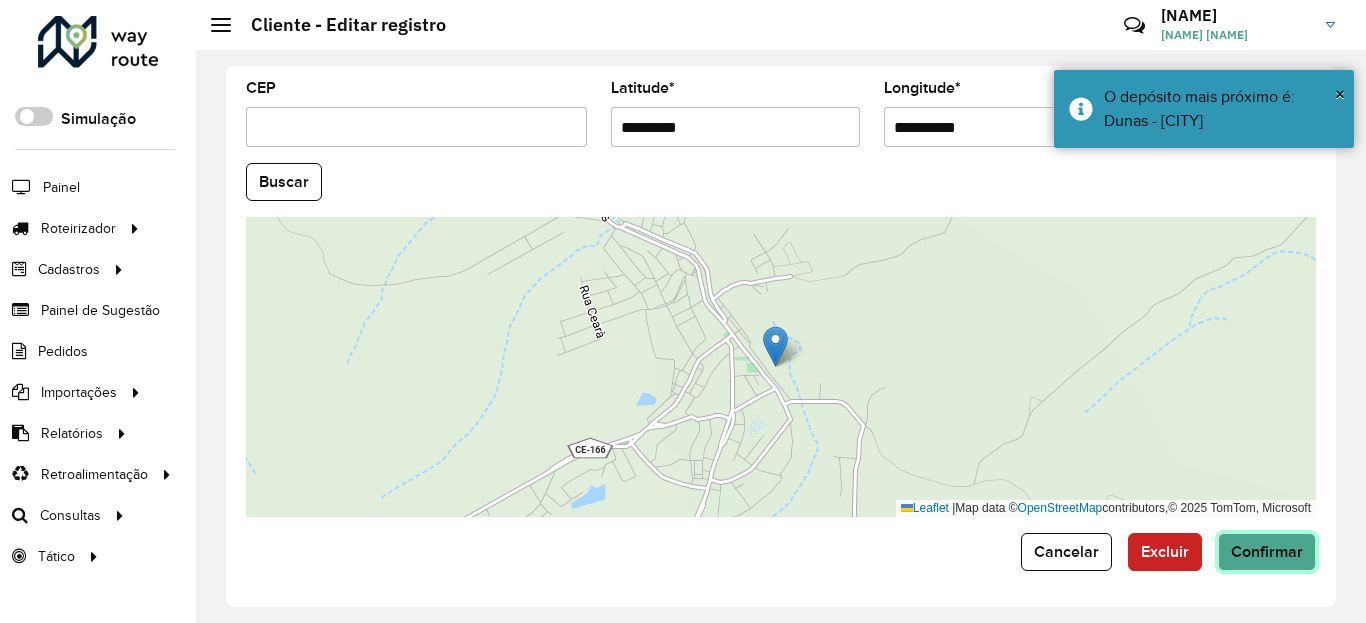 click on "Confirmar" 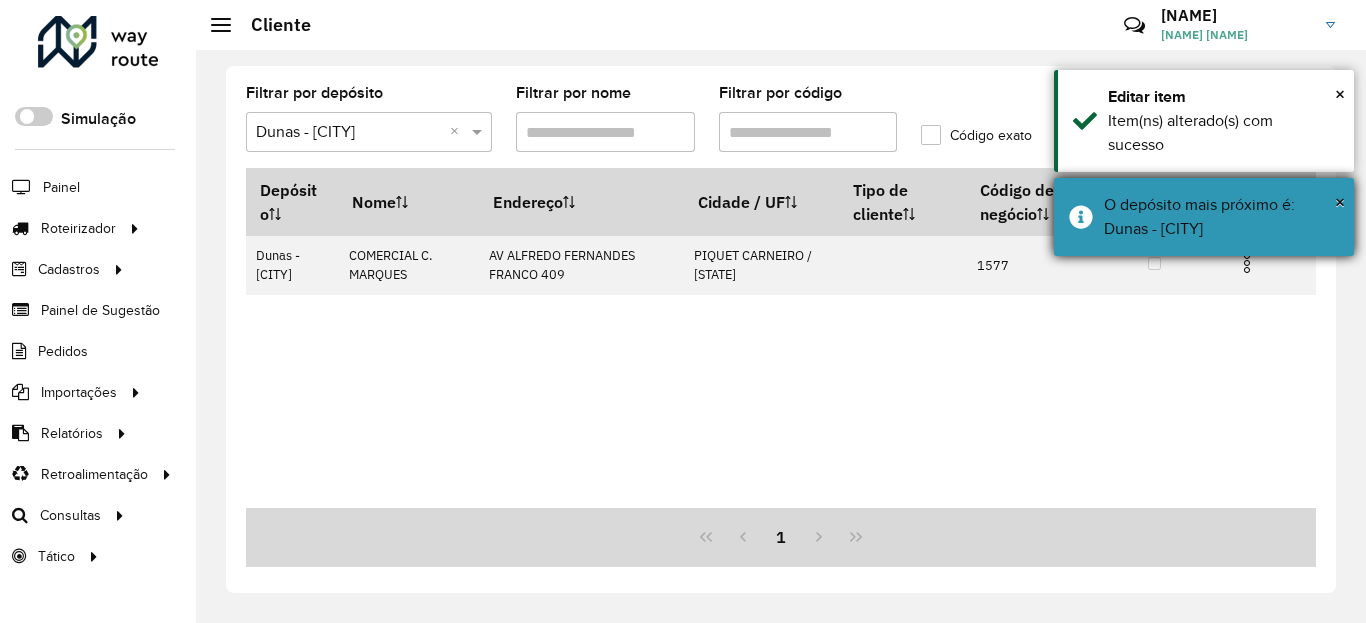 click on "× O depósito mais próximo é: Dunas - Quixeramobim" at bounding box center (1204, 217) 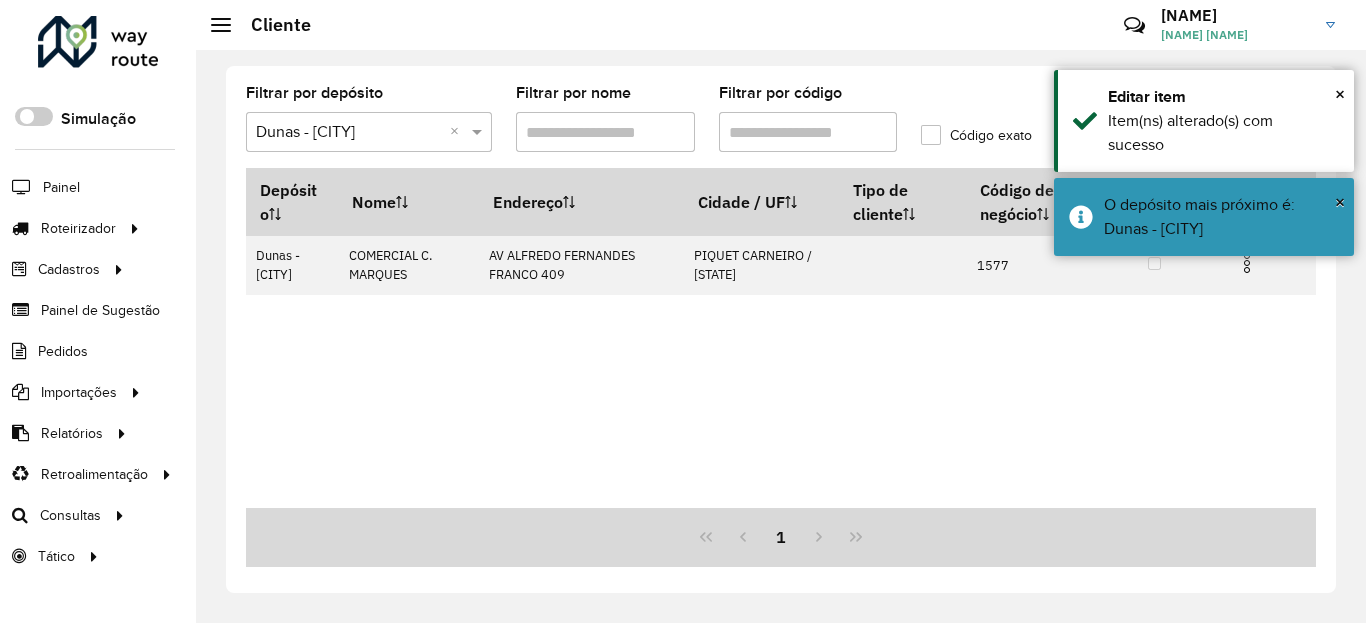 click on "Item(ns) alterado(s) com sucesso" at bounding box center (1223, 133) 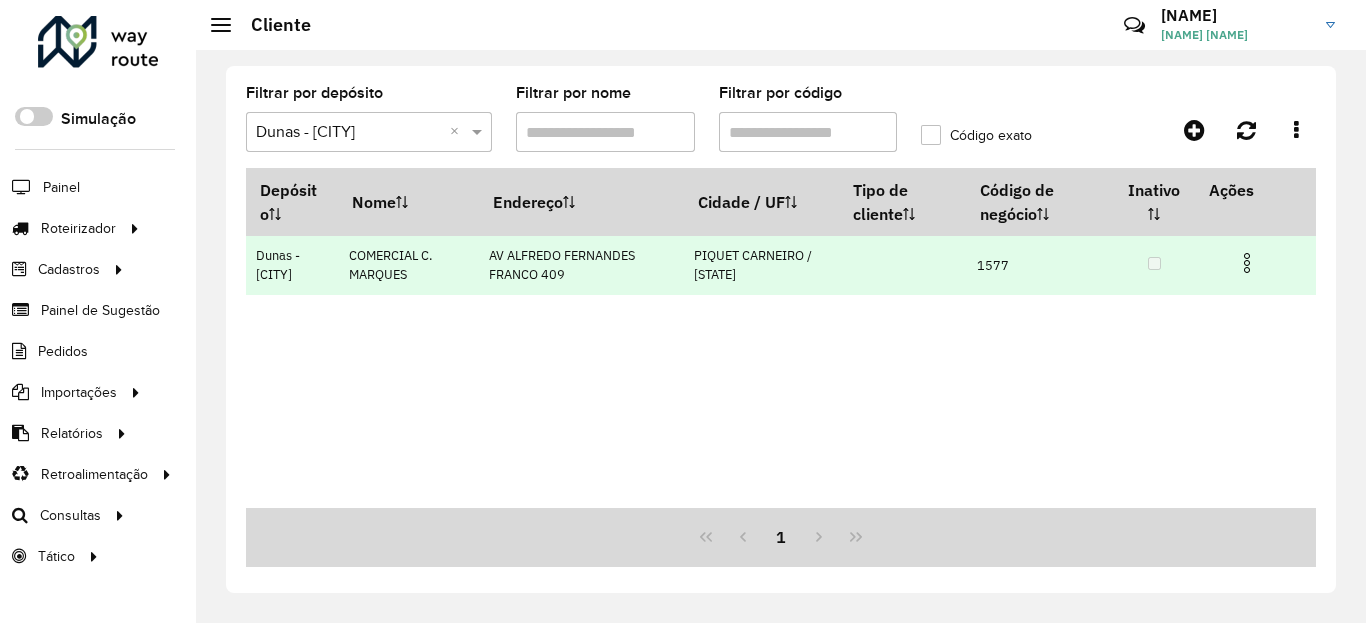 click at bounding box center (1247, 263) 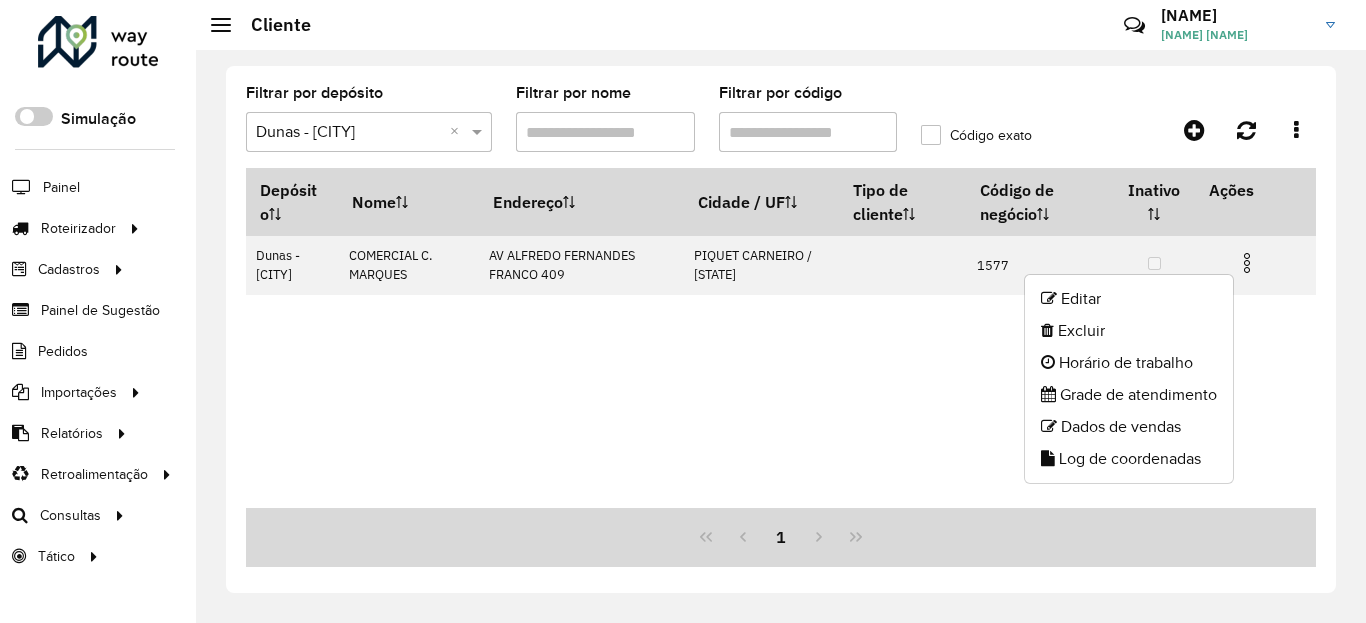drag, startPoint x: 1175, startPoint y: 476, endPoint x: 1174, endPoint y: 461, distance: 15.033297 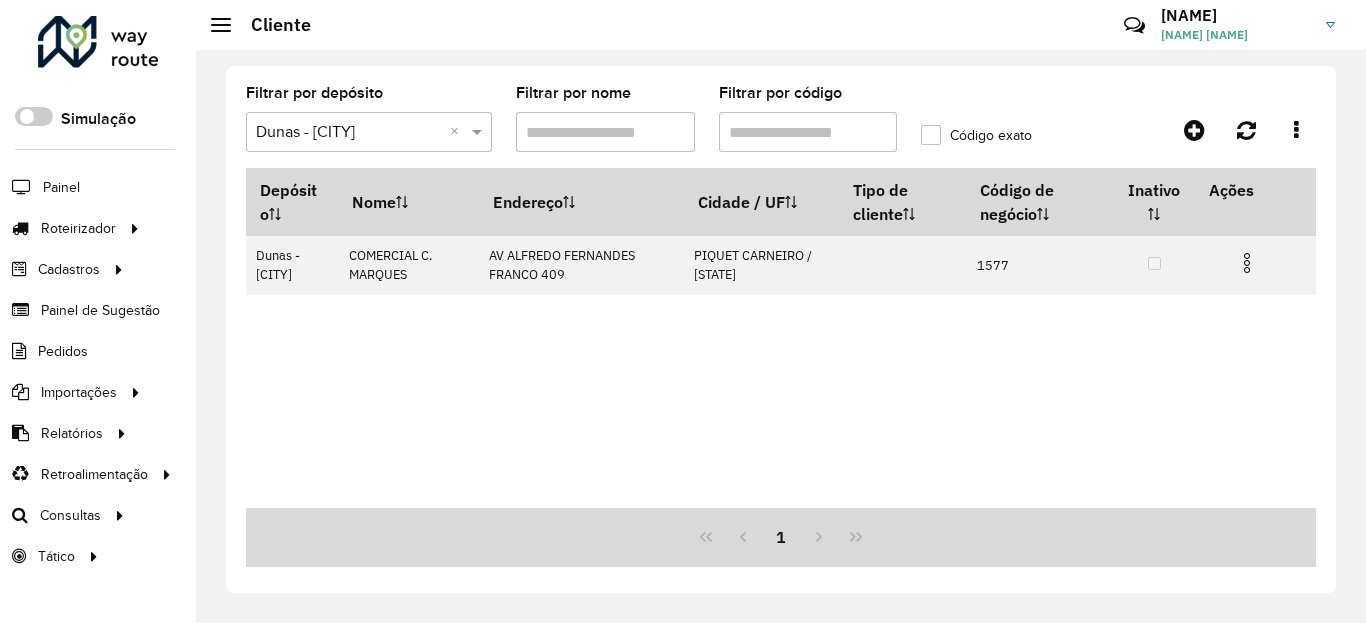 click on "Depósito   Nome   Endereço   Cidade / UF   Tipo de cliente   Código de negócio   Inativo   Ações   Dunas - Tauá   COMERCIAL C. MARQUES  AV  ALFREDO FERNANDES FRANCO      409  PIQUET CARNEIRO / CE      1577" at bounding box center (781, 338) 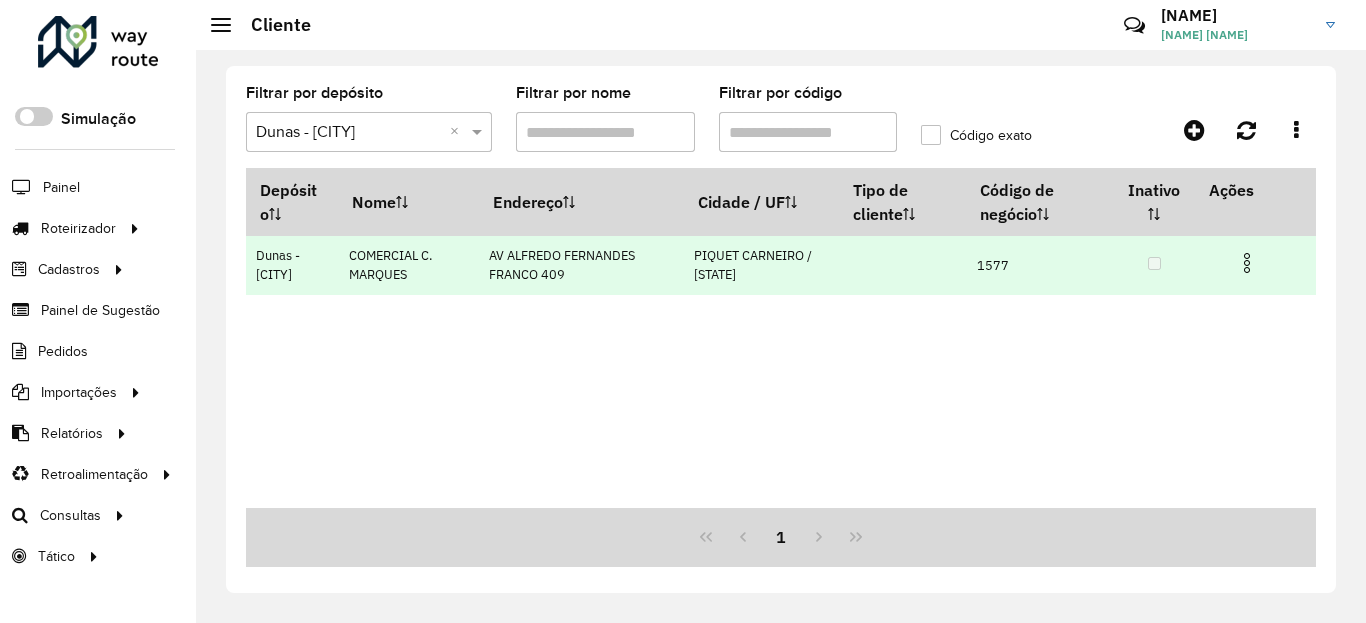 click at bounding box center [1247, 263] 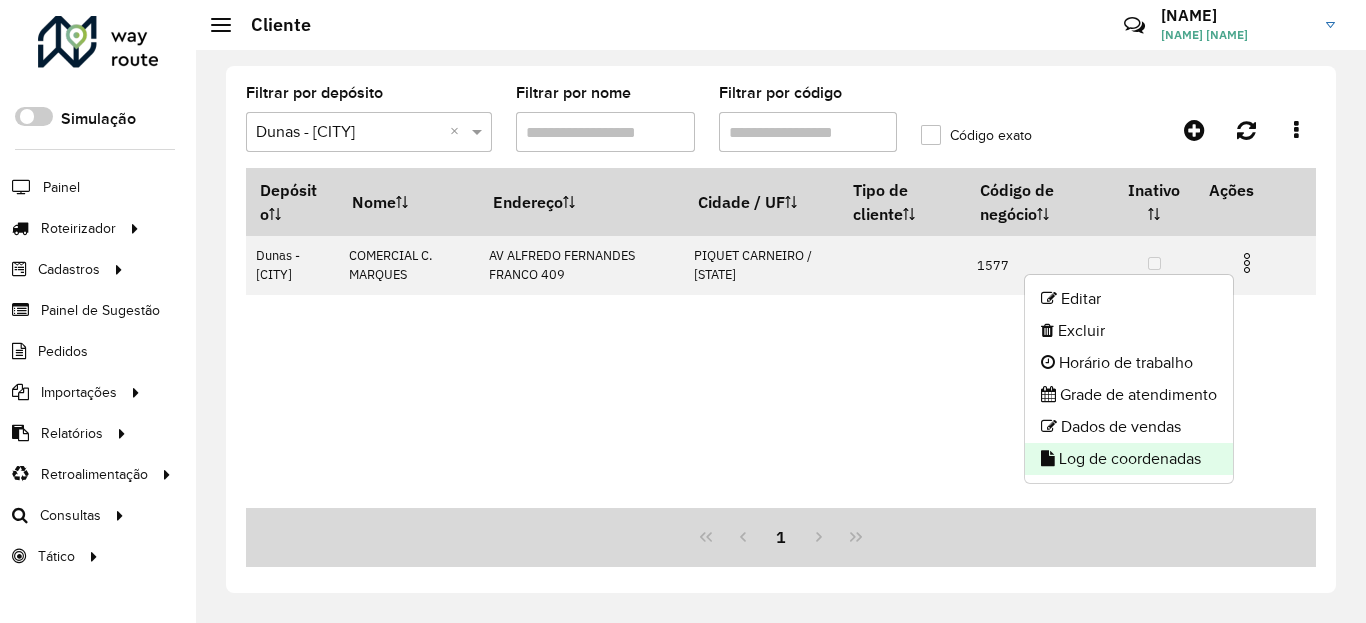 click on "Log de coordenadas" 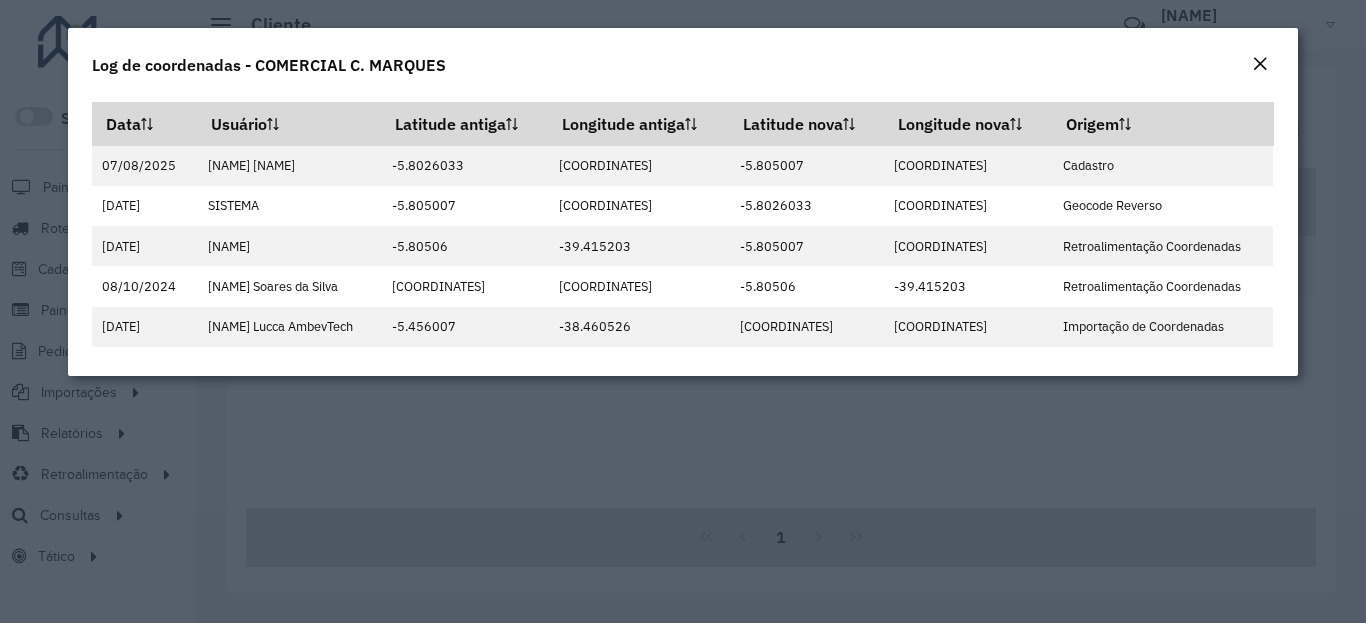 click 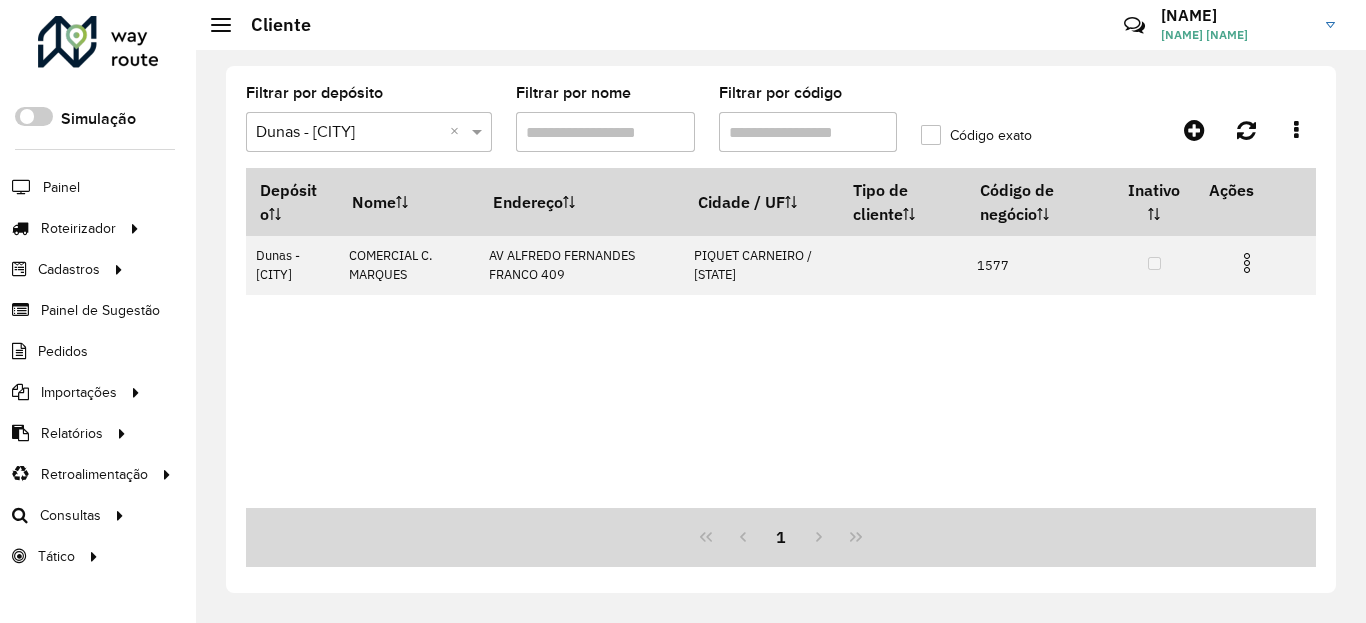 click on "Filtrar por código" at bounding box center [808, 132] 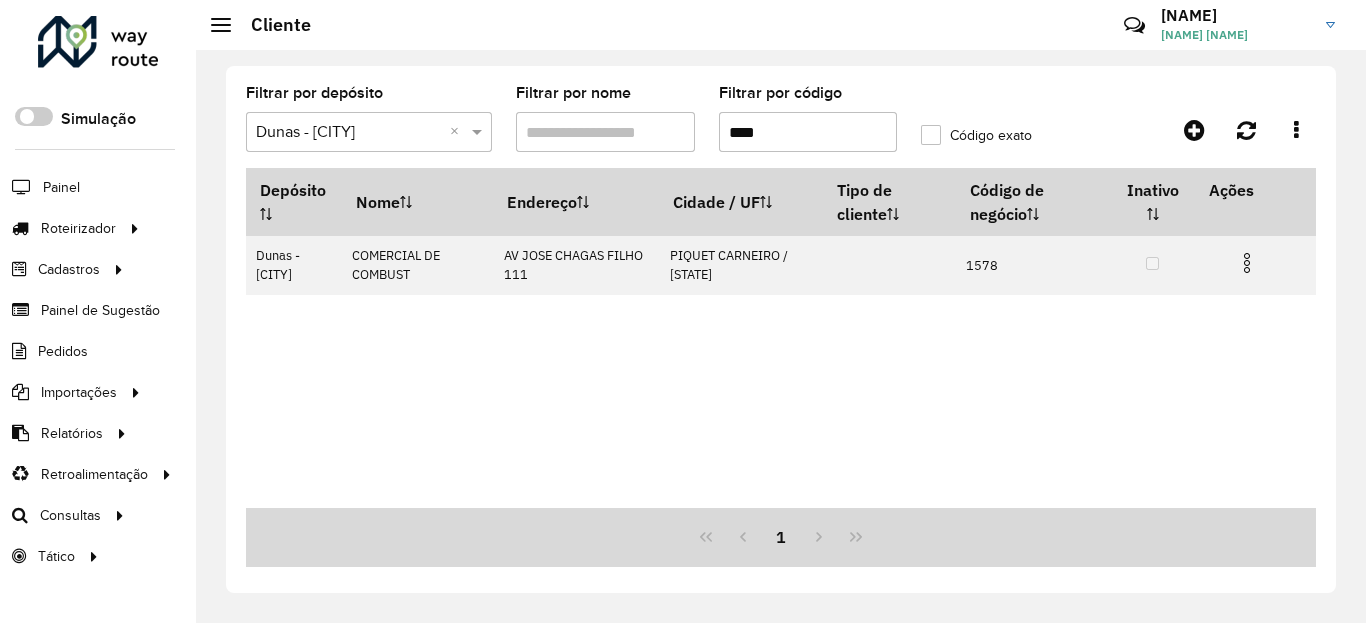 type on "****" 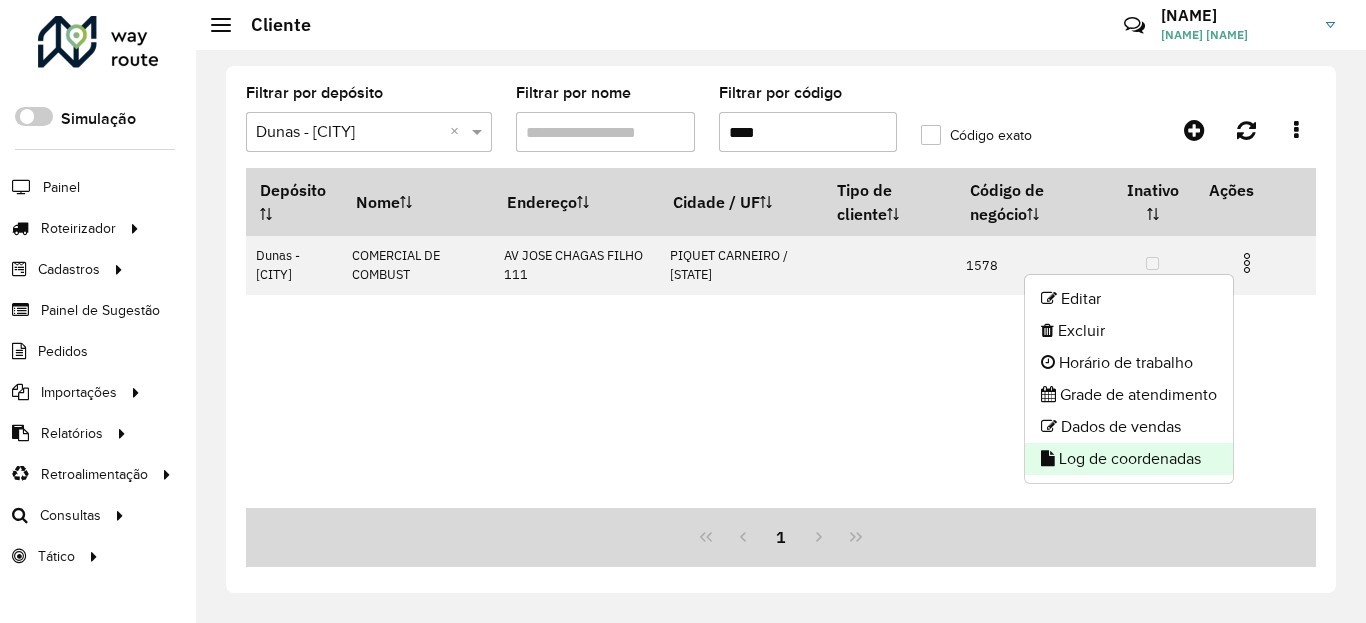 click on "Log de coordenadas" 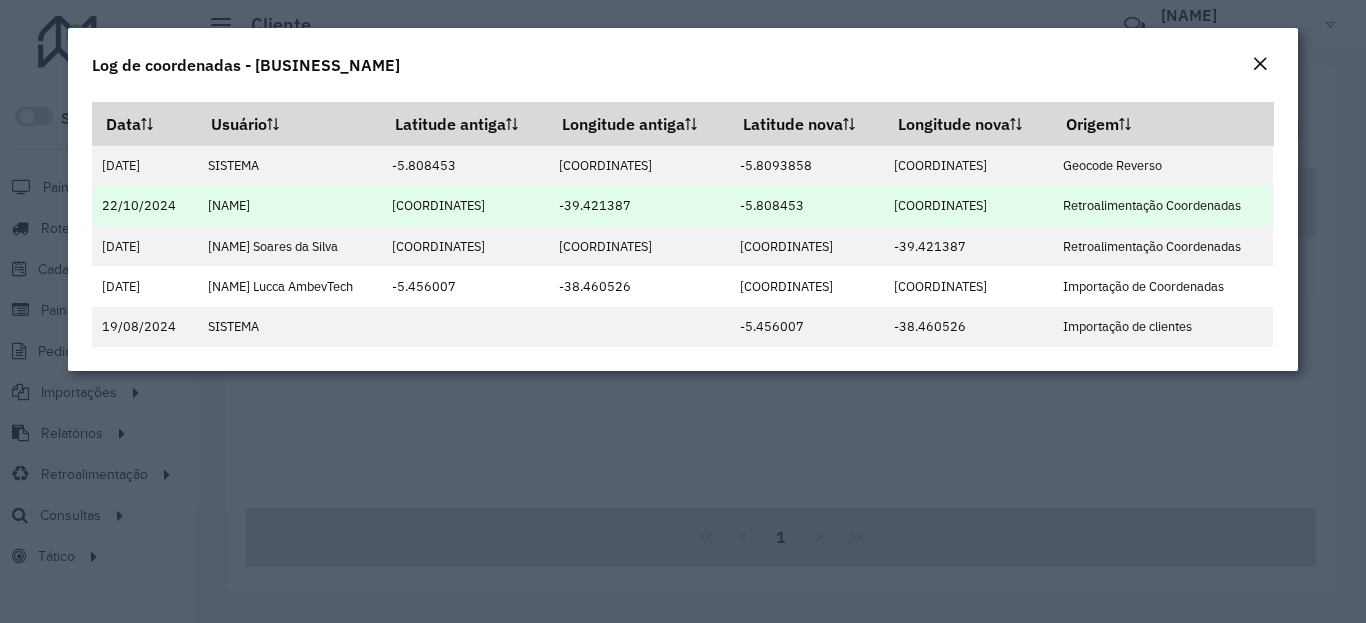 click on "-5.808453" at bounding box center [806, 206] 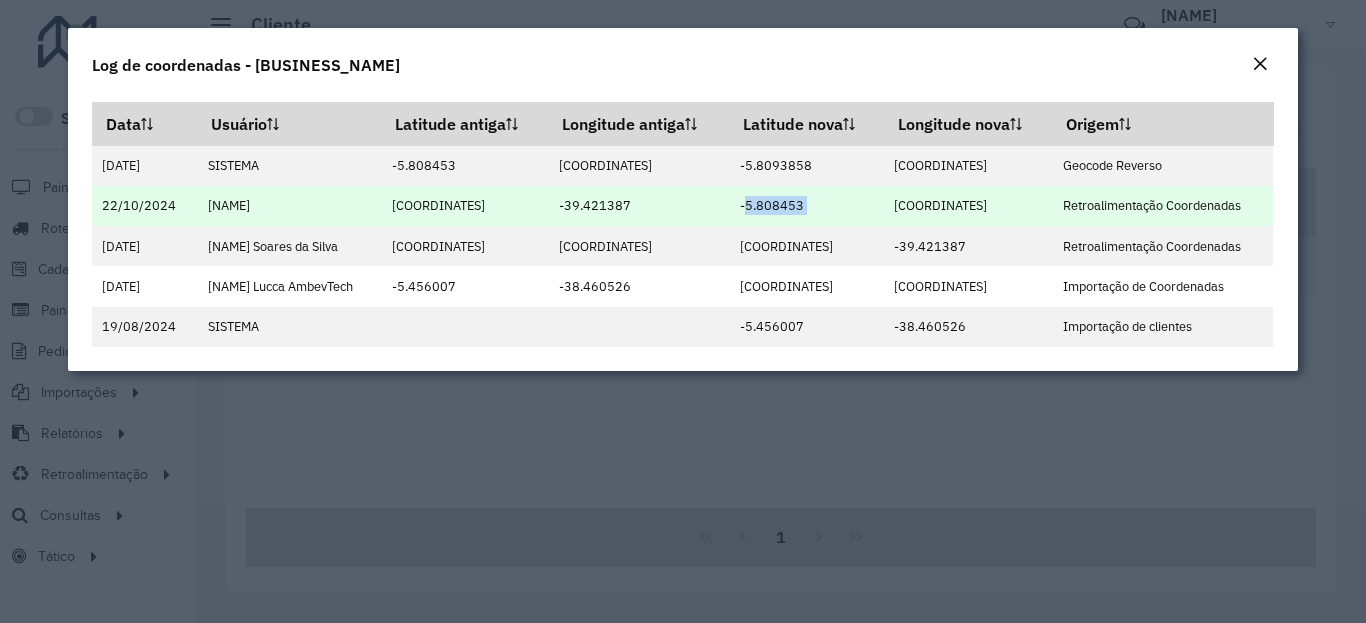copy on "-5.808453" 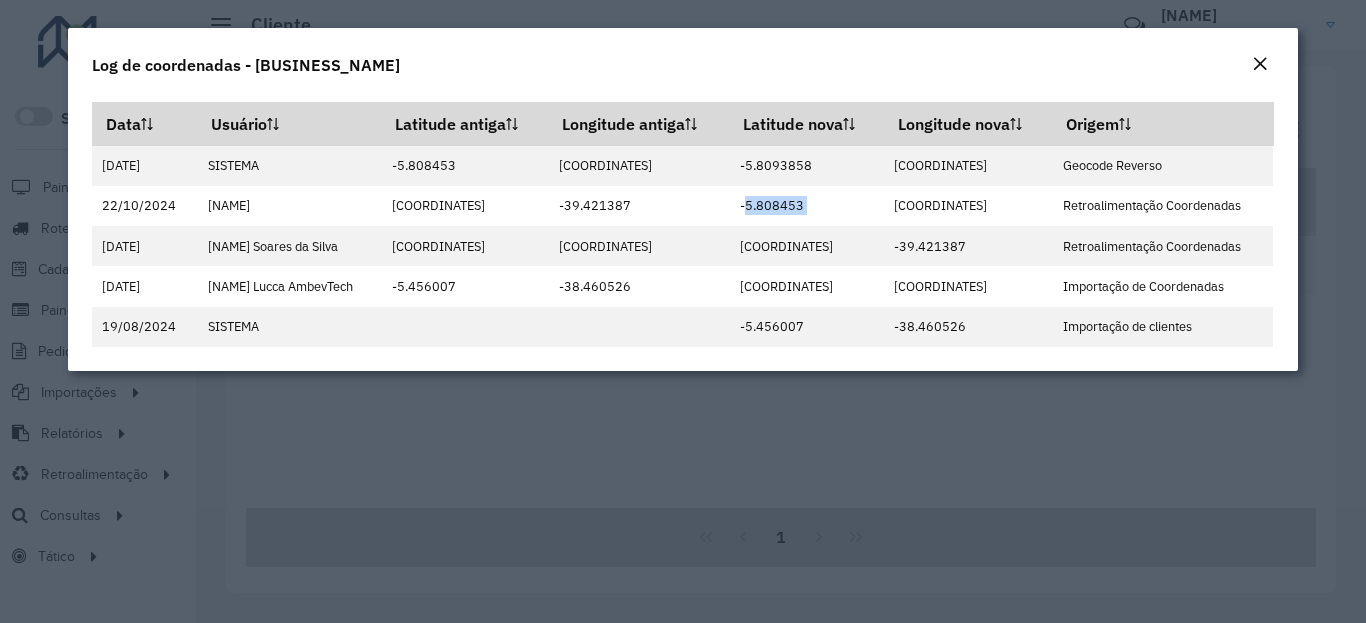 click 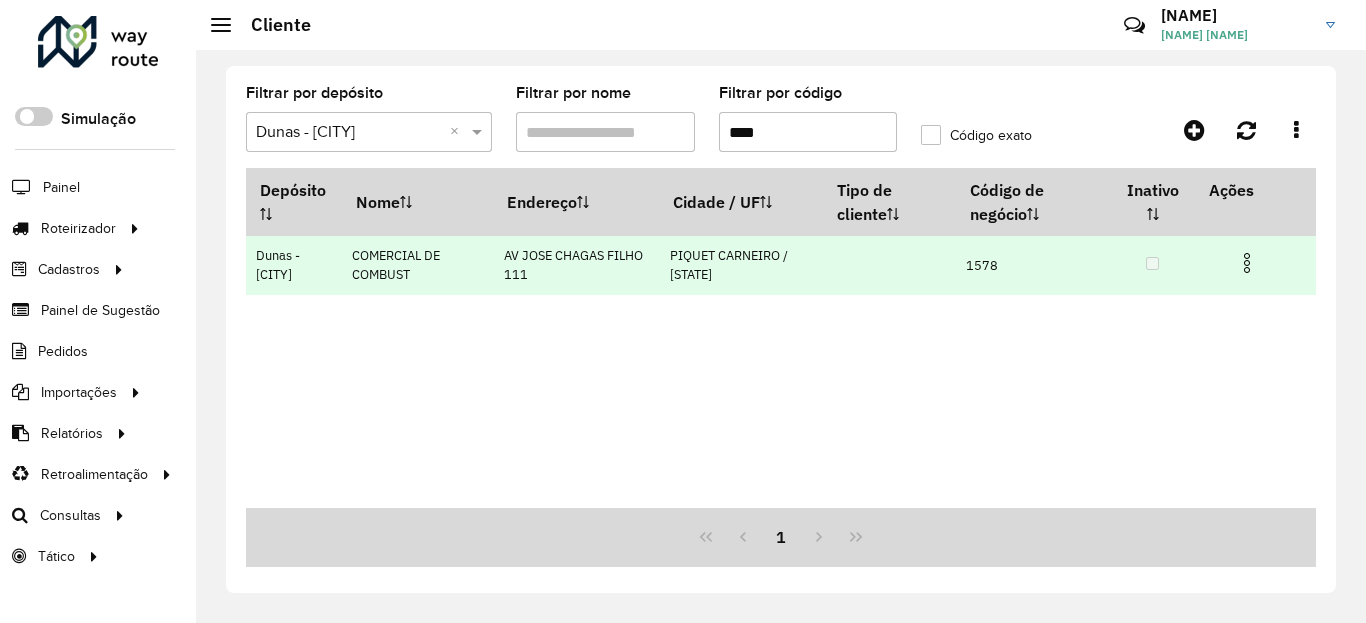 click at bounding box center [1247, 263] 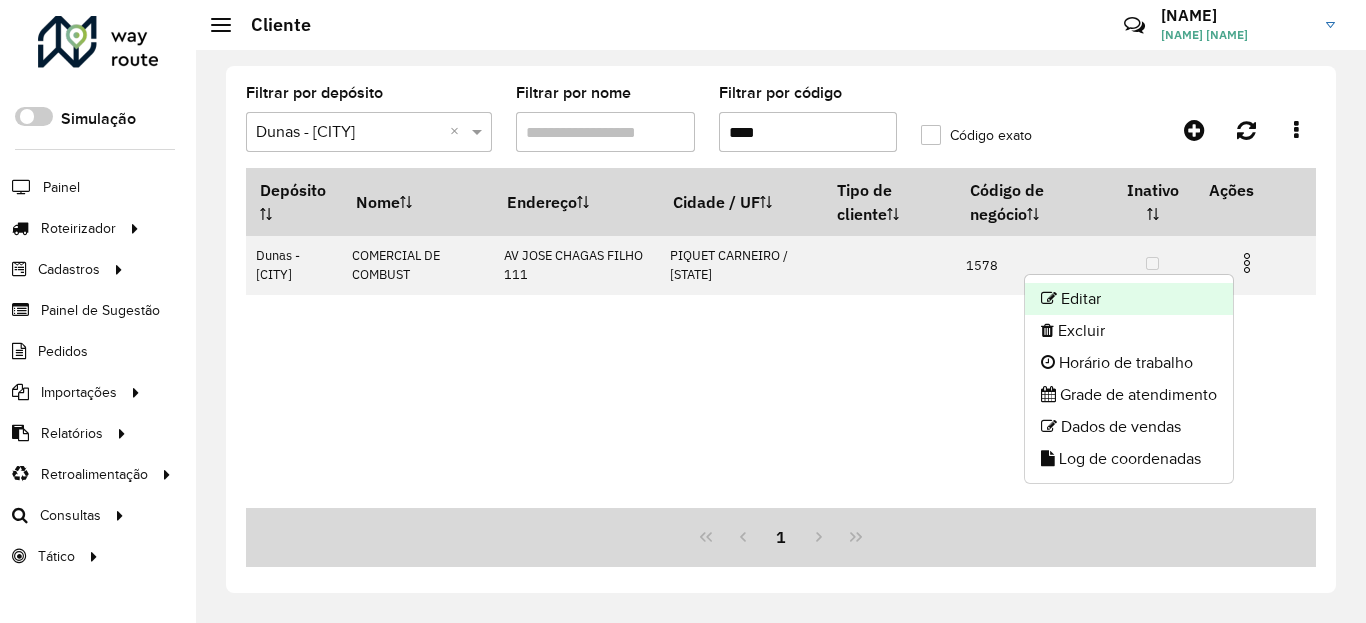 click on "Editar" 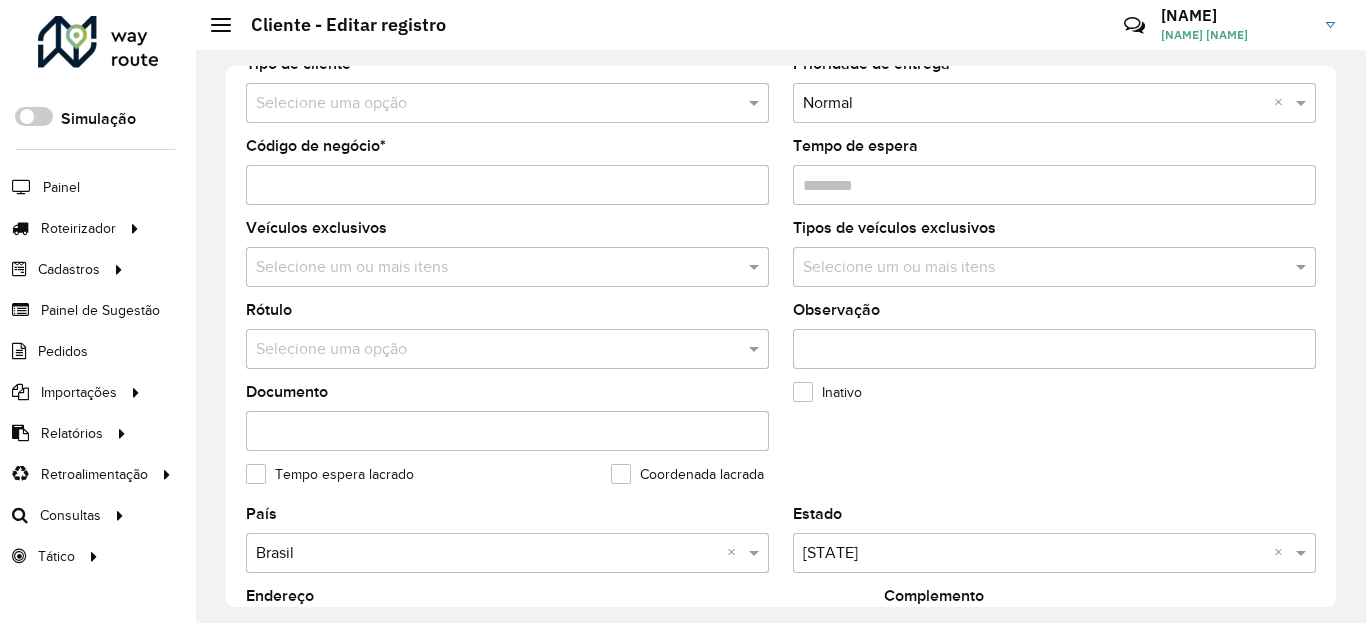 scroll, scrollTop: 865, scrollLeft: 0, axis: vertical 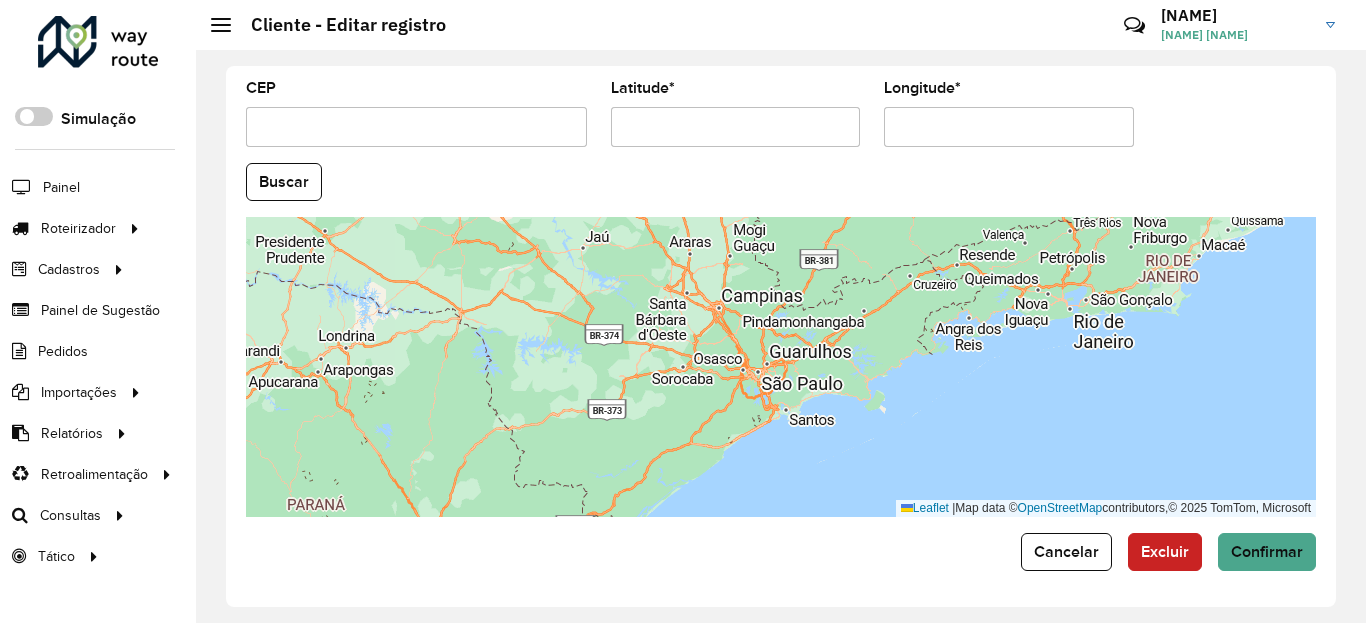 click on "Aguarde..." at bounding box center [0, 0] 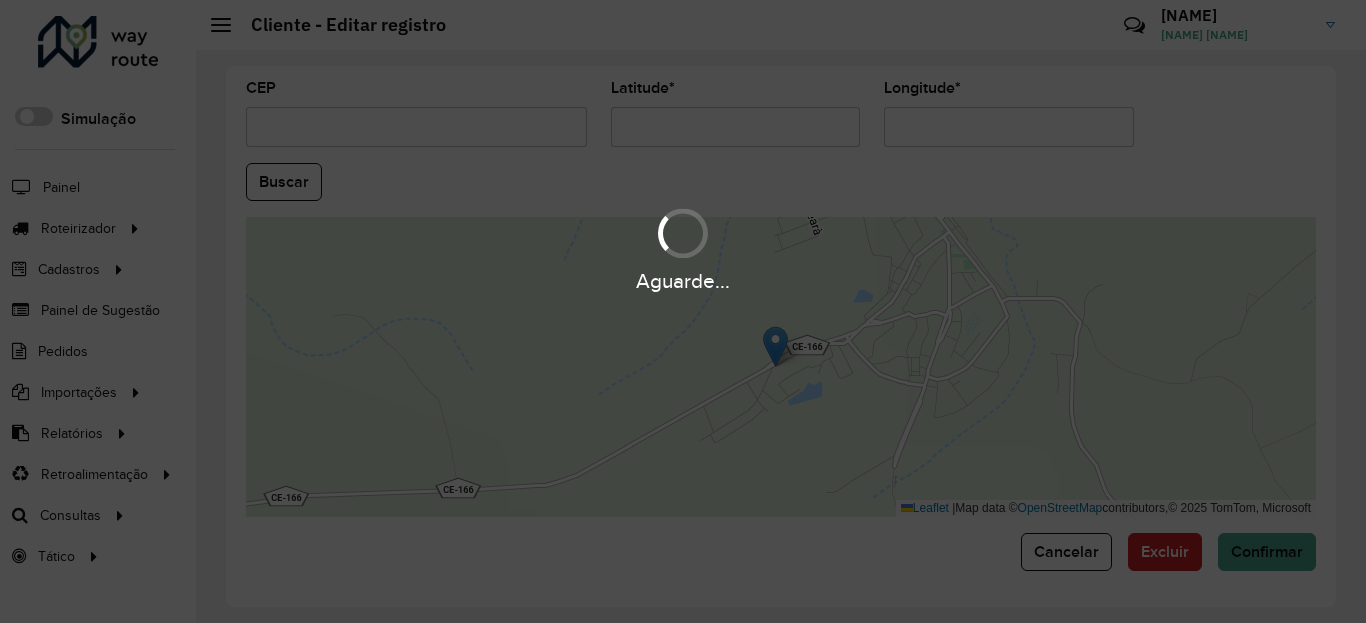 click on "Aguarde..." at bounding box center [683, 311] 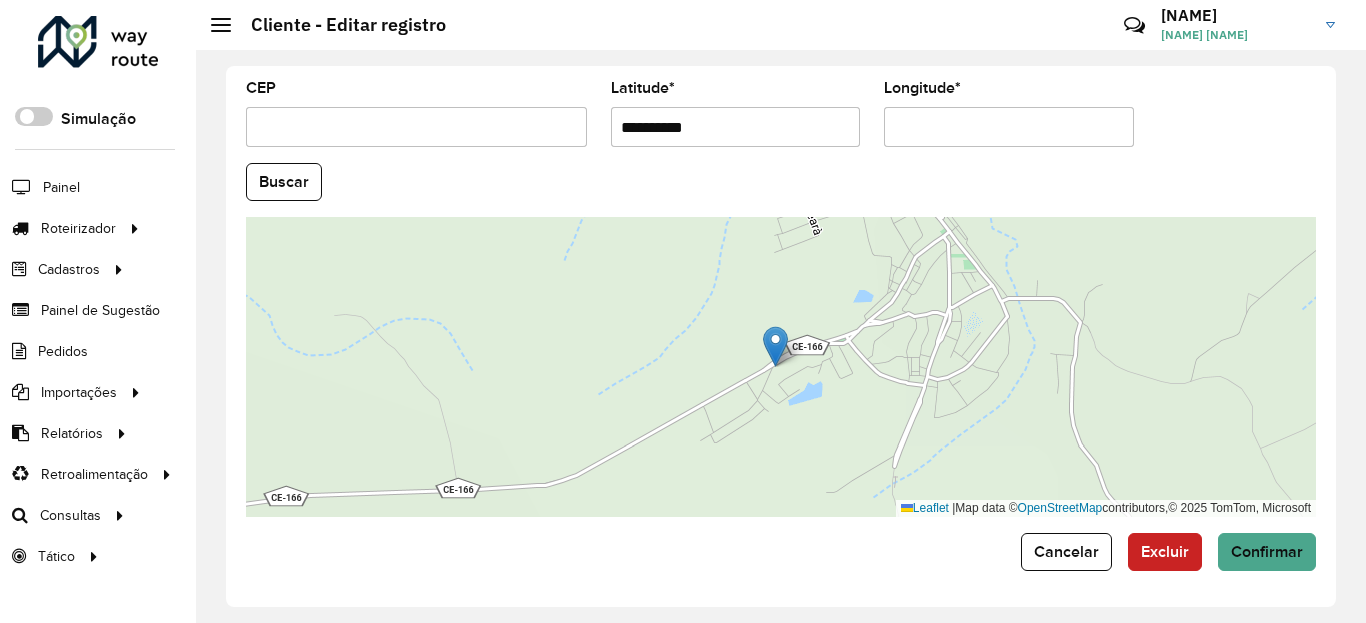 click on "**********" at bounding box center [736, 127] 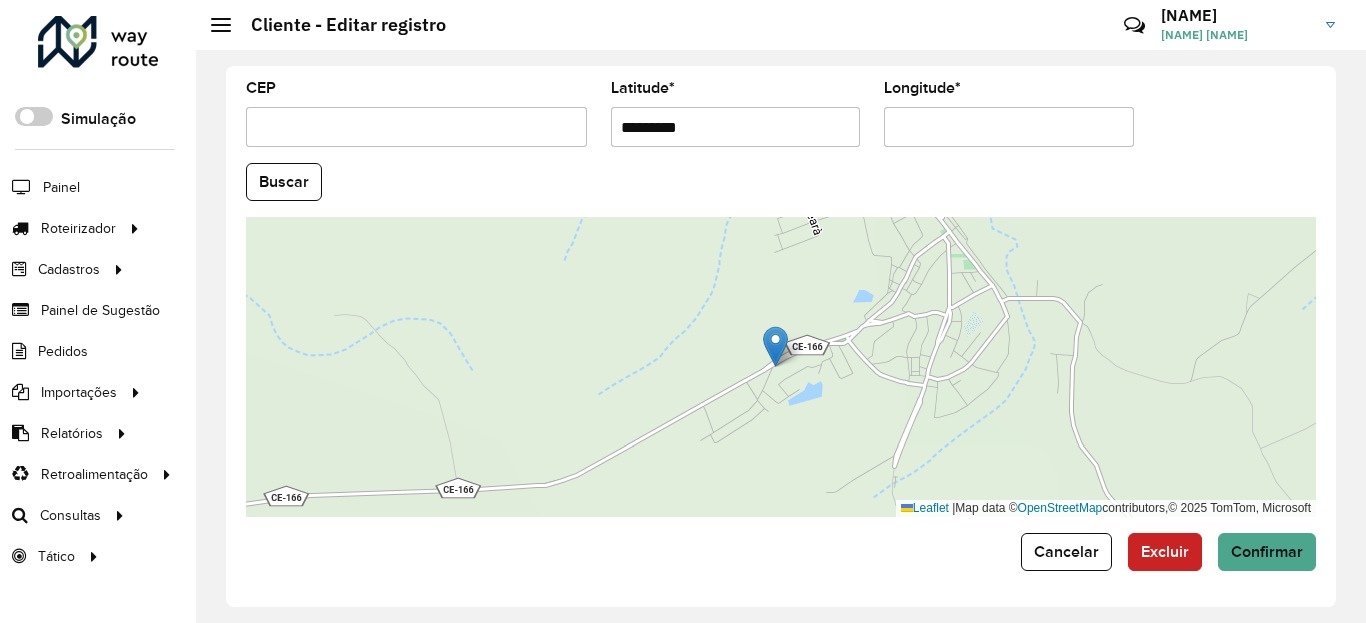 type on "*********" 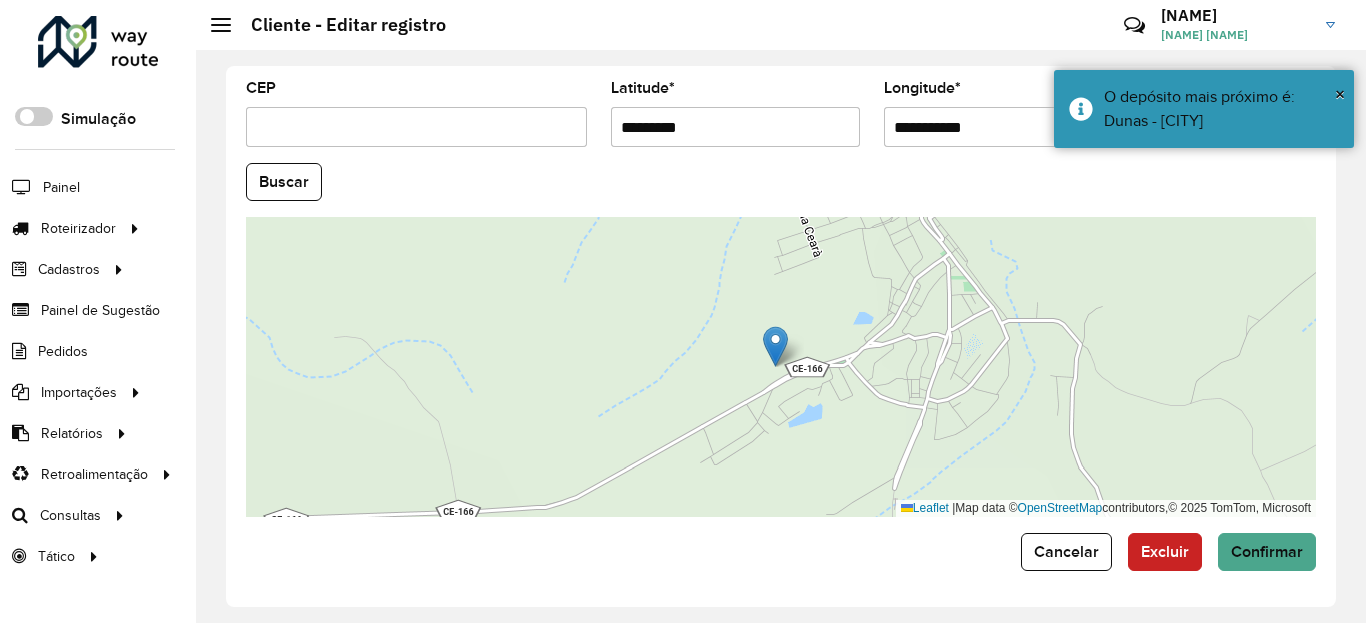click on "**********" at bounding box center [1009, 127] 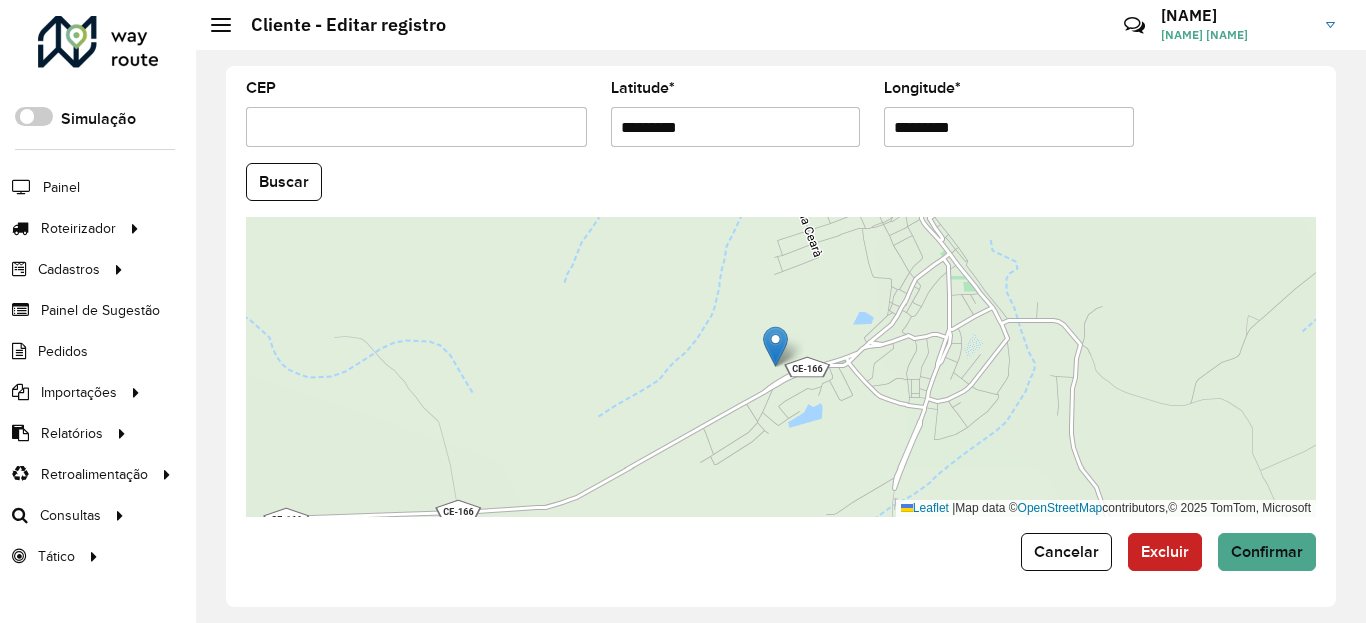 type on "*********" 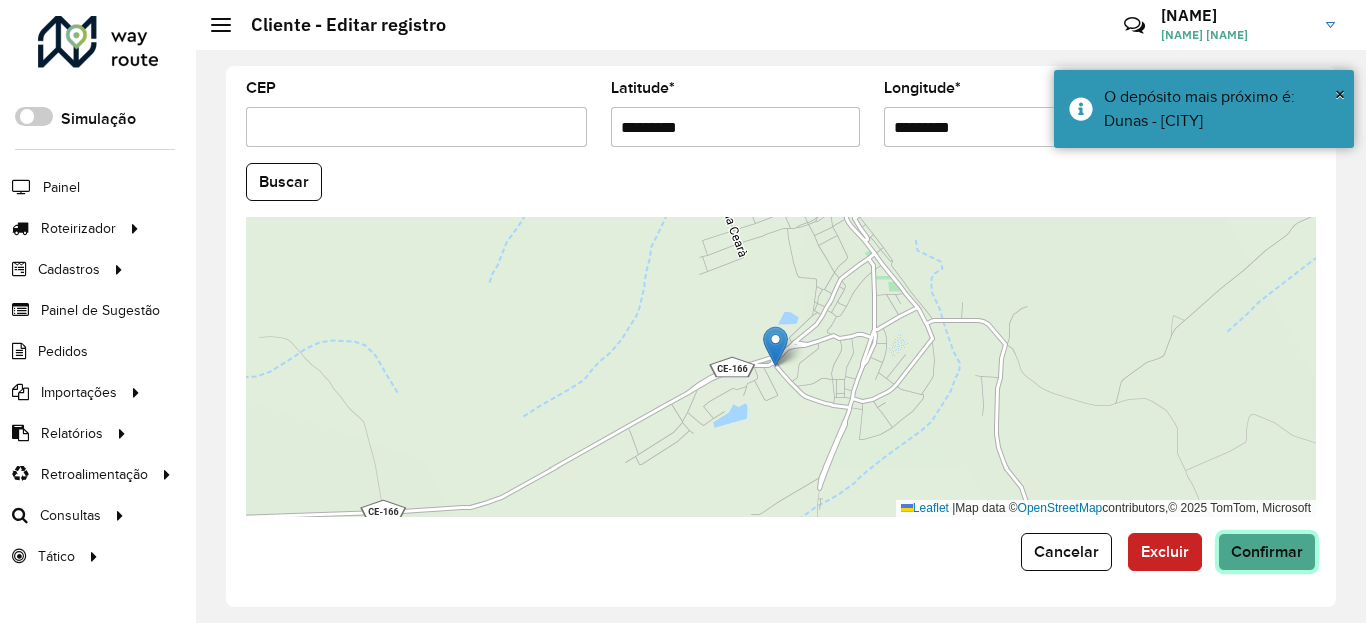 click on "Confirmar" 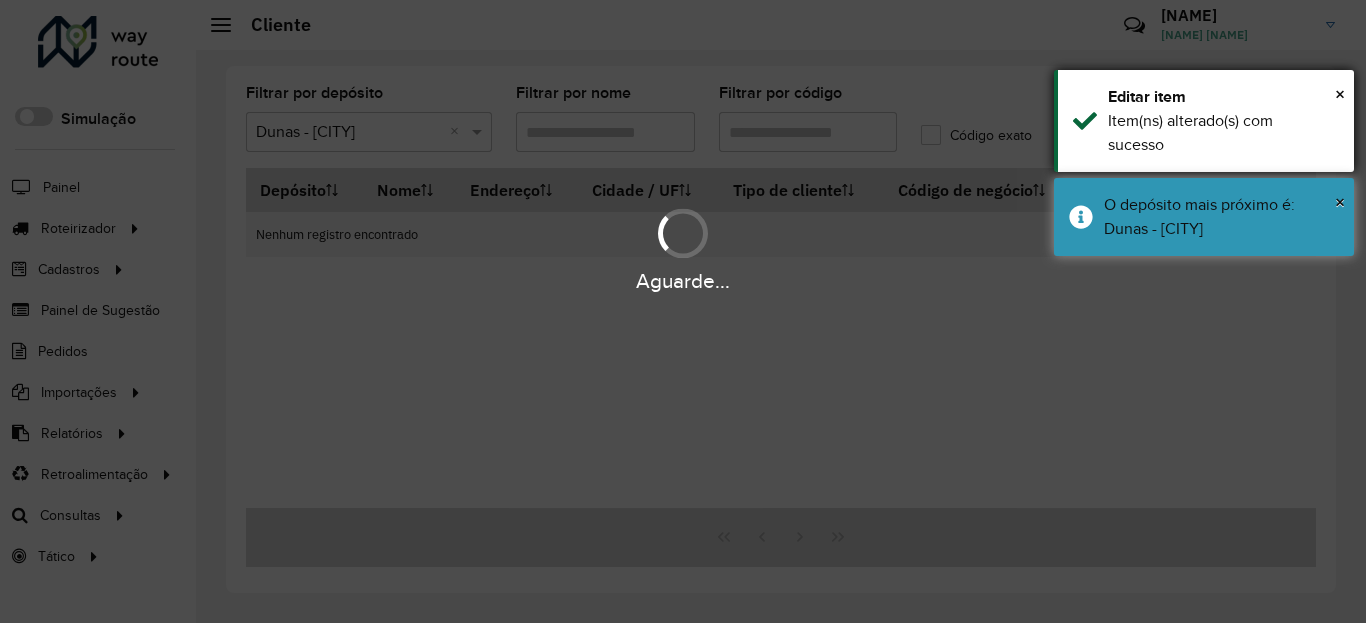 drag, startPoint x: 1168, startPoint y: 218, endPoint x: 1181, endPoint y: 124, distance: 94.89468 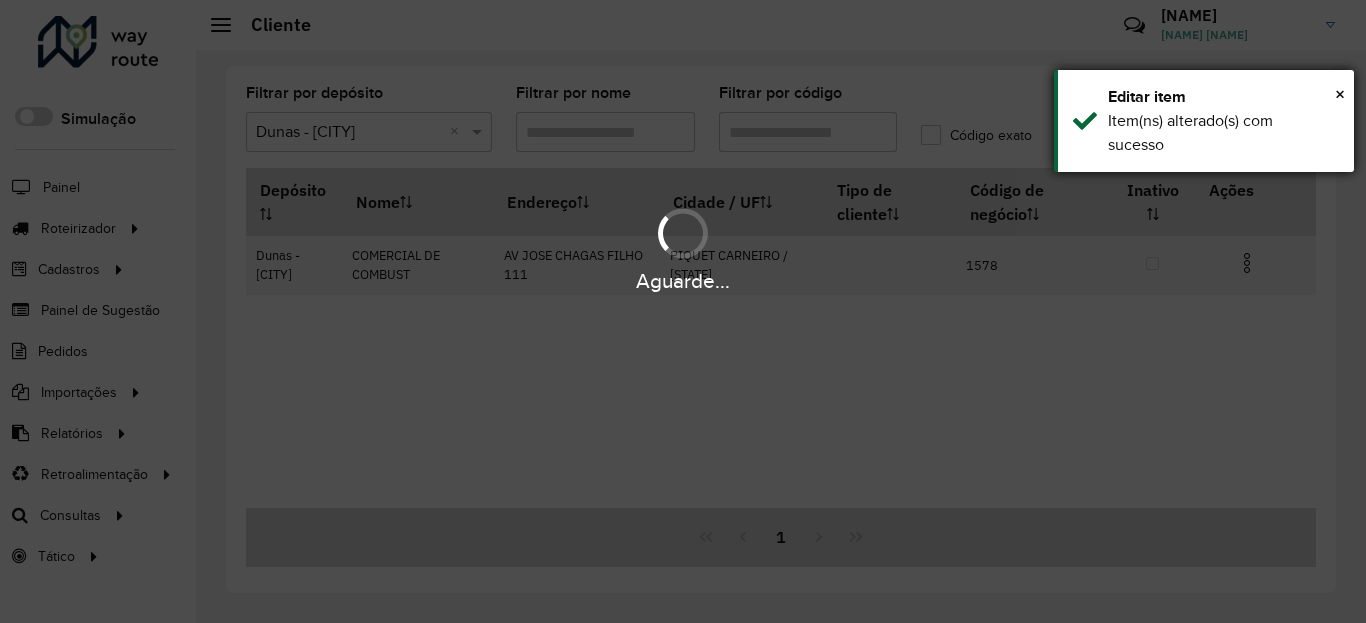 click on "Item(ns) alterado(s) com sucesso" at bounding box center (1223, 133) 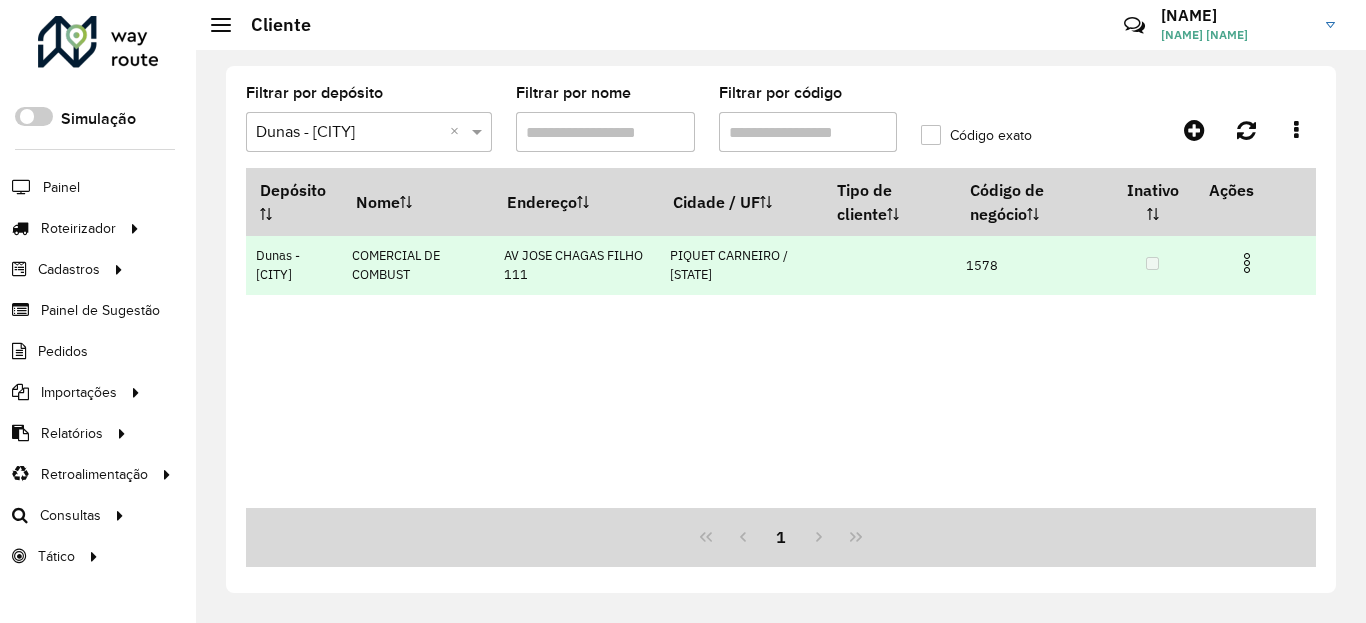 click at bounding box center (1247, 263) 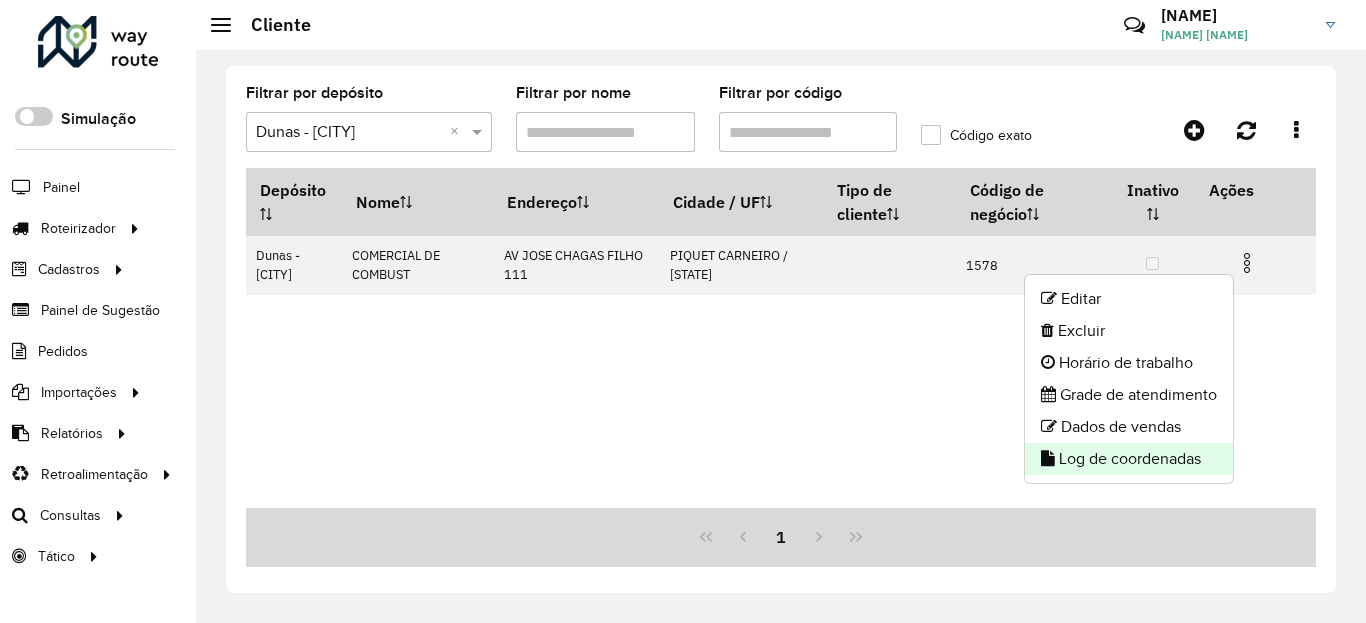 click on "Log de coordenadas" 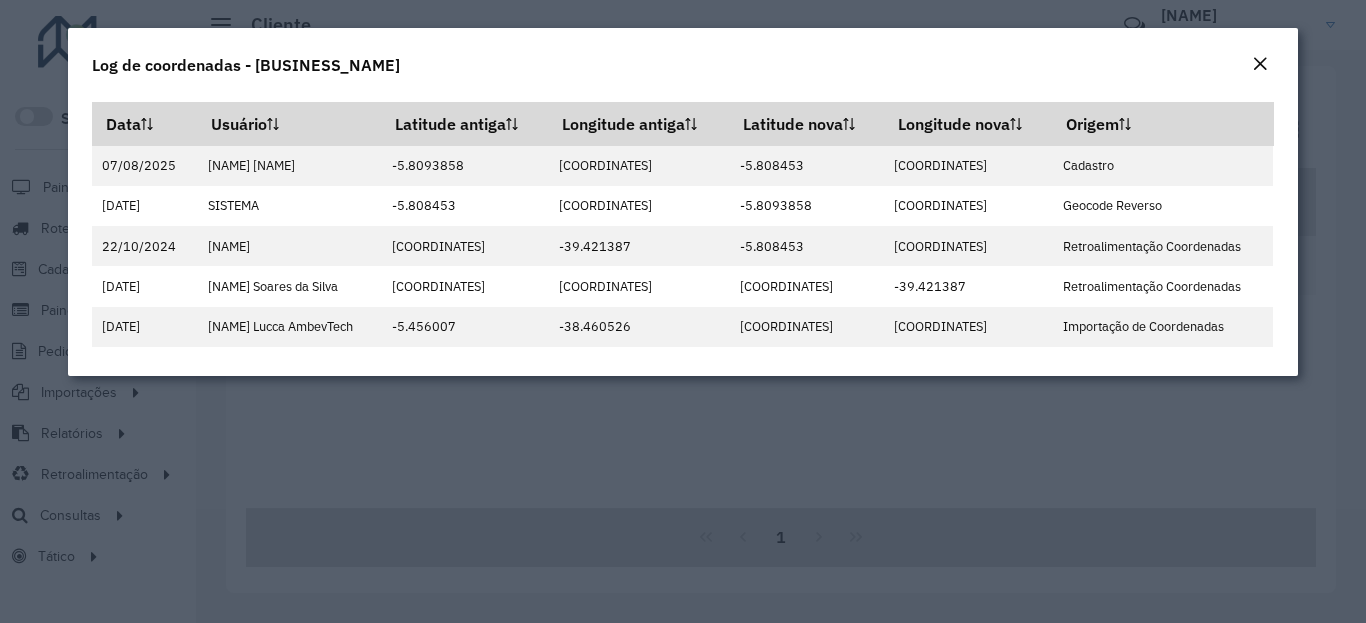 click 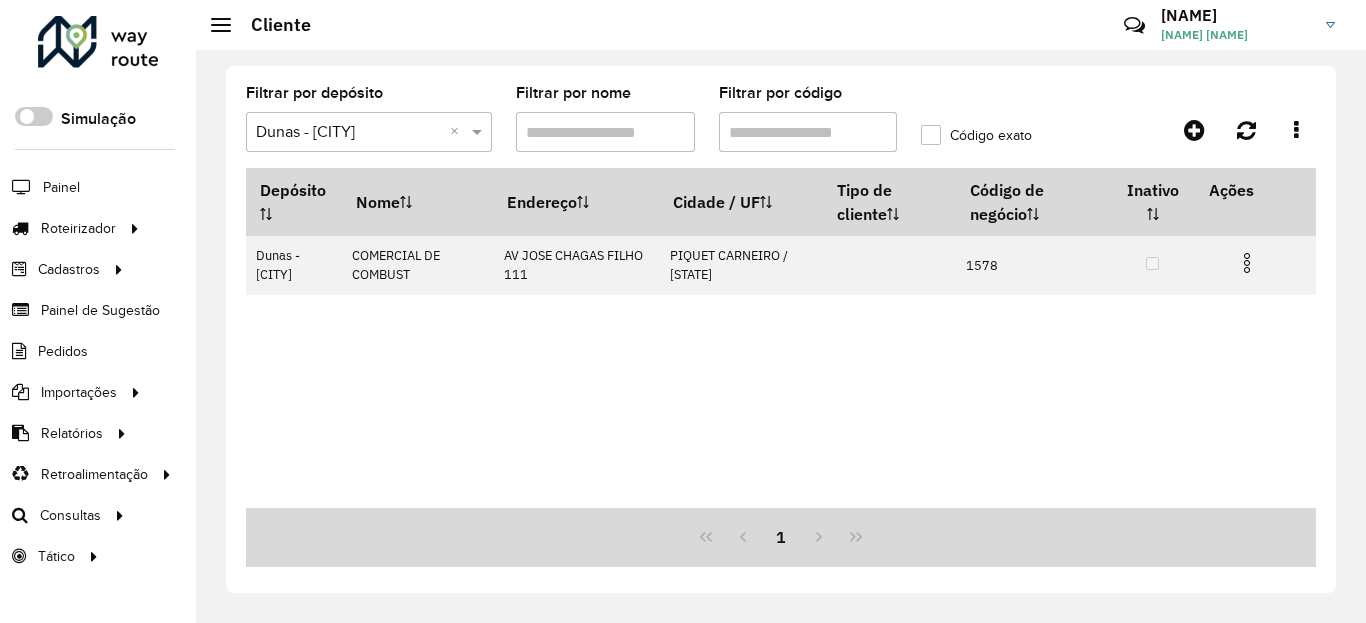 click on "Filtrar por código" at bounding box center [808, 132] 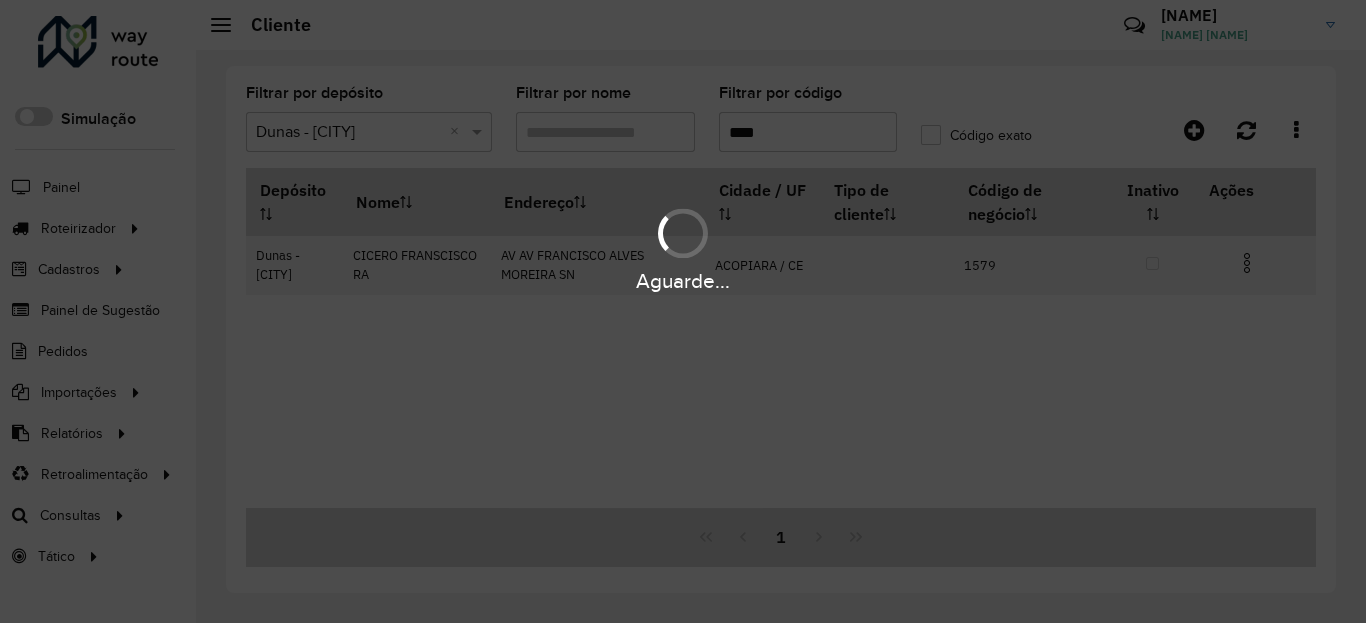 type on "****" 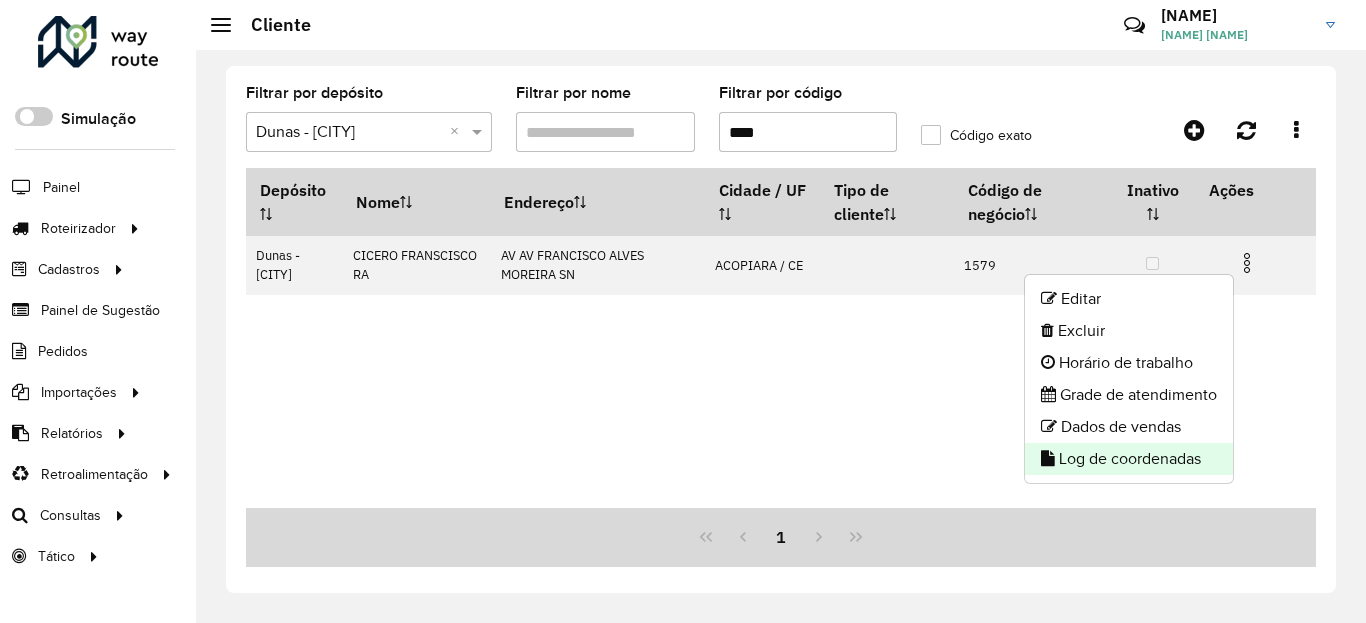 click on "Log de coordenadas" 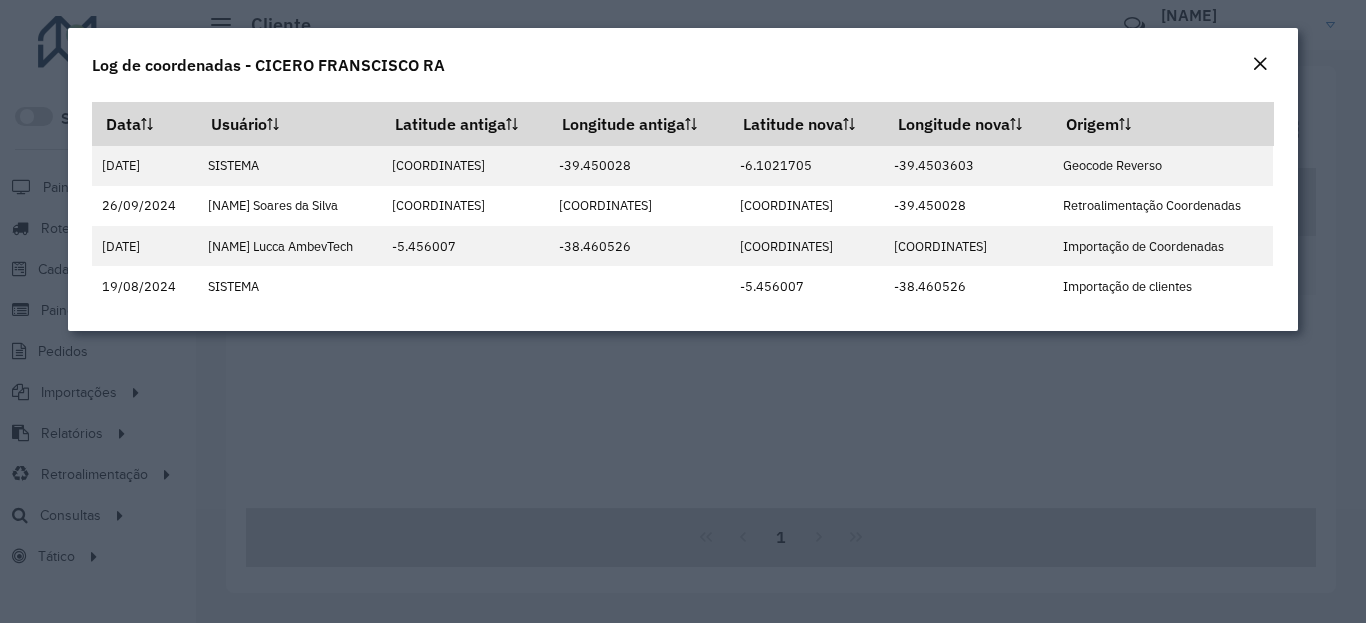 click 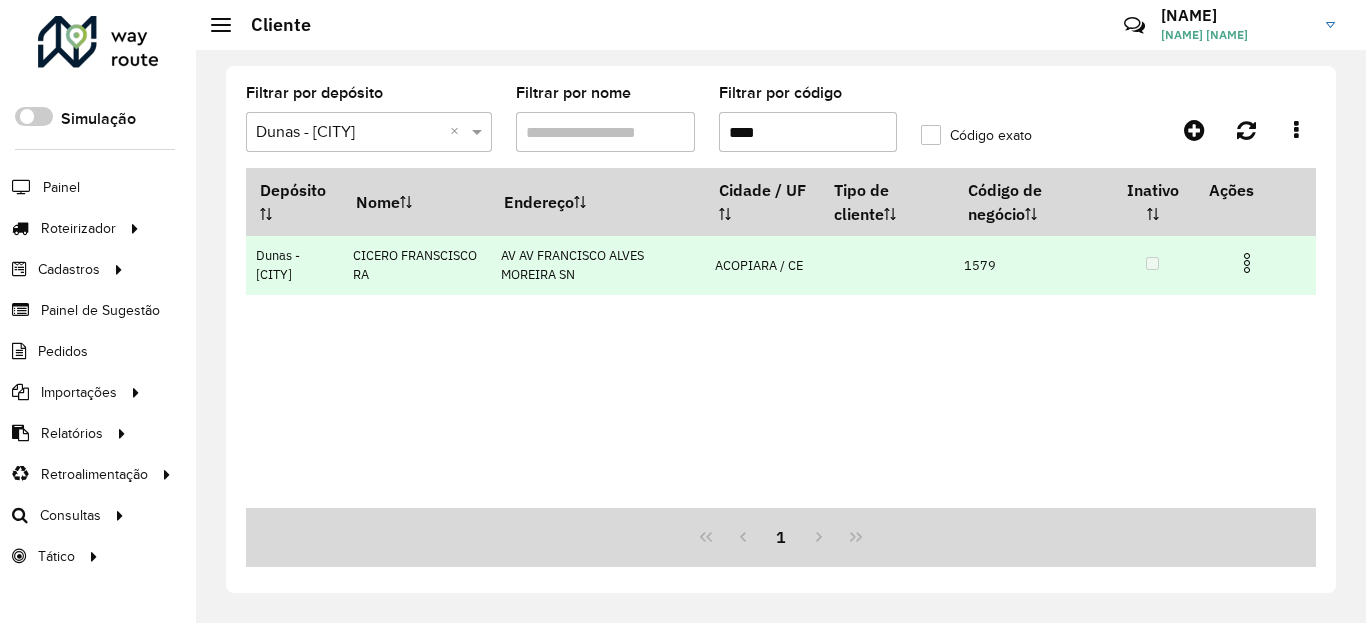 click at bounding box center [1247, 263] 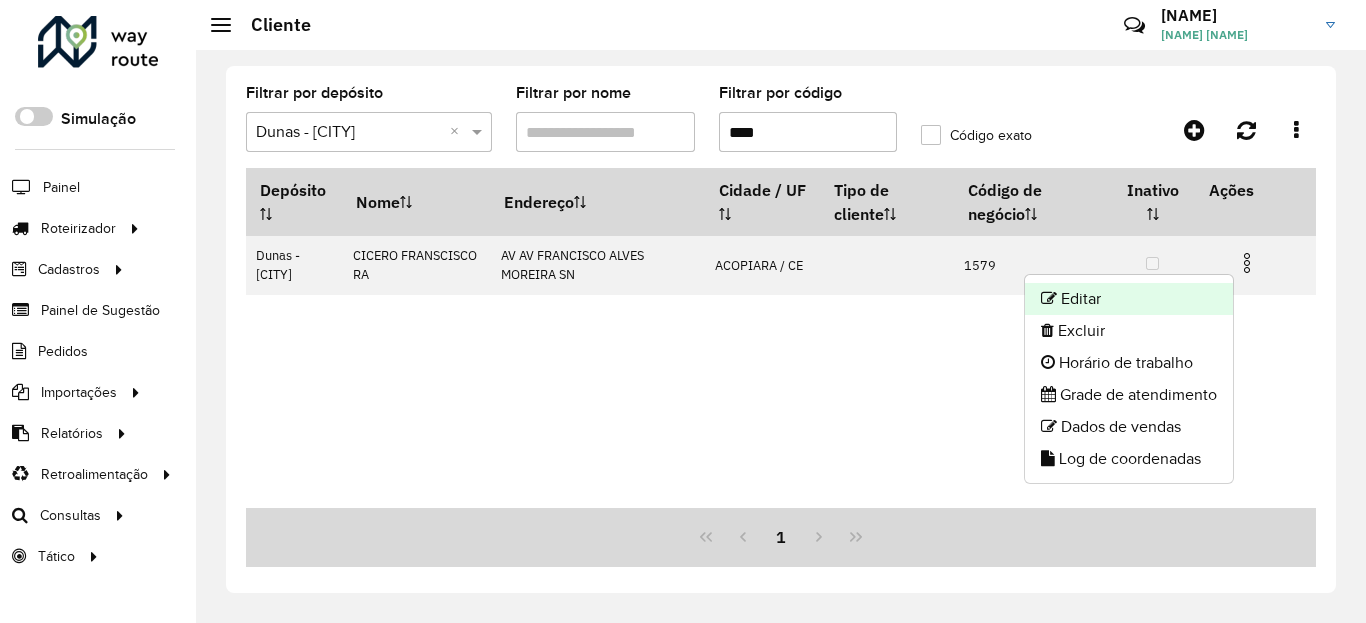 click on "Editar" 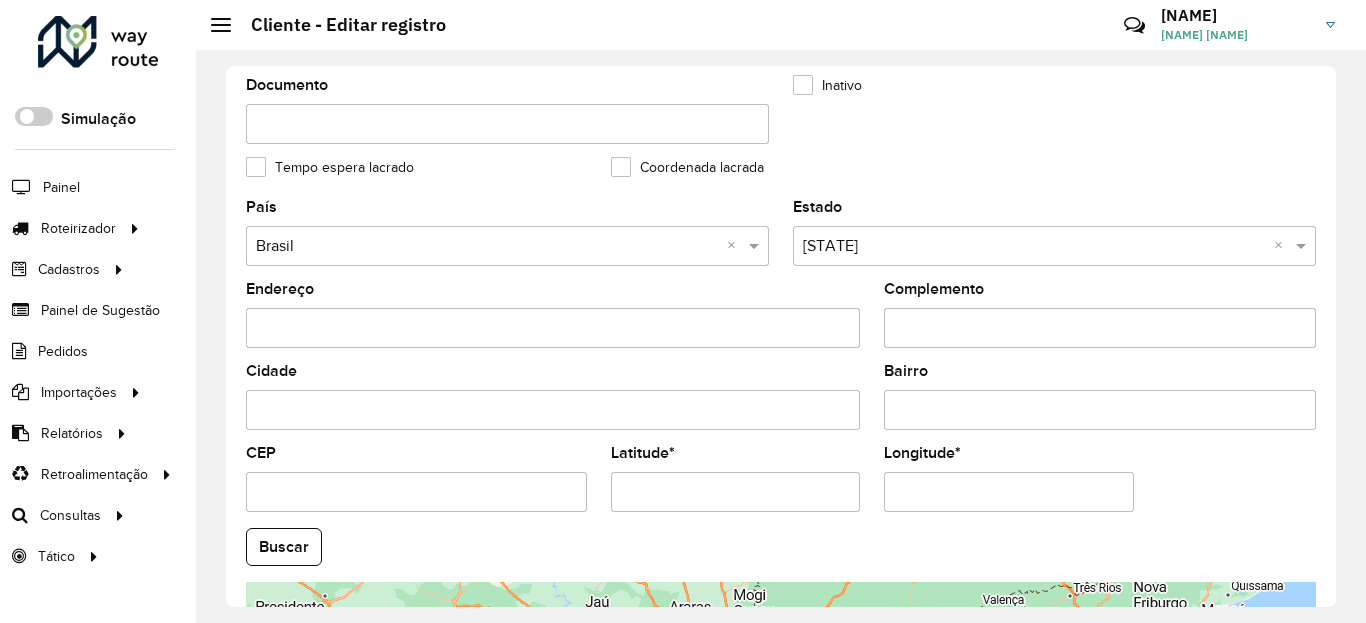 scroll, scrollTop: 840, scrollLeft: 0, axis: vertical 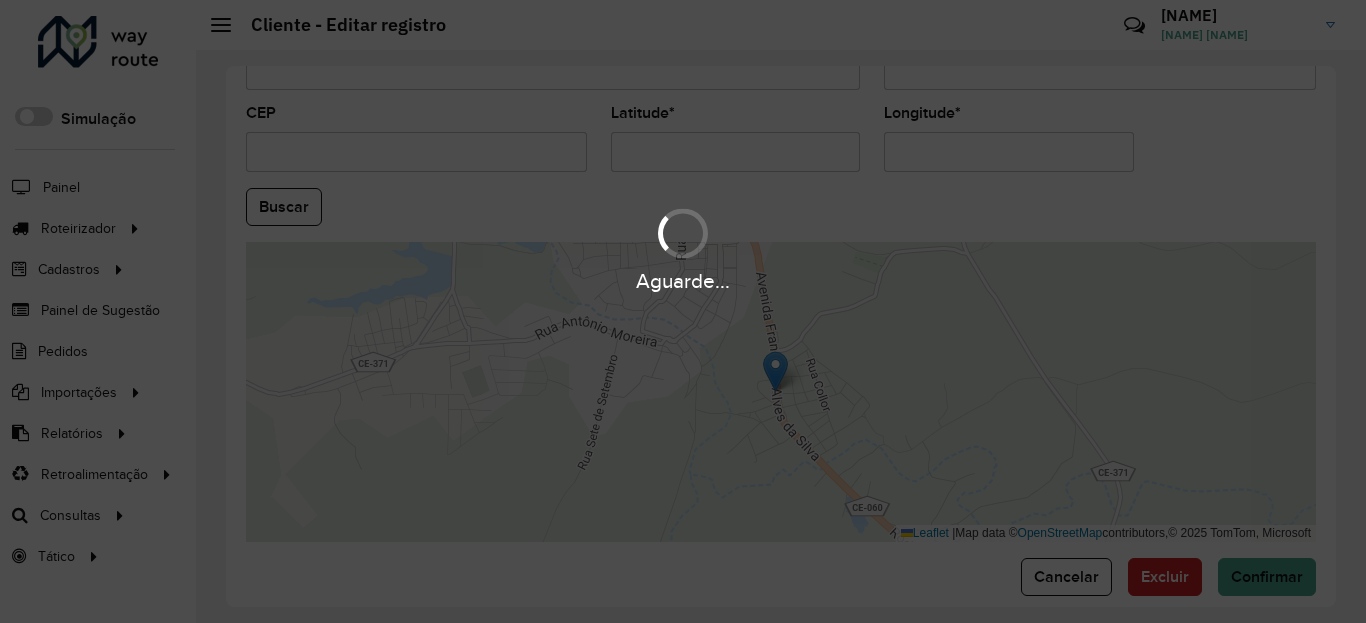 click on "Aguarde..." at bounding box center (683, 311) 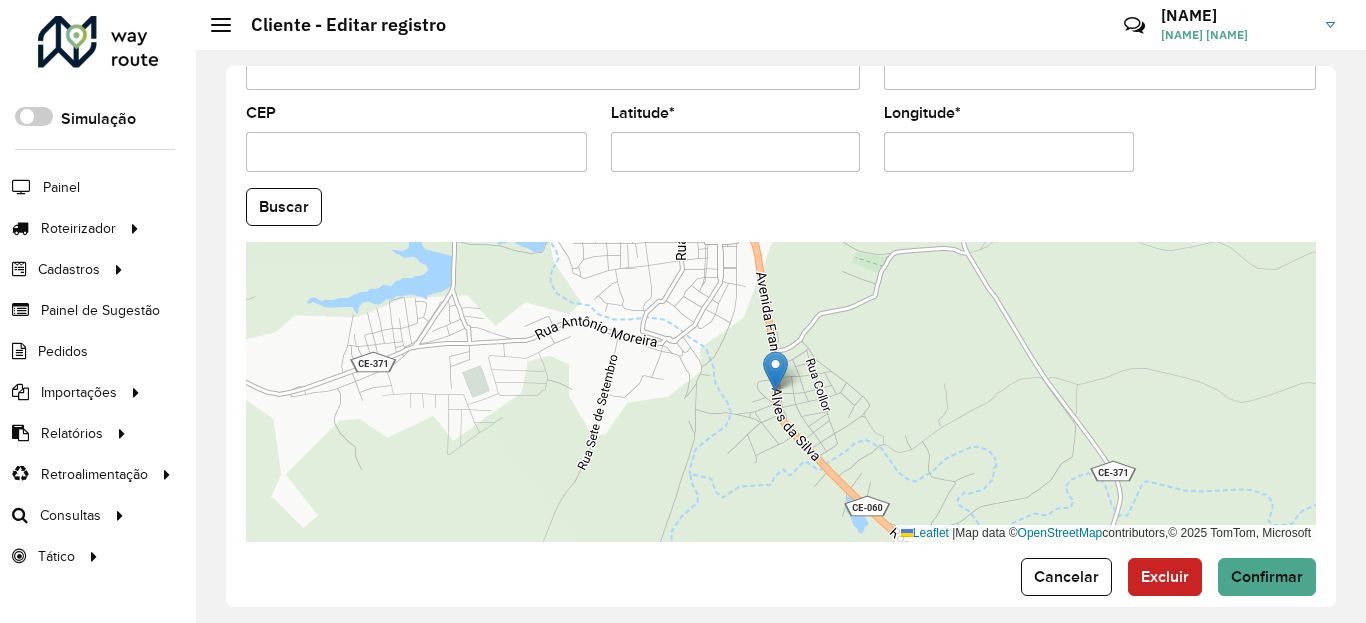 click on "Latitude  *" at bounding box center (736, 152) 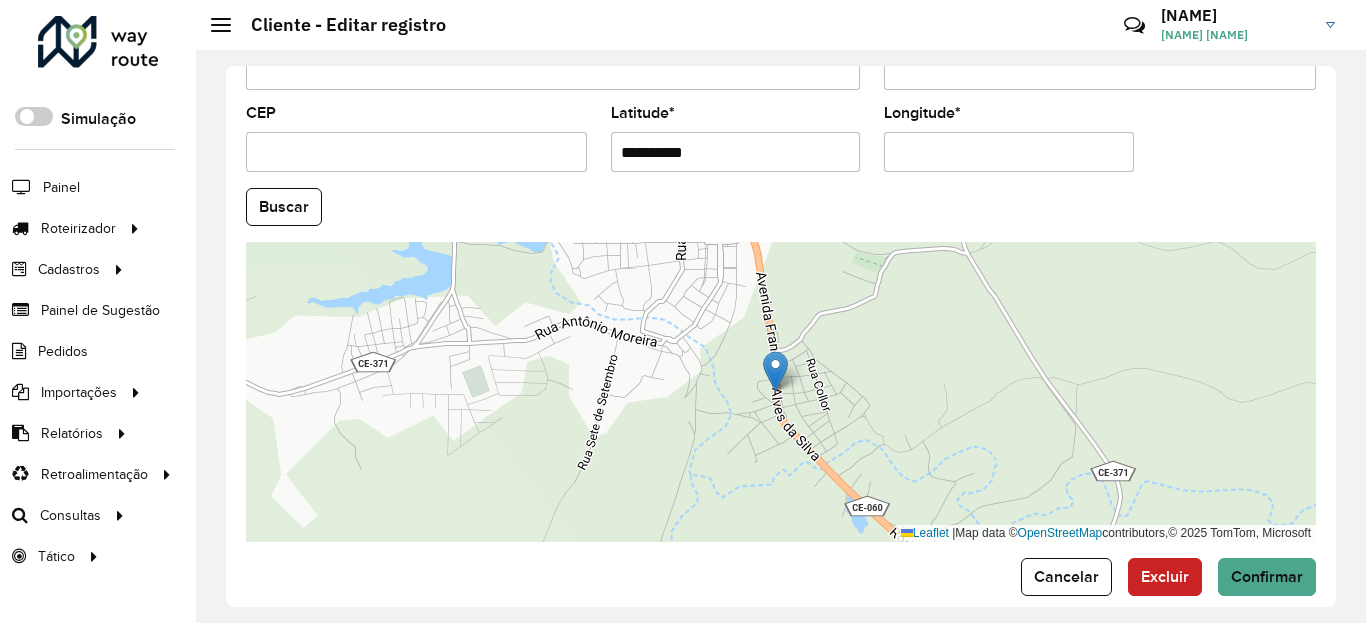 paste 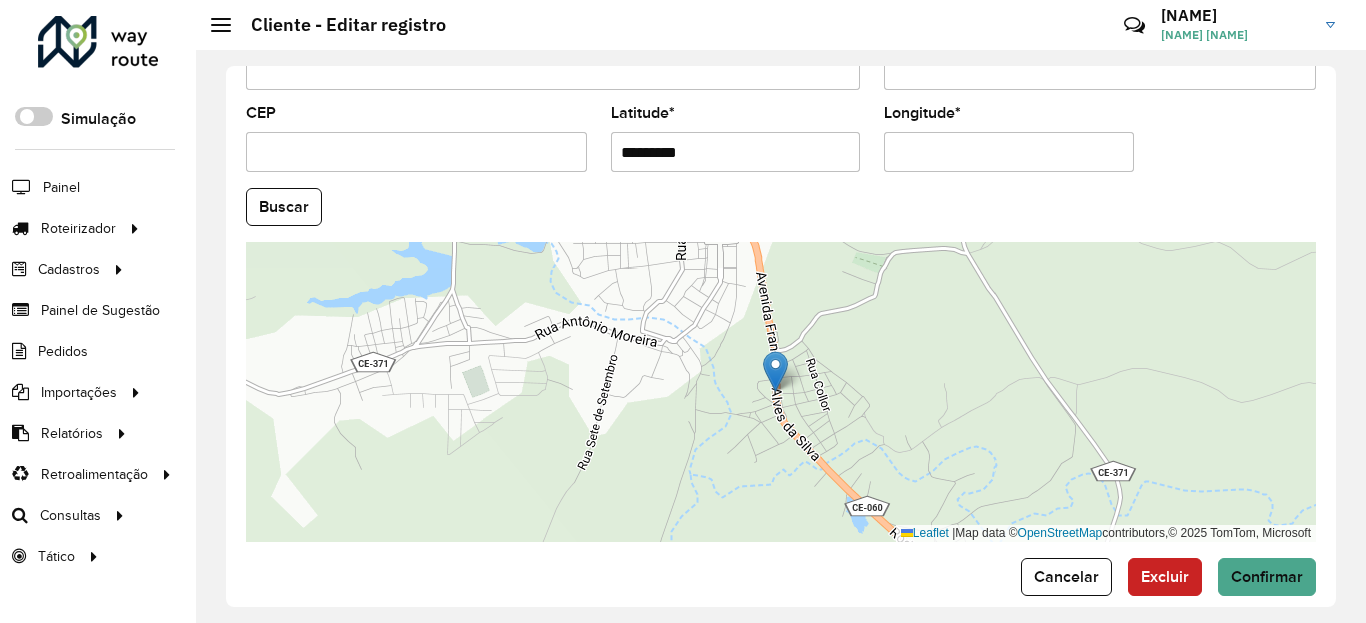 type on "*********" 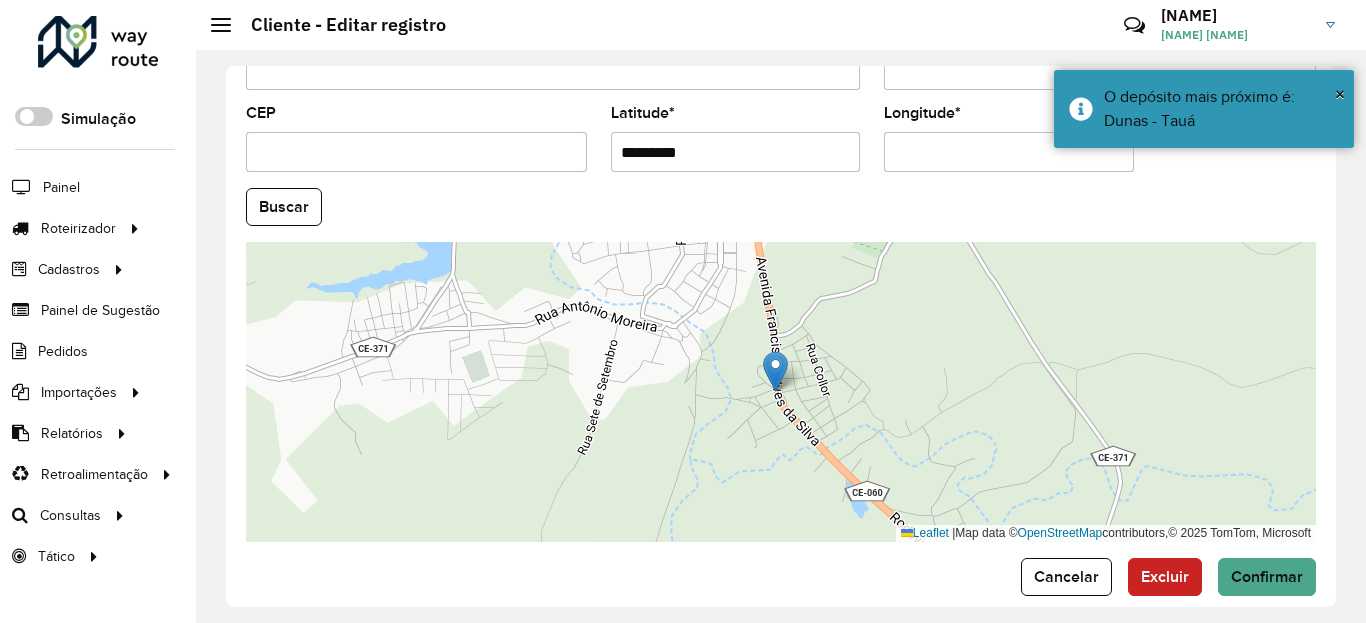 click on "Longitude  *" at bounding box center [1009, 152] 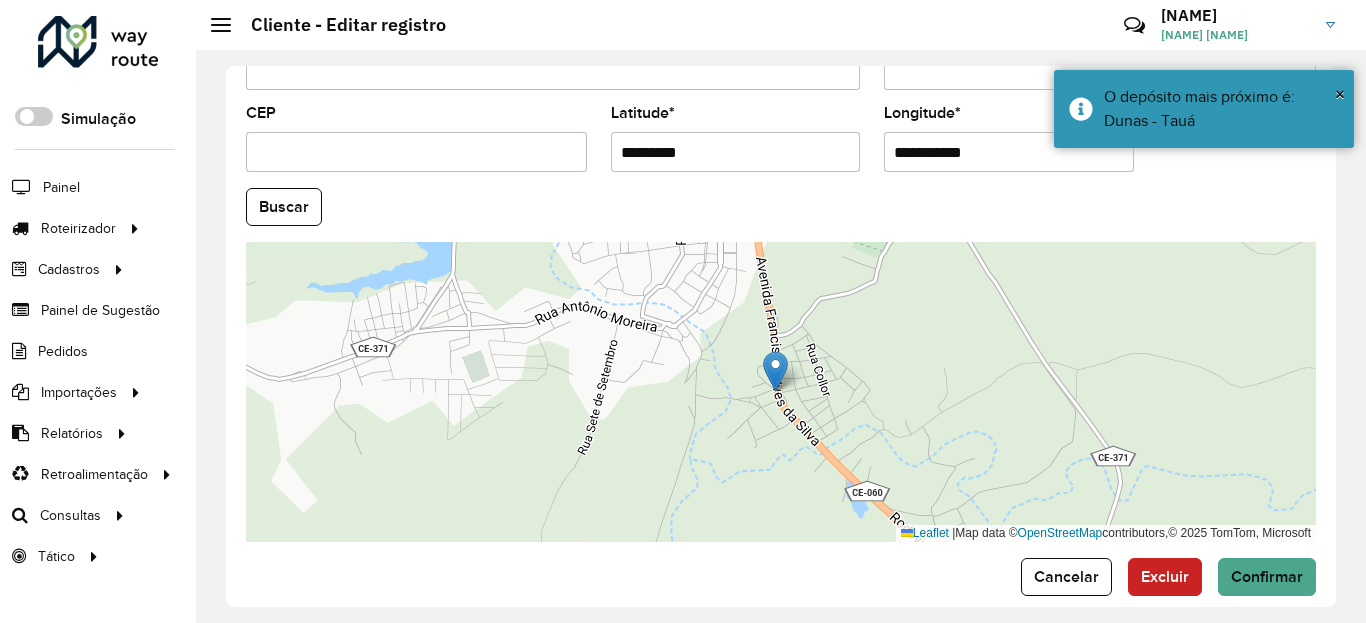paste 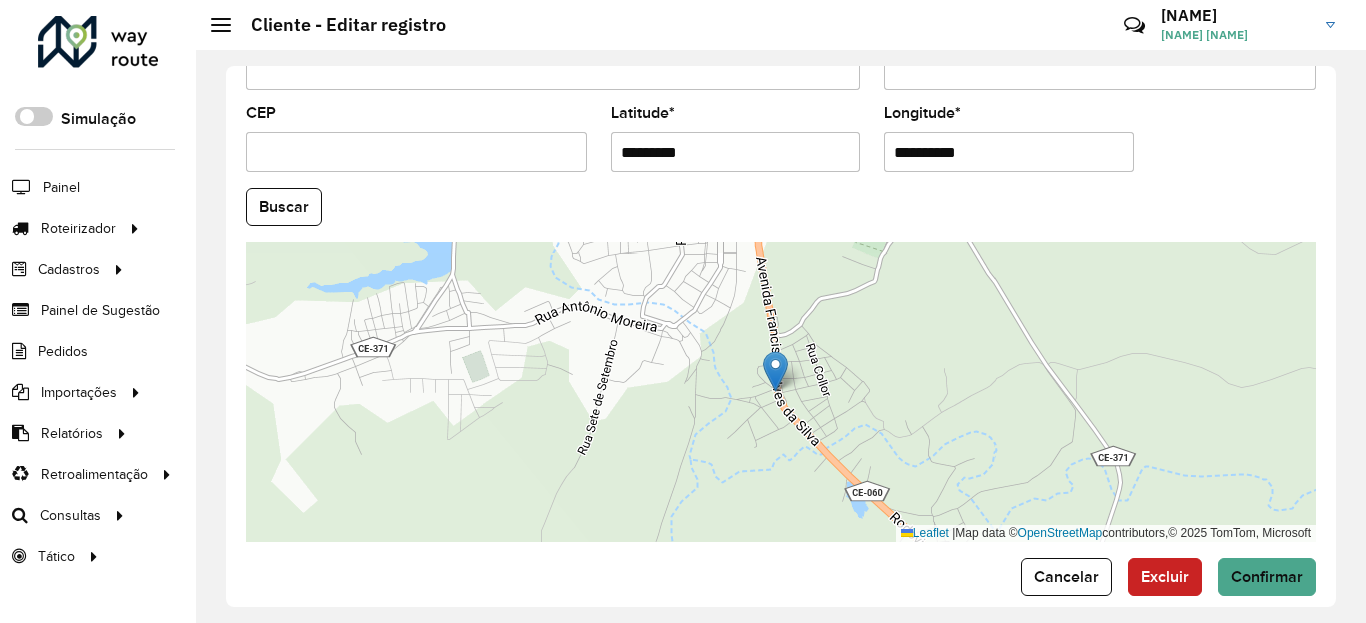 type on "**********" 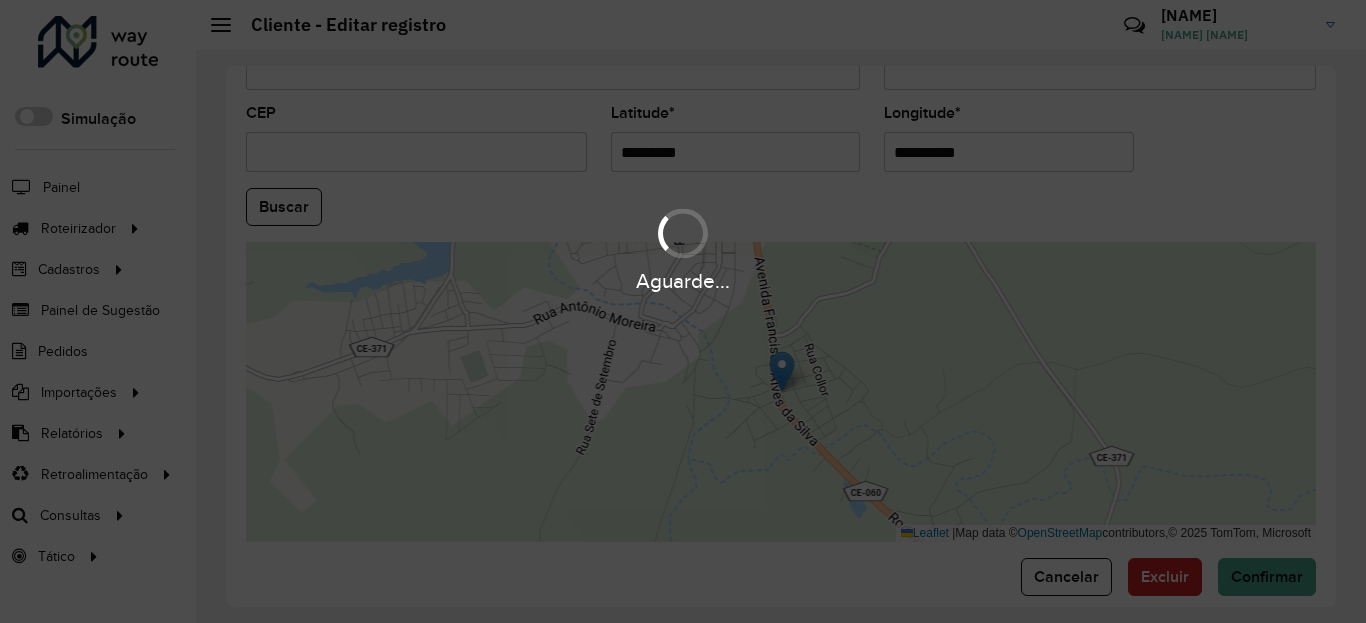 click on "Aguarde...  Pop-up bloqueado!  Seu navegador bloqueou automáticamente a abertura de uma nova janela.   Acesse as configurações e adicione o endereço do sistema a lista de permissão.   Fechar  Roteirizador AmbevTech Simulação Painel Roteirizador Entregas Vendas Cadastros Checkpoint Classificações de venda Cliente Condição de pagamento Consulta de setores Depósito Disponibilidade de veículos Fator tipo de produto Gabarito planner Grupo Rota Fator Tipo Produto Grupo de Depósito Grupo de rotas exclusiva Grupo de setores Jornada Jornada RN Layout integração Modelo Motorista Multi Depósito Painel de sugestão Parada Pedágio Perfil de Vendedor Ponto de apoio Ponto de apoio FAD Prioridade pedido Produto Restrição de Atendimento Planner Rodízio de placa Rota exclusiva FAD Rótulo Setor Setor Planner Tempo de parada de refeição Tipo de cliente Tipo de veículo Tipo de veículo RN Transportadora Usuário Vendedor Veículo Painel de Sugestão Pedidos Importações Classificação e volume de venda" at bounding box center (683, 311) 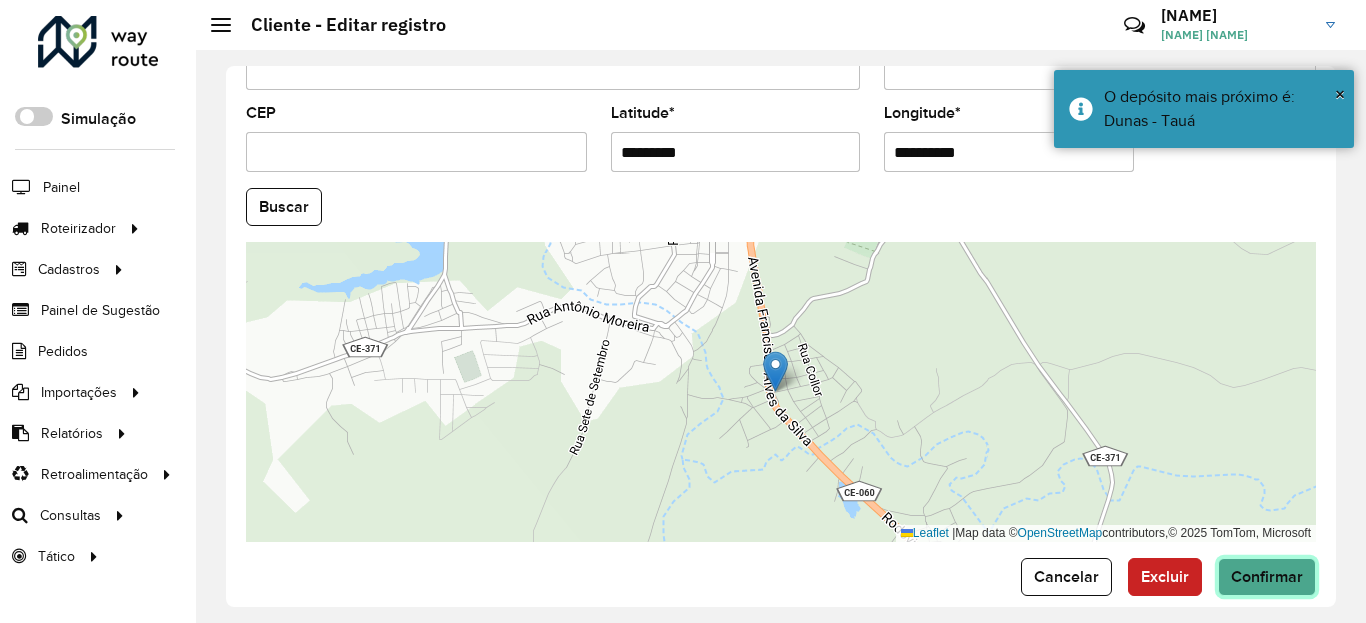 click on "Confirmar" 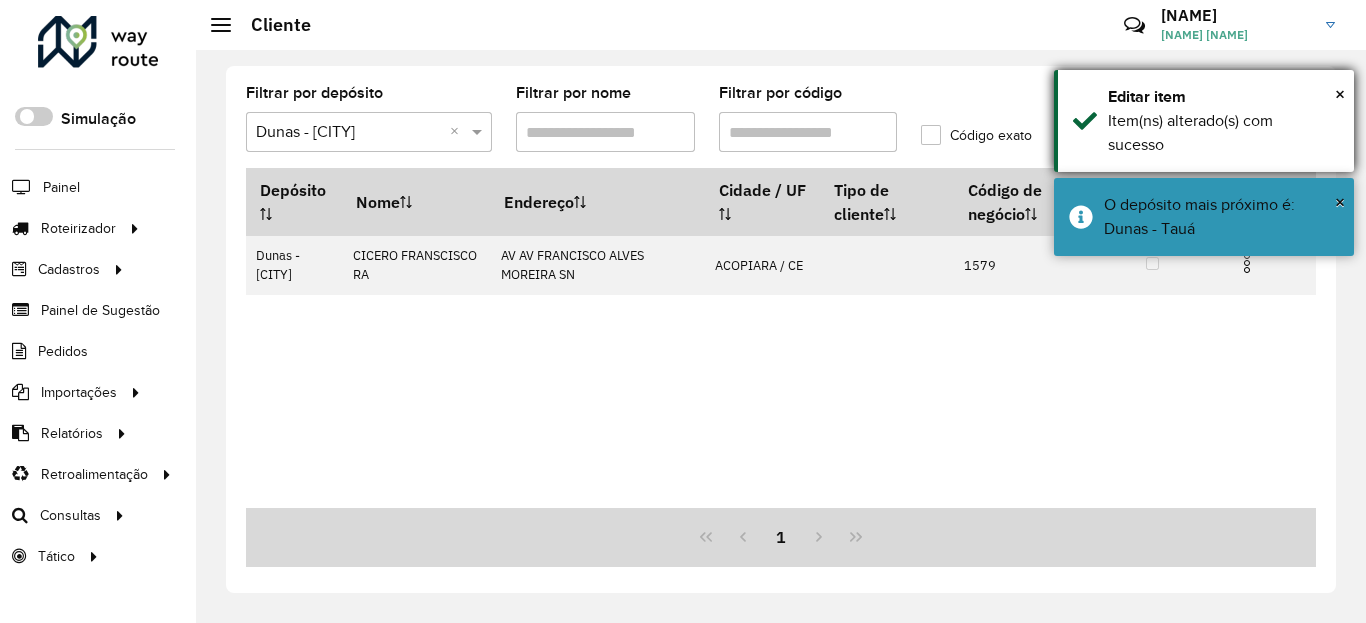 drag, startPoint x: 1145, startPoint y: 240, endPoint x: 1140, endPoint y: 134, distance: 106.11786 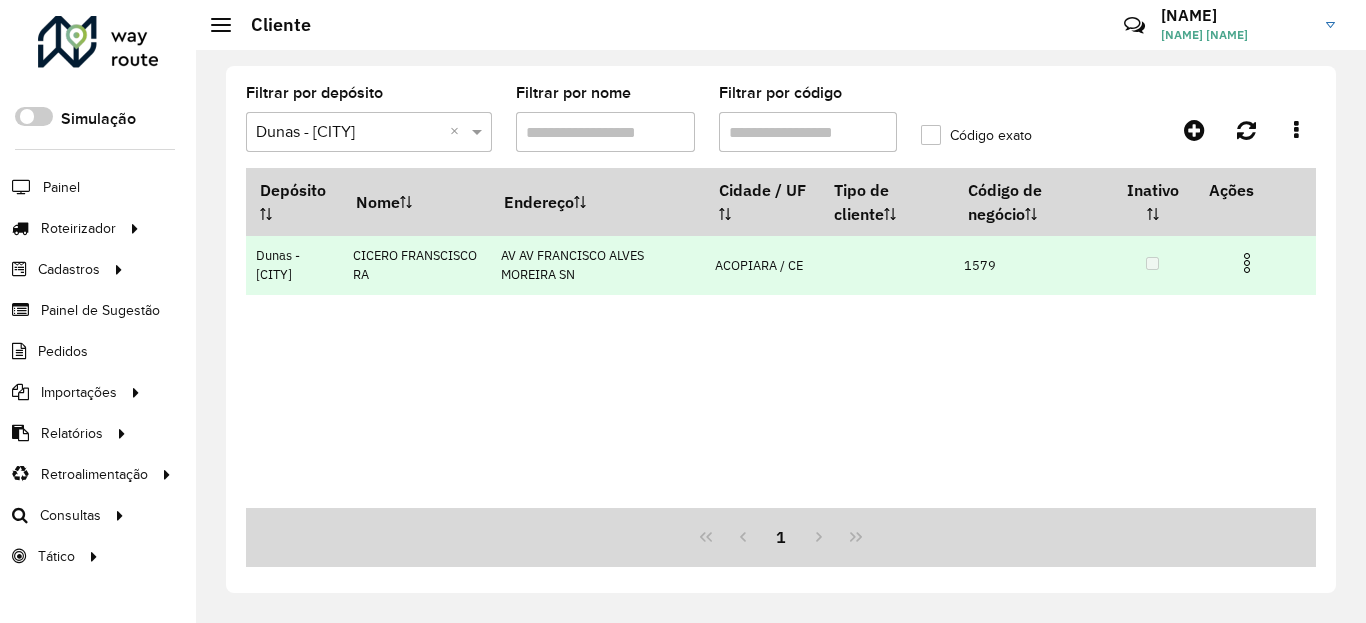 click at bounding box center [1247, 263] 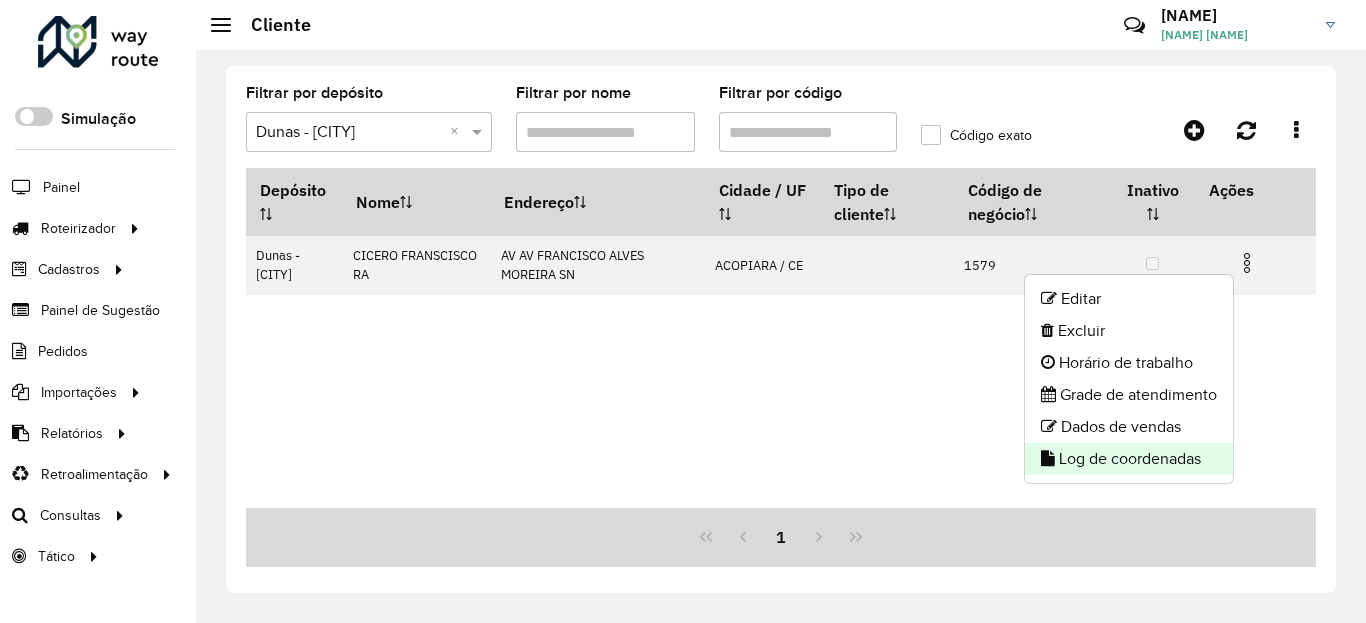 click on "Log de coordenadas" 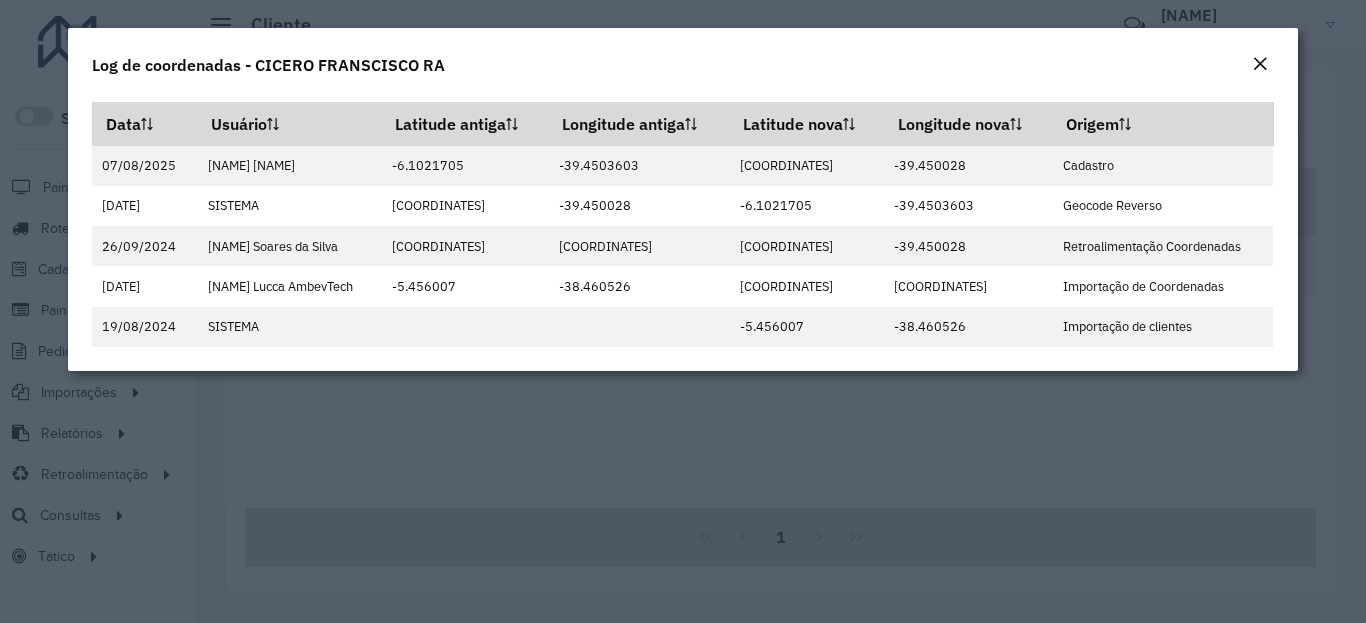click on "Log de coordenadas - [FIRST] [LAST]" 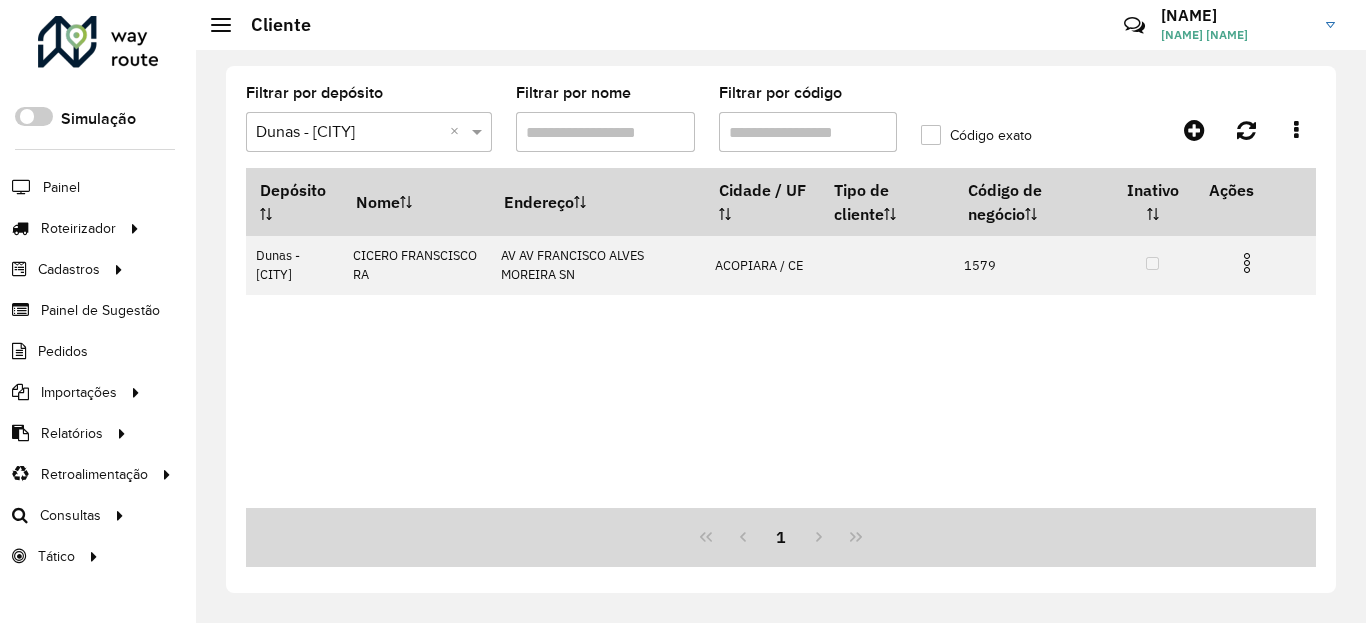 click on "Filtrar por código" at bounding box center (808, 132) 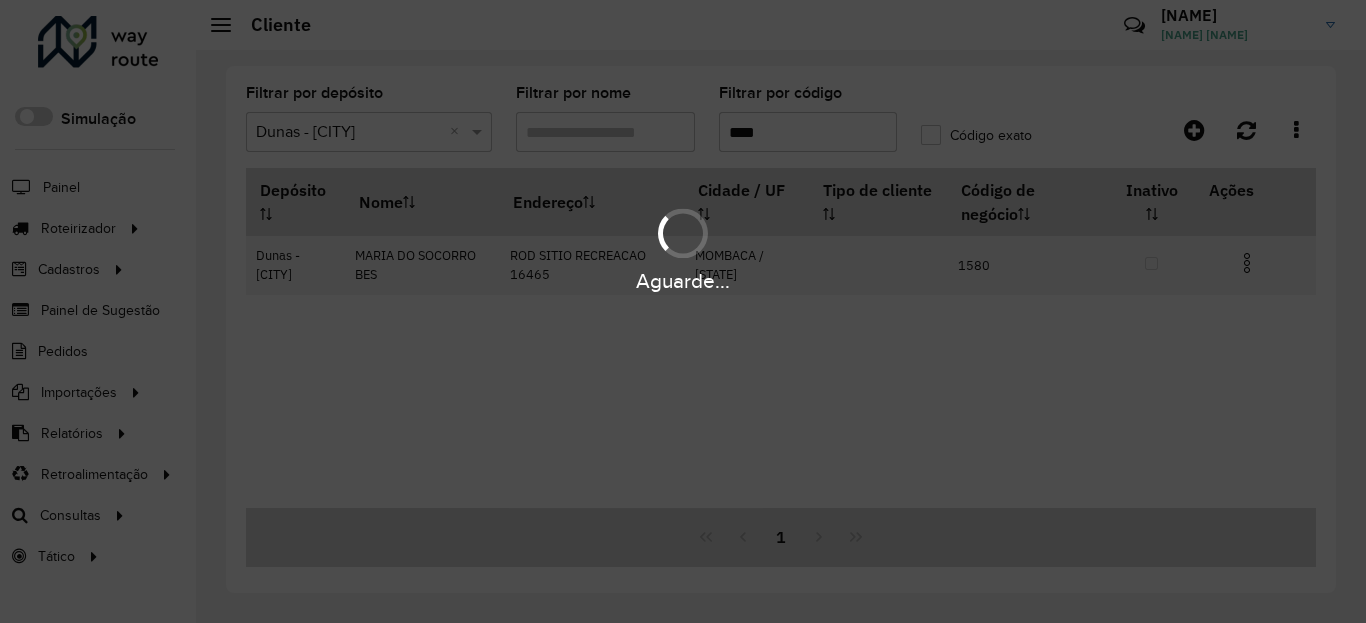type on "****" 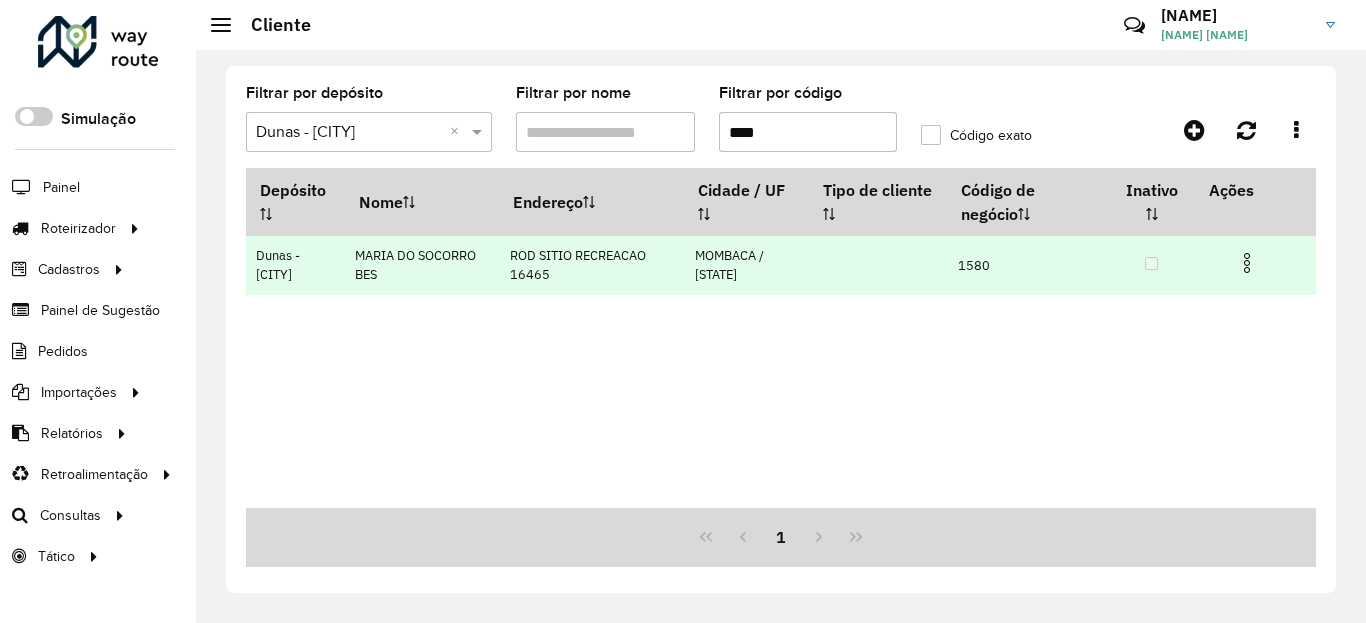 click at bounding box center [1247, 263] 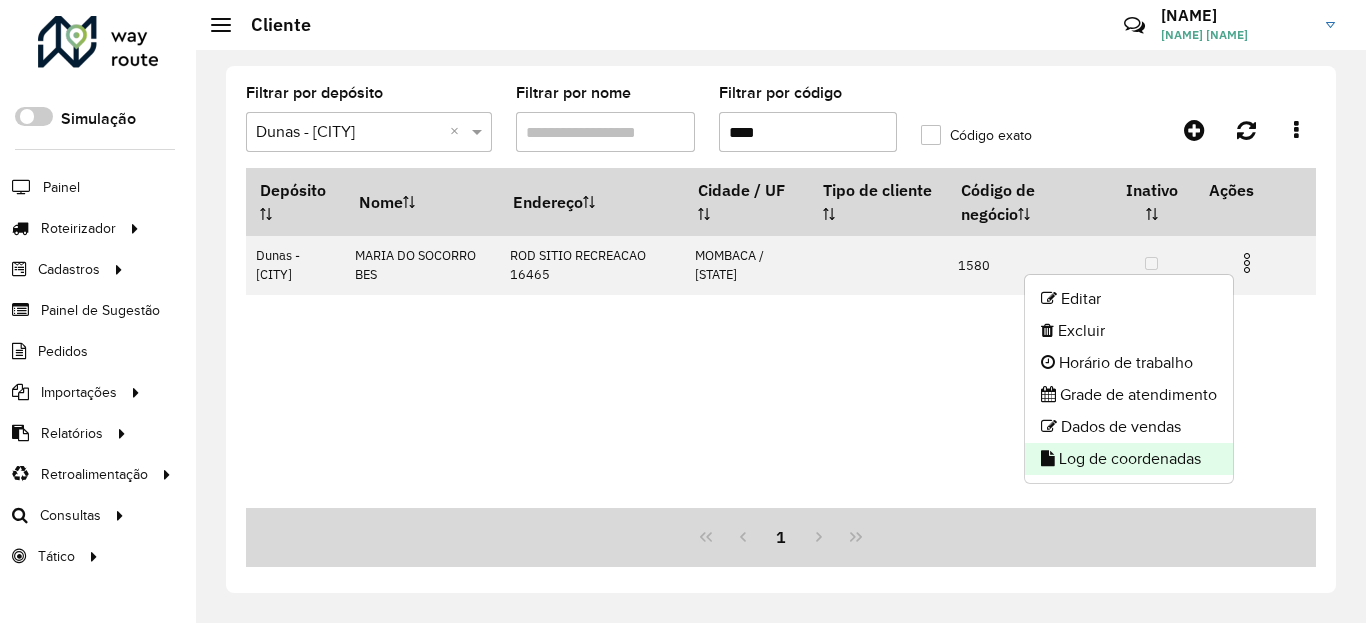 click on "Log de coordenadas" 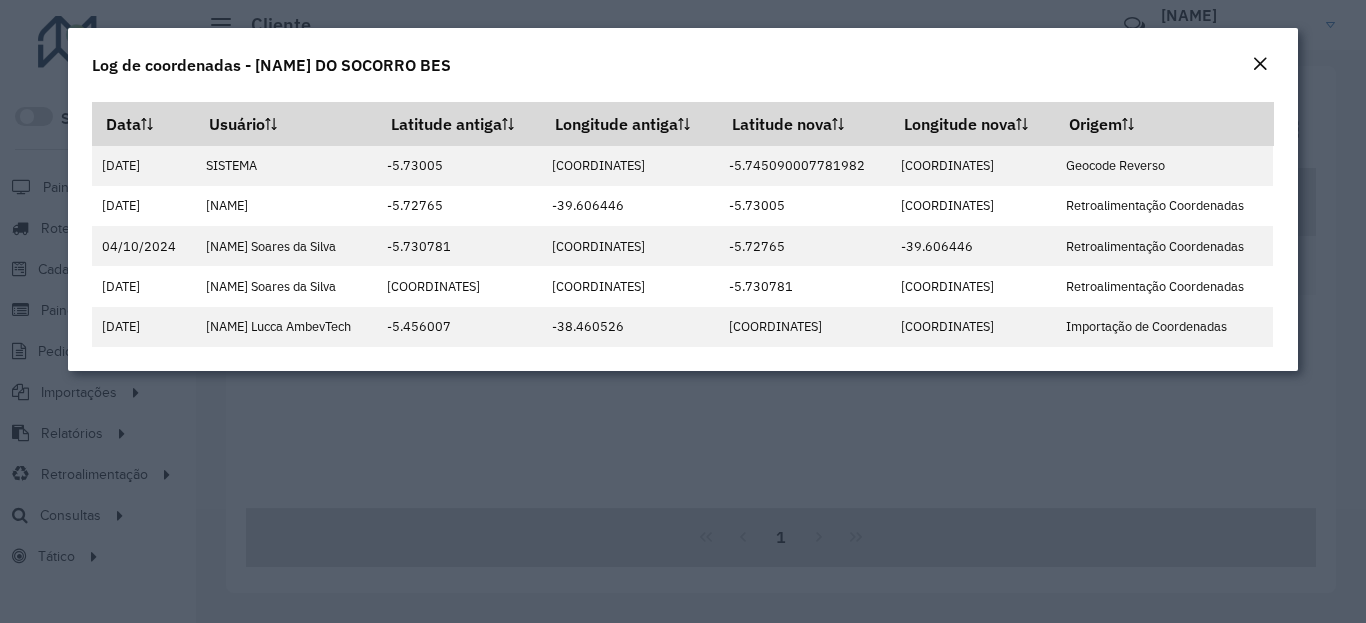 click 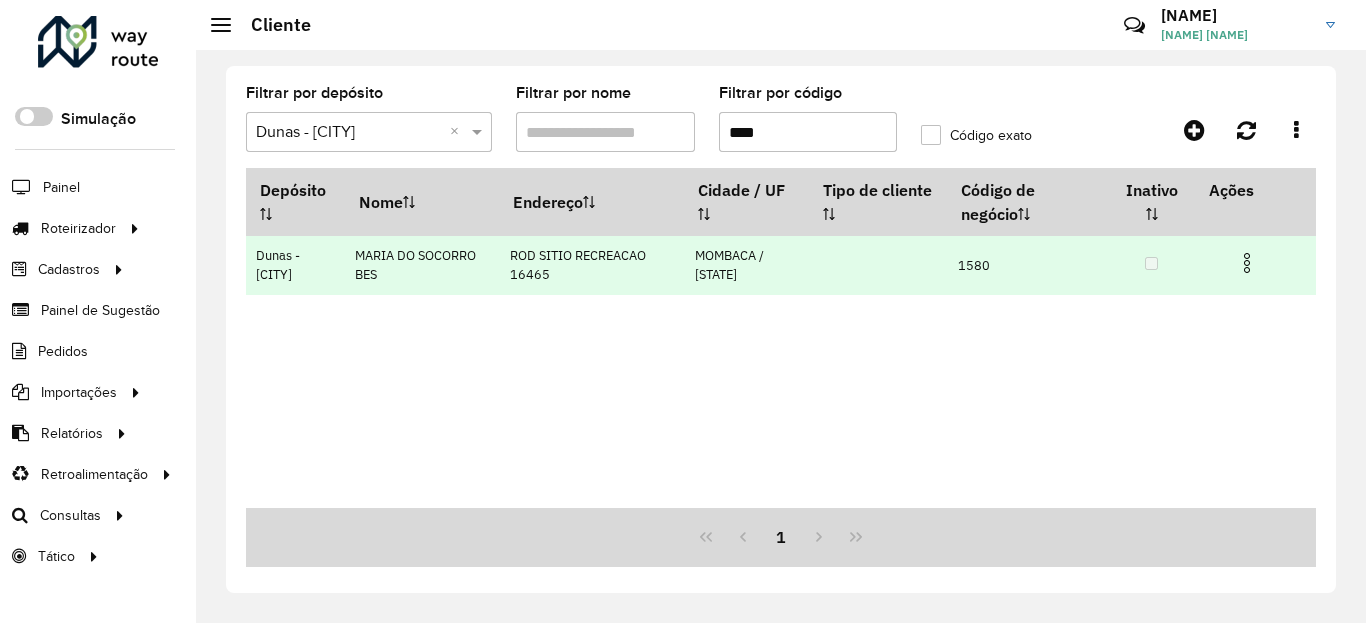click at bounding box center (1247, 263) 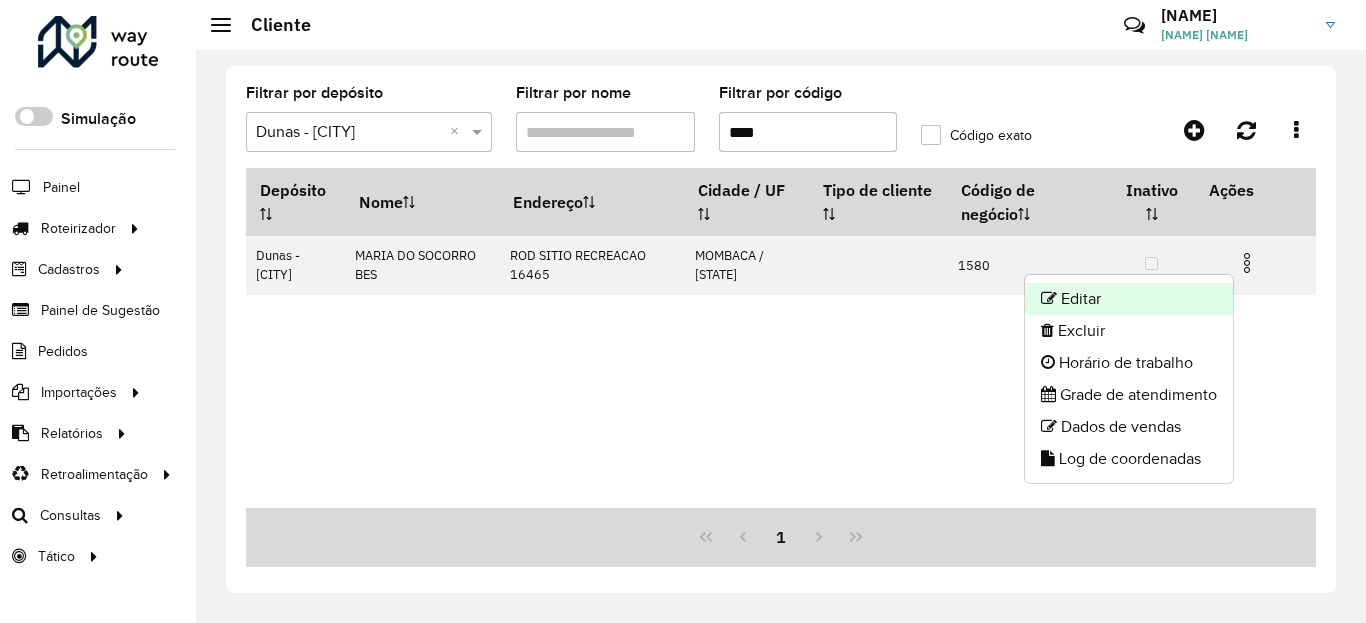 click on "Editar" 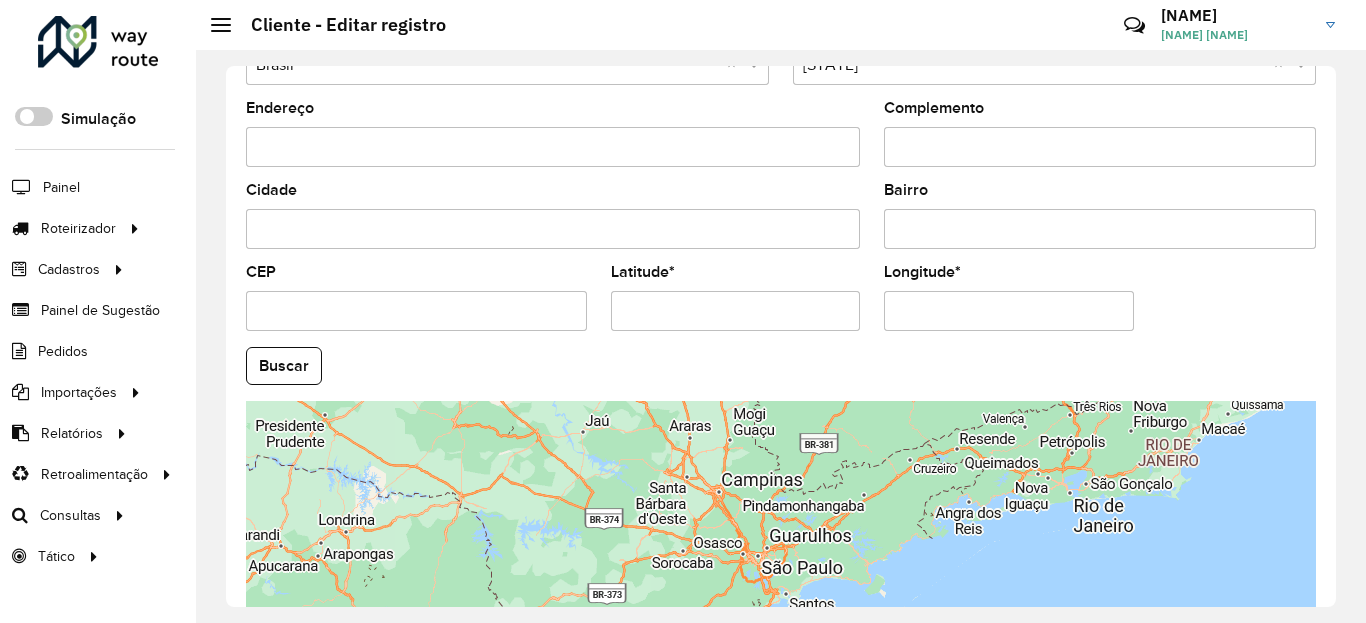 scroll, scrollTop: 720, scrollLeft: 0, axis: vertical 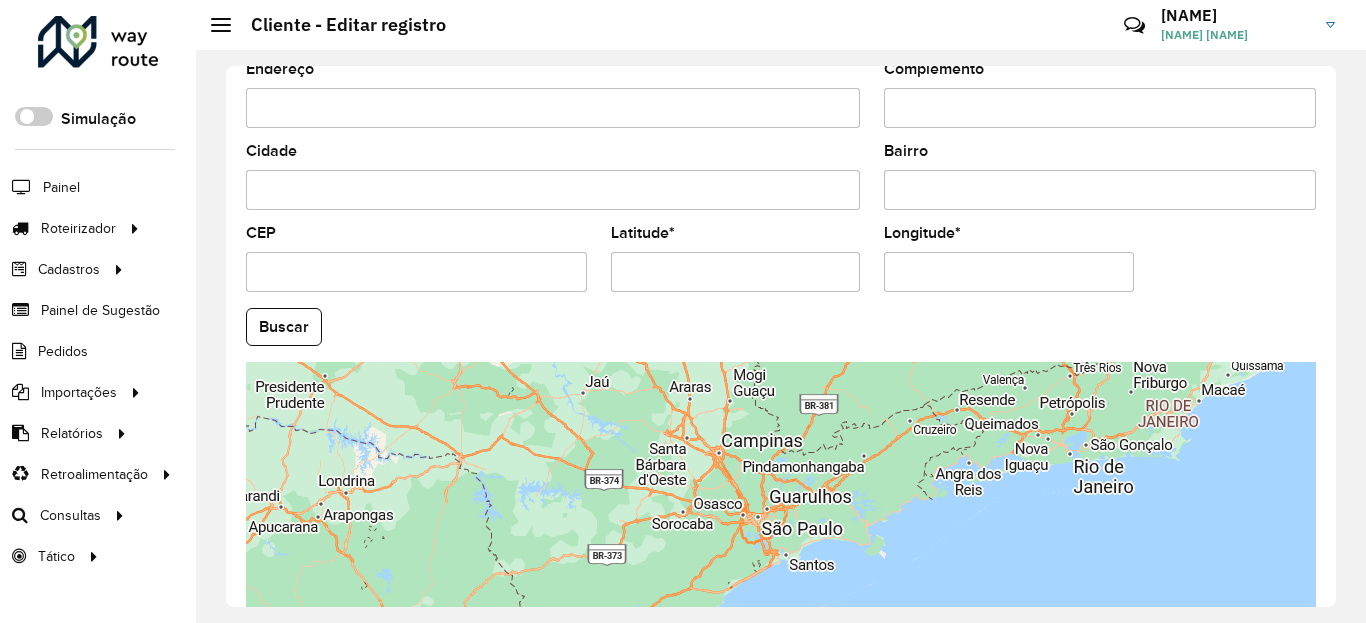 click on "Aguarde...  Pop-up bloqueado!  Seu navegador bloqueou automáticamente a abertura de uma nova janela.   Acesse as configurações e adicione o endereço do sistema a lista de permissão.   Fechar  Roteirizador AmbevTech Simulação Painel Roteirizador Entregas Vendas Cadastros Checkpoint Classificações de venda Cliente Condição de pagamento Consulta de setores Depósito Disponibilidade de veículos Fator tipo de produto Gabarito planner Grupo Rota Fator Tipo Produto Grupo de Depósito Grupo de rotas exclusiva Grupo de setores Jornada Jornada RN Layout integração Modelo Motorista Multi Depósito Painel de sugestão Parada Pedágio Perfil de Vendedor Ponto de apoio Ponto de apoio FAD Prioridade pedido Produto Restrição de Atendimento Planner Rodízio de placa Rota exclusiva FAD Rótulo Setor Setor Planner Tempo de parada de refeição Tipo de cliente Tipo de veículo Tipo de veículo RN Transportadora Usuário Vendedor Veículo Painel de Sugestão Pedidos Importações Classificação e volume de venda" at bounding box center [683, 311] 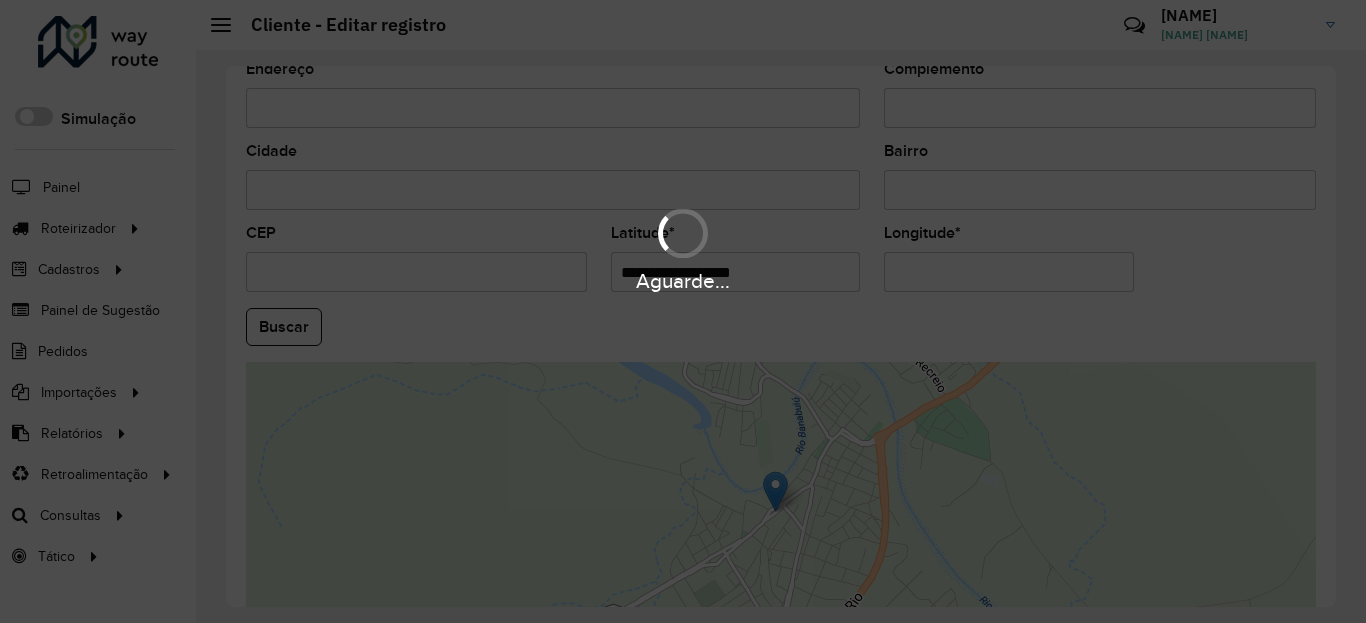 paste 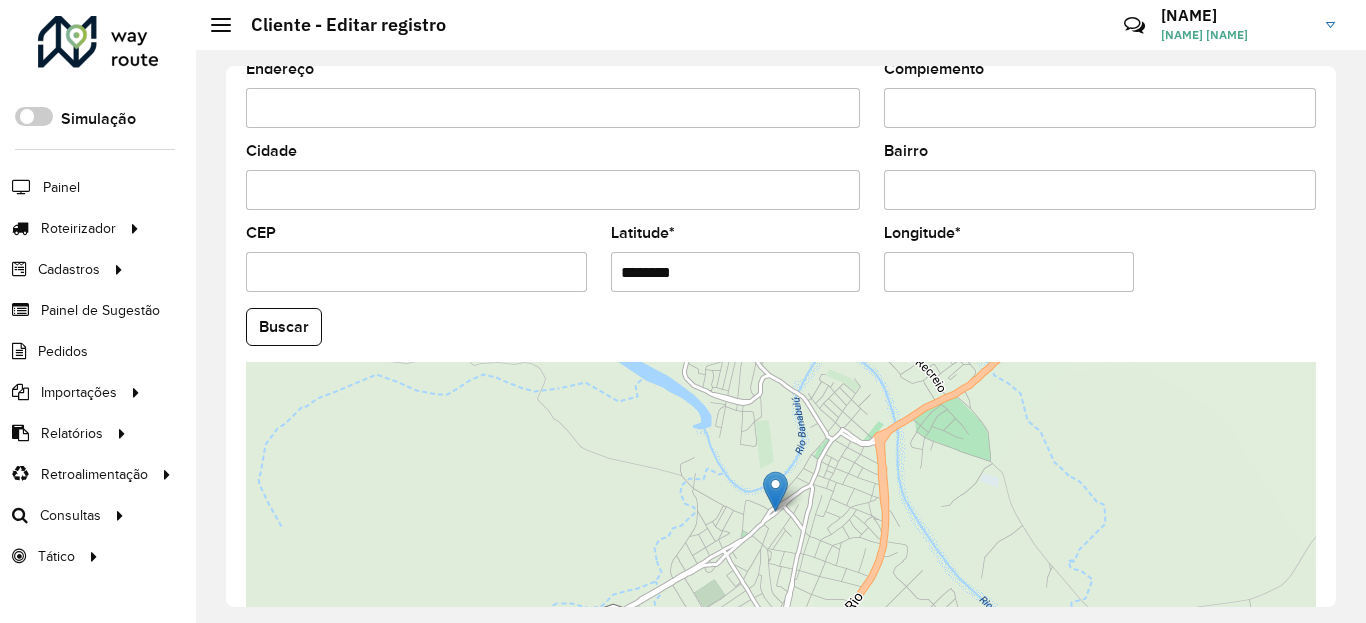 type on "********" 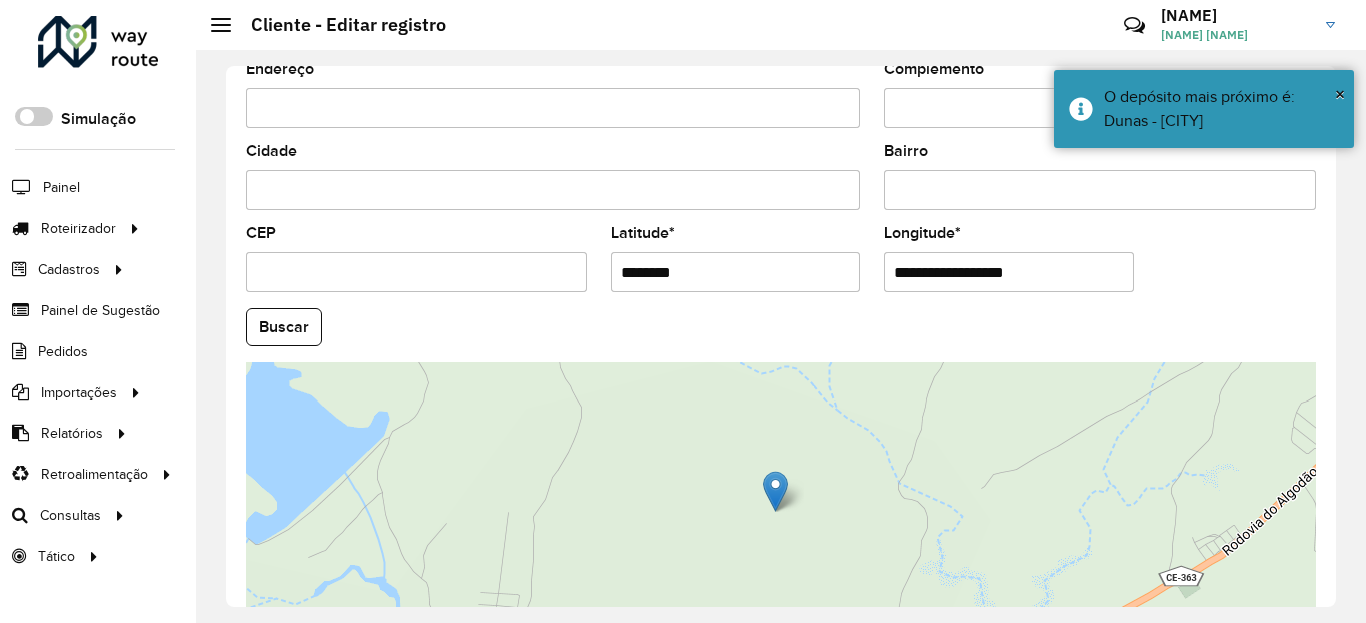click on "**********" at bounding box center (1009, 272) 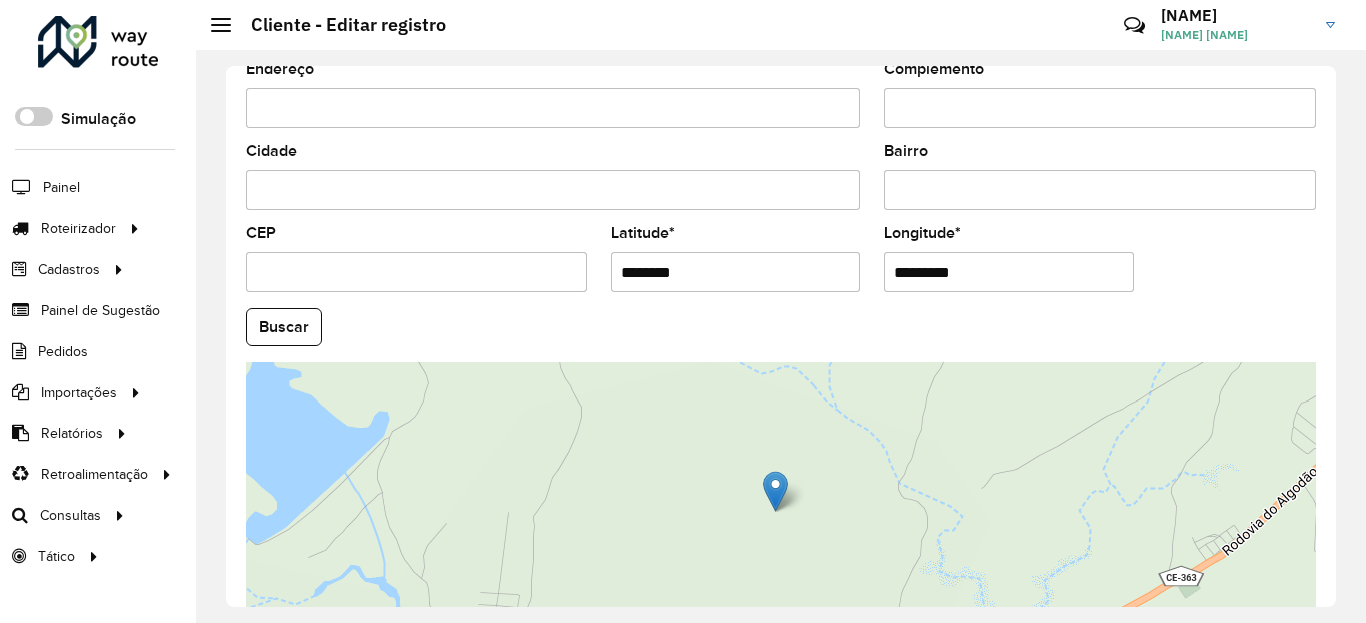 type on "*********" 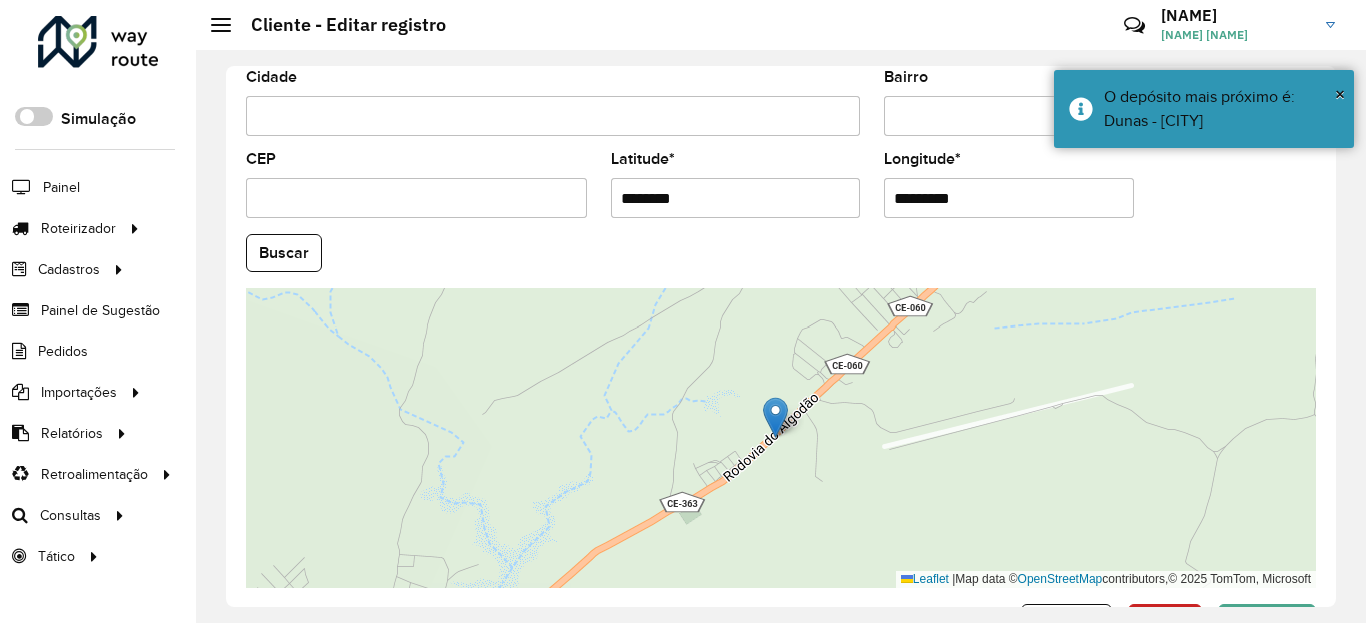 scroll, scrollTop: 865, scrollLeft: 0, axis: vertical 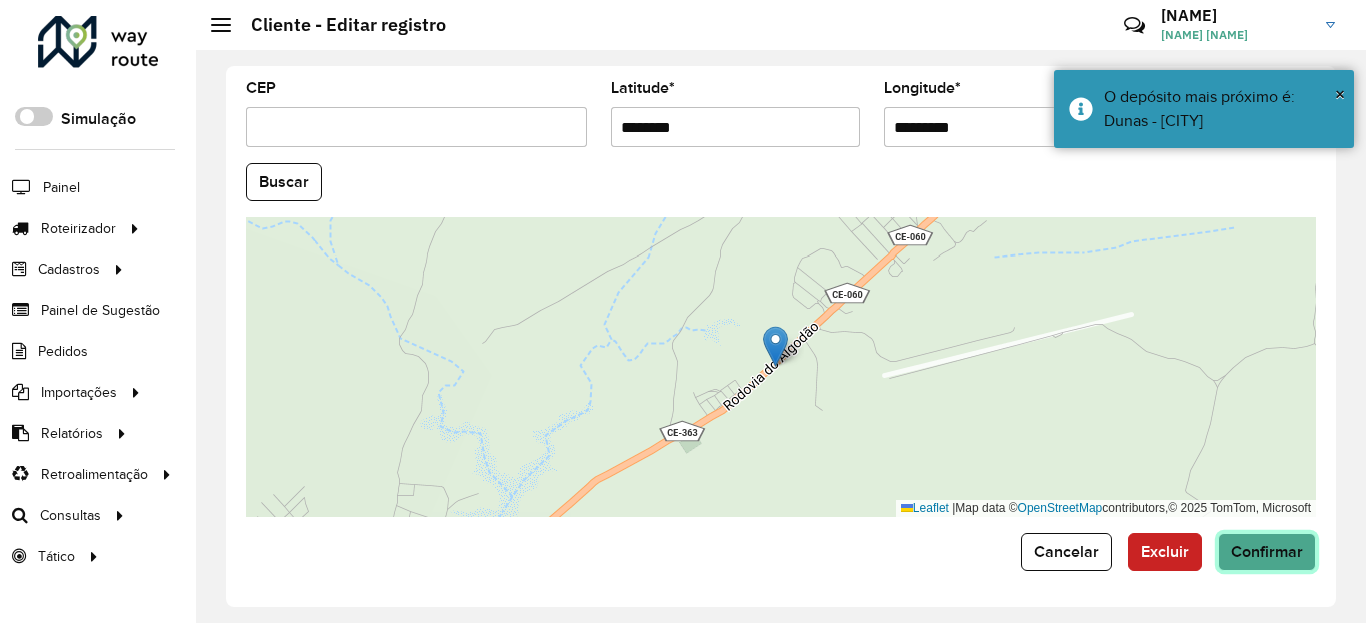 click on "Confirmar" 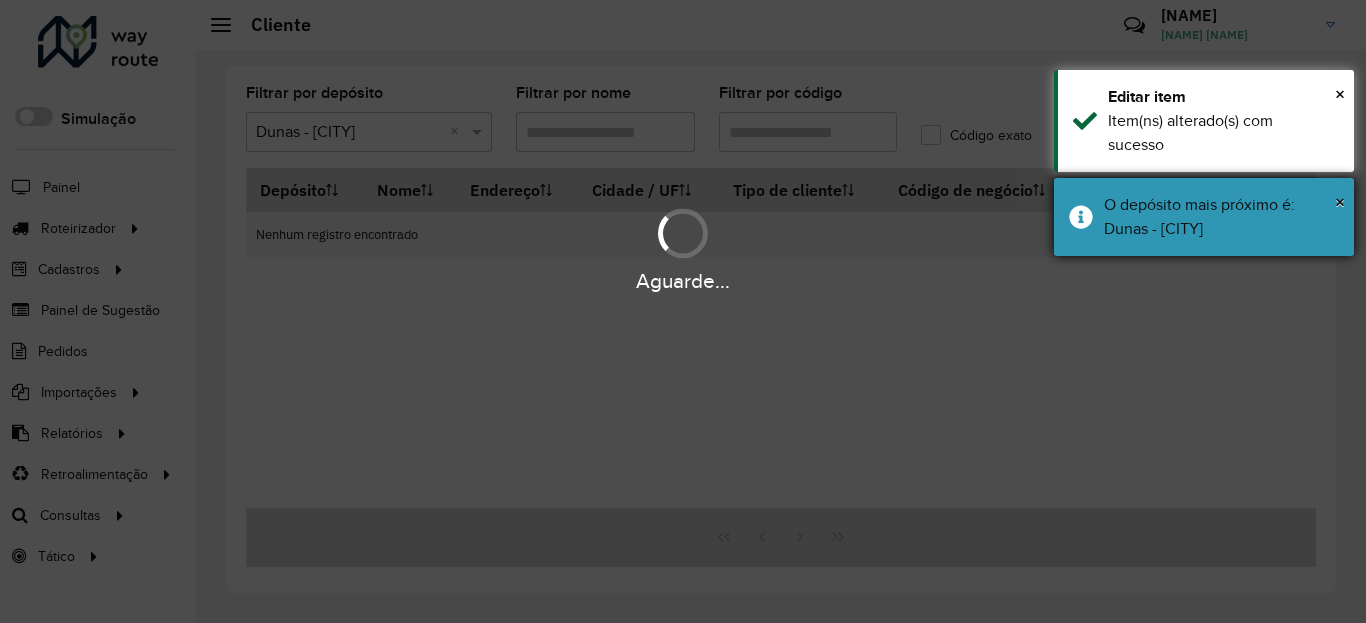 click on "O depósito mais próximo é: Dunas - Quixeramobim" at bounding box center [1221, 217] 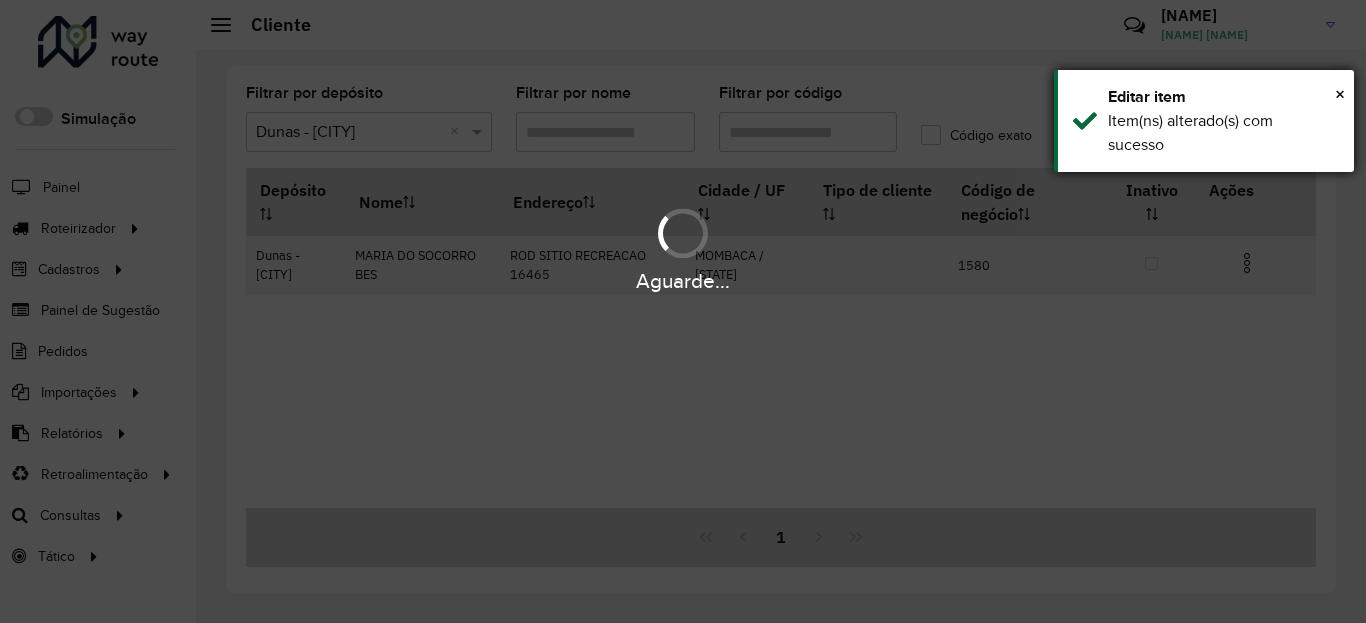 click on "Item(ns) alterado(s) com sucesso" at bounding box center [1223, 133] 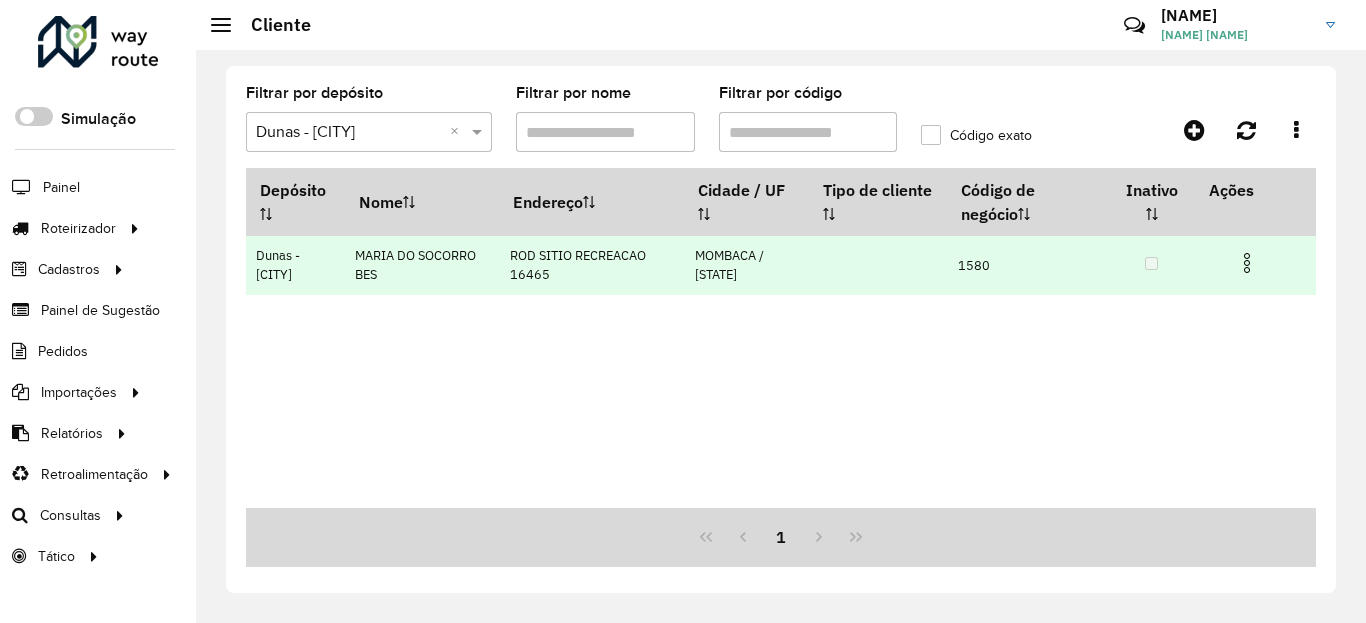 click at bounding box center (1247, 263) 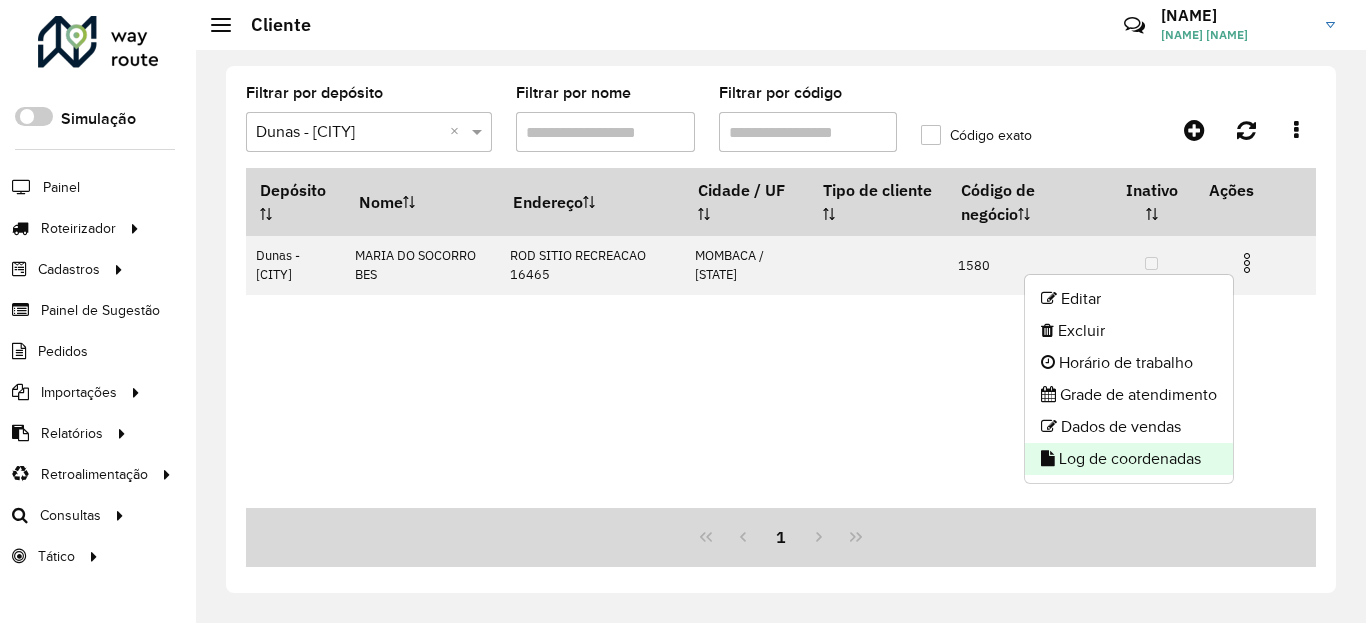 click on "Log de coordenadas" 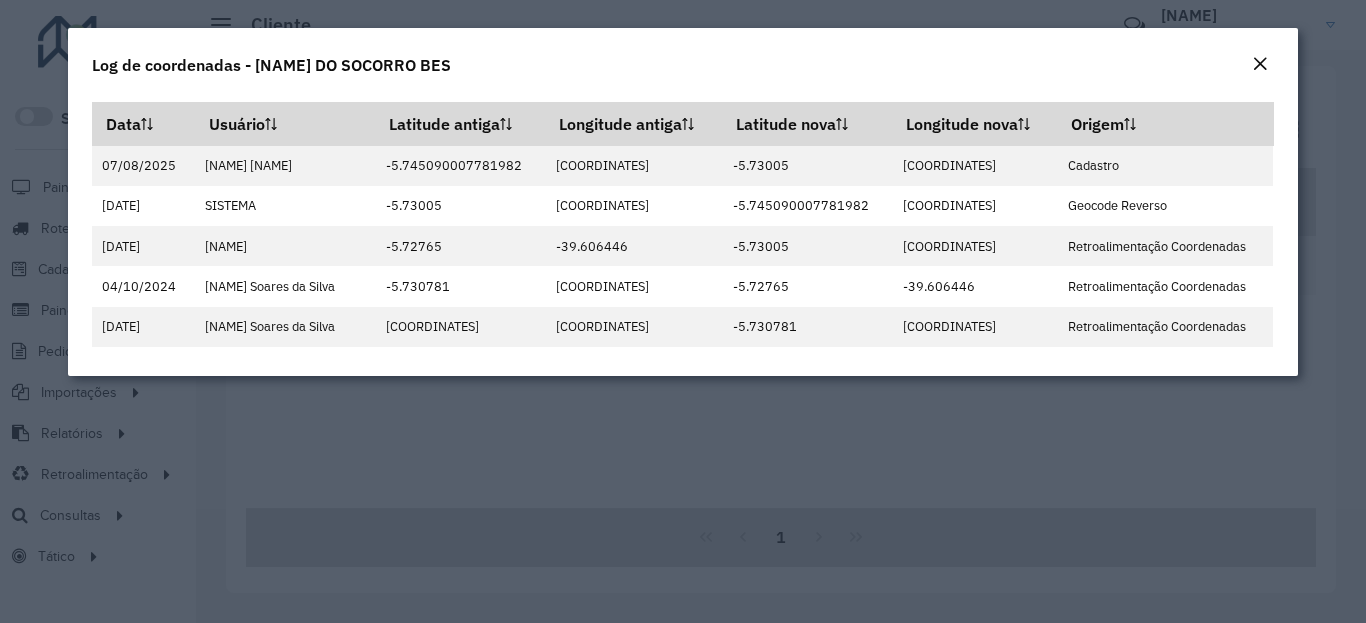 click 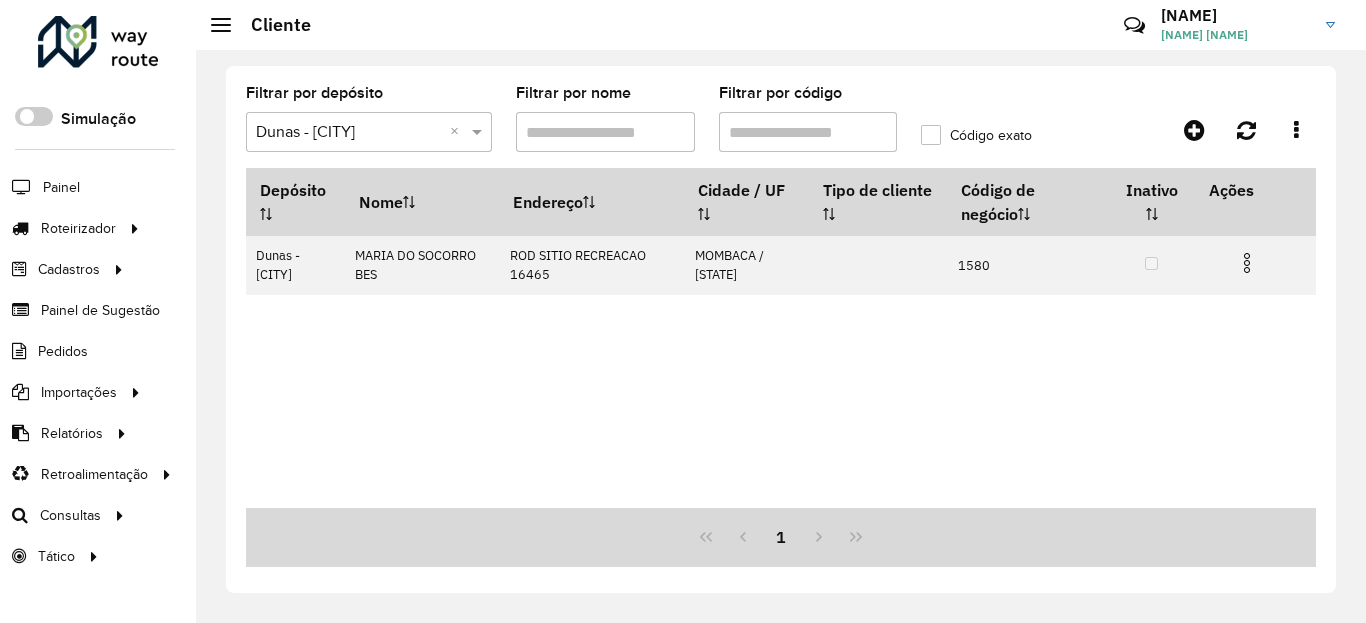click on "Filtrar por código" at bounding box center (808, 132) 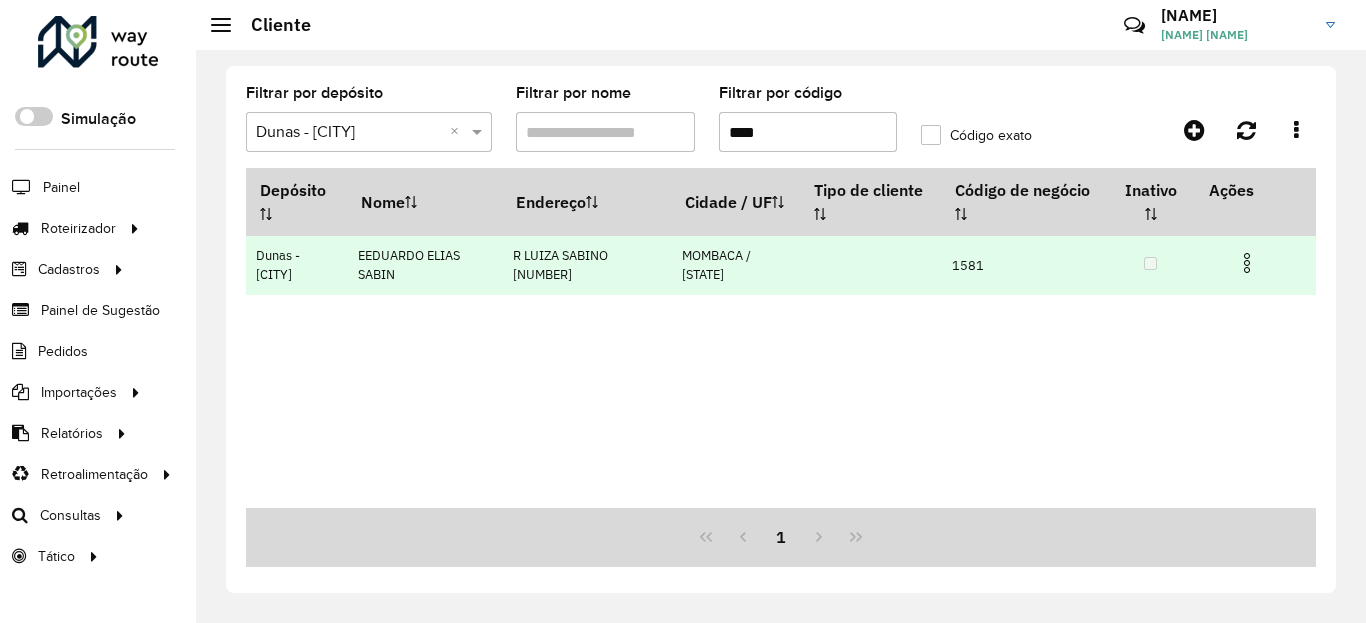 type on "****" 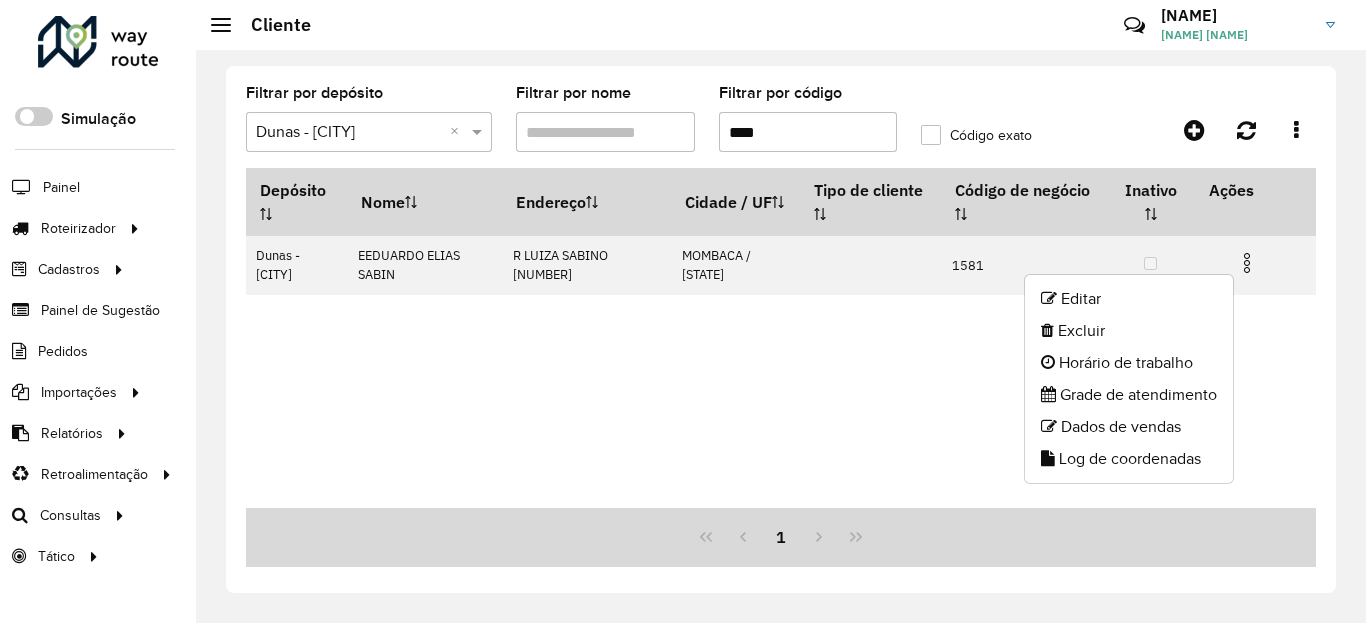 drag, startPoint x: 1250, startPoint y: 264, endPoint x: 1215, endPoint y: 328, distance: 72.94518 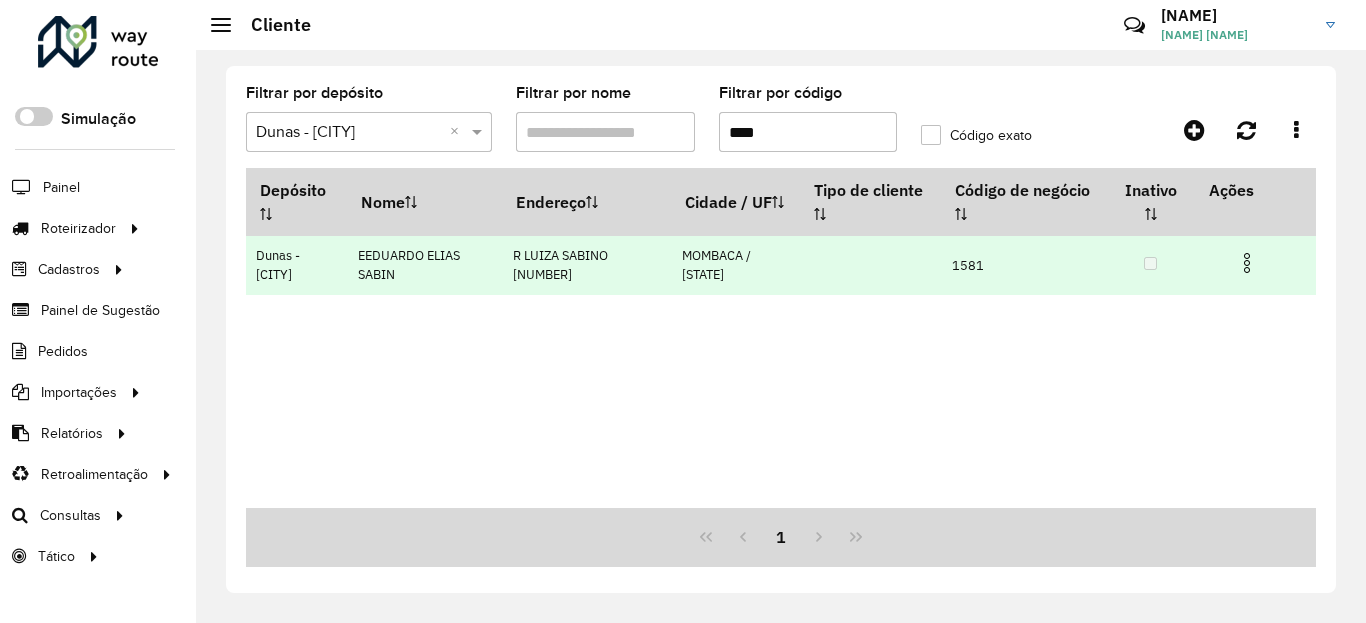 click at bounding box center [1247, 263] 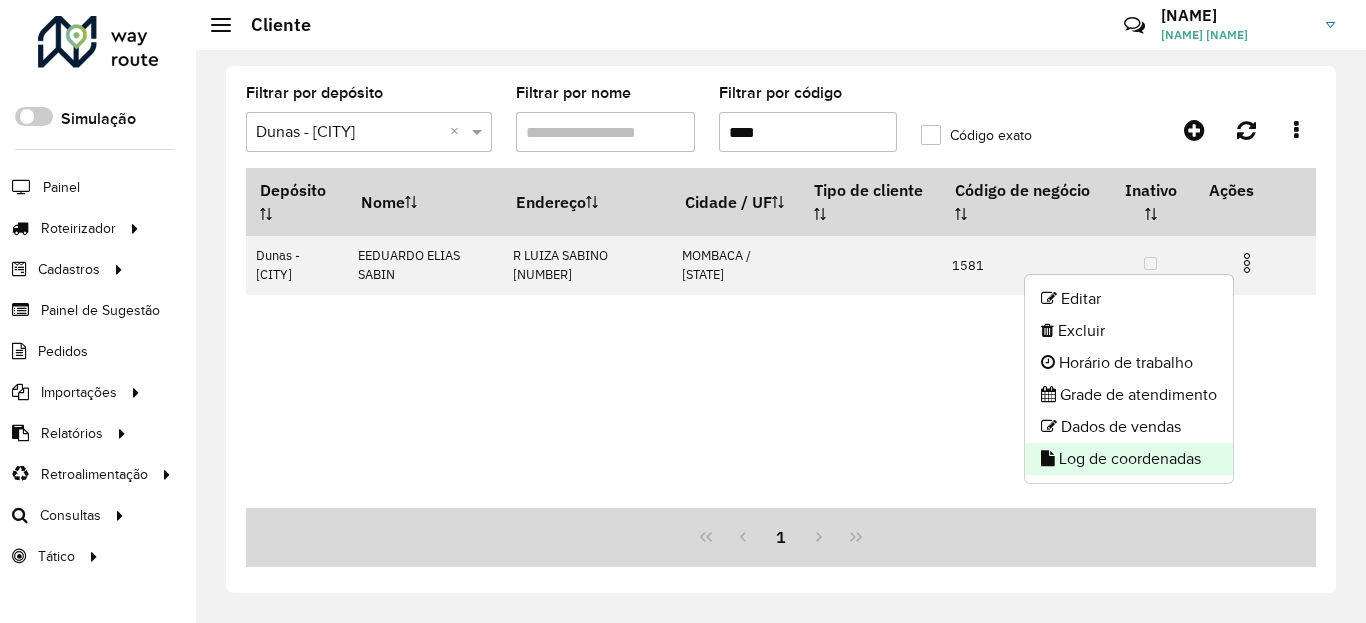 click on "Log de coordenadas" 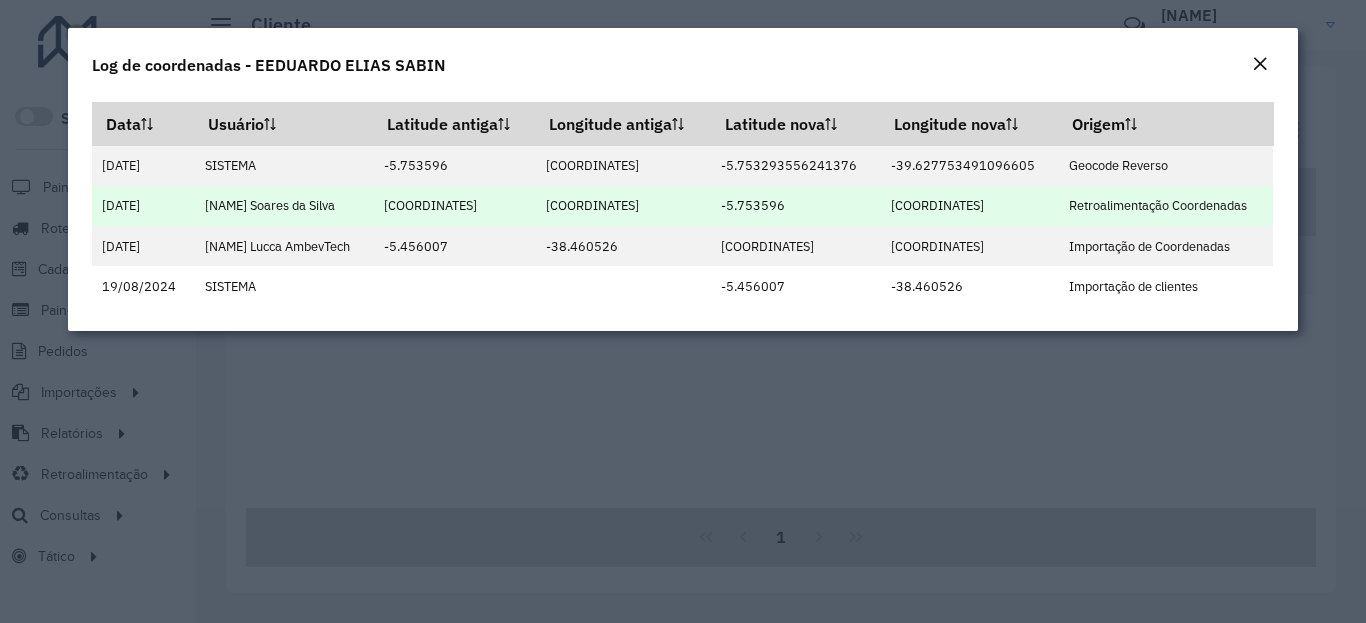 click on "-5.753596" at bounding box center (795, 206) 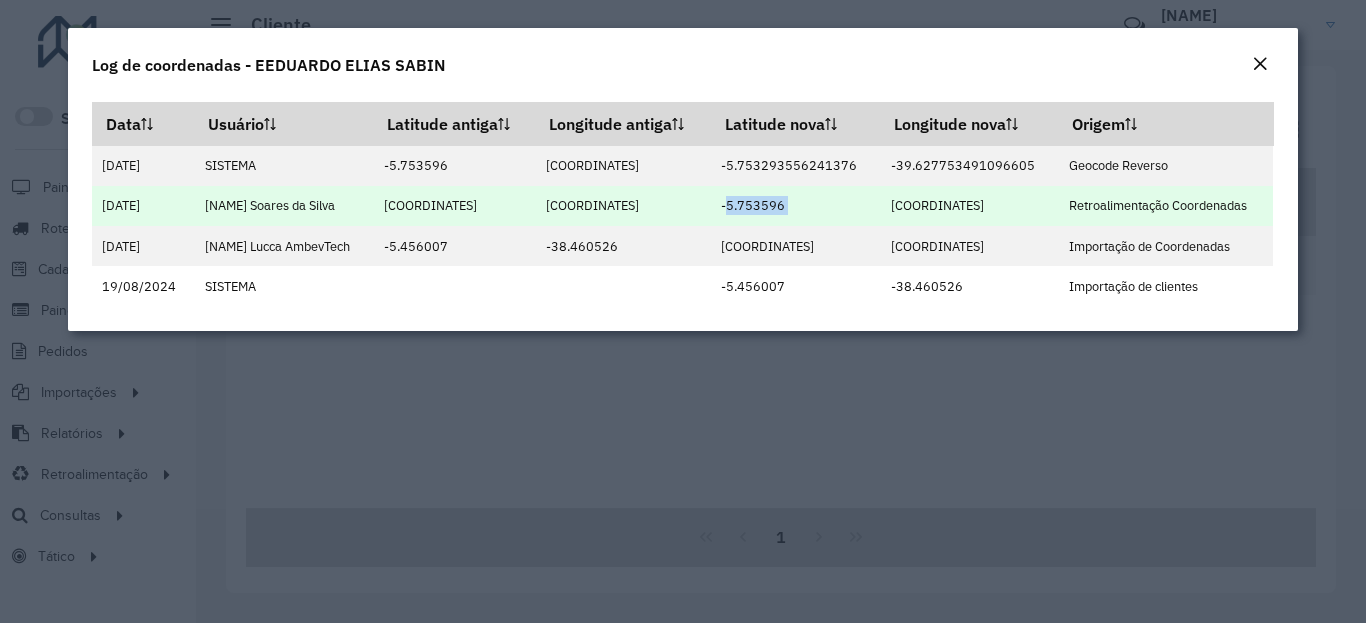copy on "-5.753596" 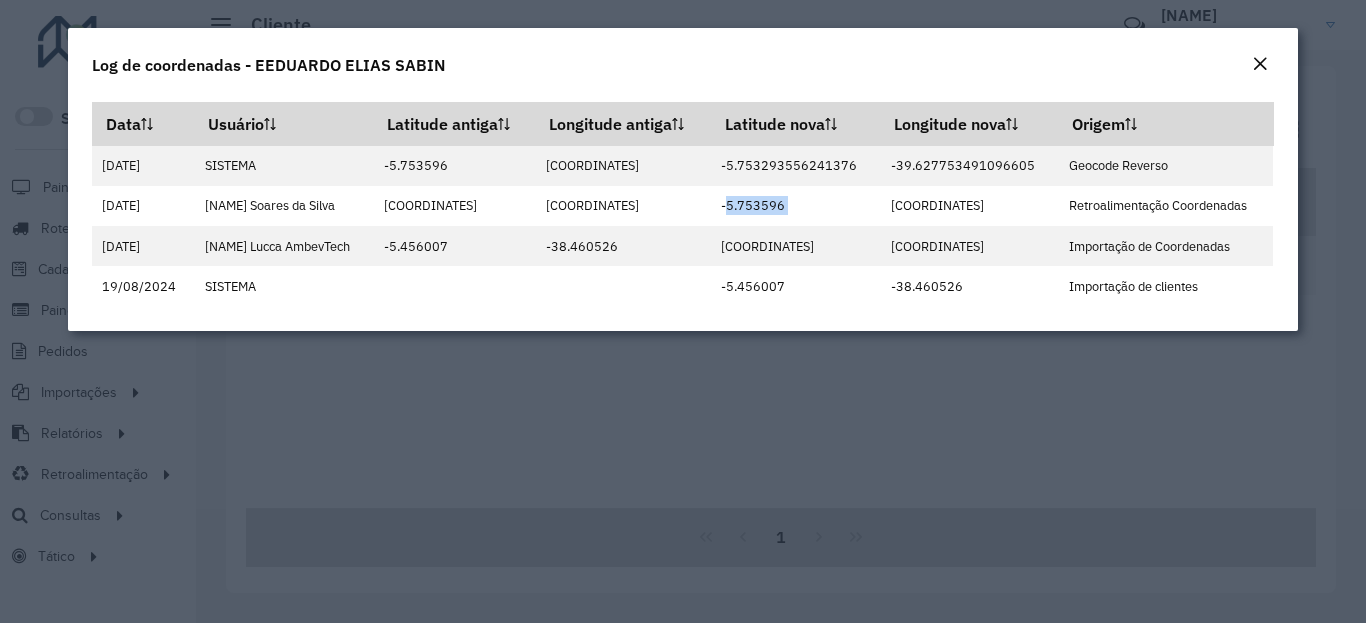 click 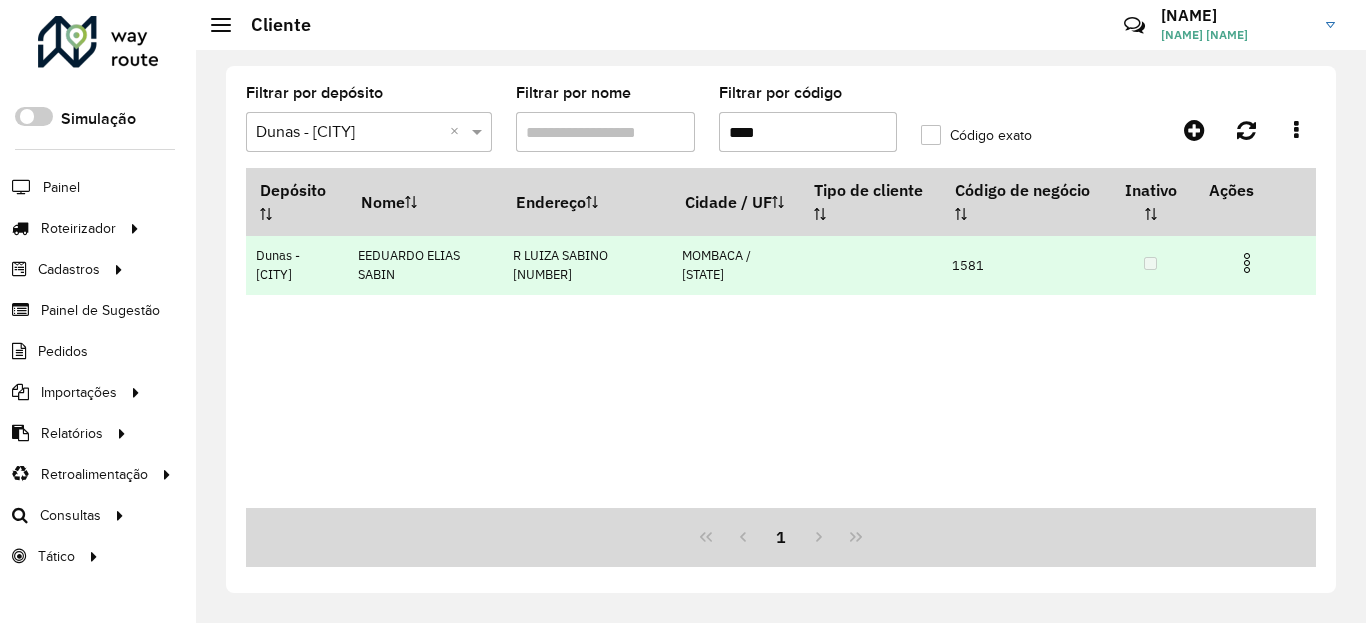 click at bounding box center (1247, 263) 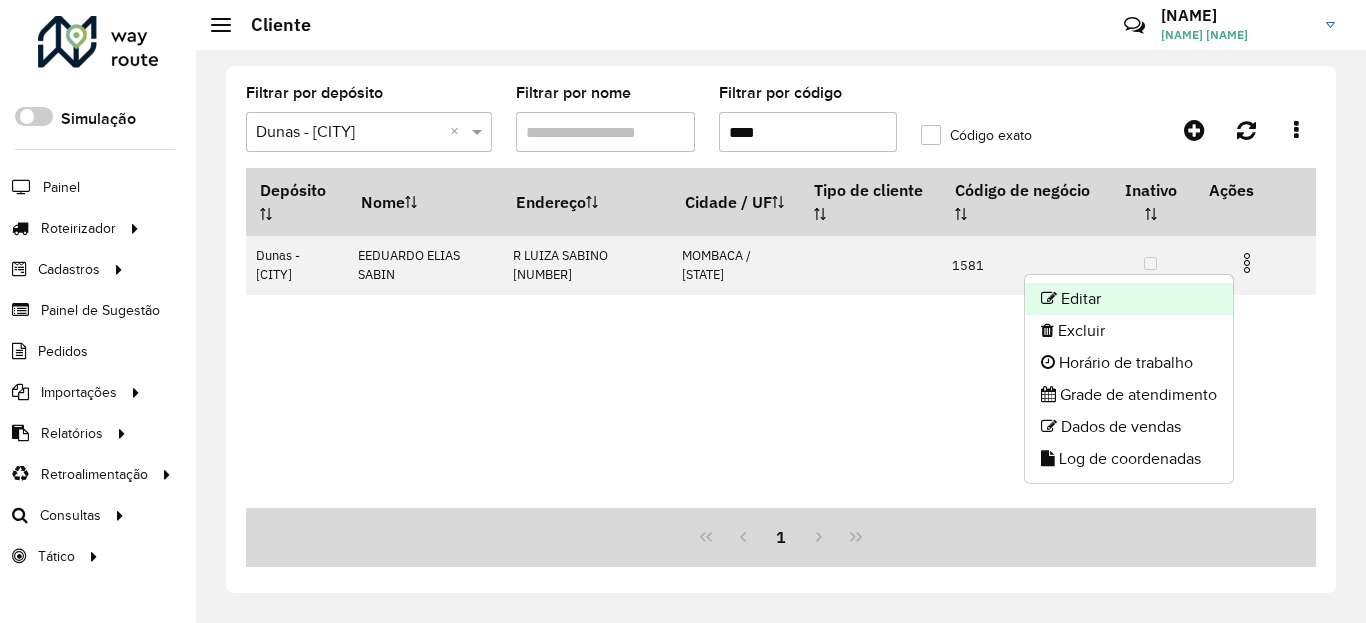 click on "Editar" 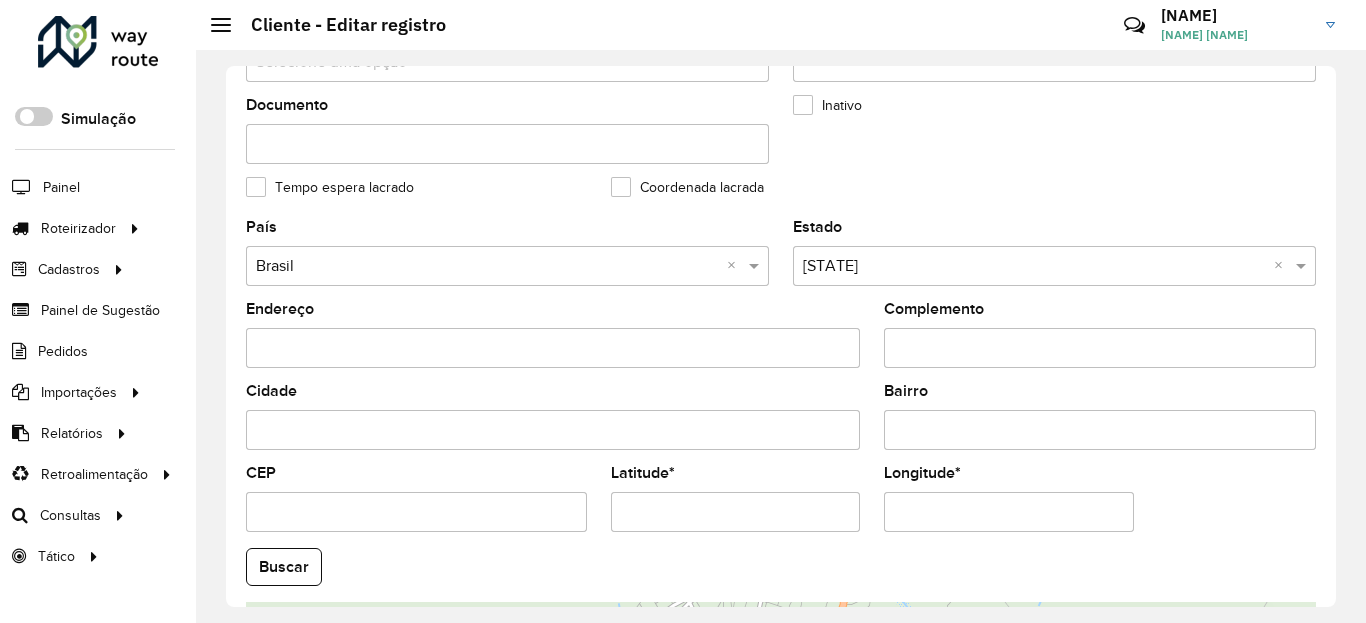 scroll, scrollTop: 865, scrollLeft: 0, axis: vertical 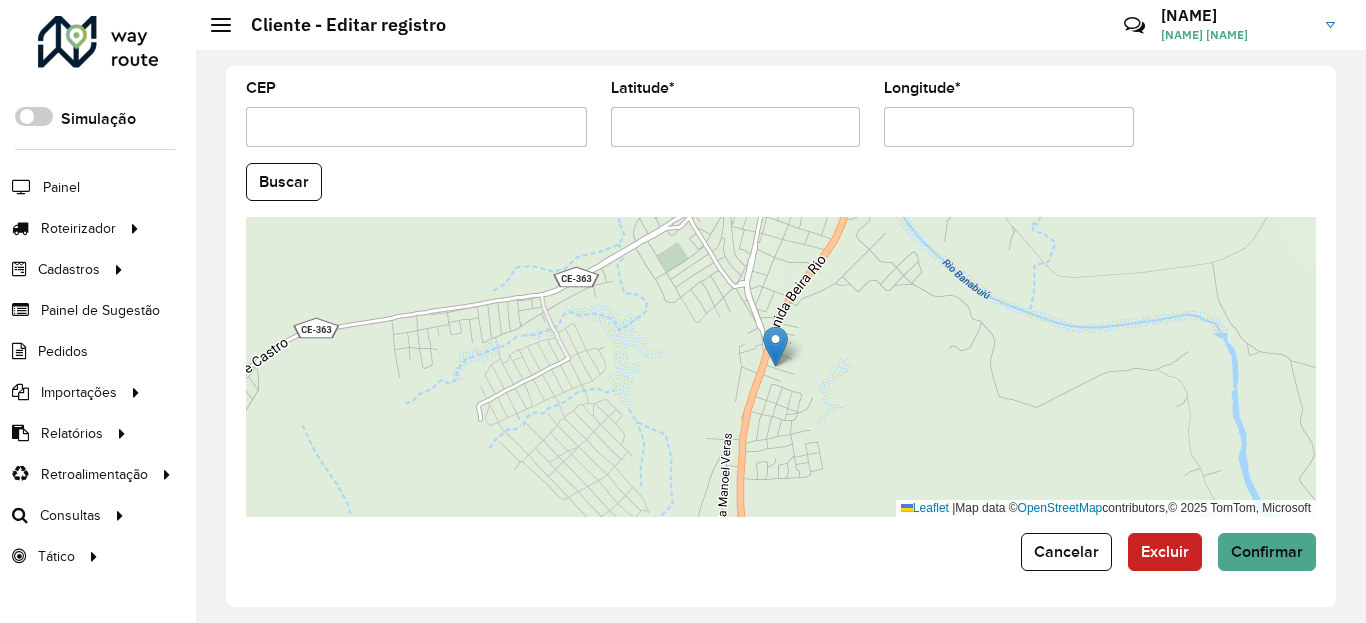 click on "Latitude  *" at bounding box center (736, 127) 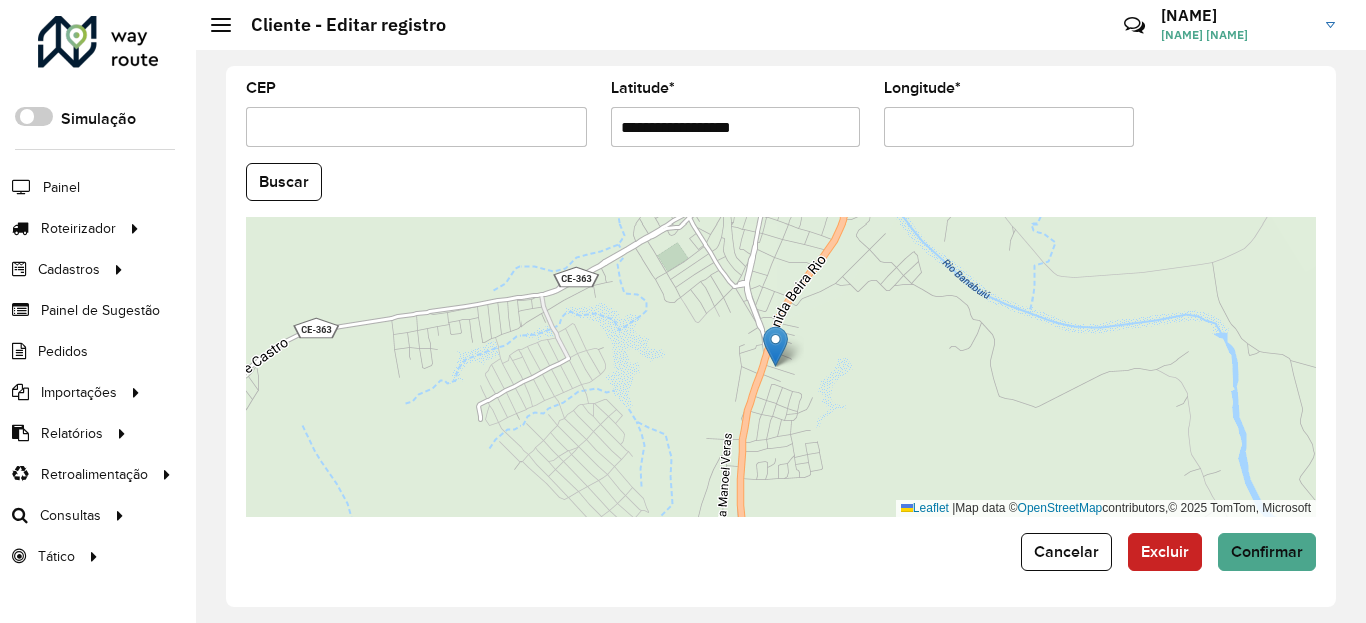 paste 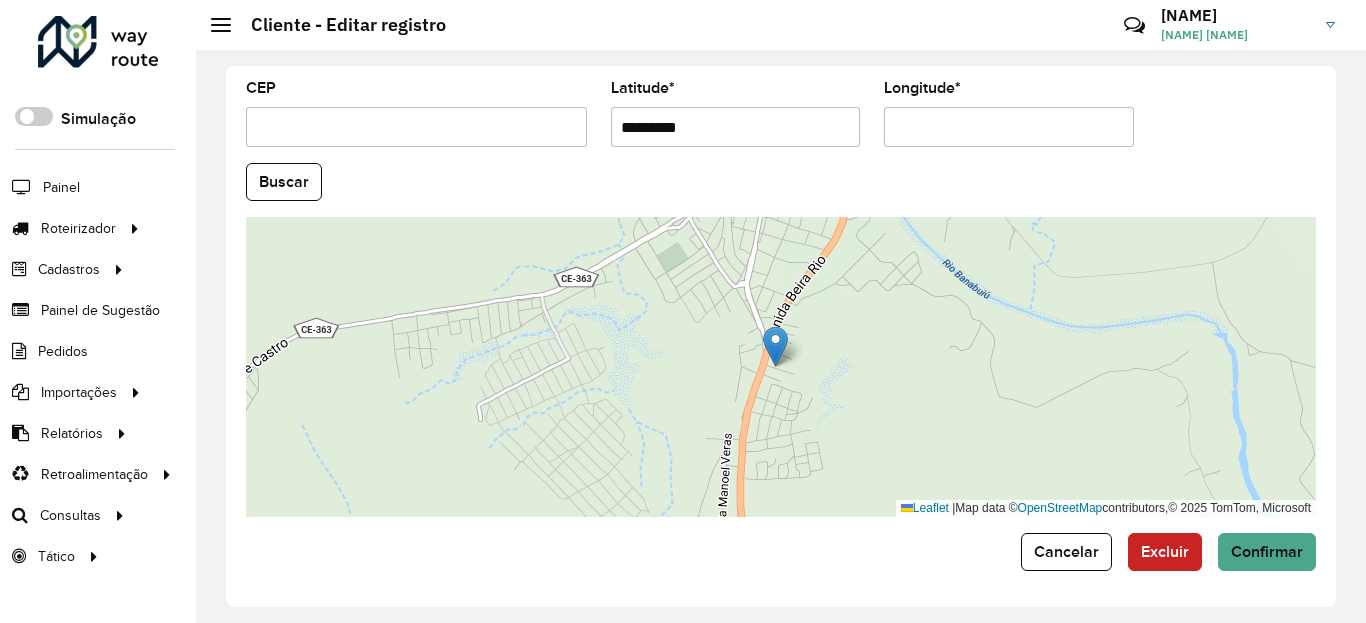 type on "*********" 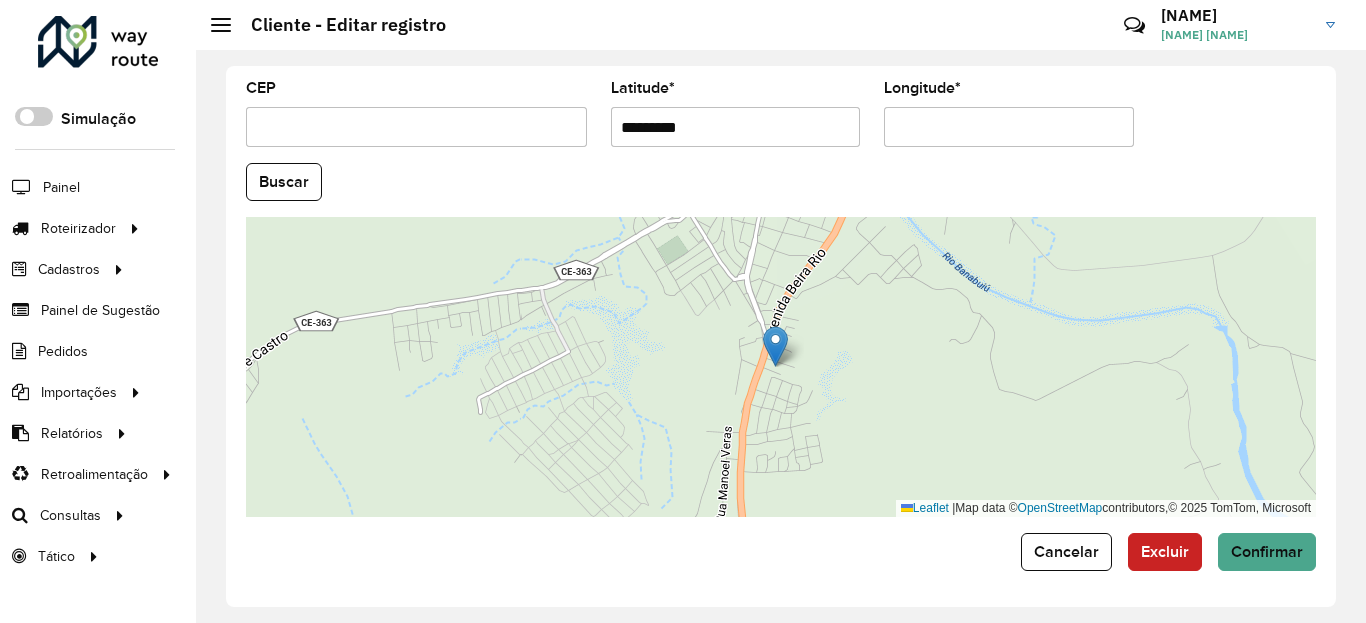 click on "Longitude  *" at bounding box center [1009, 127] 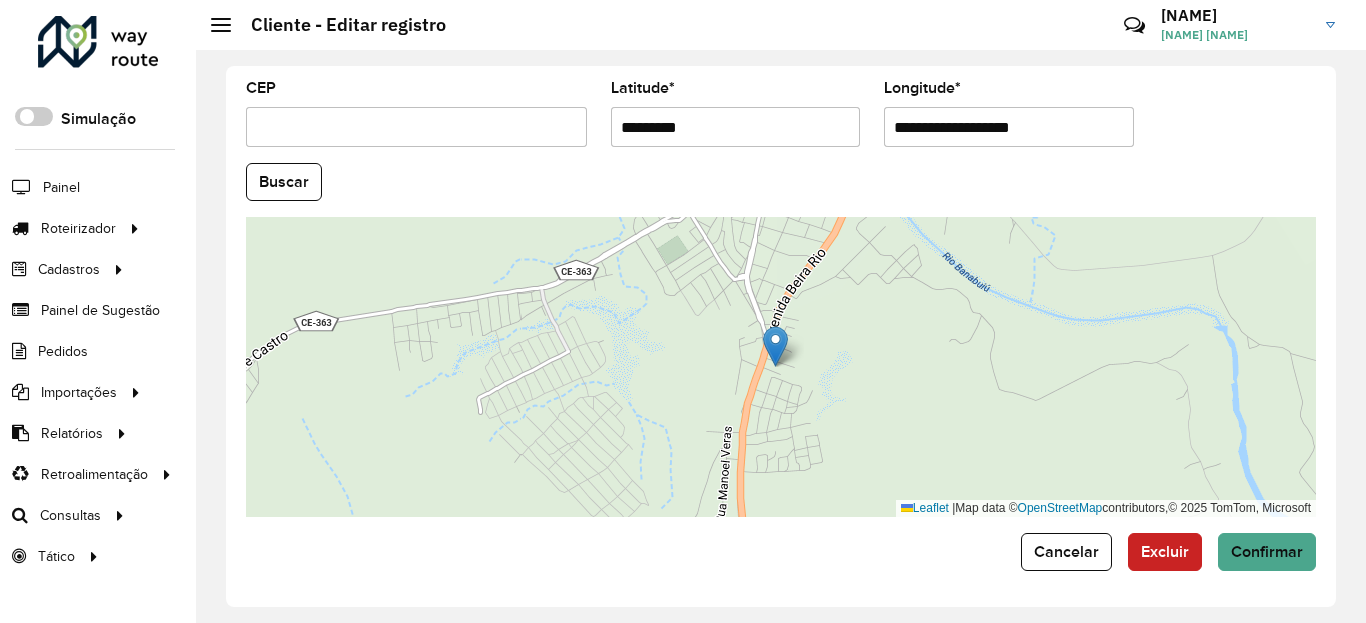 paste 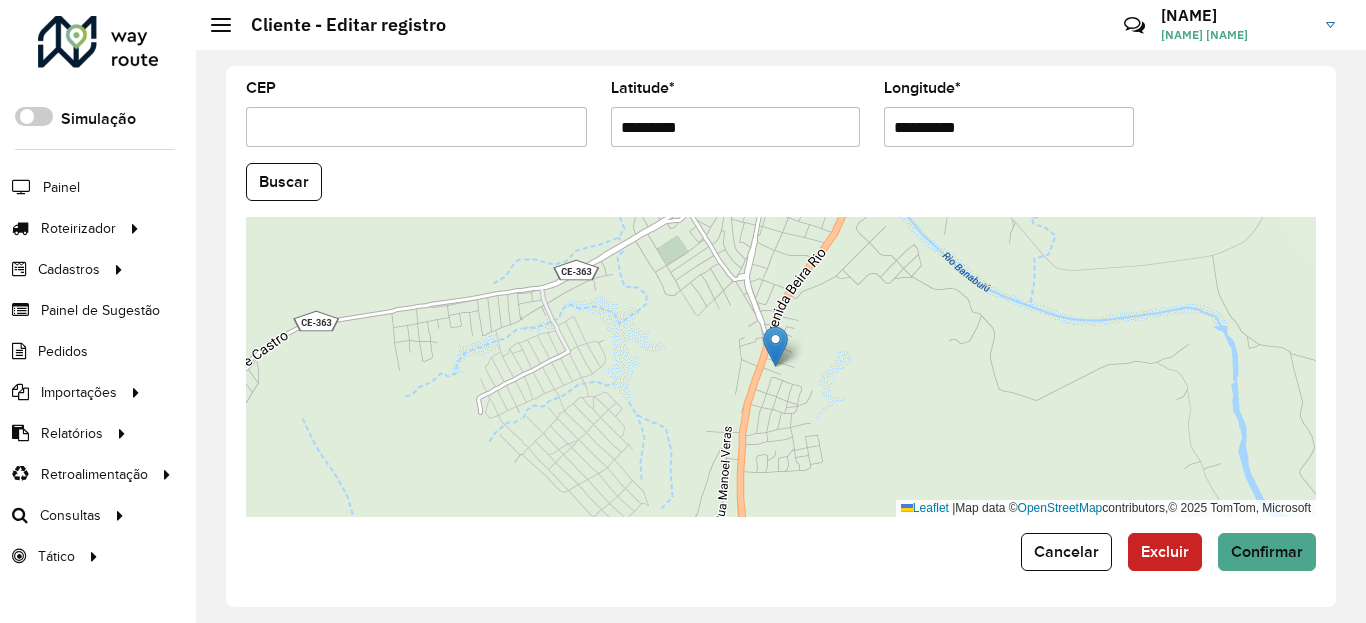 type on "**********" 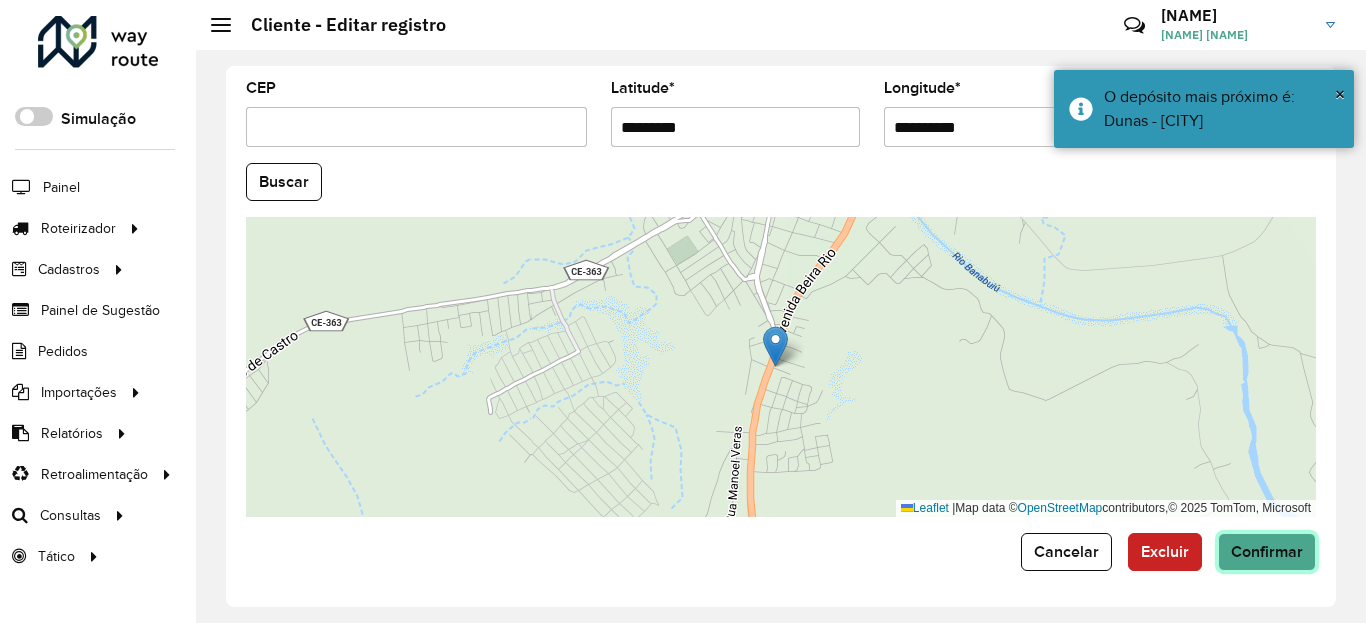 click on "Confirmar" 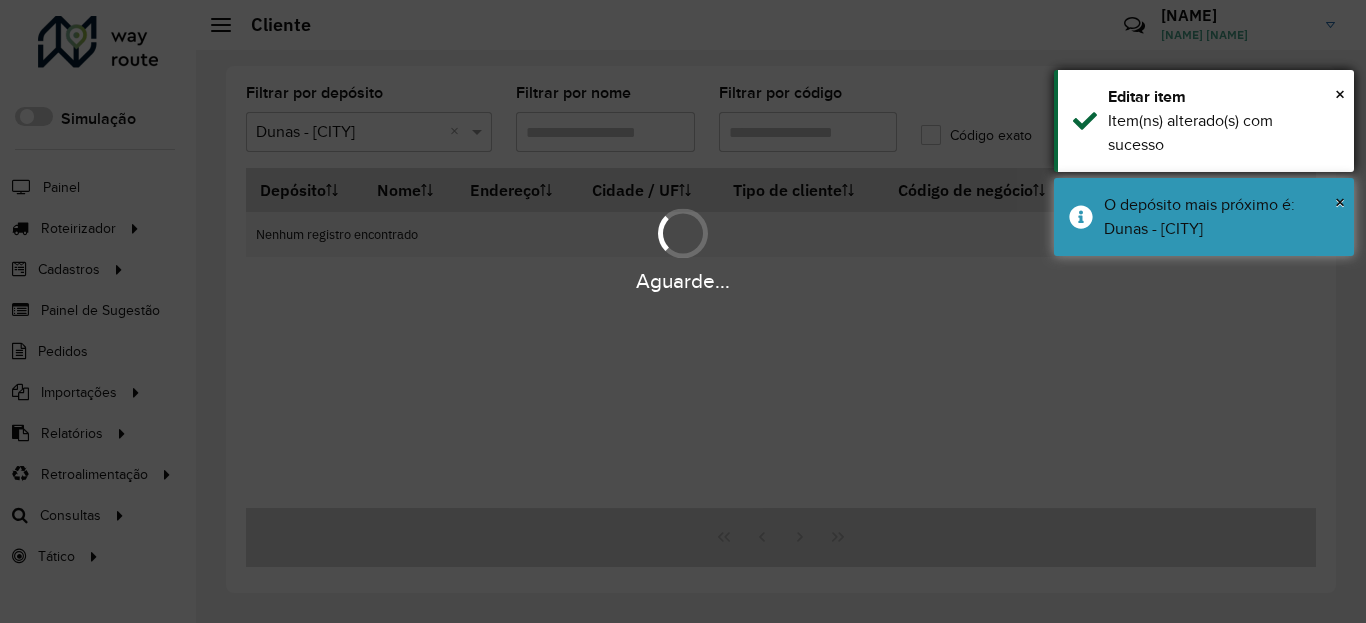 drag, startPoint x: 1184, startPoint y: 212, endPoint x: 1189, endPoint y: 142, distance: 70.178345 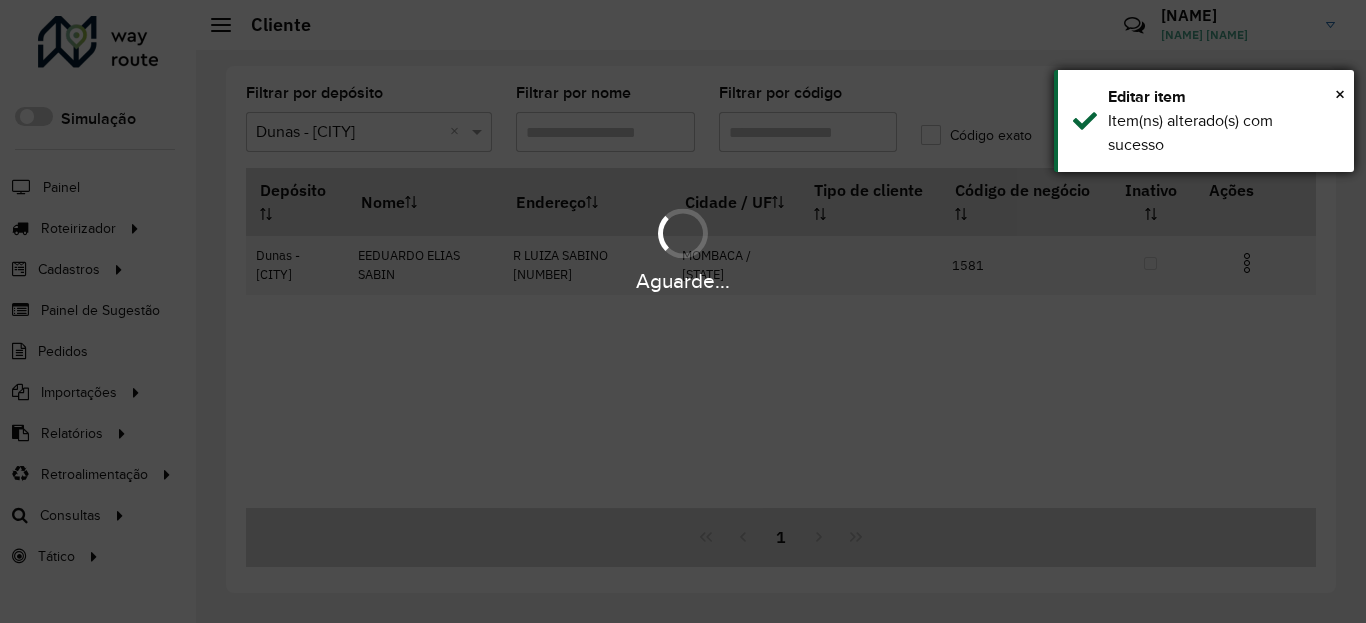click on "Item(ns) alterado(s) com sucesso" at bounding box center (1223, 133) 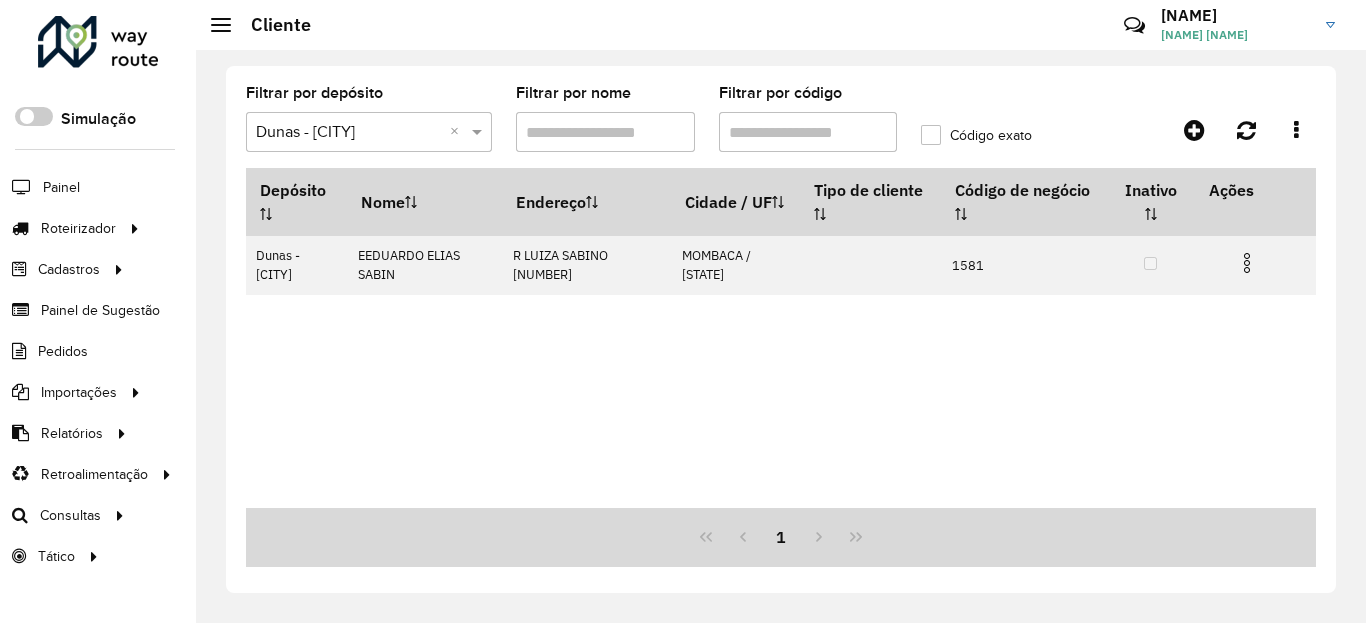 drag, startPoint x: 1244, startPoint y: 260, endPoint x: 1236, endPoint y: 299, distance: 39.812057 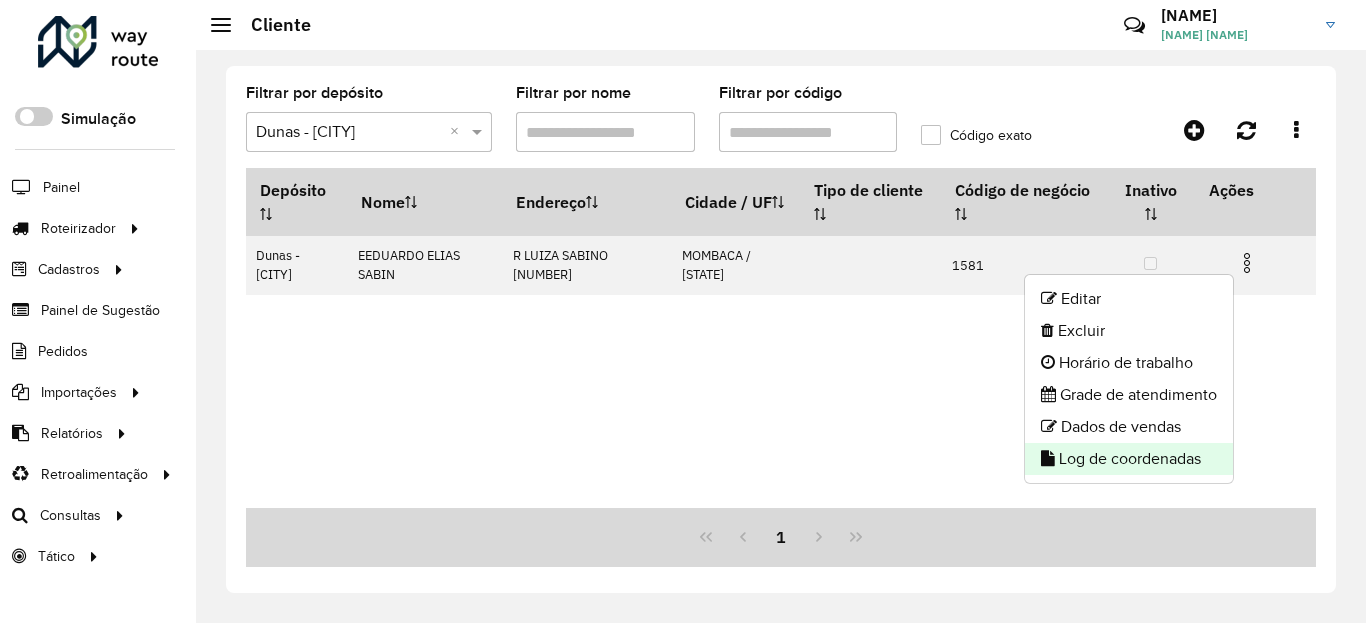 click on "Log de coordenadas" 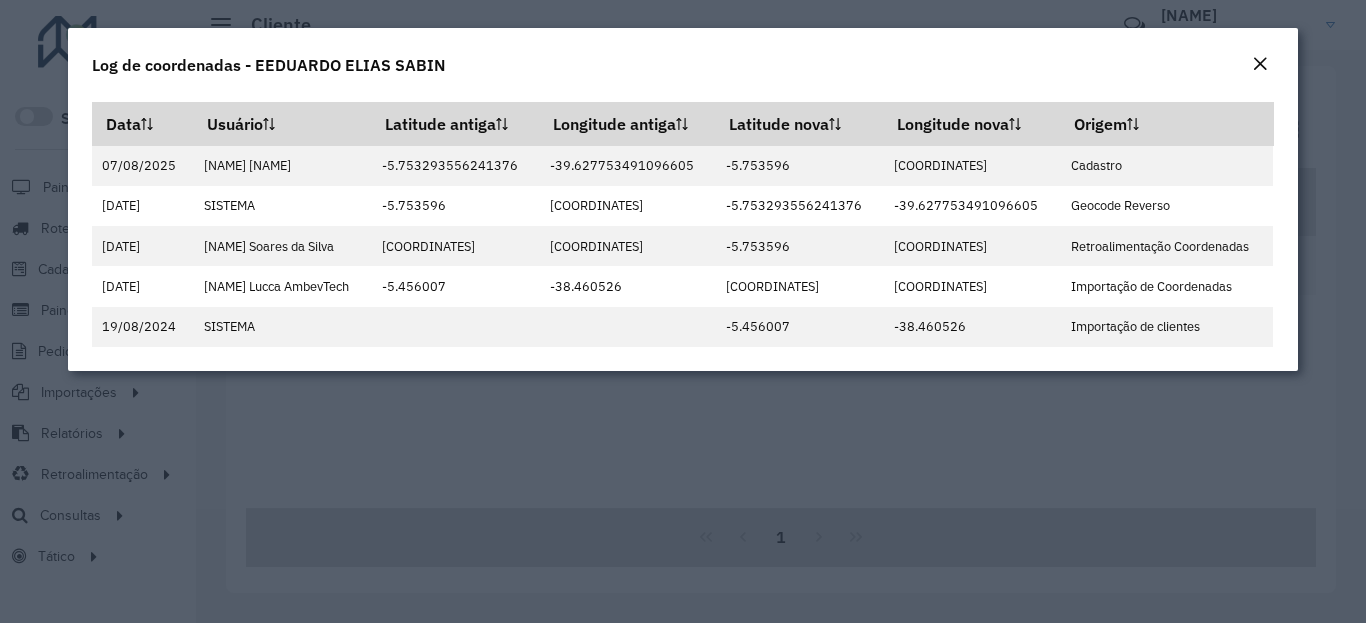 click 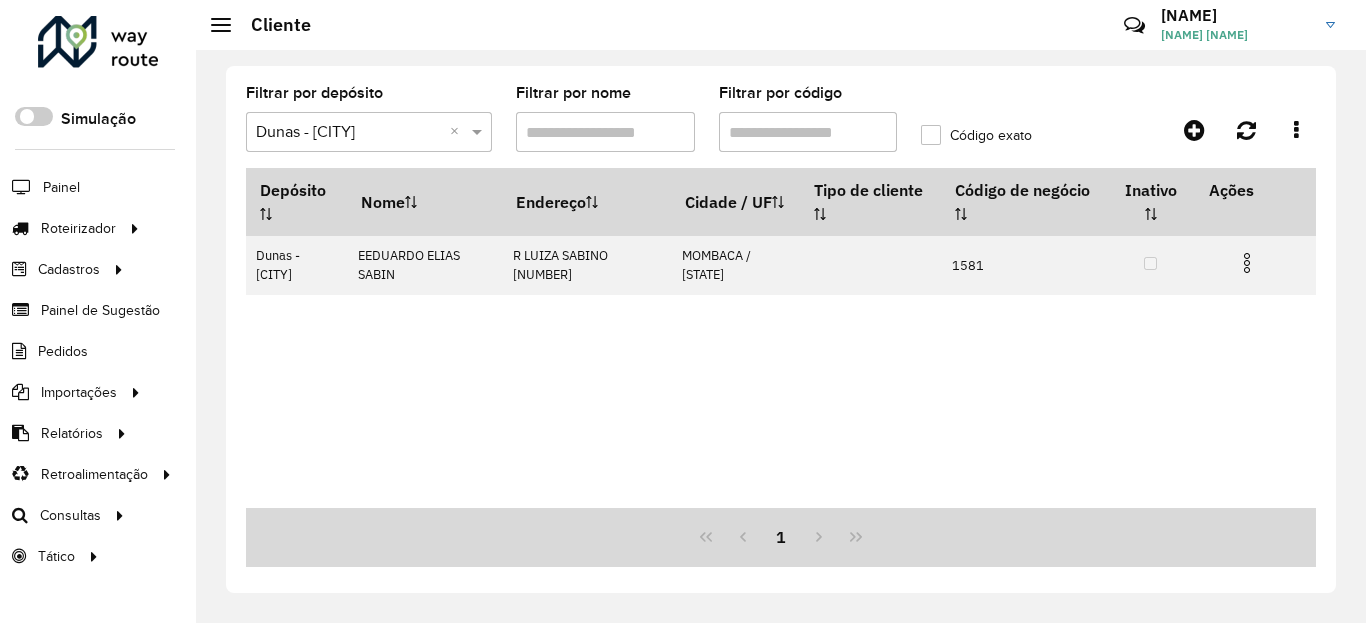 click on "Filtrar por código" at bounding box center [808, 132] 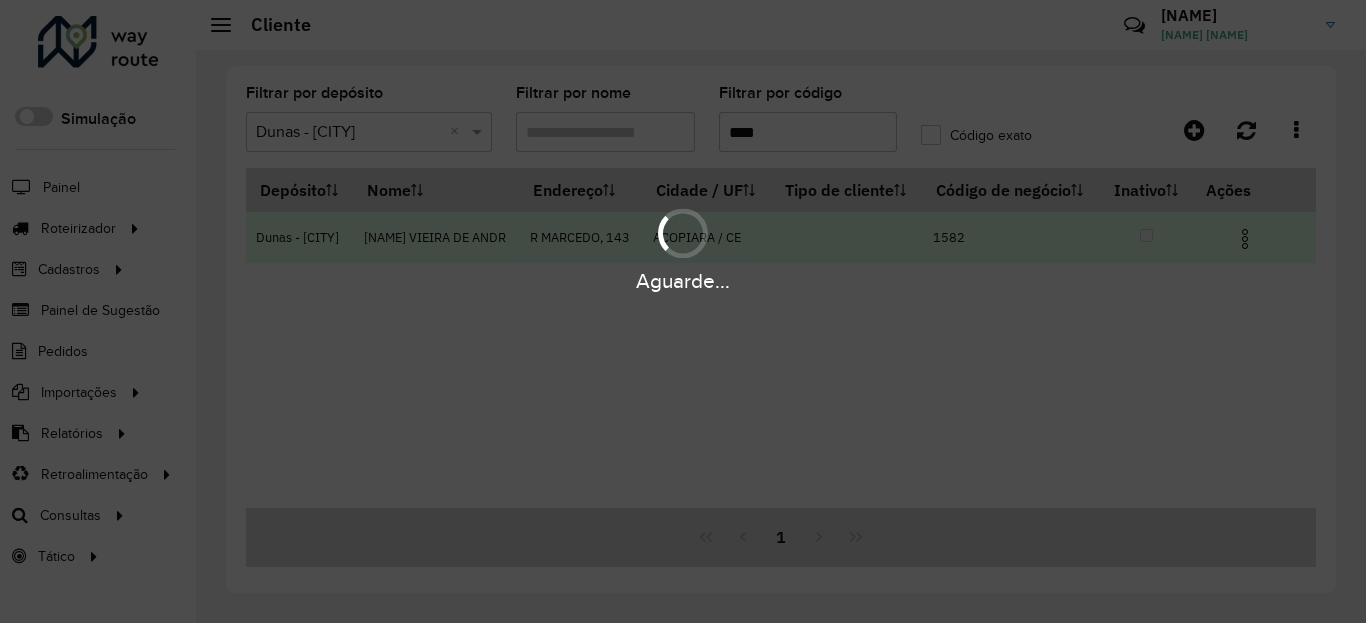 type on "****" 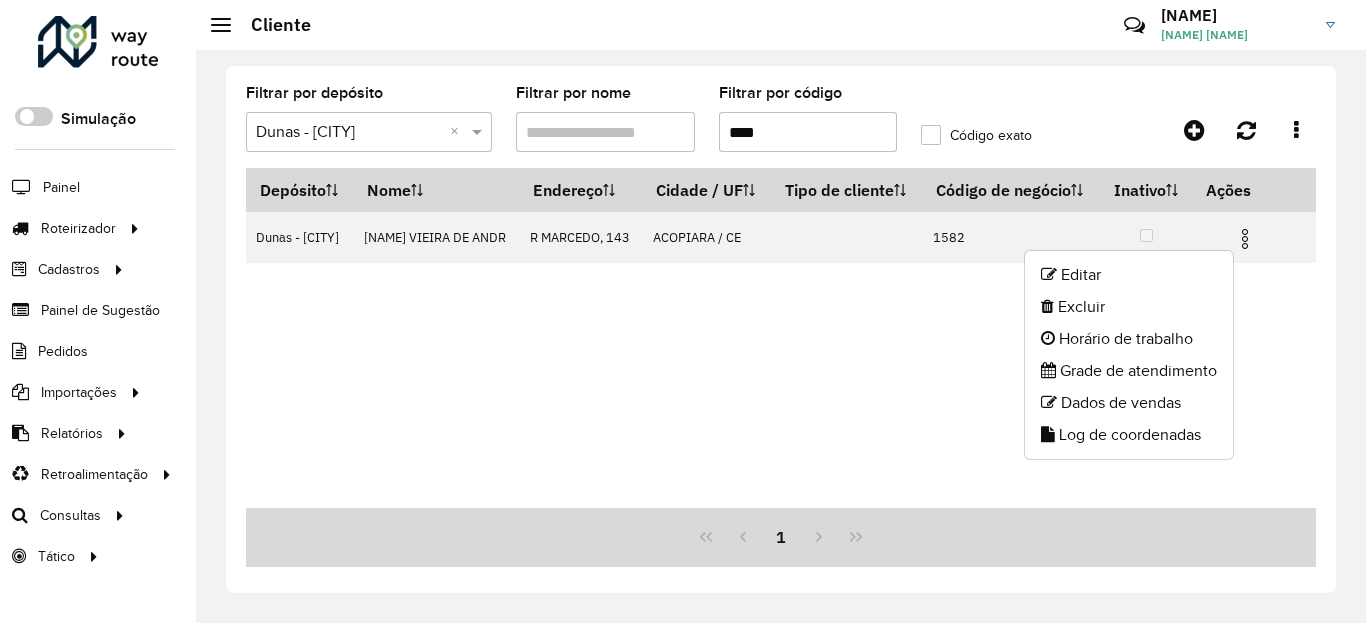 click on "Log de coordenadas" 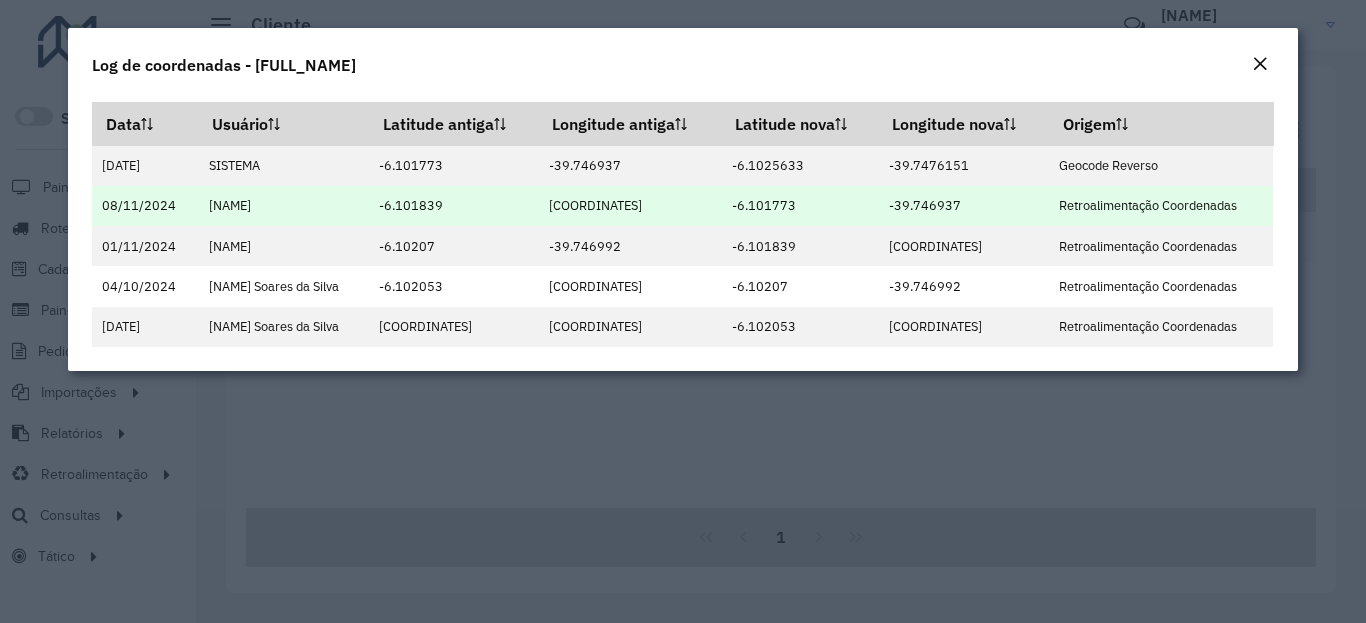 click on "-6.101773" at bounding box center [799, 206] 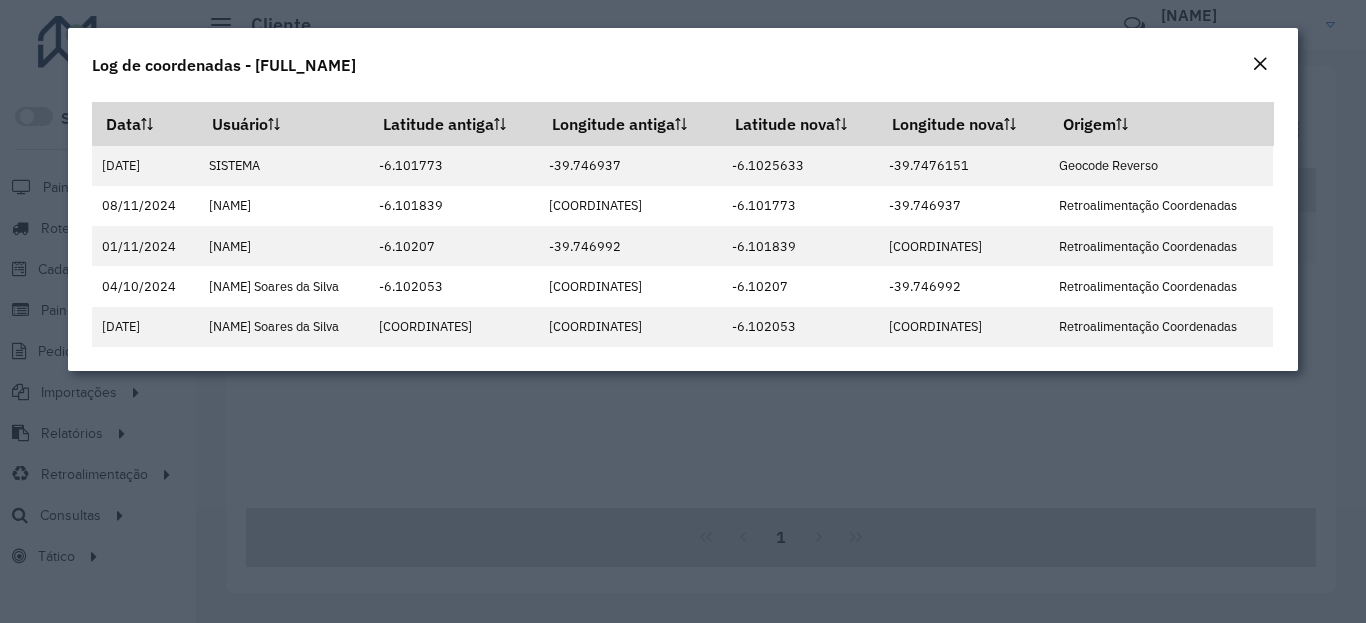click 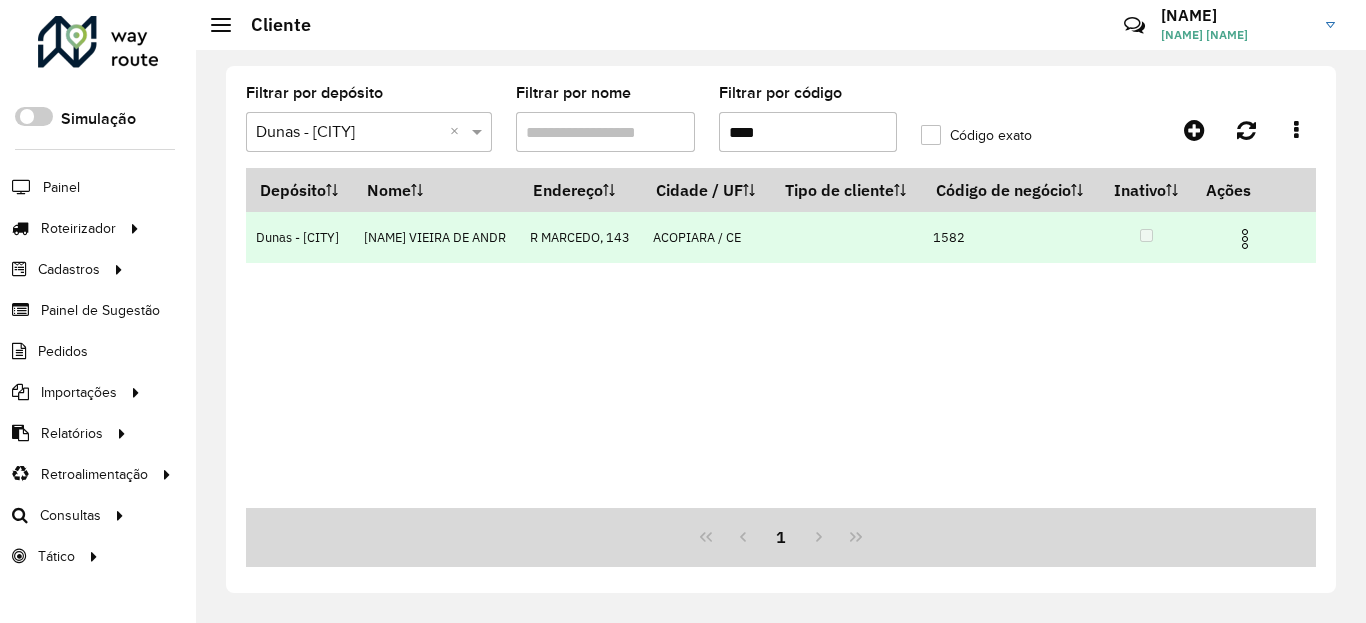 click at bounding box center [1245, 239] 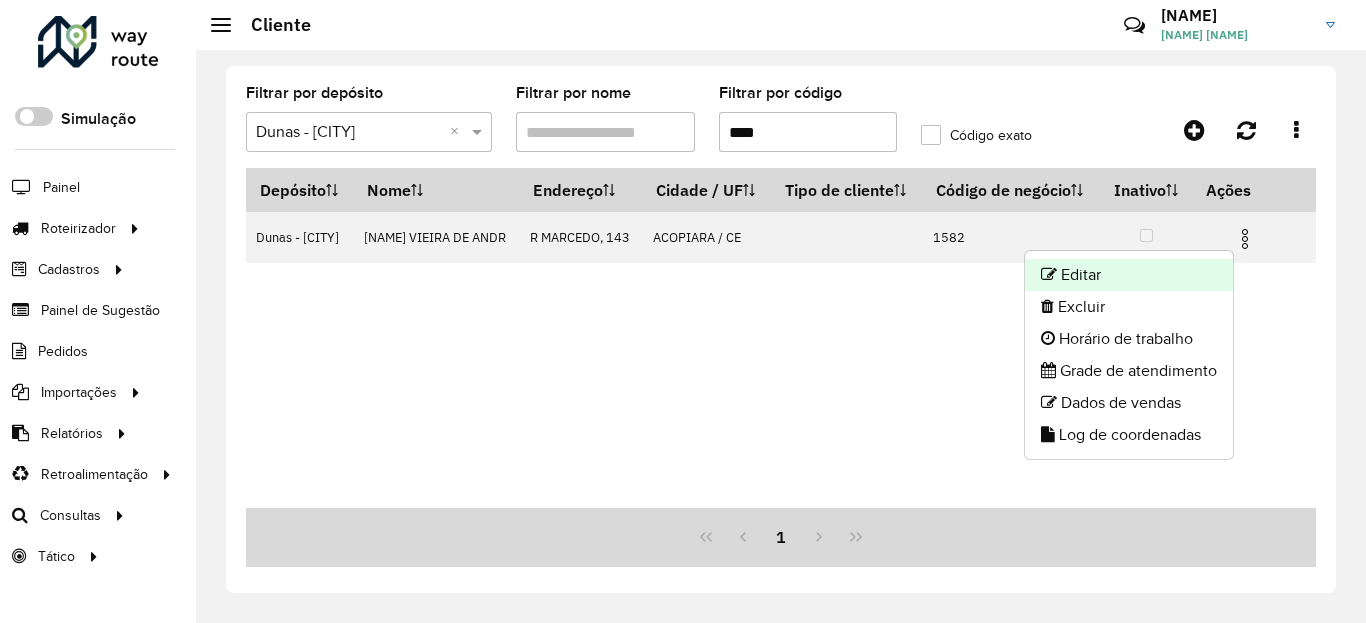 click on "Editar" 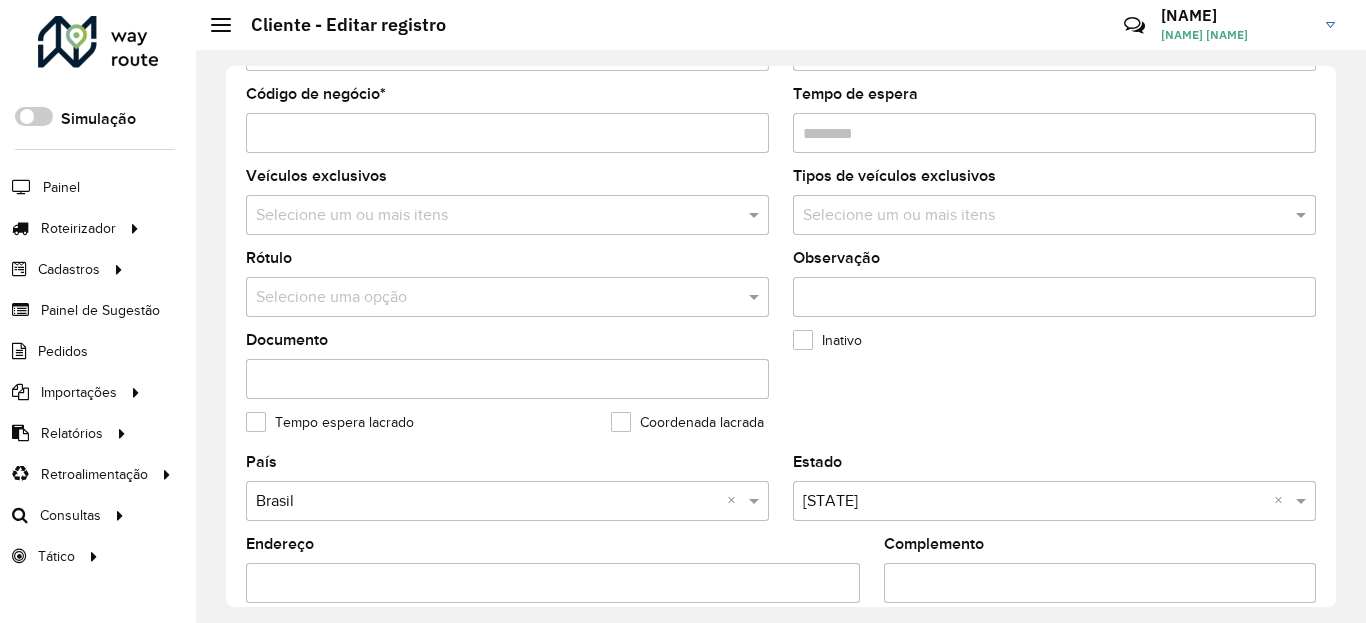 scroll, scrollTop: 480, scrollLeft: 0, axis: vertical 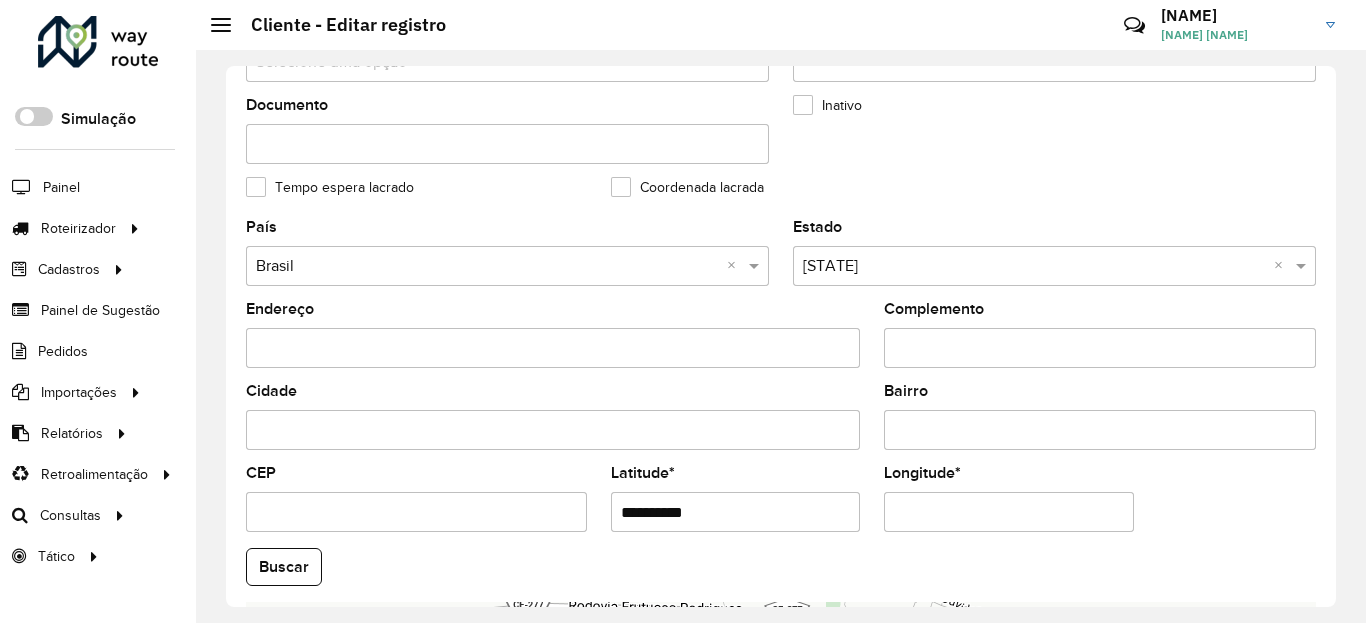 click on "**********" at bounding box center (736, 512) 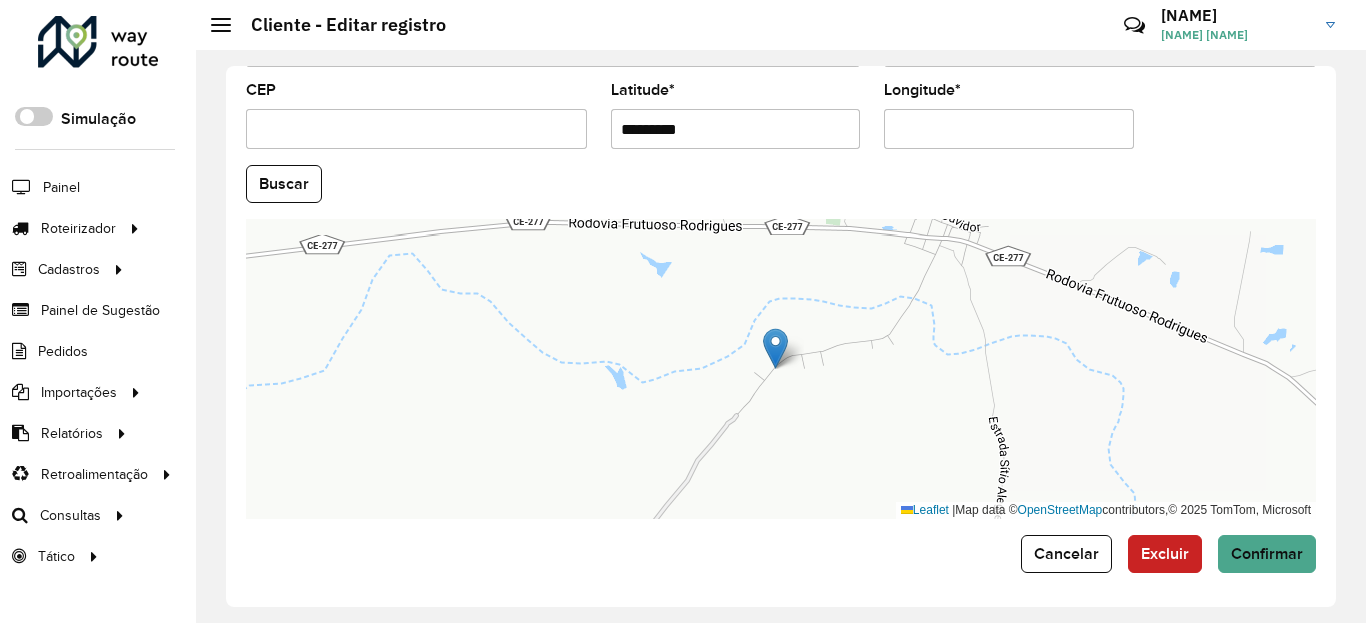 scroll, scrollTop: 865, scrollLeft: 0, axis: vertical 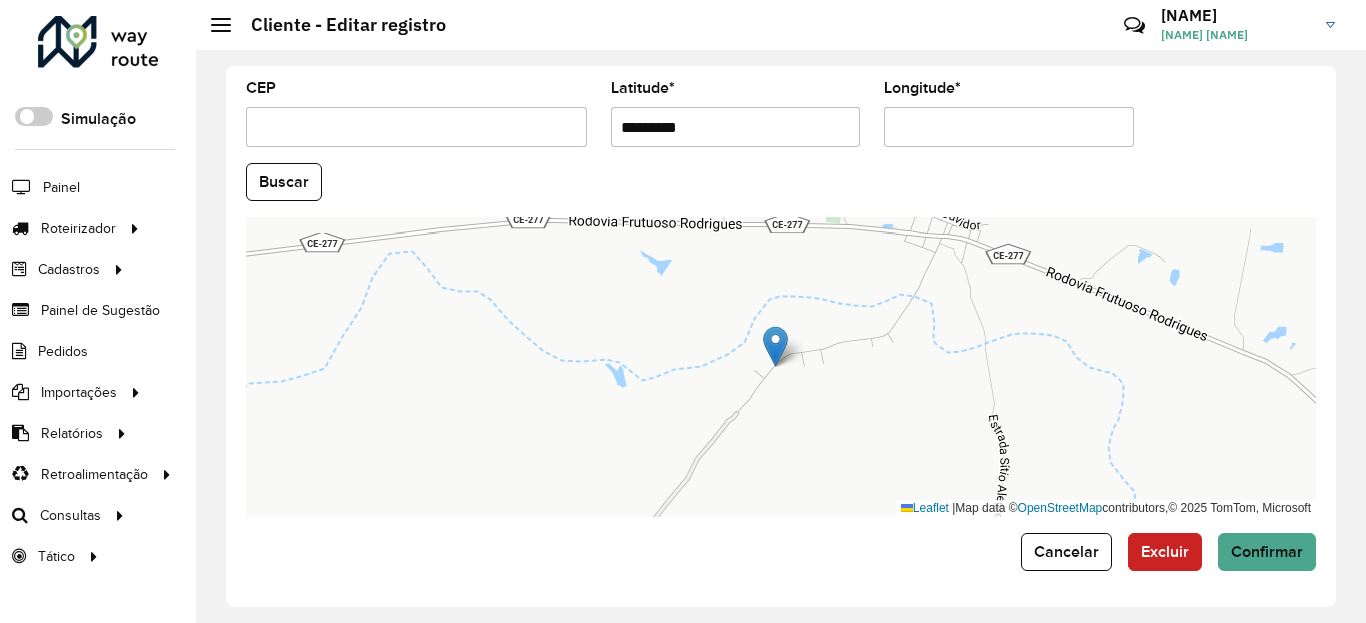 type on "*********" 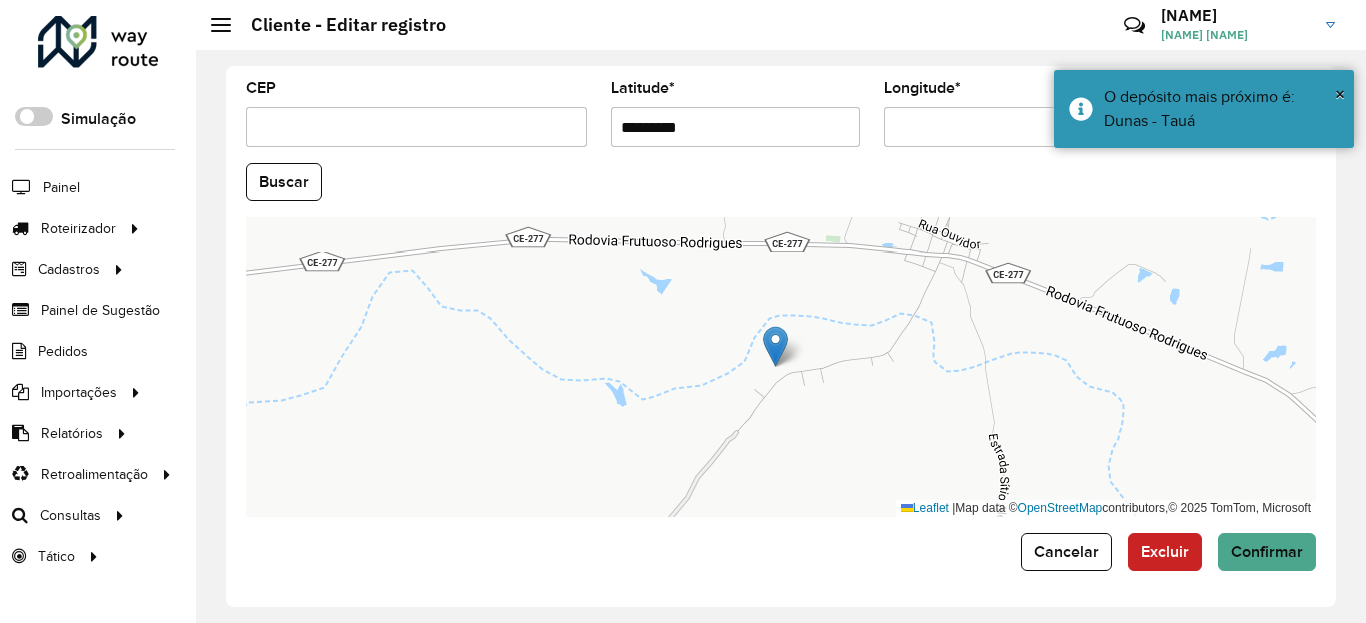 click on "Longitude  *" at bounding box center [1009, 127] 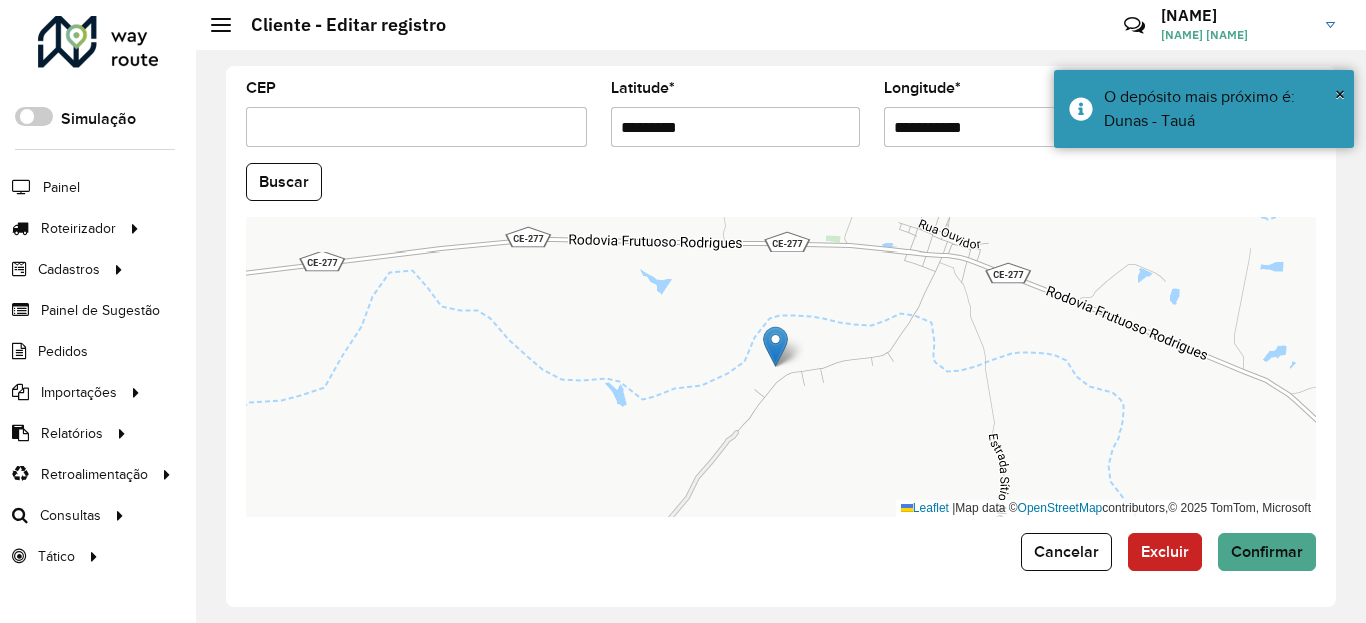 paste 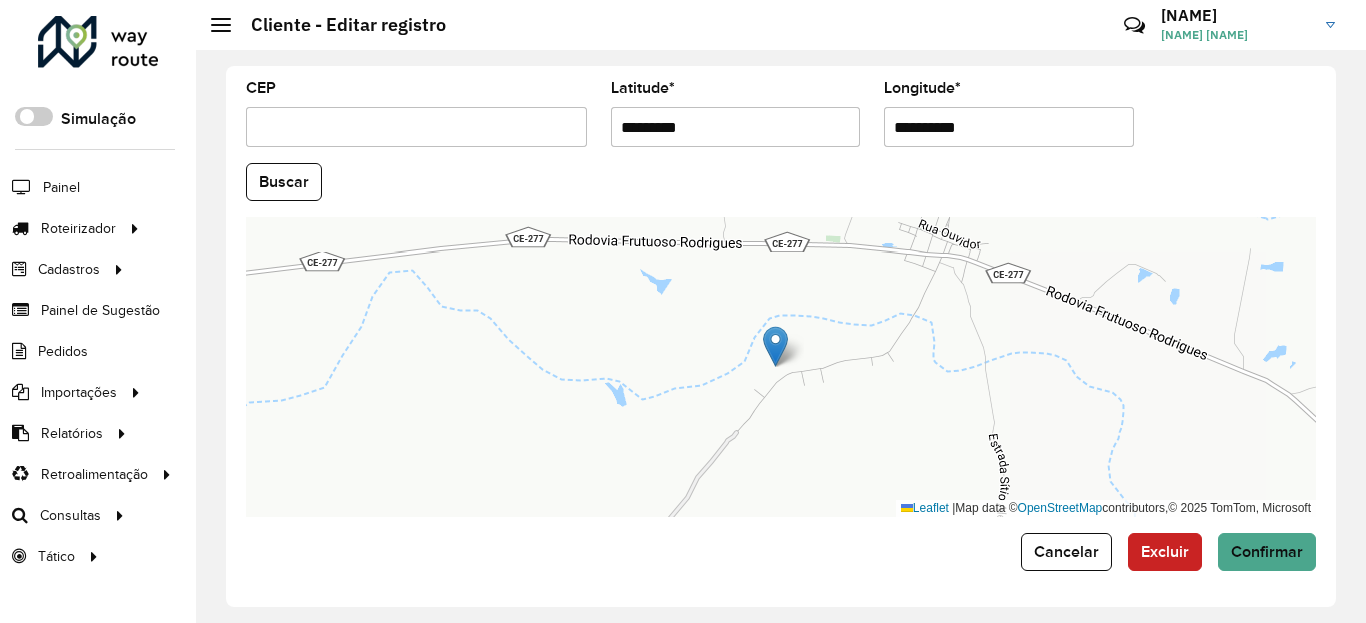 type on "**********" 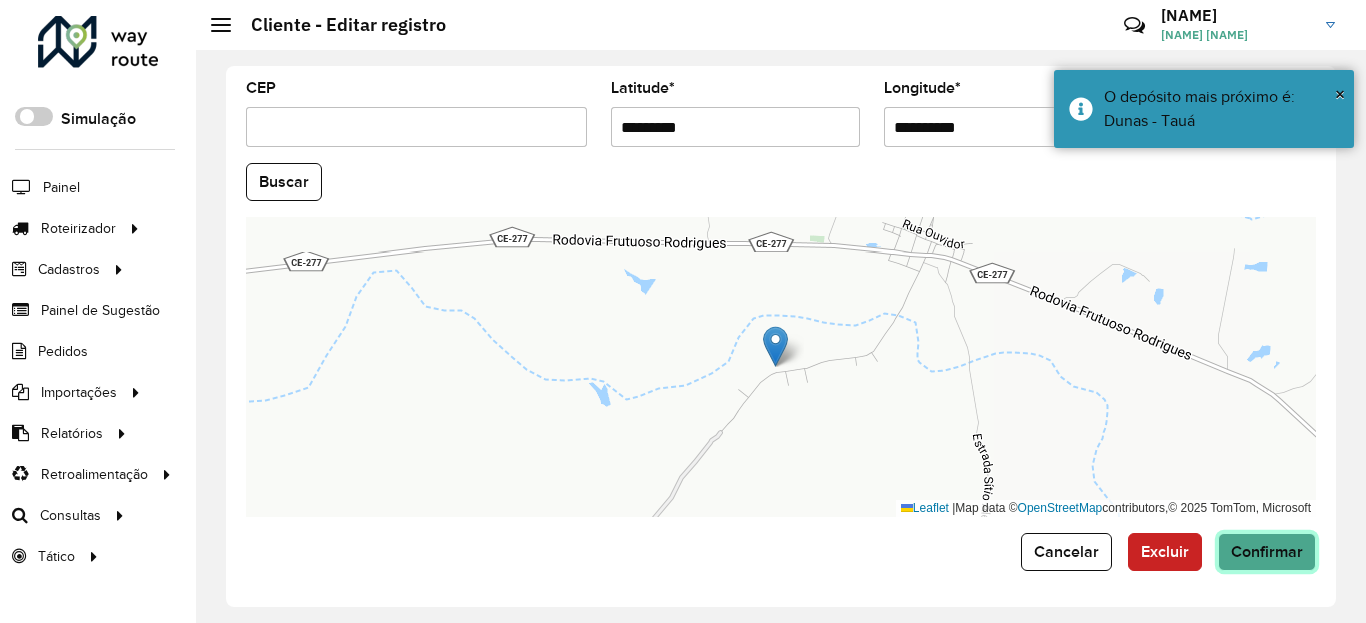 click on "Confirmar" 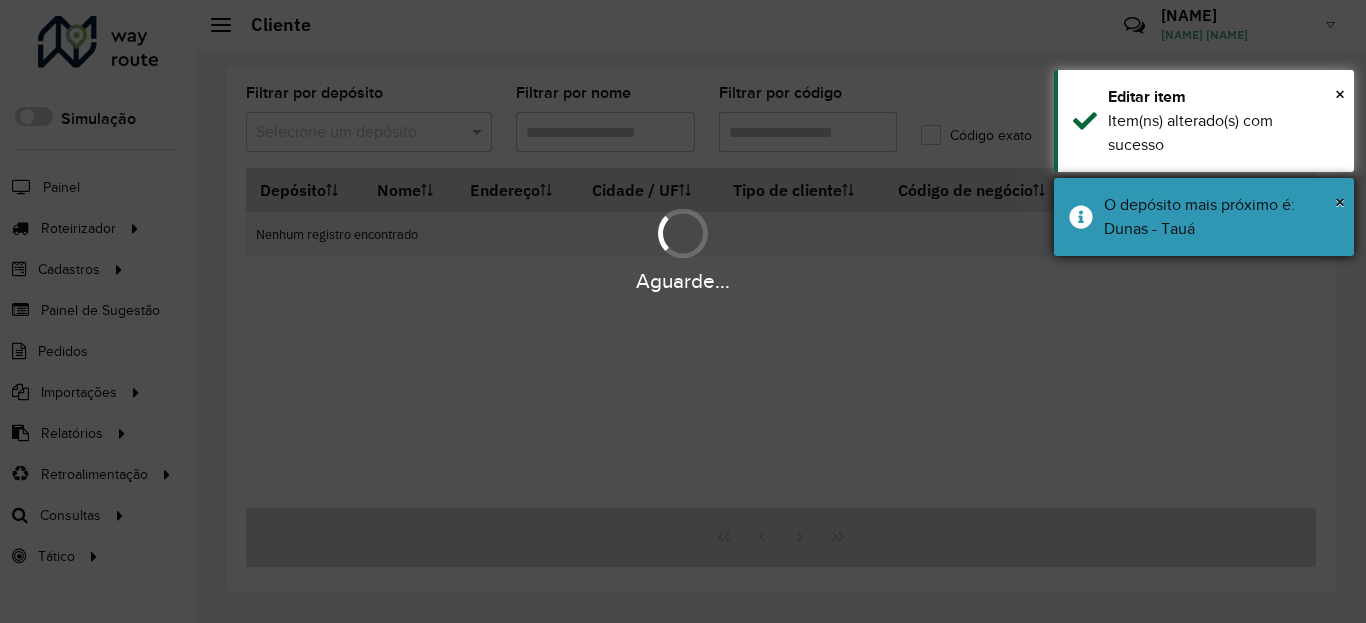 click on "× O depósito mais próximo é: Dunas - Tauá" at bounding box center (1204, 217) 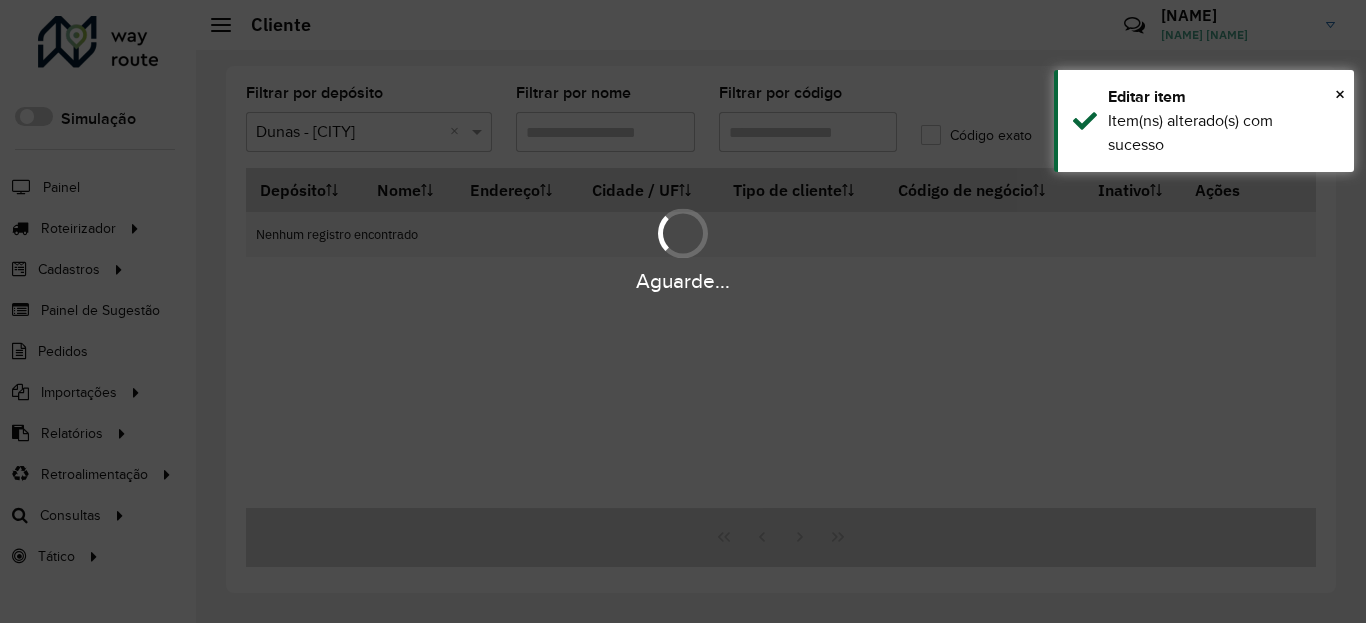 click on "Aguarde..." at bounding box center [683, 311] 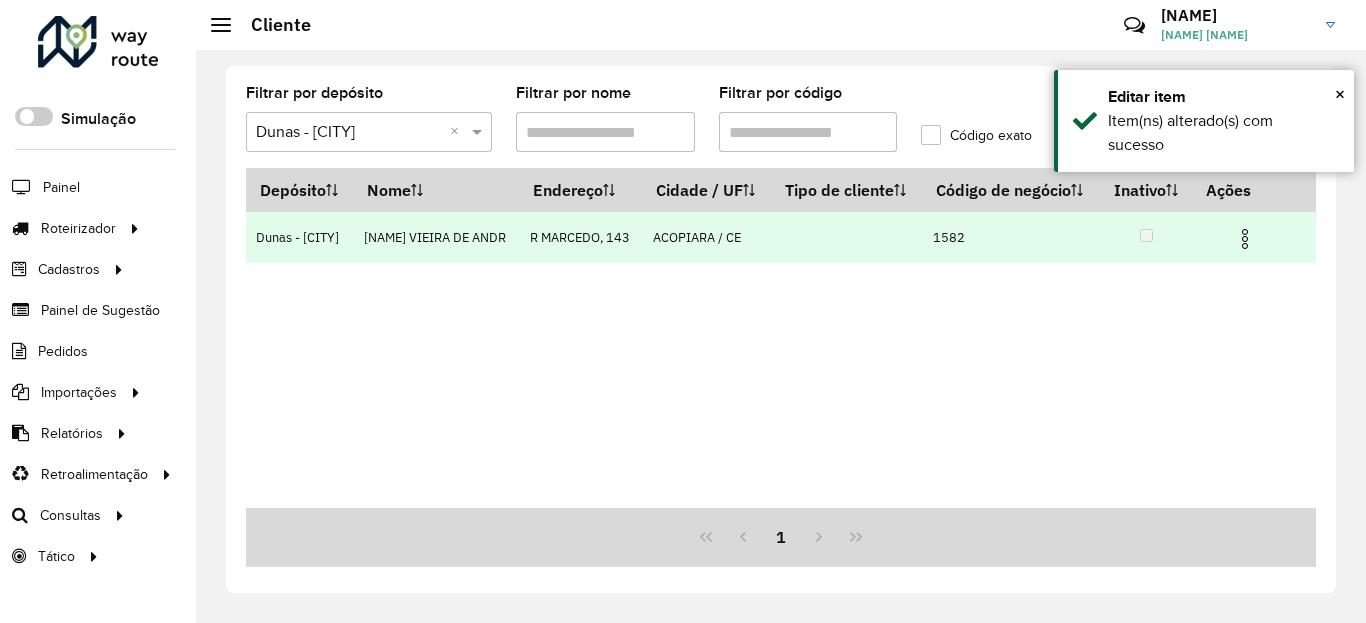 click at bounding box center [1245, 239] 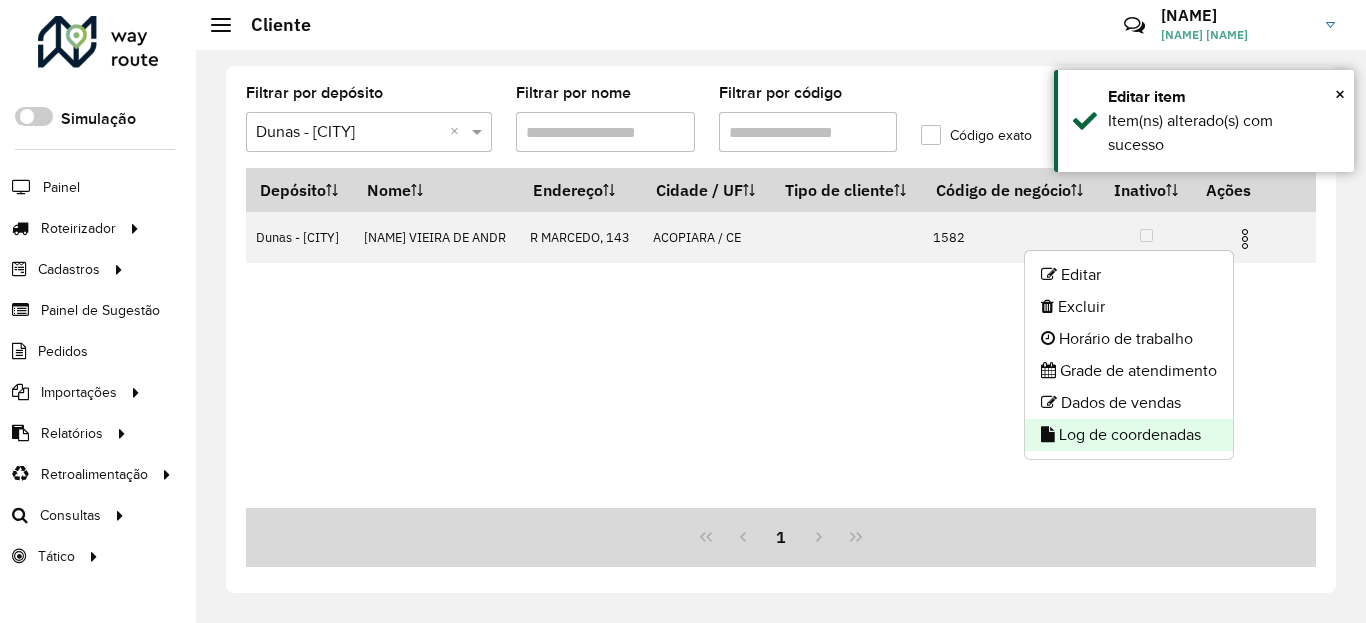 click on "Log de coordenadas" 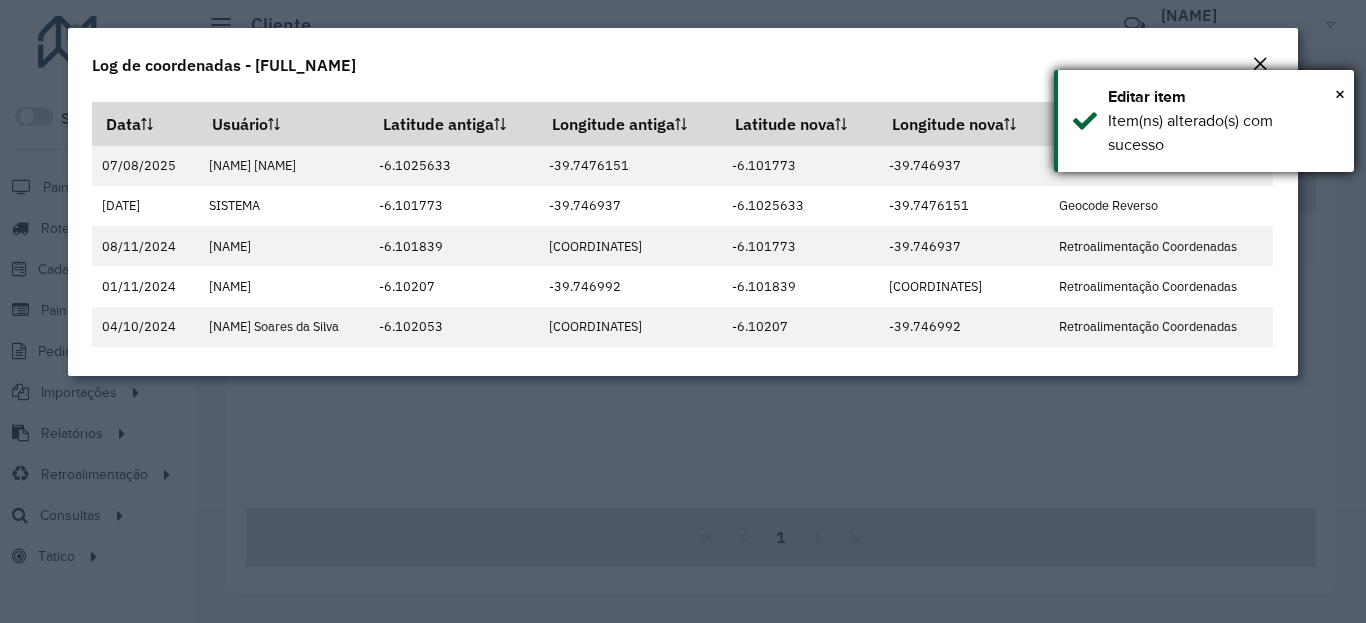 click on "×  Editar item  Item(ns) alterado(s) com sucesso" at bounding box center [1204, 121] 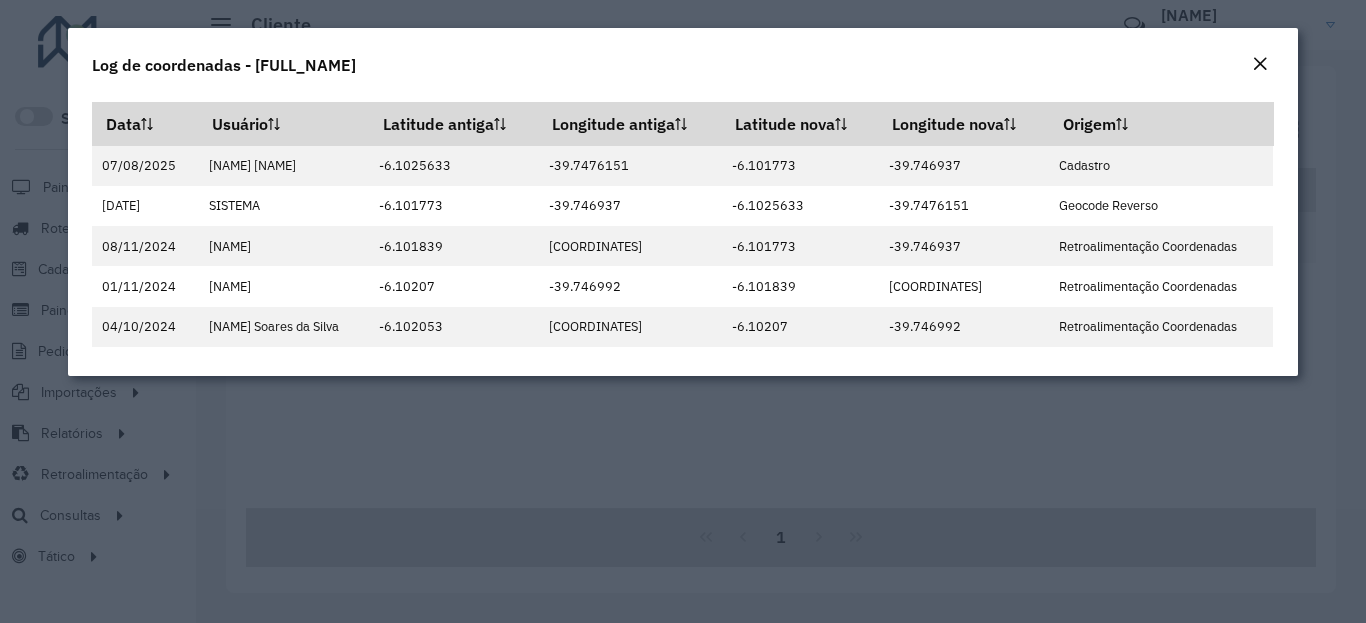 click 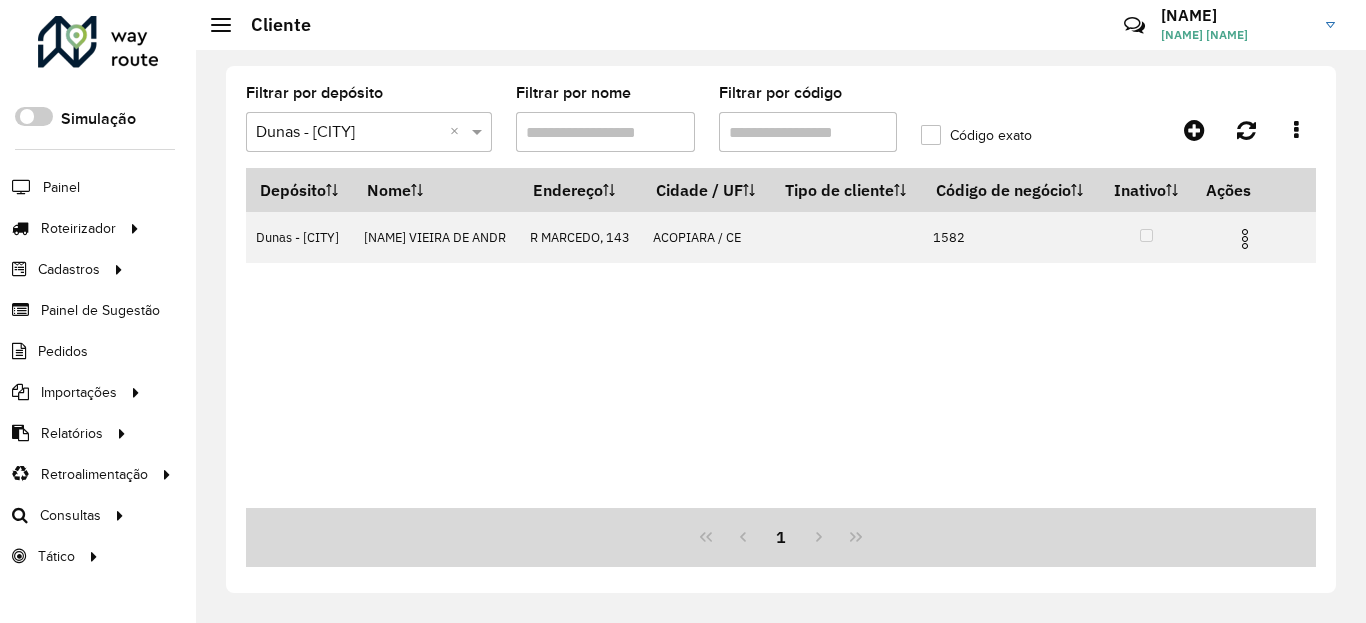 click on "Filtrar por código" at bounding box center [808, 132] 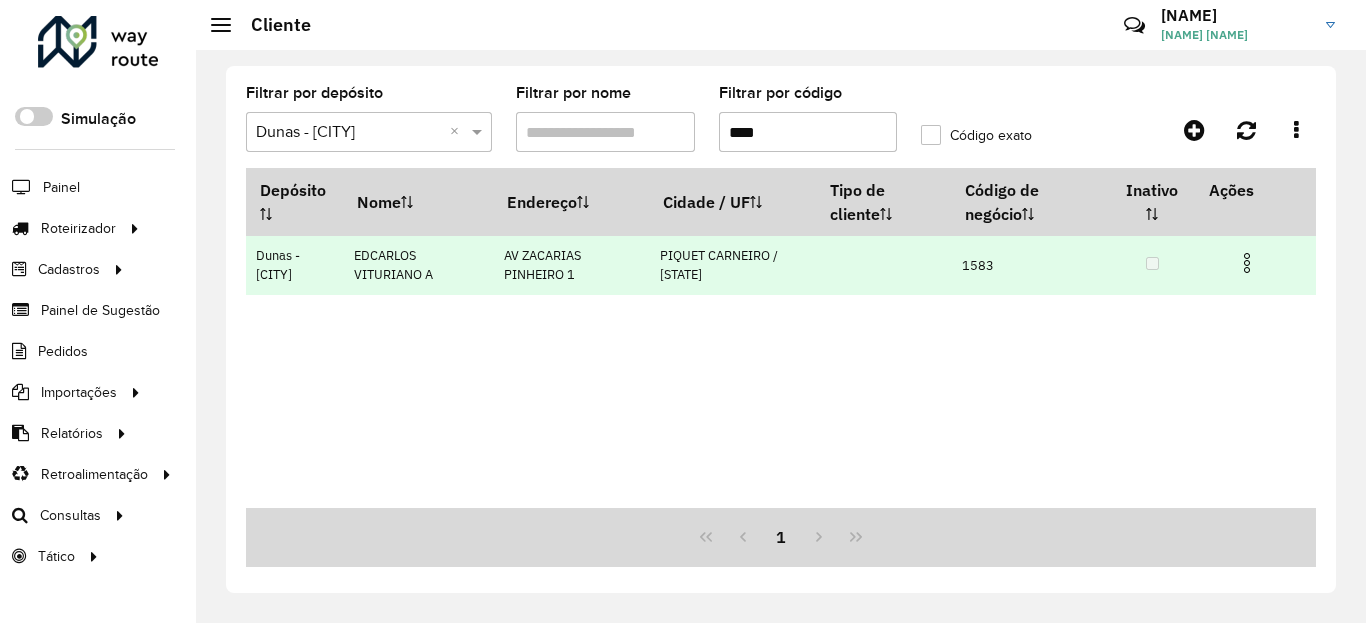 type on "****" 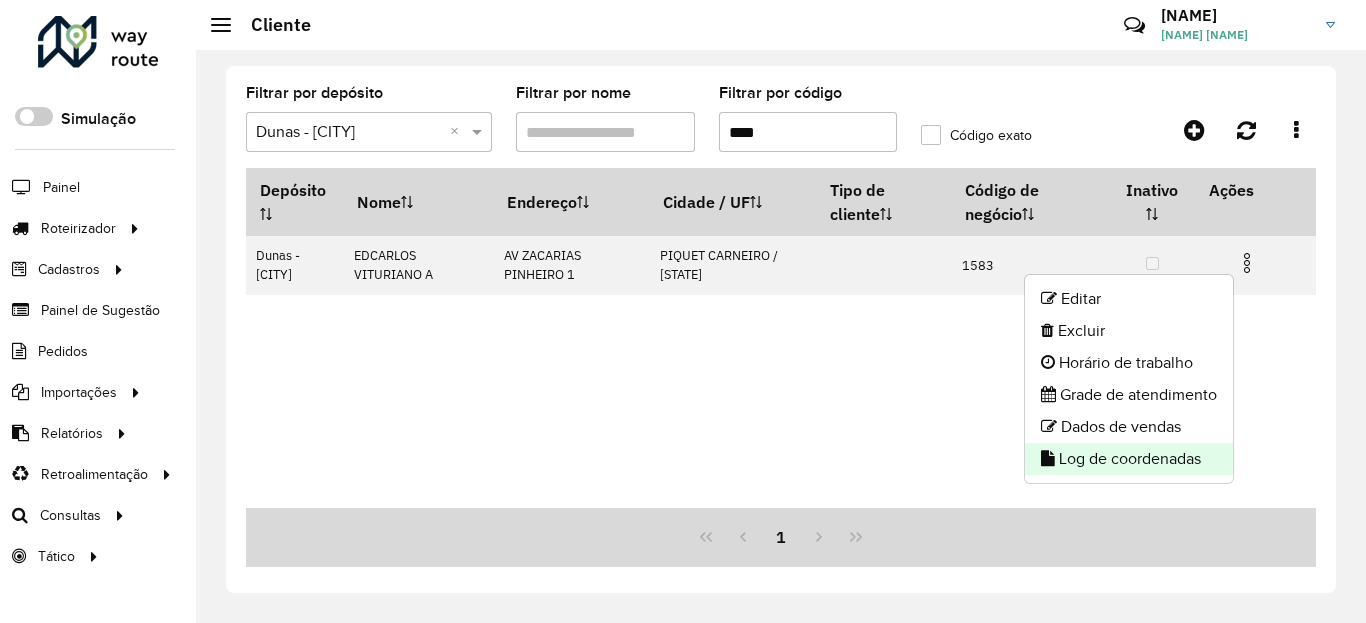 click on "Log de coordenadas" 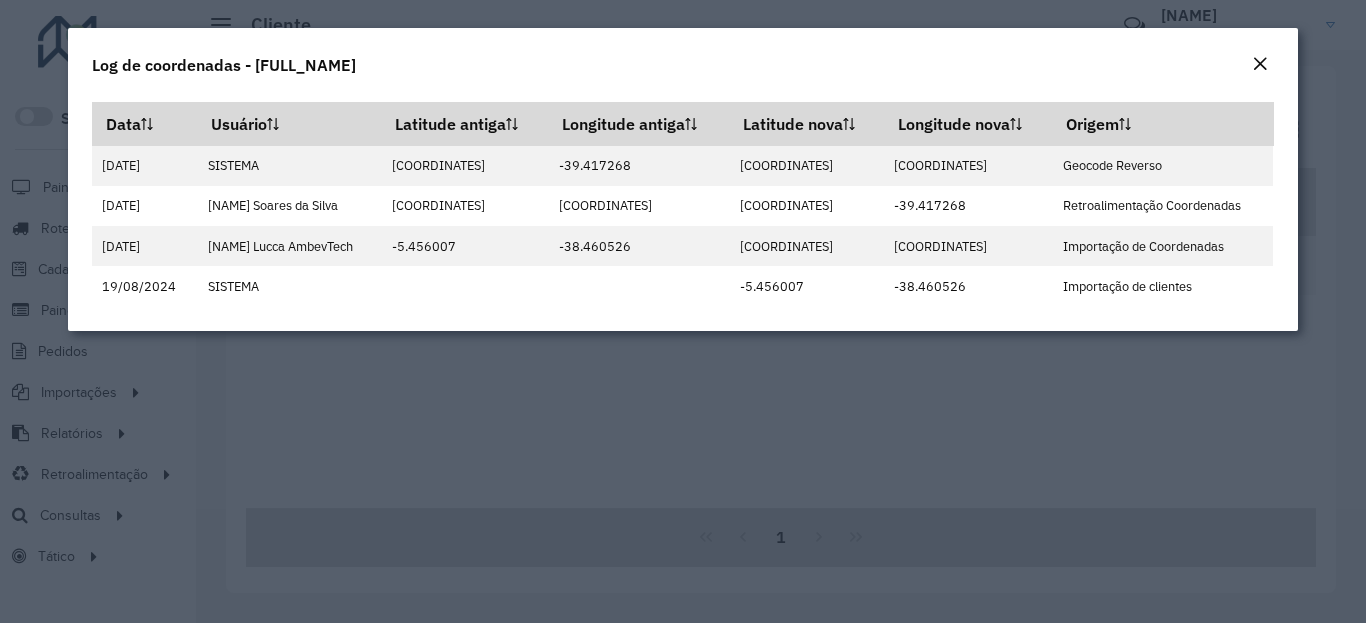 click 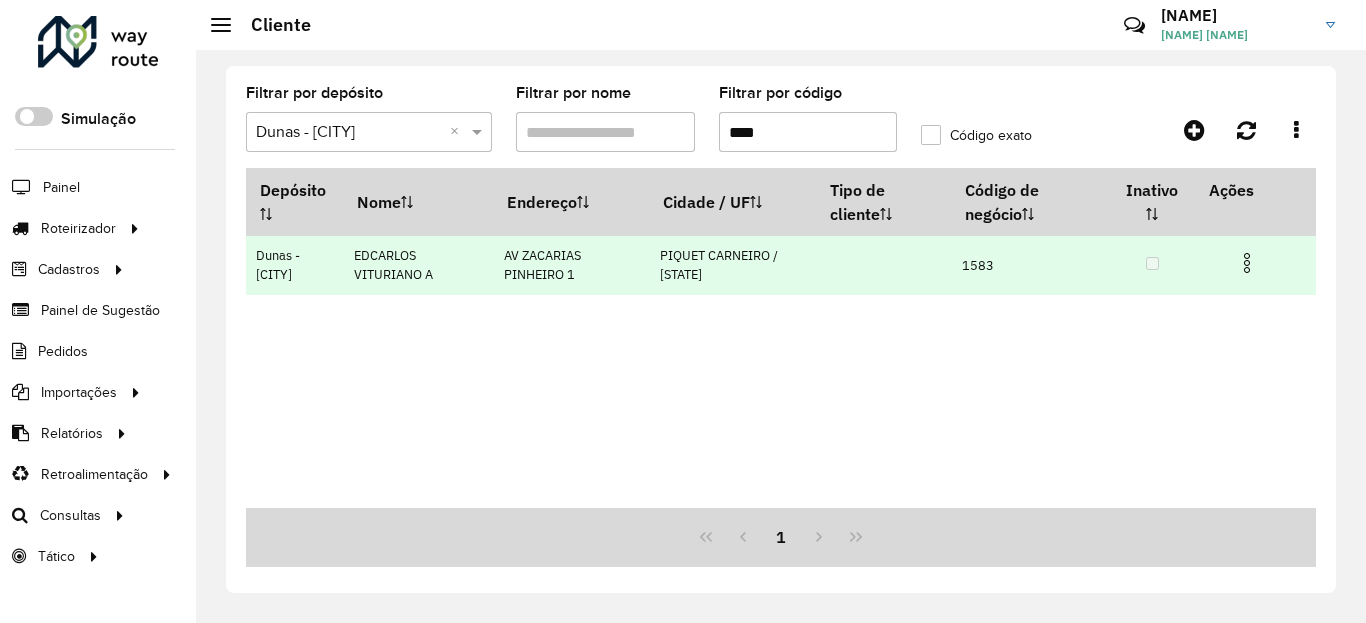 click at bounding box center [1247, 263] 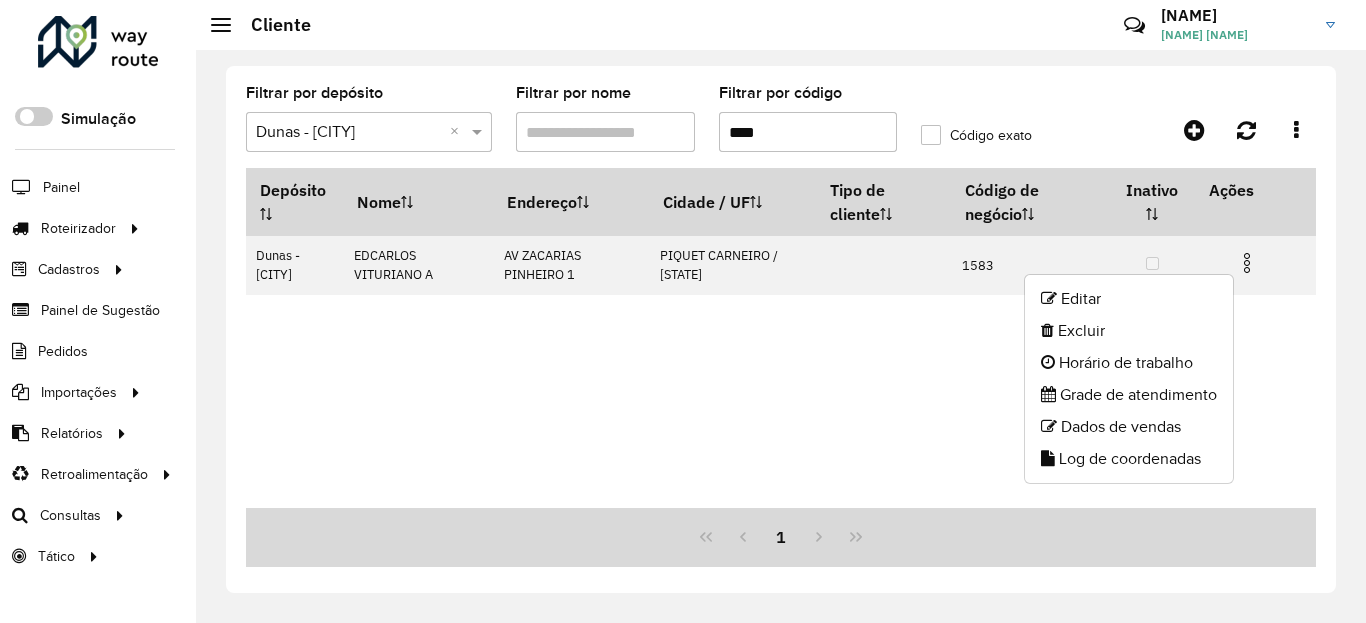 drag, startPoint x: 1212, startPoint y: 289, endPoint x: 998, endPoint y: 80, distance: 299.12708 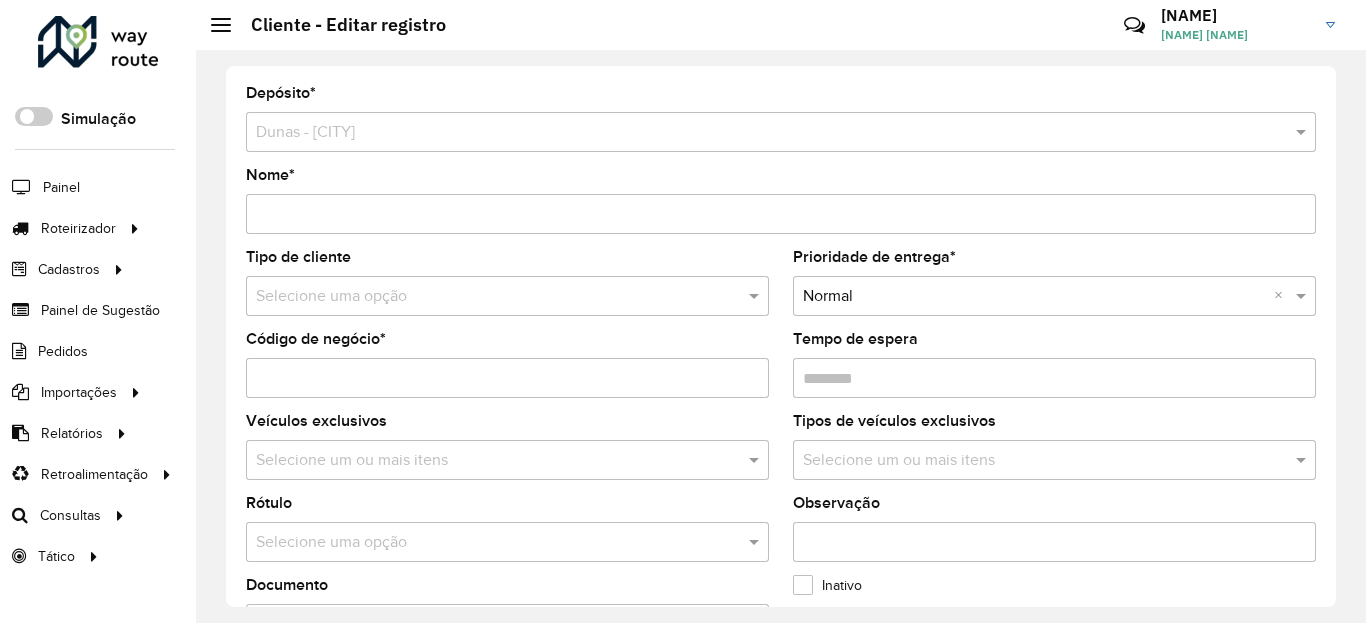 scroll, scrollTop: 720, scrollLeft: 0, axis: vertical 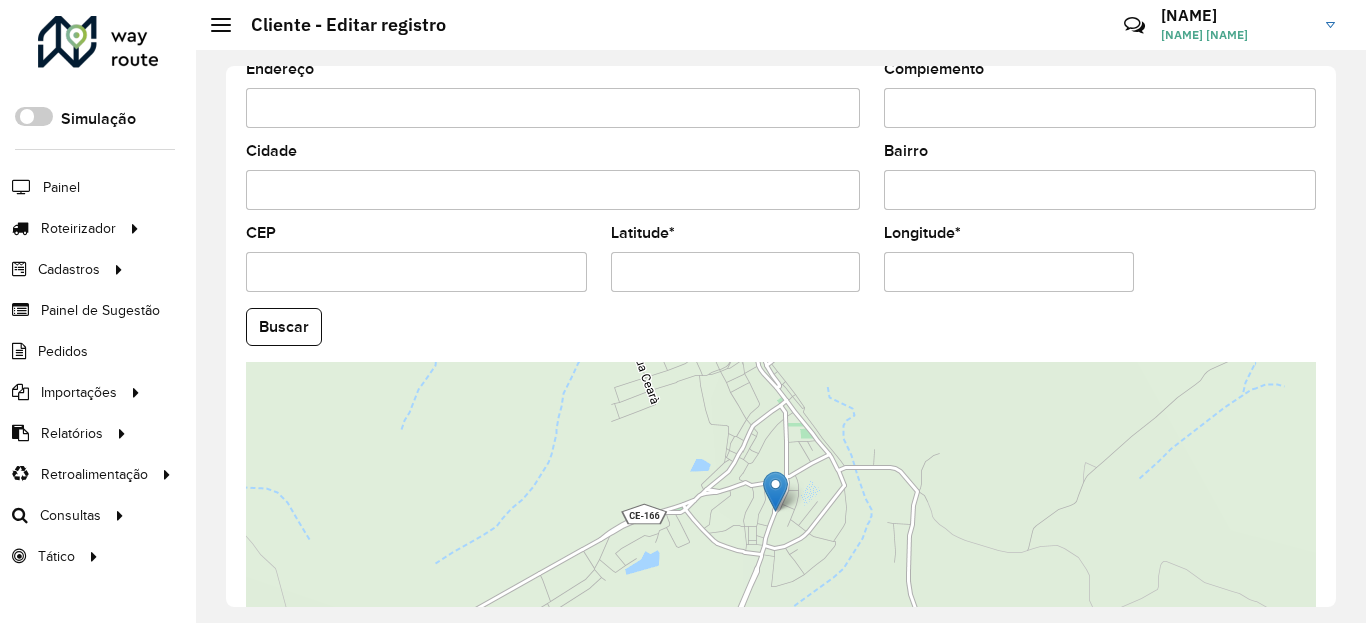 click on "Latitude  *" at bounding box center (736, 272) 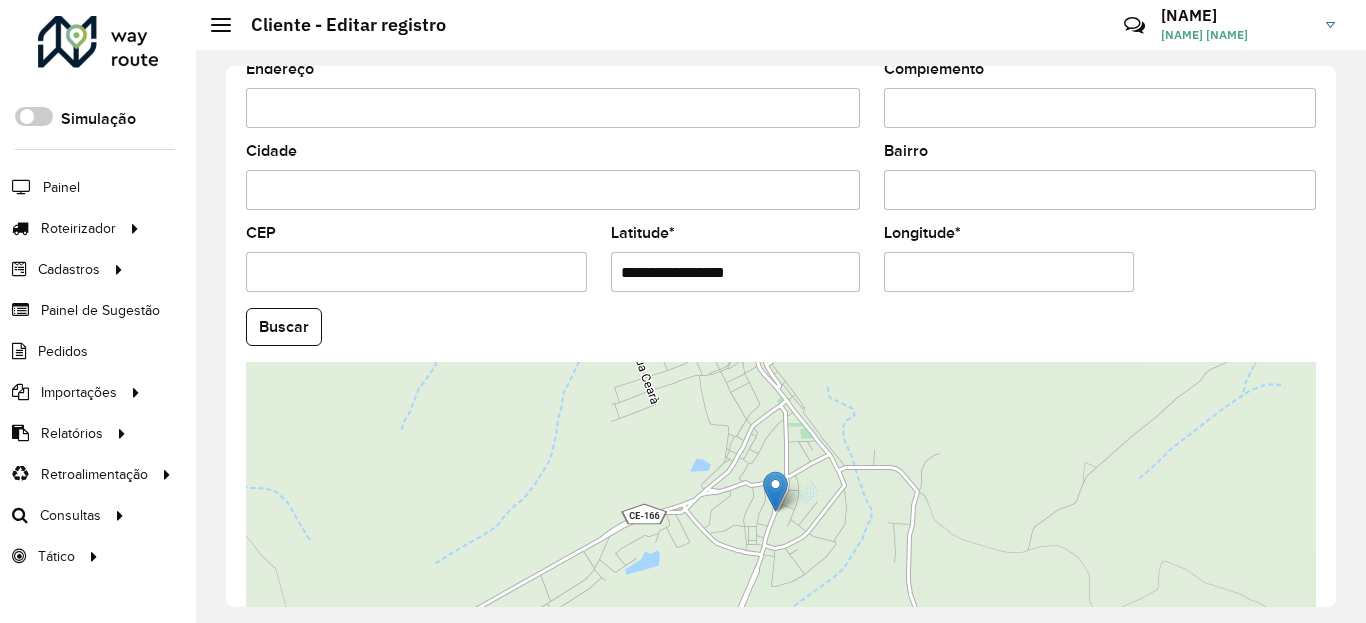 paste 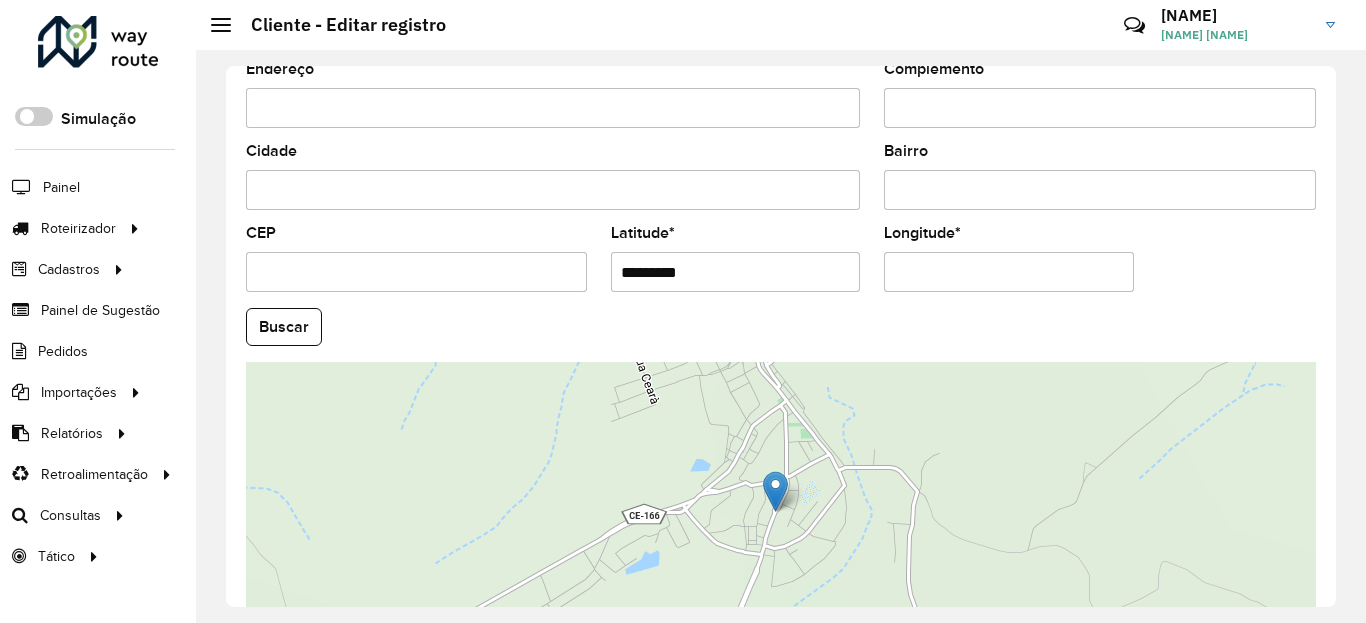 type on "*********" 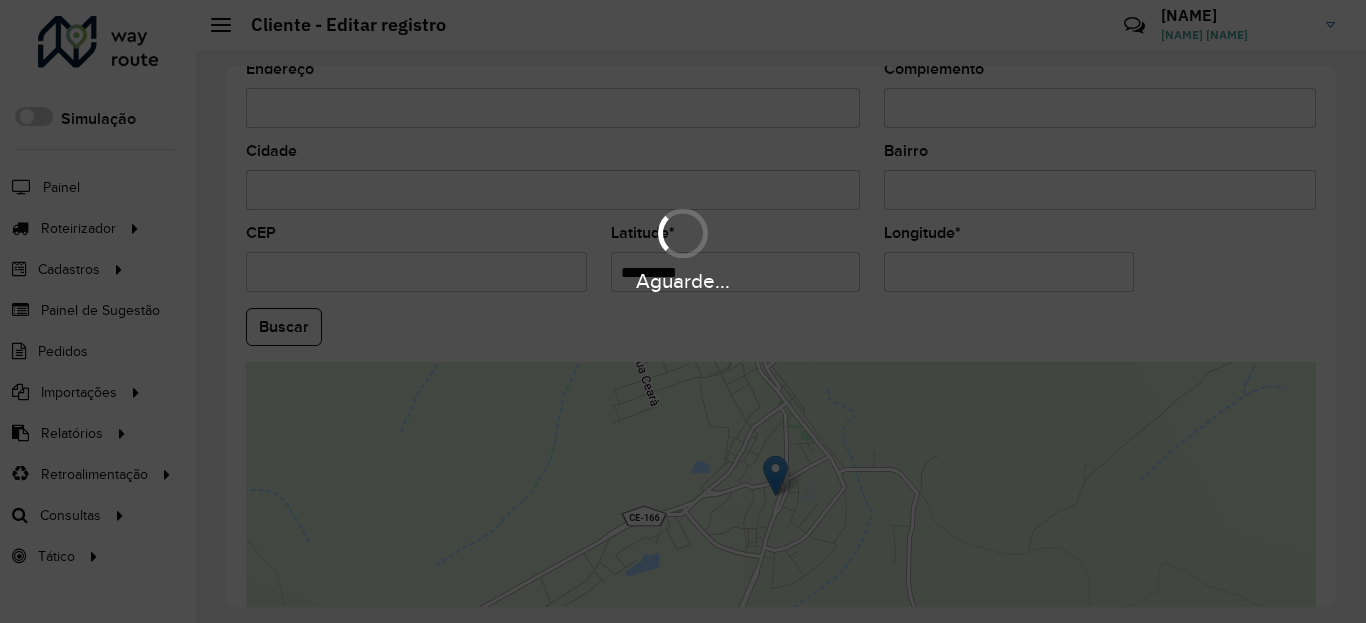 click on "Aguarde...  Pop-up bloqueado!  Seu navegador bloqueou automáticamente a abertura de uma nova janela.   Acesse as configurações e adicione o endereço do sistema a lista de permissão.   Fechar  Roteirizador AmbevTech Simulação Painel Roteirizador Entregas Vendas Cadastros Checkpoint Classificações de venda Cliente Condição de pagamento Consulta de setores Depósito Disponibilidade de veículos Fator tipo de produto Gabarito planner Grupo Rota Fator Tipo Produto Grupo de Depósito Grupo de rotas exclusiva Grupo de setores Jornada Jornada RN Layout integração Modelo Motorista Multi Depósito Painel de sugestão Parada Pedágio Perfil de Vendedor Ponto de apoio Ponto de apoio FAD Prioridade pedido Produto Restrição de Atendimento Planner Rodízio de placa Rota exclusiva FAD Rótulo Setor Setor Planner Tempo de parada de refeição Tipo de cliente Tipo de veículo Tipo de veículo RN Transportadora Usuário Vendedor Veículo Painel de Sugestão Pedidos Importações Classificação e volume de venda" at bounding box center (683, 311) 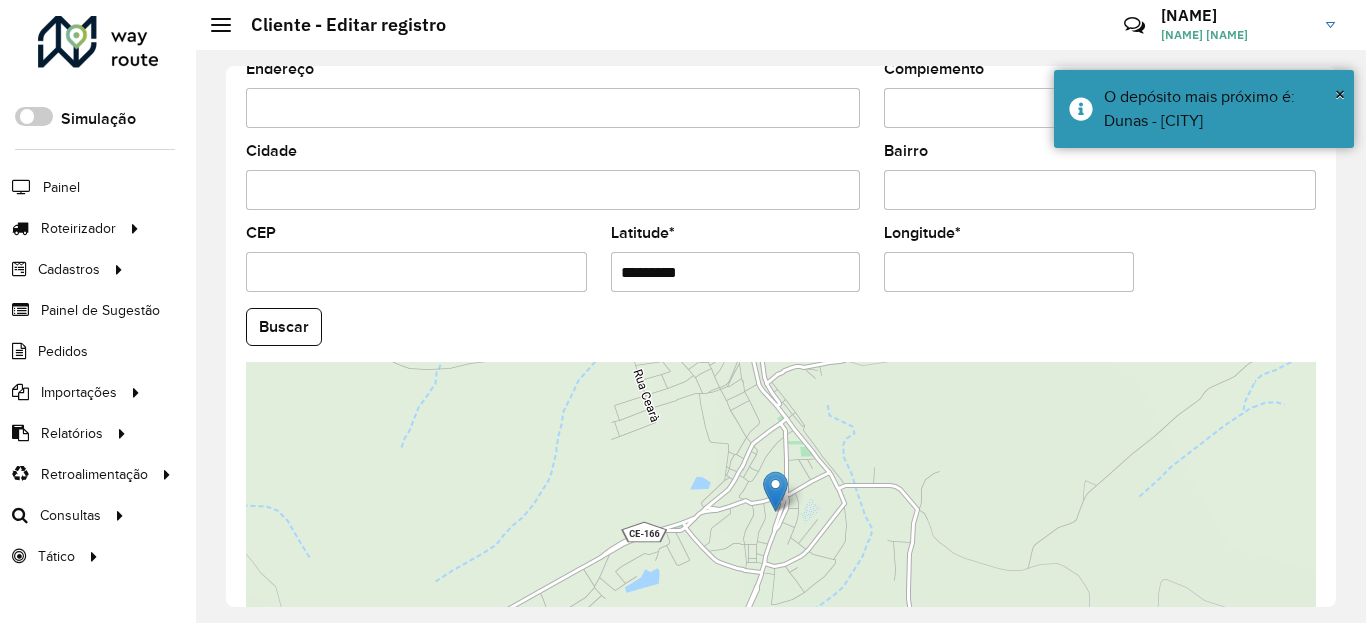 click on "Longitude  *" at bounding box center [1009, 272] 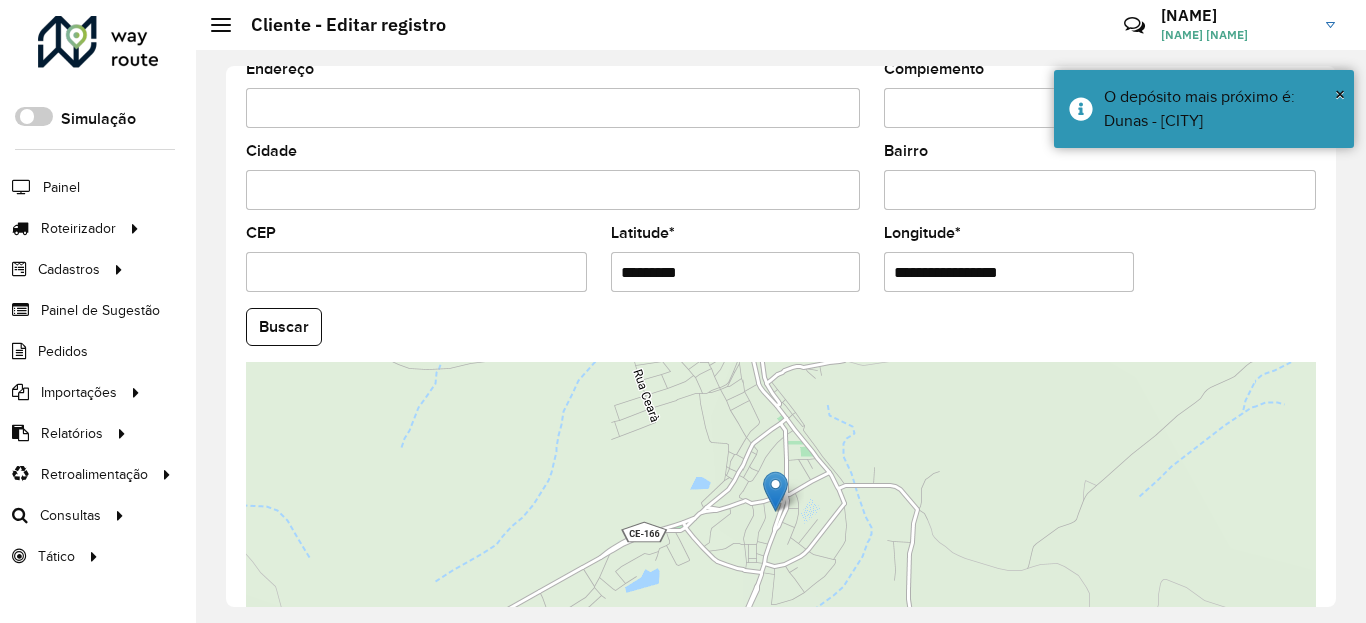 paste 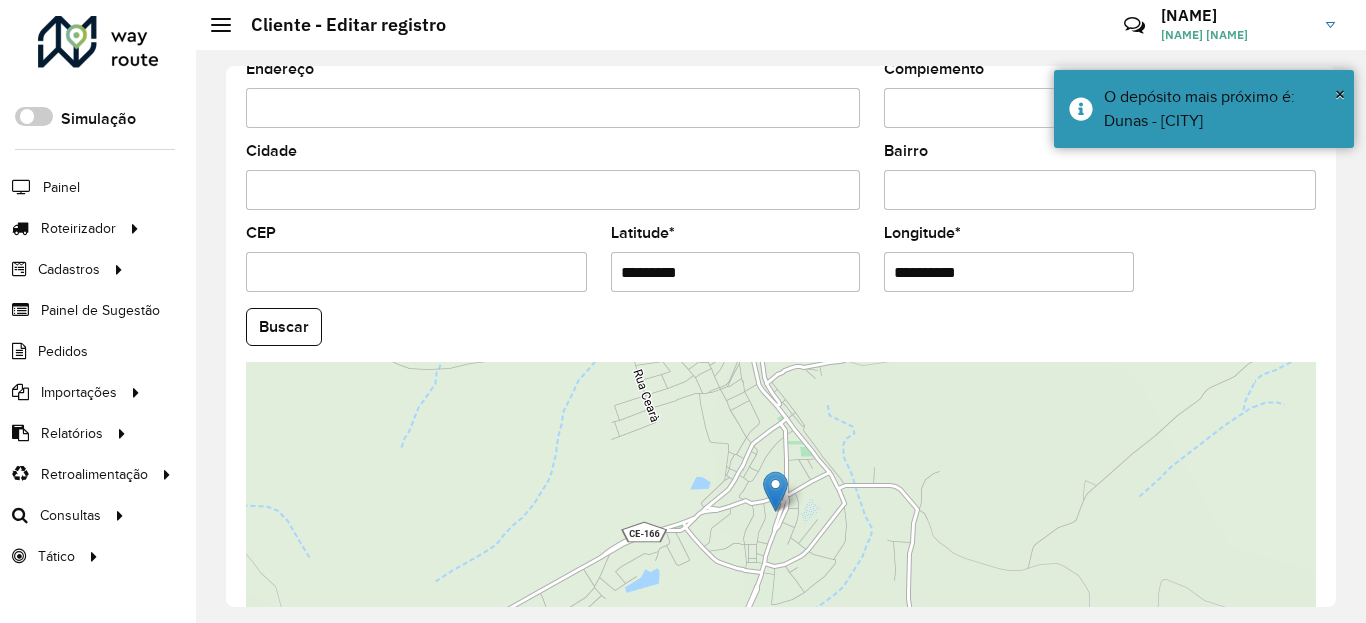 type on "**********" 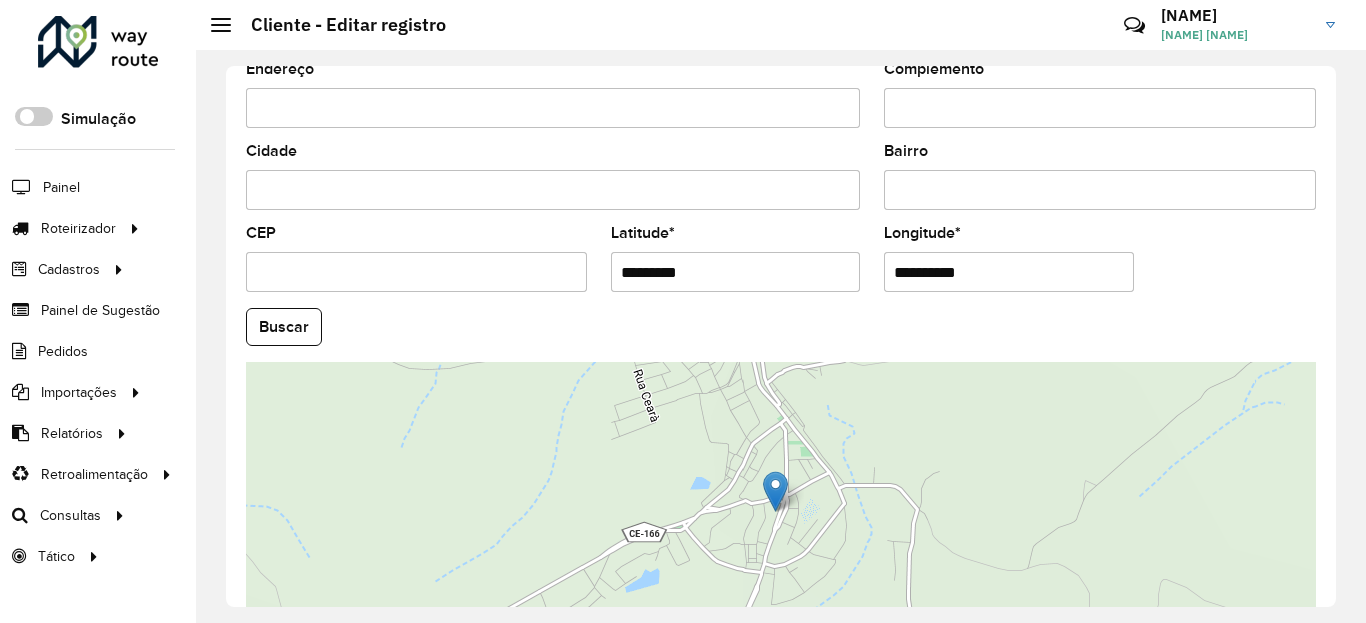 click on "Aguarde...  Pop-up bloqueado!  Seu navegador bloqueou automáticamente a abertura de uma nova janela.   Acesse as configurações e adicione o endereço do sistema a lista de permissão.   Fechar  Roteirizador AmbevTech Simulação Painel Roteirizador Entregas Vendas Cadastros Checkpoint Classificações de venda Cliente Condição de pagamento Consulta de setores Depósito Disponibilidade de veículos Fator tipo de produto Gabarito planner Grupo Rota Fator Tipo Produto Grupo de Depósito Grupo de rotas exclusiva Grupo de setores Jornada Jornada RN Layout integração Modelo Motorista Multi Depósito Painel de sugestão Parada Pedágio Perfil de Vendedor Ponto de apoio Ponto de apoio FAD Prioridade pedido Produto Restrição de Atendimento Planner Rodízio de placa Rota exclusiva FAD Rótulo Setor Setor Planner Tempo de parada de refeição Tipo de cliente Tipo de veículo Tipo de veículo RN Transportadora Usuário Vendedor Veículo Painel de Sugestão Pedidos Importações Classificação e volume de venda" at bounding box center (683, 311) 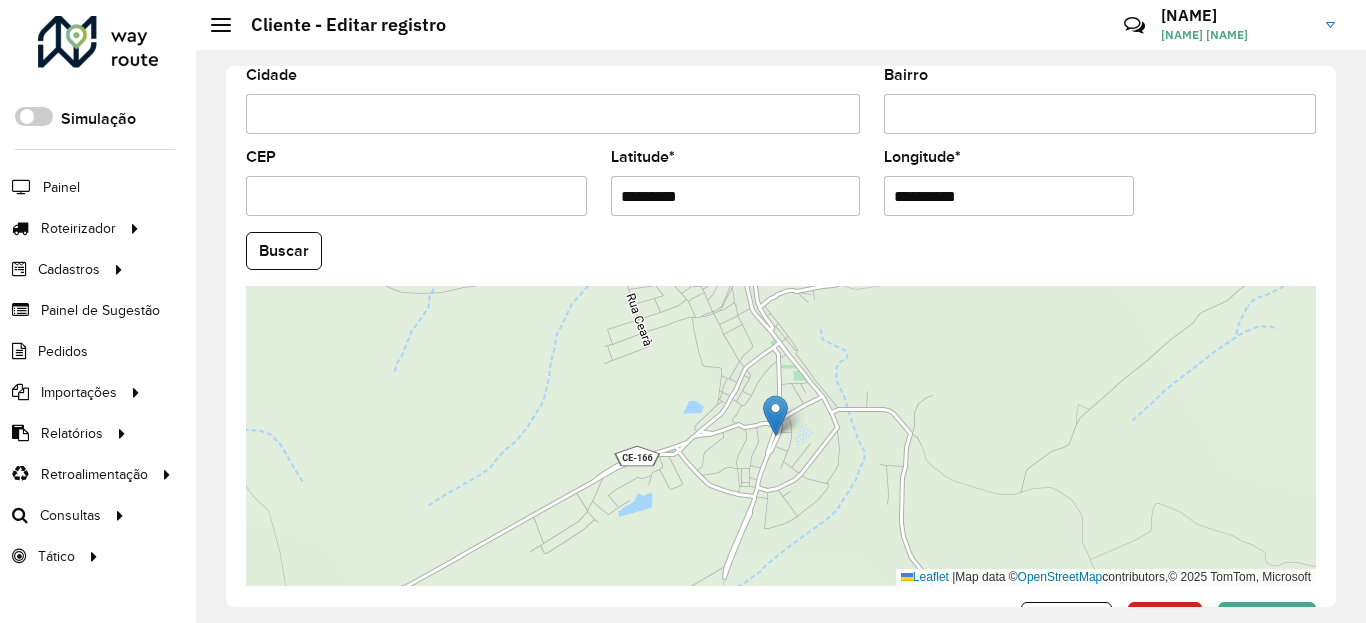 scroll, scrollTop: 865, scrollLeft: 0, axis: vertical 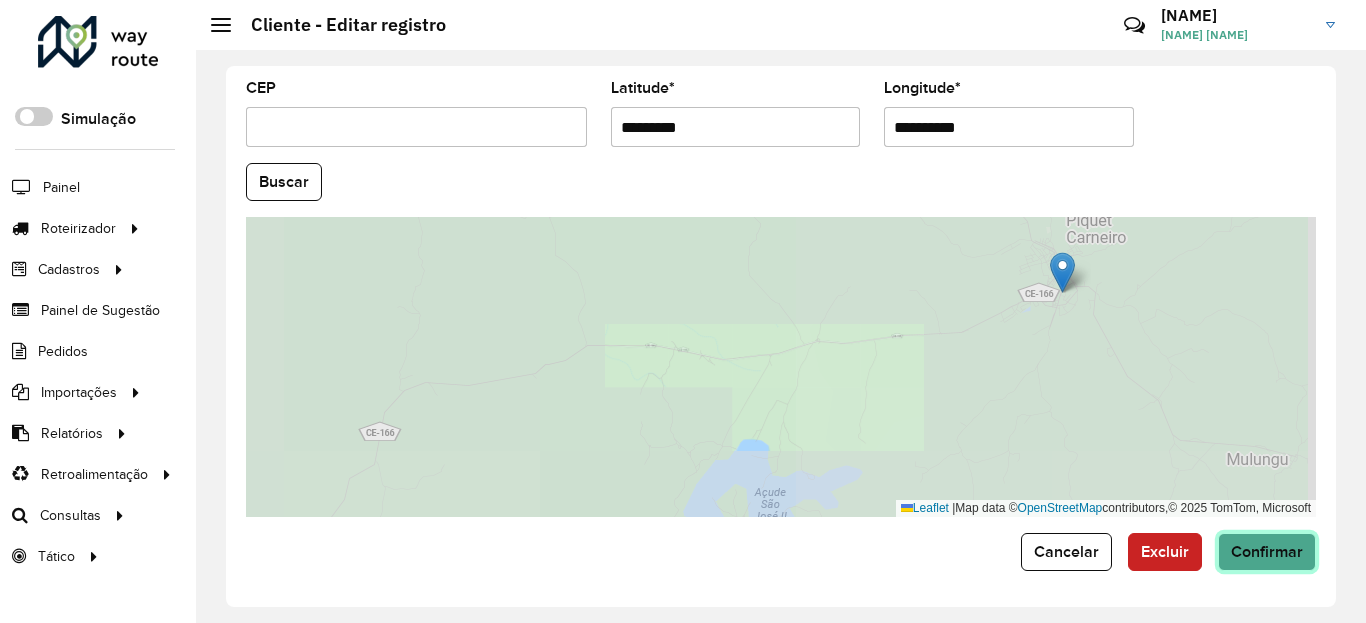 click on "Confirmar" 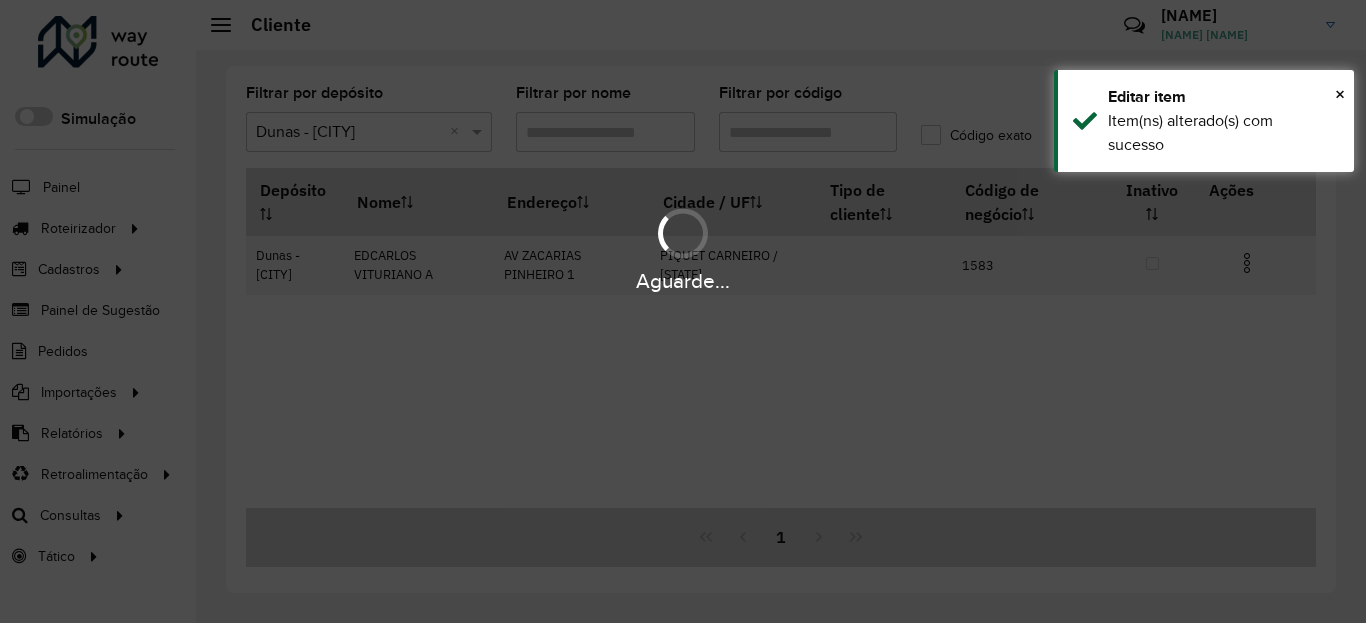 click on "Aguarde..." at bounding box center [683, 249] 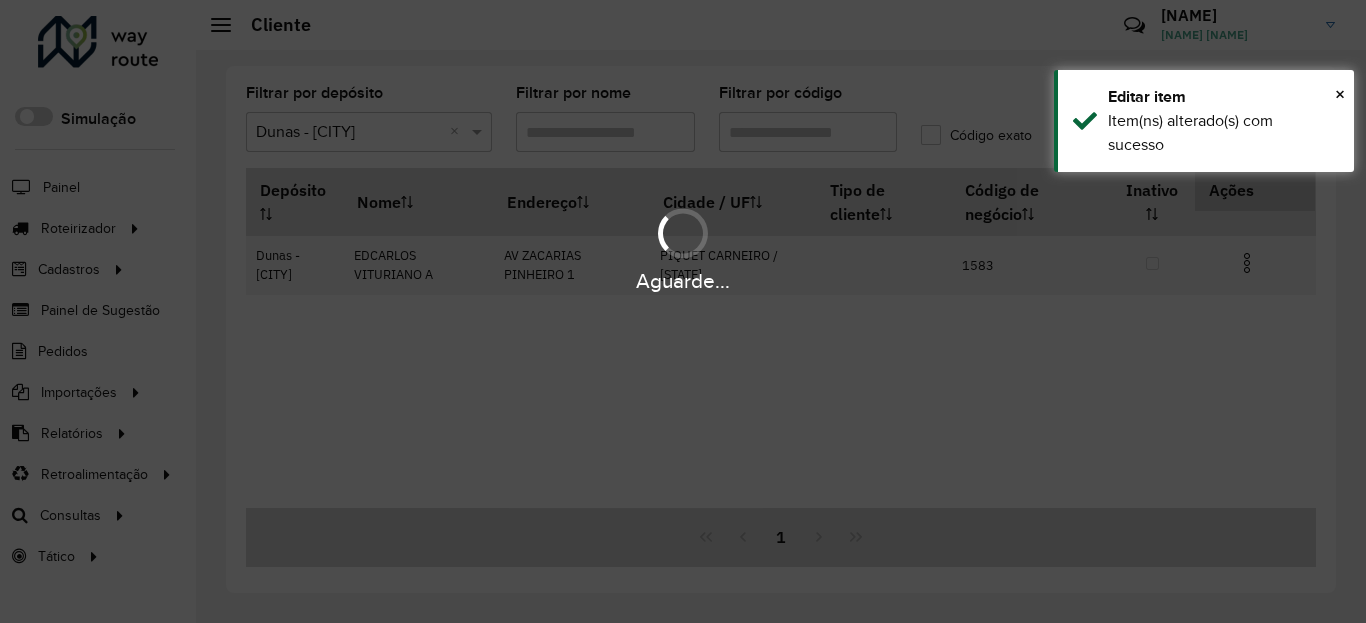 click on "×  Editar item  Item(ns) alterado(s) com sucesso" at bounding box center (1204, 121) 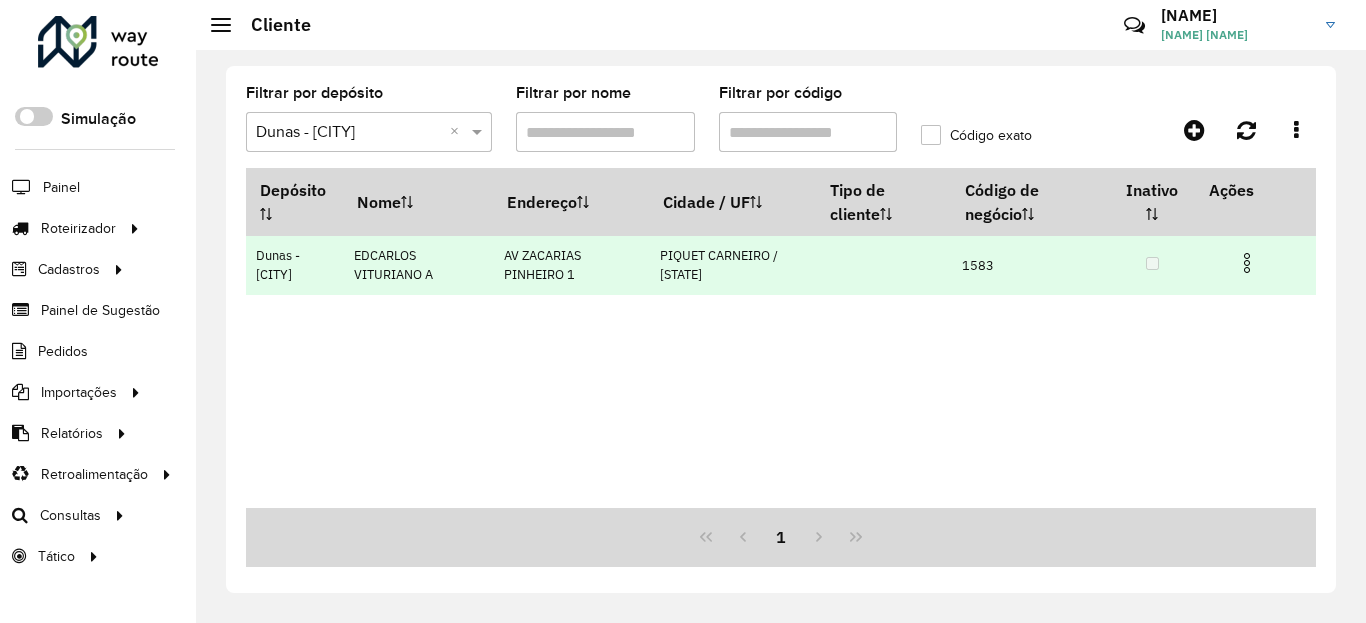 click at bounding box center [1247, 263] 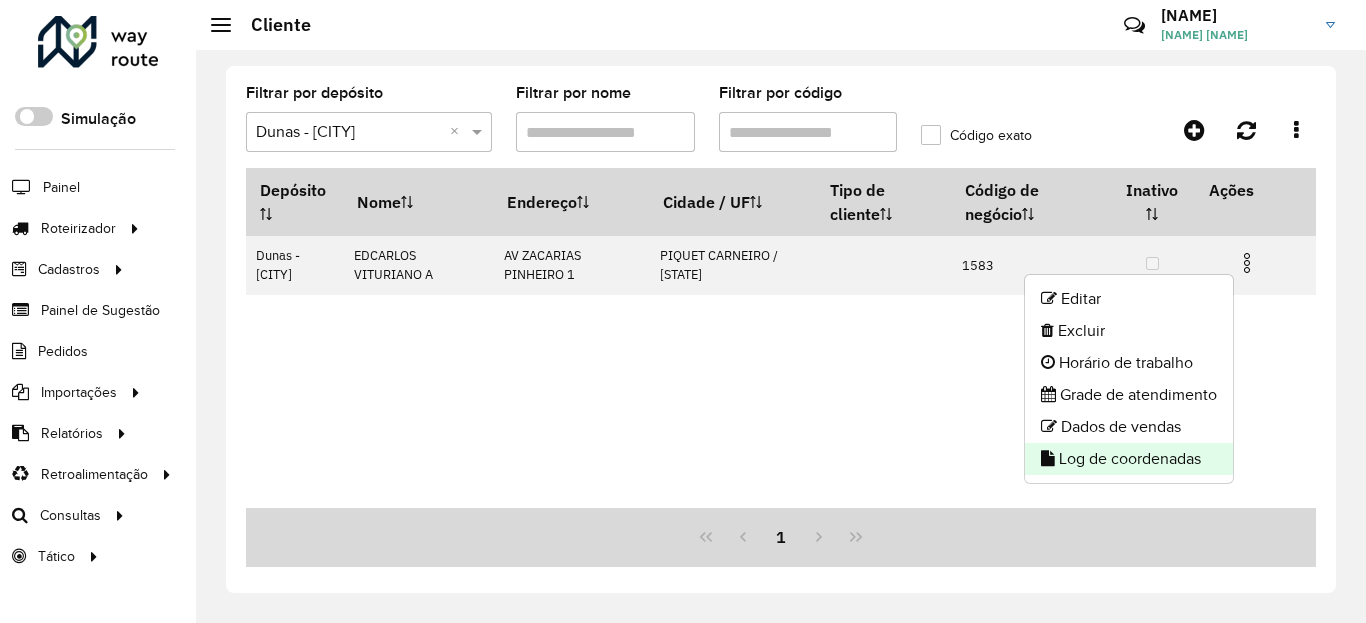click on "Log de coordenadas" 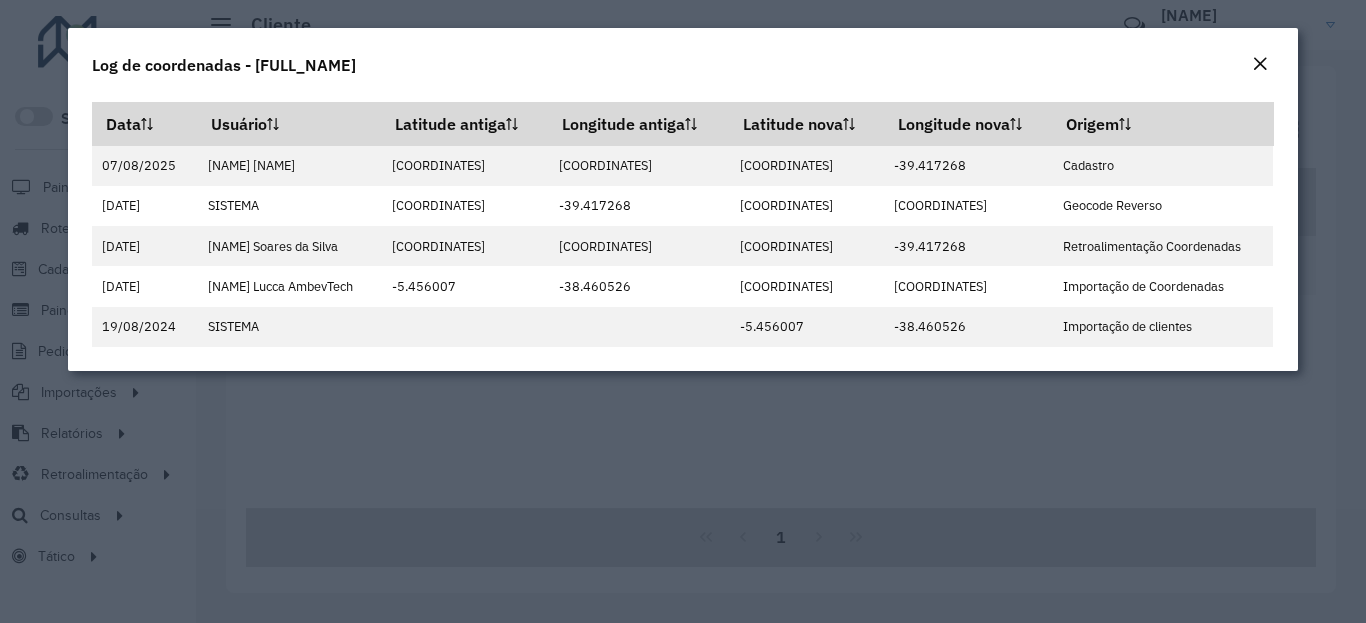 click 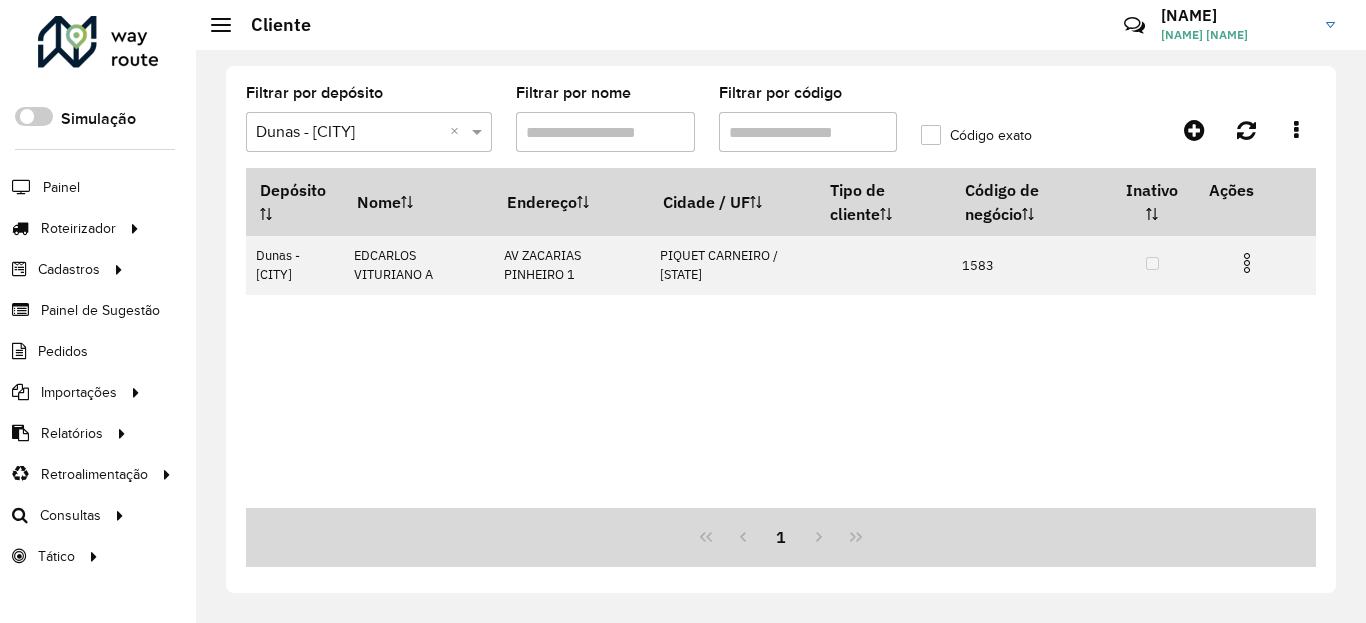 click on "Filtrar por código" 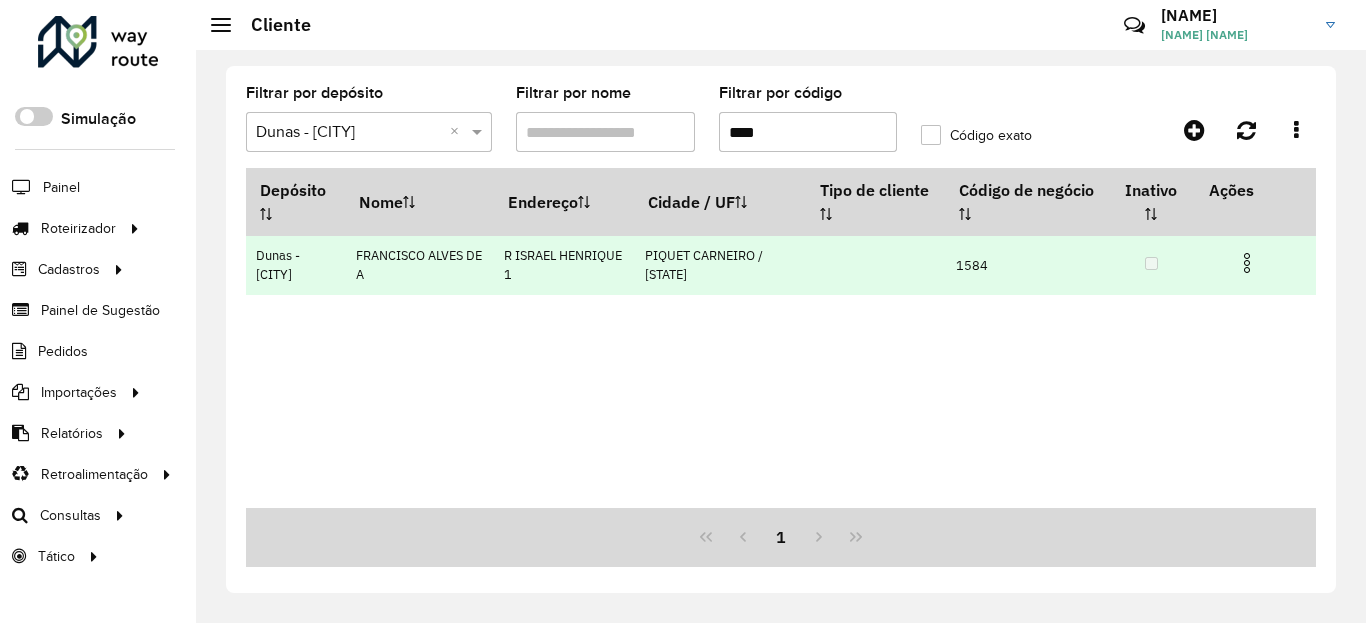 type on "****" 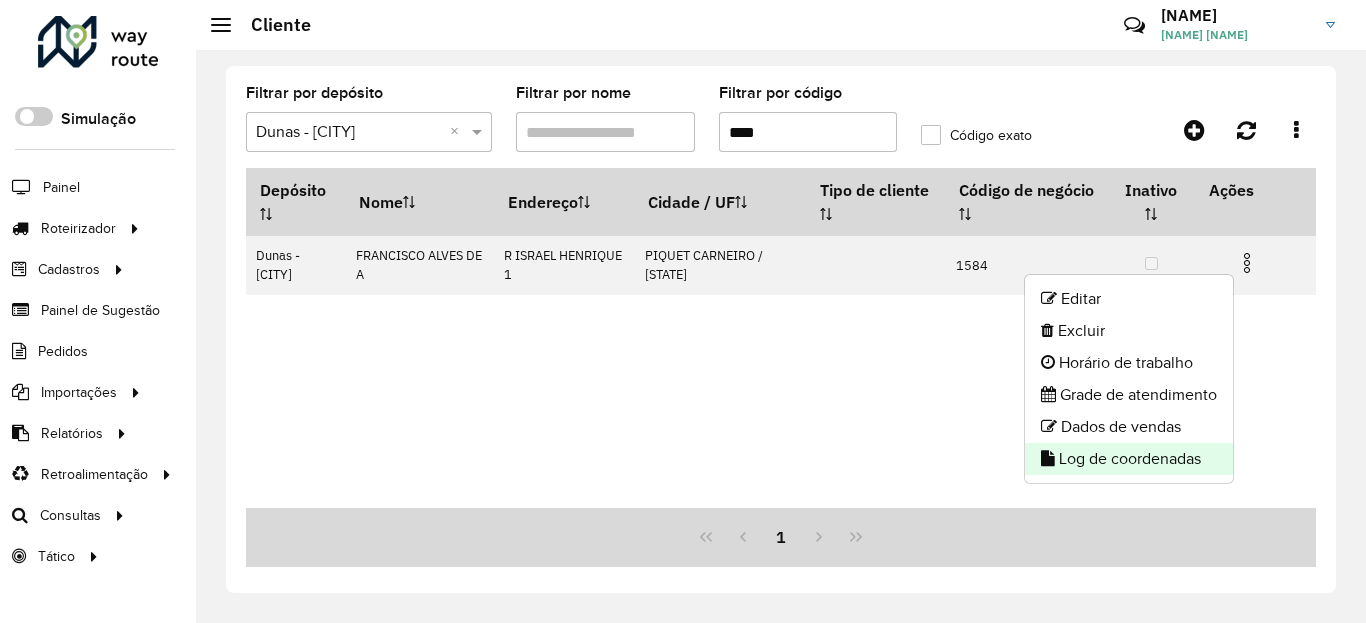 click on "Log de coordenadas" 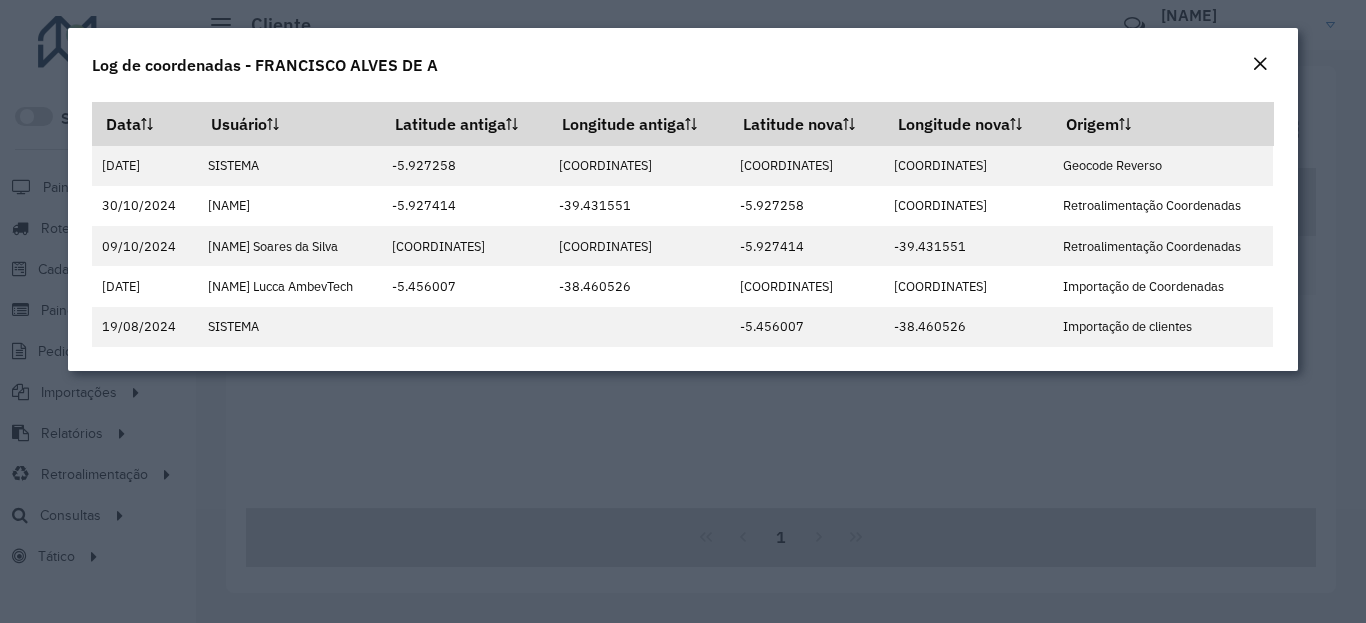 click 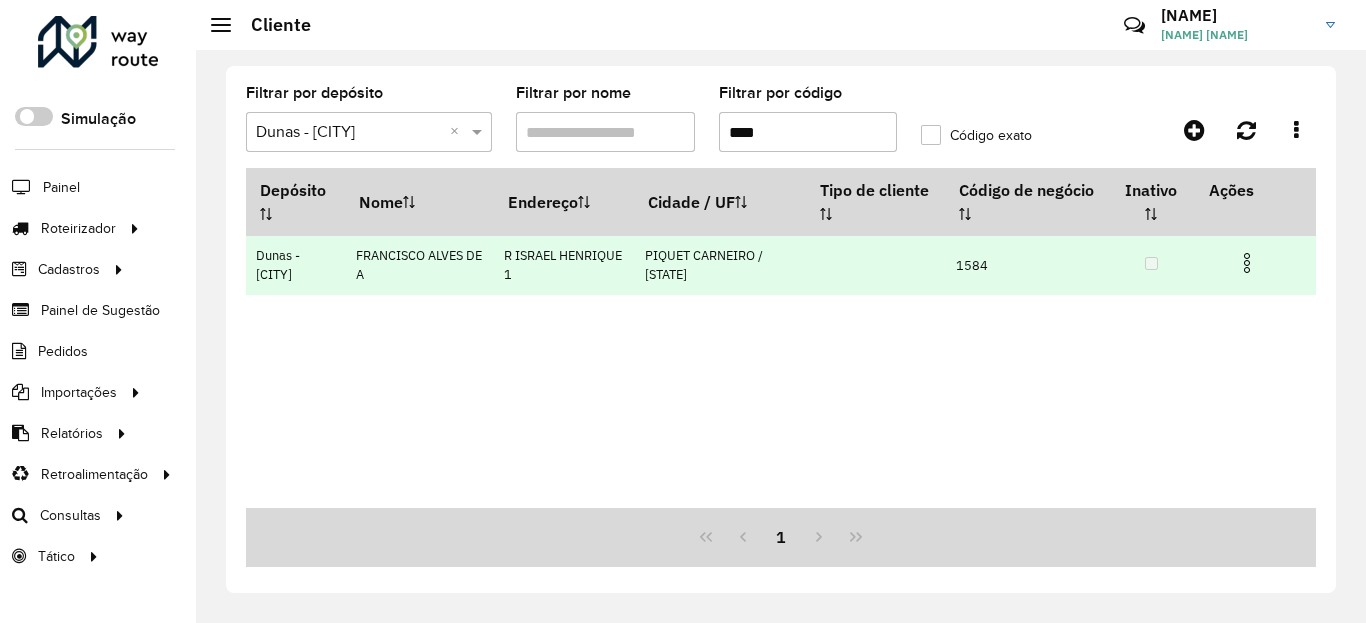 click at bounding box center [1247, 263] 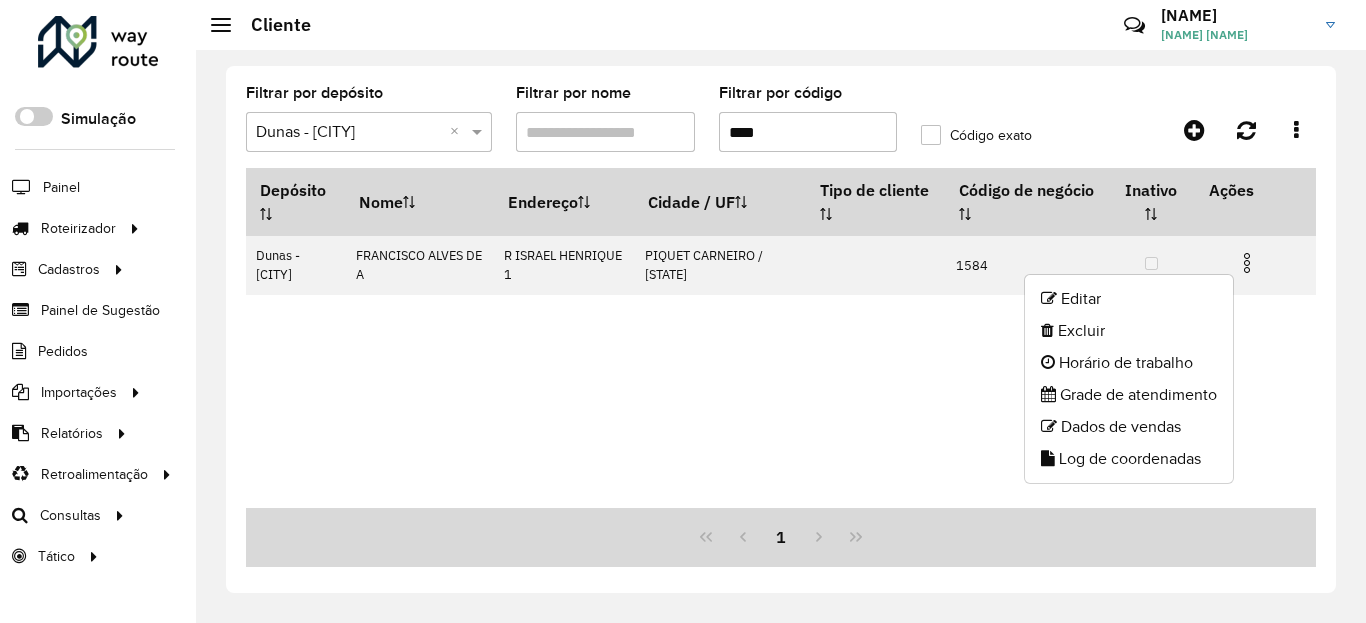 click on "Editar" 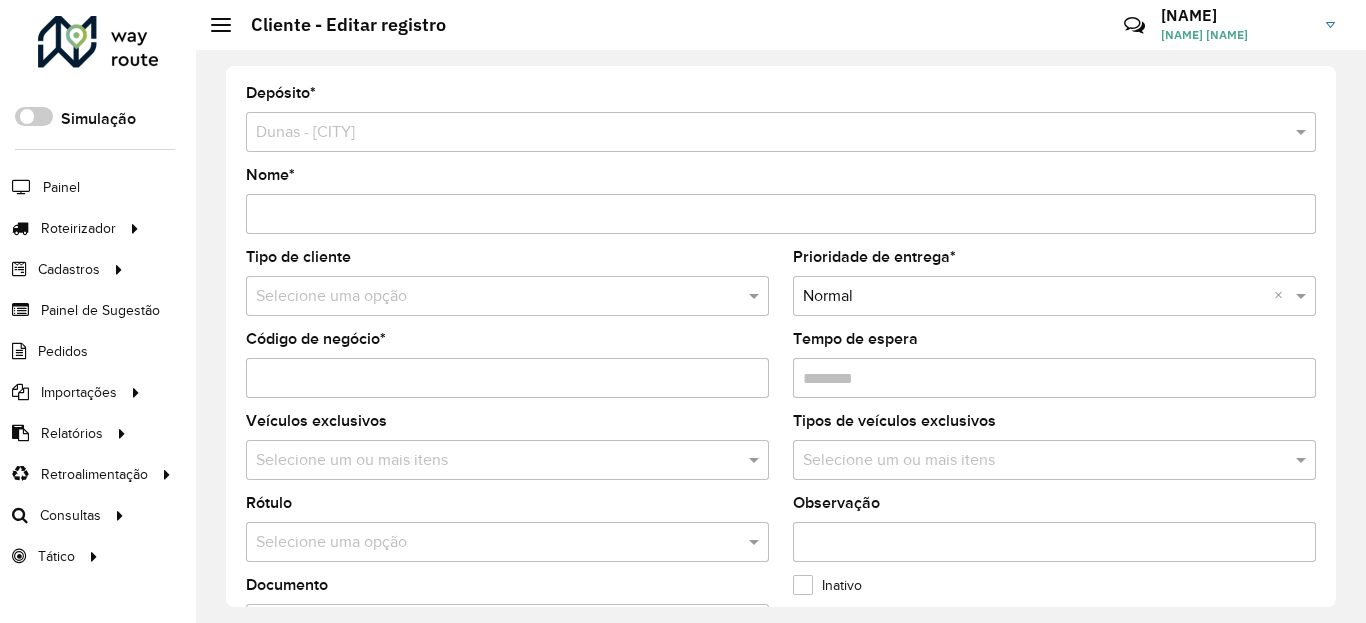 scroll, scrollTop: 720, scrollLeft: 0, axis: vertical 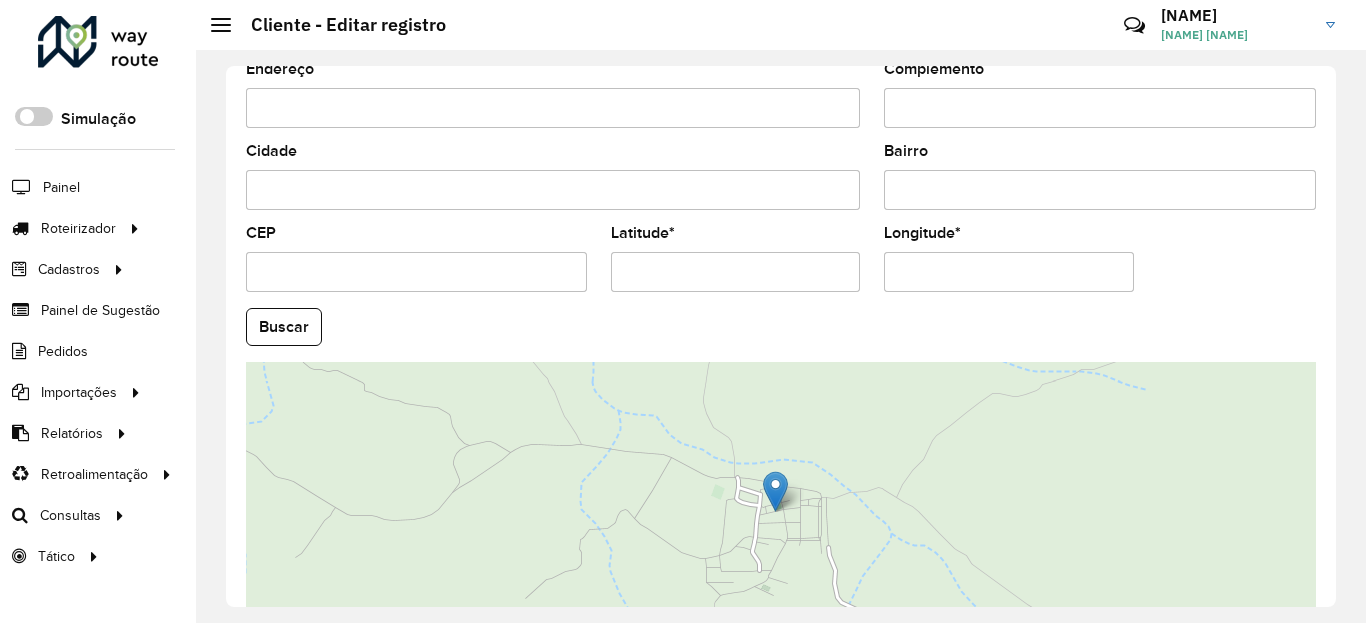 click on "Latitude  *" at bounding box center (736, 272) 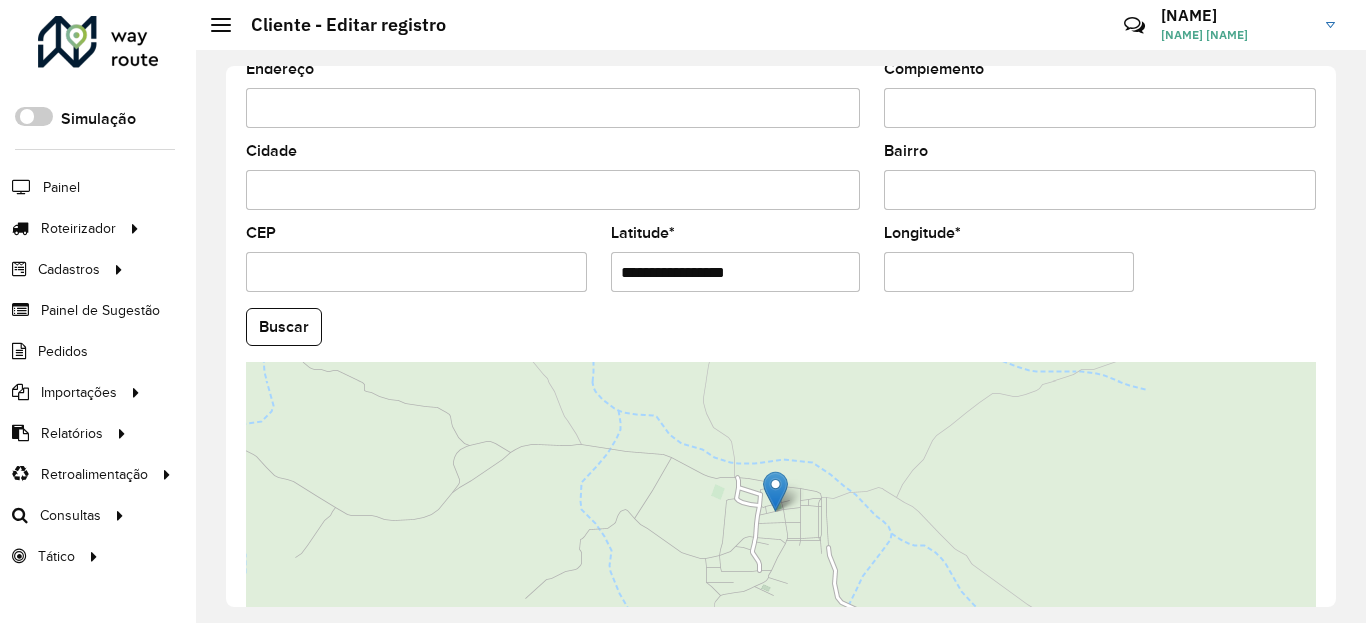 paste 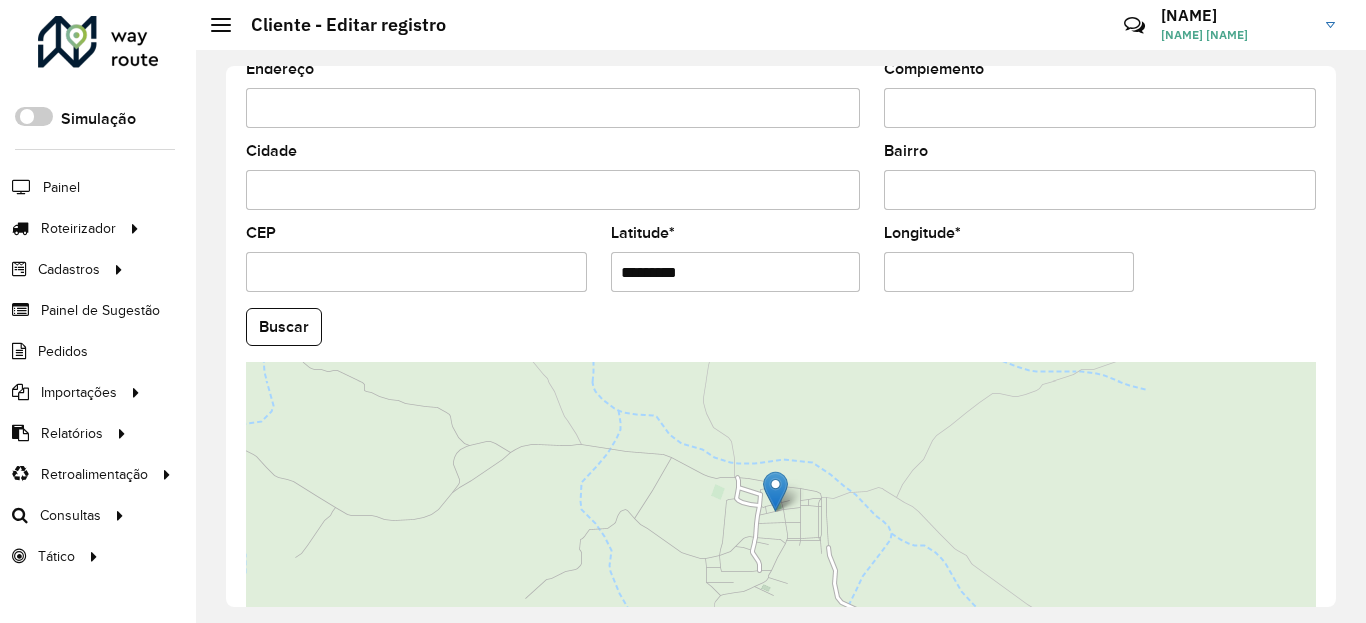 type on "*********" 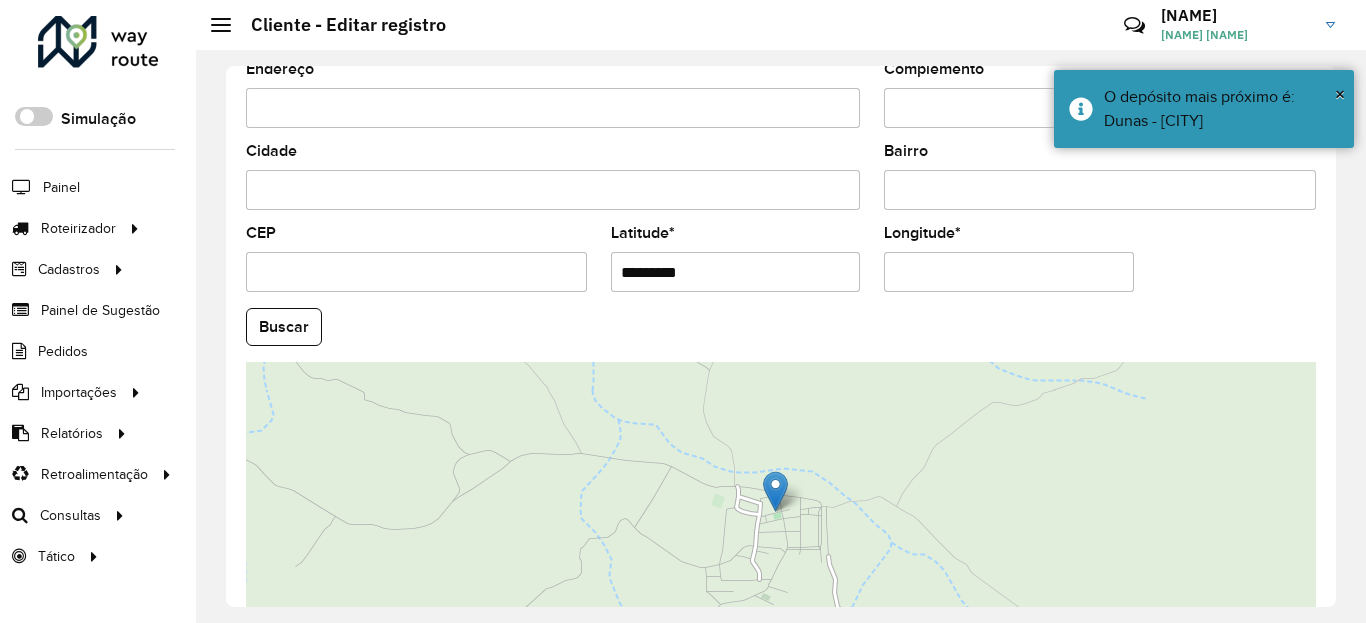 click on "Longitude  *" at bounding box center (1009, 272) 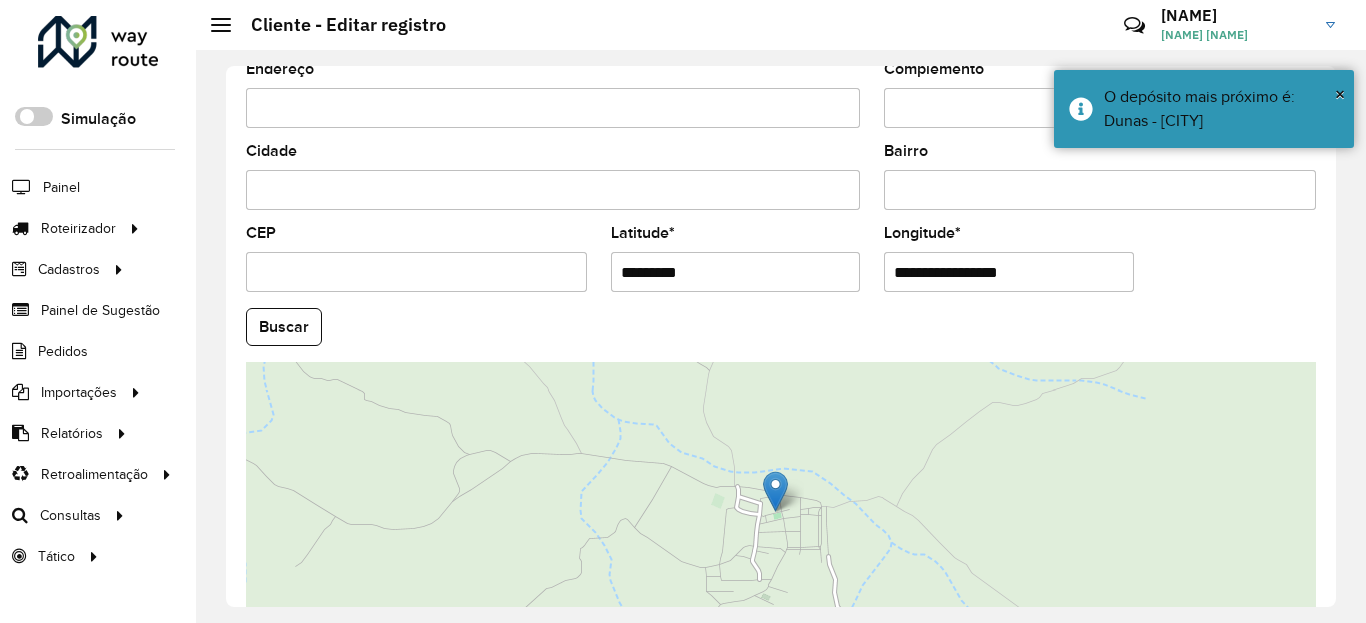paste 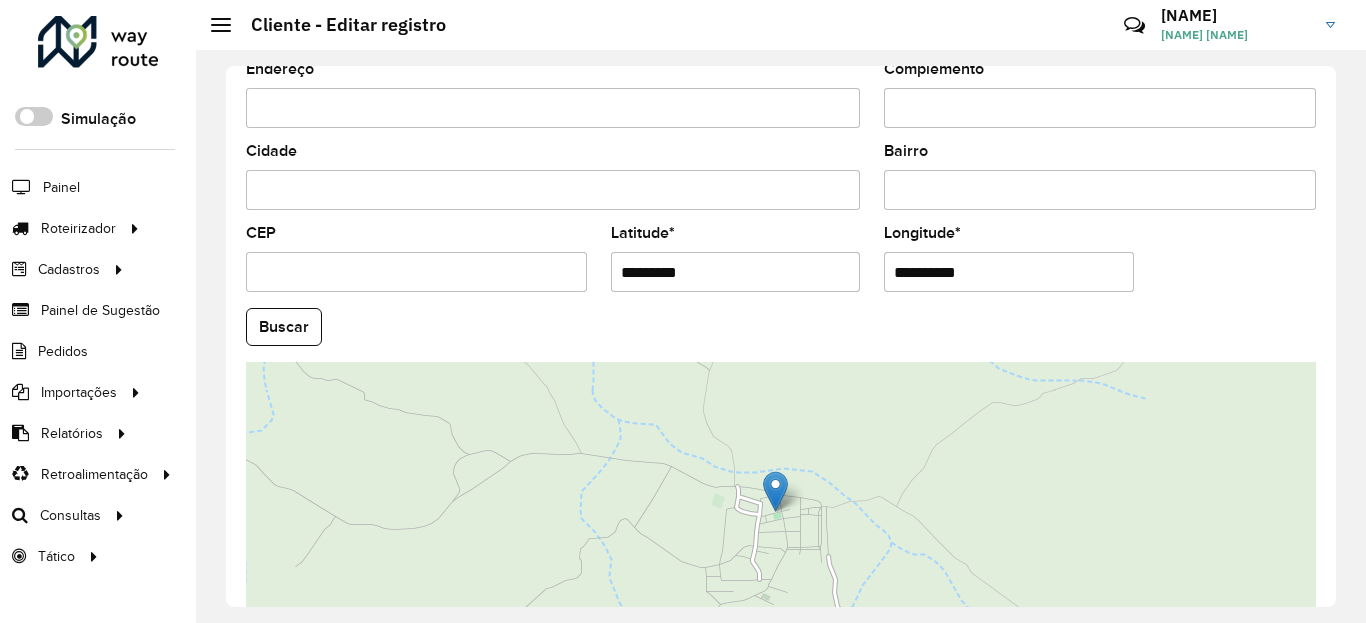 type on "**********" 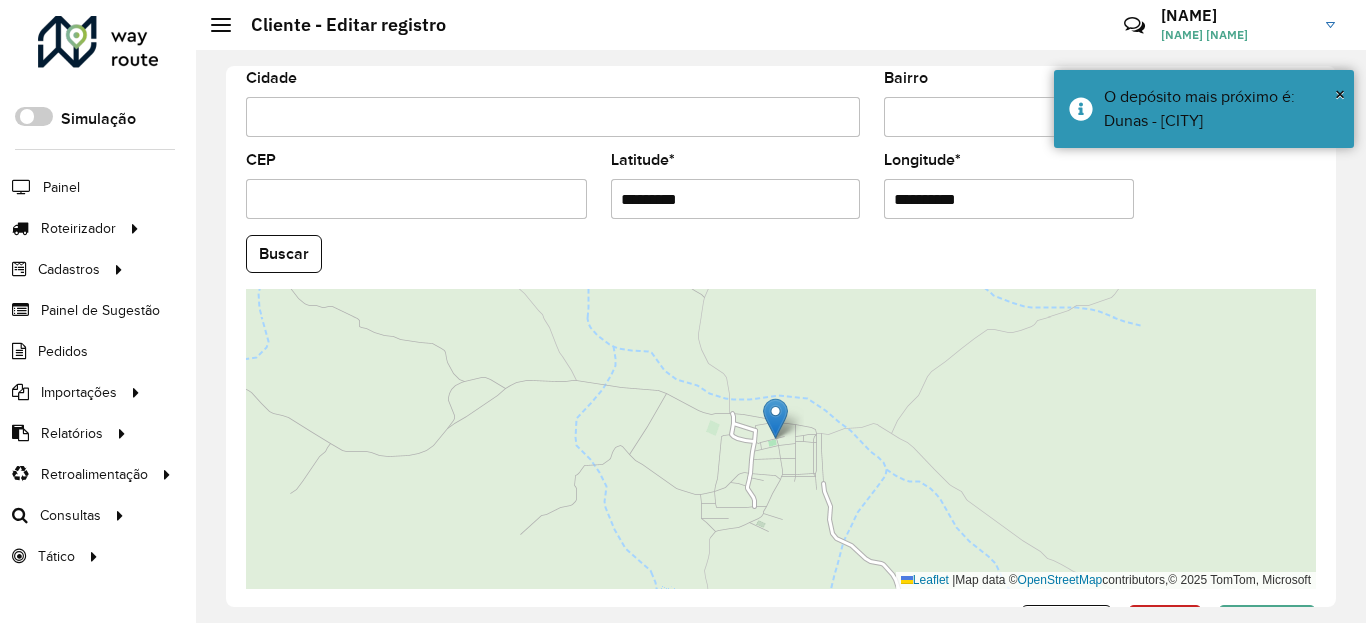 scroll, scrollTop: 865, scrollLeft: 0, axis: vertical 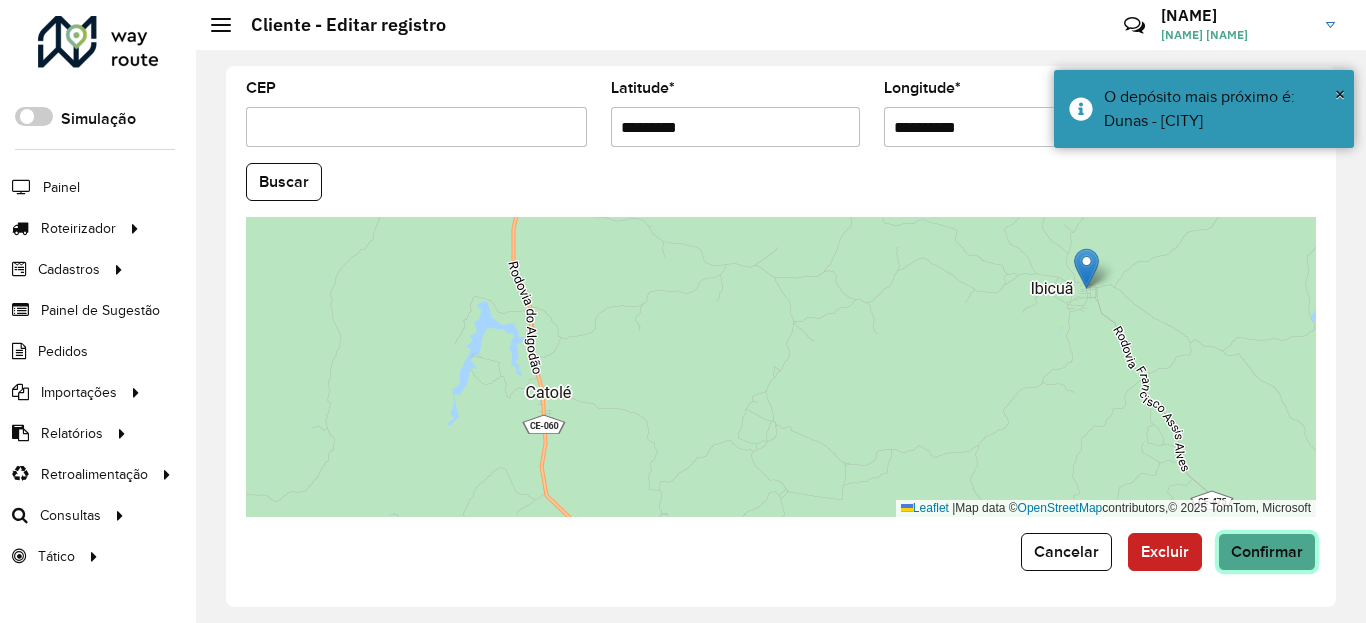 click on "Confirmar" 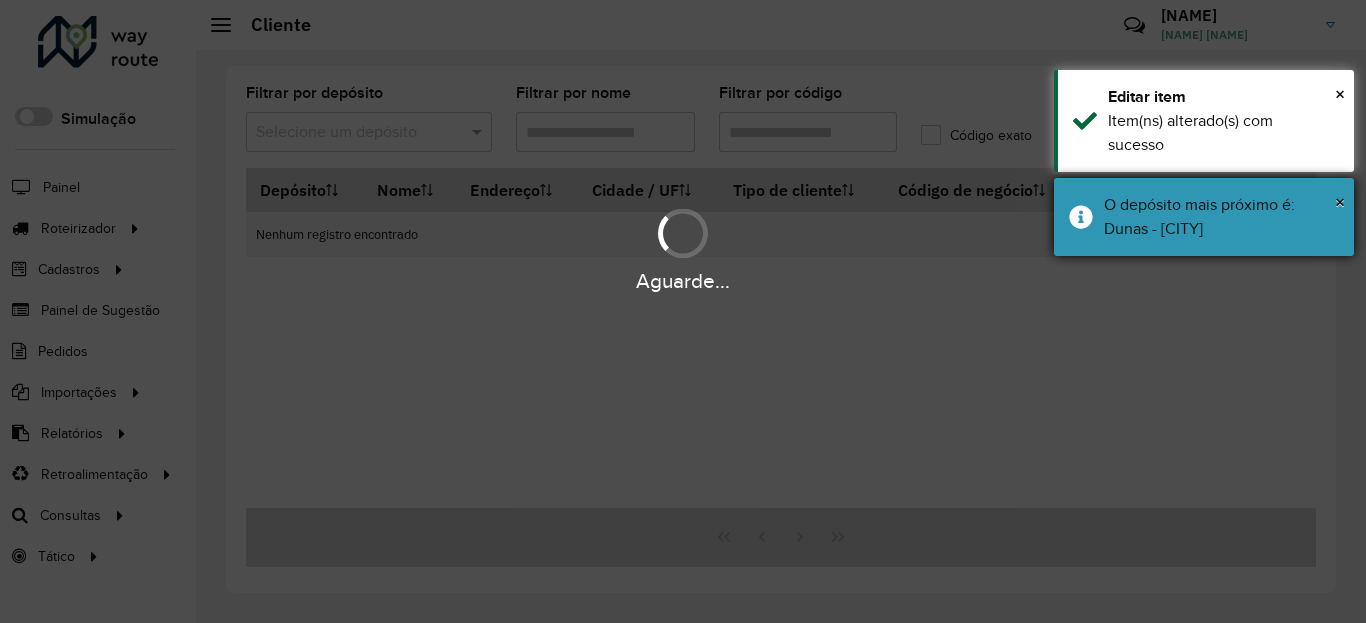 click on "O depósito mais próximo é: Dunas - Quixeramobim" at bounding box center [1221, 217] 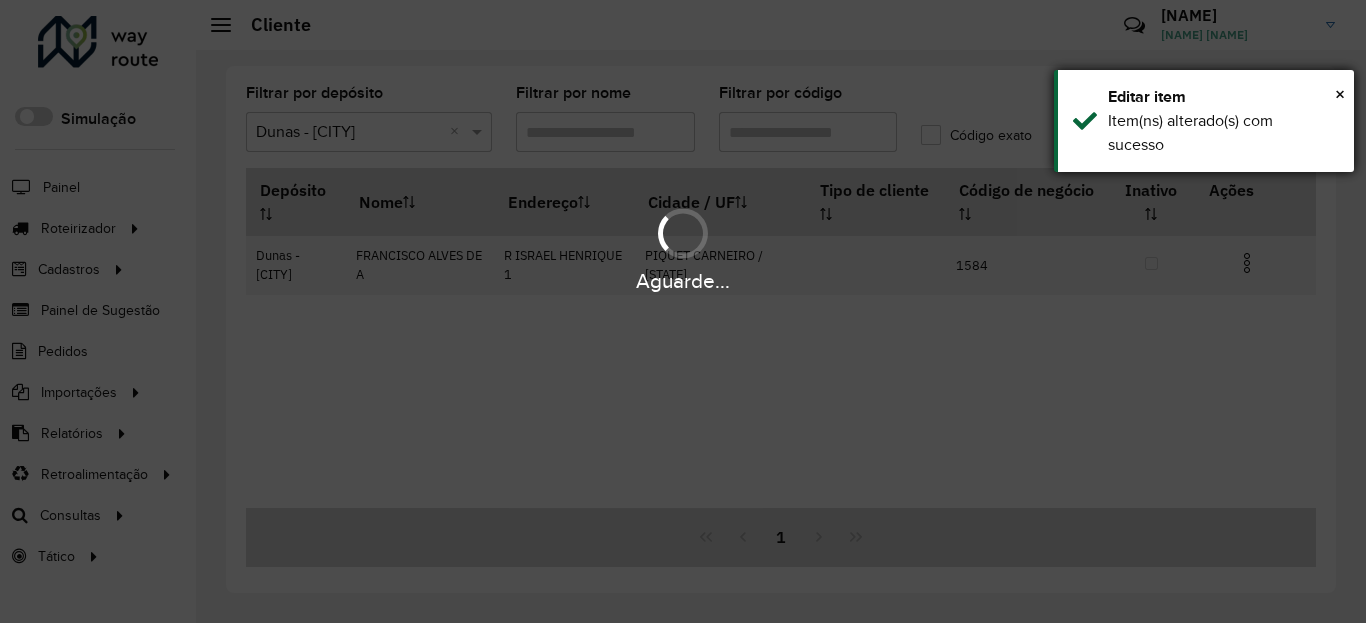 click on "Item(ns) alterado(s) com sucesso" at bounding box center [1223, 133] 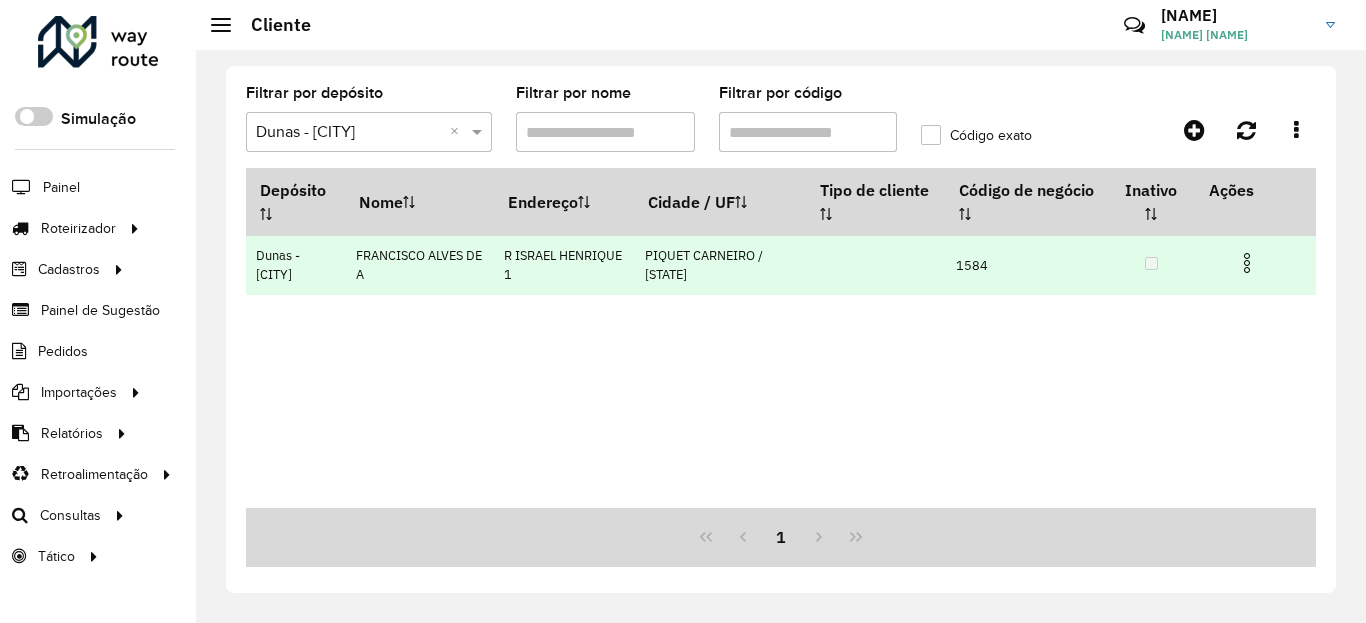 click at bounding box center (1247, 263) 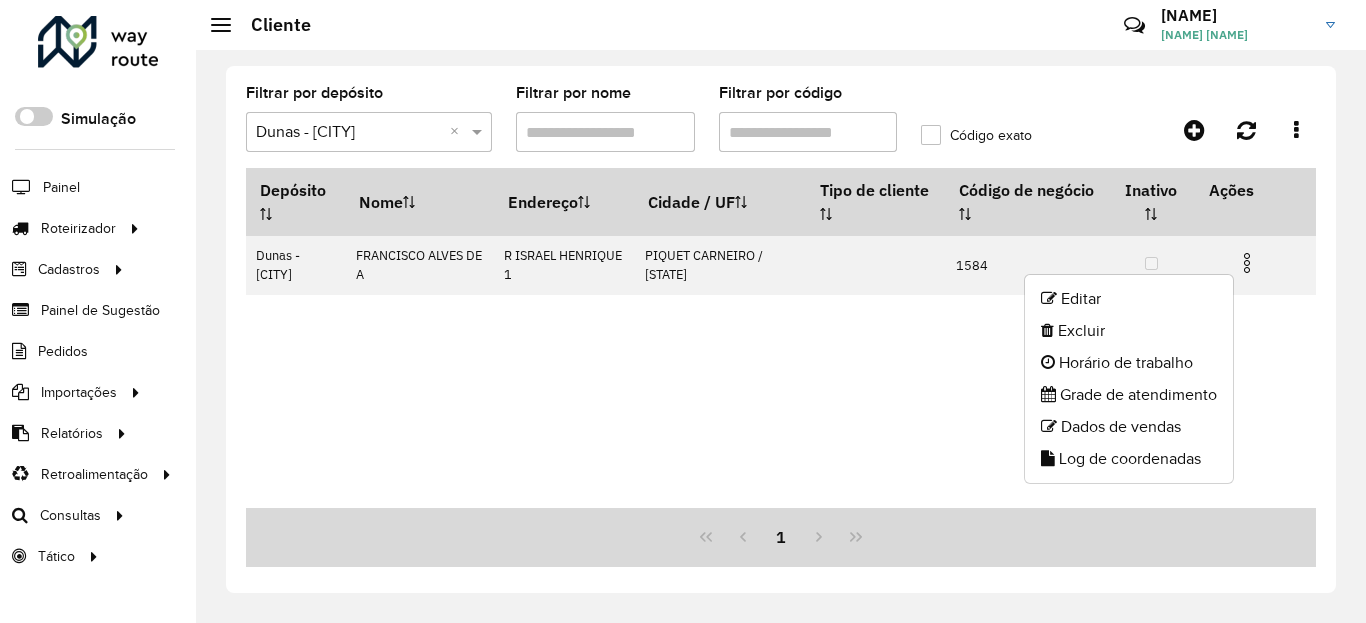 click on "Log de coordenadas" 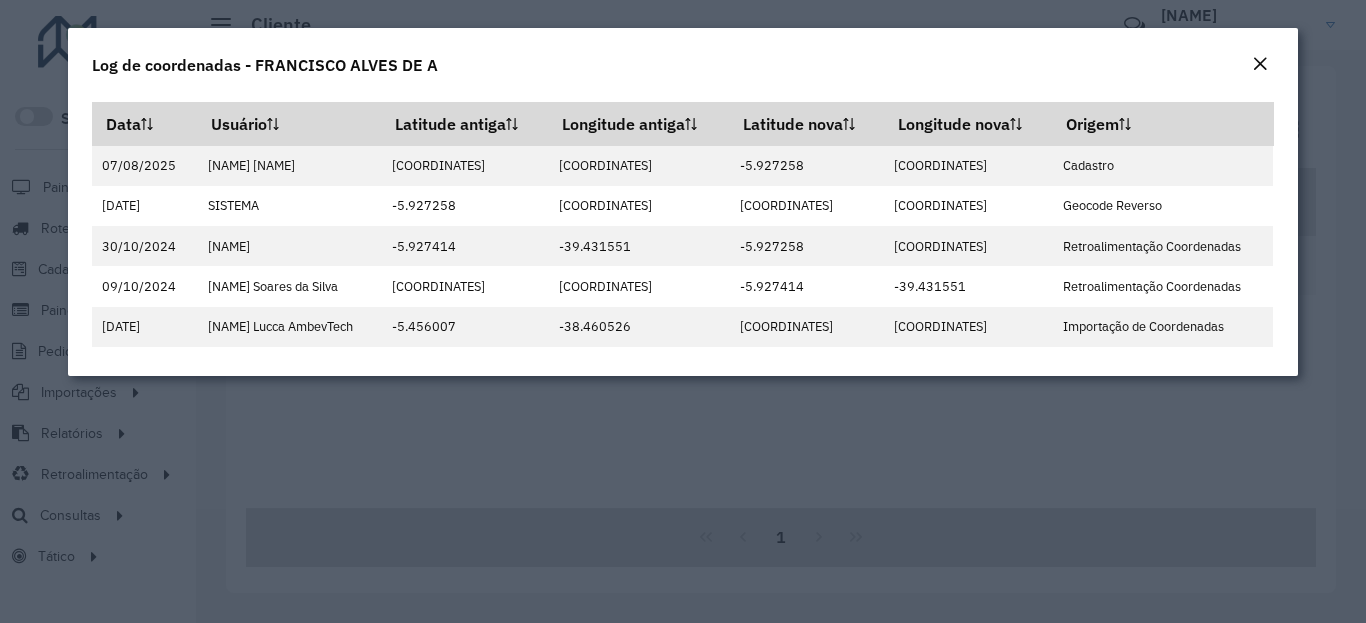click 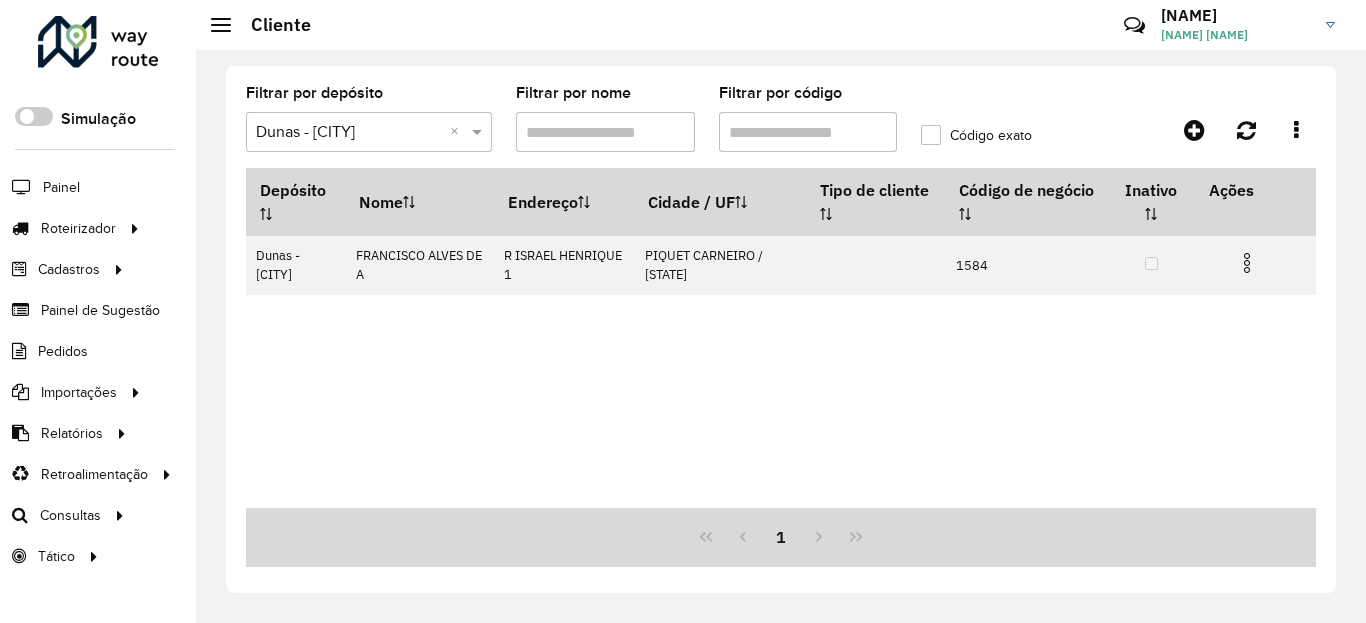 click on "Filtrar por código" at bounding box center (808, 132) 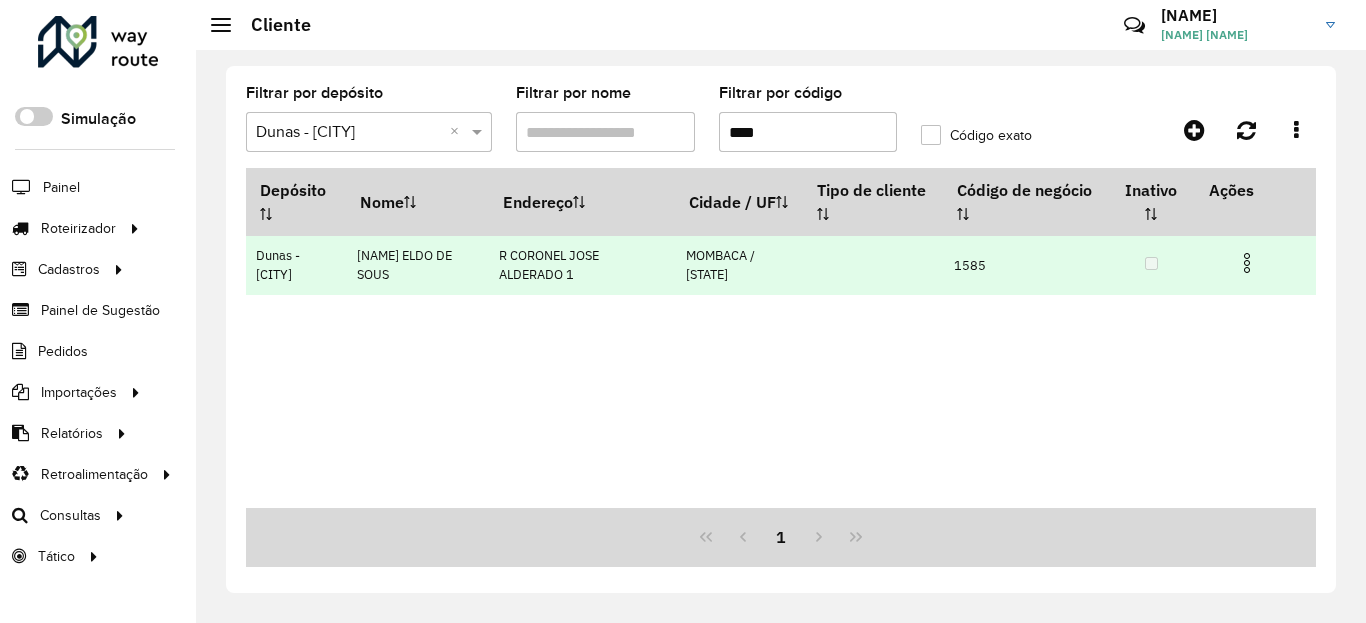 type on "****" 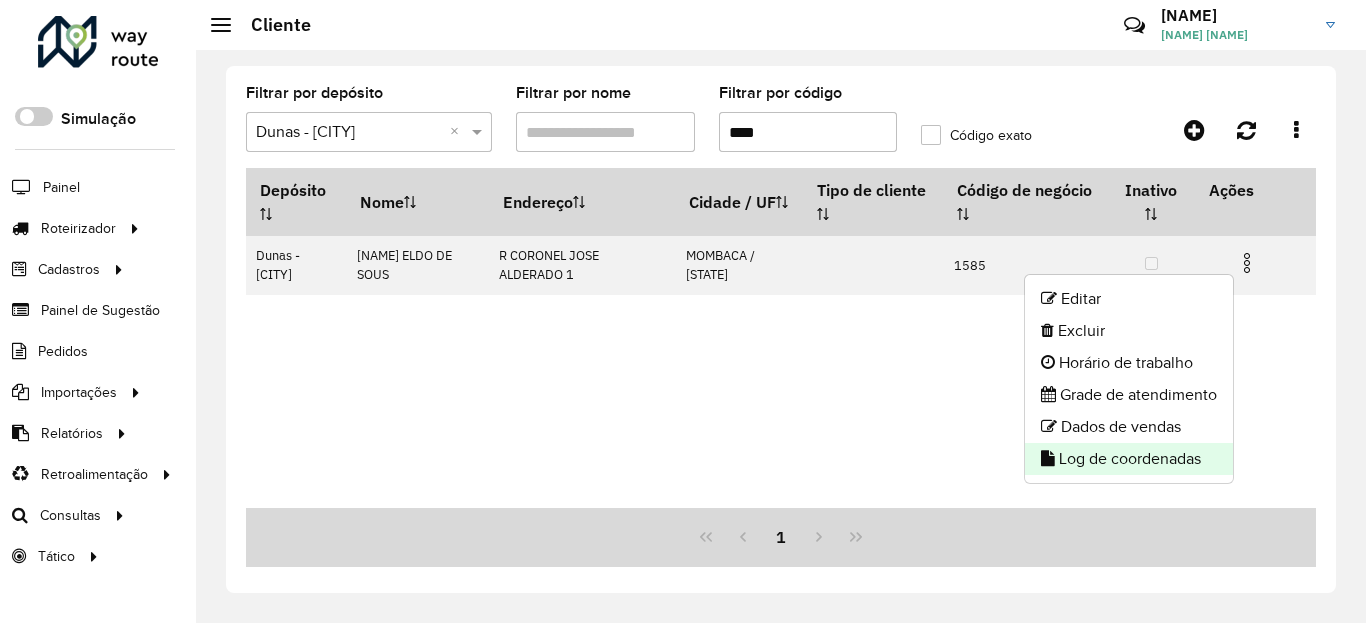 click on "Log de coordenadas" 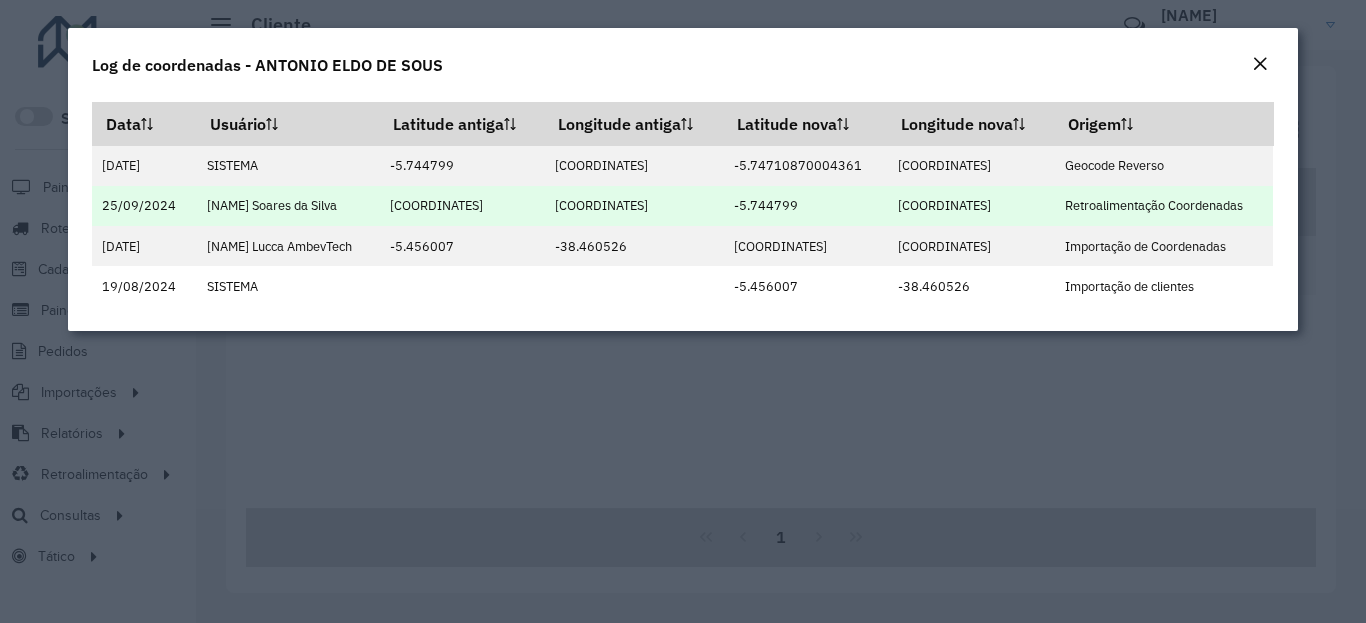 click on "-5.744799" at bounding box center (805, 206) 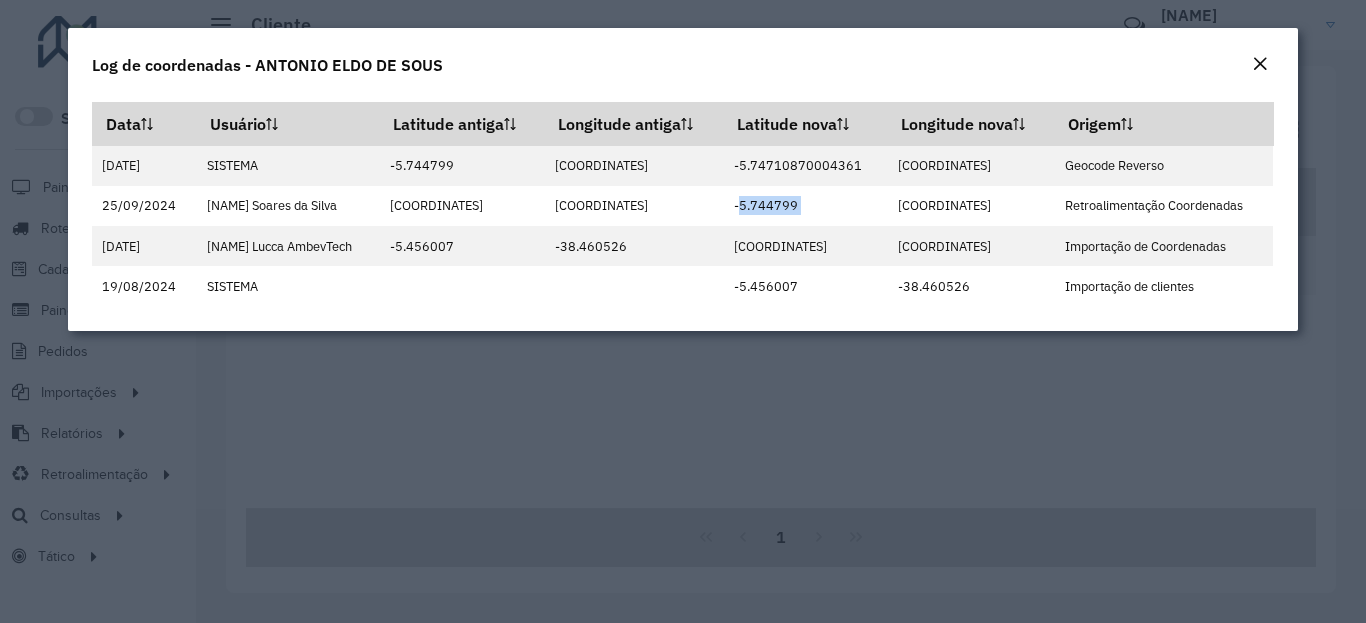 copy on "-5.744799" 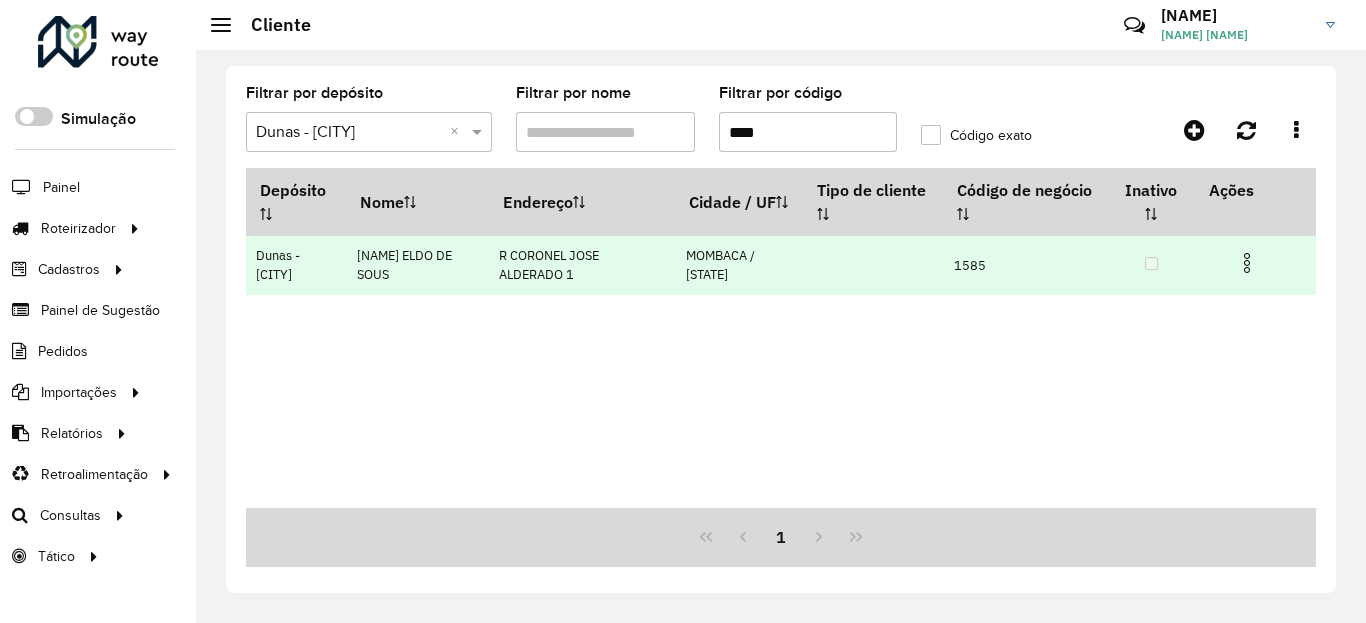 click at bounding box center (1247, 263) 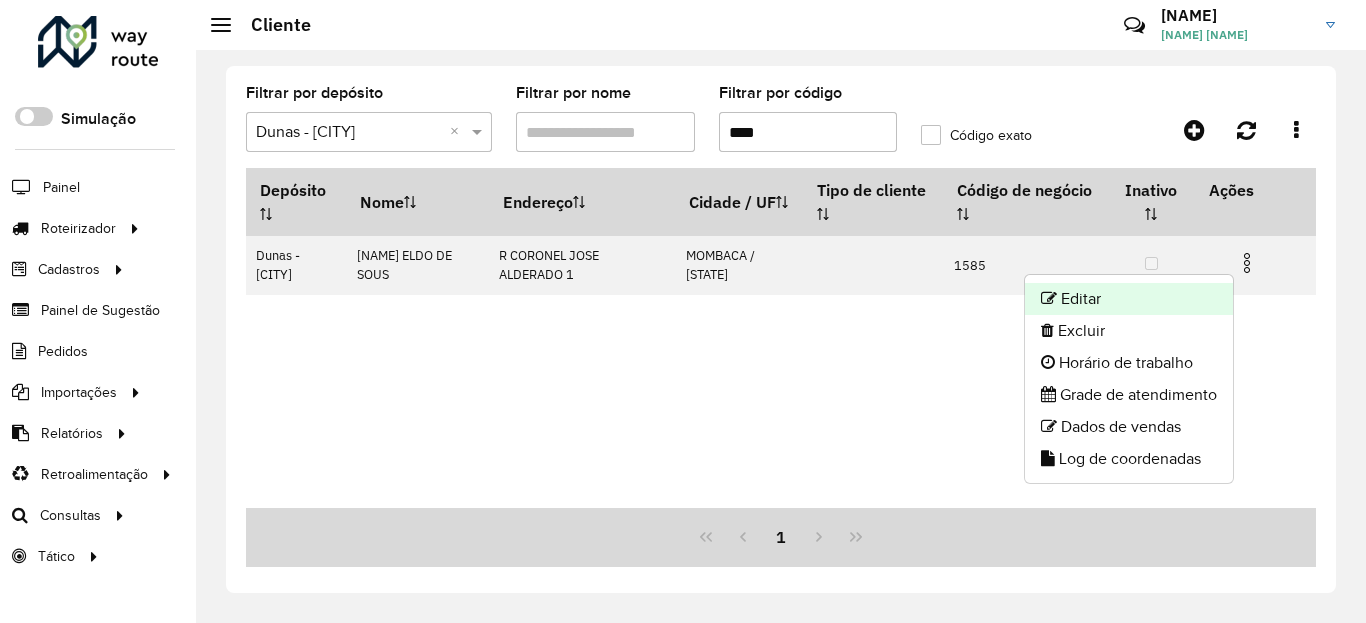 click on "Editar" 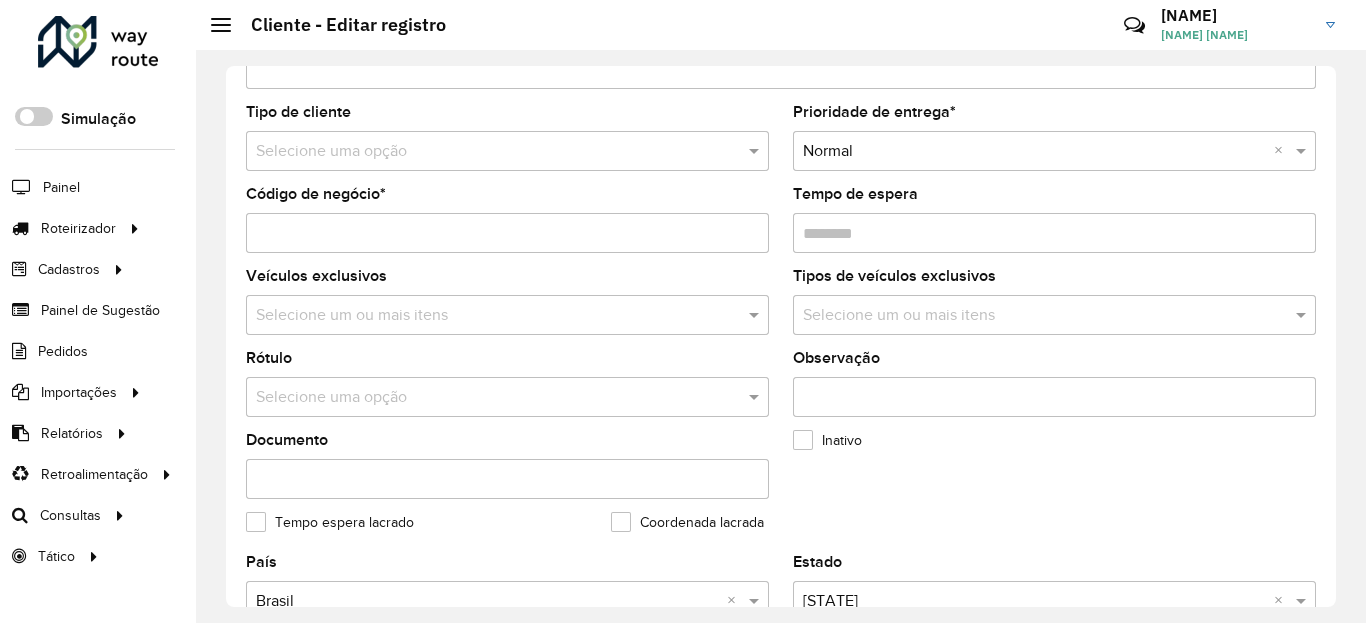 scroll, scrollTop: 720, scrollLeft: 0, axis: vertical 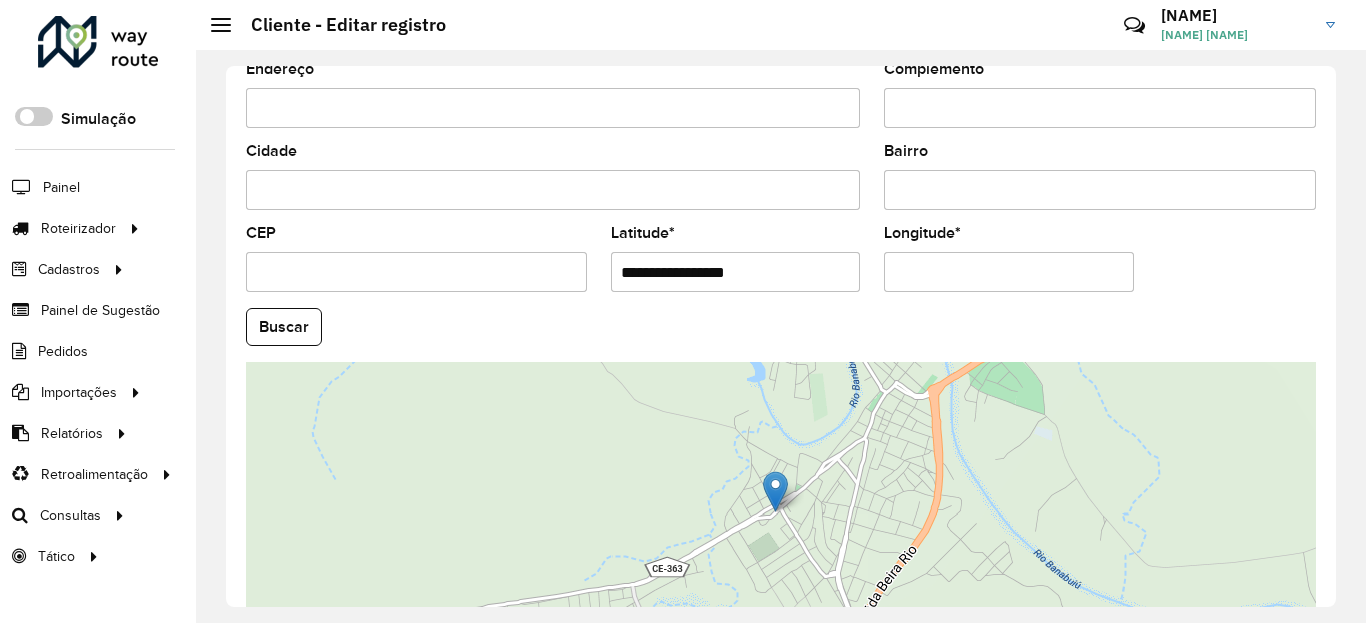 click on "**********" at bounding box center [736, 272] 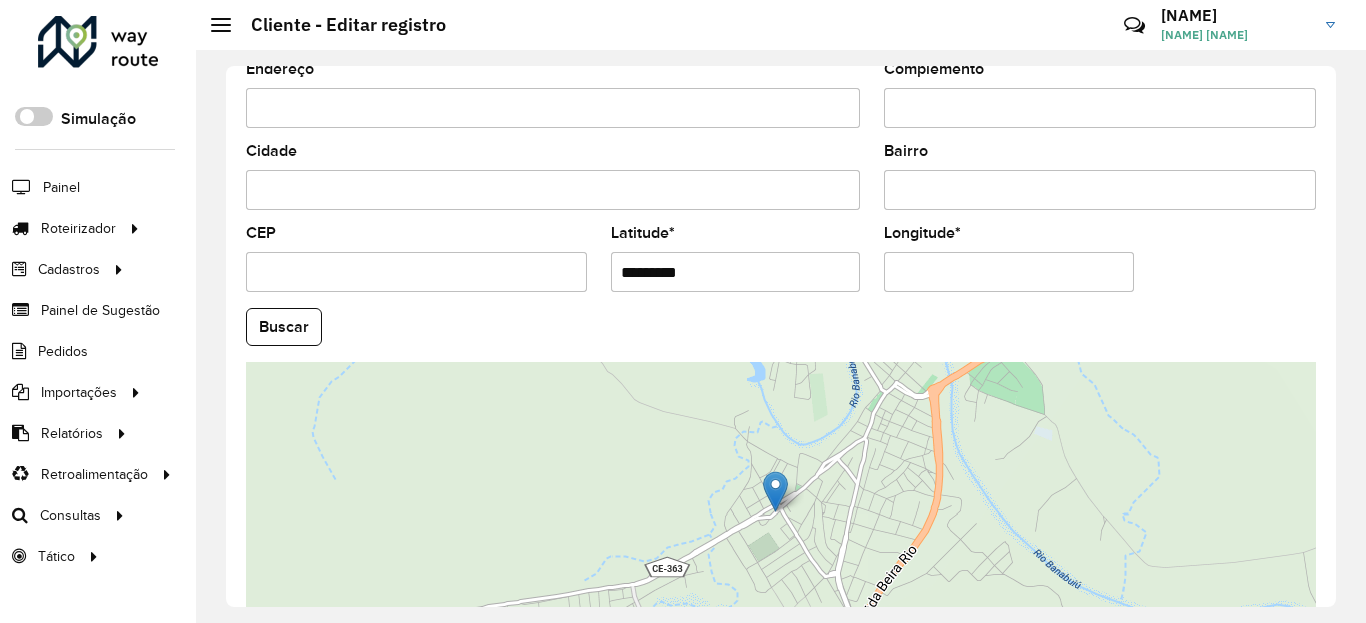 type on "*********" 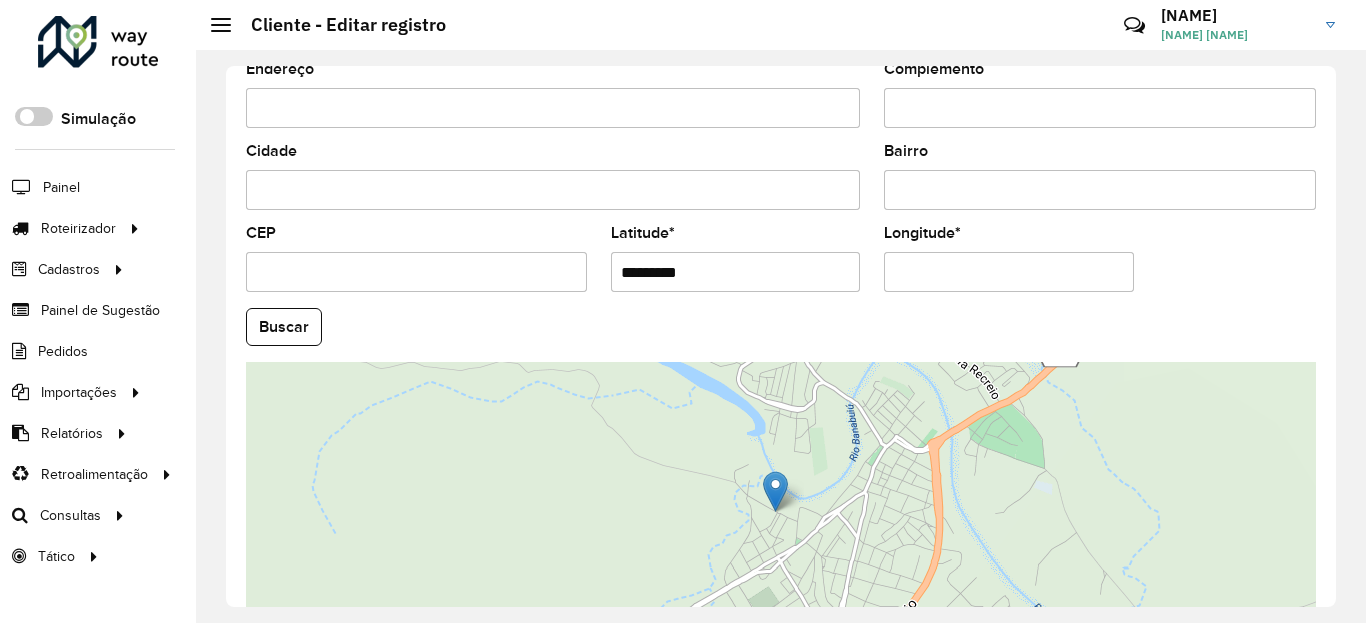 click on "Longitude  *" at bounding box center [1009, 272] 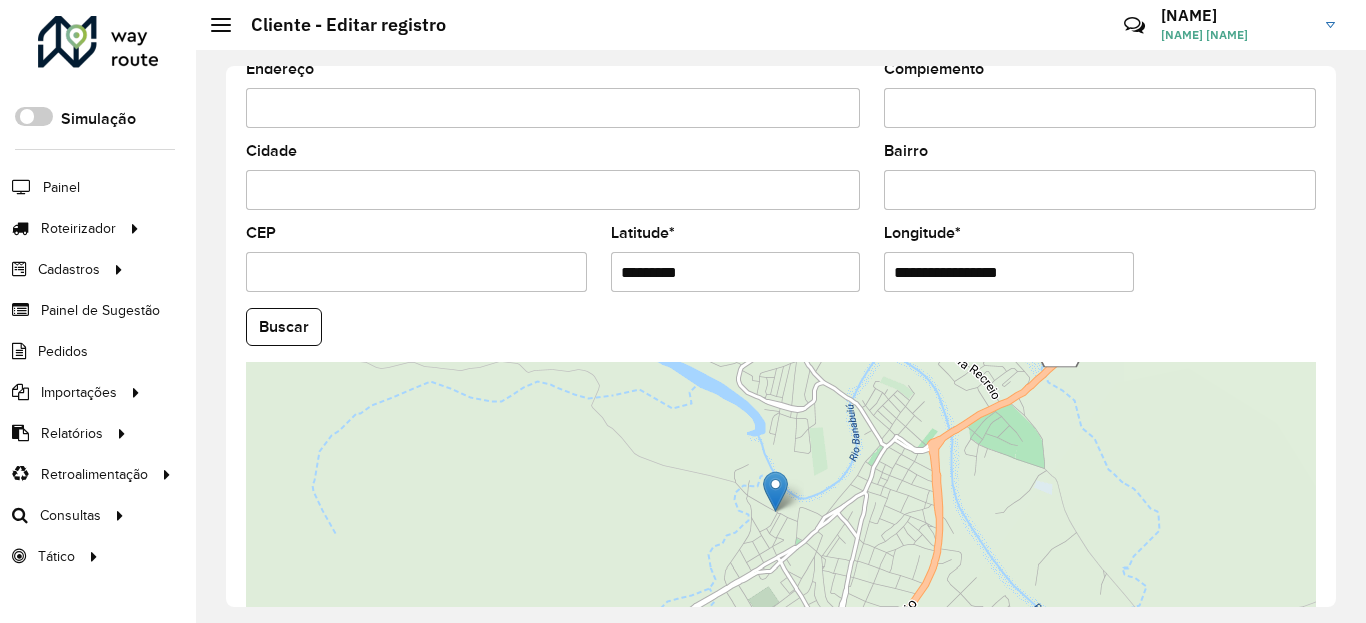 paste 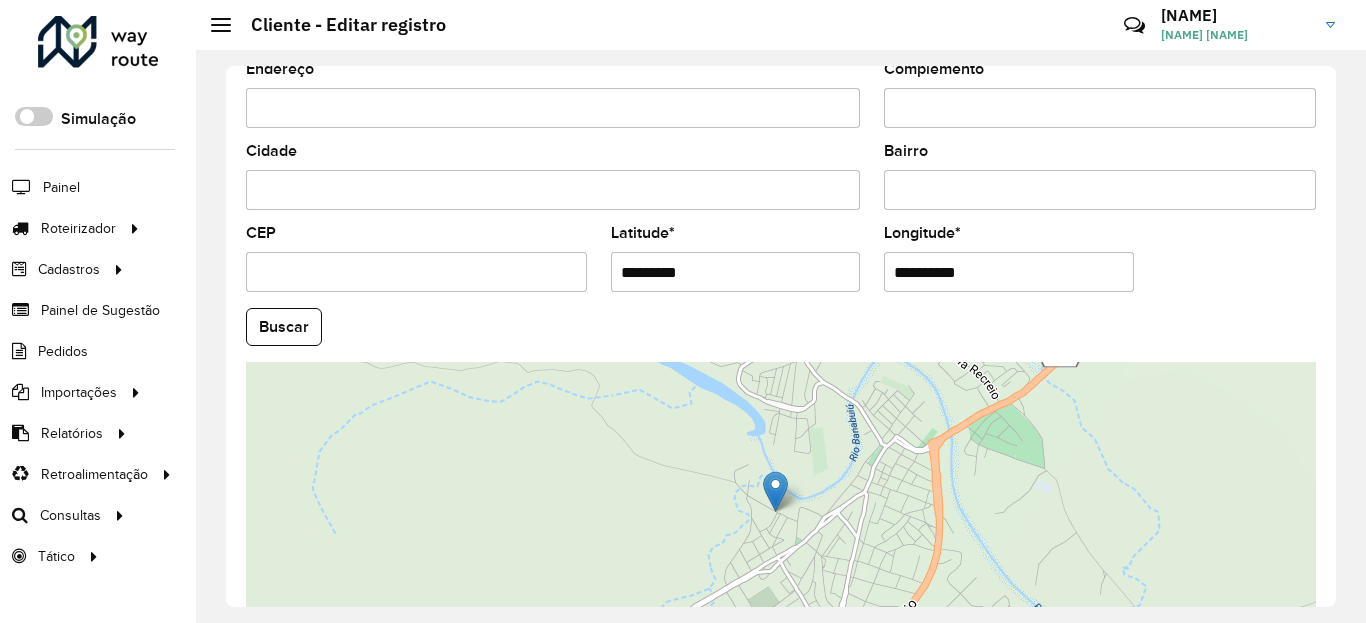 type on "**********" 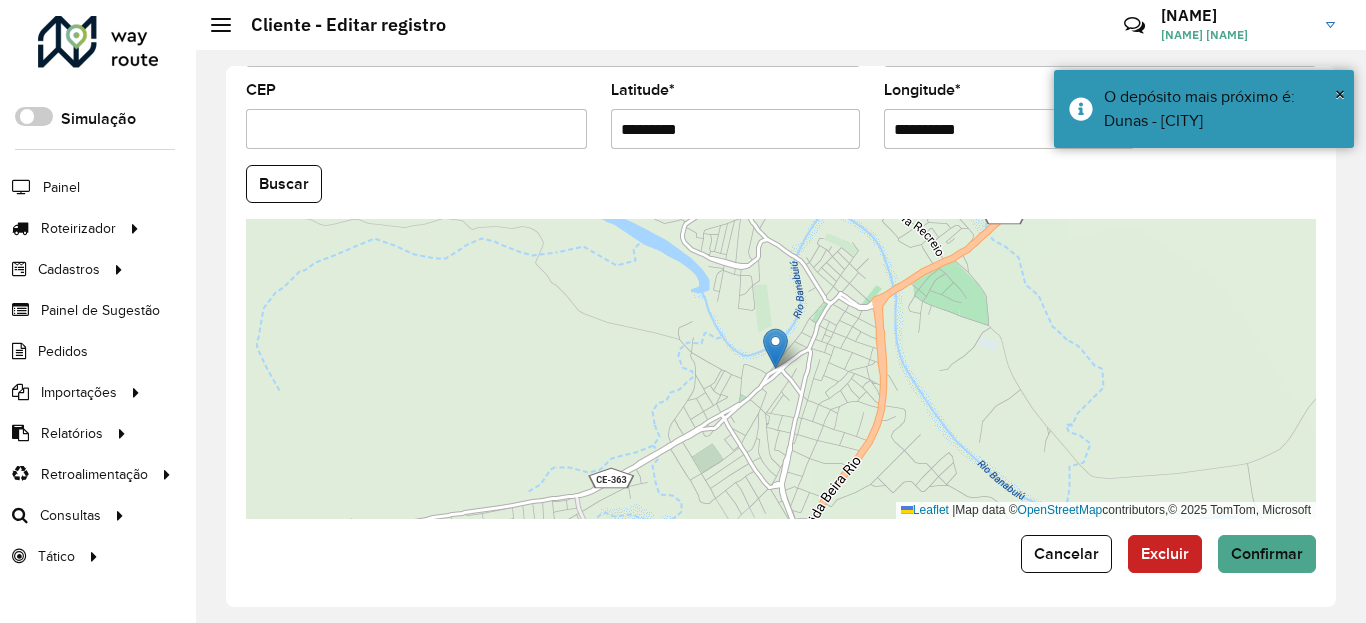 scroll, scrollTop: 865, scrollLeft: 0, axis: vertical 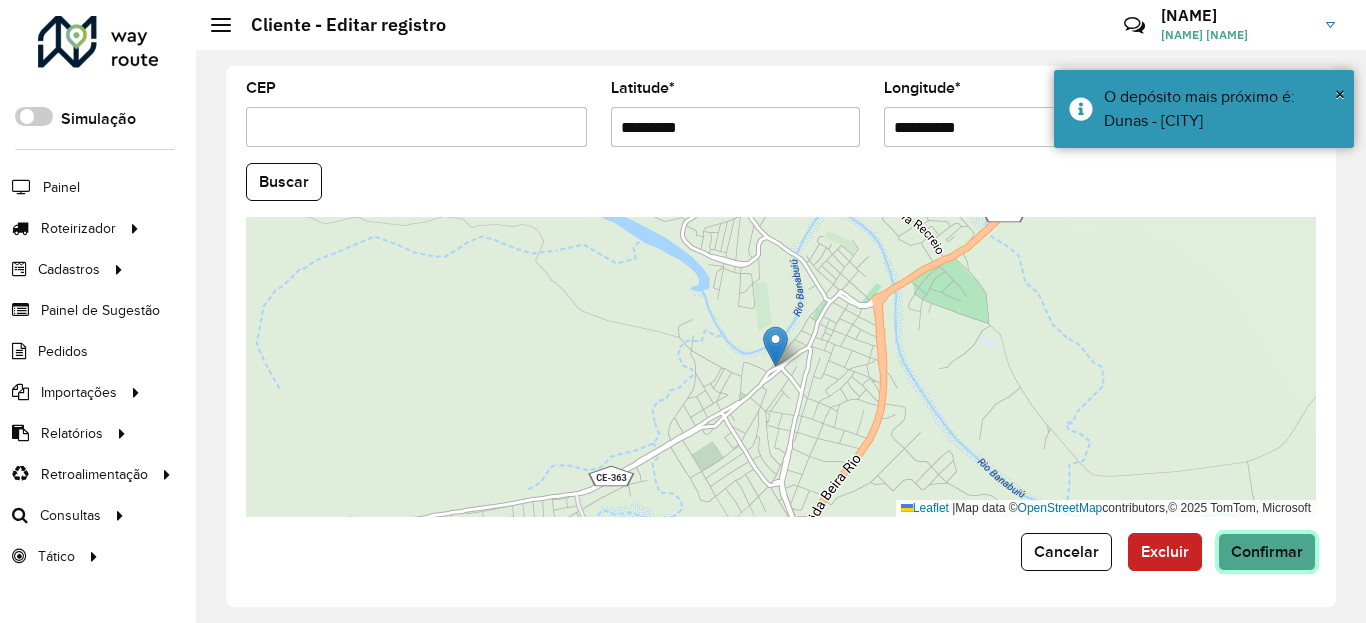 click on "Confirmar" 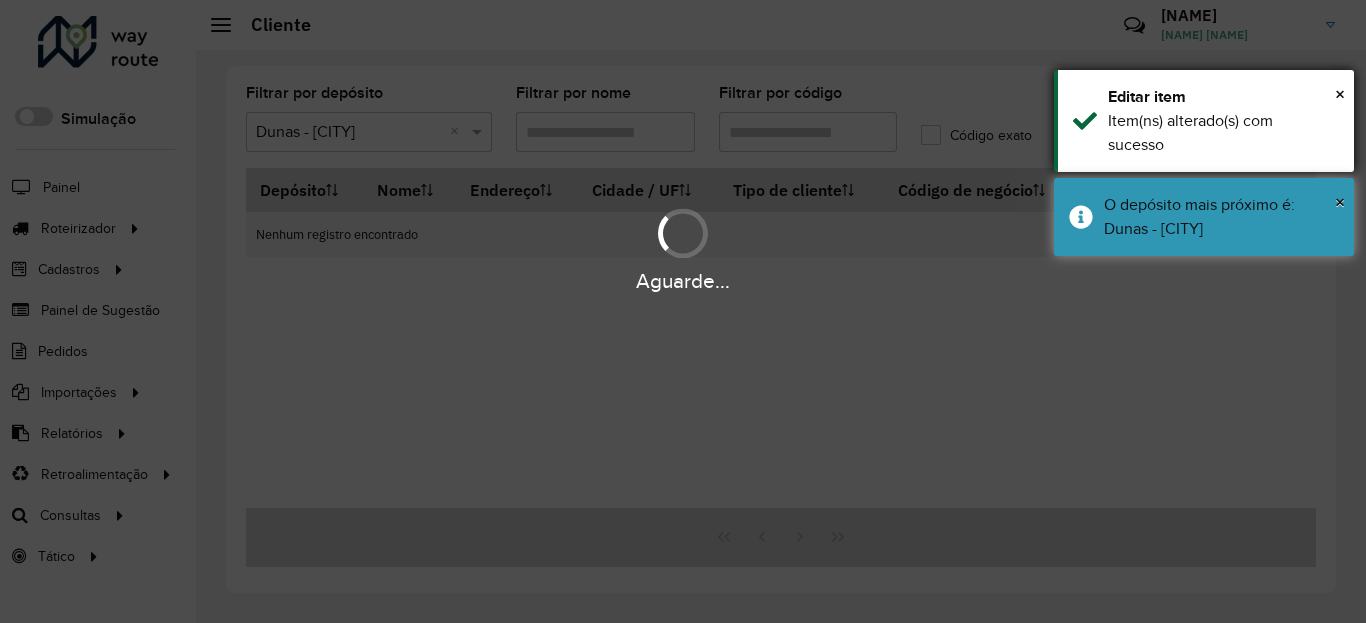 drag, startPoint x: 1221, startPoint y: 223, endPoint x: 1211, endPoint y: 103, distance: 120.41595 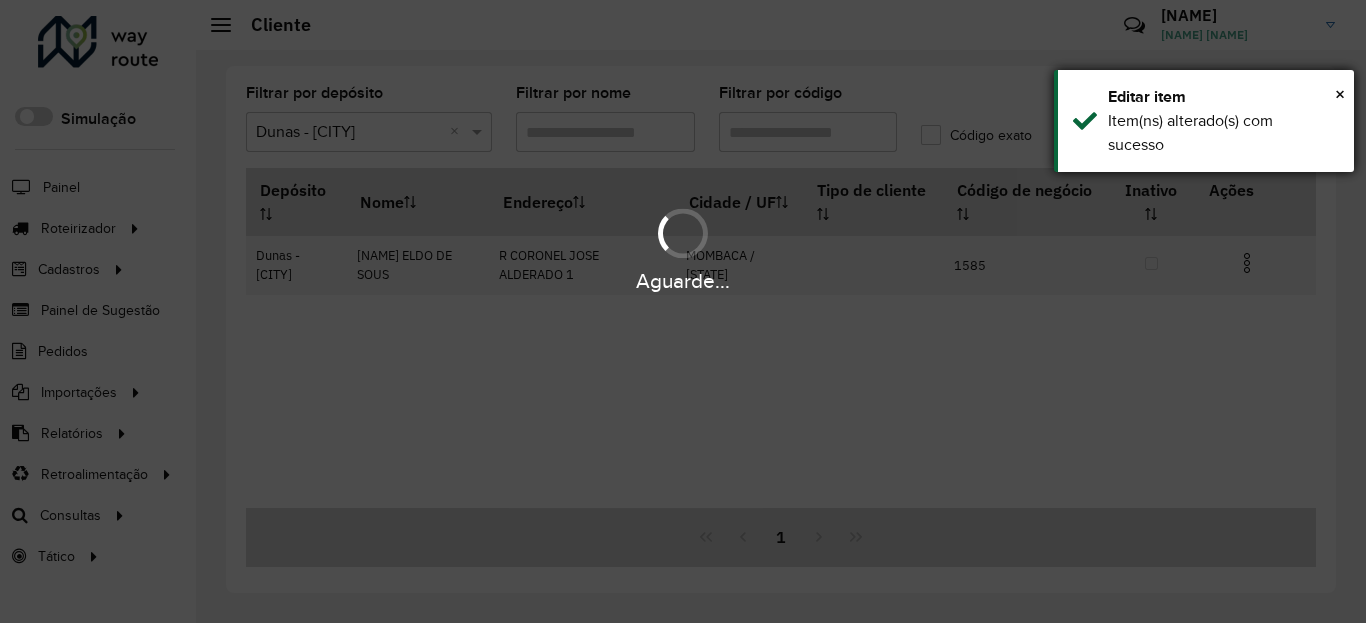 drag, startPoint x: 1210, startPoint y: 102, endPoint x: 1218, endPoint y: 161, distance: 59.5399 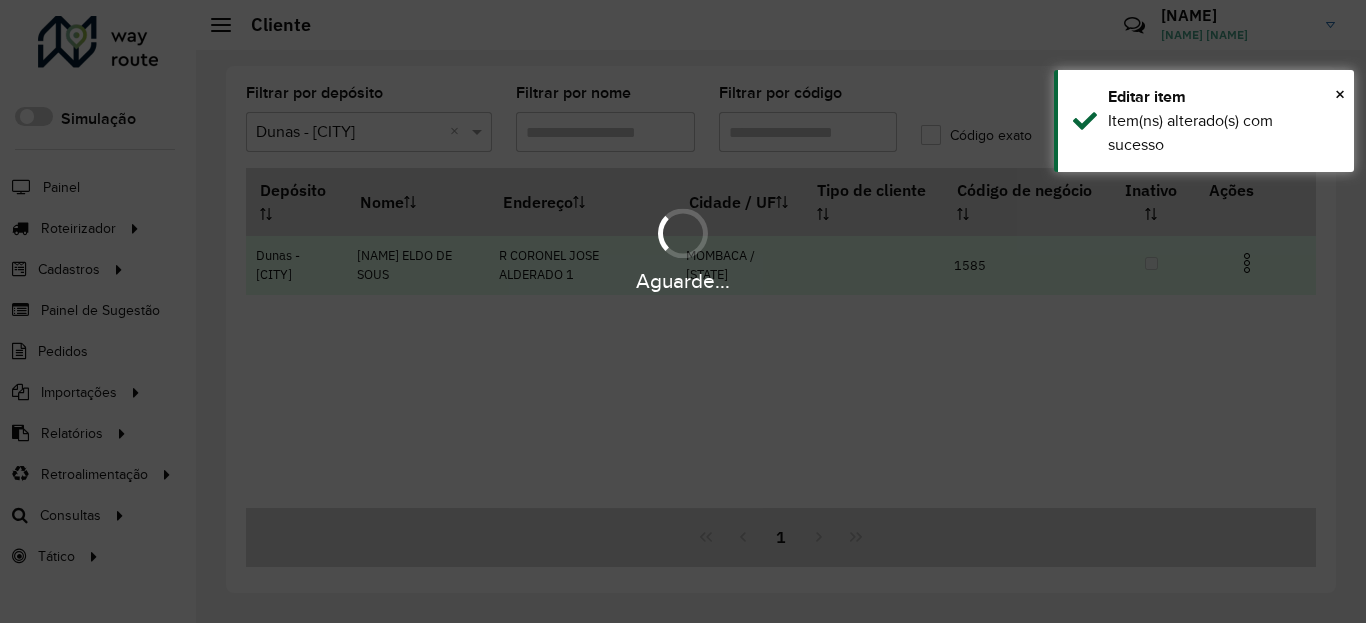 click at bounding box center [1247, 263] 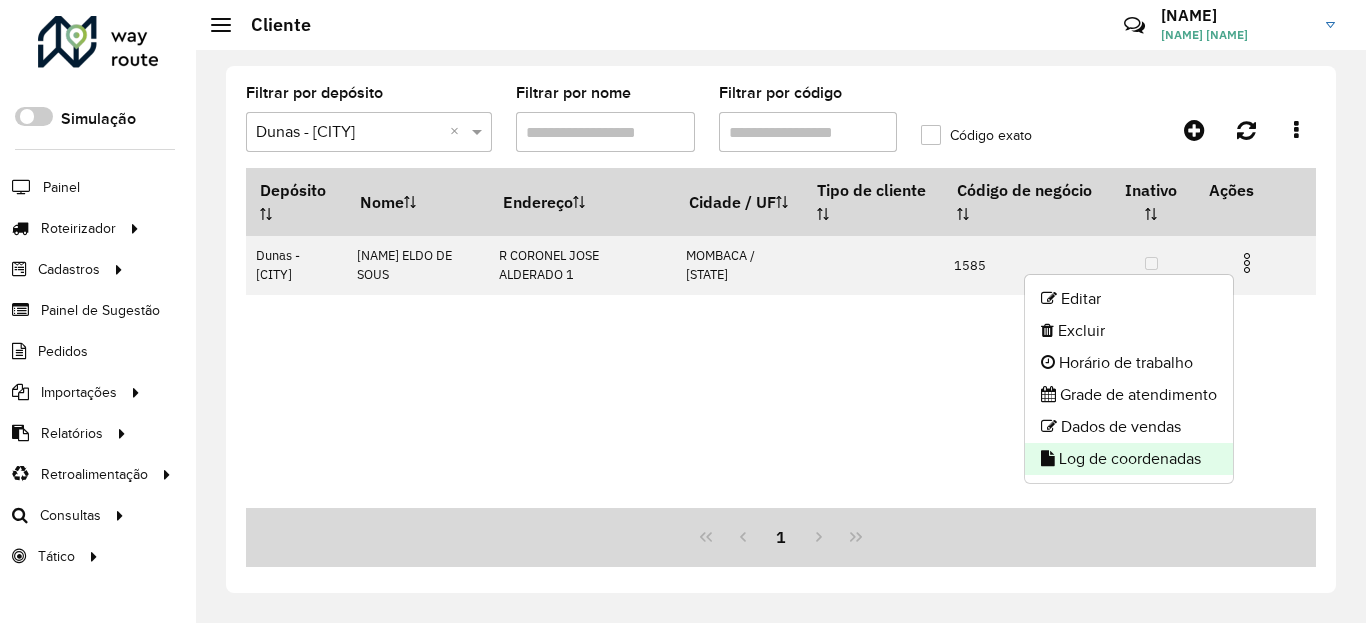 click on "Log de coordenadas" 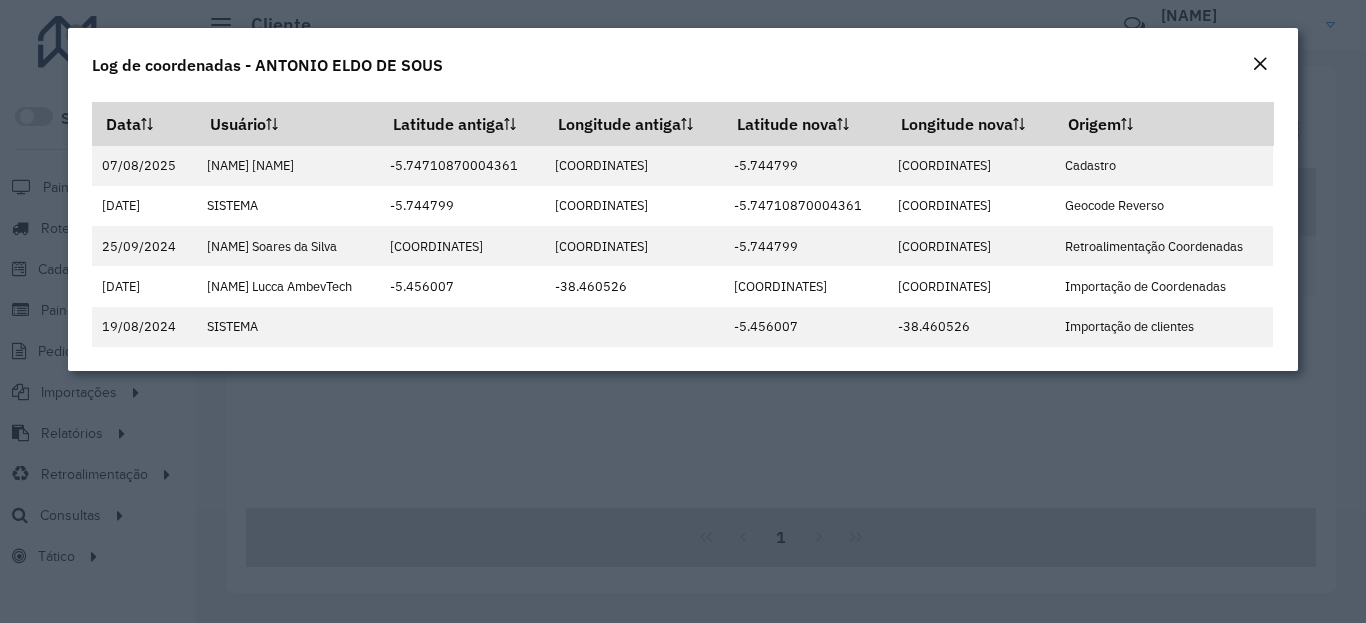 click 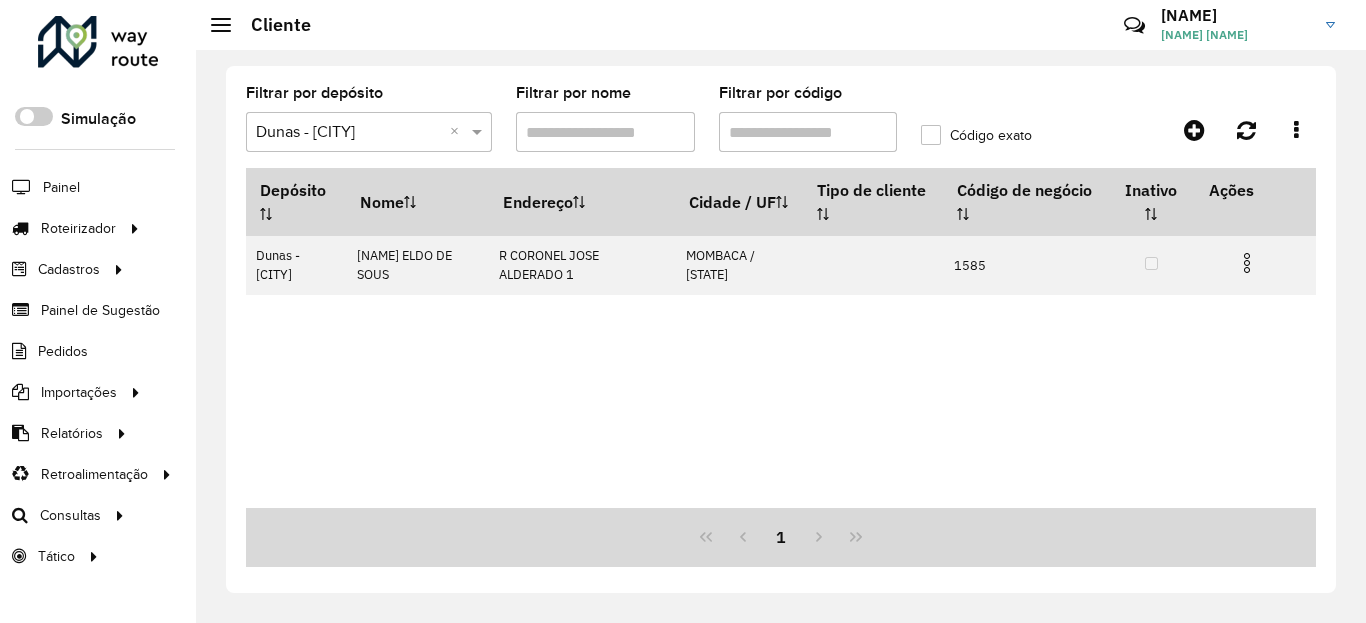click on "Filtrar por código" at bounding box center (808, 132) 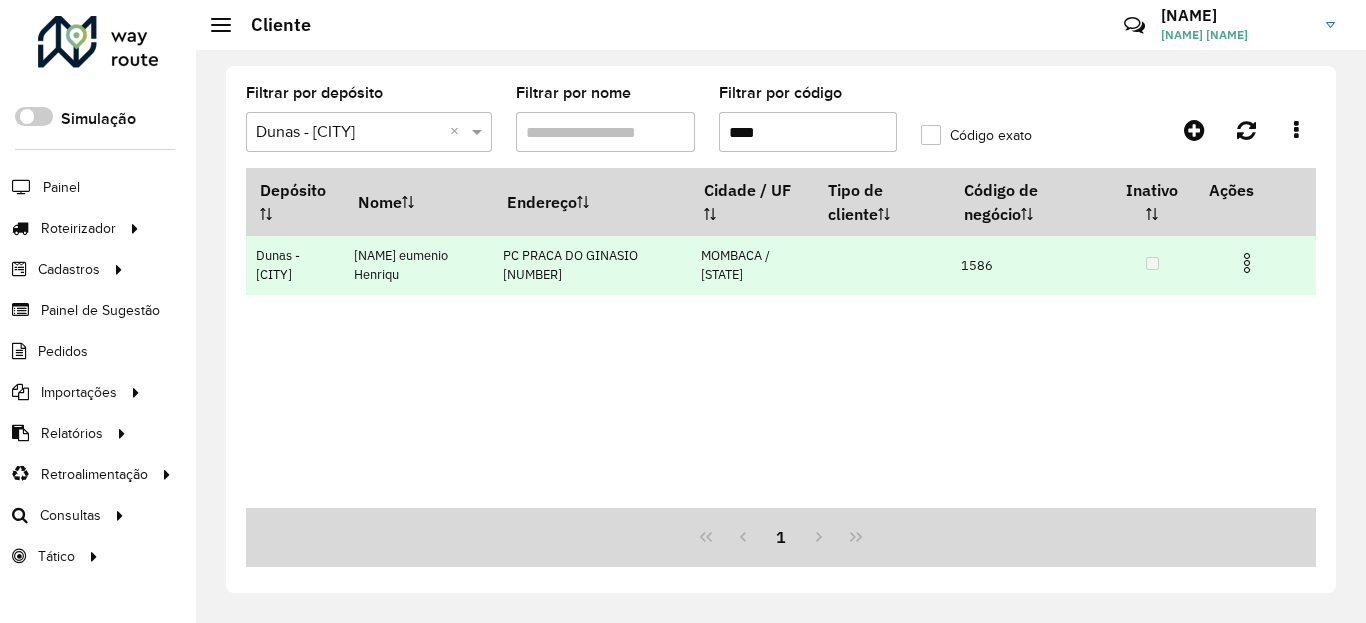 click at bounding box center [1247, 260] 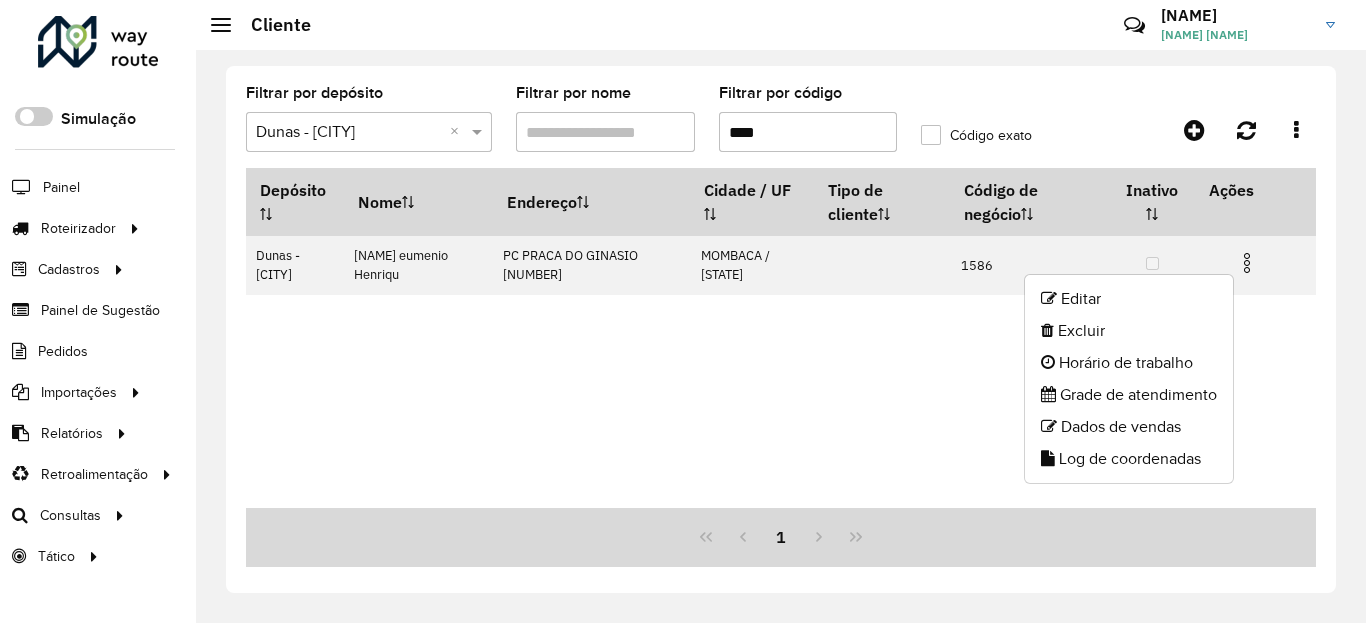 click on "Log de coordenadas" 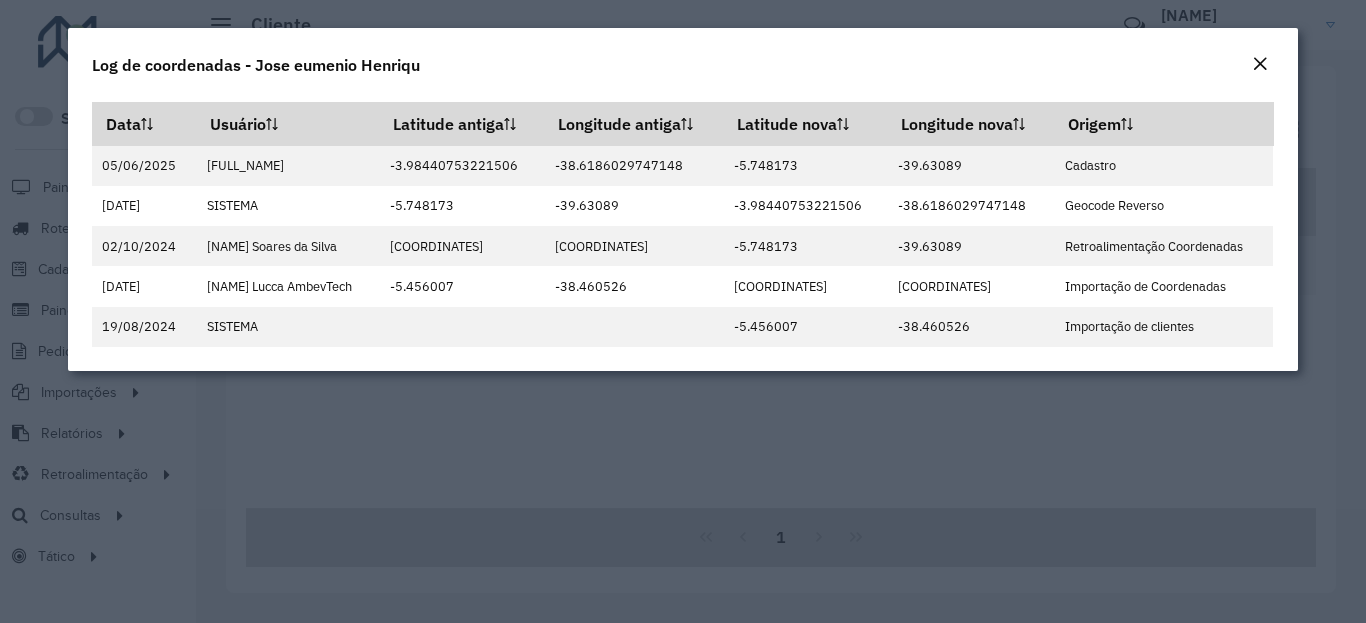 click 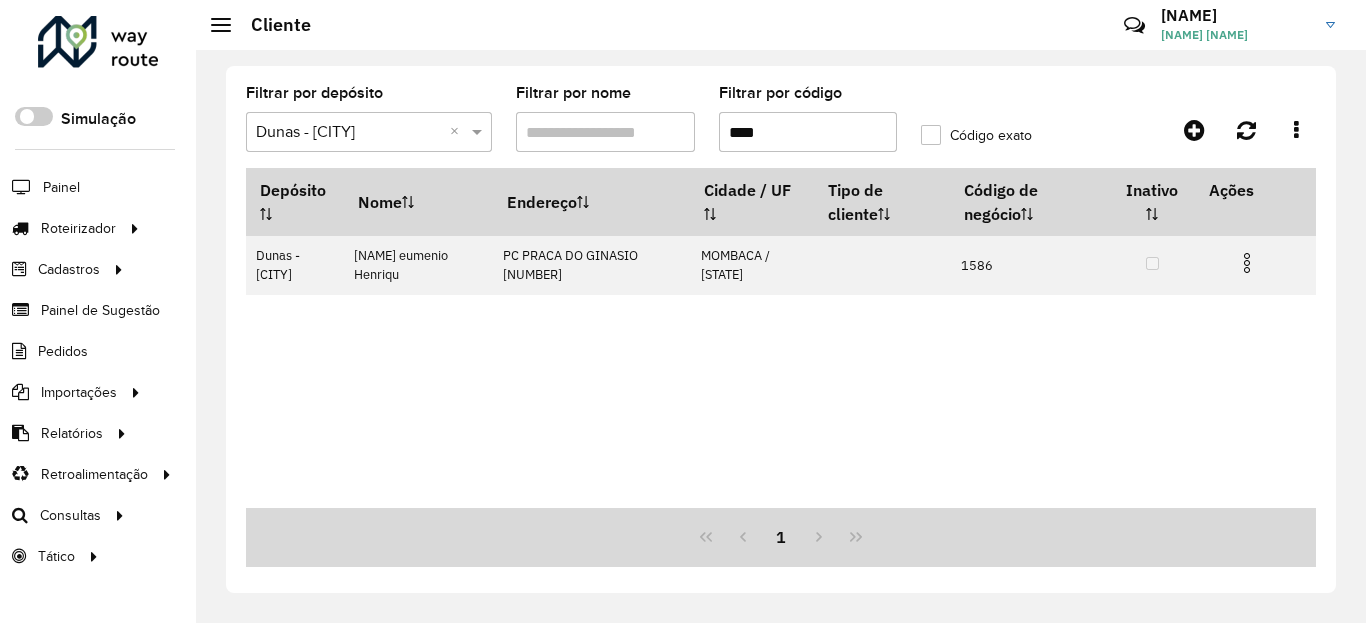 click on "****" at bounding box center [808, 132] 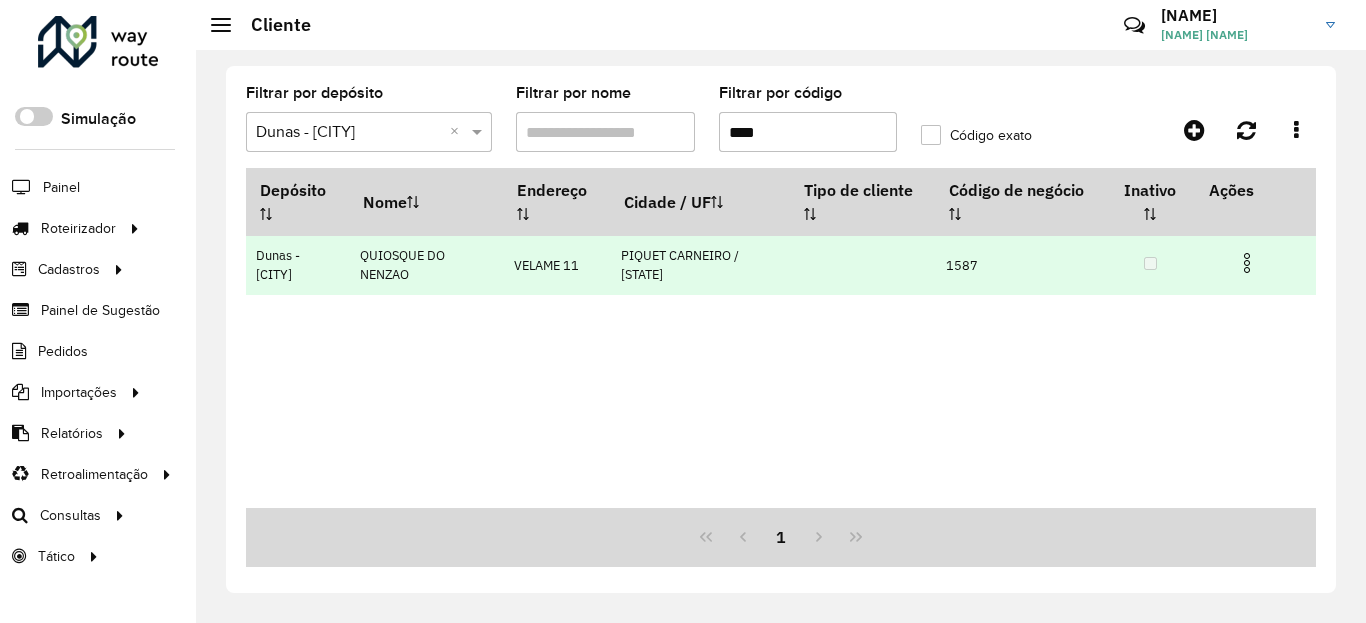click at bounding box center (1247, 263) 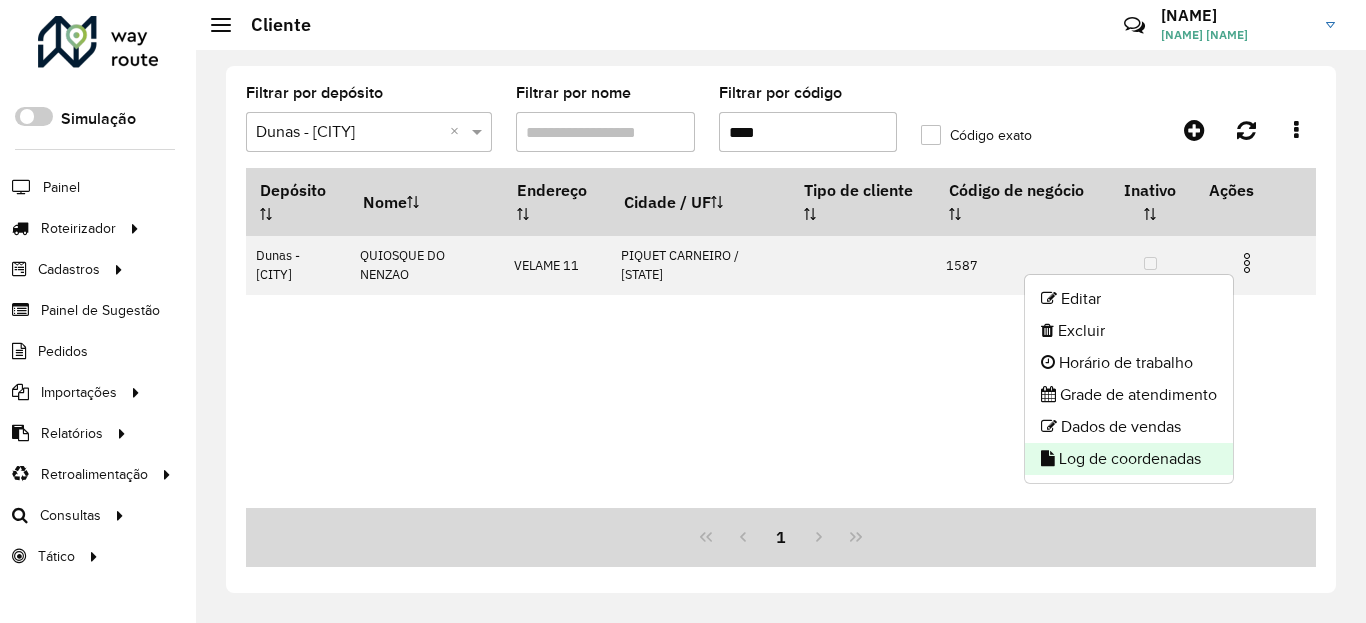 click on "Log de coordenadas" 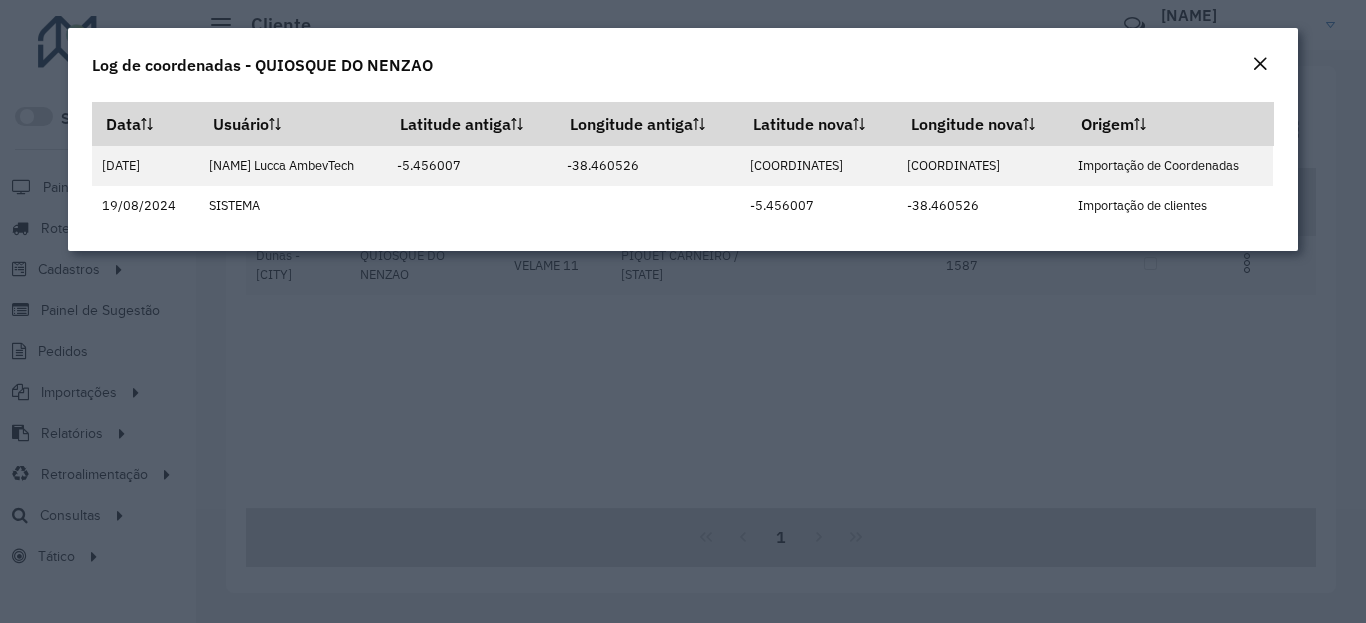 click 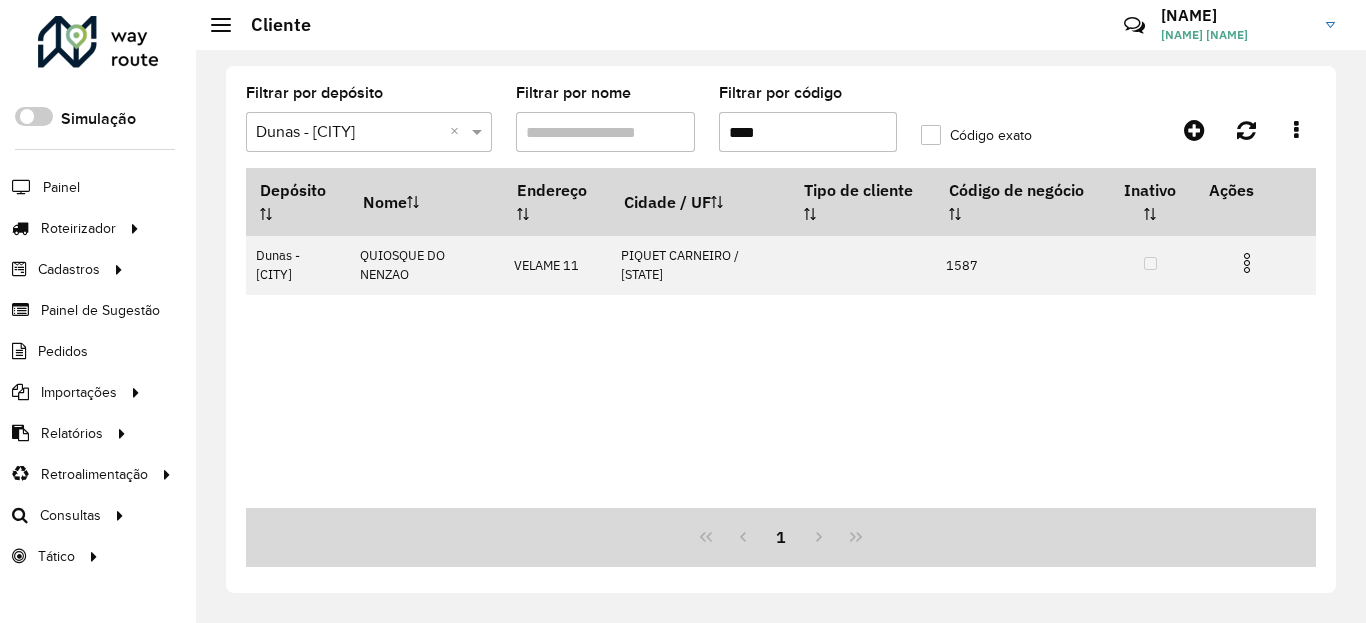 click on "****" at bounding box center [808, 132] 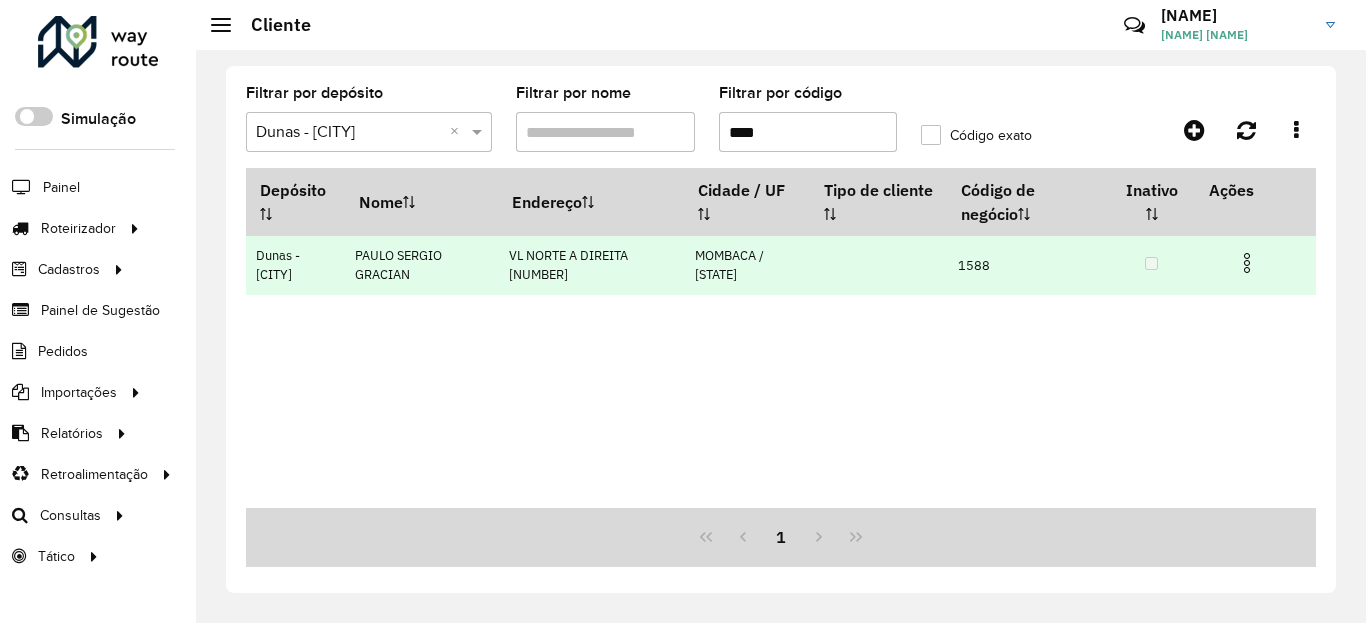 type on "****" 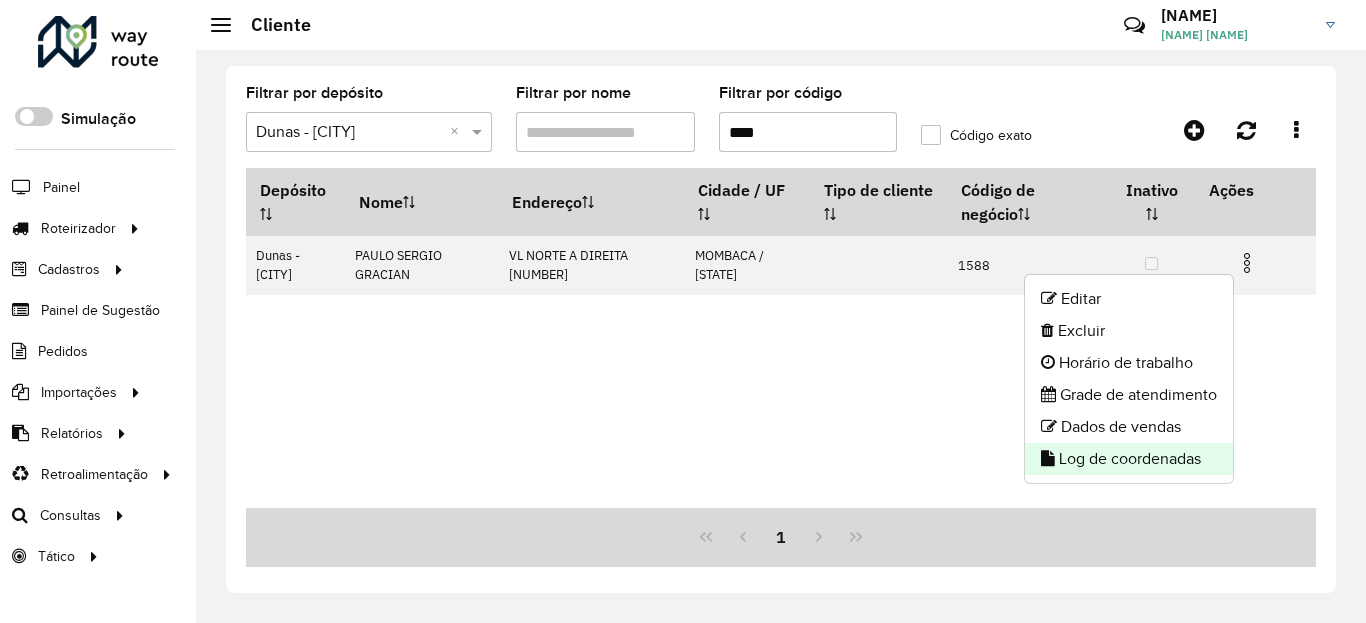 click on "Log de coordenadas" 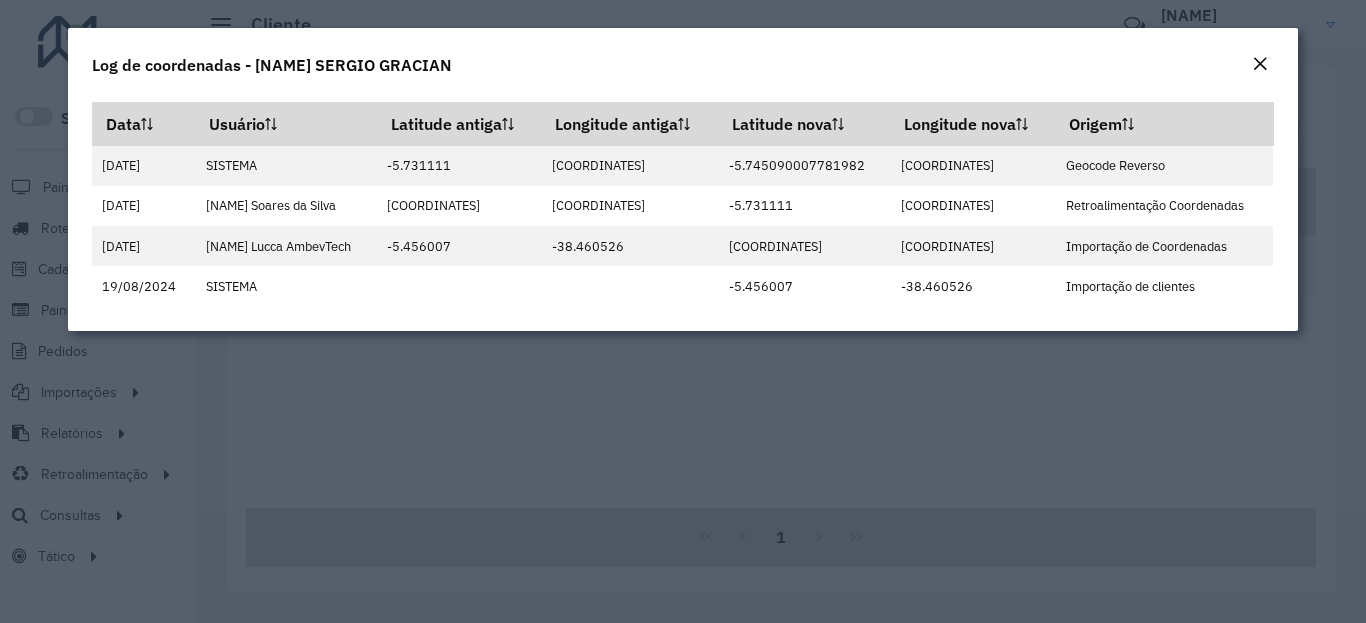 click on "Log de coordenadas - [NAME]" 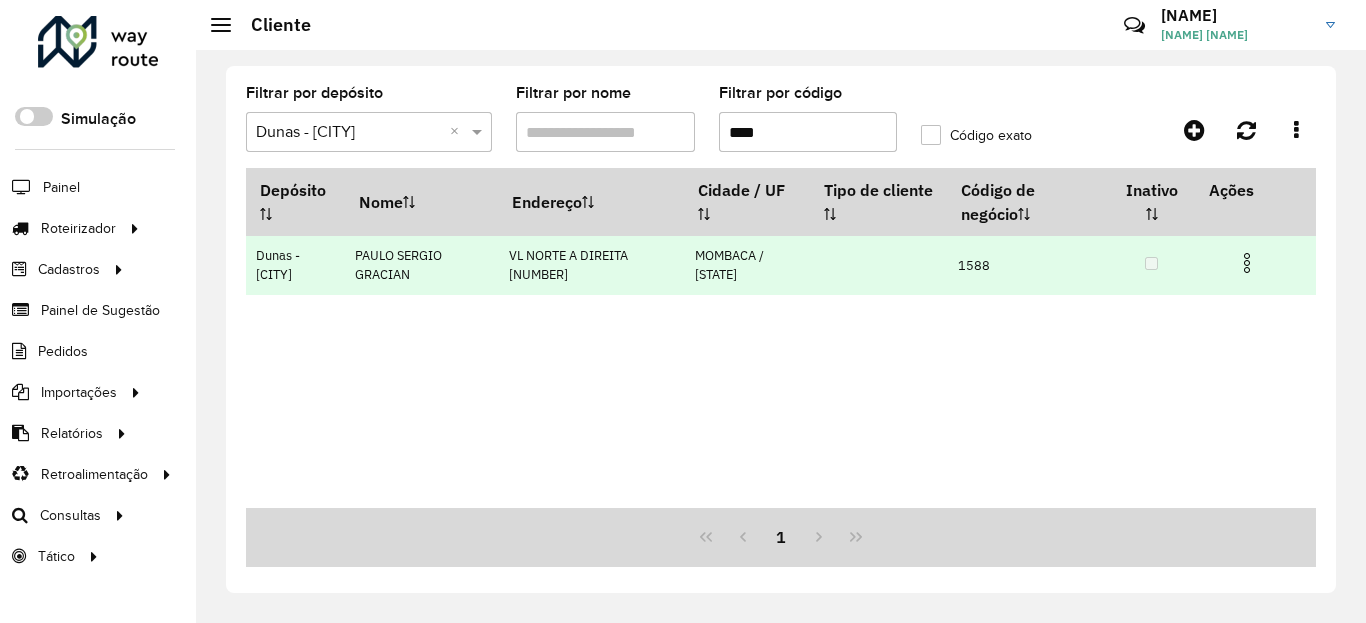 click at bounding box center [1247, 263] 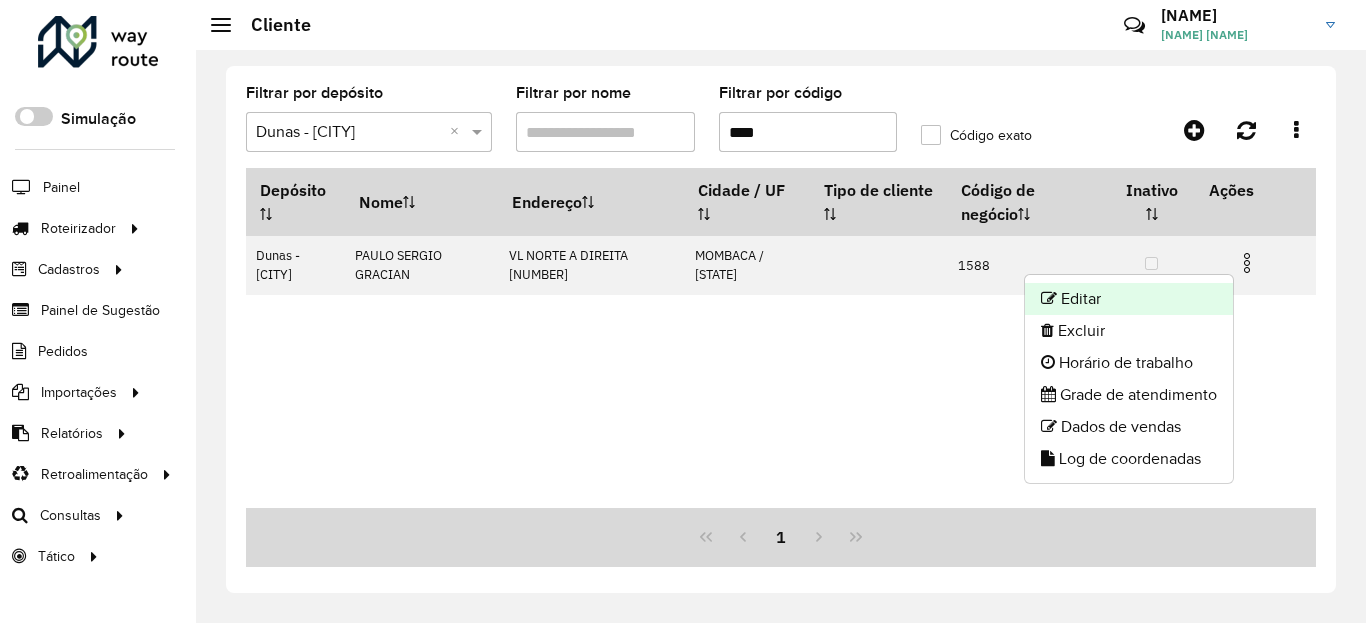 click on "Editar" 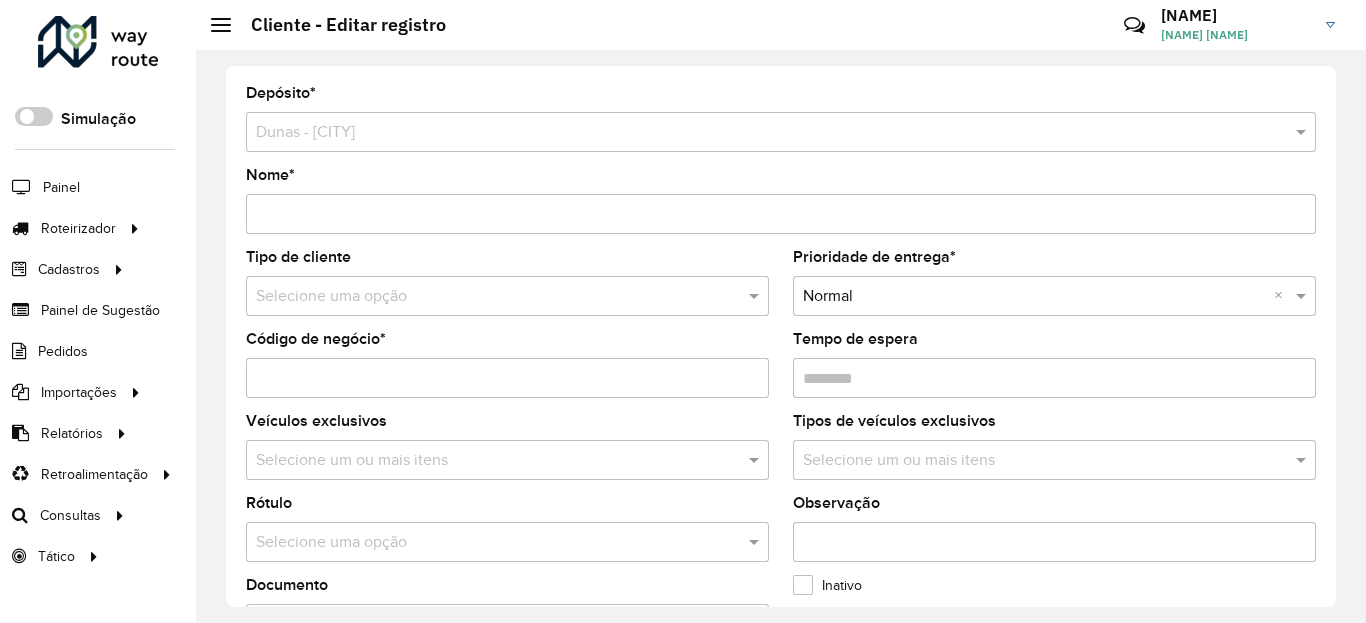 scroll, scrollTop: 600, scrollLeft: 0, axis: vertical 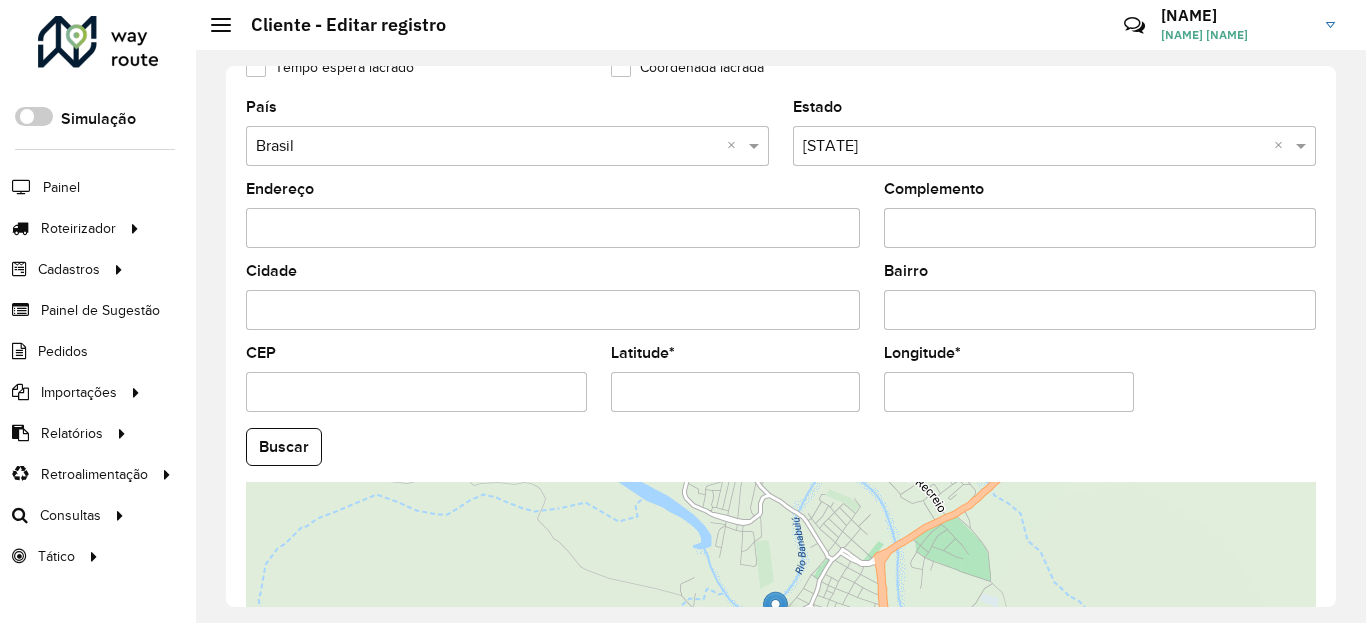 click on "Latitude  *" at bounding box center (736, 392) 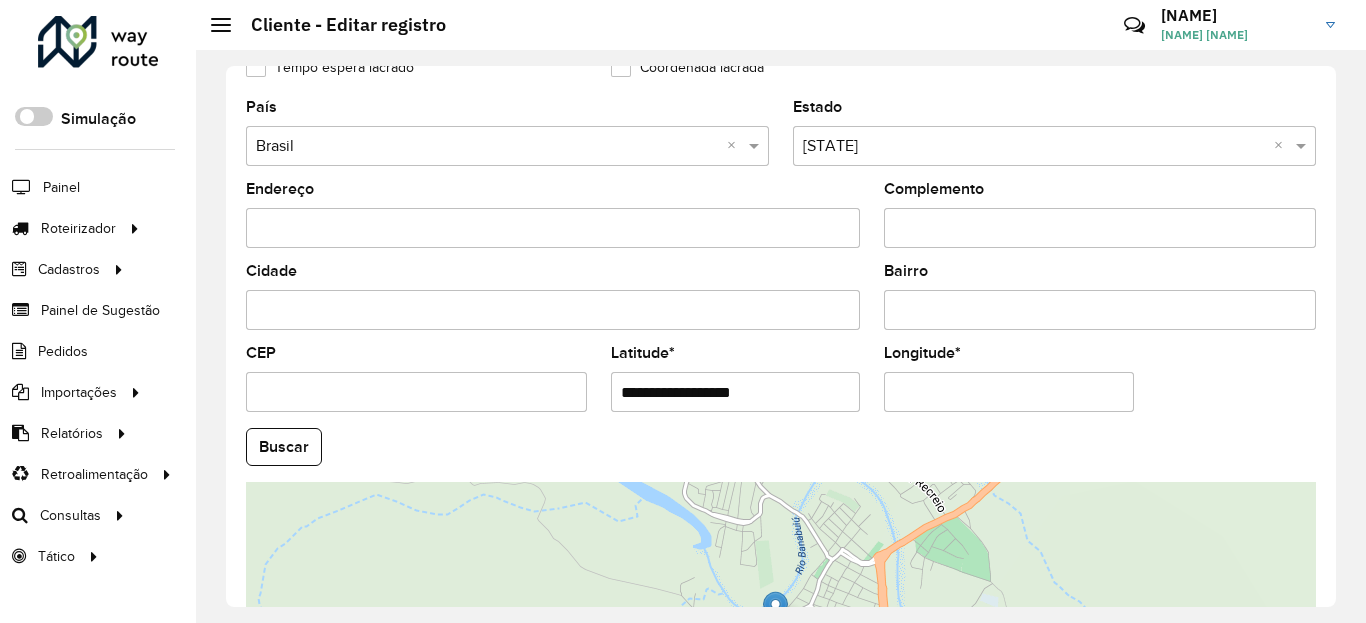 paste 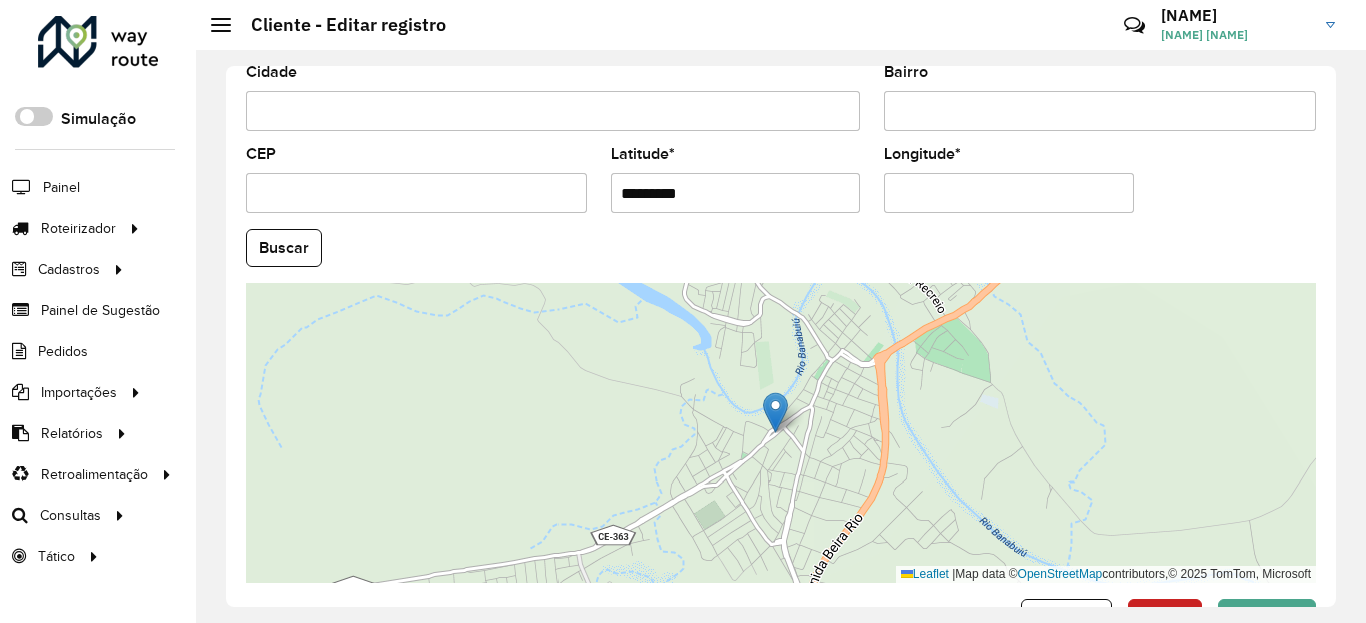 scroll, scrollTop: 840, scrollLeft: 0, axis: vertical 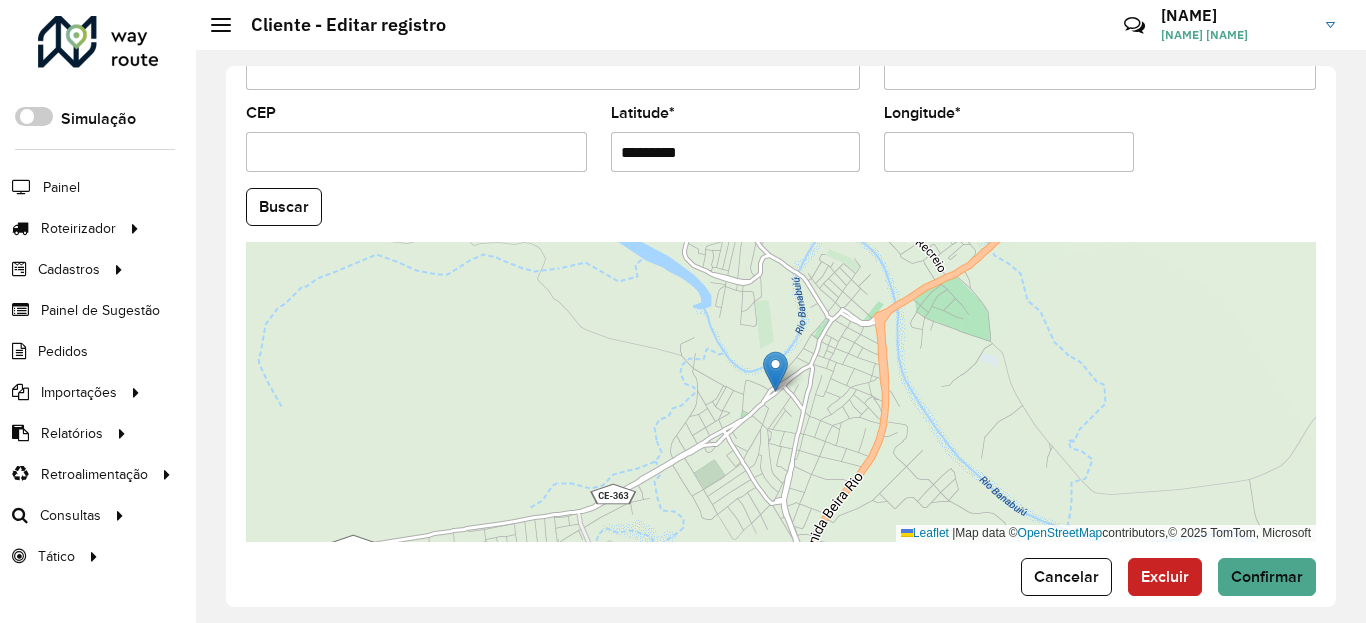 type on "*********" 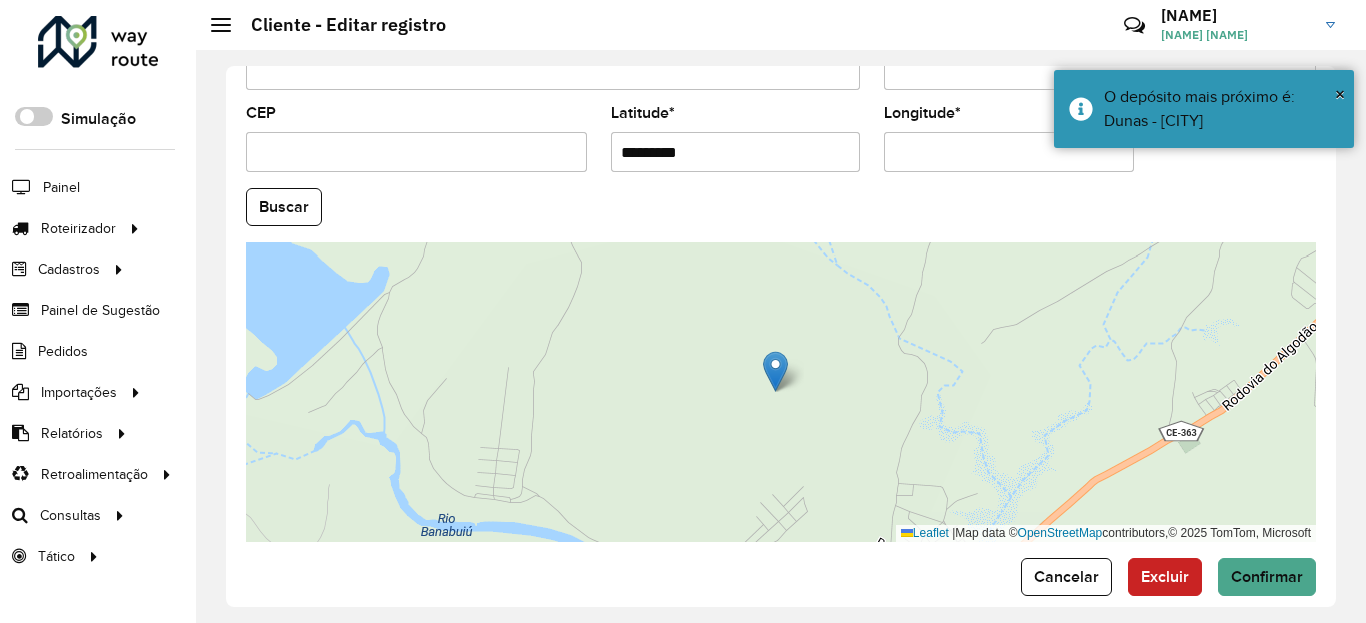 click on "Longitude  *" at bounding box center (1009, 152) 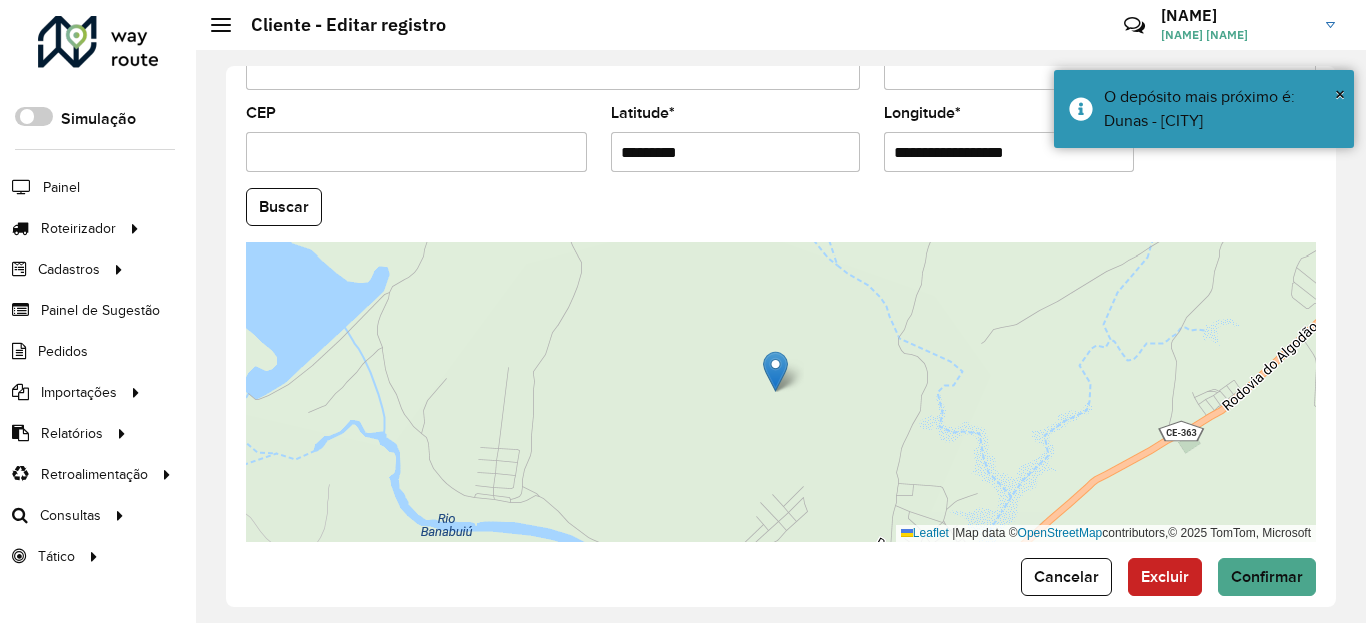 paste 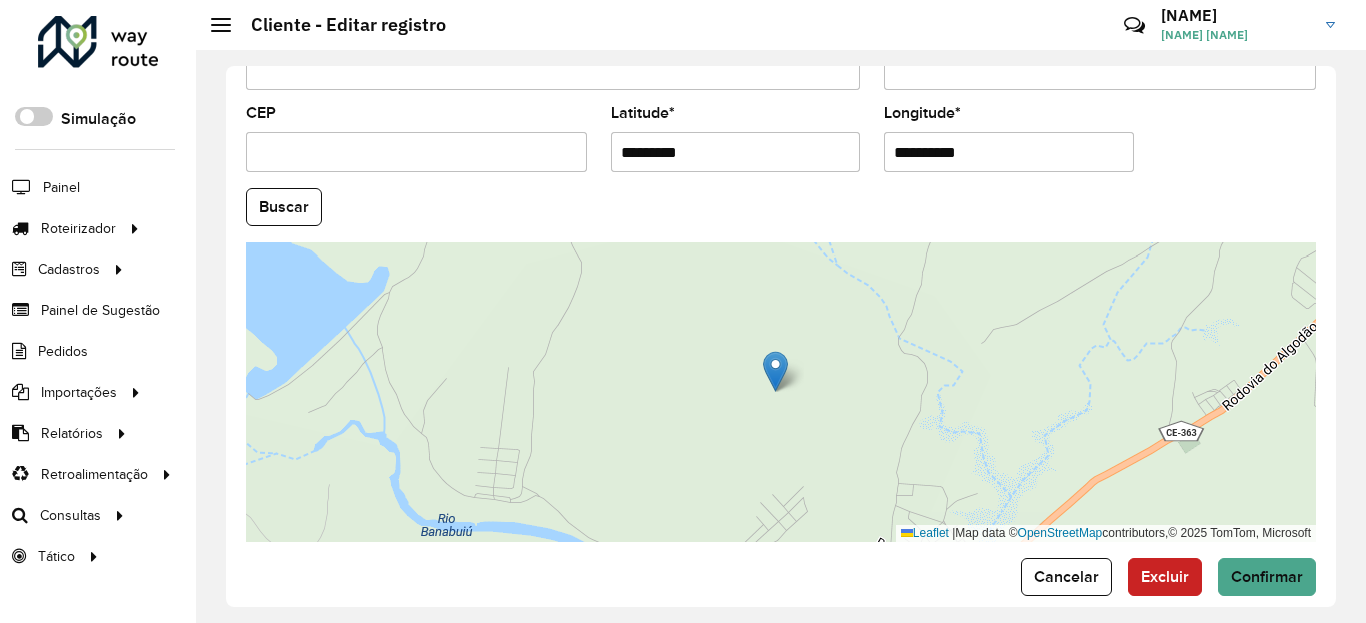 type on "**********" 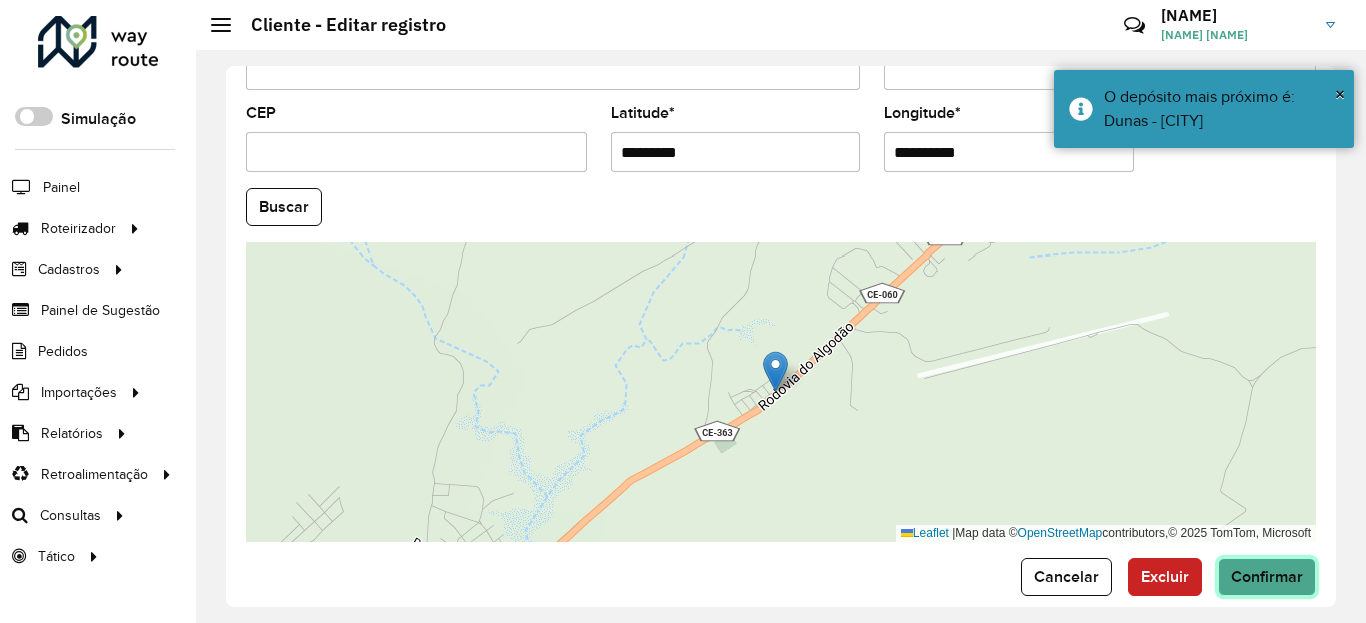 click on "Confirmar" 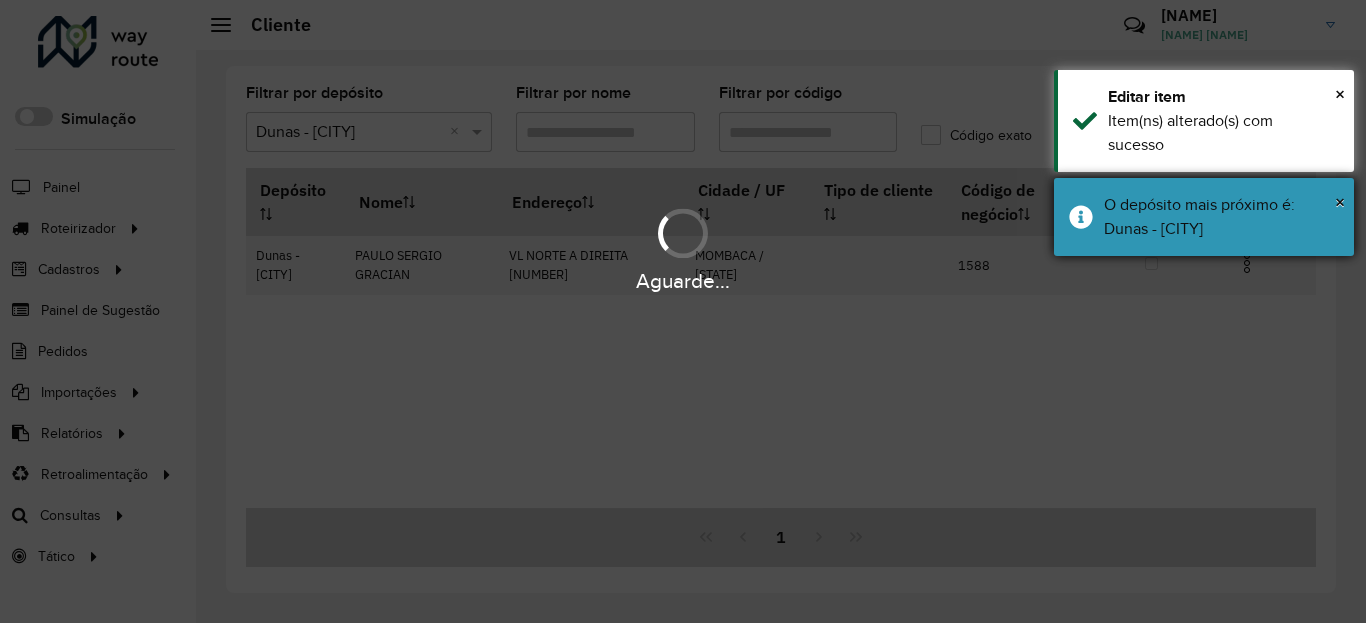 click on "O depósito mais próximo é: Dunas - Quixeramobim" at bounding box center (1221, 217) 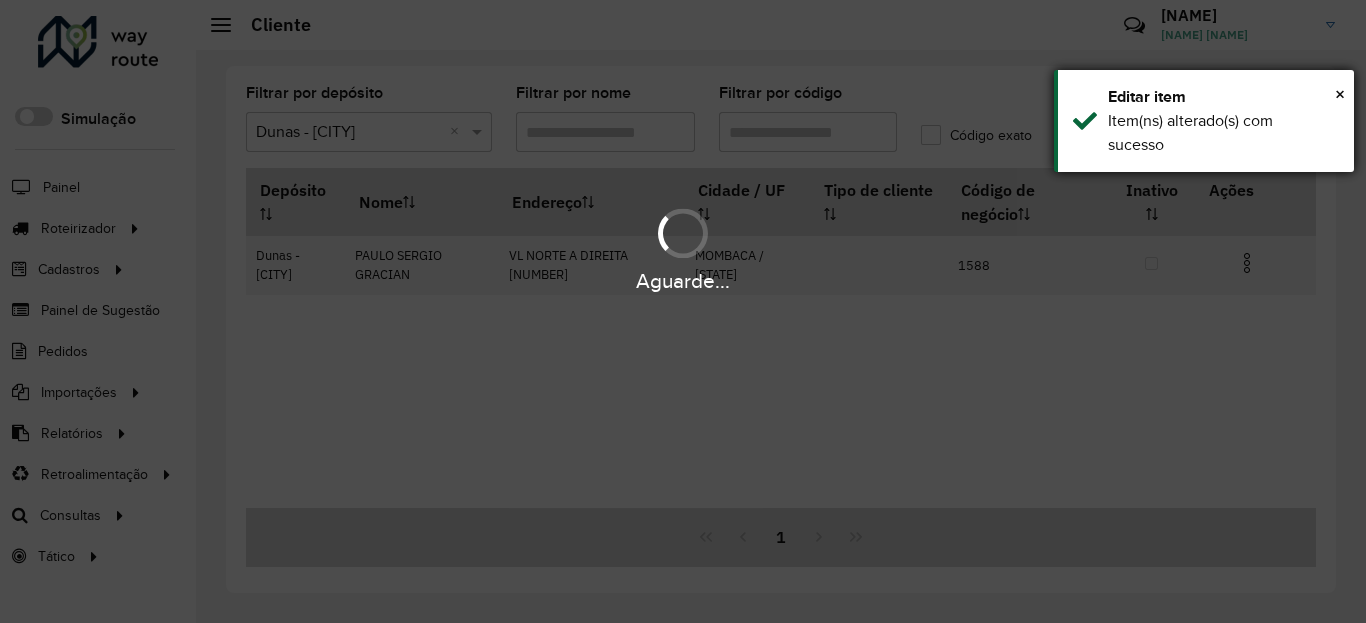 click on "Item(ns) alterado(s) com sucesso" at bounding box center [1223, 133] 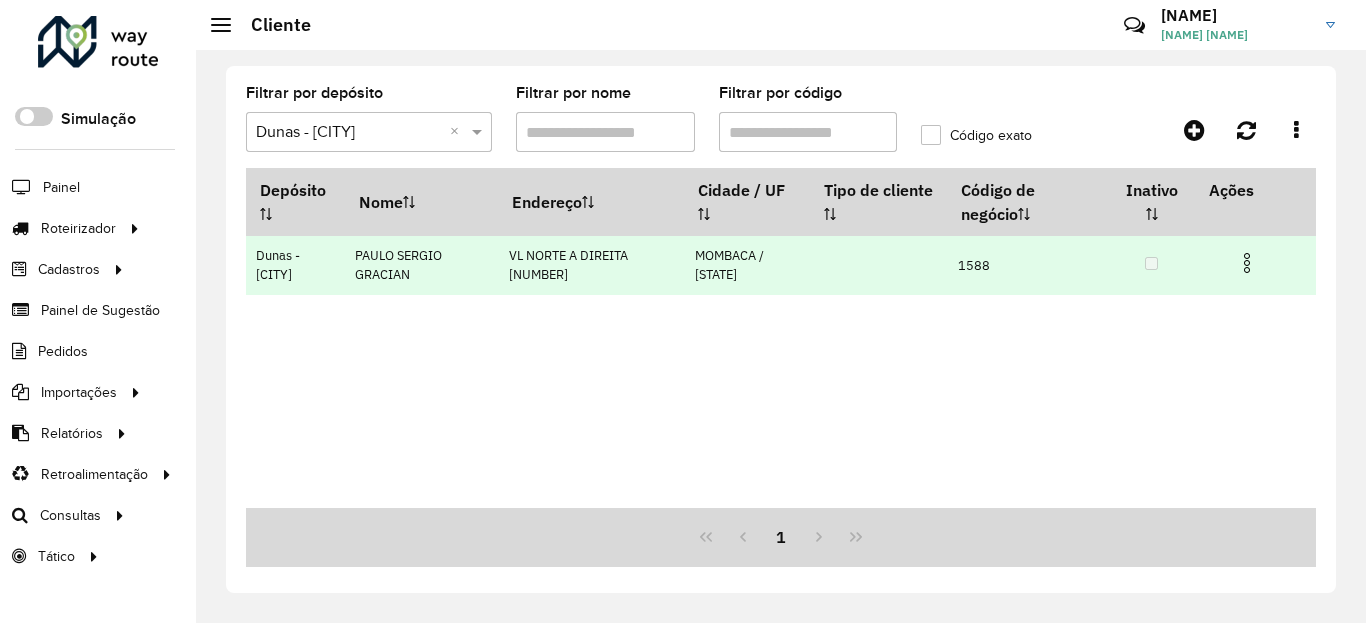 click at bounding box center [1247, 263] 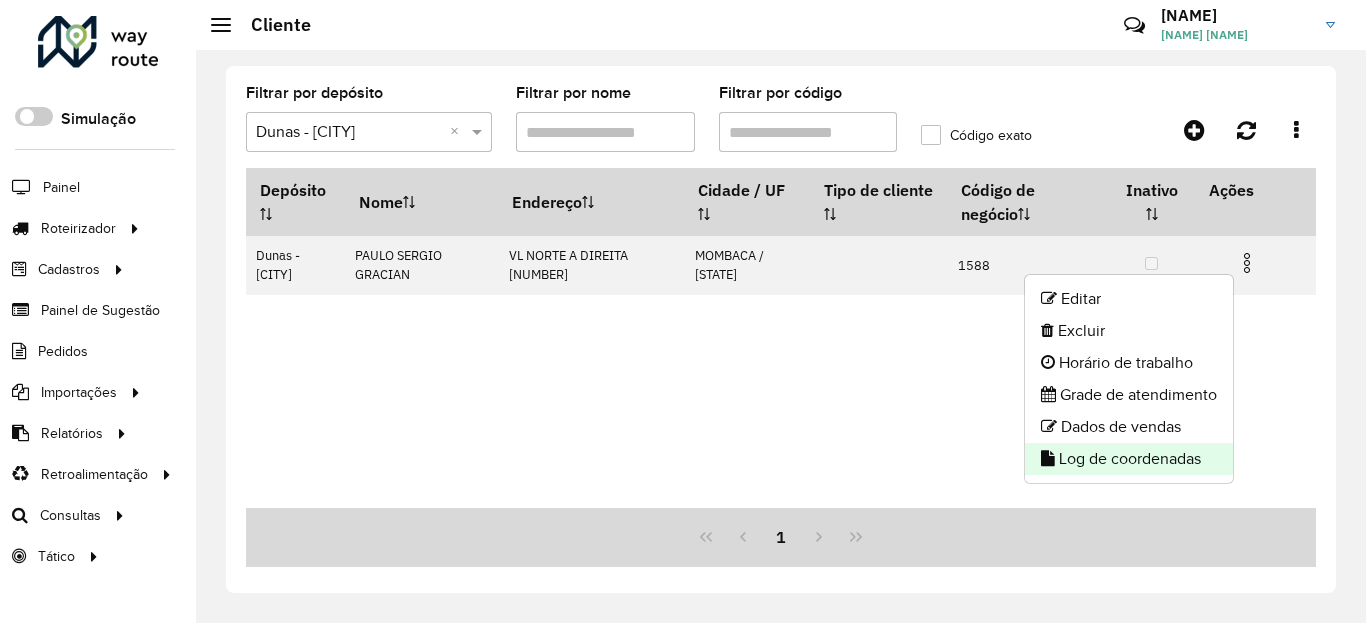 click on "Log de coordenadas" 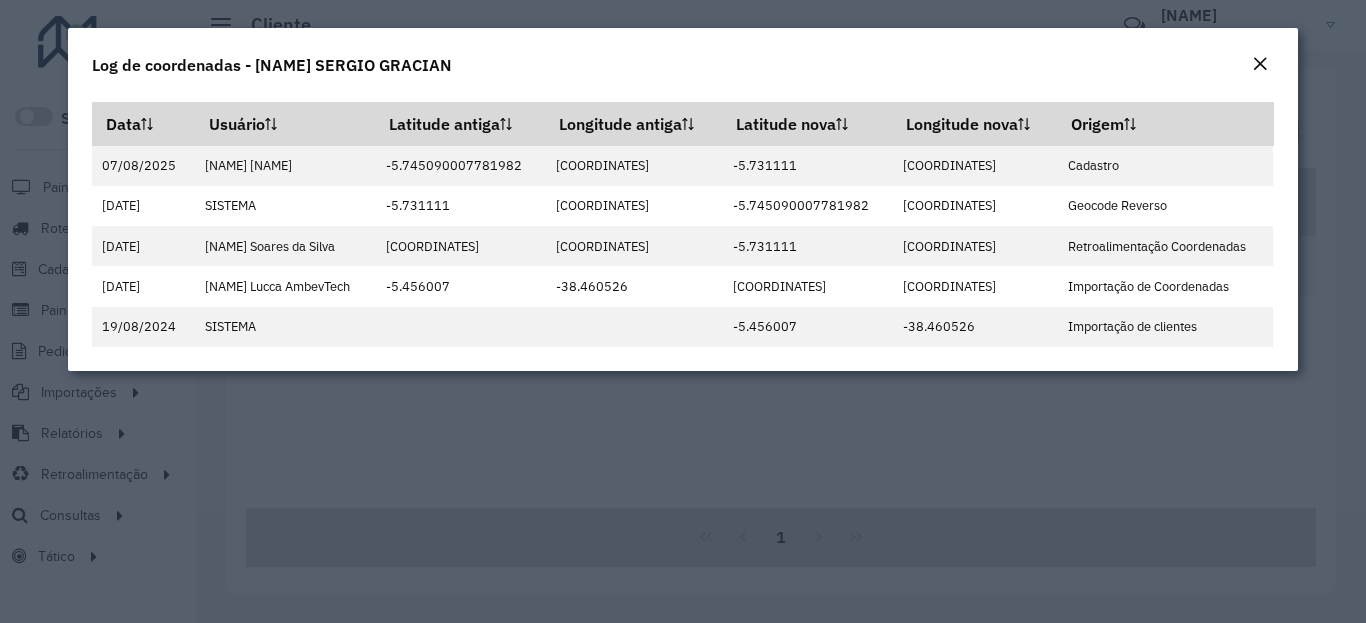 click 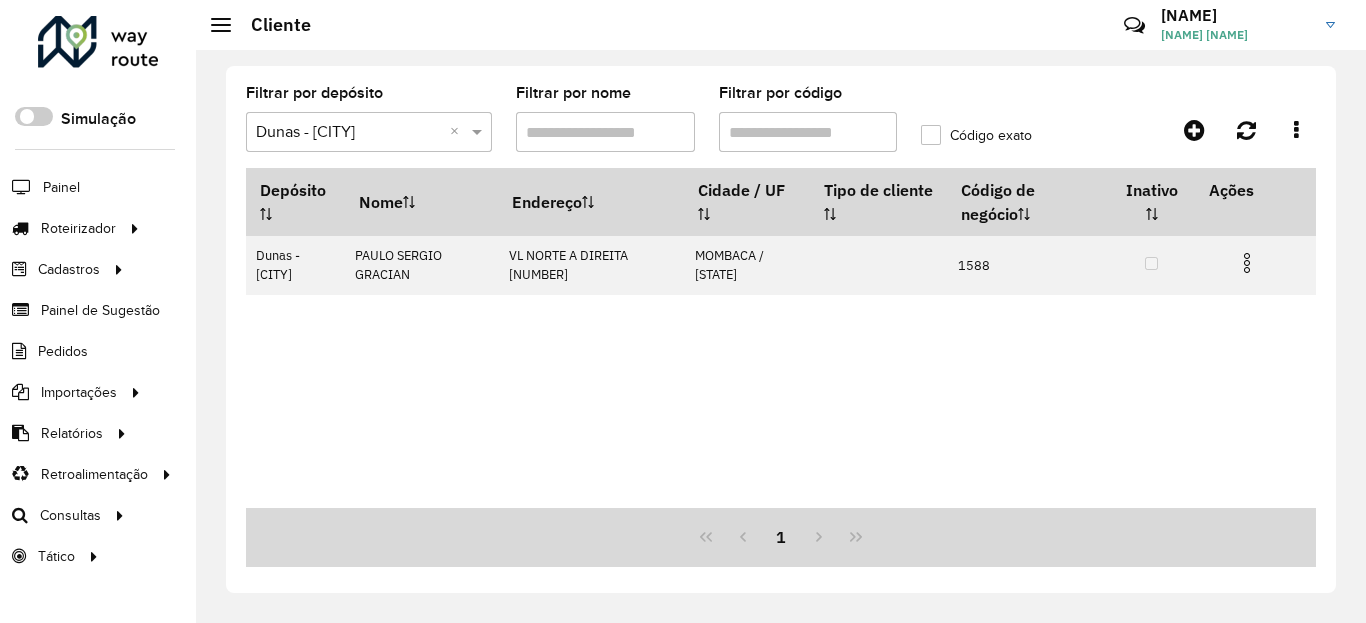 click on "Filtrar por código" at bounding box center (808, 132) 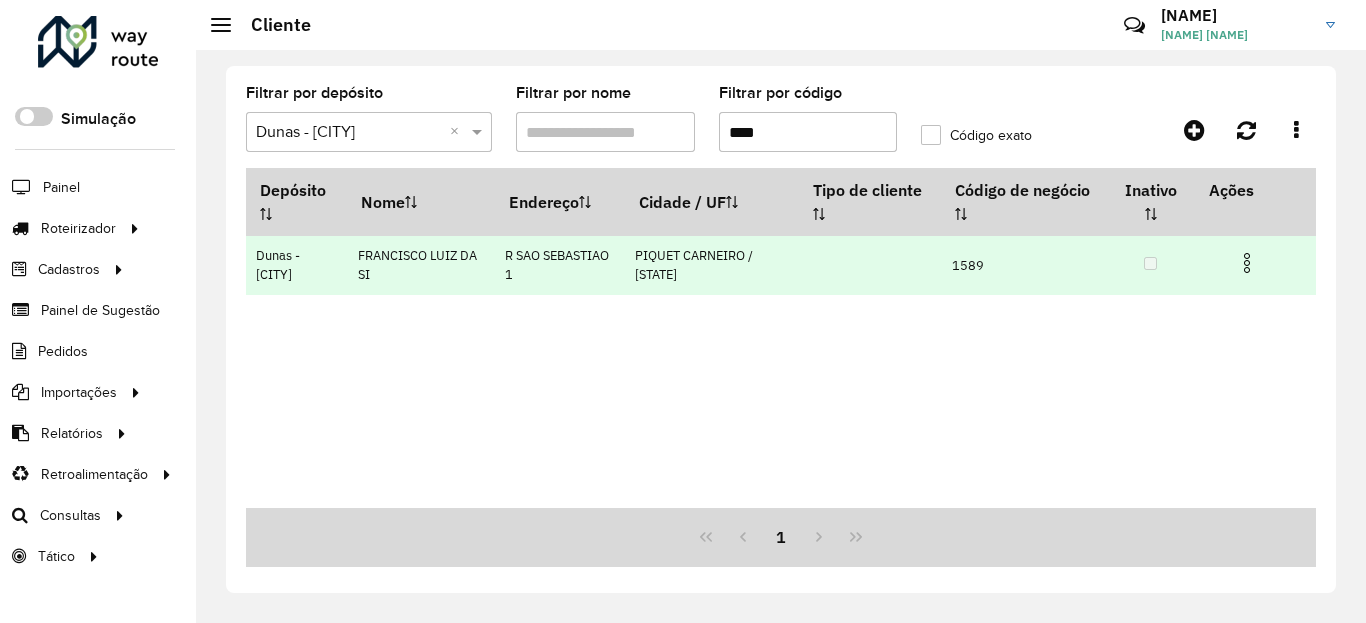 type on "****" 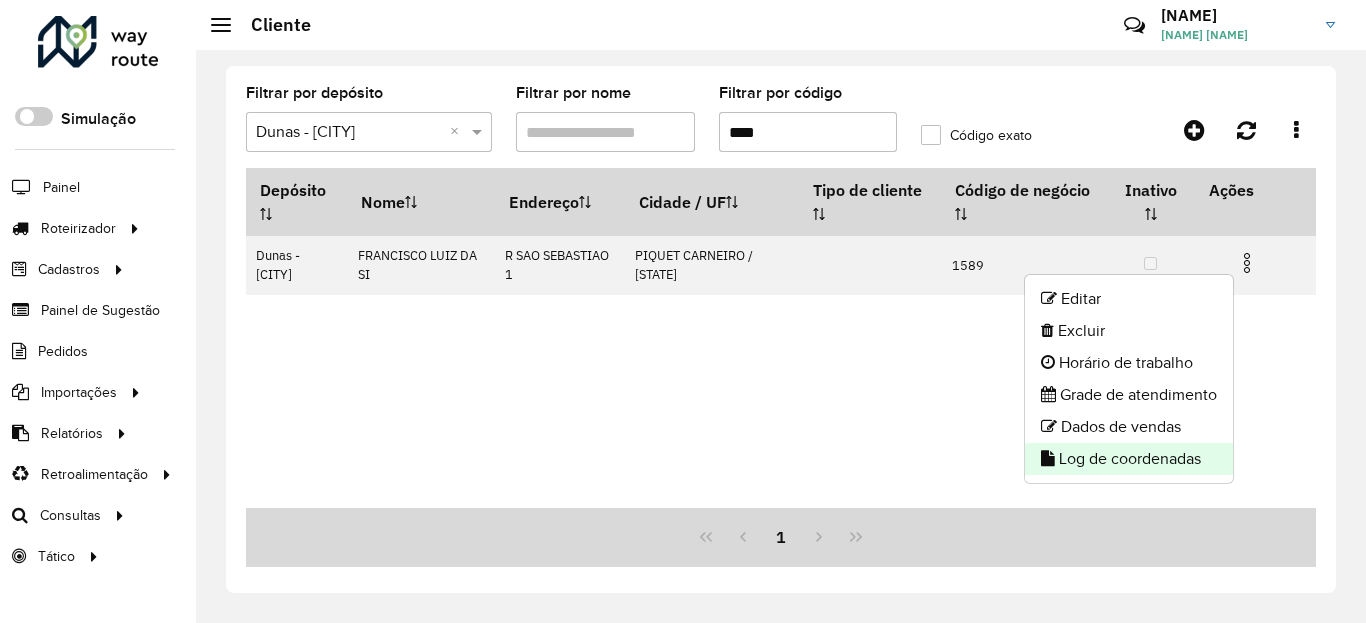 click on "Log de coordenadas" 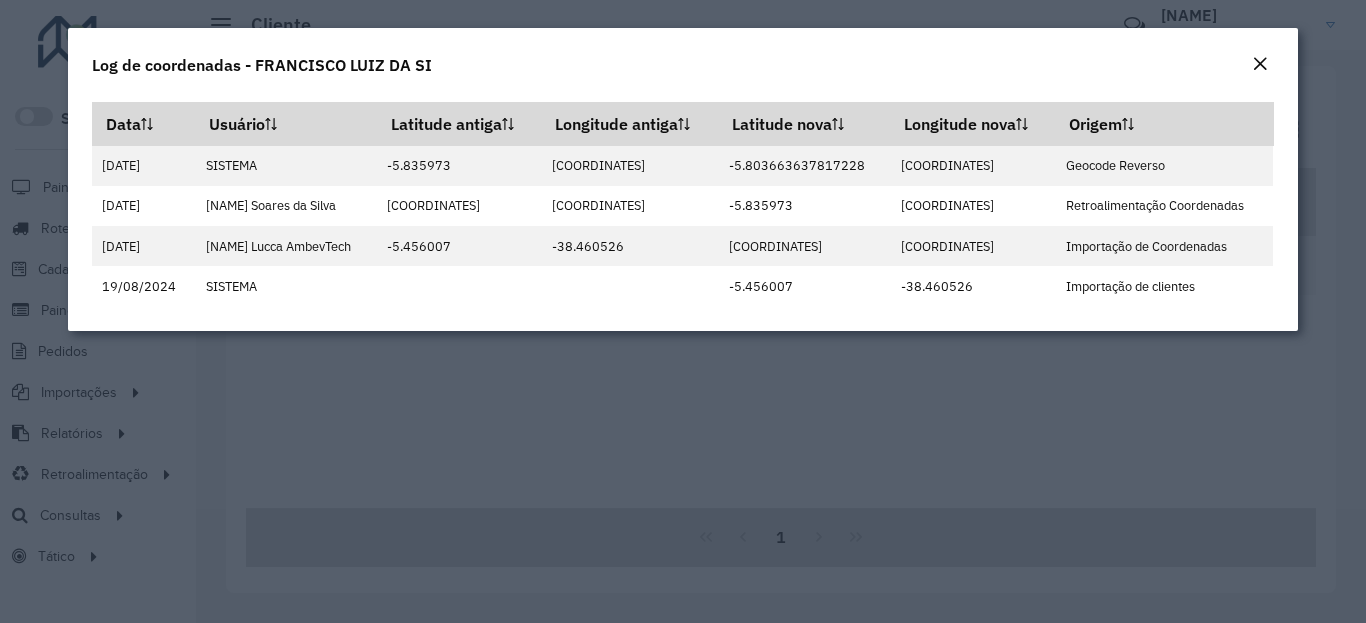 click 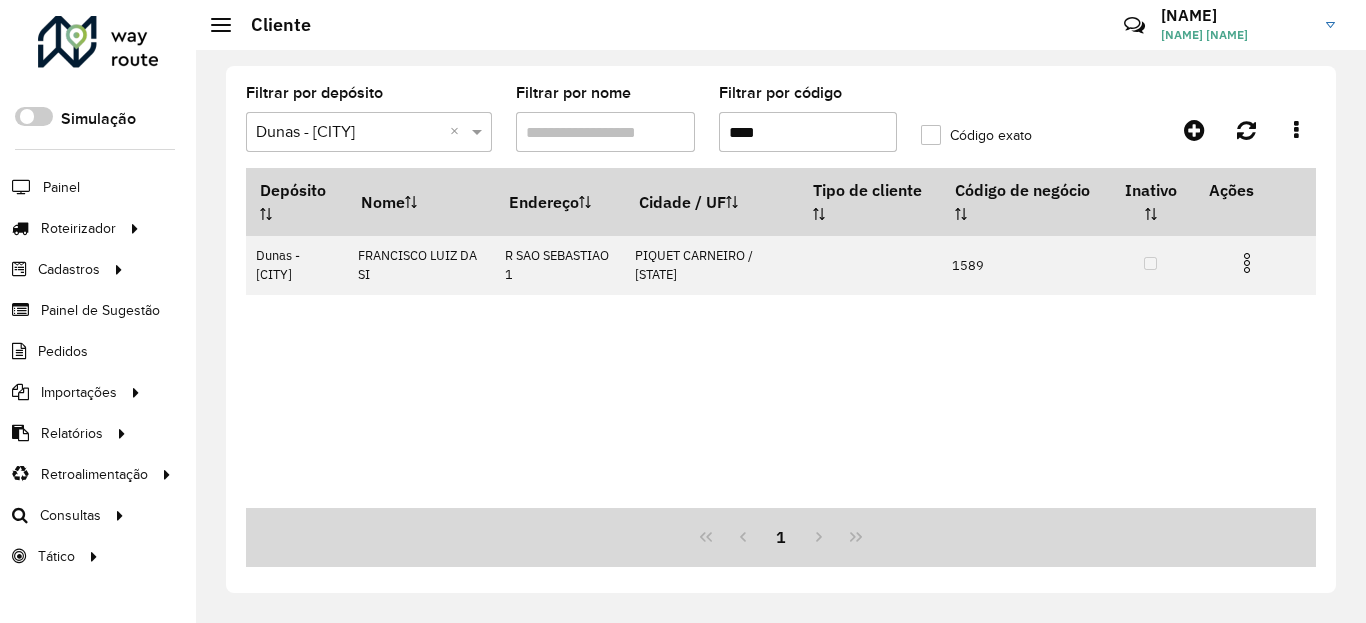 click on "****" at bounding box center [808, 132] 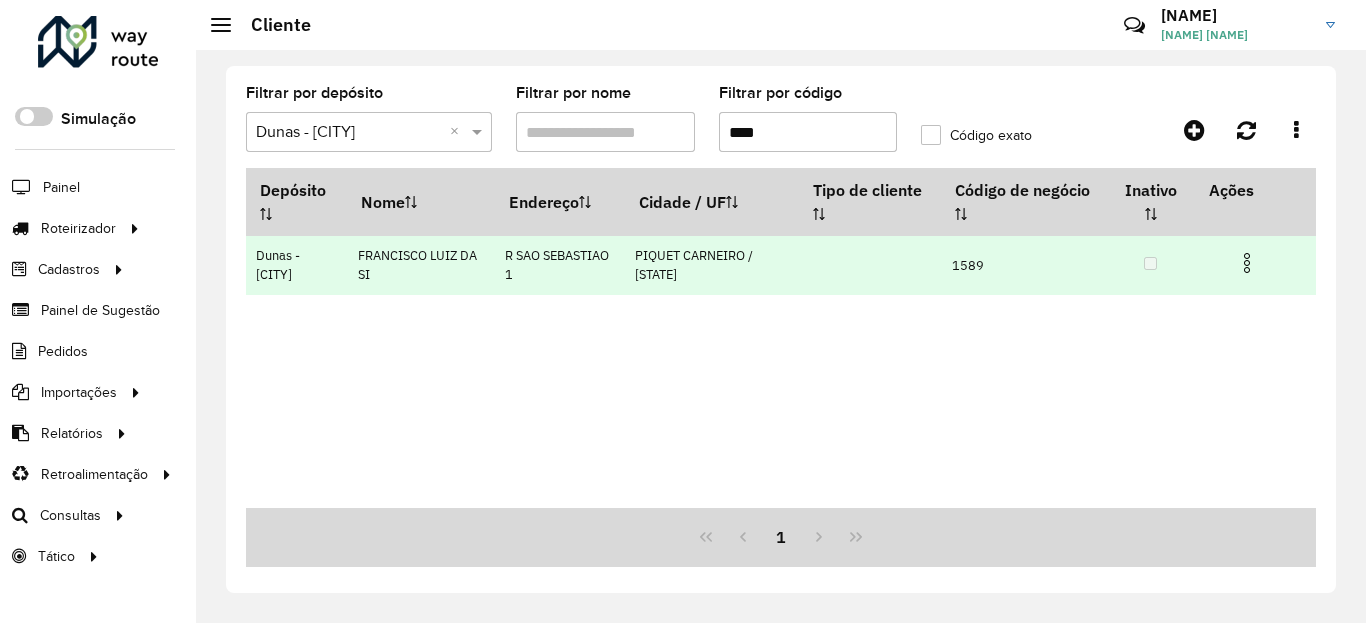 click at bounding box center [1247, 263] 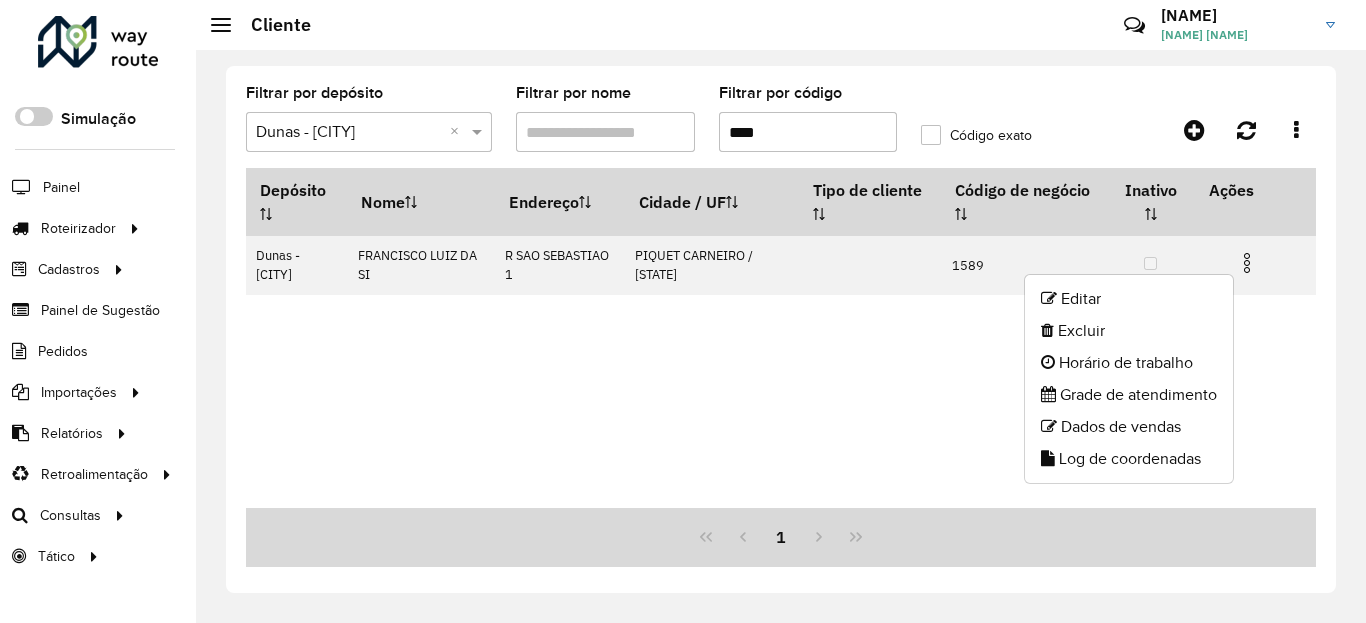 drag, startPoint x: 1176, startPoint y: 292, endPoint x: 989, endPoint y: 5, distance: 342.54636 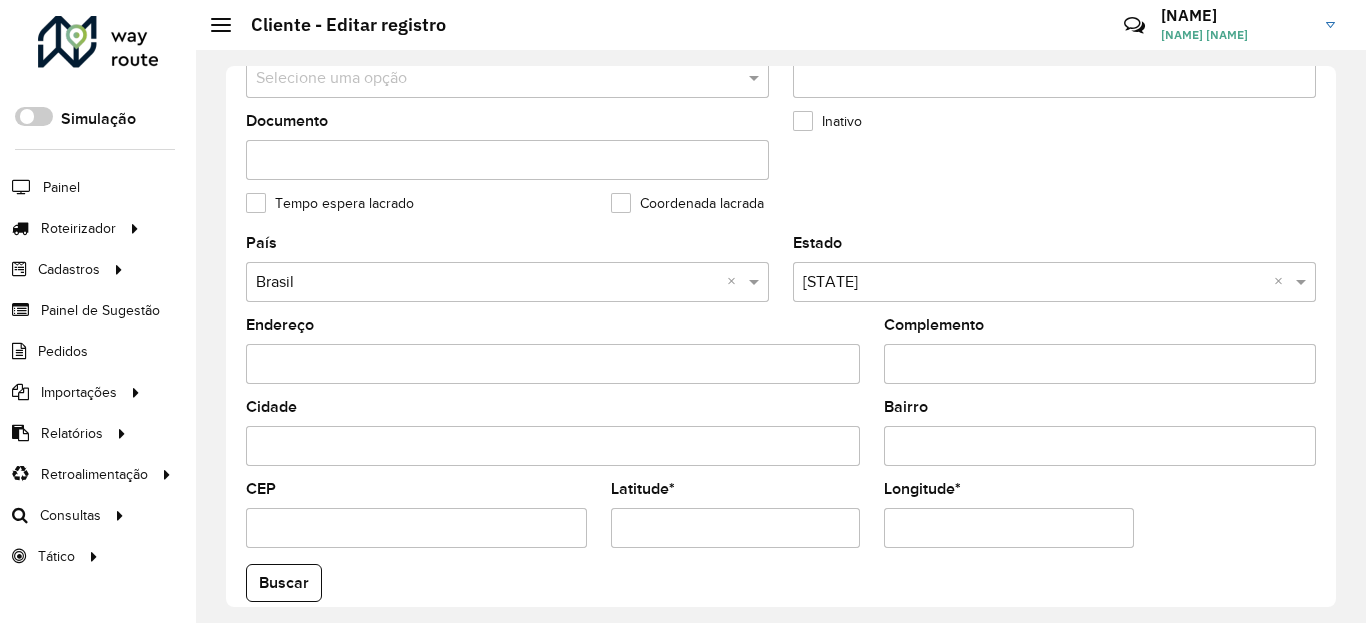 scroll, scrollTop: 840, scrollLeft: 0, axis: vertical 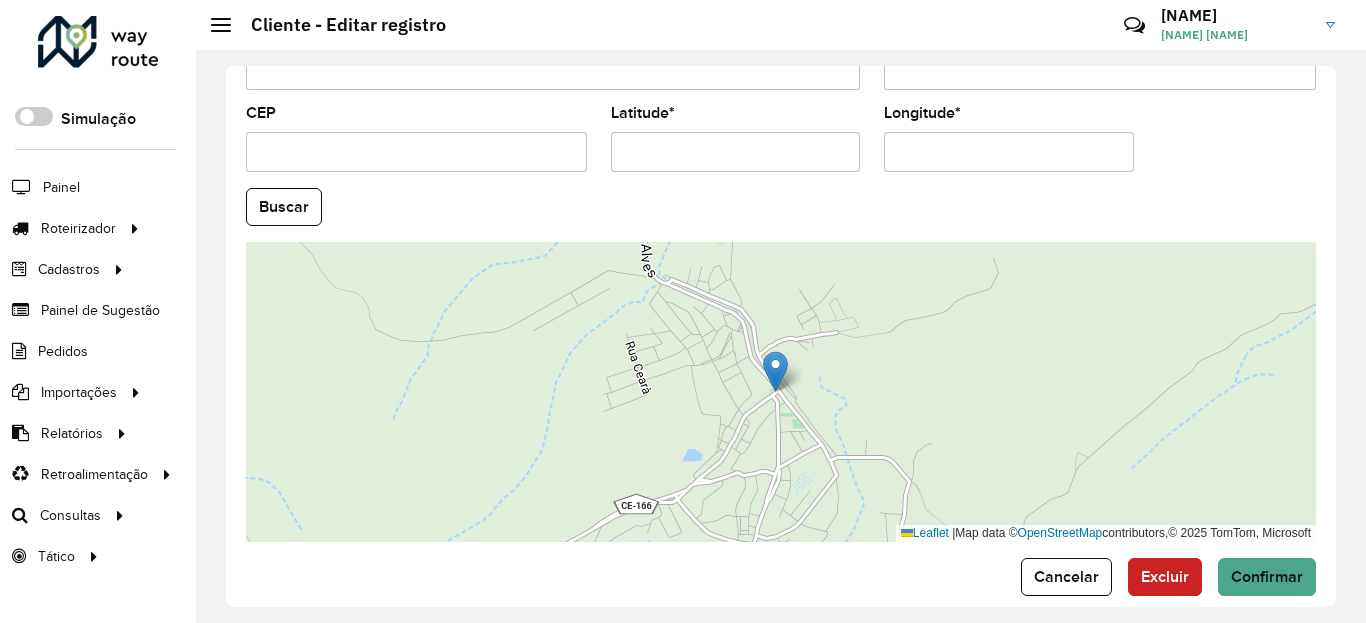 click on "Latitude  *" at bounding box center [736, 152] 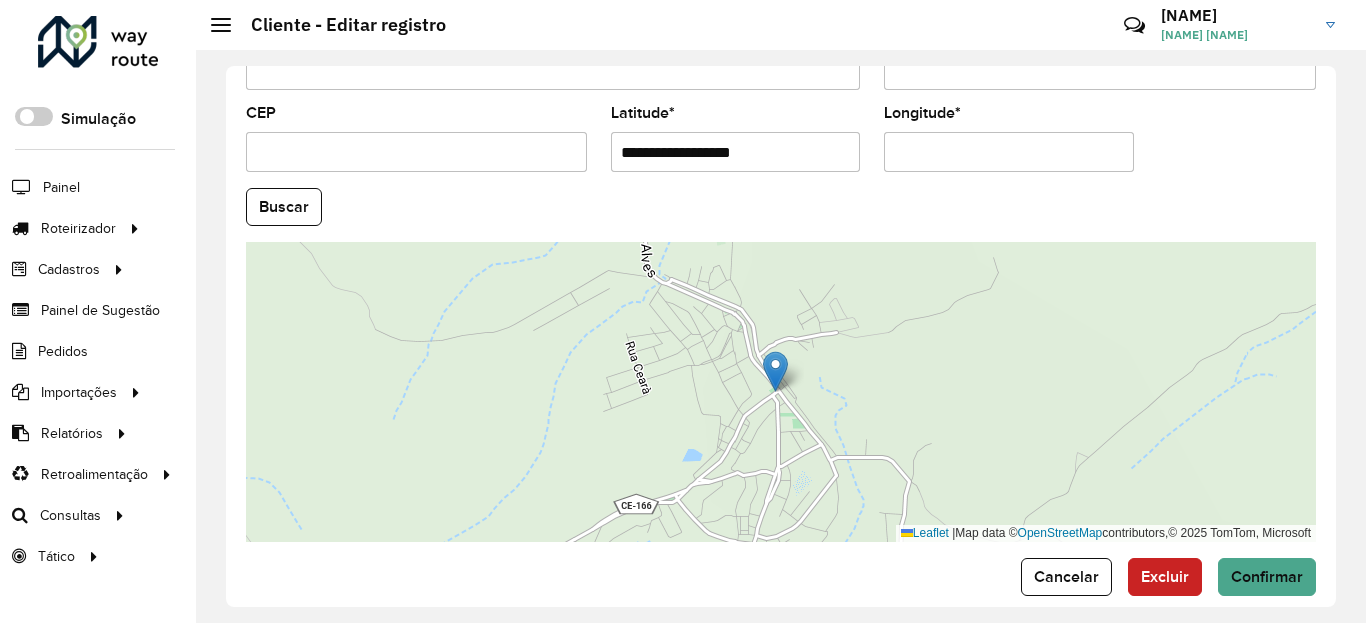 paste 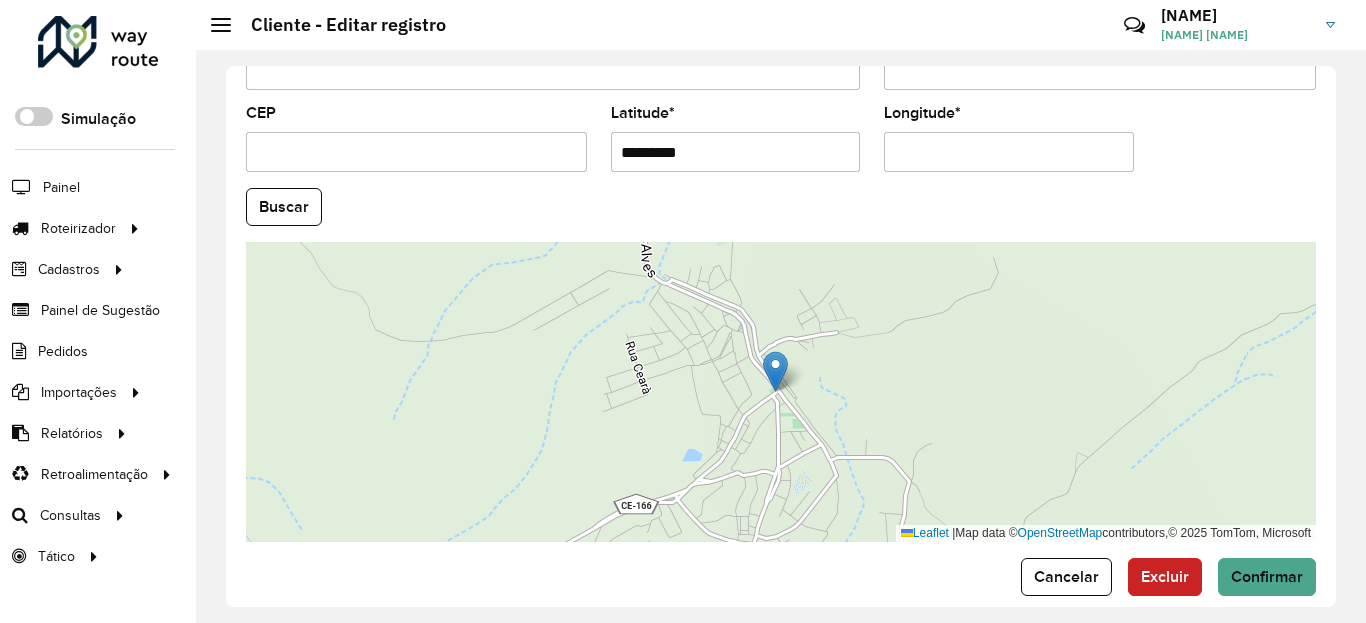 type on "*********" 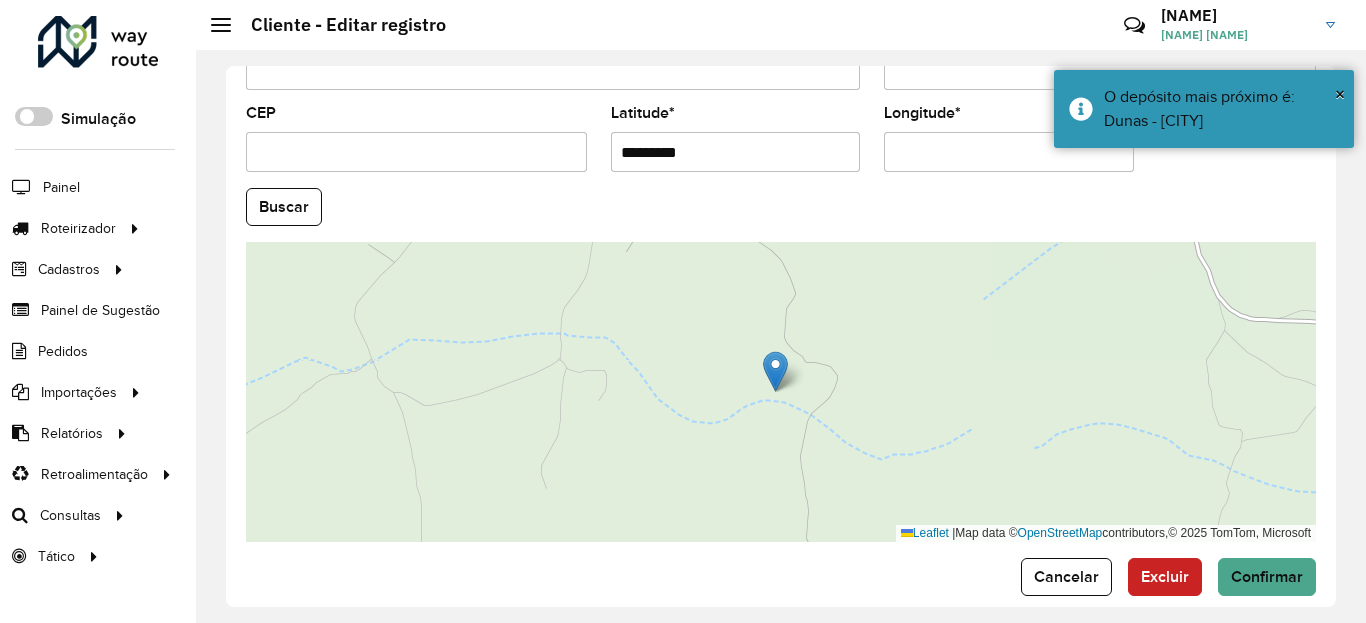 click on "Longitude  *" at bounding box center [1009, 152] 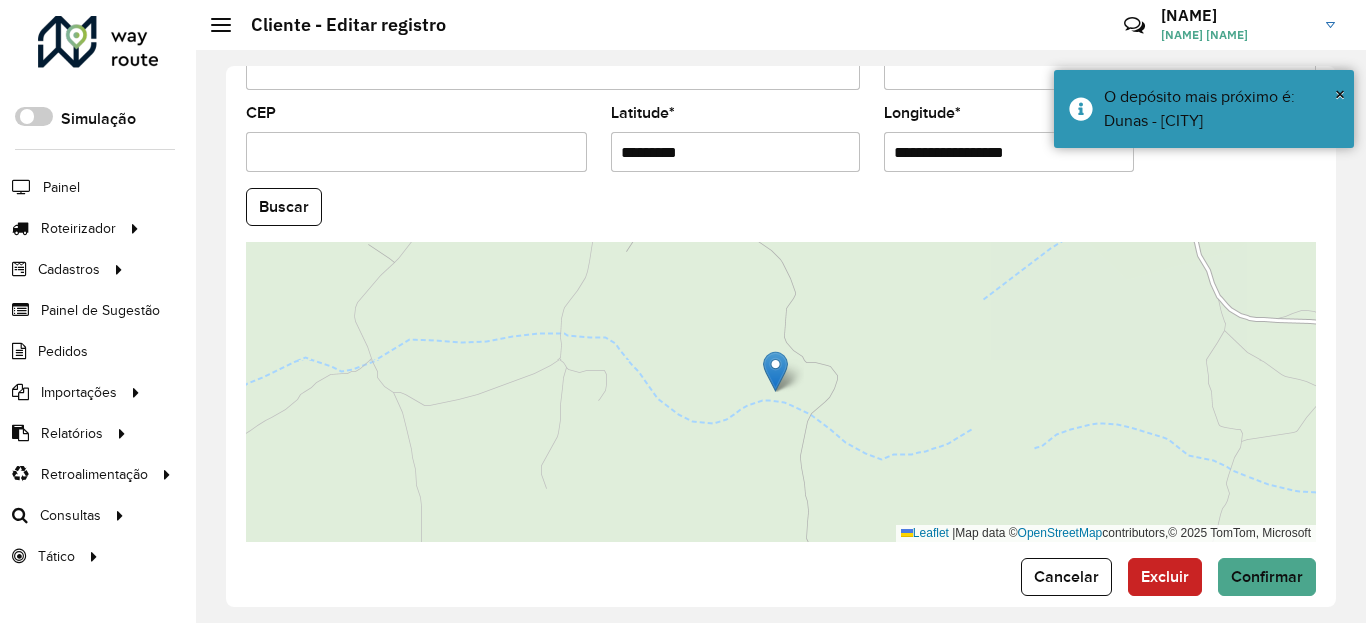 paste 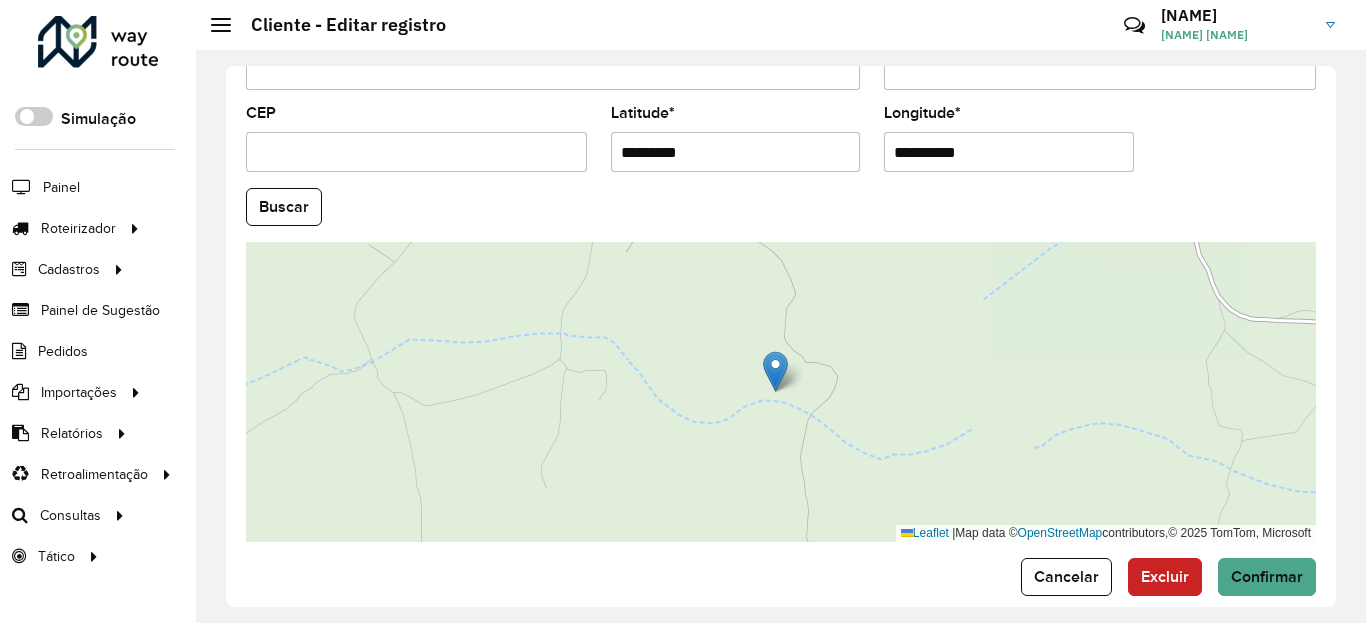type on "**********" 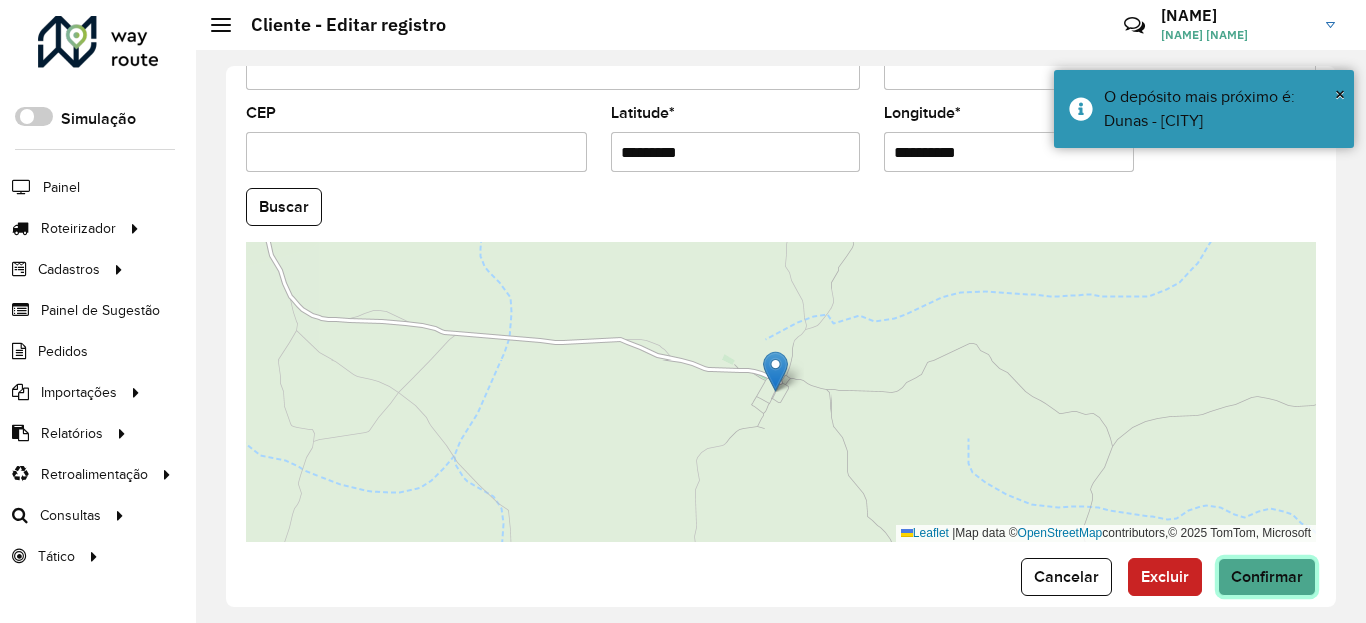 click on "Confirmar" 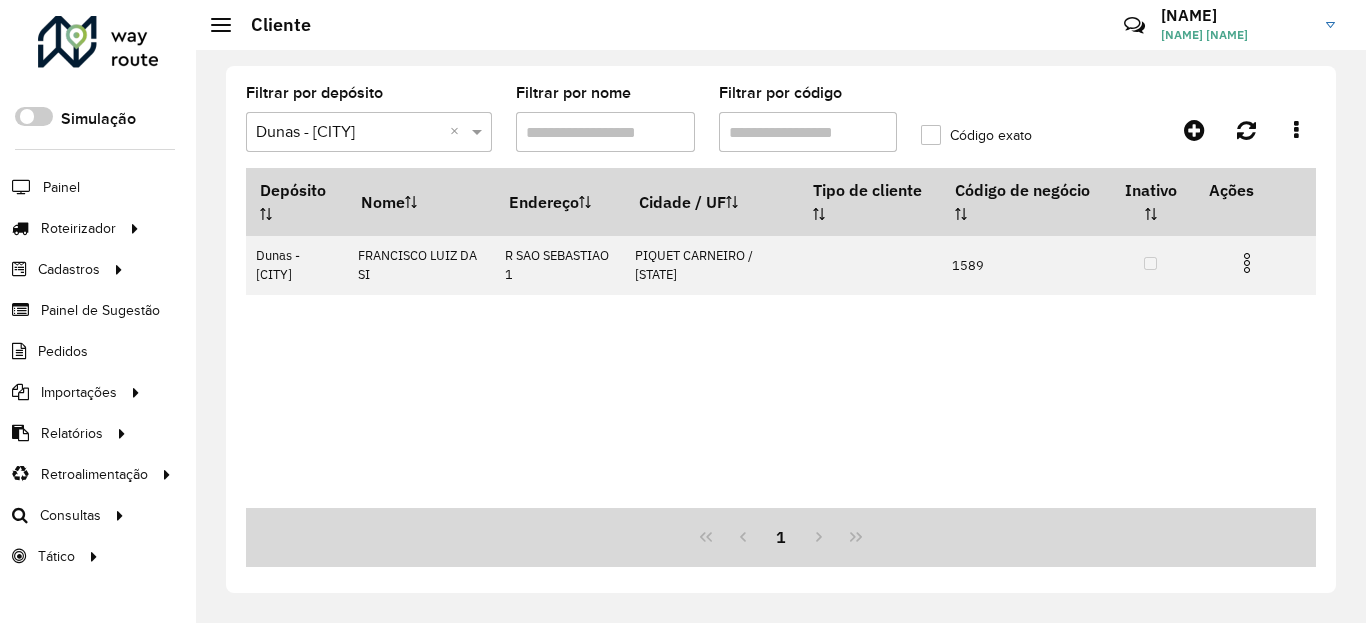 click at bounding box center (1247, 263) 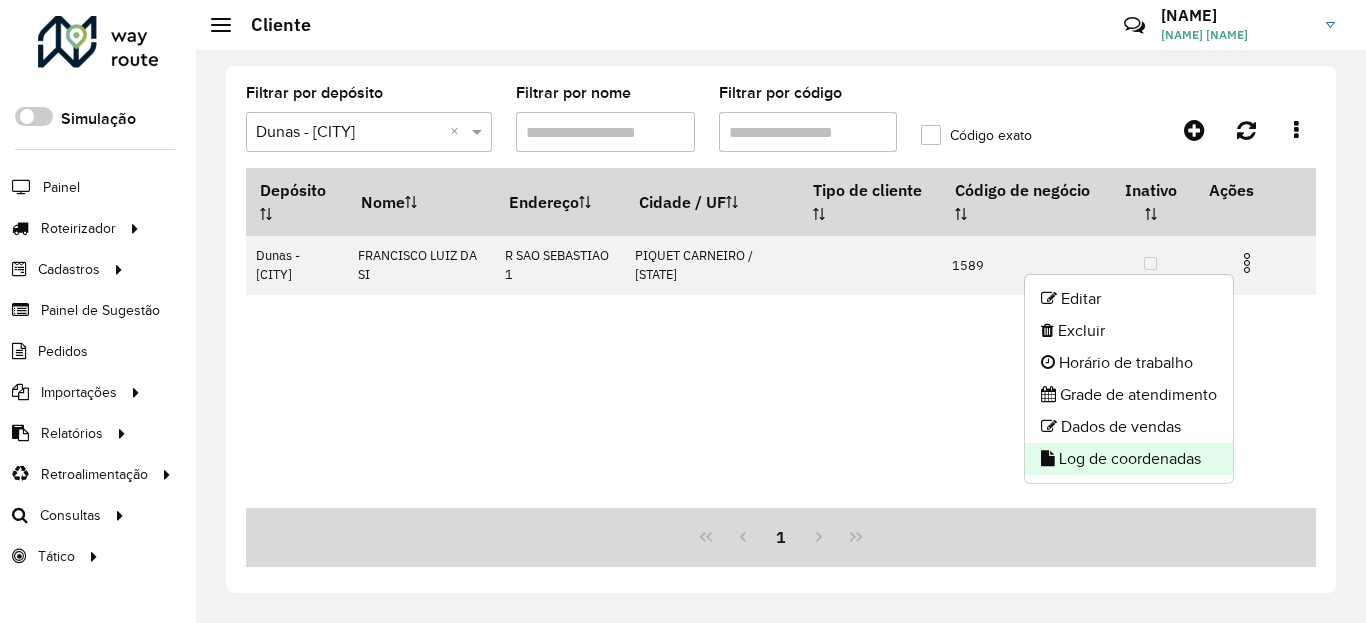 click on "Log de coordenadas" 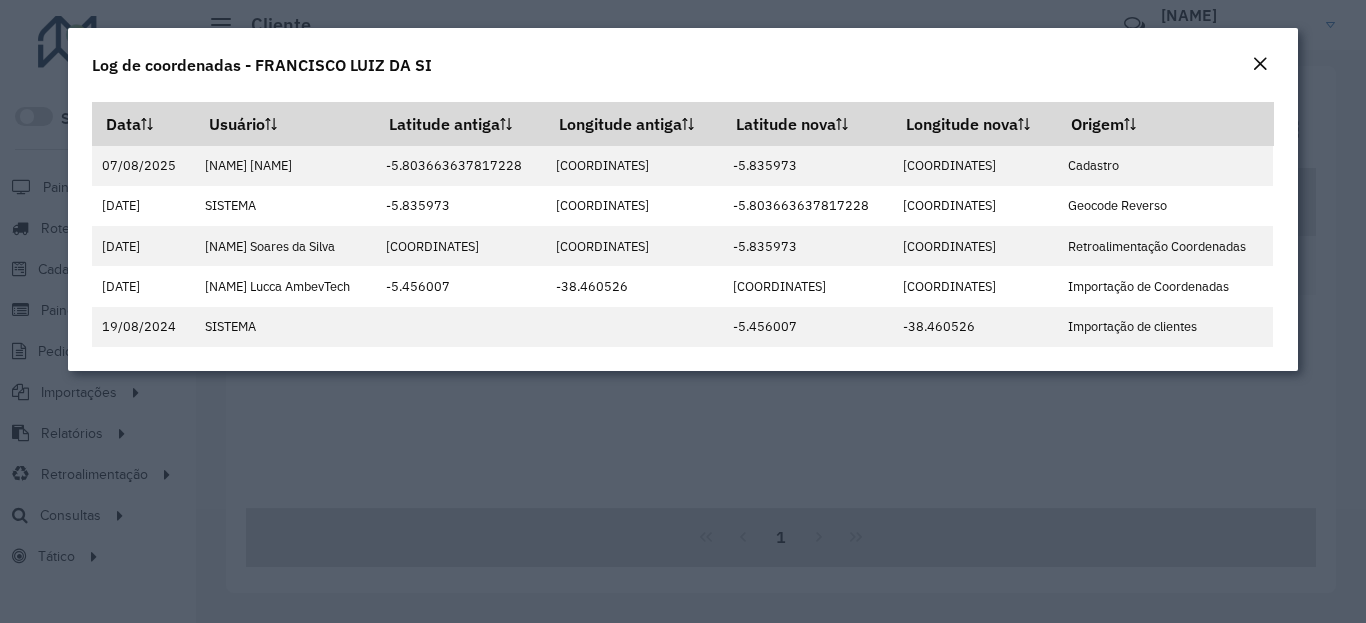 click 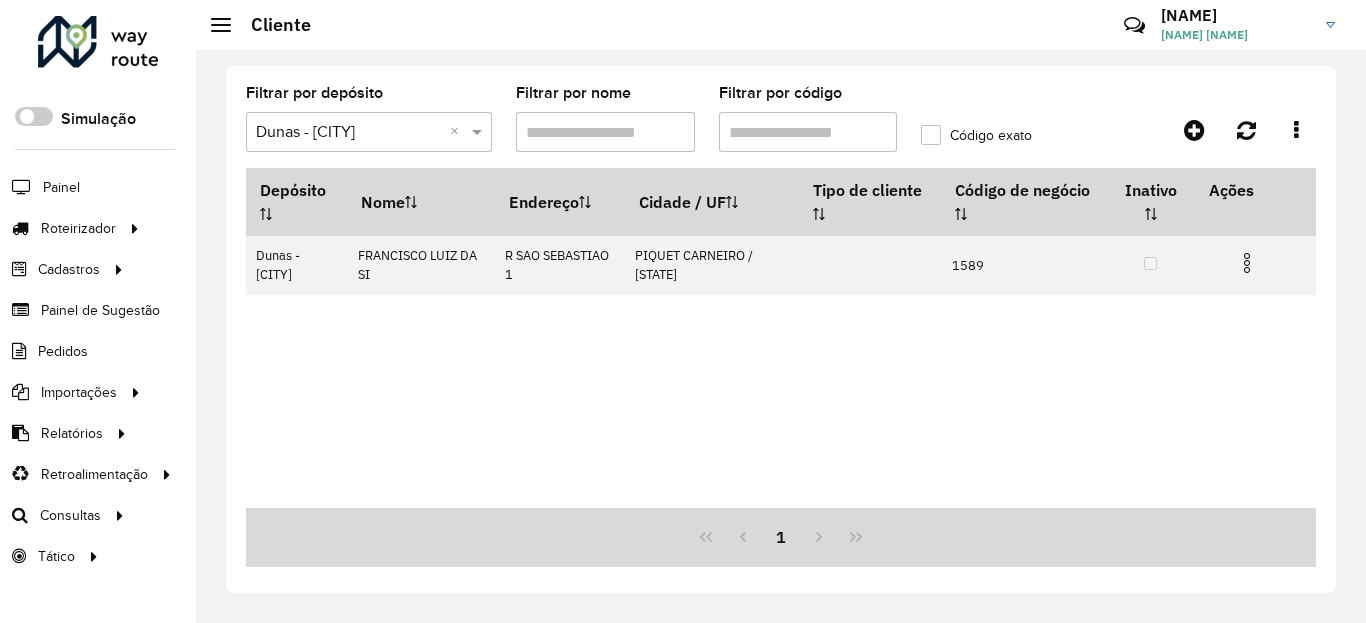 click on "Filtrar por código" at bounding box center [808, 132] 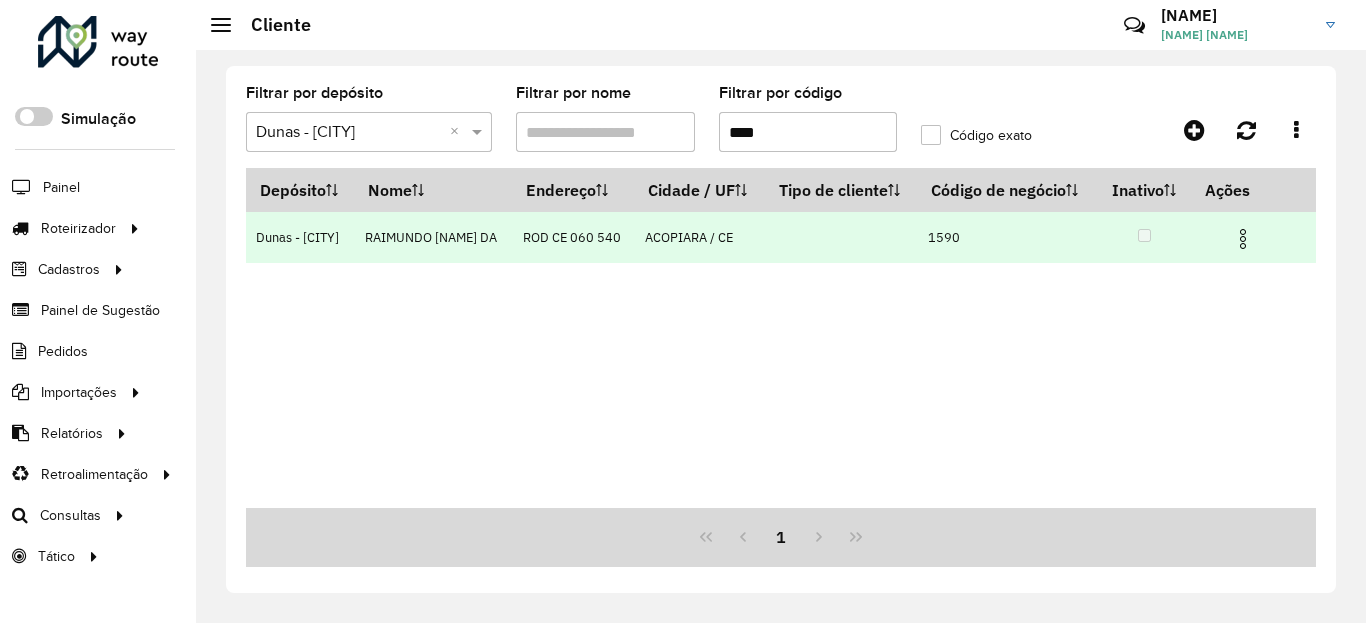 type on "****" 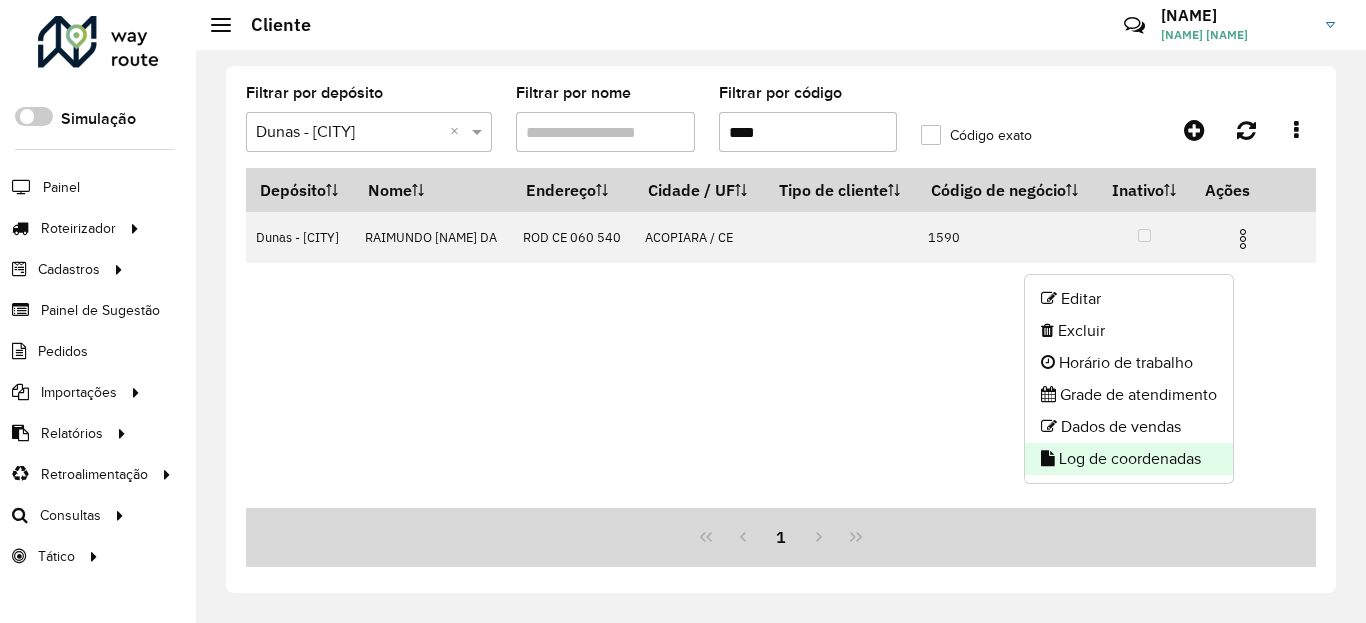 click on "Log de coordenadas" 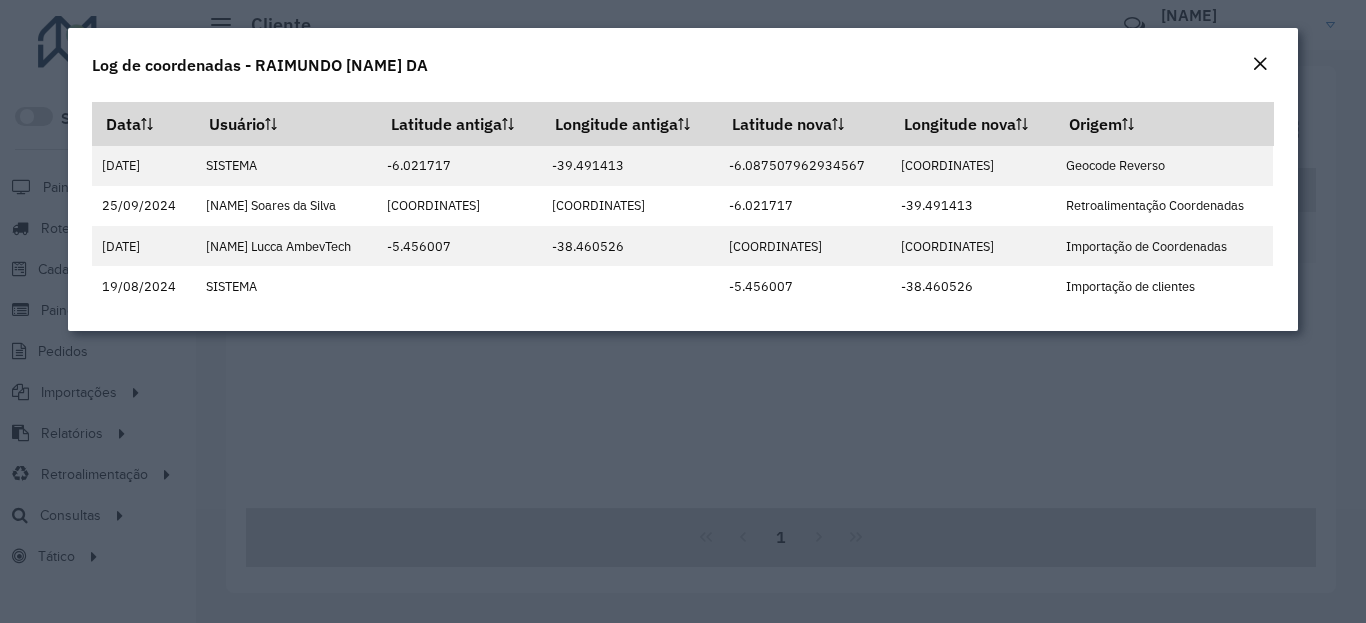 click 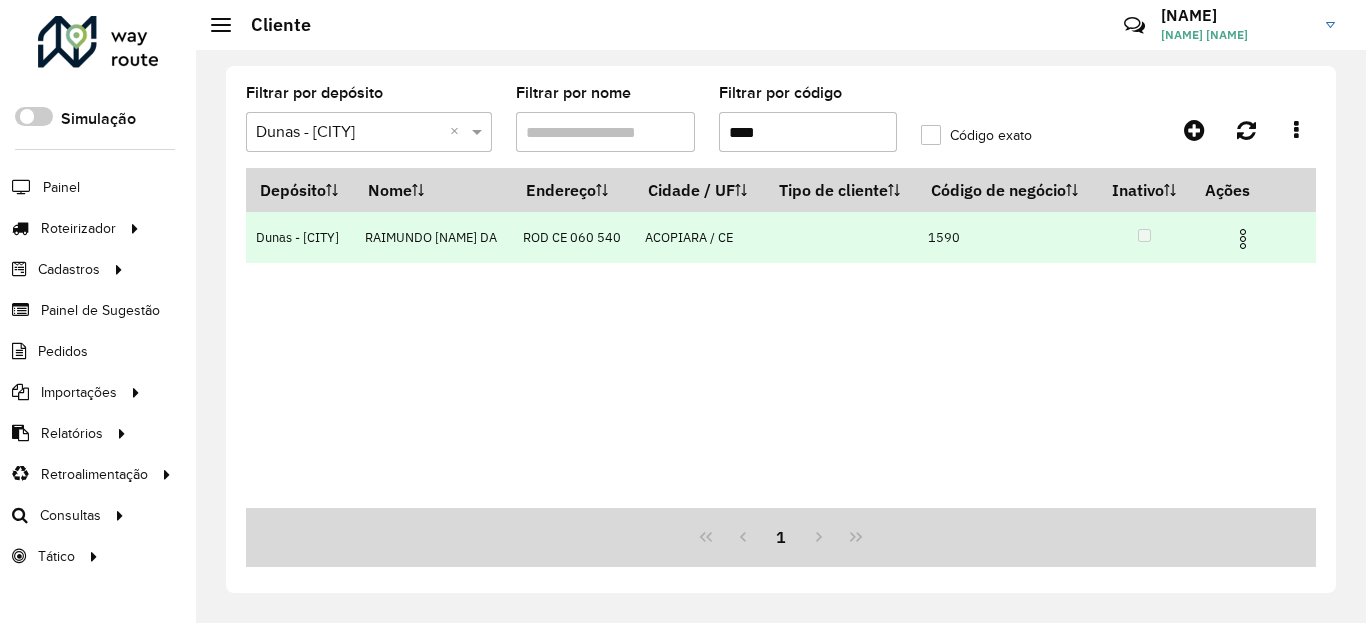 click at bounding box center (1243, 239) 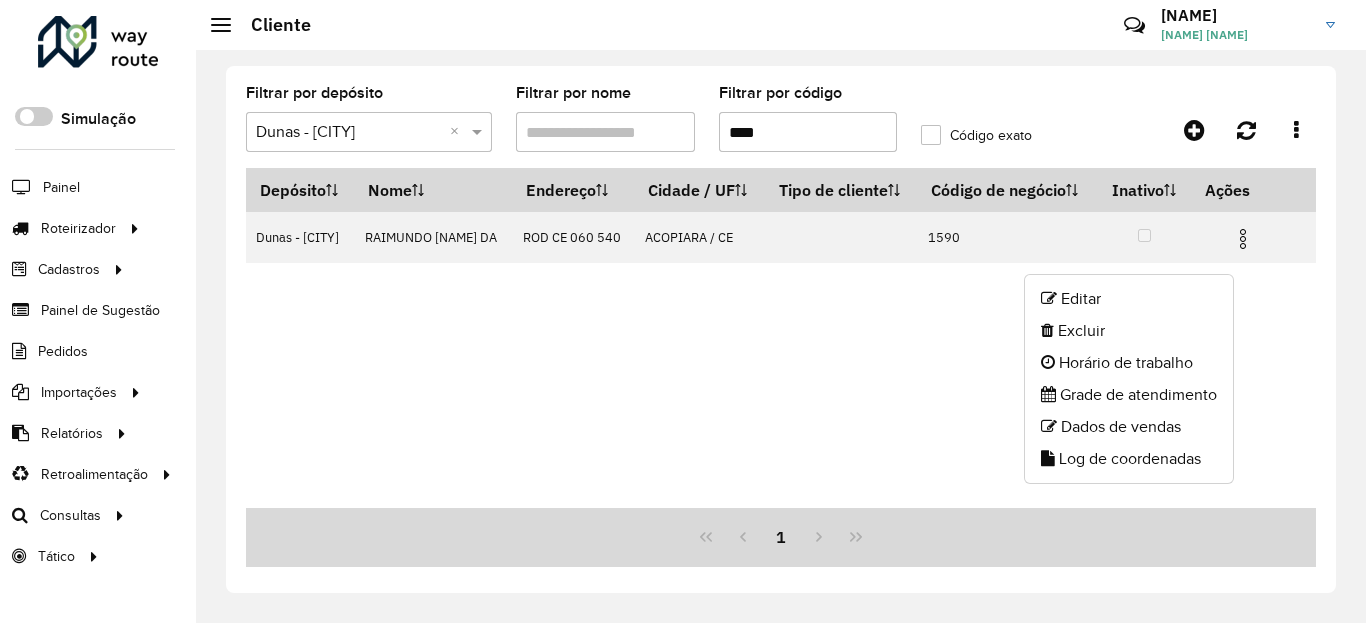 click on "Editar" 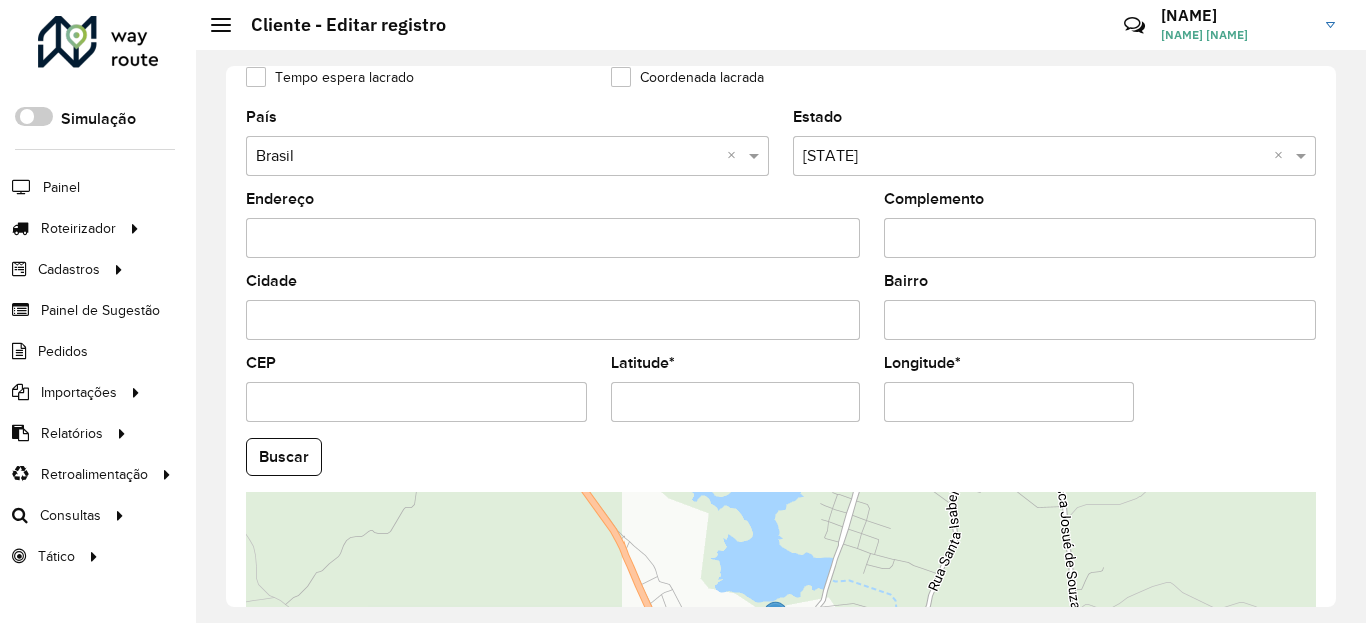 scroll, scrollTop: 840, scrollLeft: 0, axis: vertical 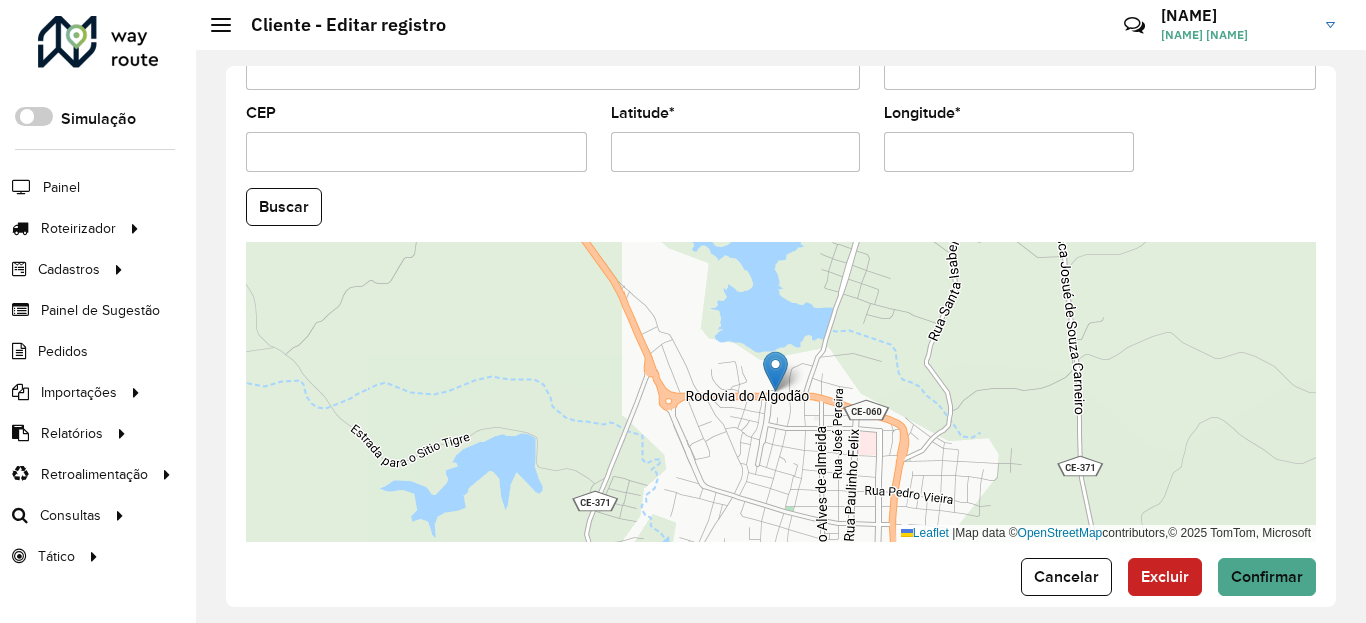 click on "Latitude  *" at bounding box center (736, 152) 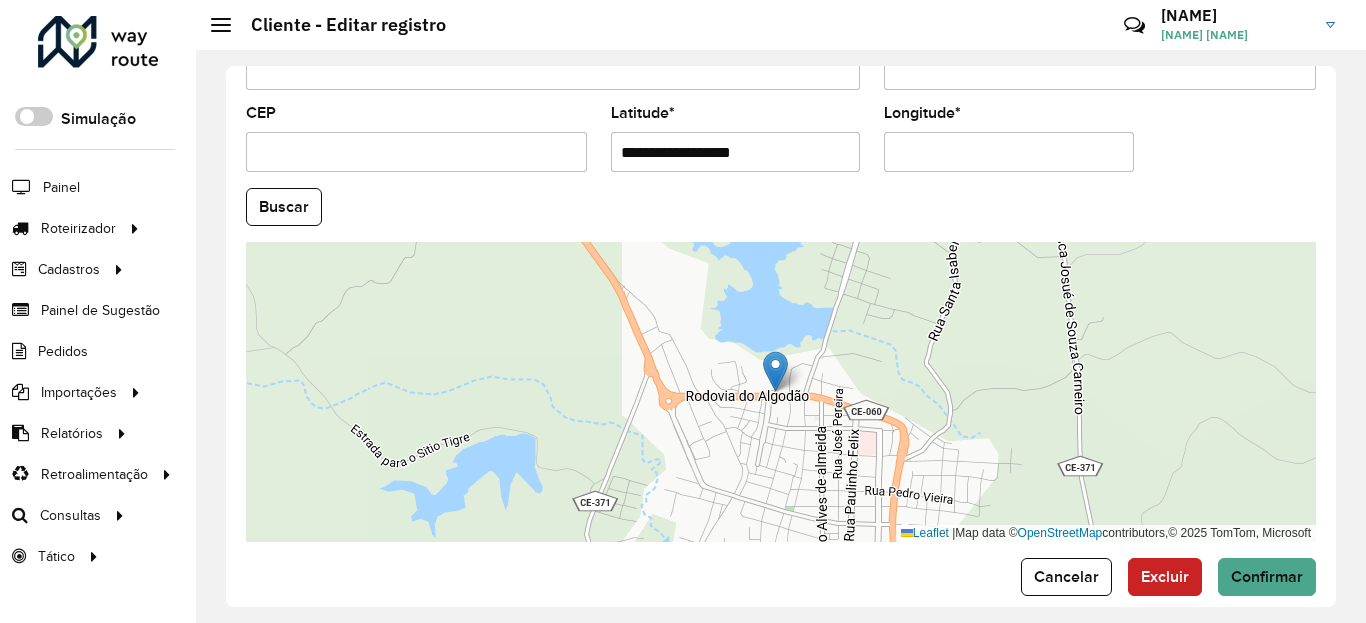 paste 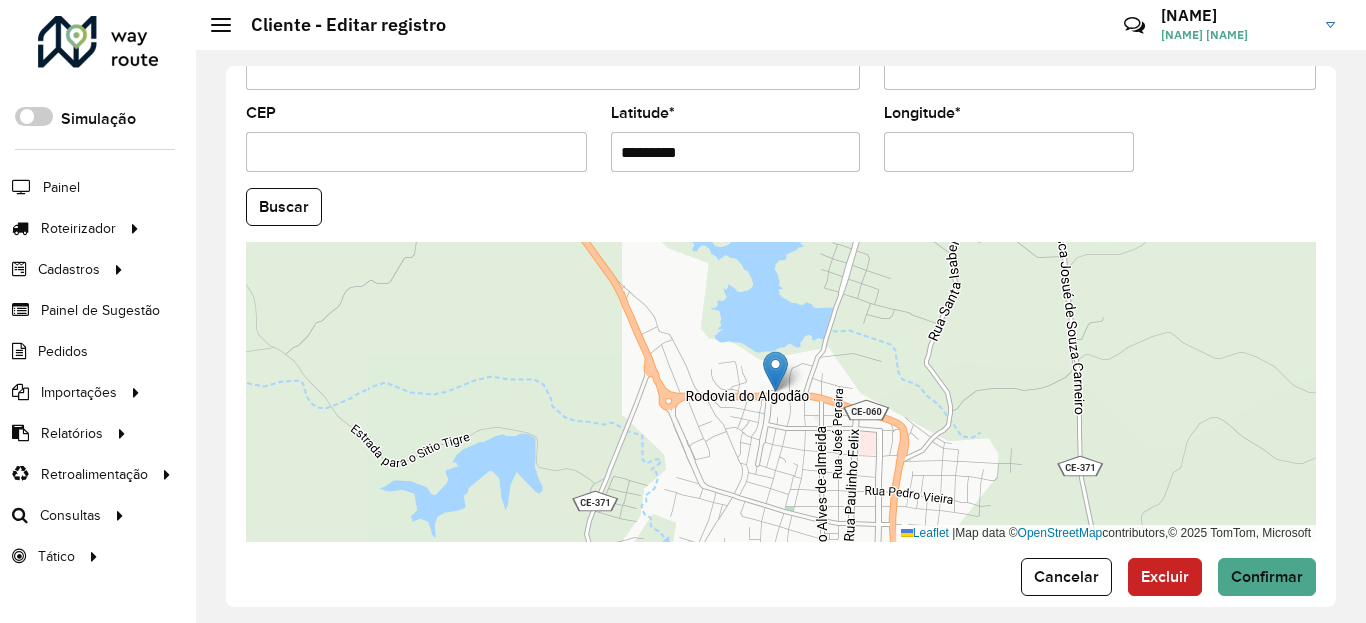 type on "*********" 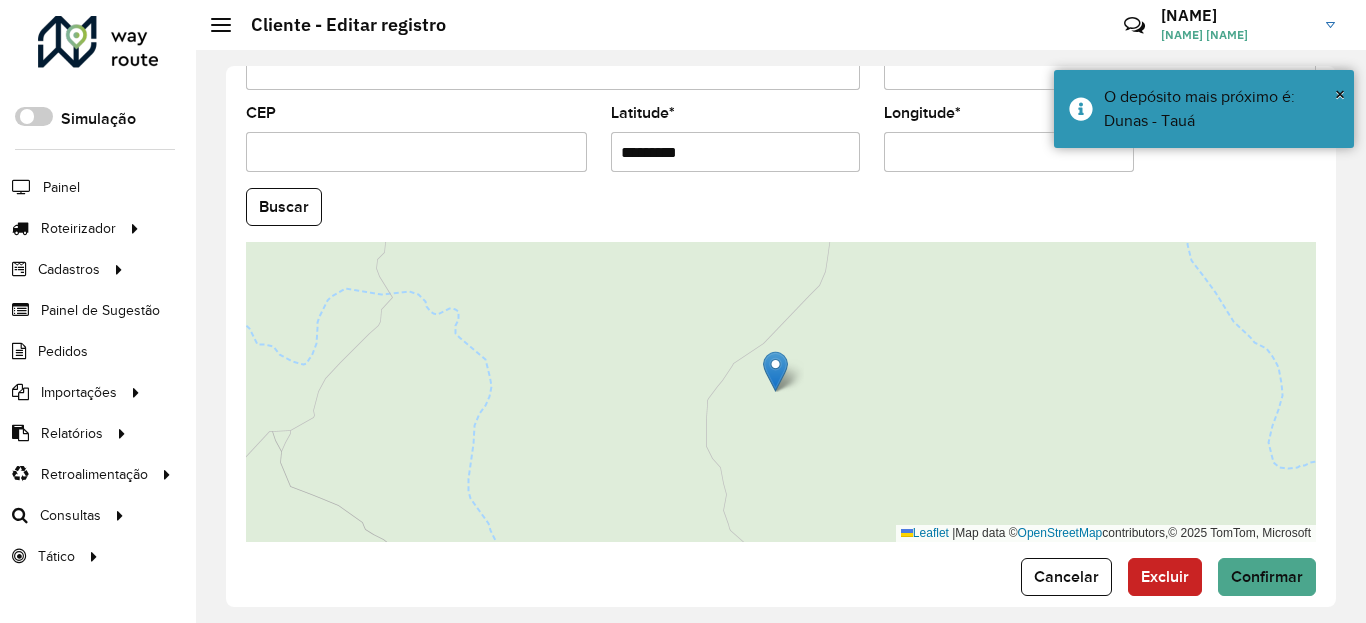 click on "Longitude  *" 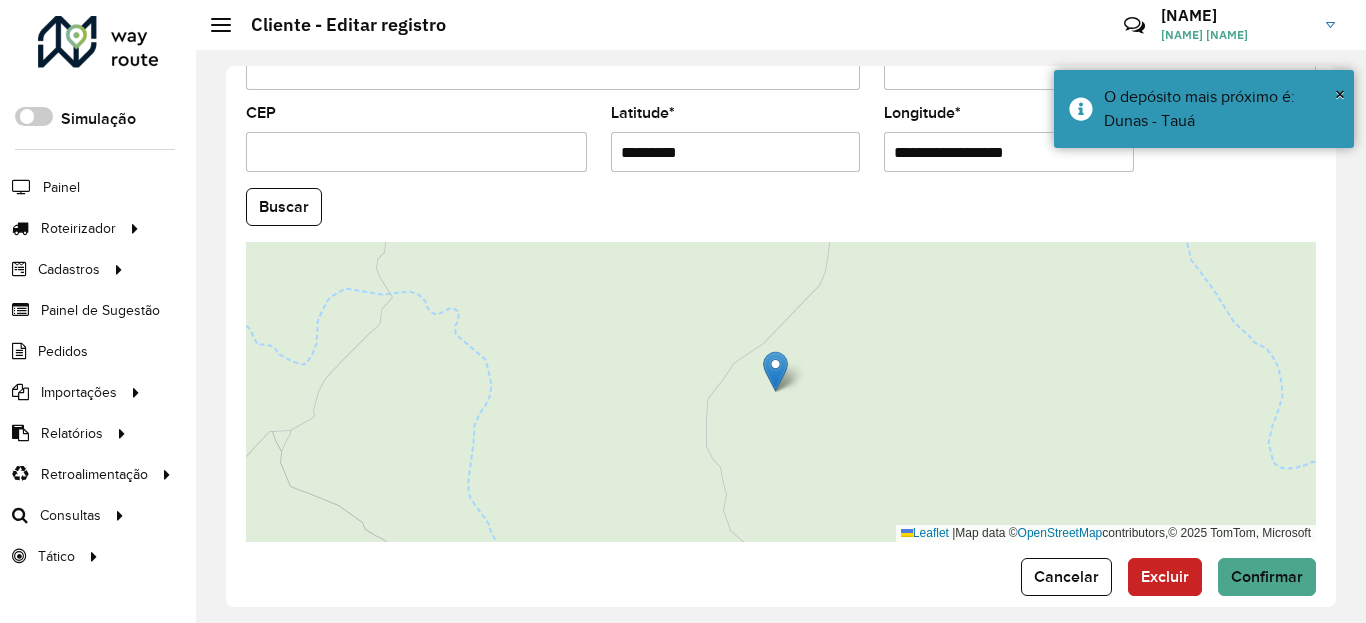 paste 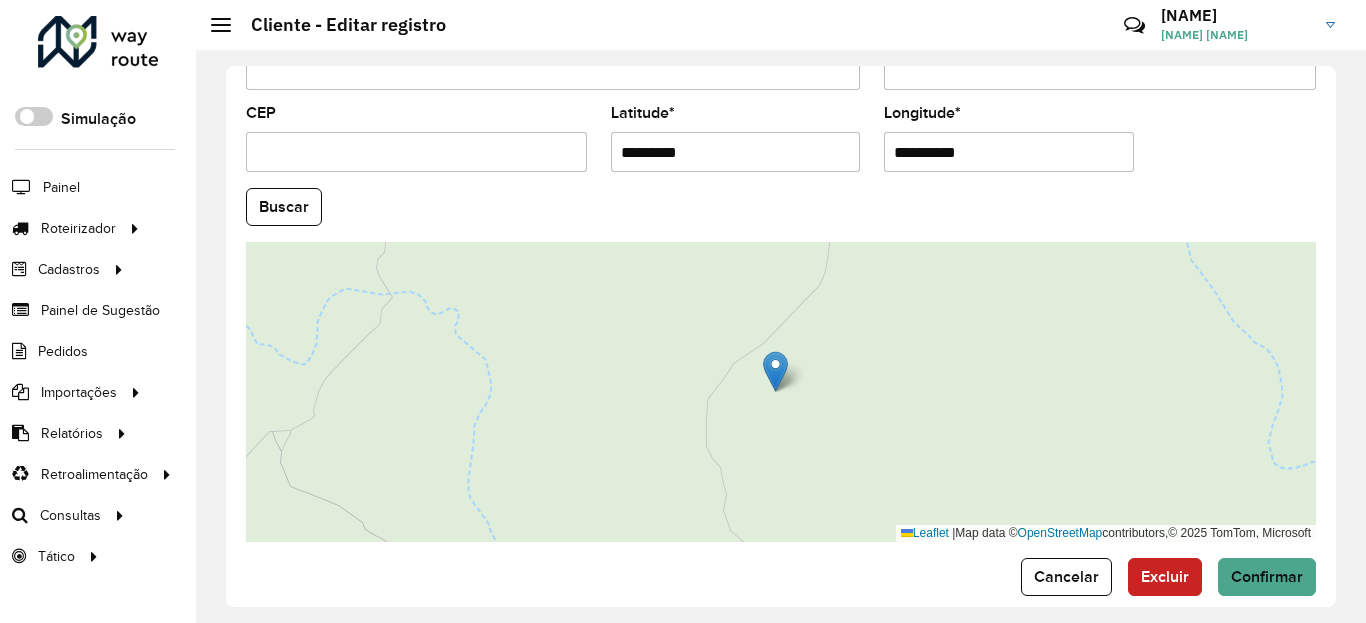 type on "**********" 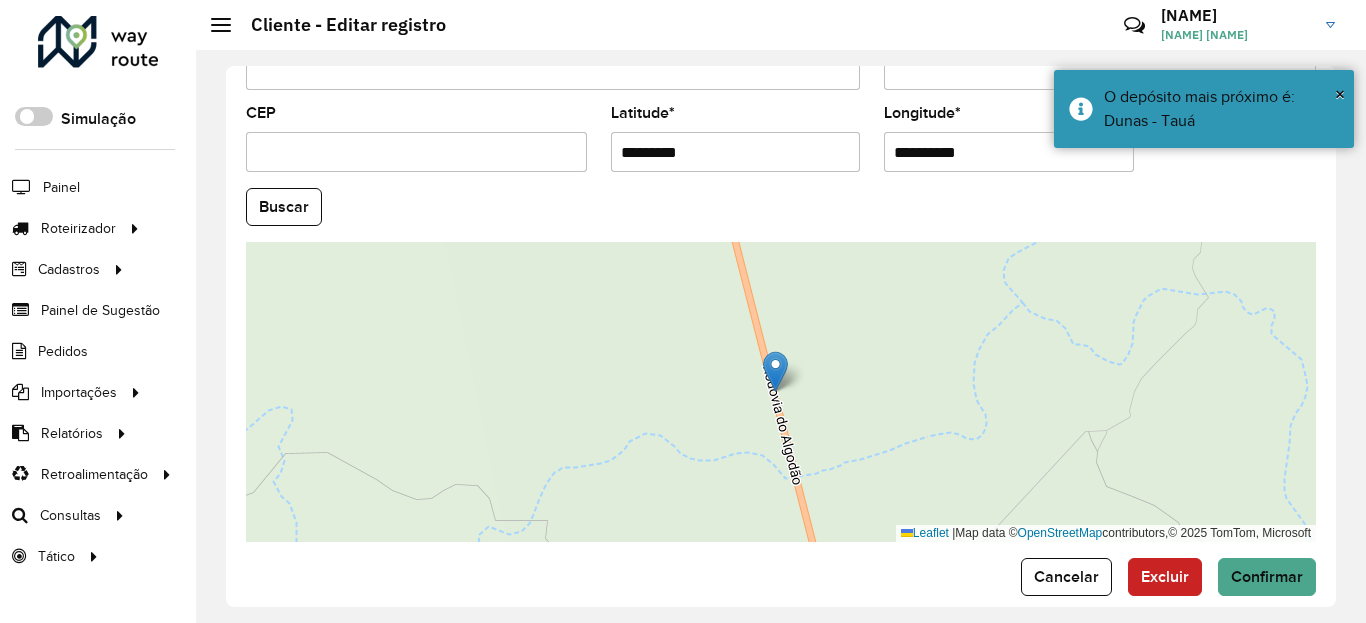 click on "**********" at bounding box center (1009, 152) 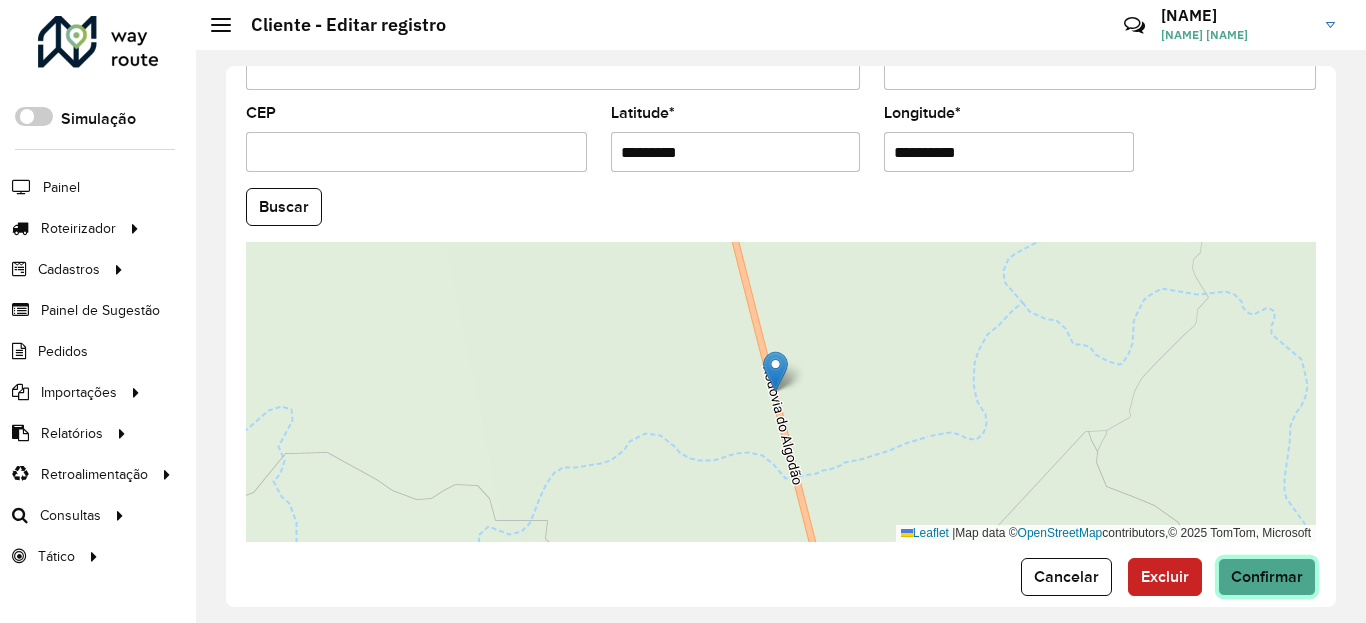 click on "Confirmar" 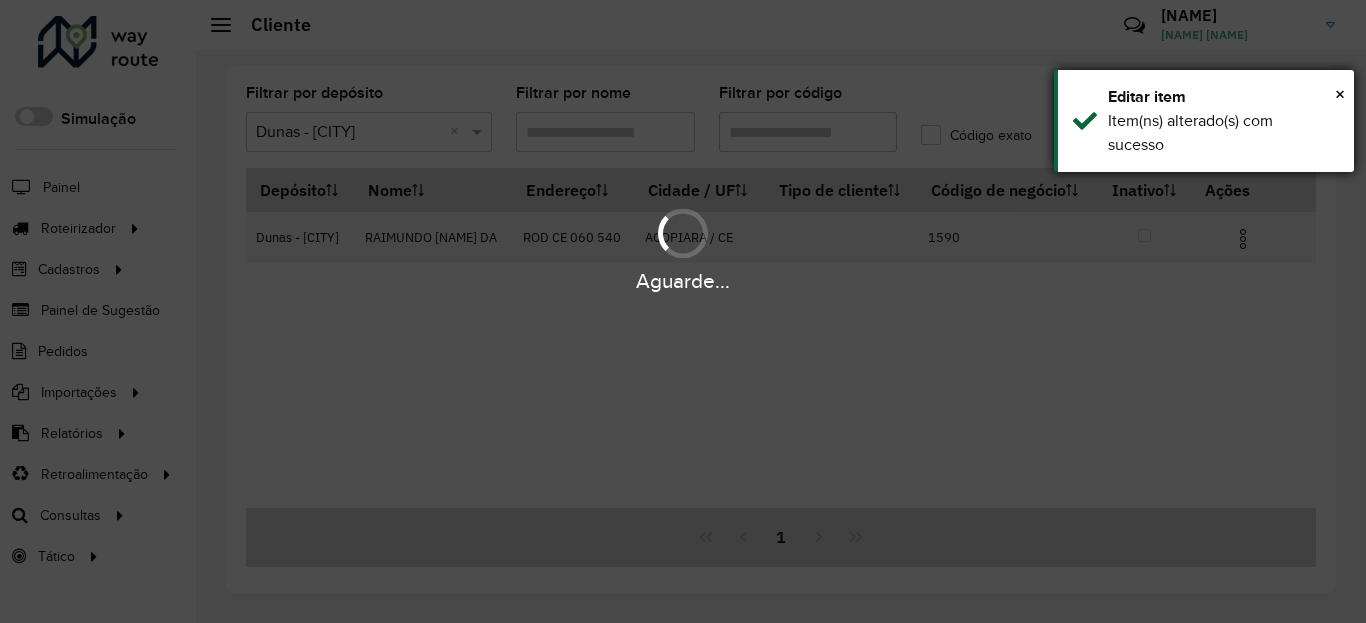 click on "Item(ns) alterado(s) com sucesso" at bounding box center (1223, 133) 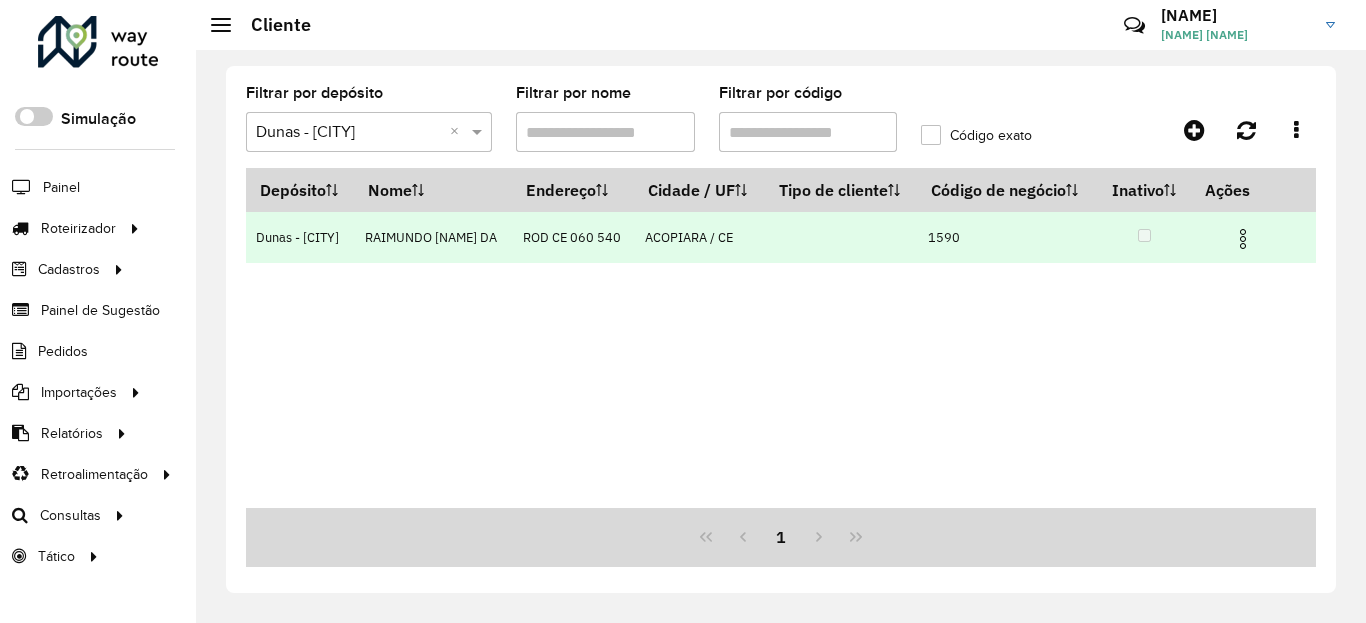 click at bounding box center [1243, 239] 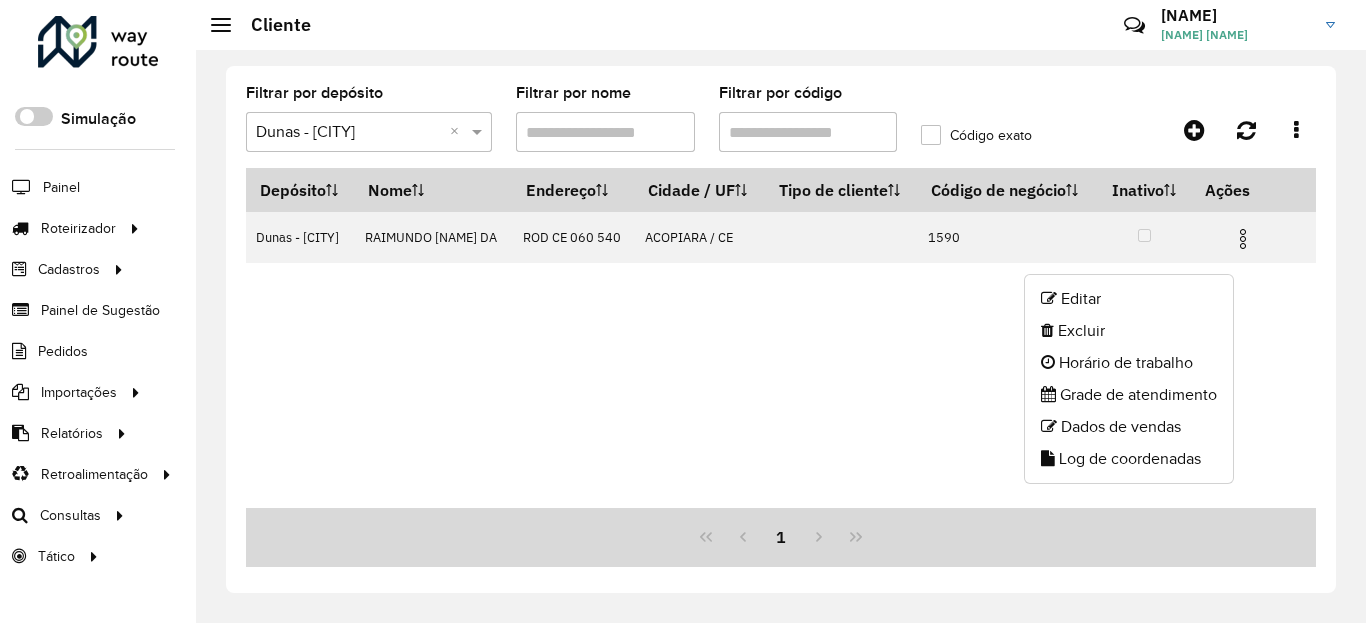 drag, startPoint x: 1127, startPoint y: 453, endPoint x: 1100, endPoint y: 443, distance: 28.79236 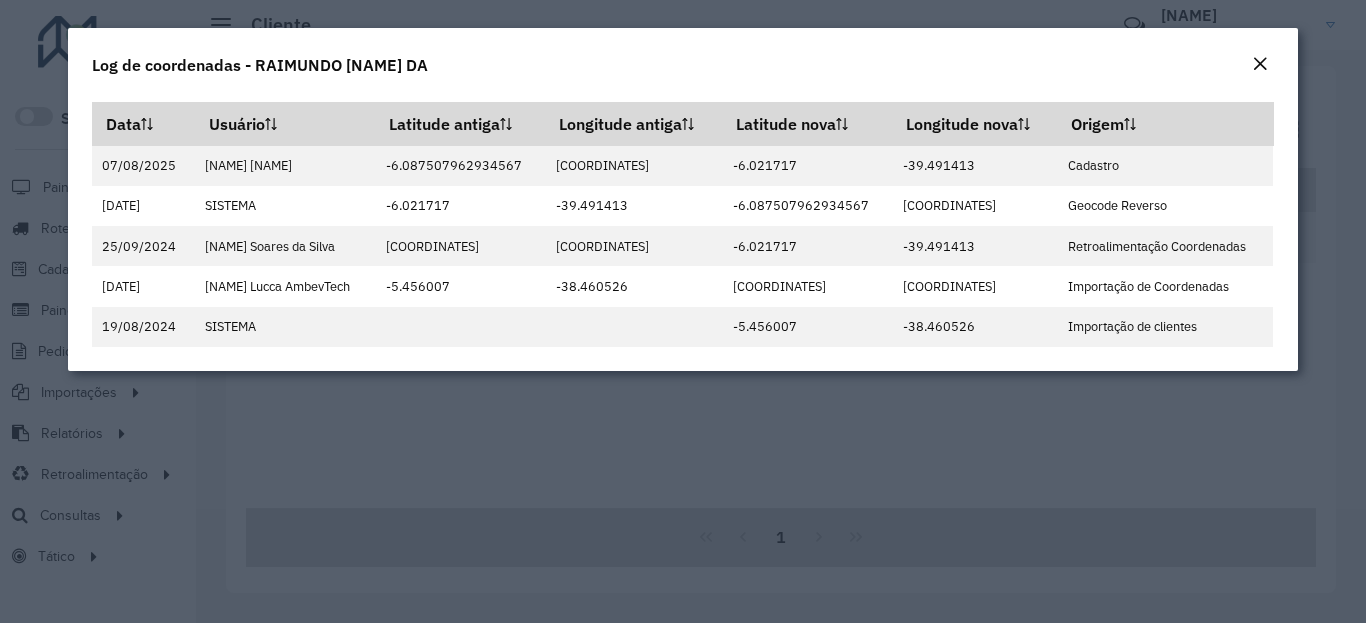 click on "Log de coordenadas - [FIRST] [LAST]" 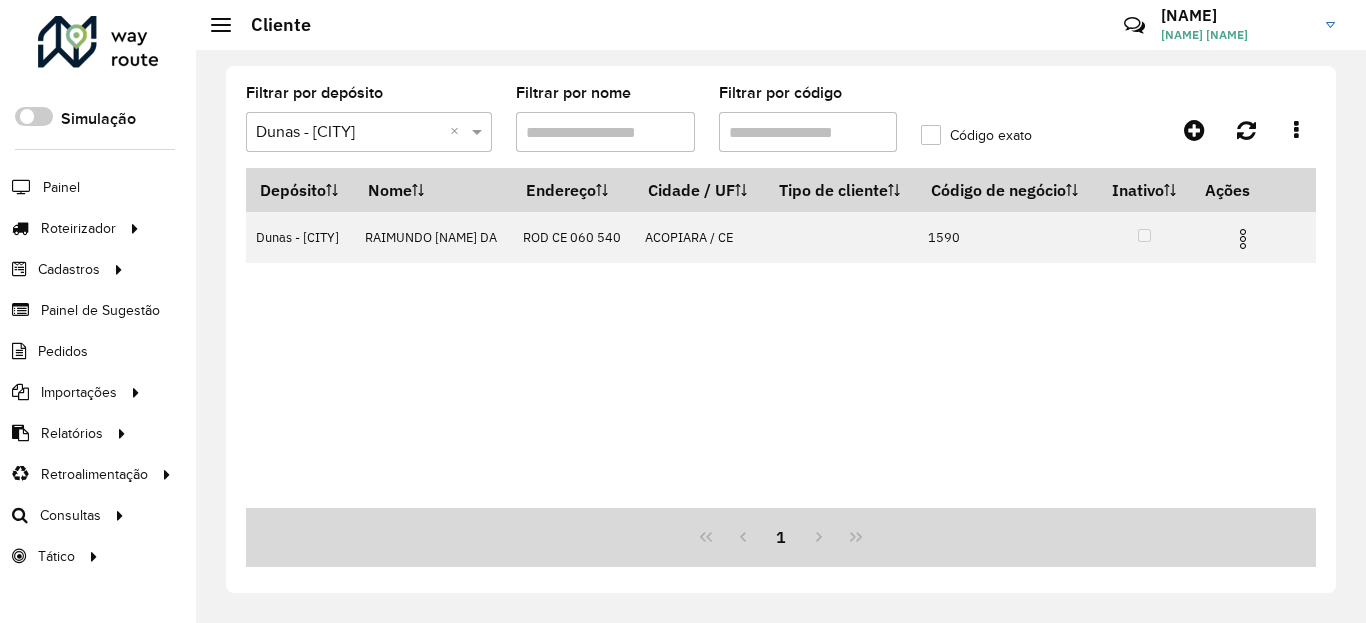 click on "Filtrar por código" at bounding box center [808, 132] 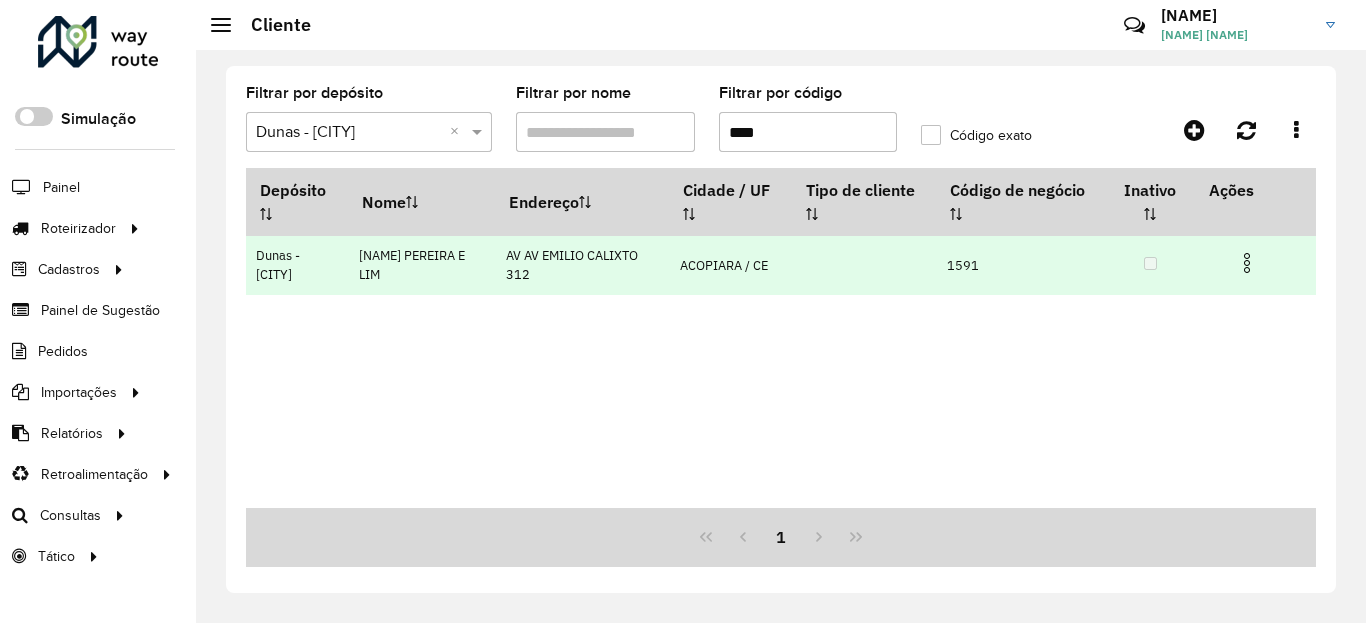 type on "****" 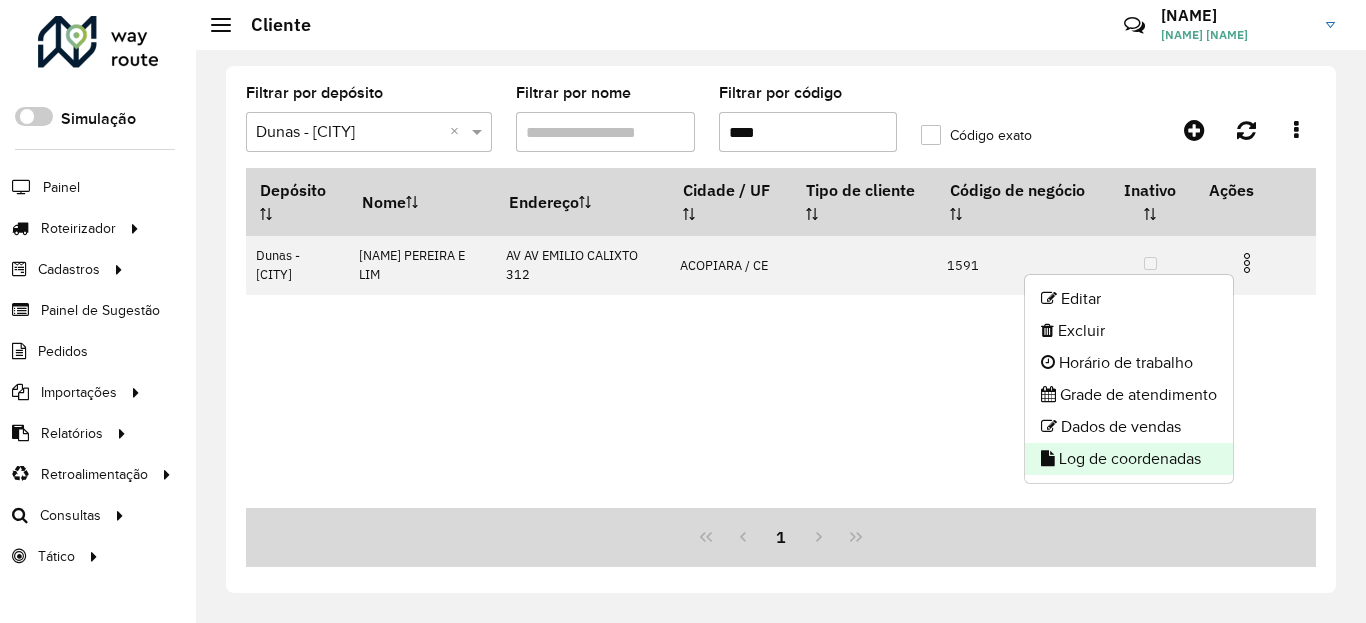 click on "Log de coordenadas" 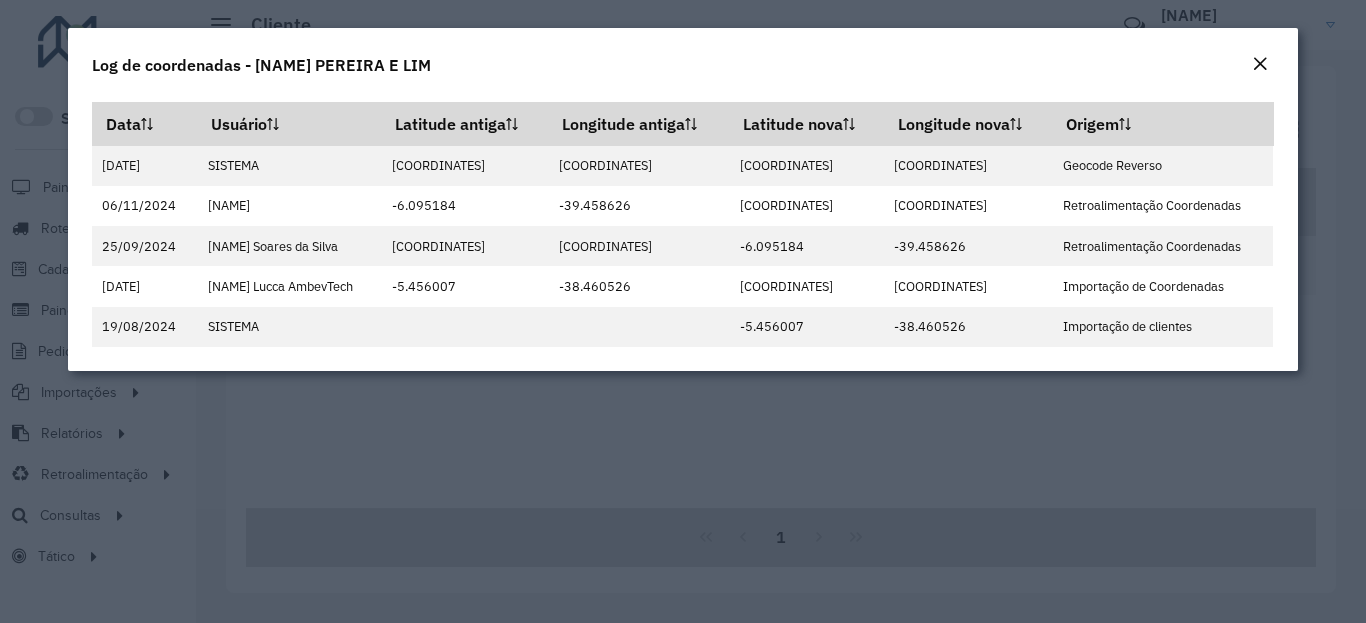 click 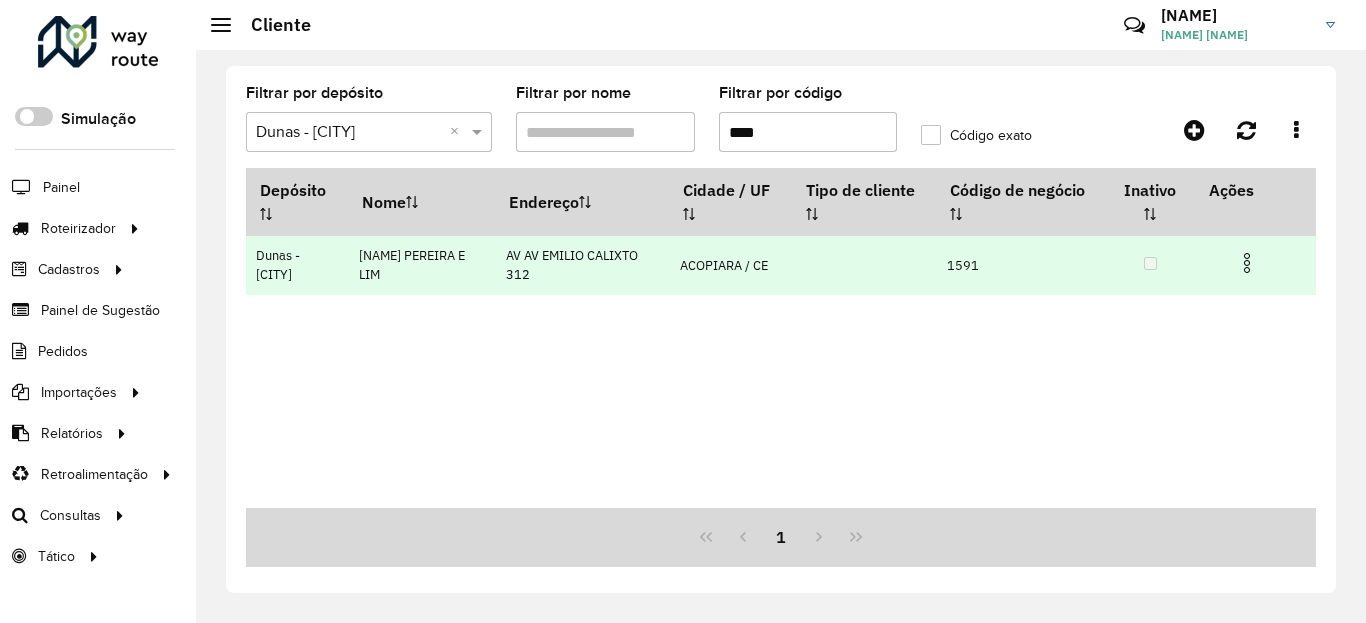 click at bounding box center [1247, 263] 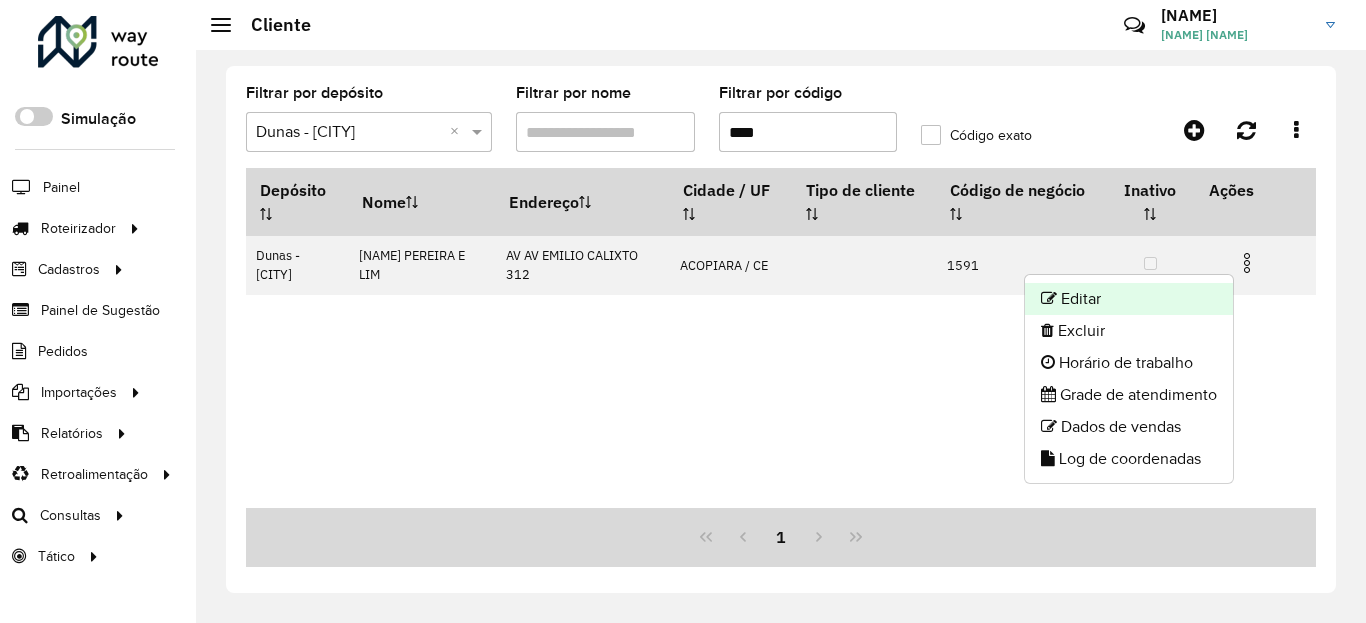 click on "Editar" 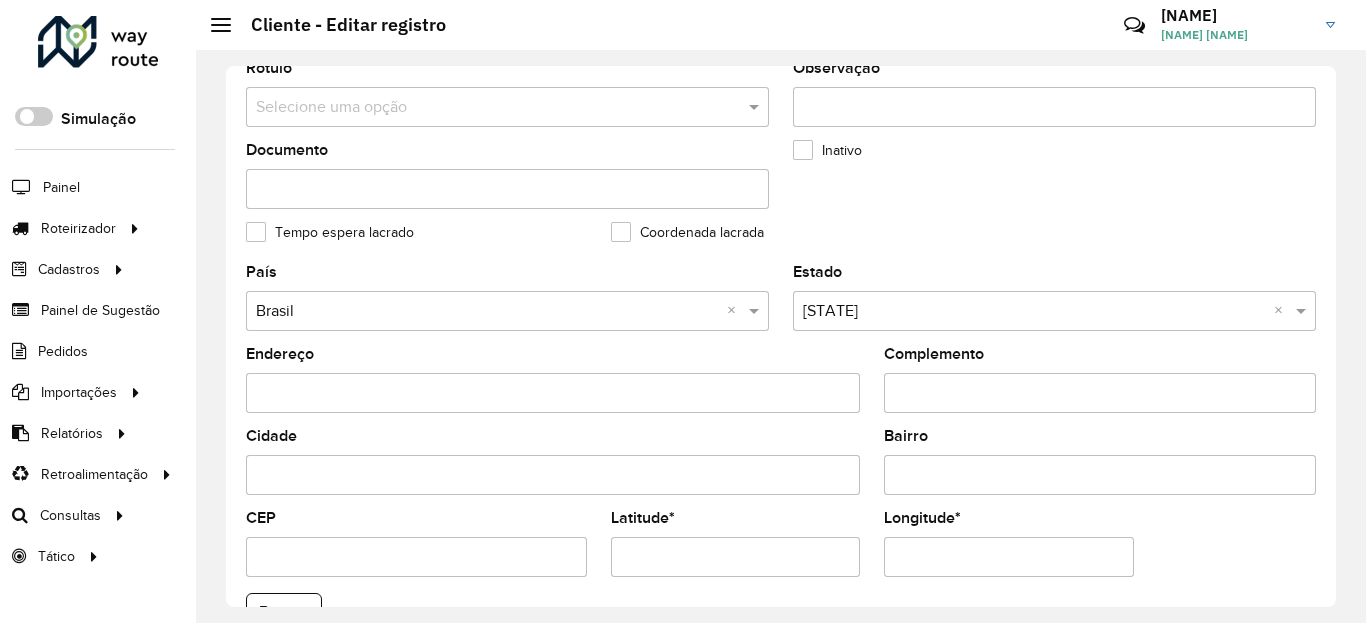scroll, scrollTop: 720, scrollLeft: 0, axis: vertical 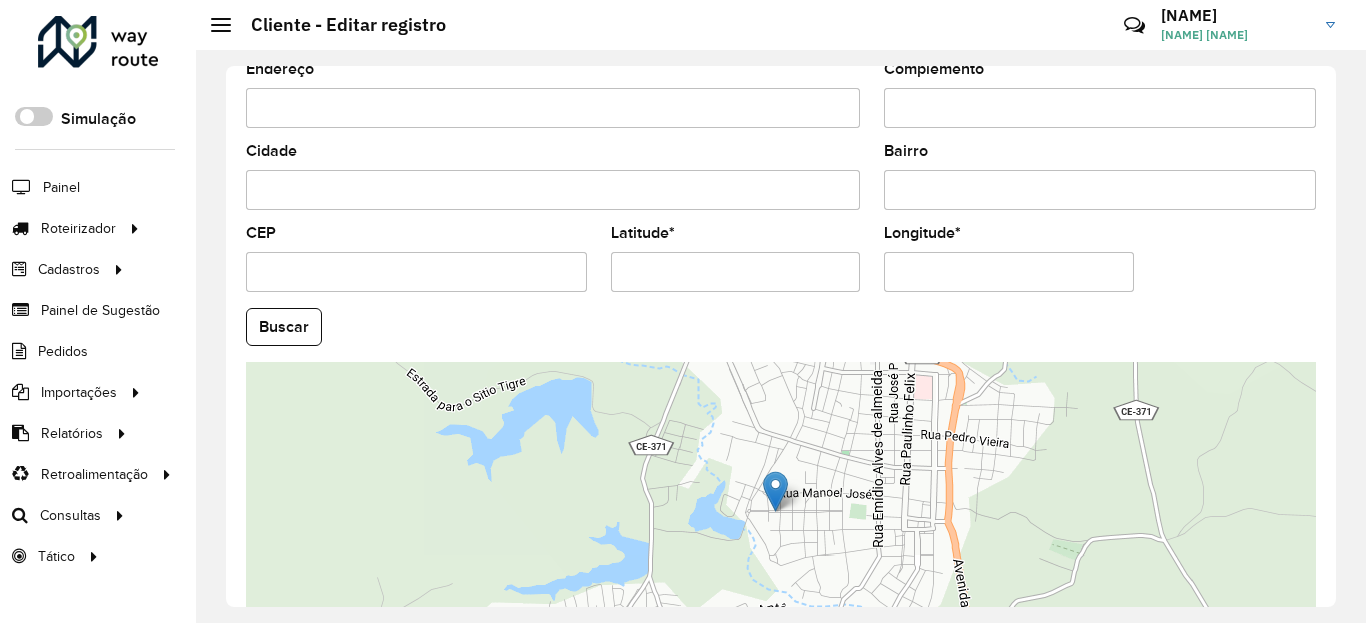 click on "Latitude  *" 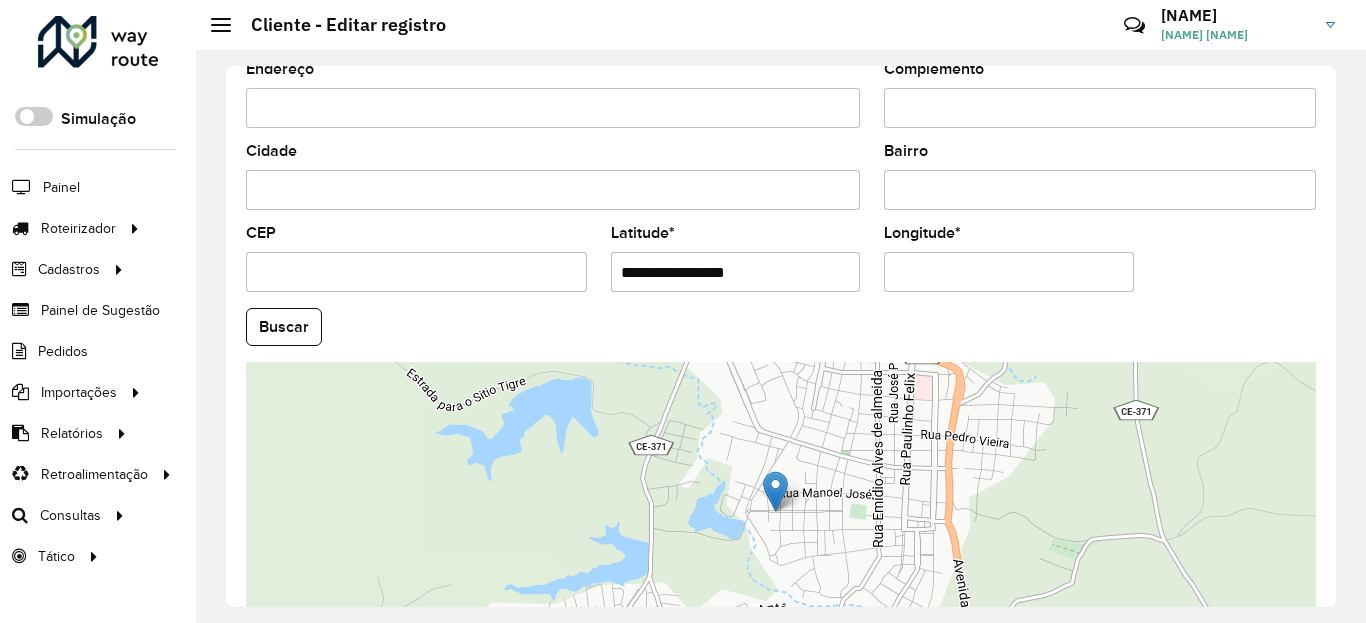 paste 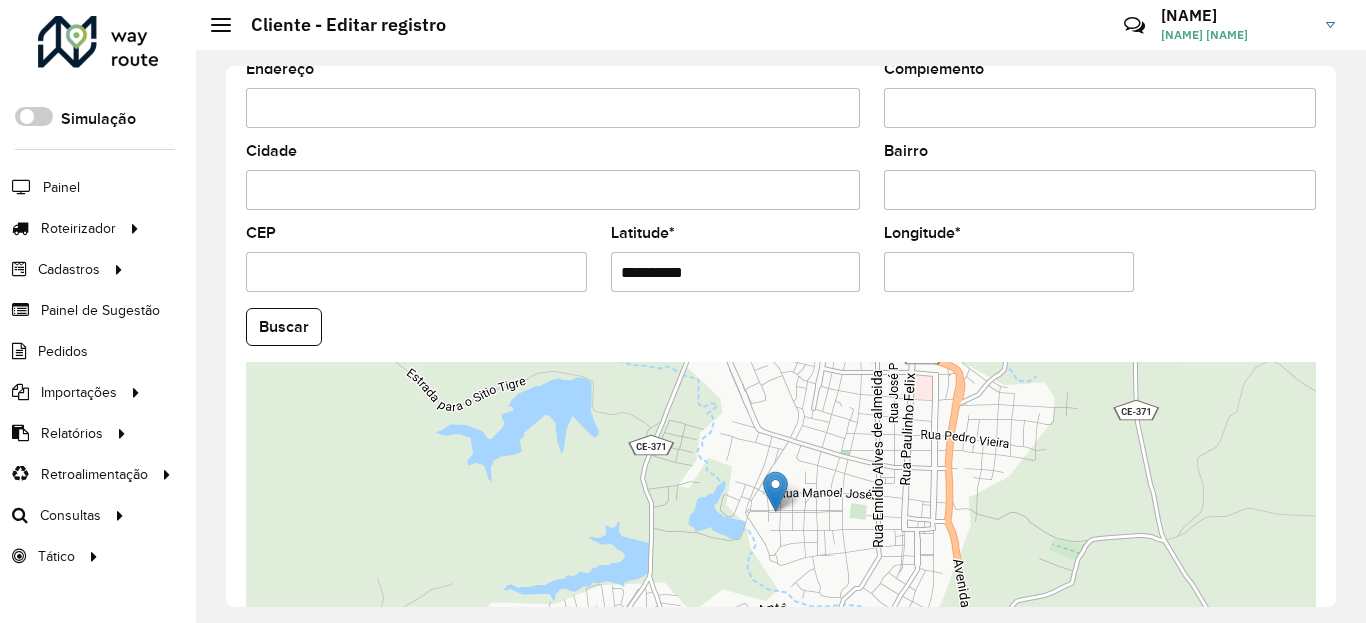 type on "**********" 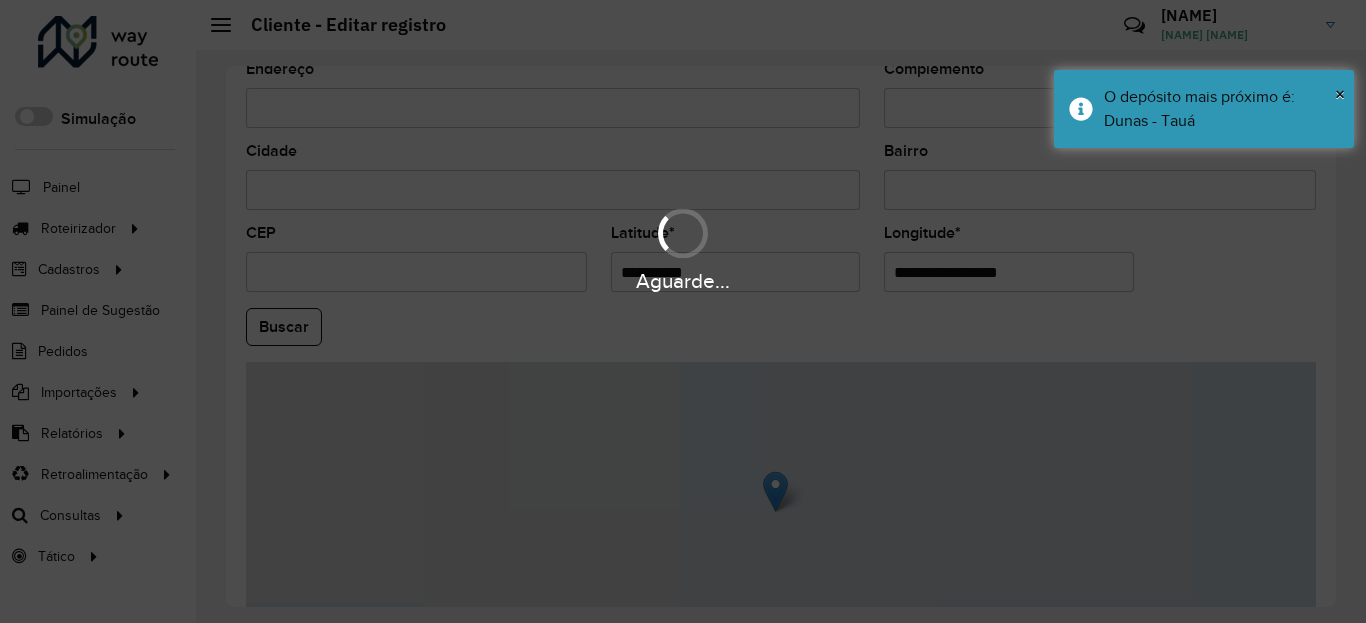 paste 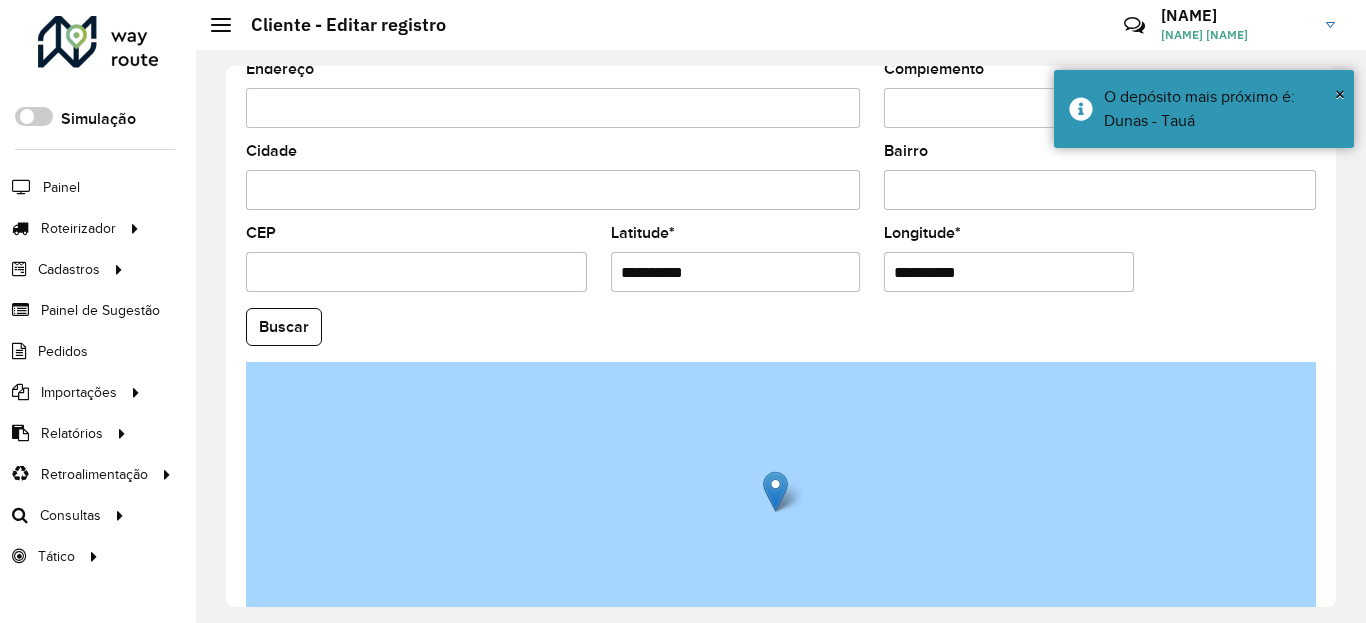 type on "**********" 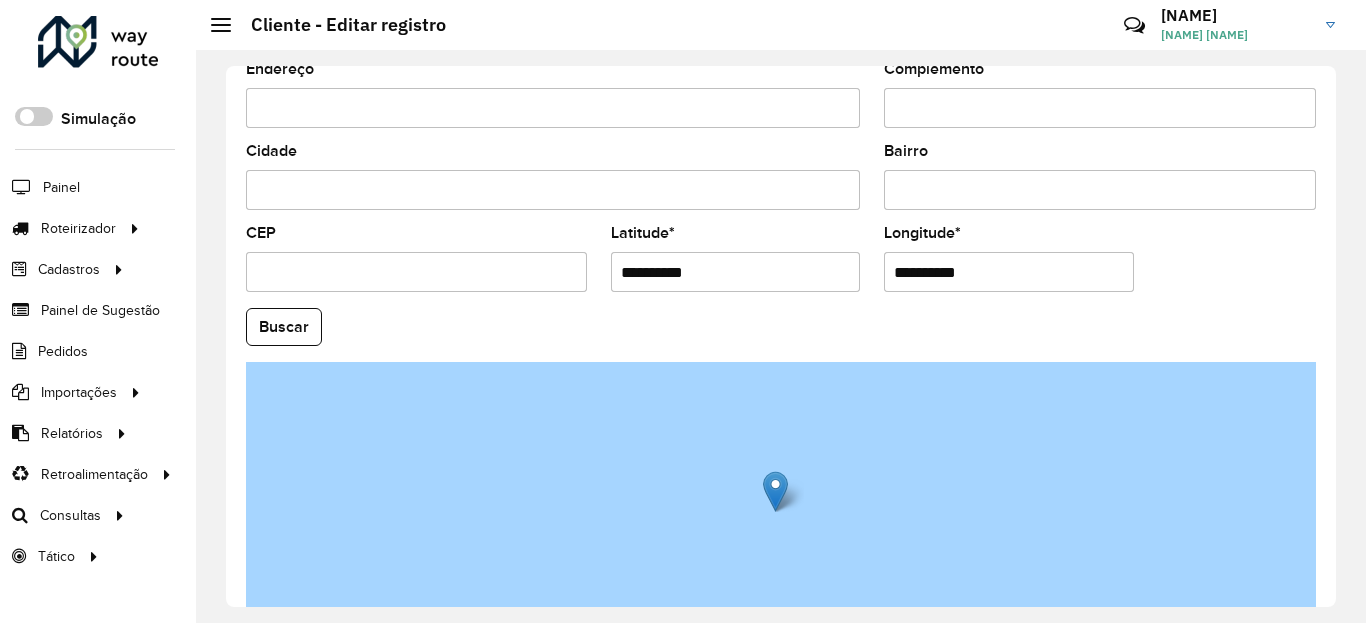 click on "**********" at bounding box center (736, 272) 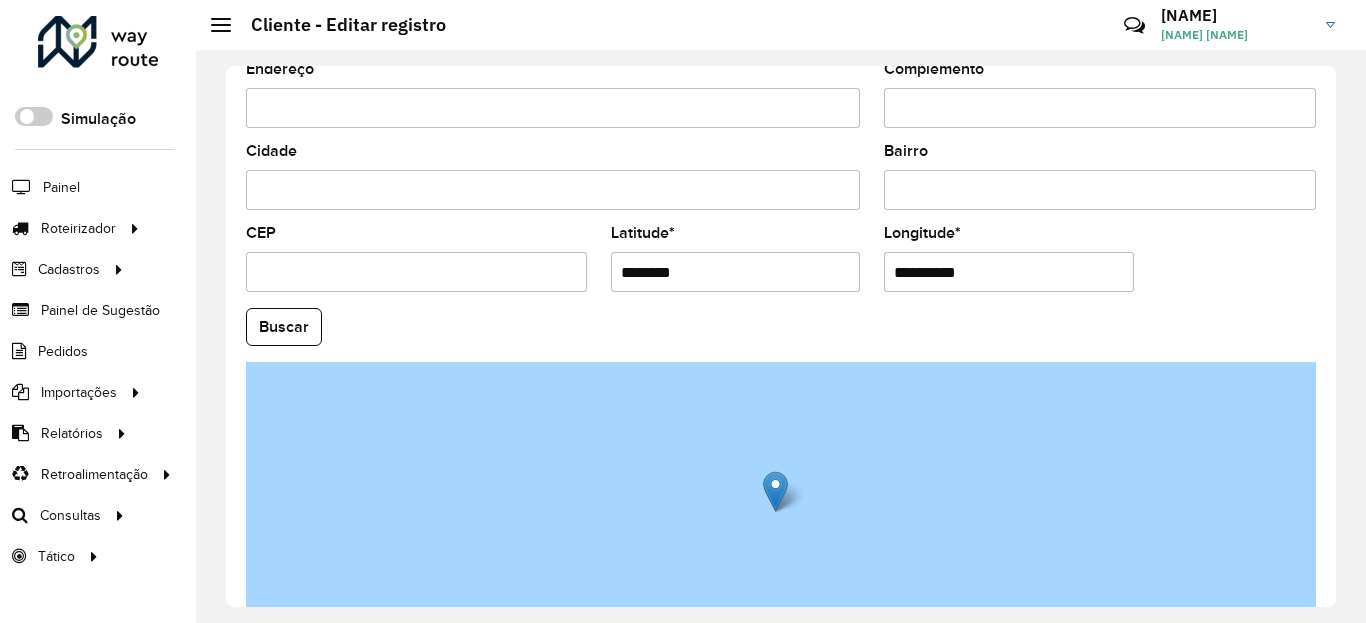 click on "********" at bounding box center (736, 272) 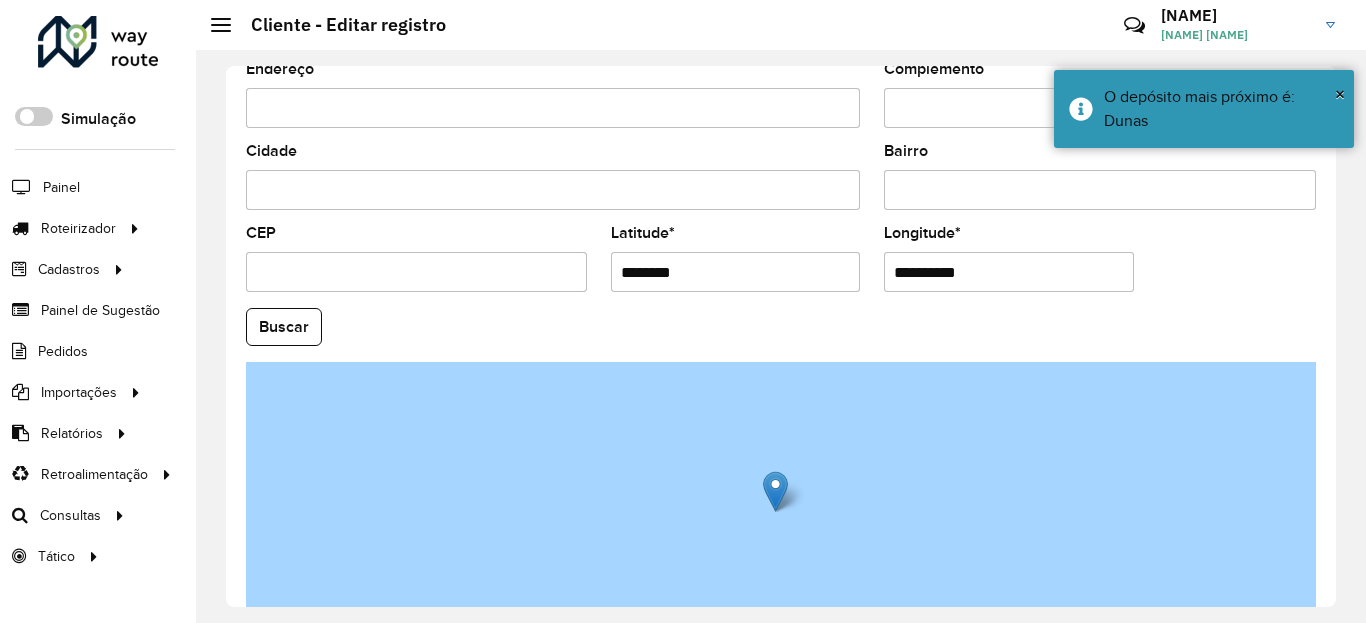 paste on "*" 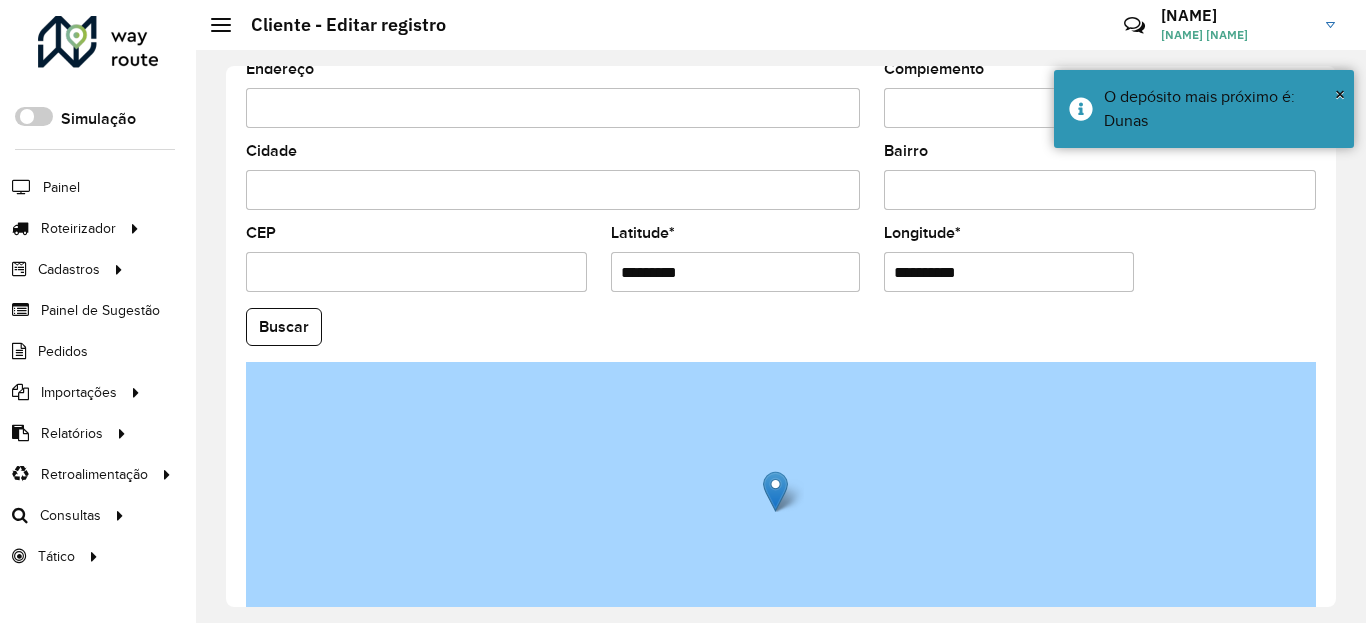 type on "*********" 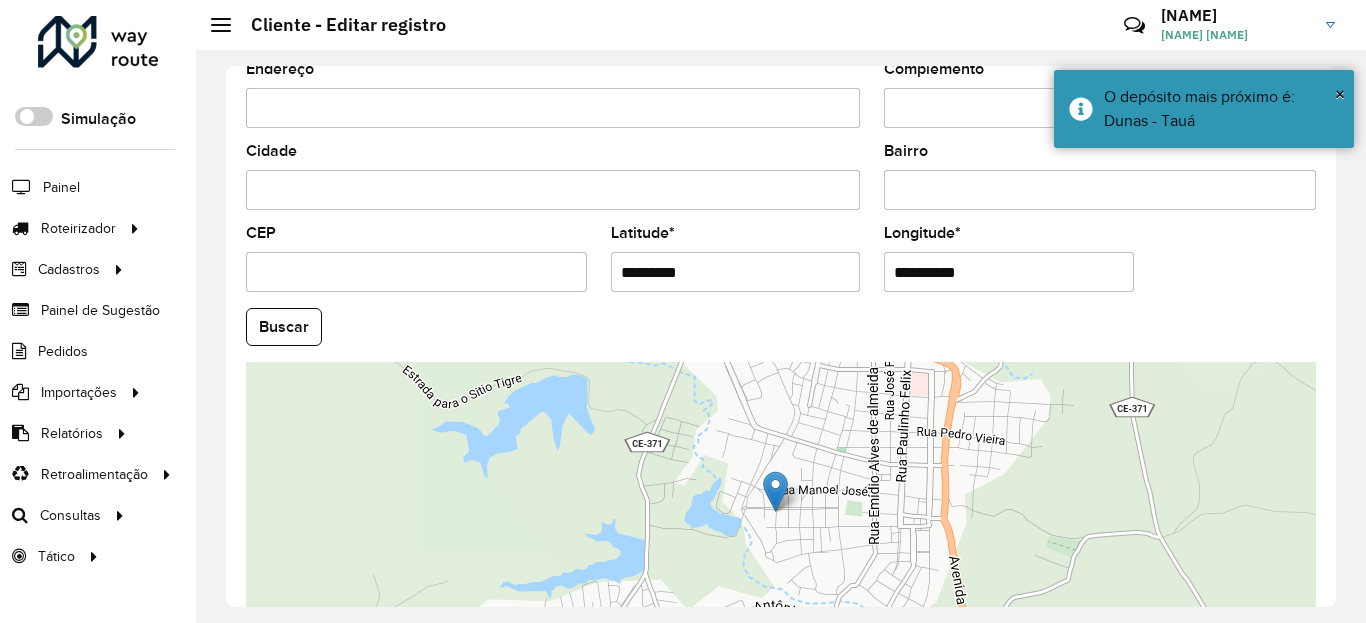 click on "**********" at bounding box center (1009, 272) 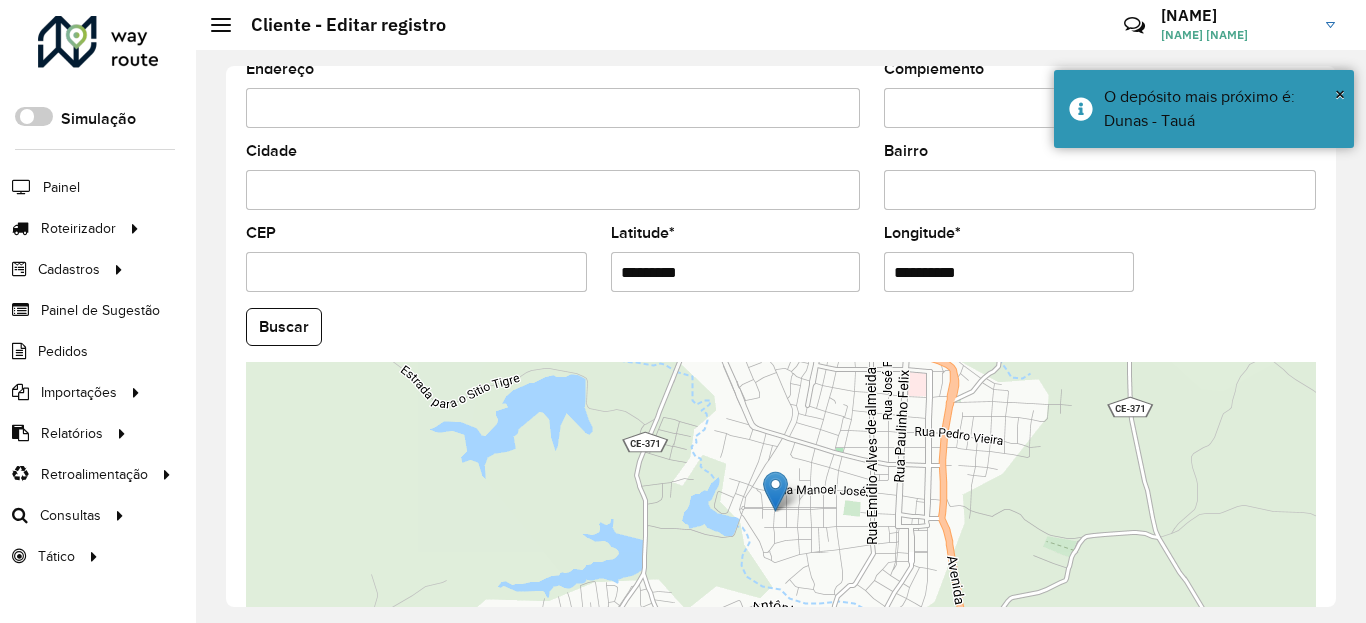 scroll, scrollTop: 865, scrollLeft: 0, axis: vertical 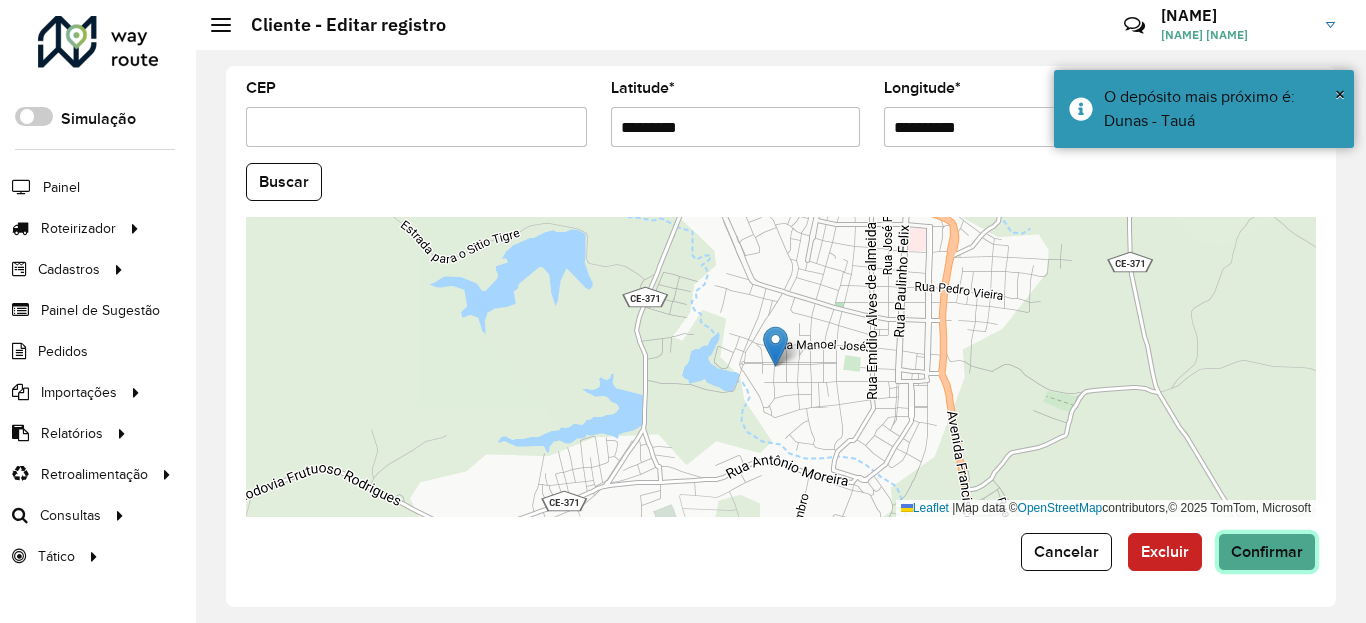 click on "Confirmar" 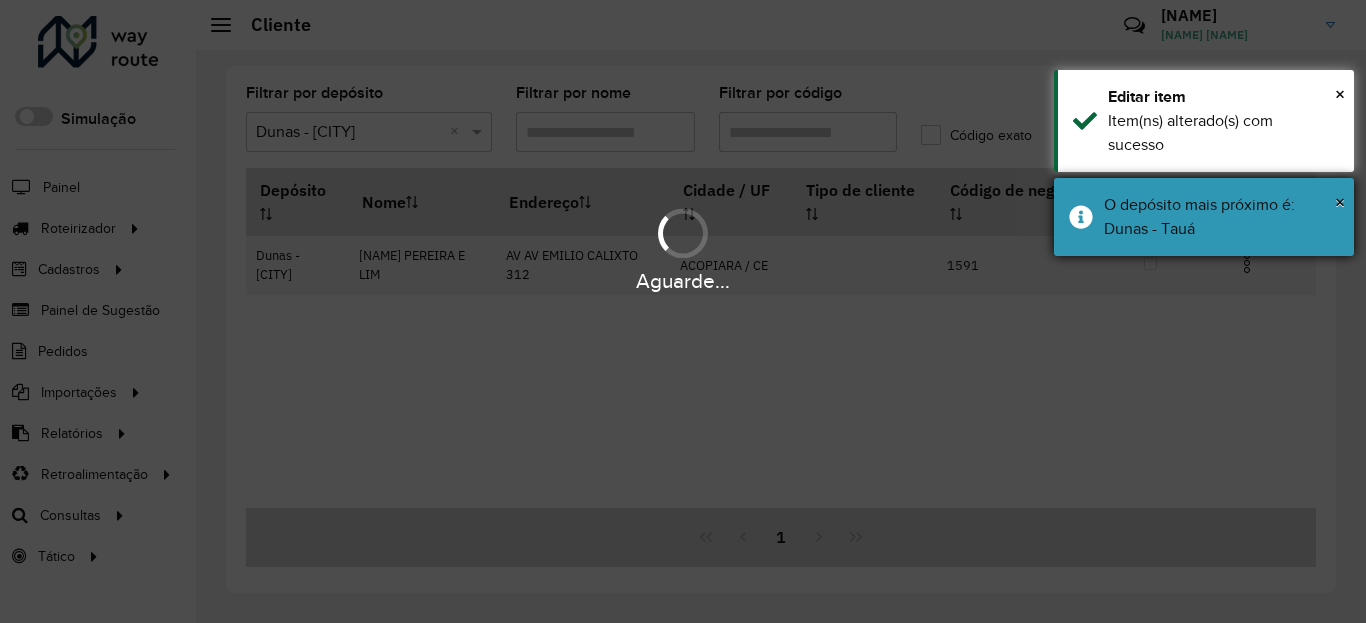 click on "× O depósito mais próximo é: Dunas - Tauá" at bounding box center (1204, 217) 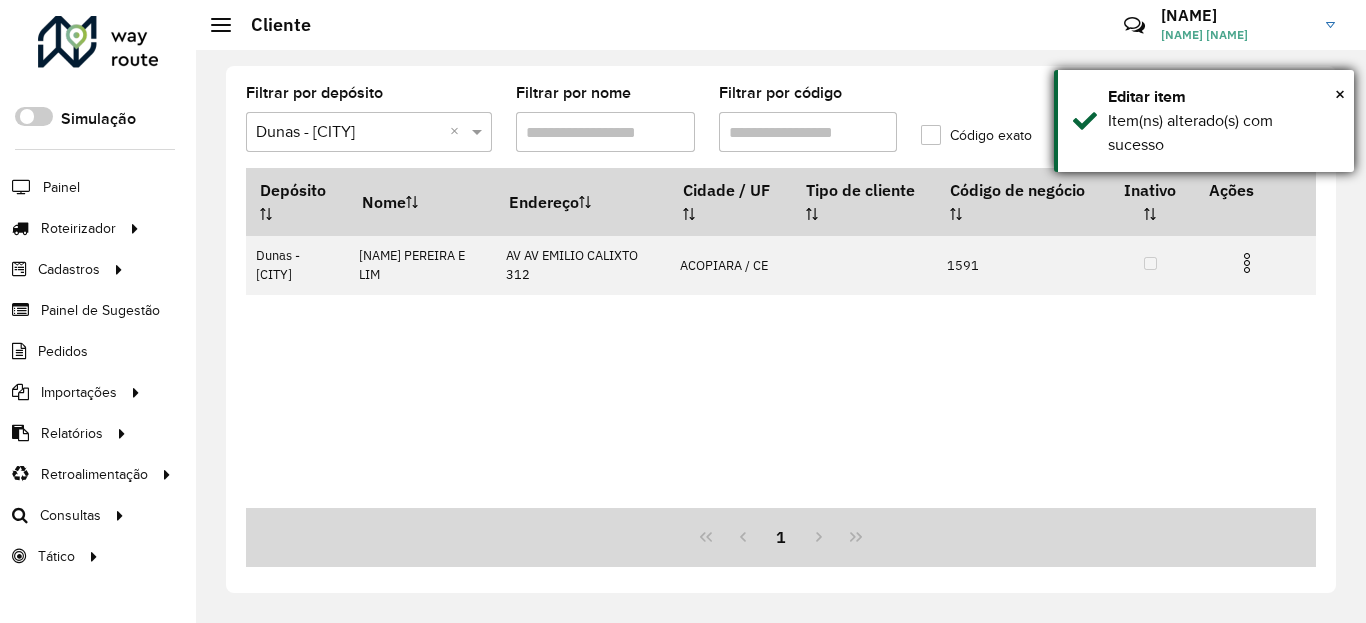 click on "Item(ns) alterado(s) com sucesso" at bounding box center (1223, 133) 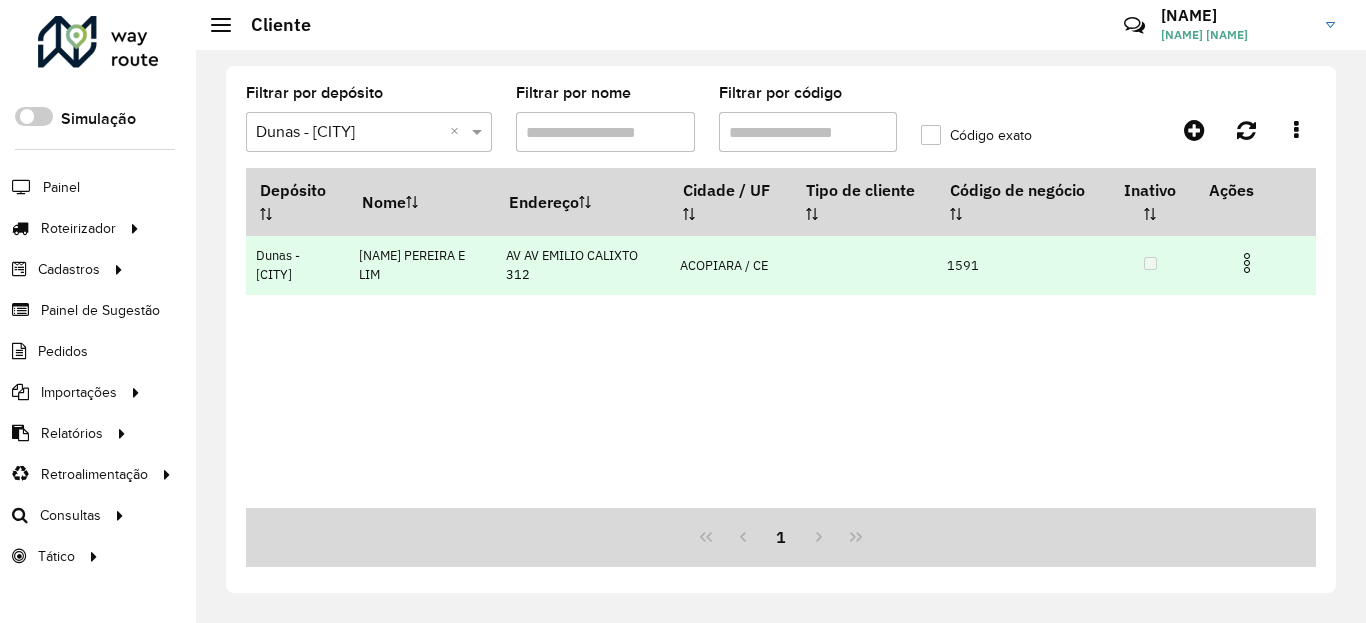 click at bounding box center (1255, 261) 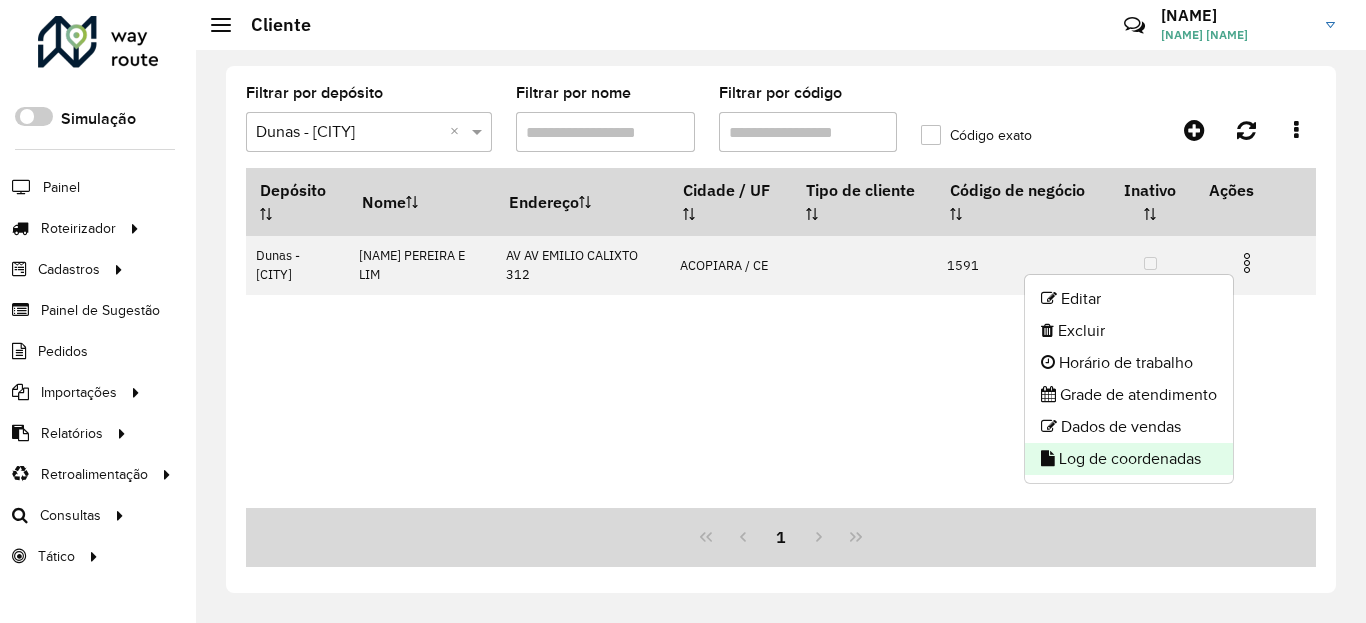 click on "Log de coordenadas" 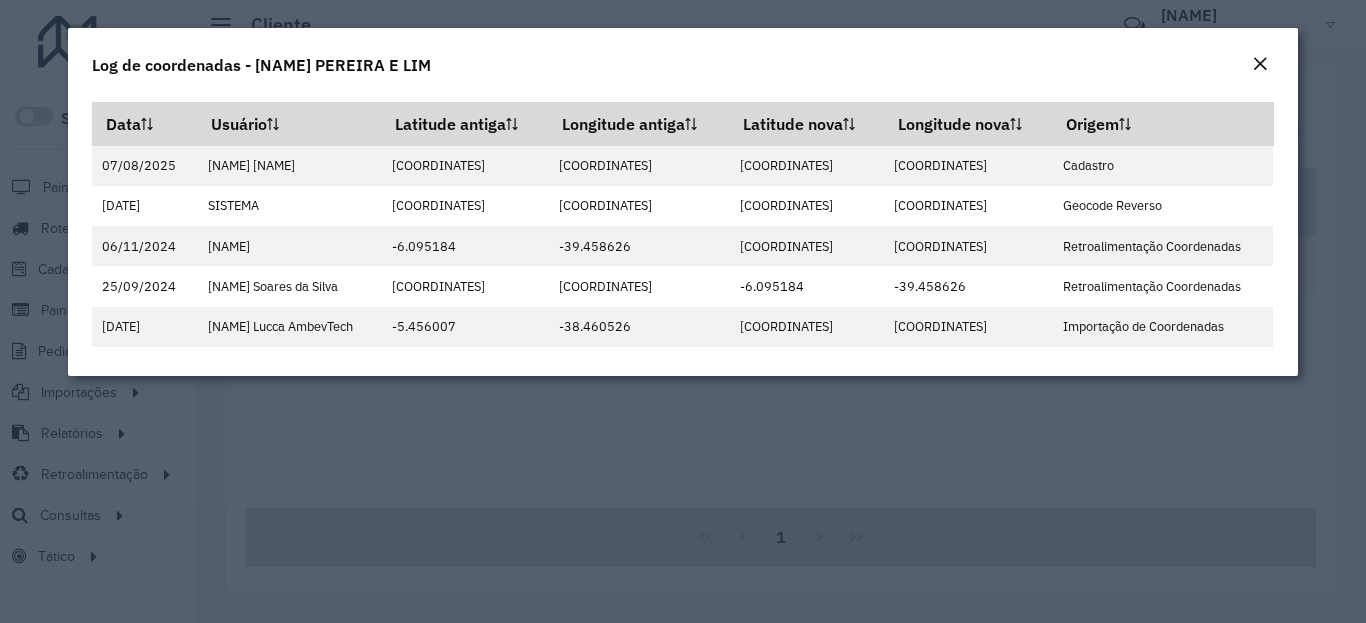click 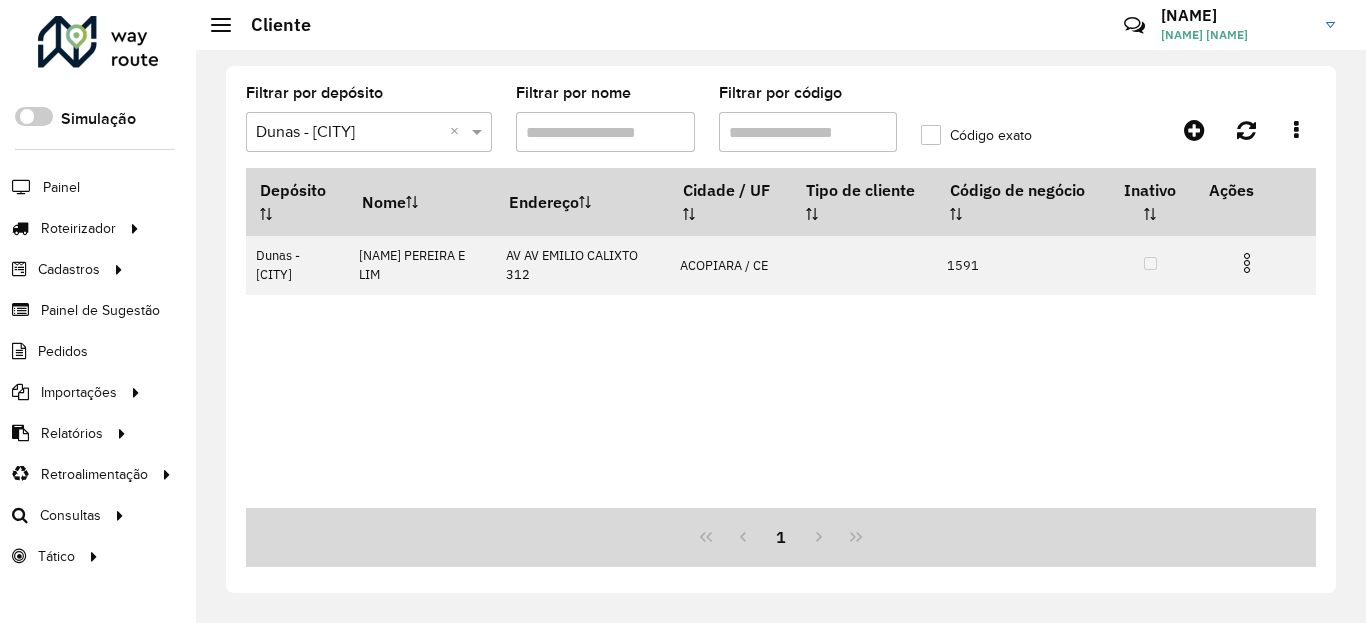 click on "Filtrar por código" at bounding box center (808, 132) 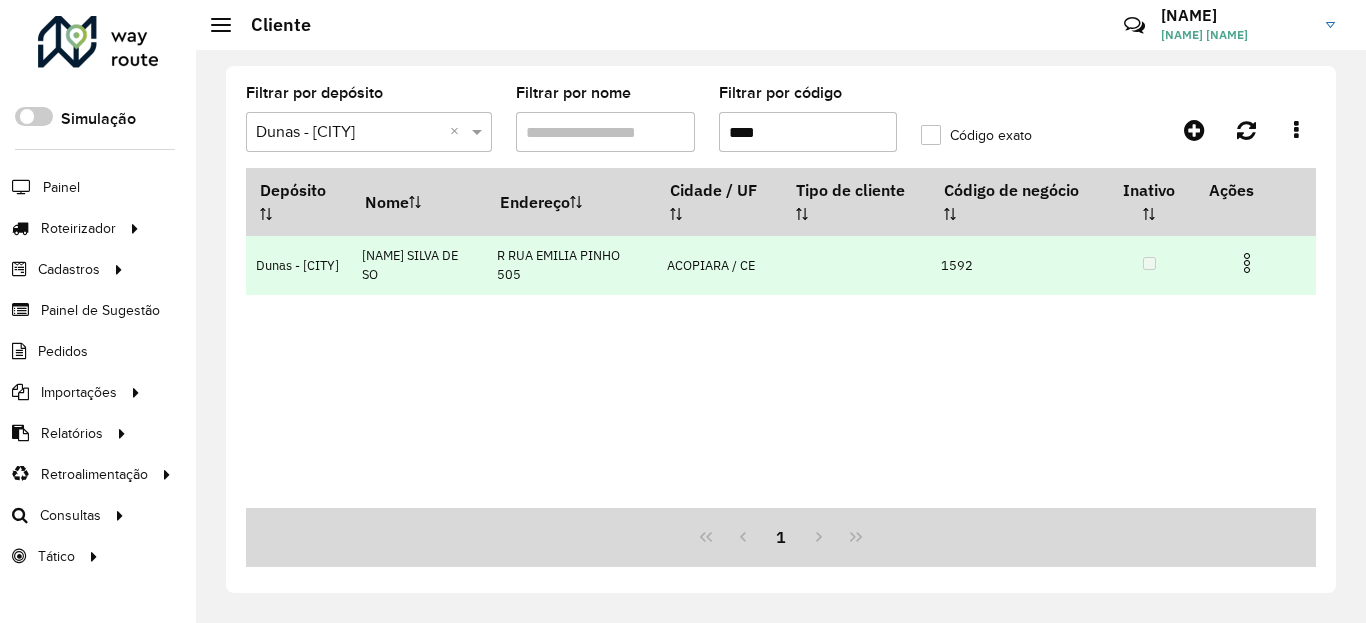 type on "****" 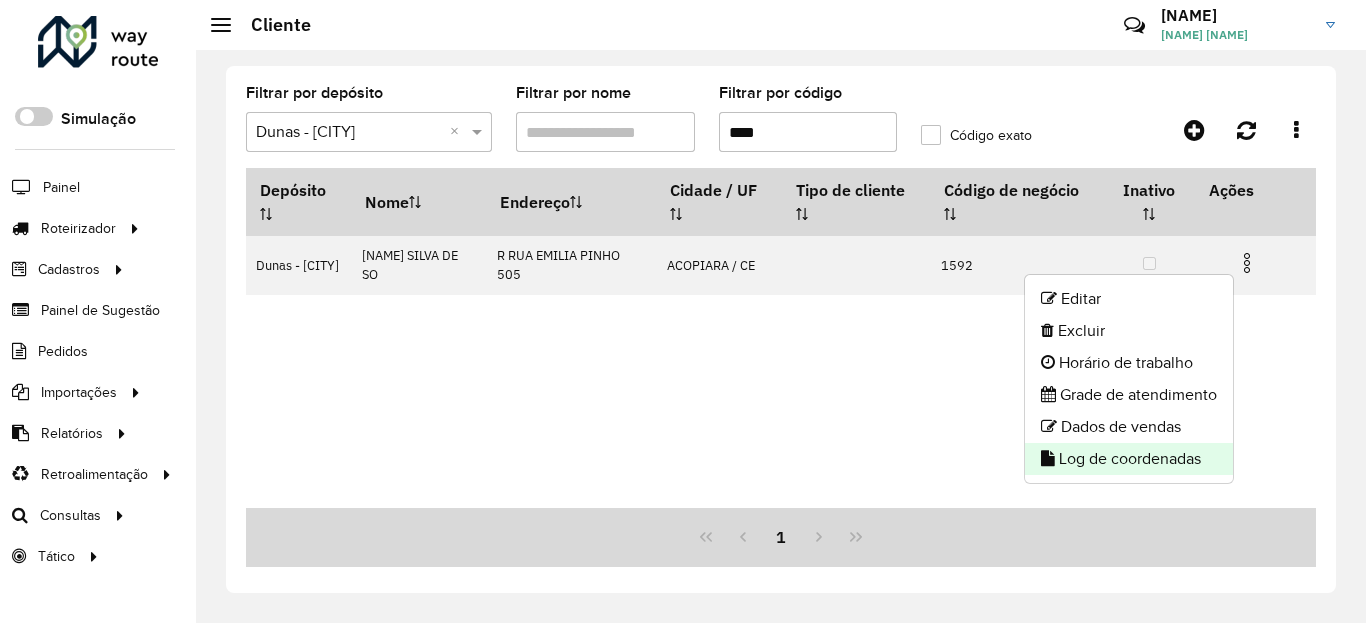 click on "Log de coordenadas" 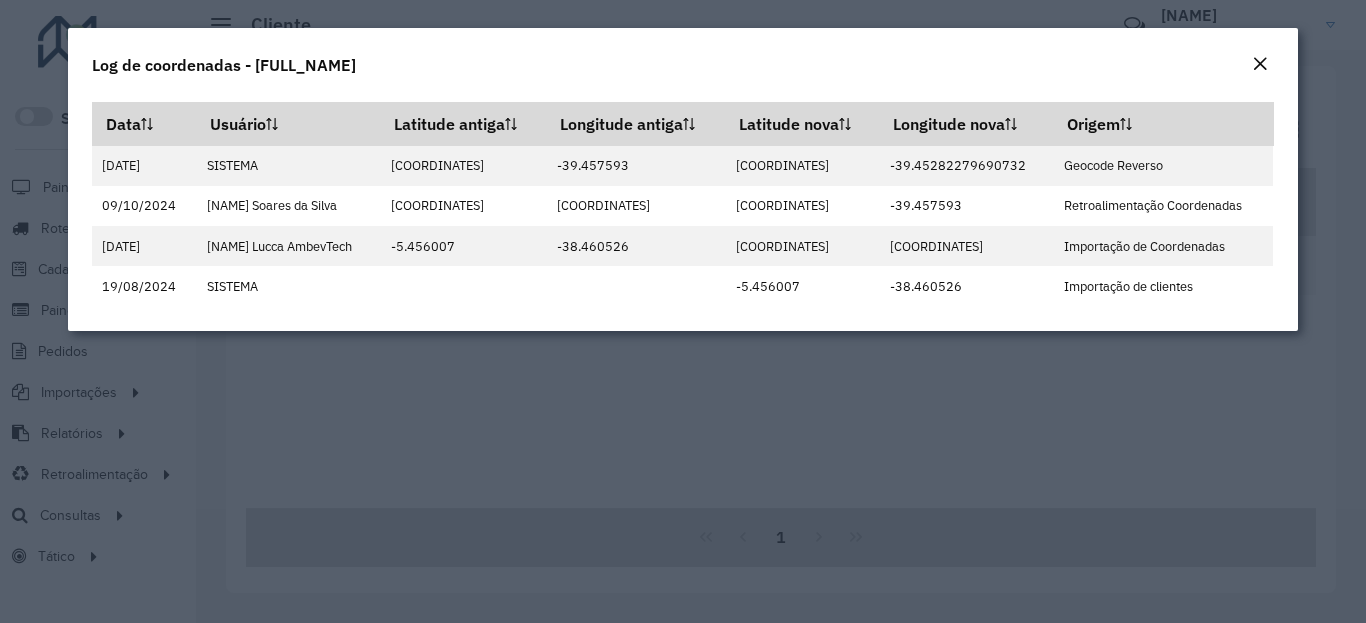 click 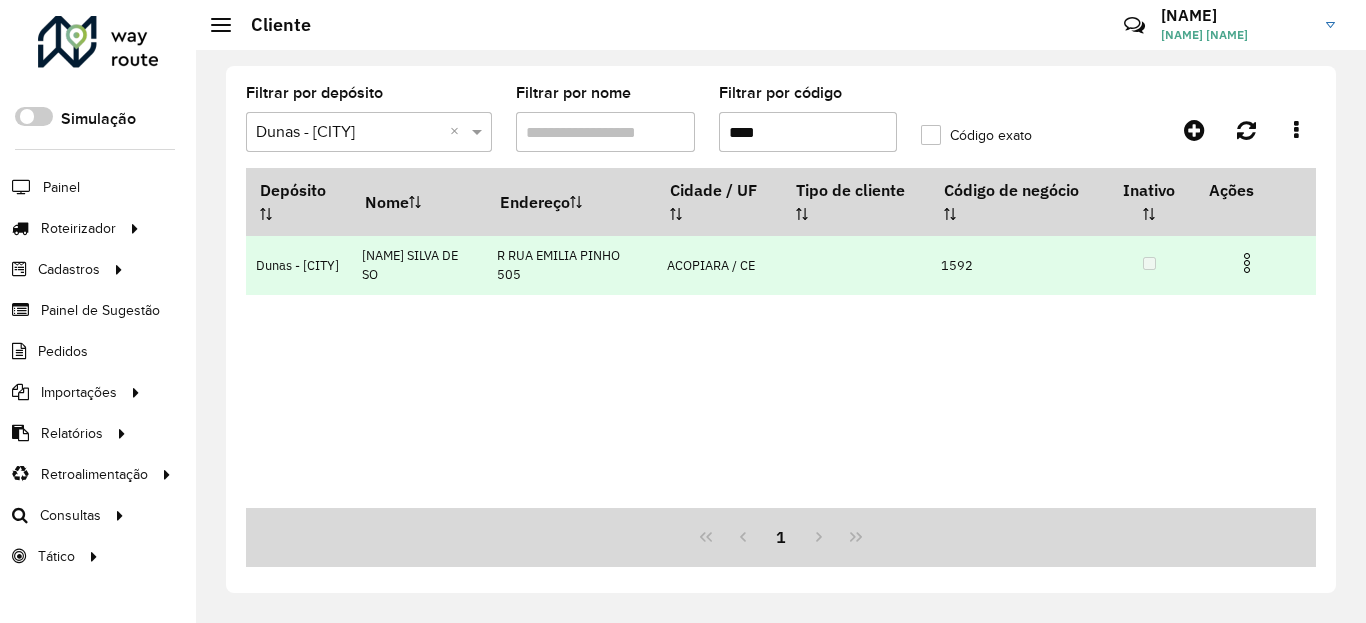 click at bounding box center [1247, 263] 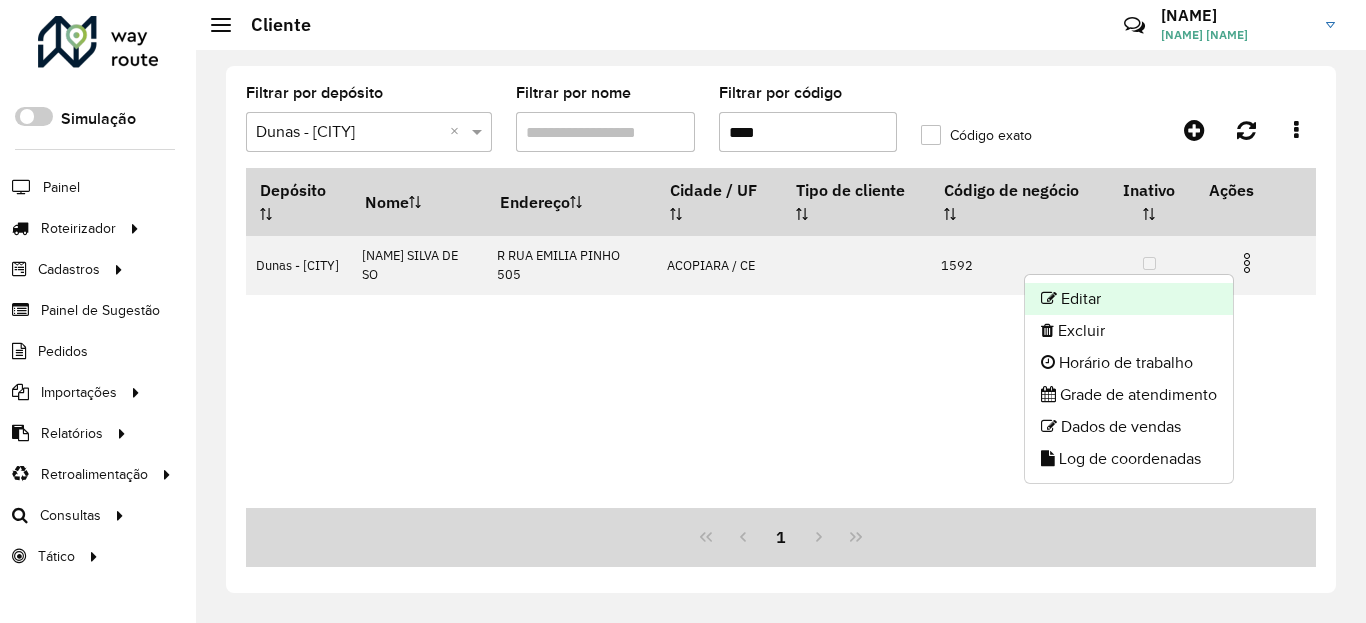 click on "Editar" 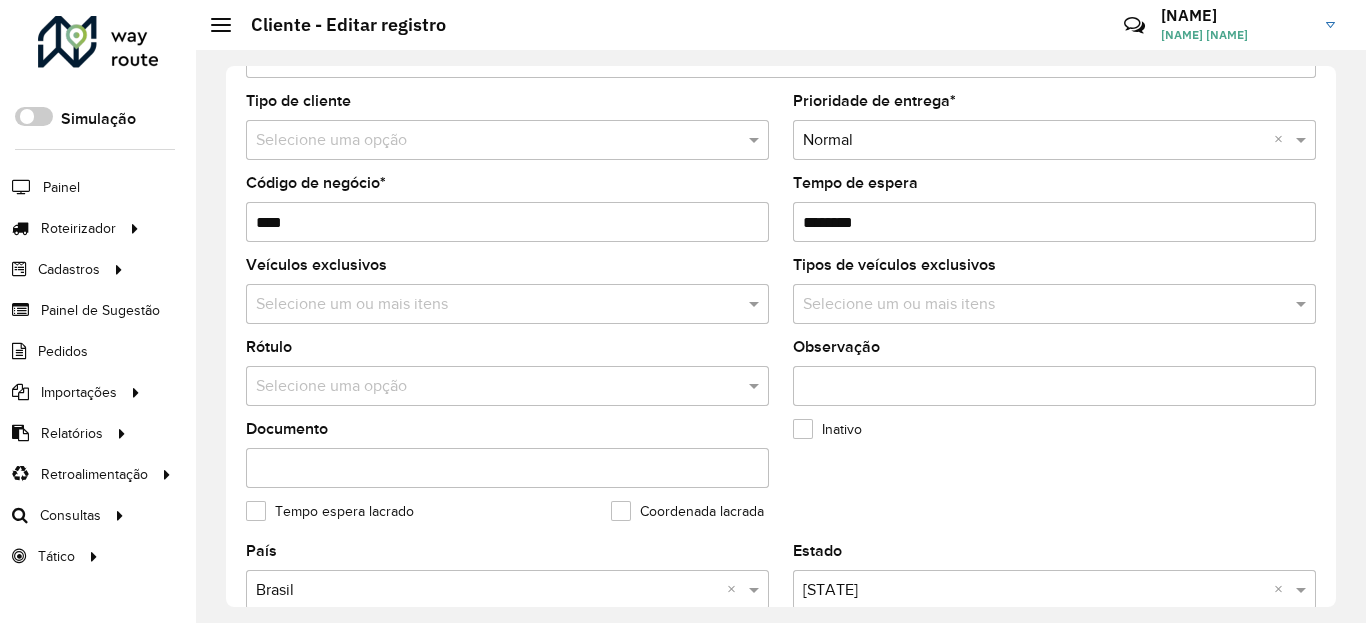 scroll, scrollTop: 600, scrollLeft: 0, axis: vertical 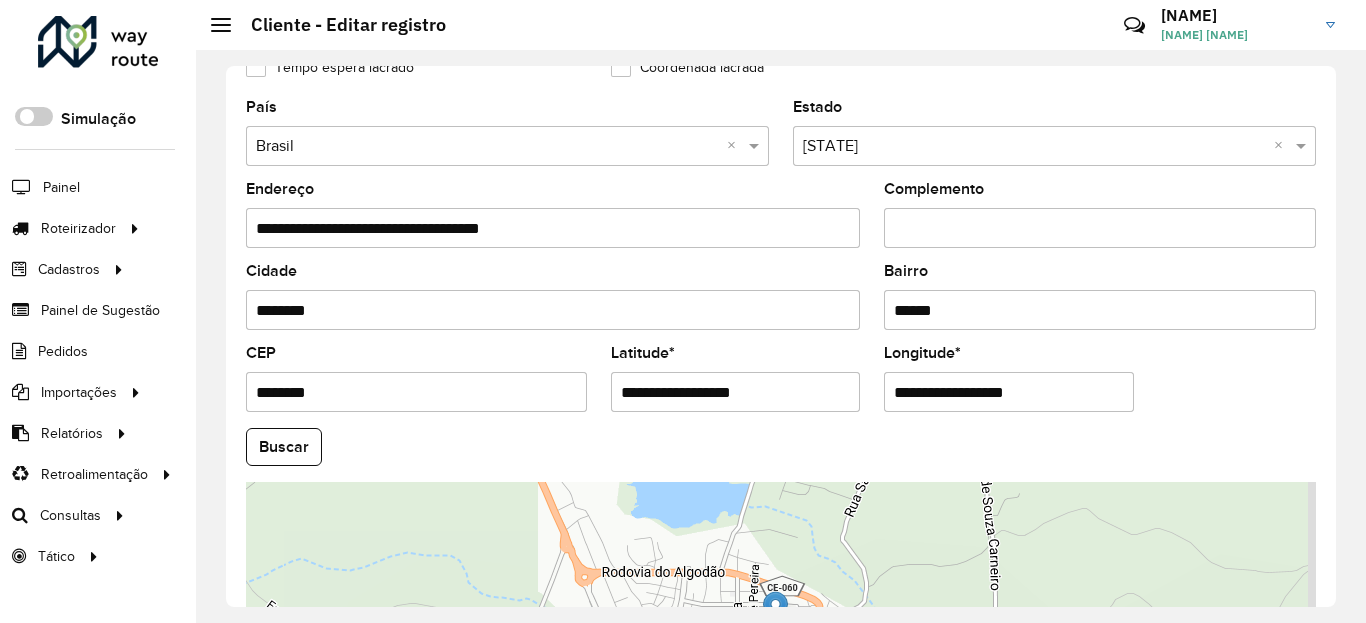 click on "**********" at bounding box center (736, 392) 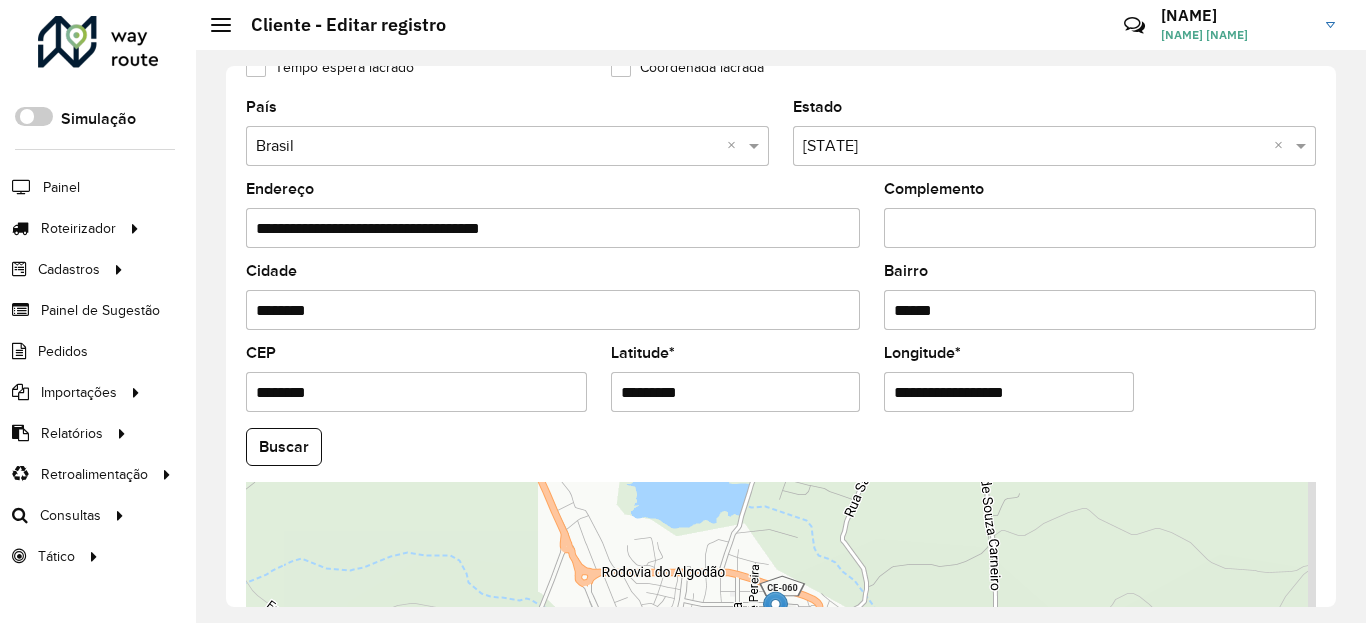 type on "*********" 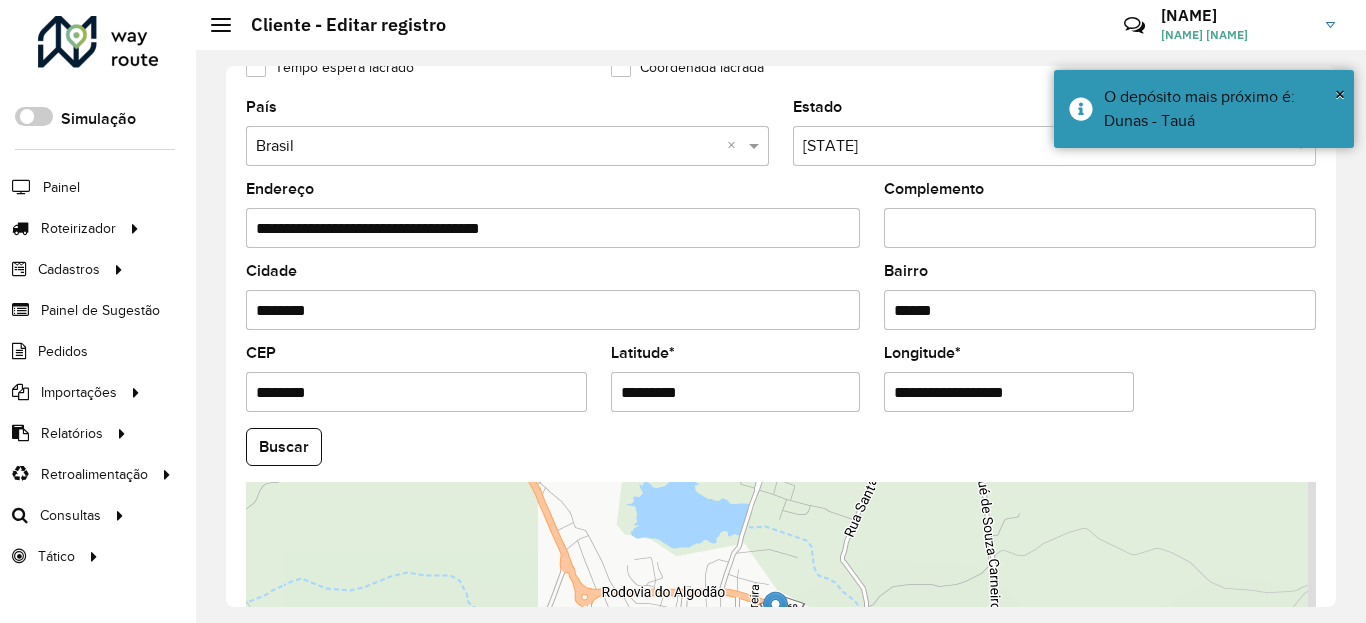 click on "**********" at bounding box center [1009, 392] 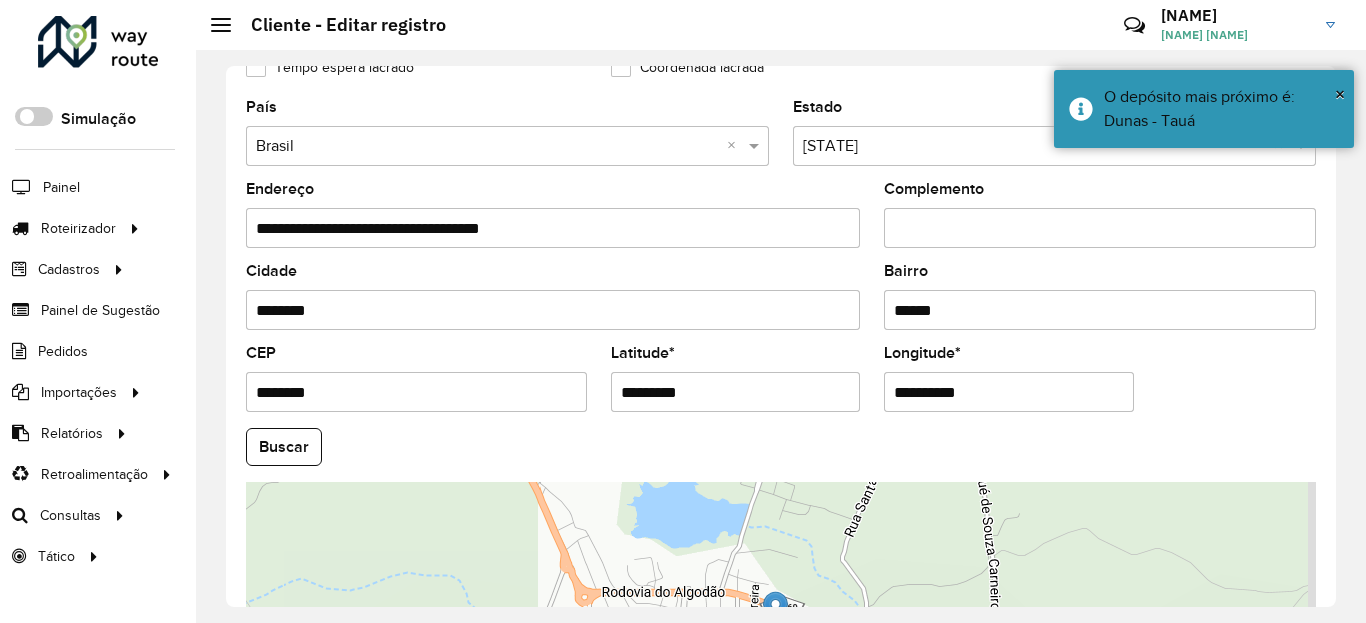 type on "**********" 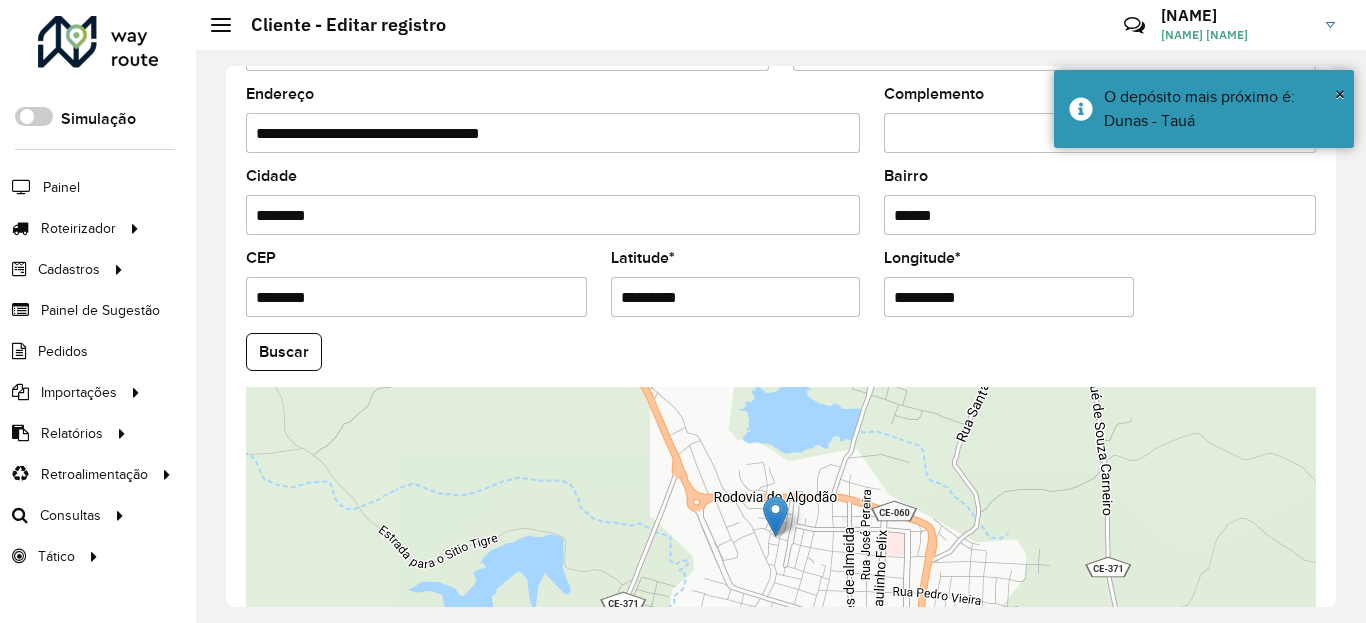 scroll, scrollTop: 840, scrollLeft: 0, axis: vertical 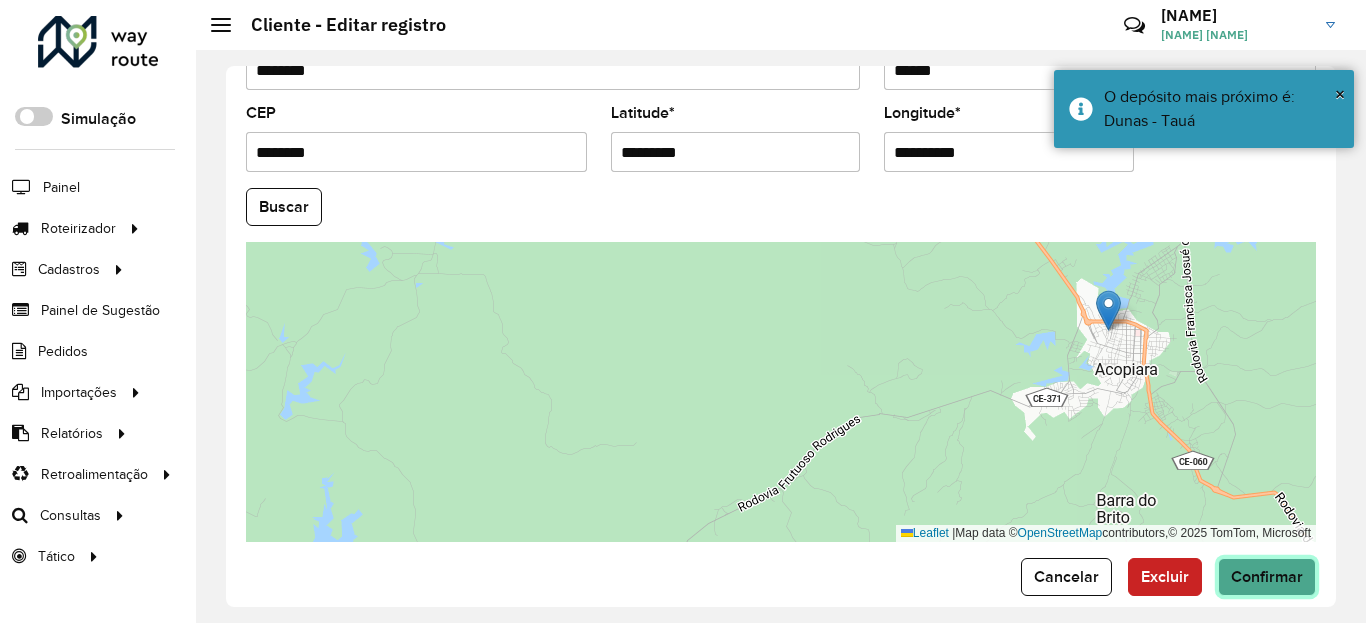 click on "Confirmar" 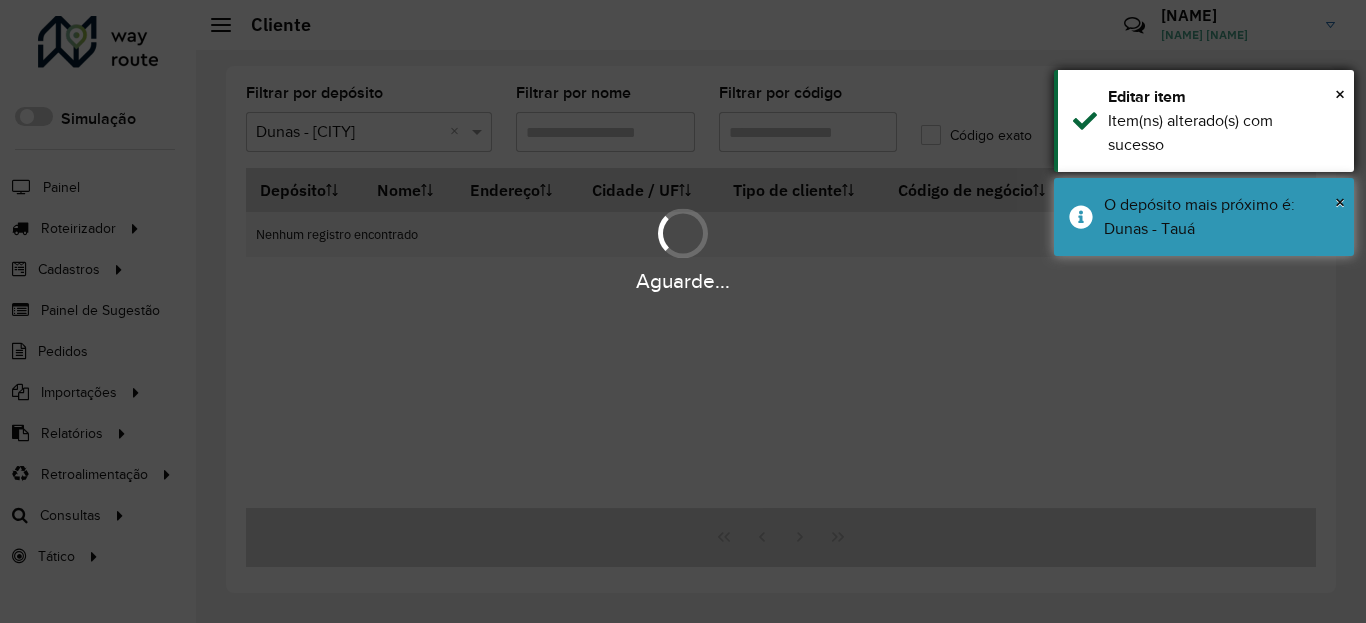 click on "×  Editar item  Item(ns) alterado(s) com sucesso" at bounding box center (1204, 121) 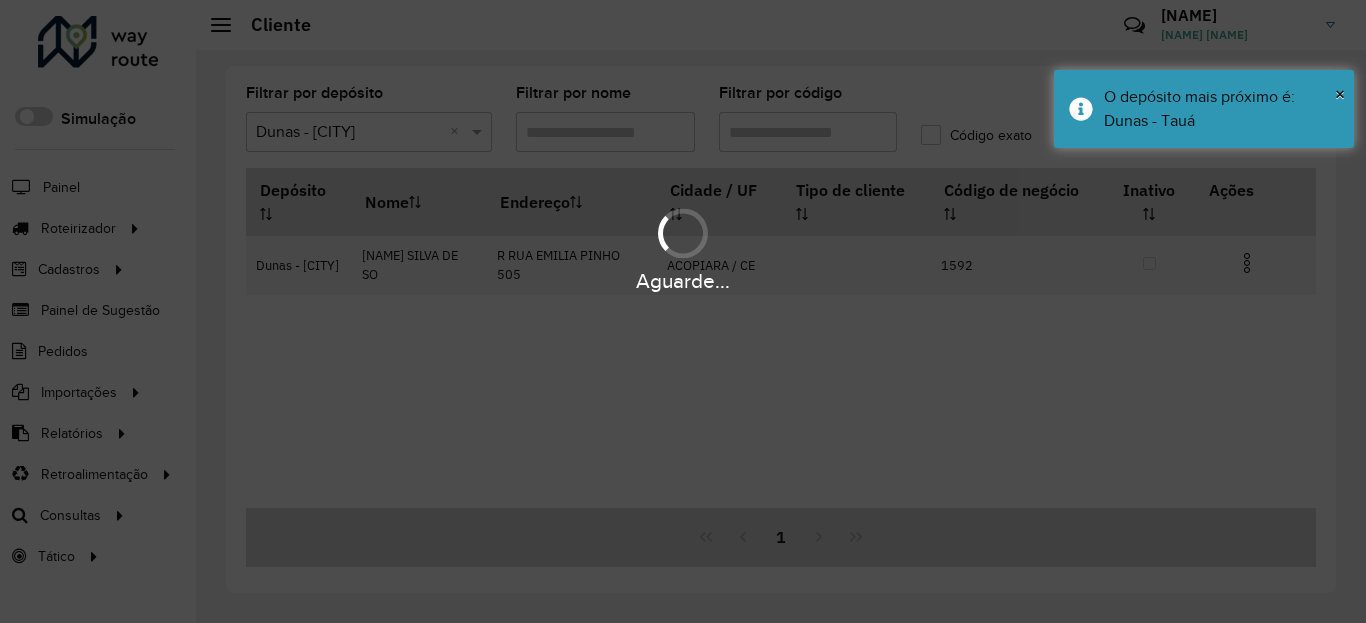 drag, startPoint x: 1128, startPoint y: 214, endPoint x: 1230, endPoint y: 230, distance: 103.24728 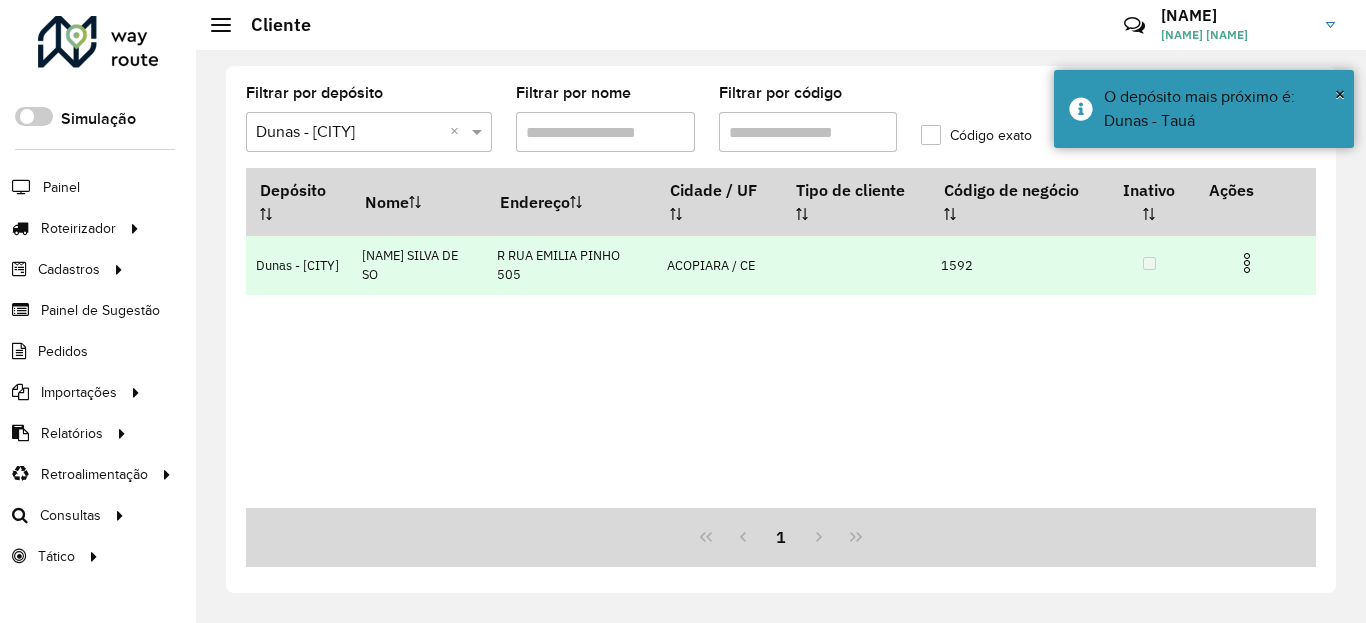 click at bounding box center [1247, 263] 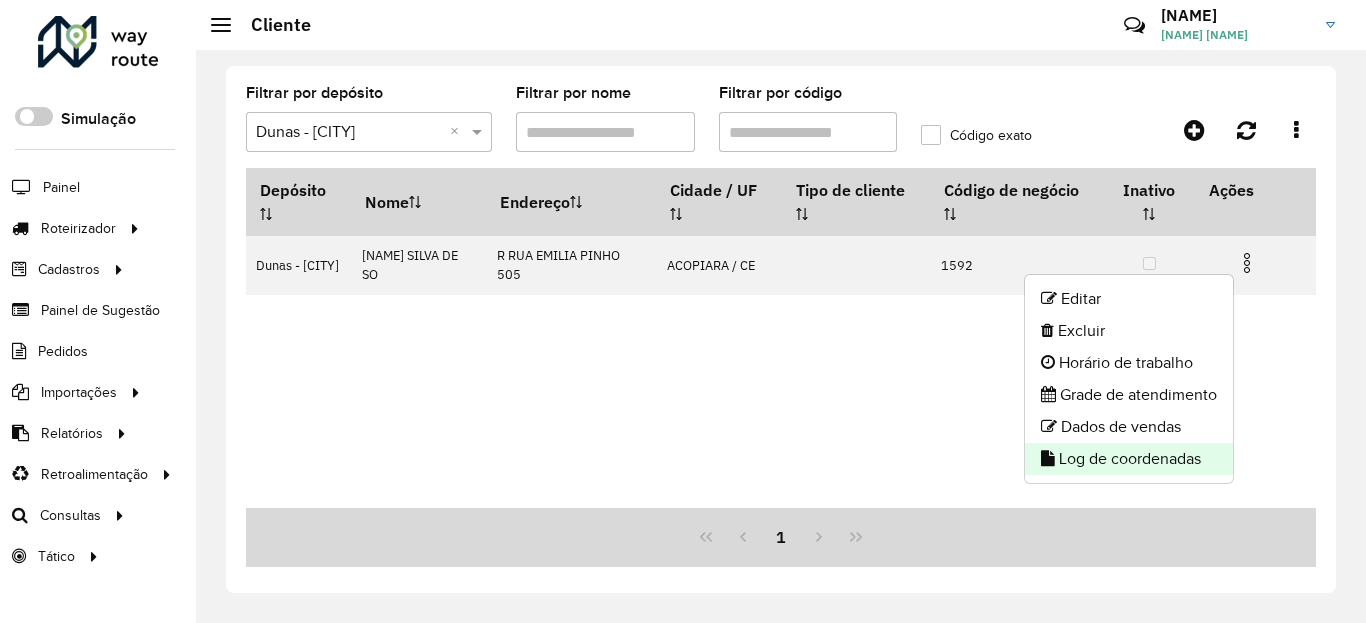 click on "Log de coordenadas" 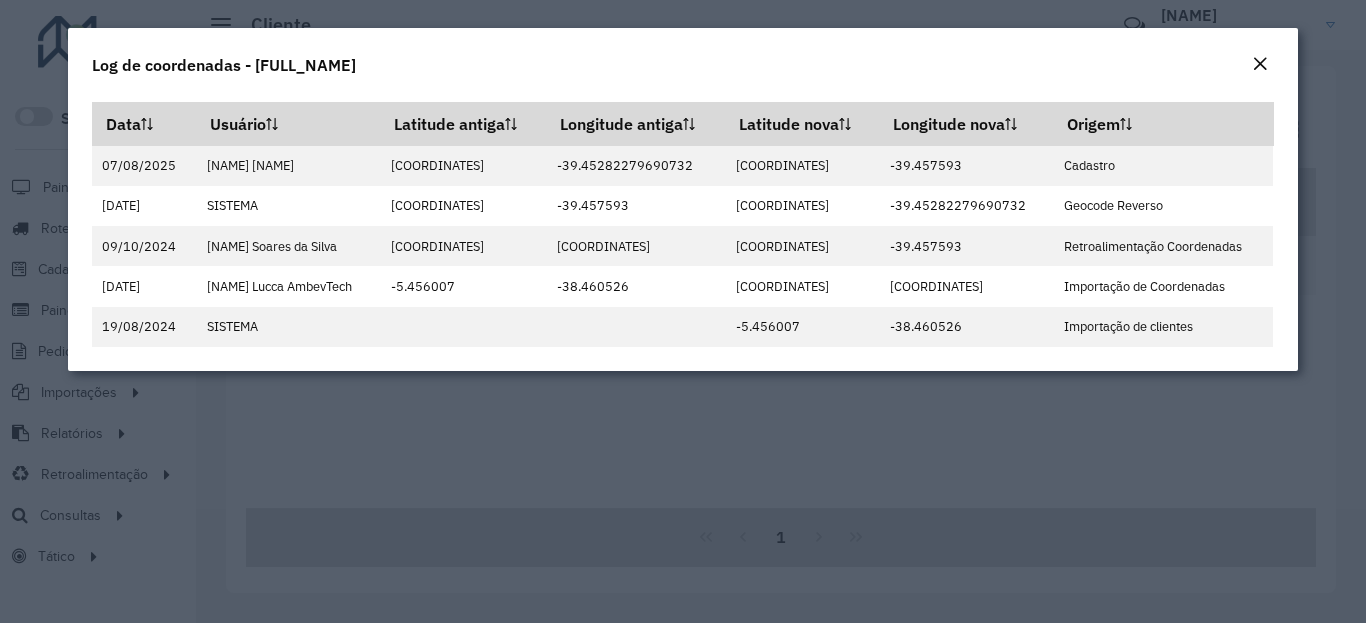 click 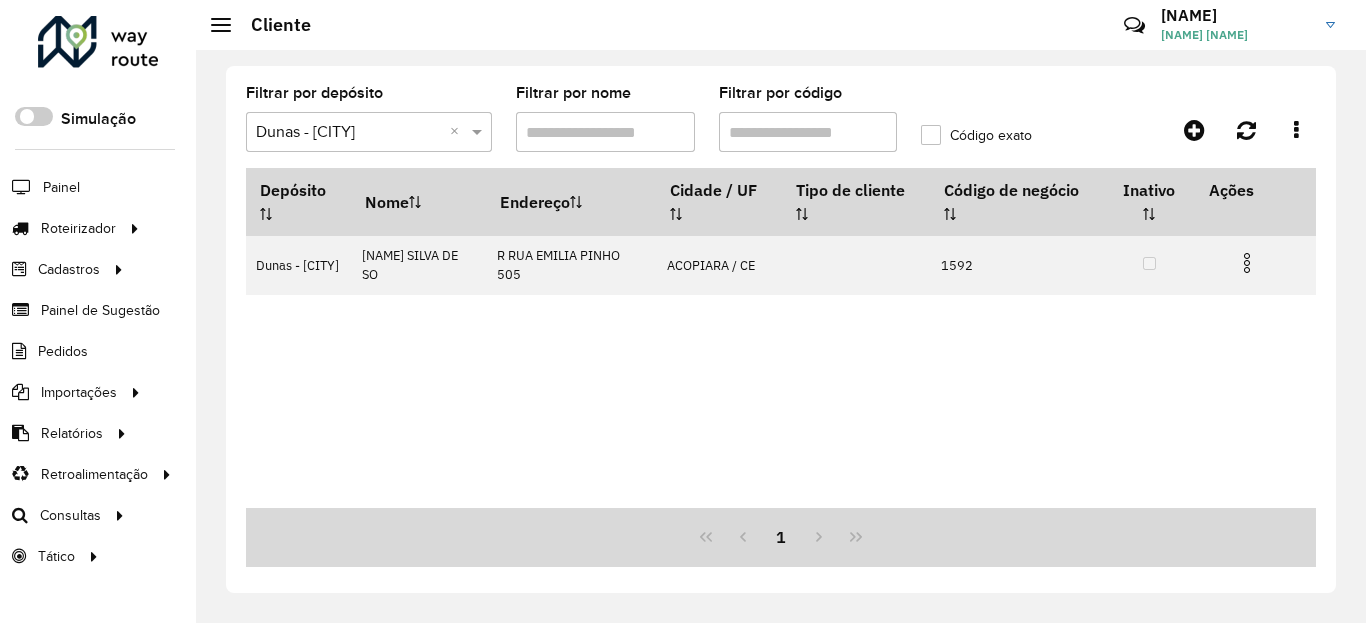 click on "Filtrar por código" at bounding box center [808, 132] 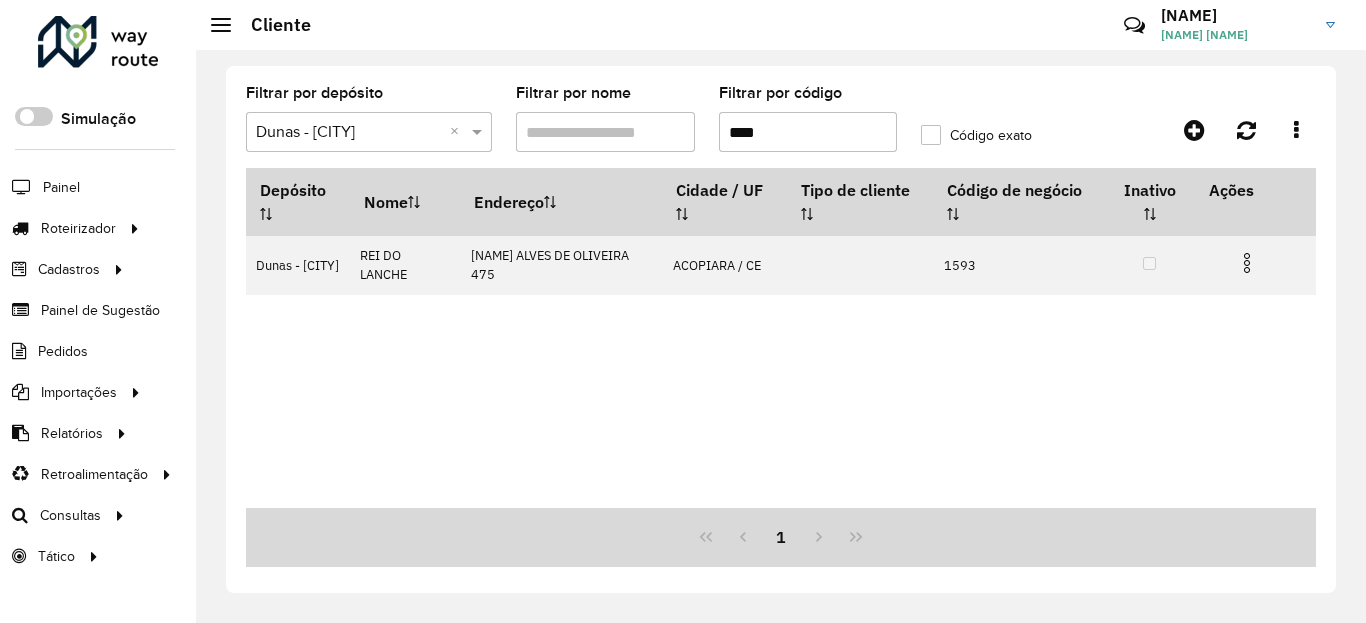 drag, startPoint x: 1252, startPoint y: 265, endPoint x: 1238, endPoint y: 305, distance: 42.379242 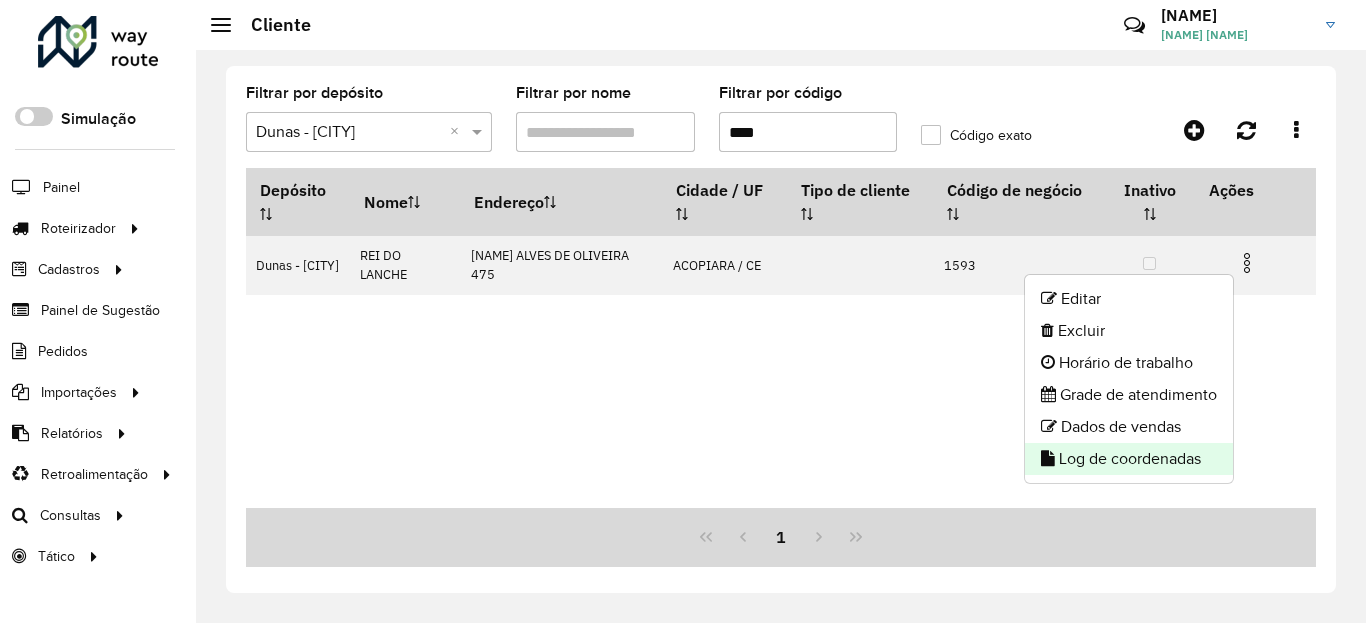 click on "Log de coordenadas" 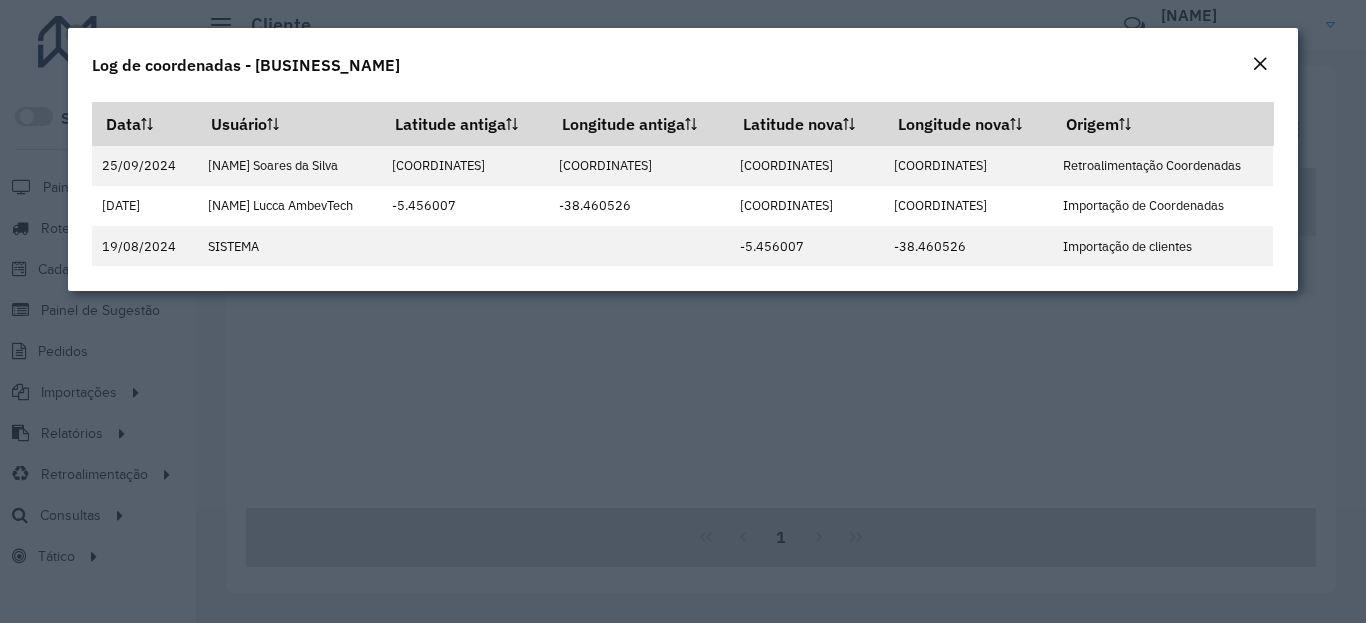 click 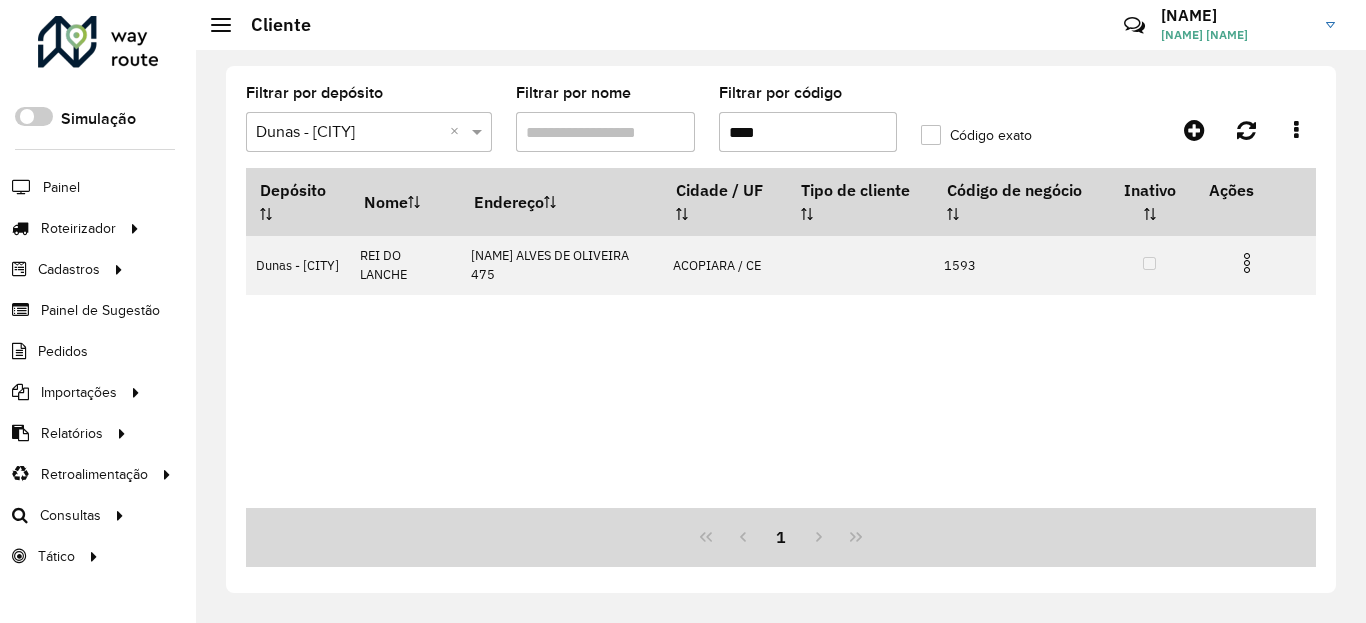 click on "****" at bounding box center (808, 132) 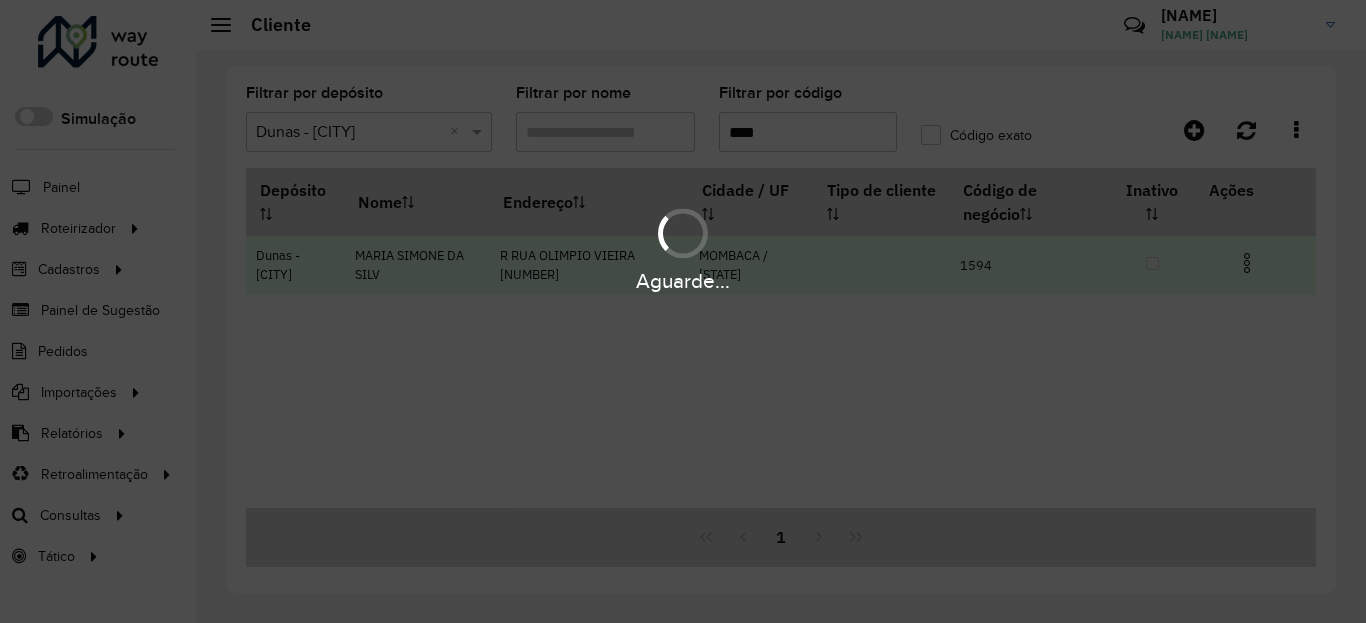 type on "****" 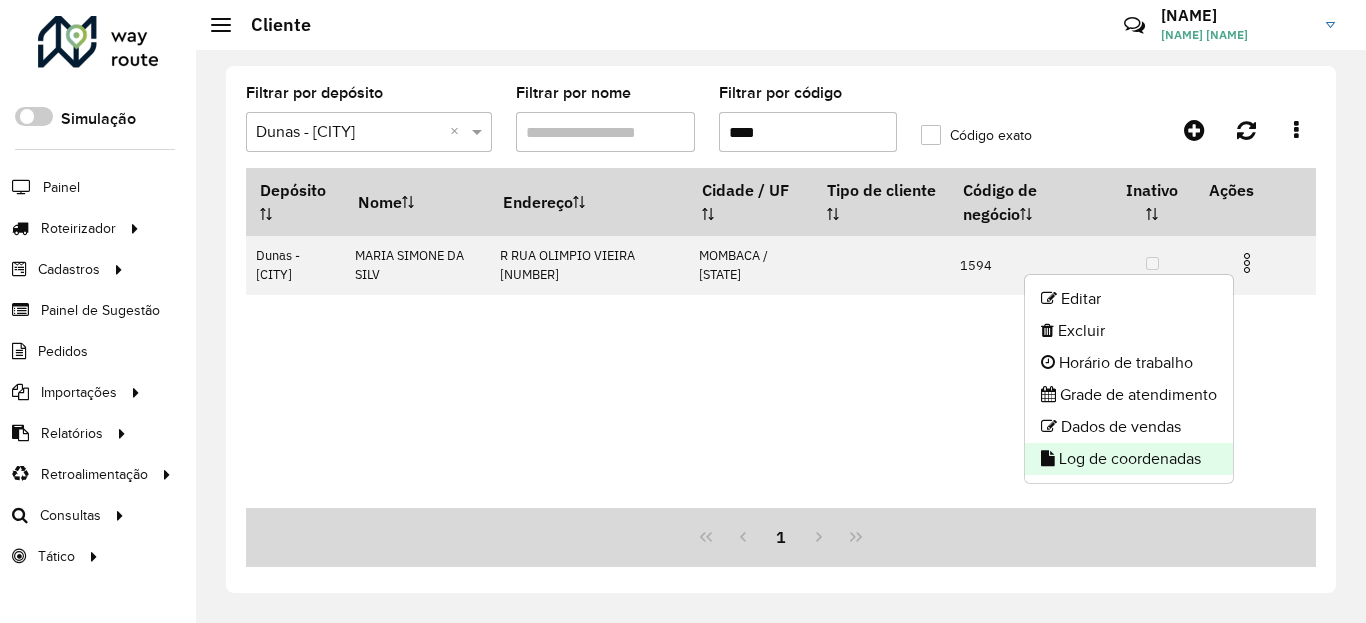 click on "Log de coordenadas" 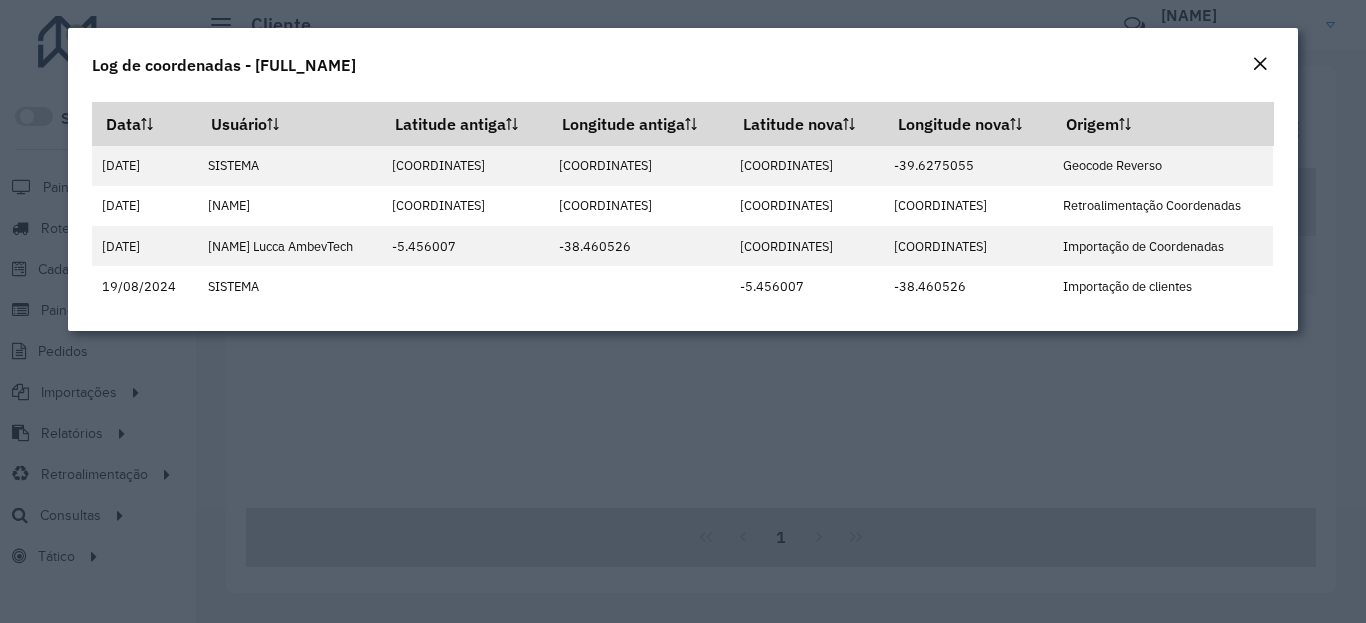 click 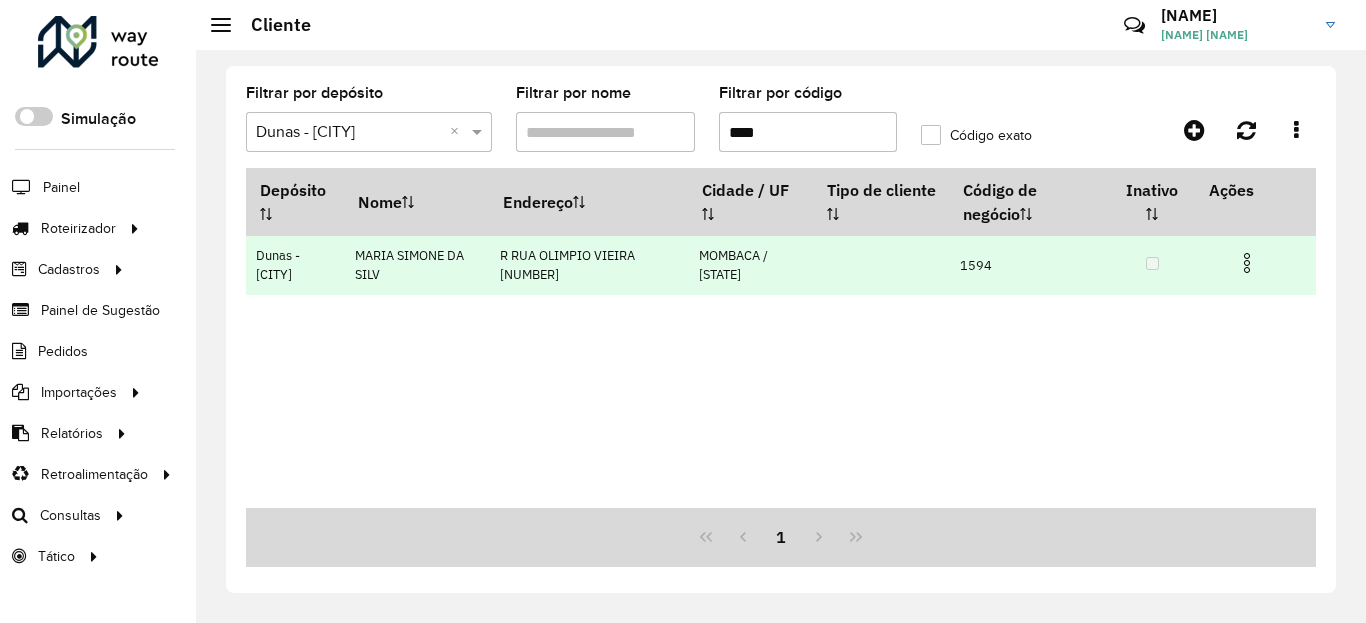 click at bounding box center (1247, 263) 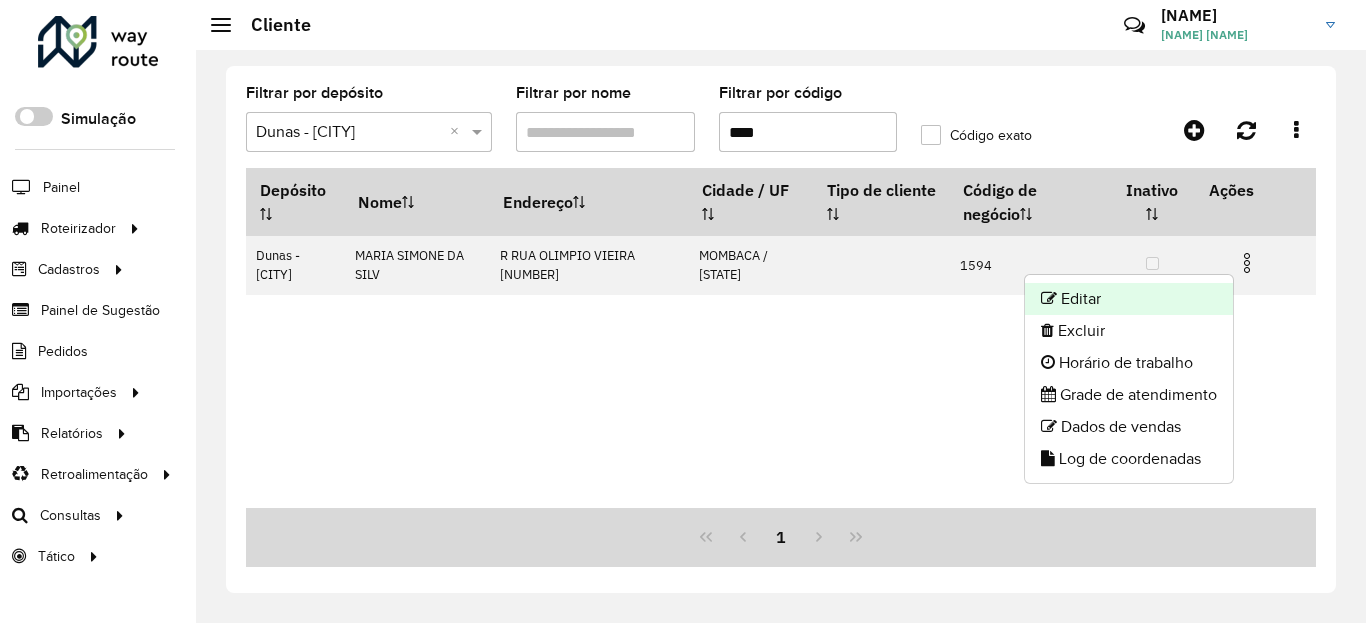 click on "Editar" 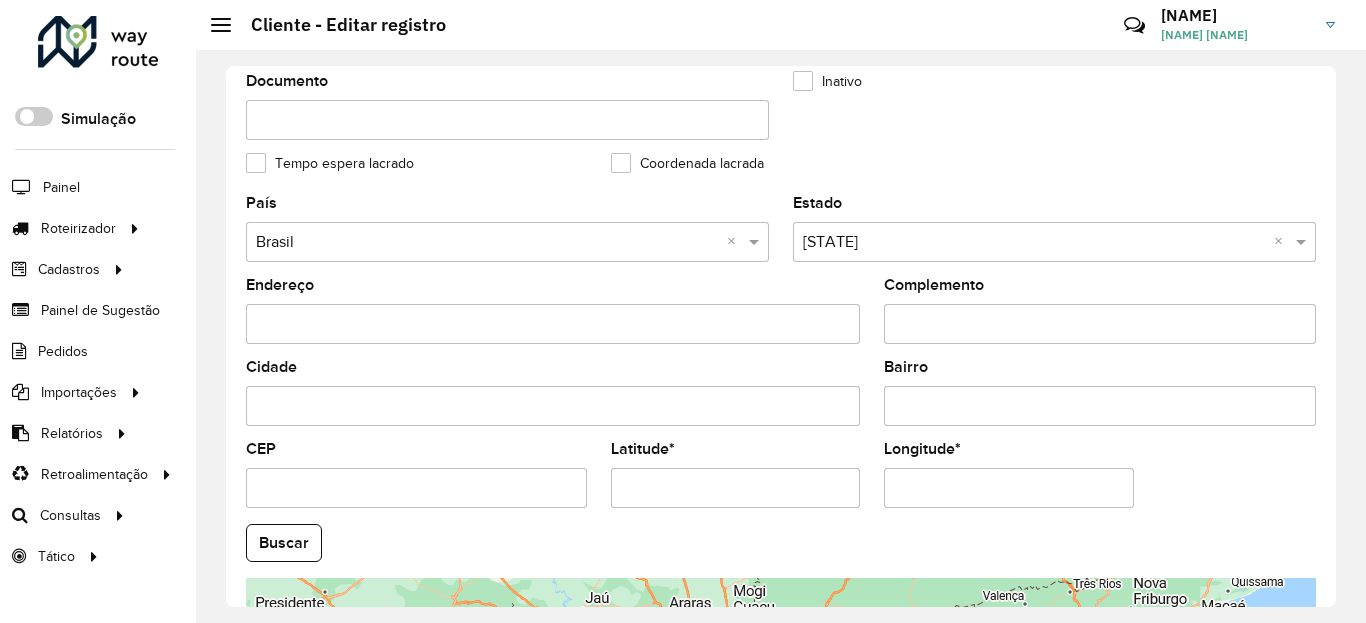 scroll, scrollTop: 840, scrollLeft: 0, axis: vertical 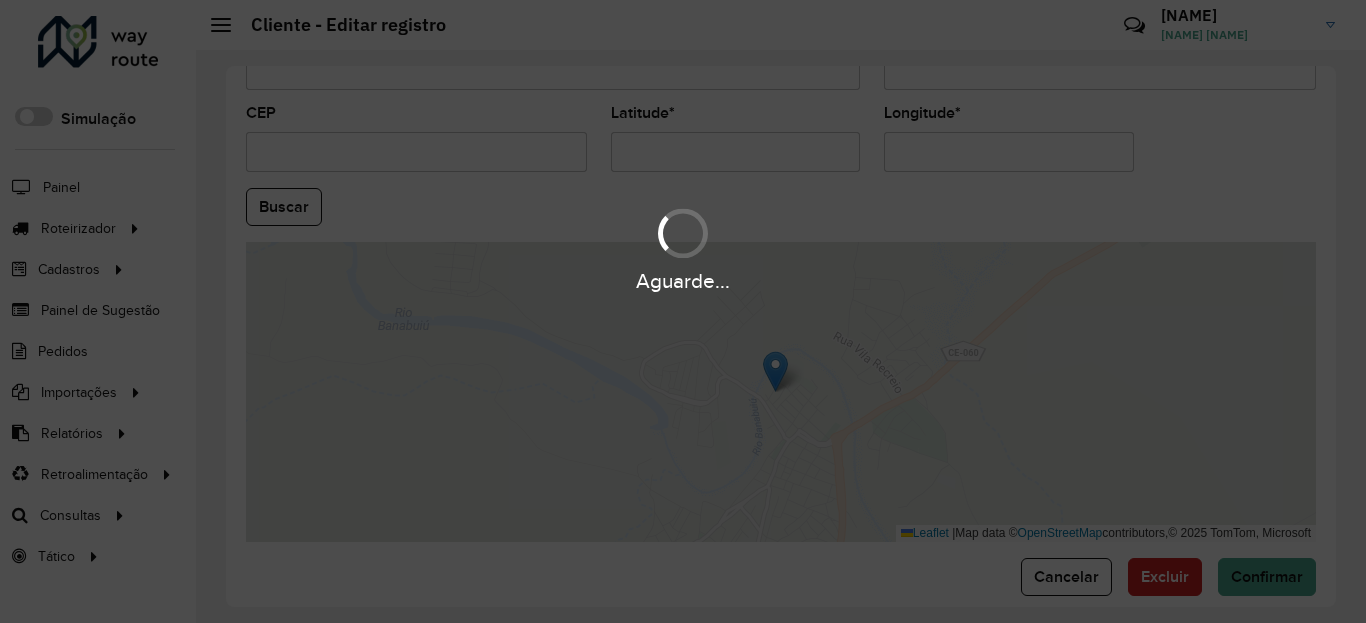 click on "Aguarde..." at bounding box center (683, 311) 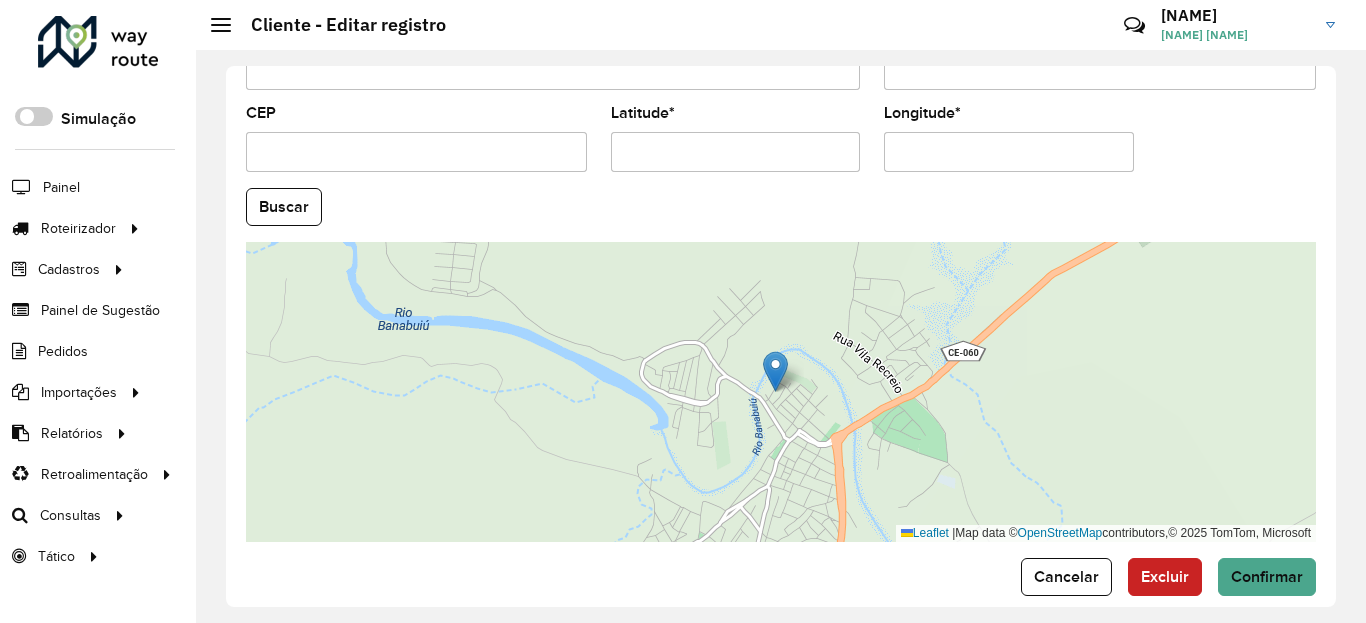 click on "Latitude  *" at bounding box center [736, 152] 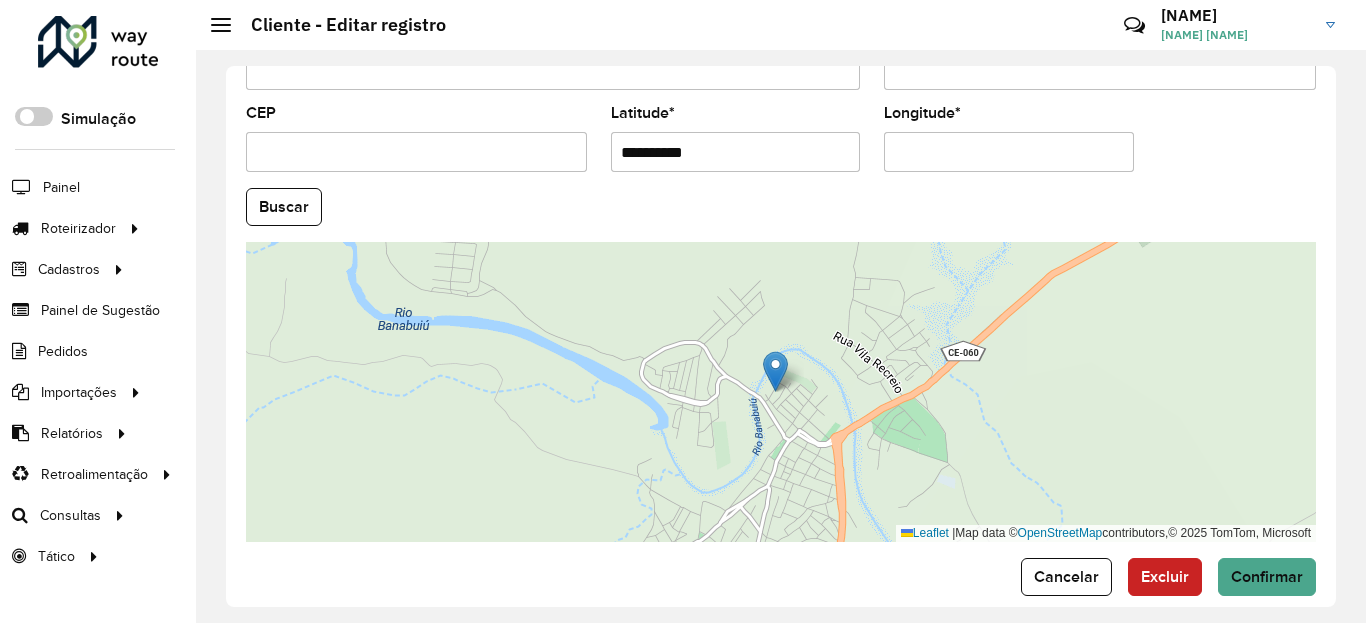 paste on "*********" 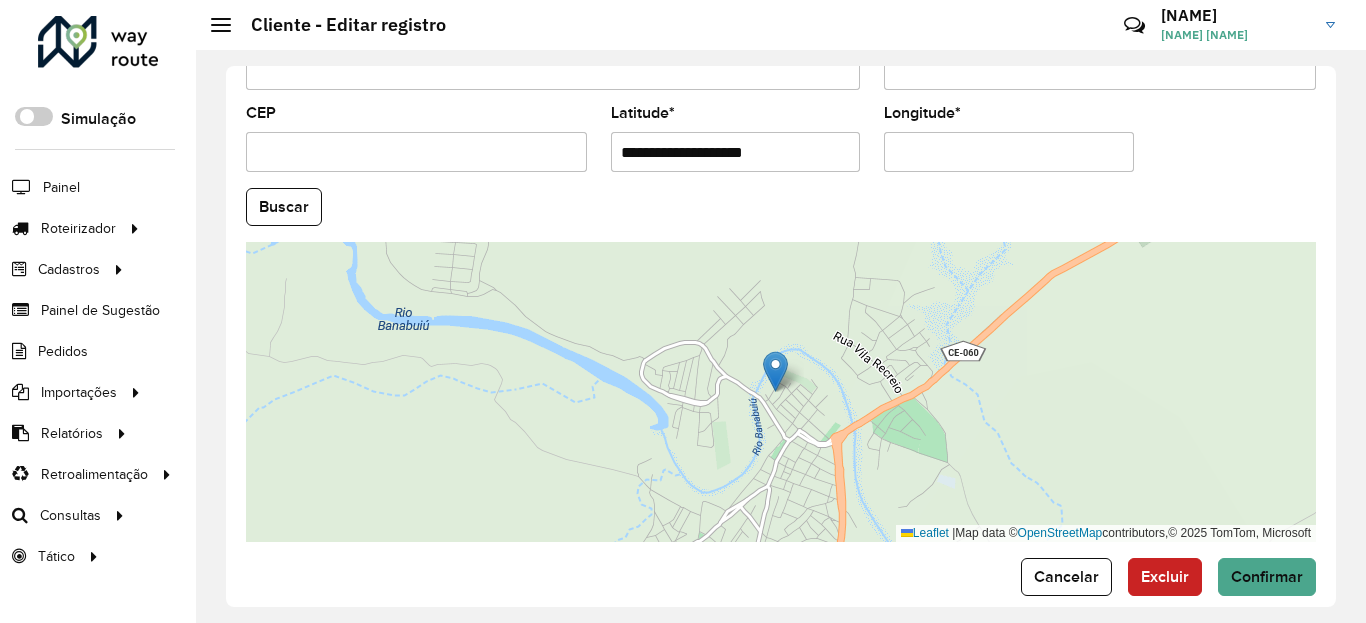 paste 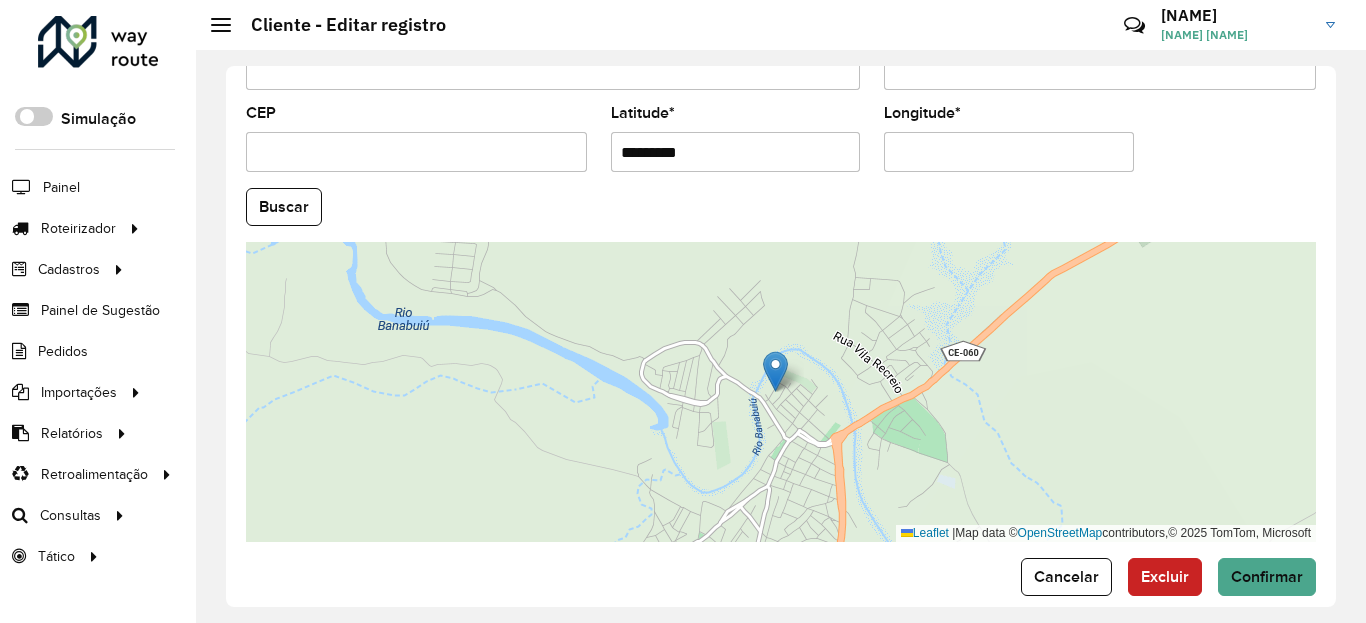 type on "*********" 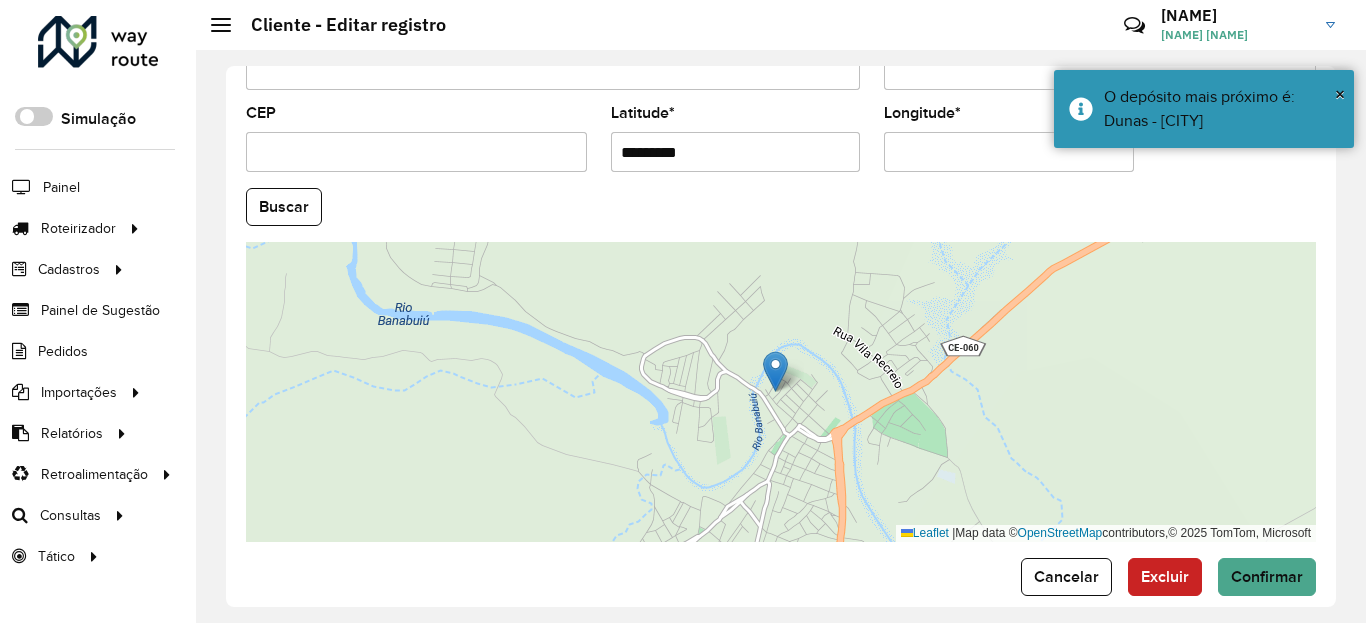 click on "Longitude  *" at bounding box center (1009, 152) 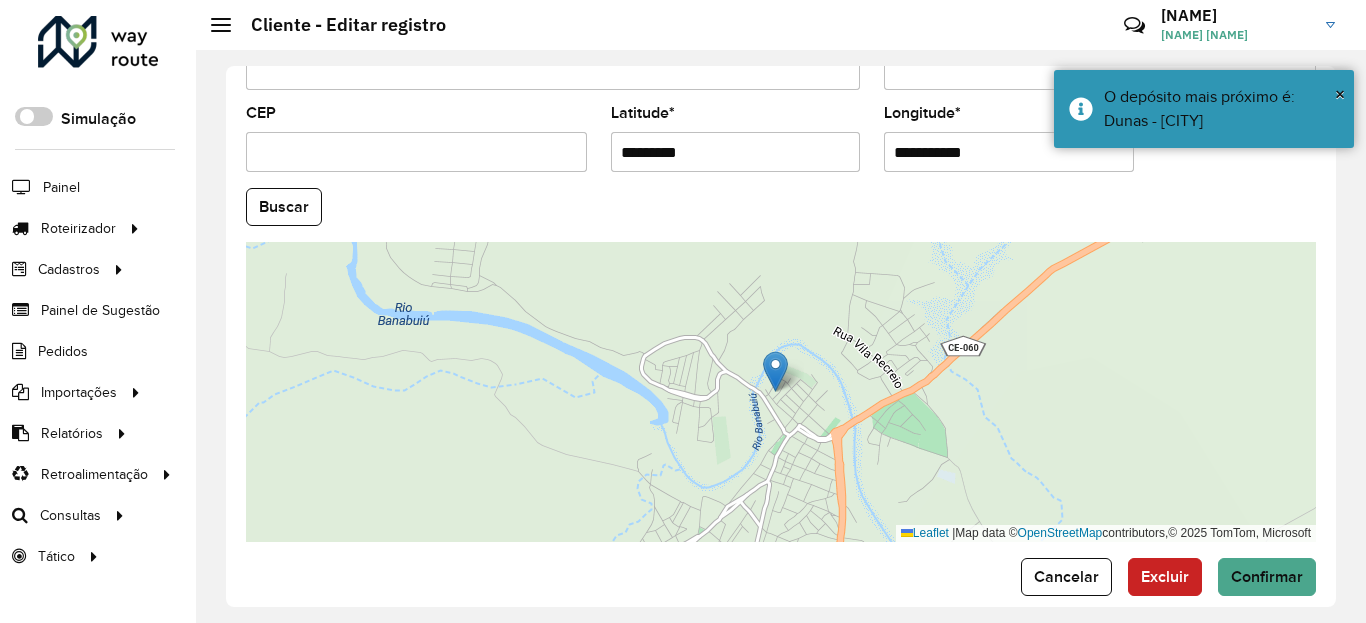 paste 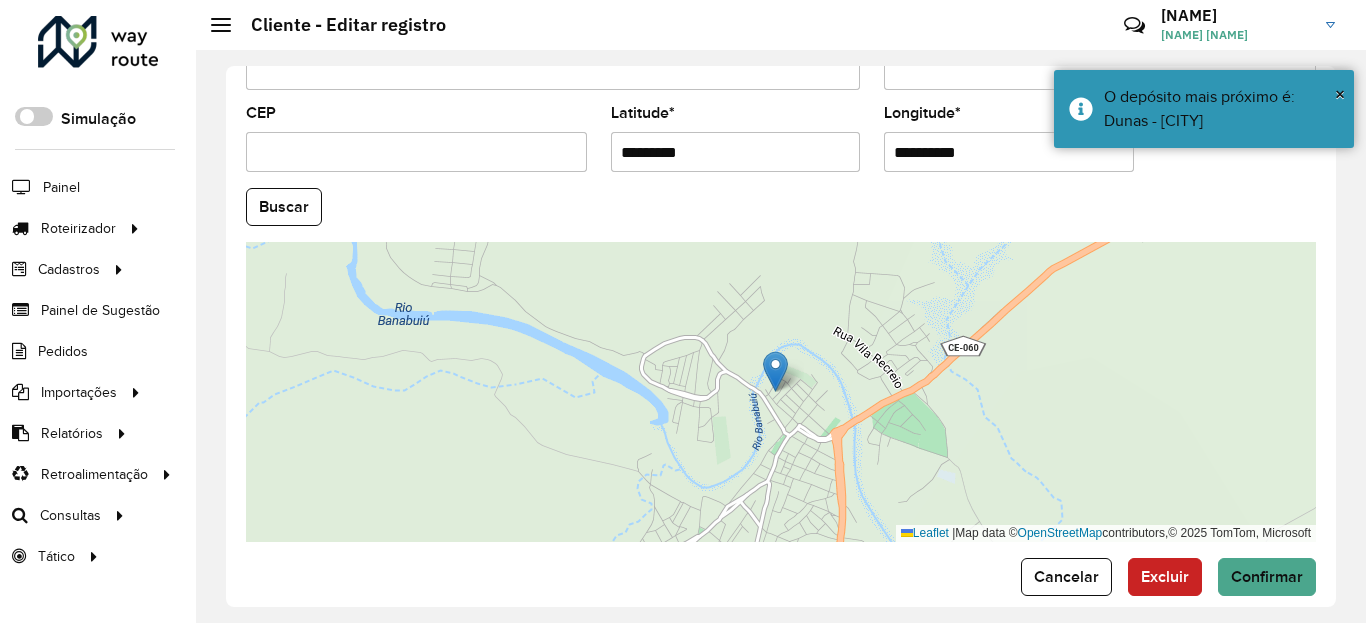 type on "**********" 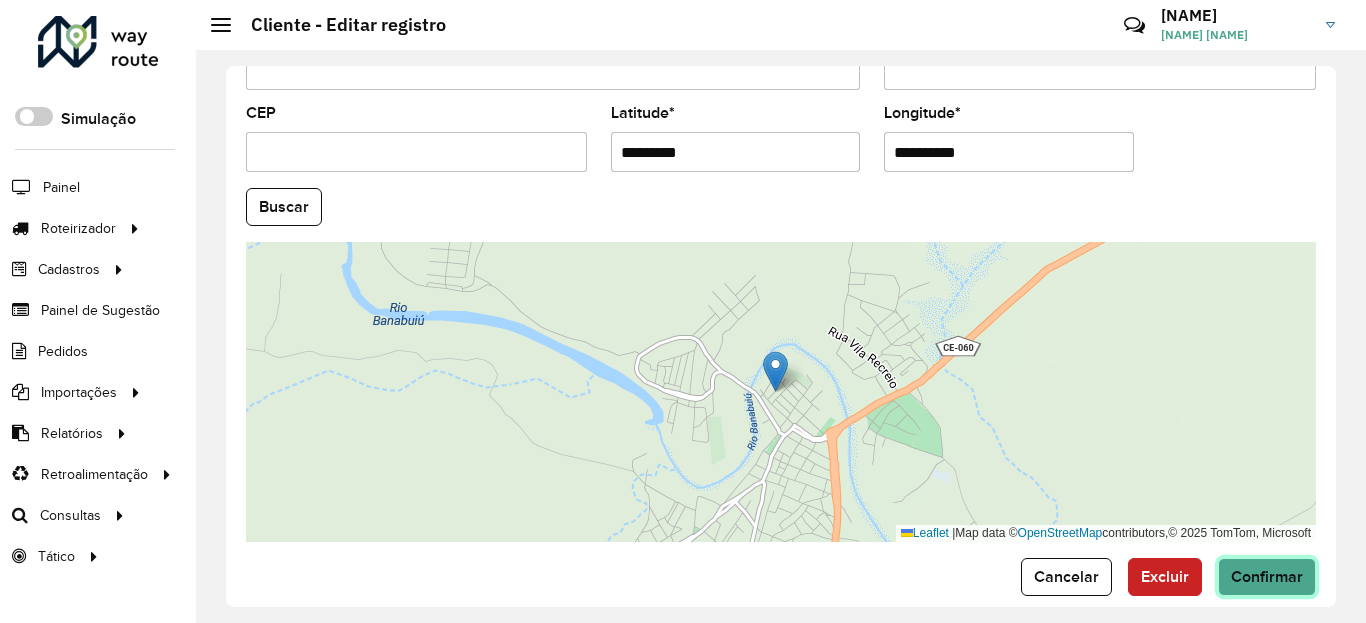 click on "Confirmar" 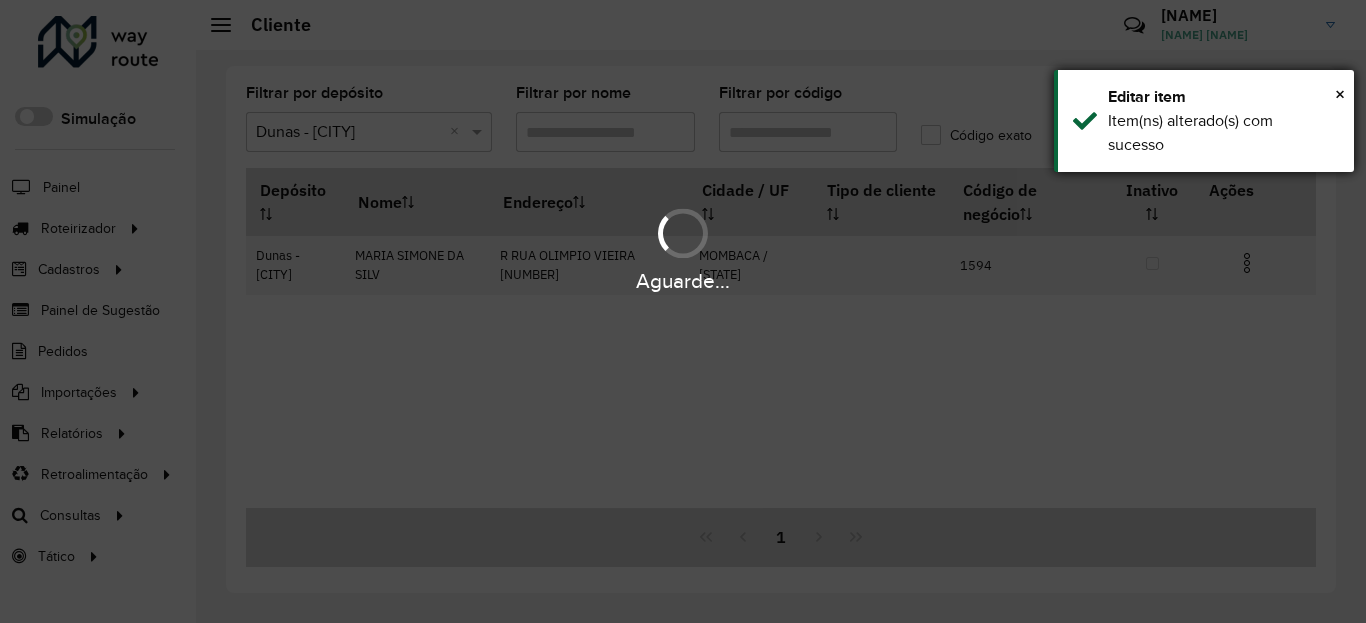 click on "×  Editar item  Item(ns) alterado(s) com sucesso" at bounding box center [1204, 121] 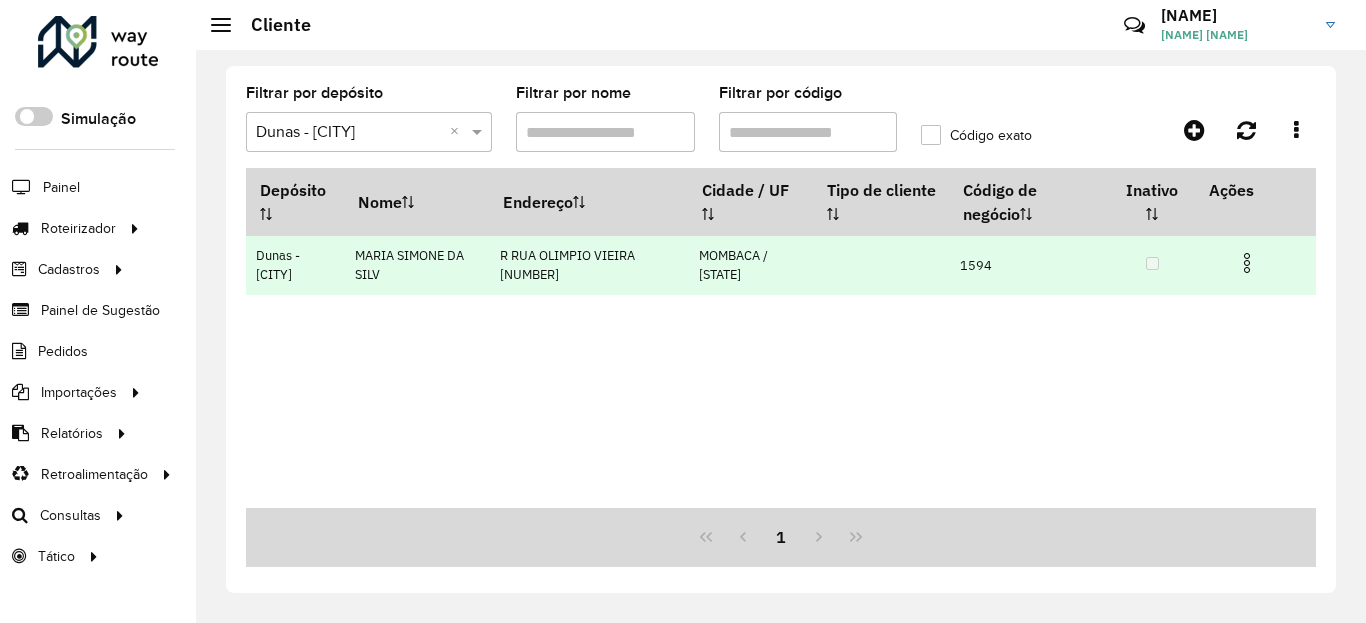 click at bounding box center [1247, 263] 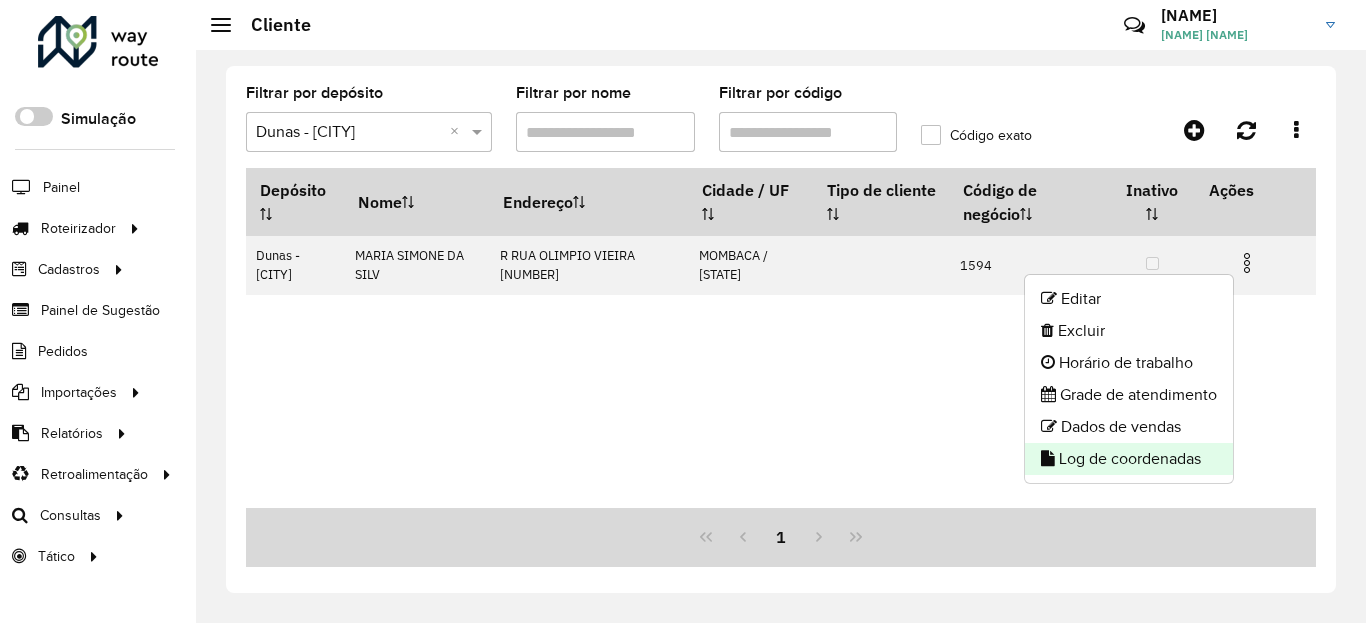 click on "Log de coordenadas" 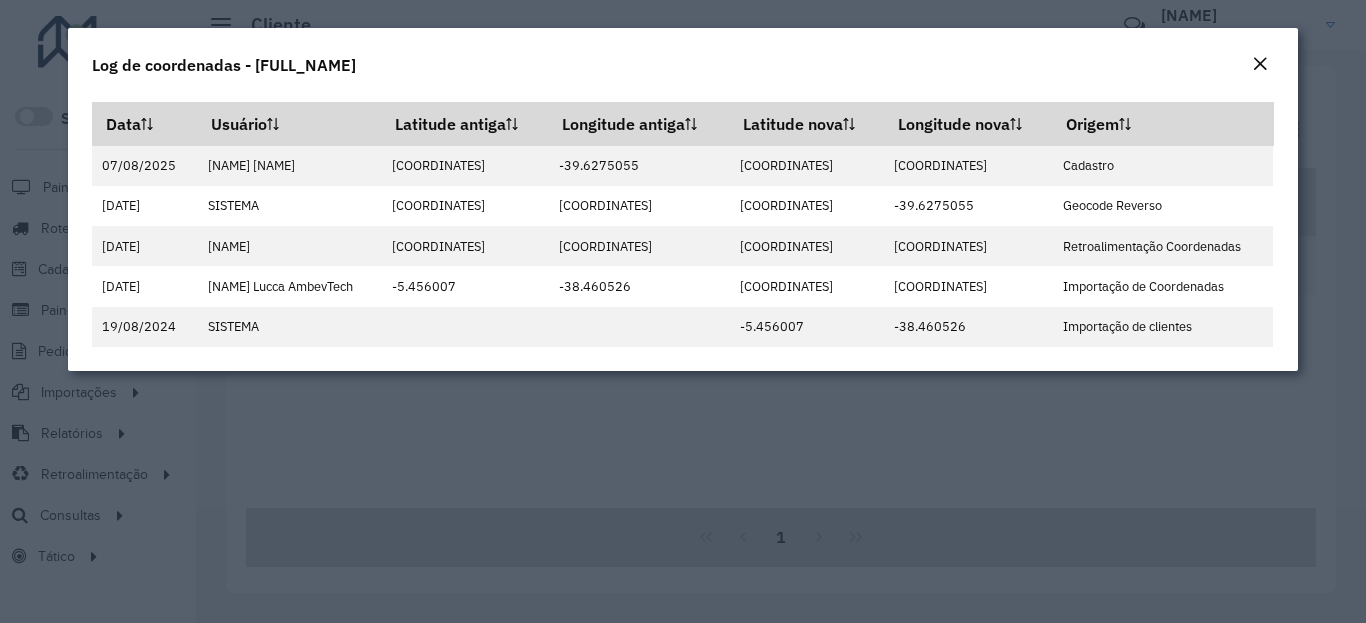 click 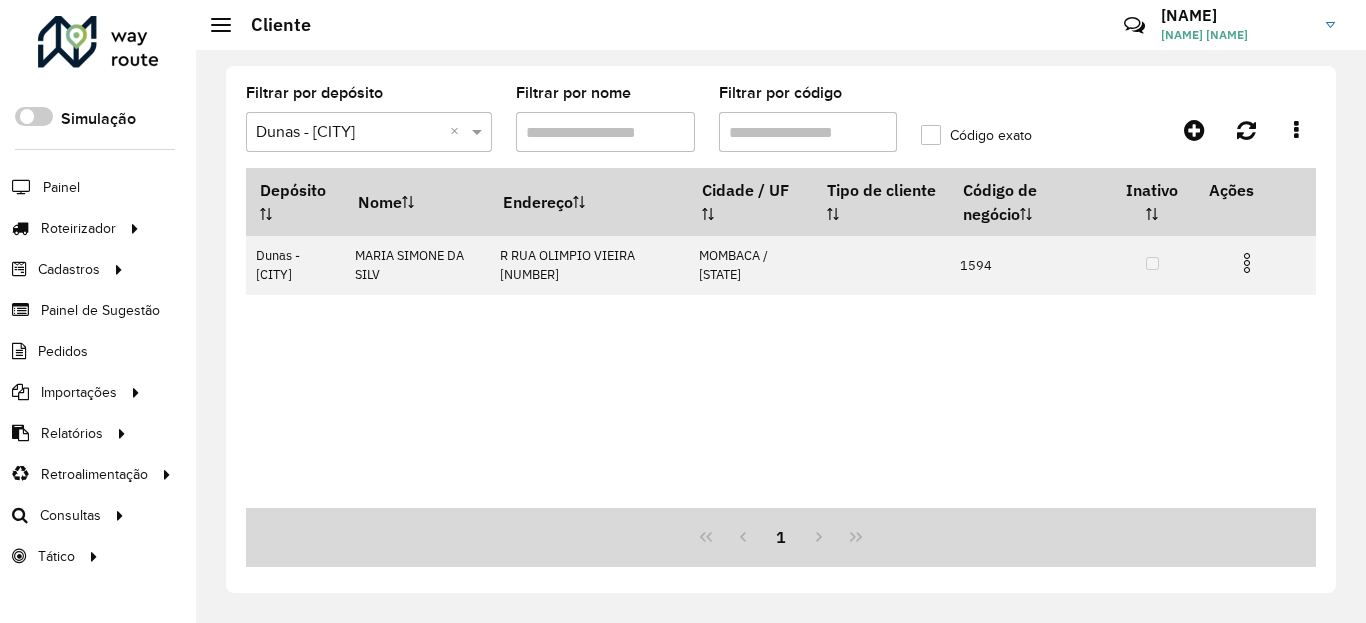 click on "Filtrar por código" at bounding box center (808, 132) 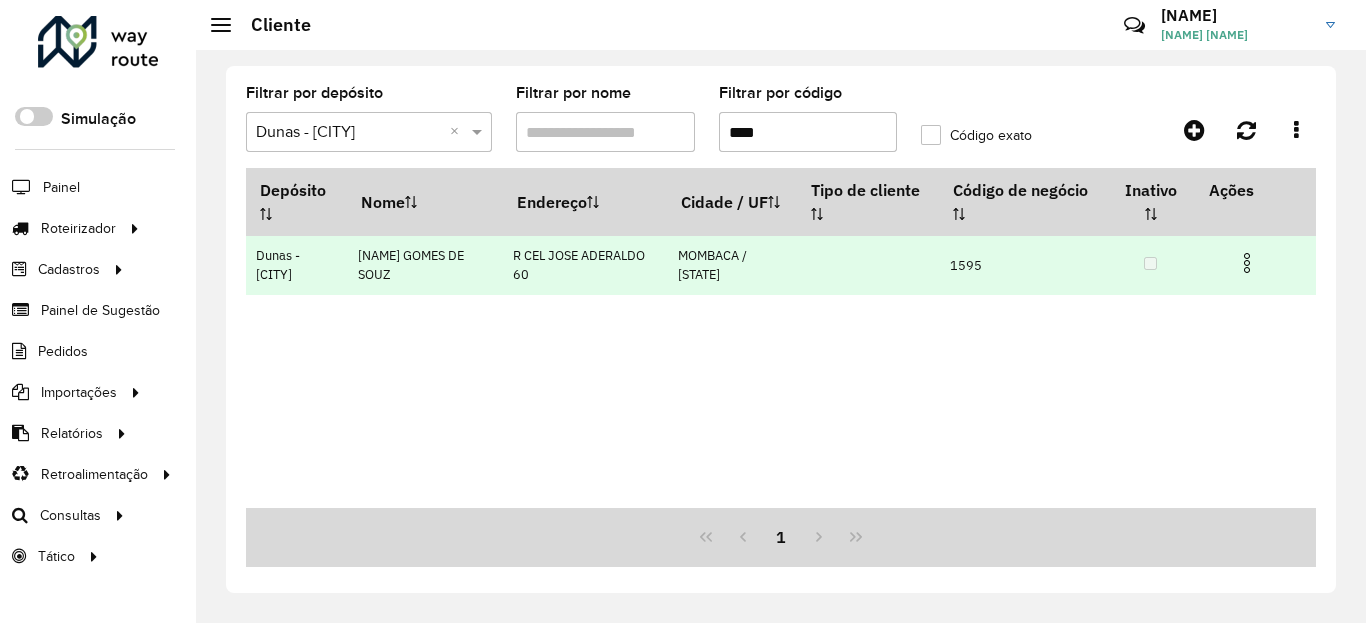 click at bounding box center (1247, 263) 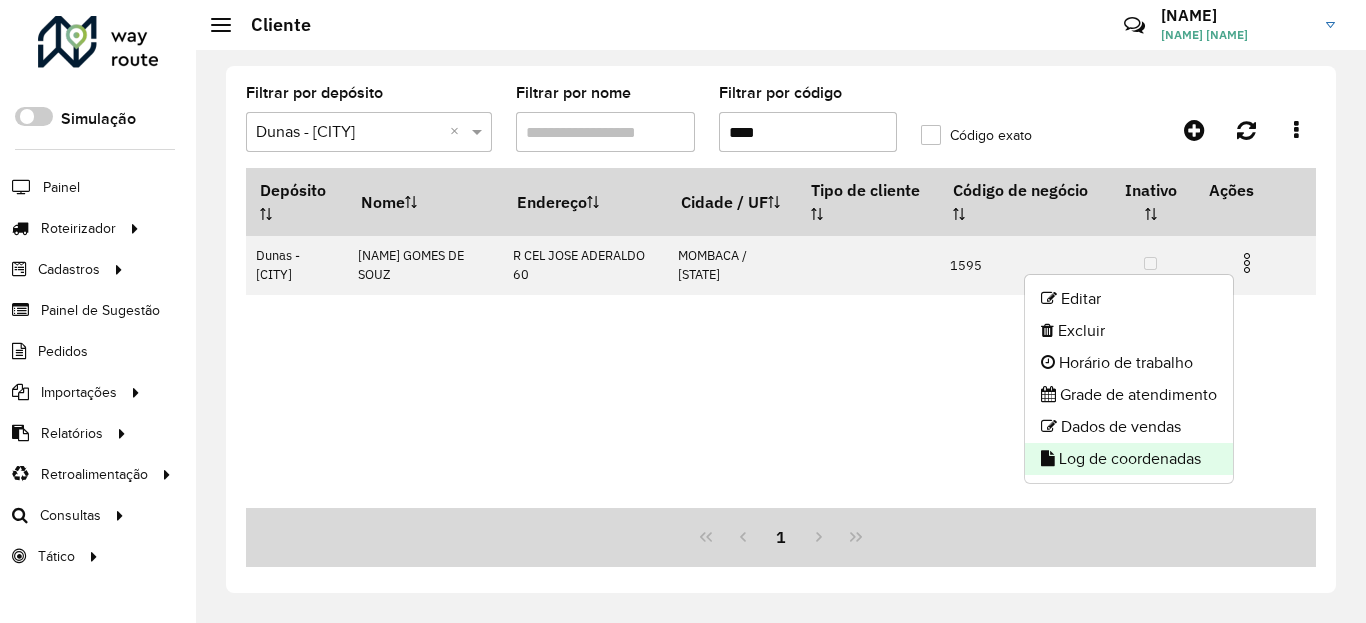 click on "Log de coordenadas" 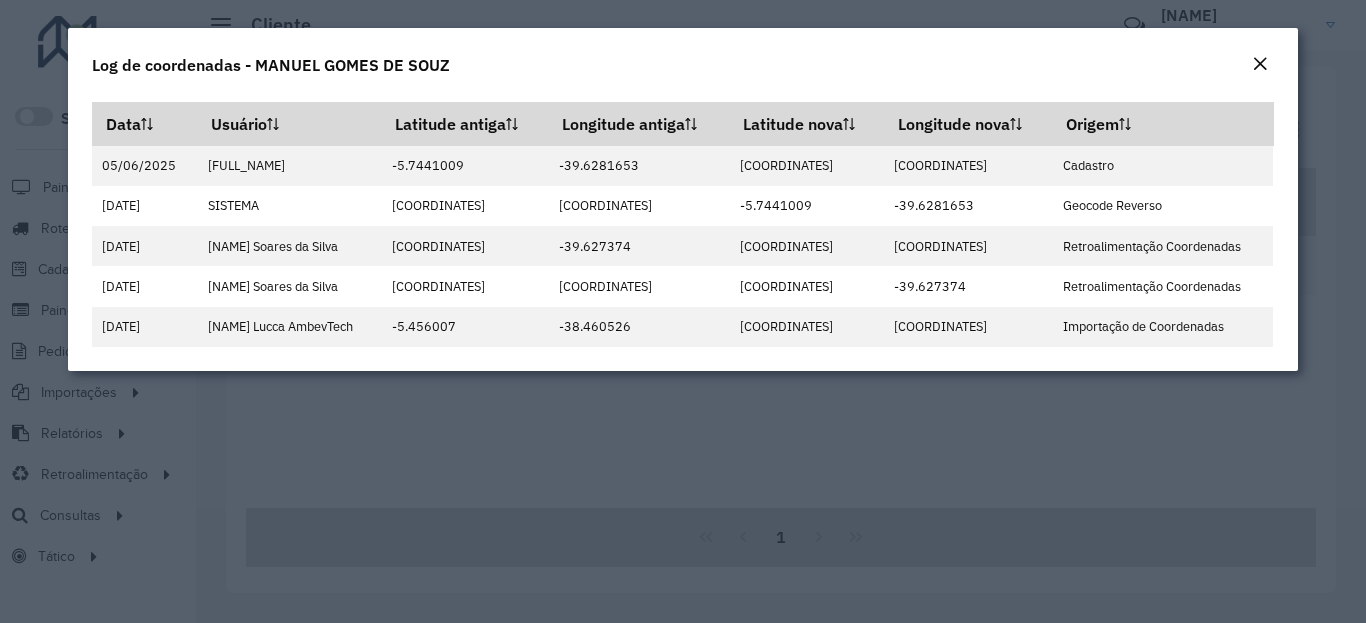 click on "Log de coordenadas - MANUEL GOMES DE SOUZ" 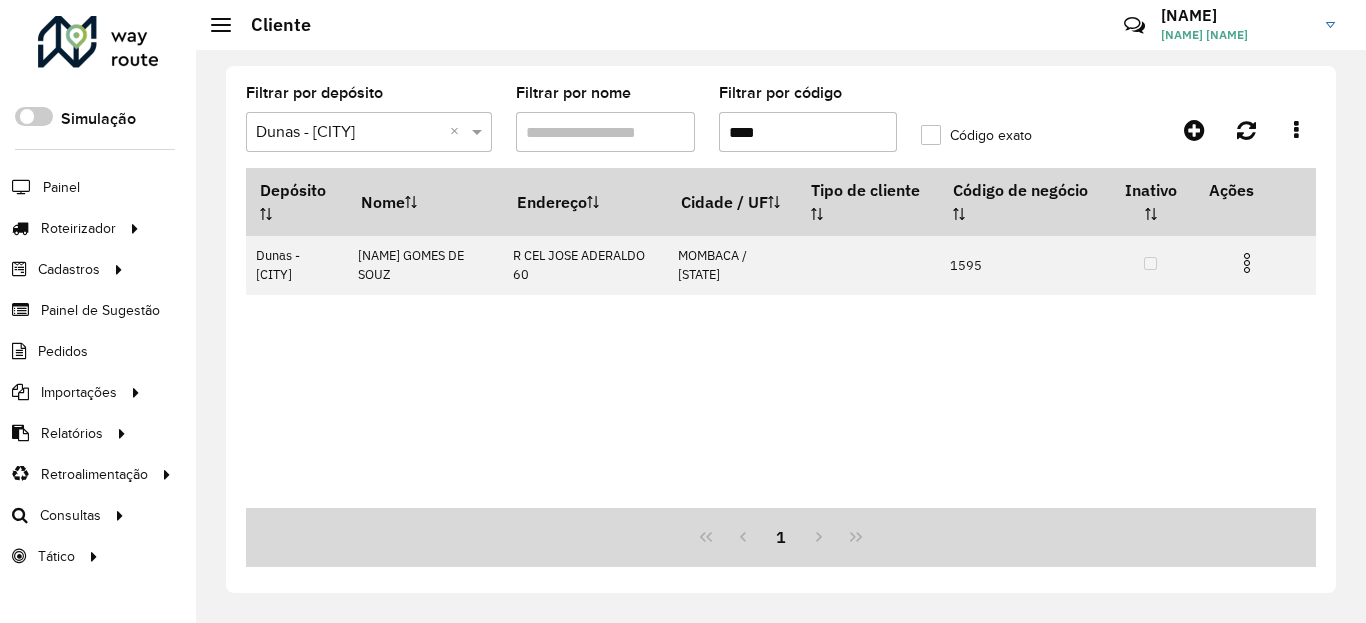 click on "****" at bounding box center [808, 132] 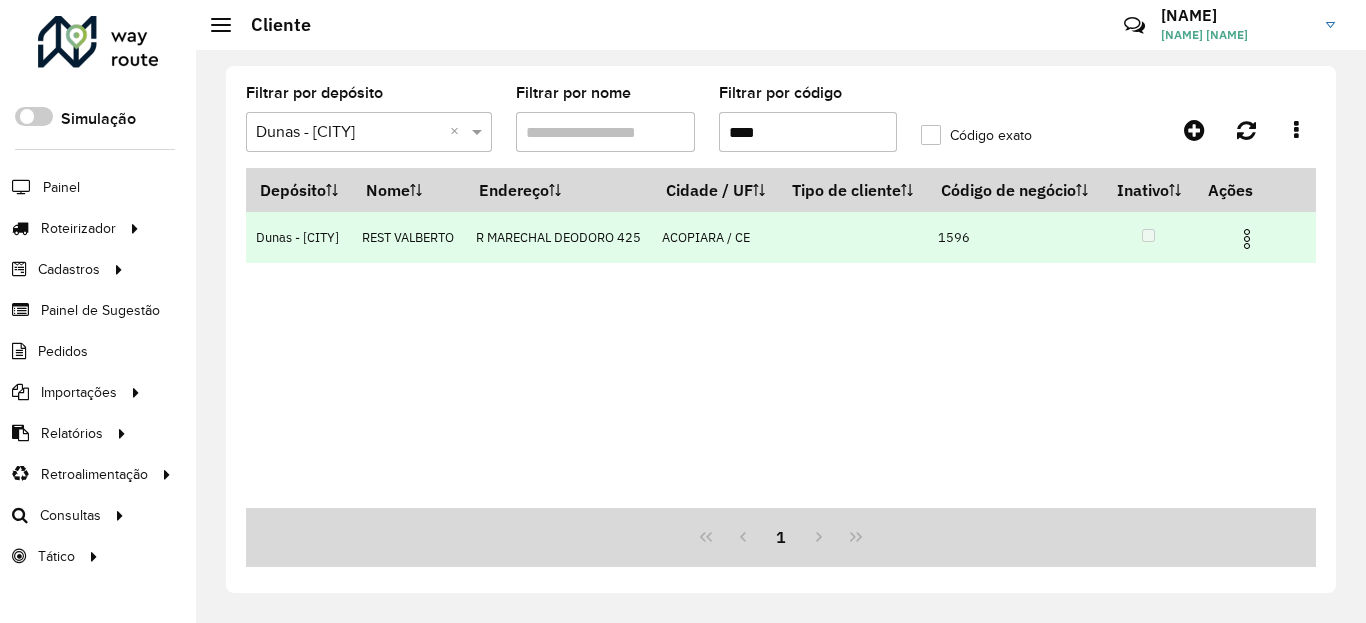 click at bounding box center (1247, 239) 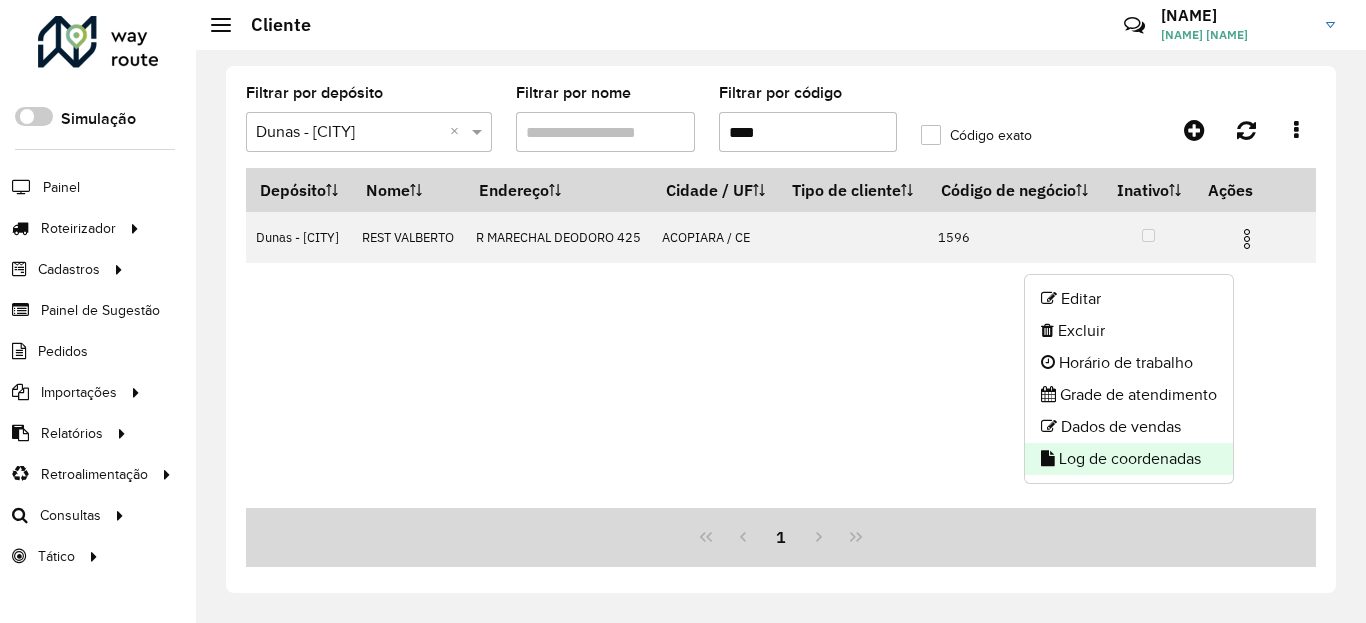 click on "Log de coordenadas" 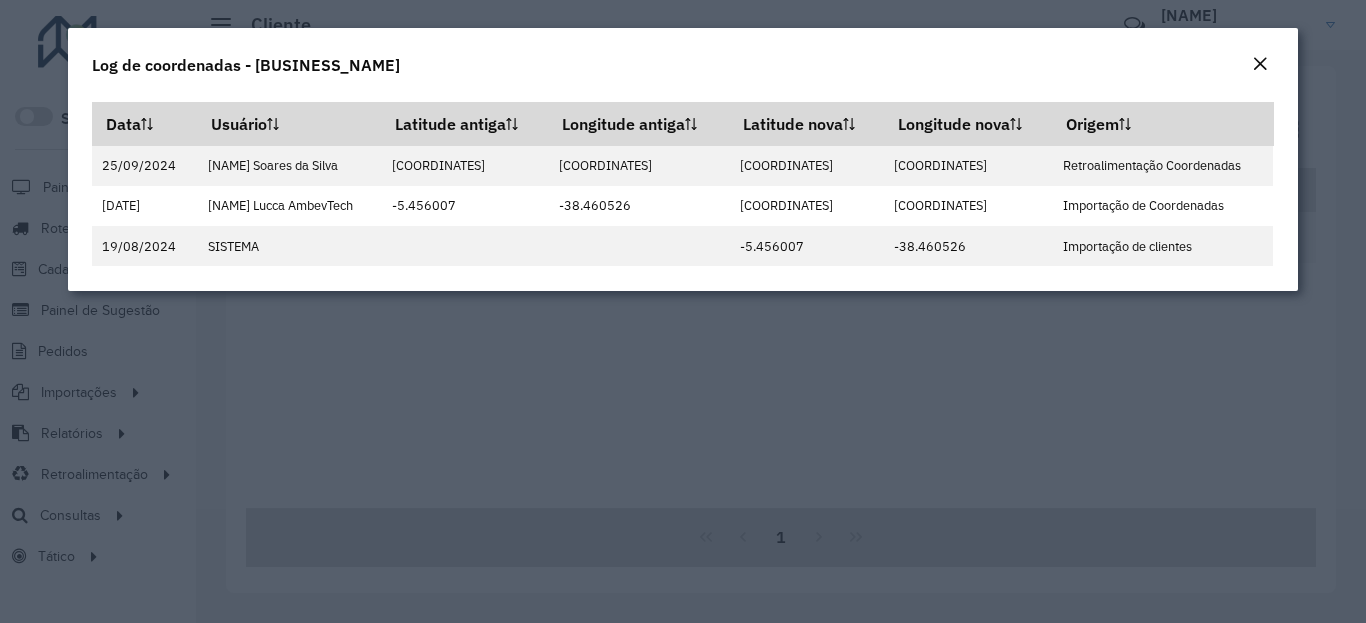 click 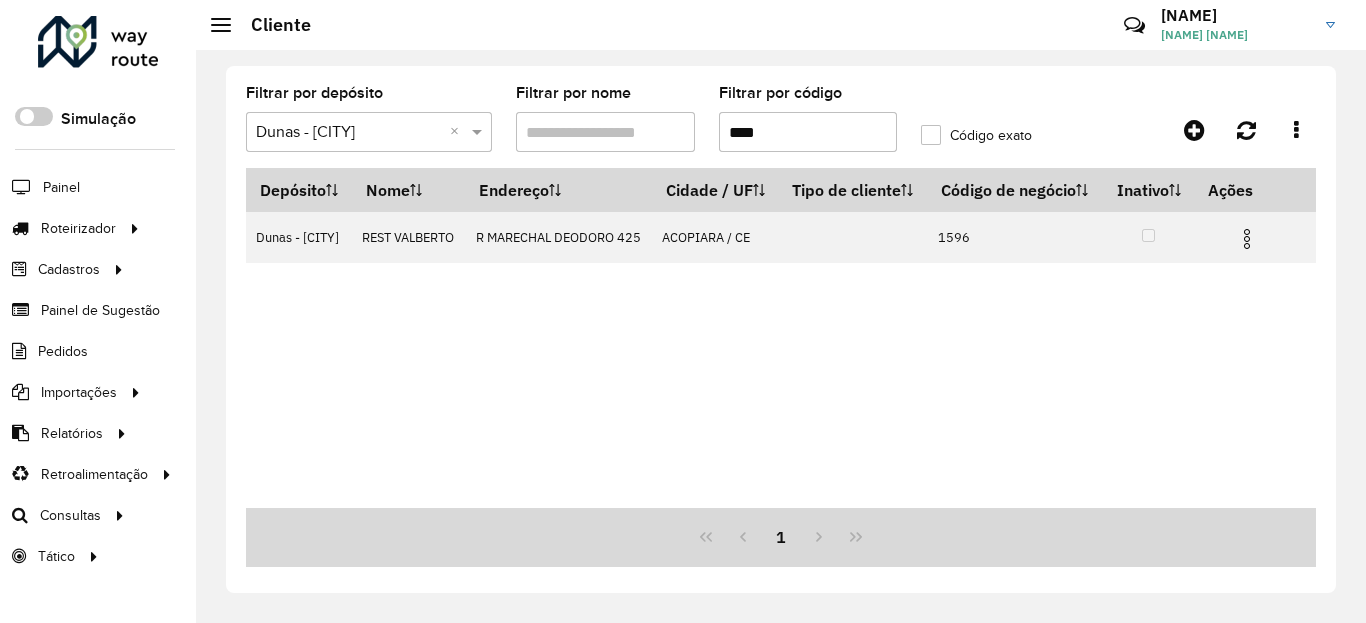 click on "****" at bounding box center [808, 132] 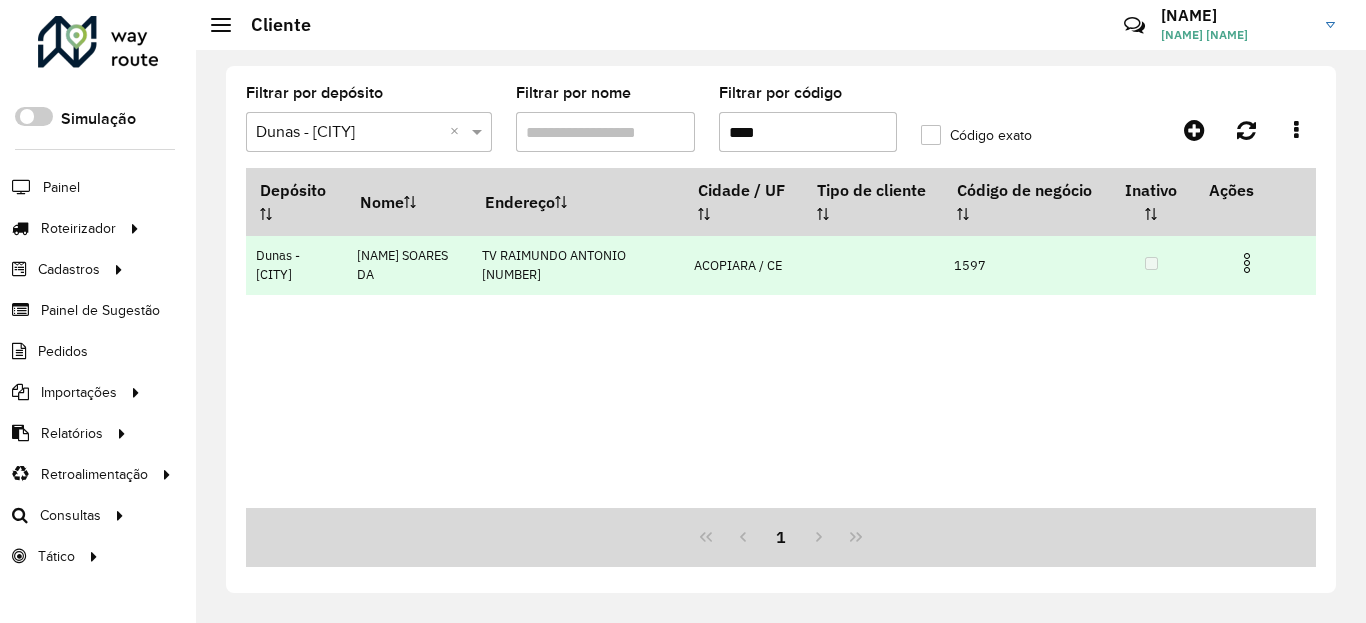 click at bounding box center (1247, 263) 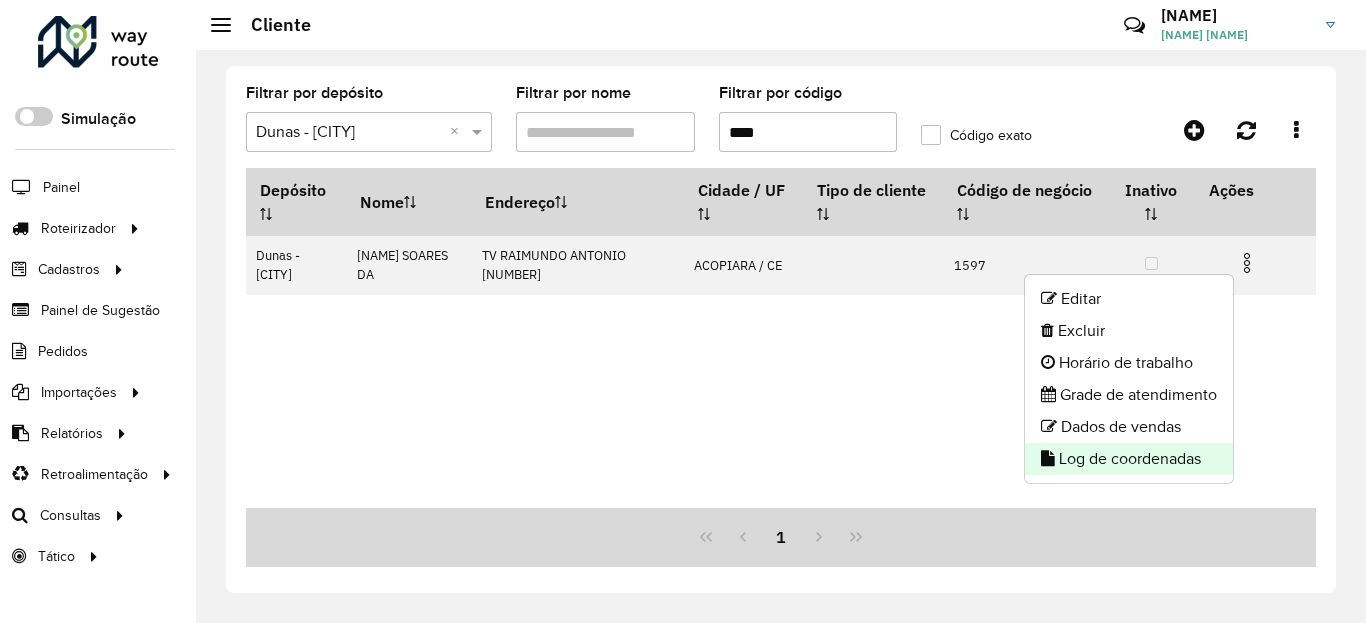 click on "Log de coordenadas" 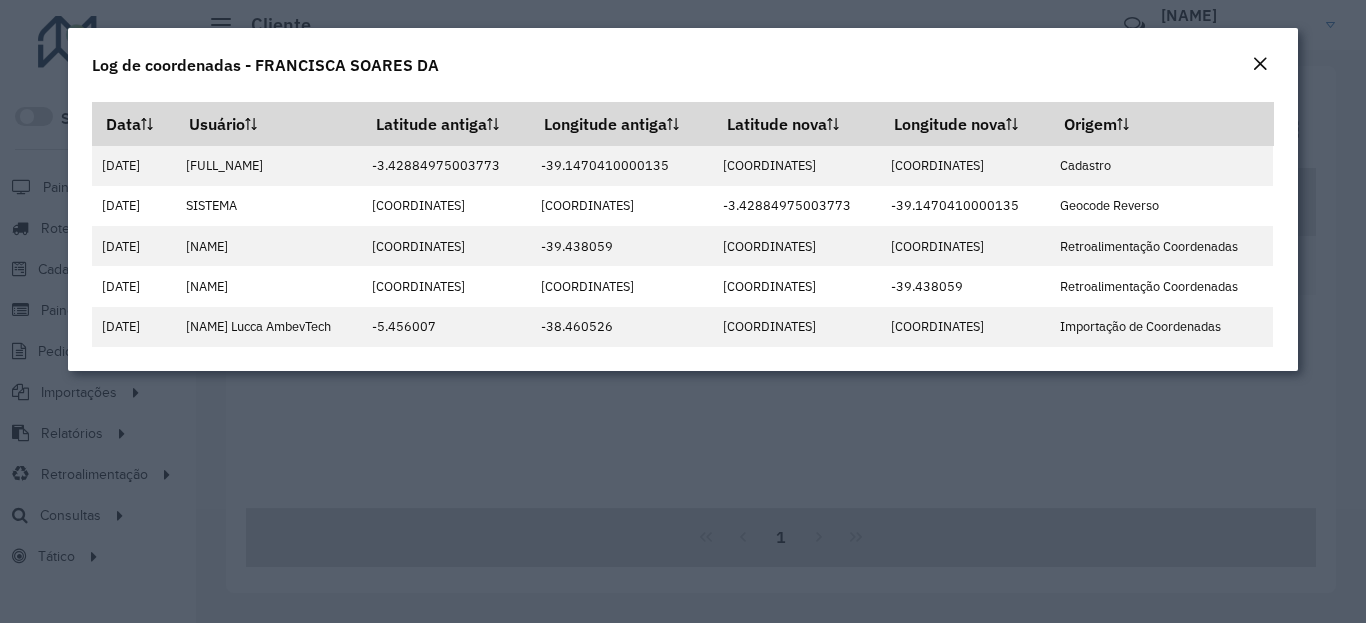 click 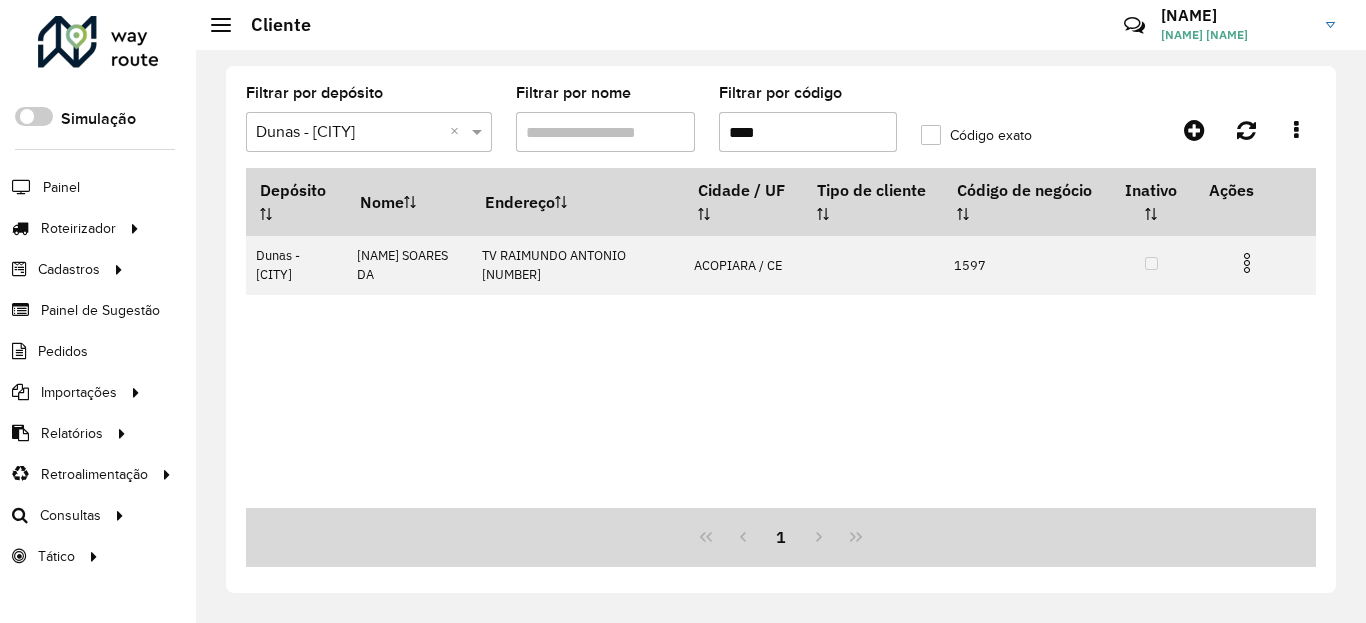 click on "****" at bounding box center (808, 132) 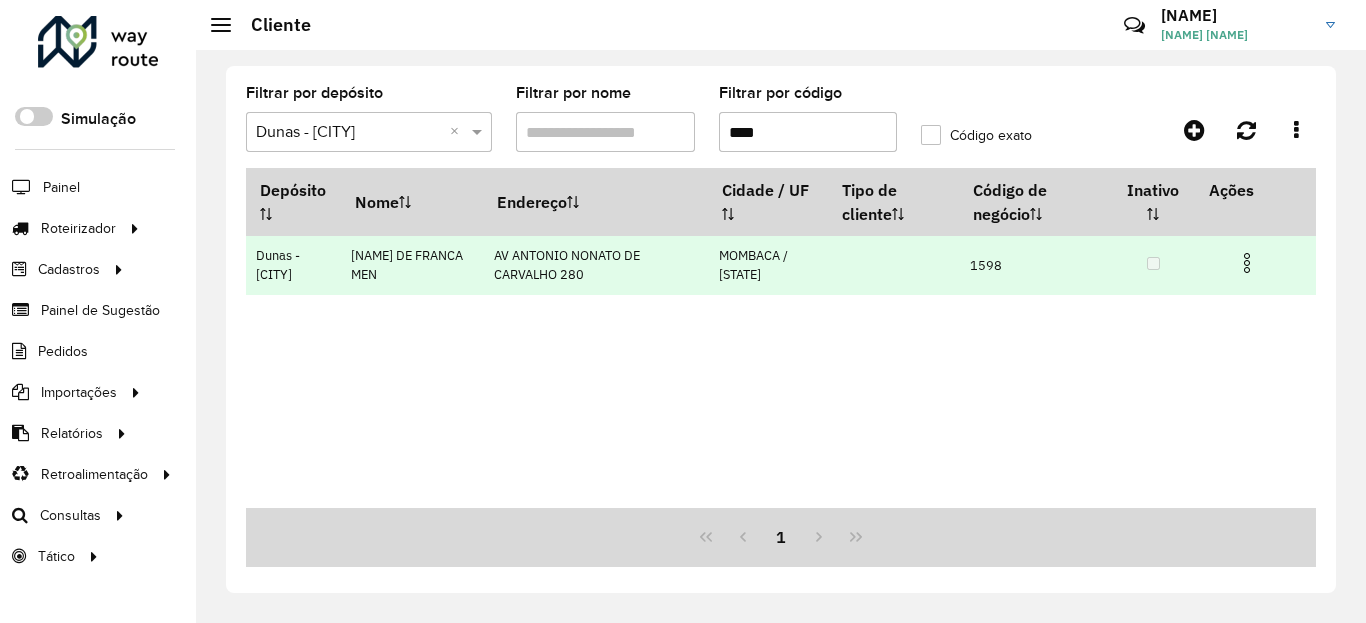 type on "****" 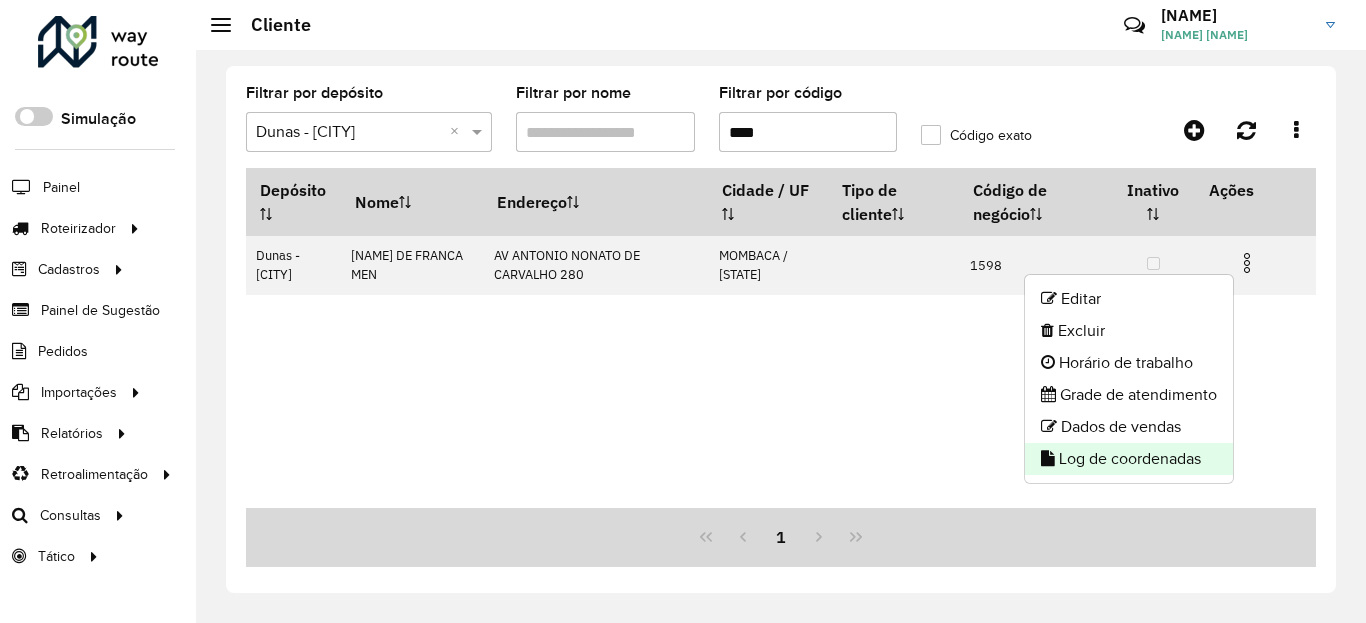 click on "Log de coordenadas" 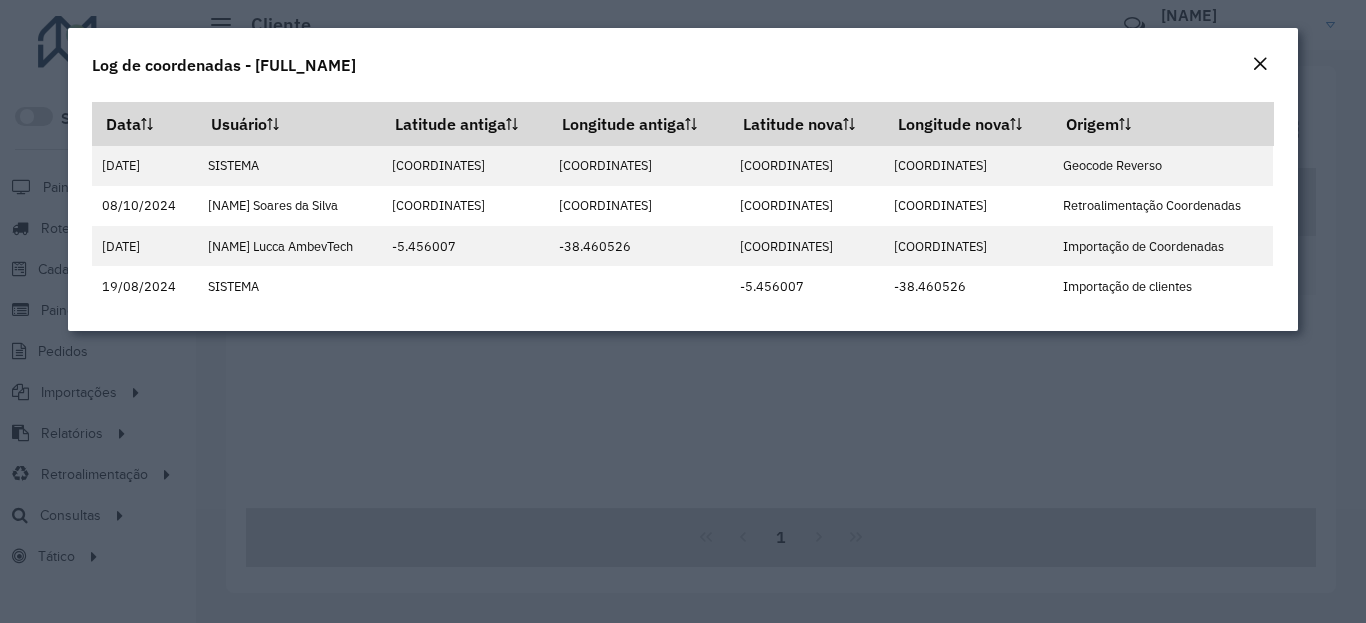 click 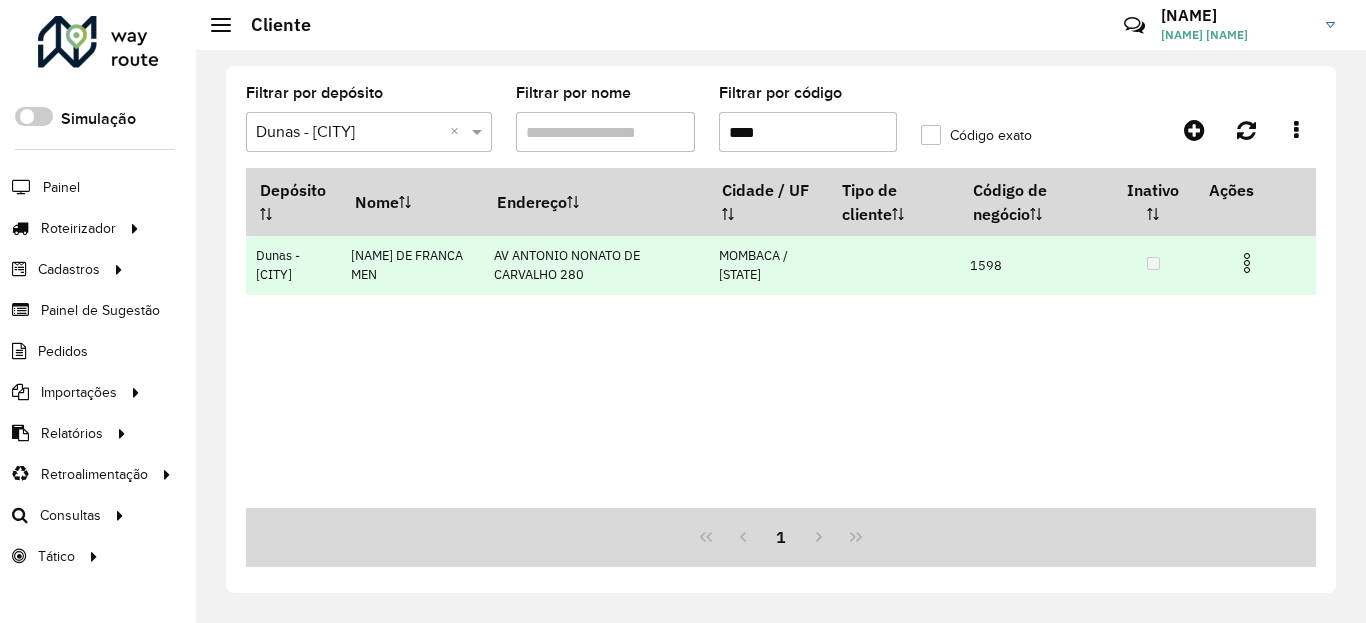 click at bounding box center (1247, 263) 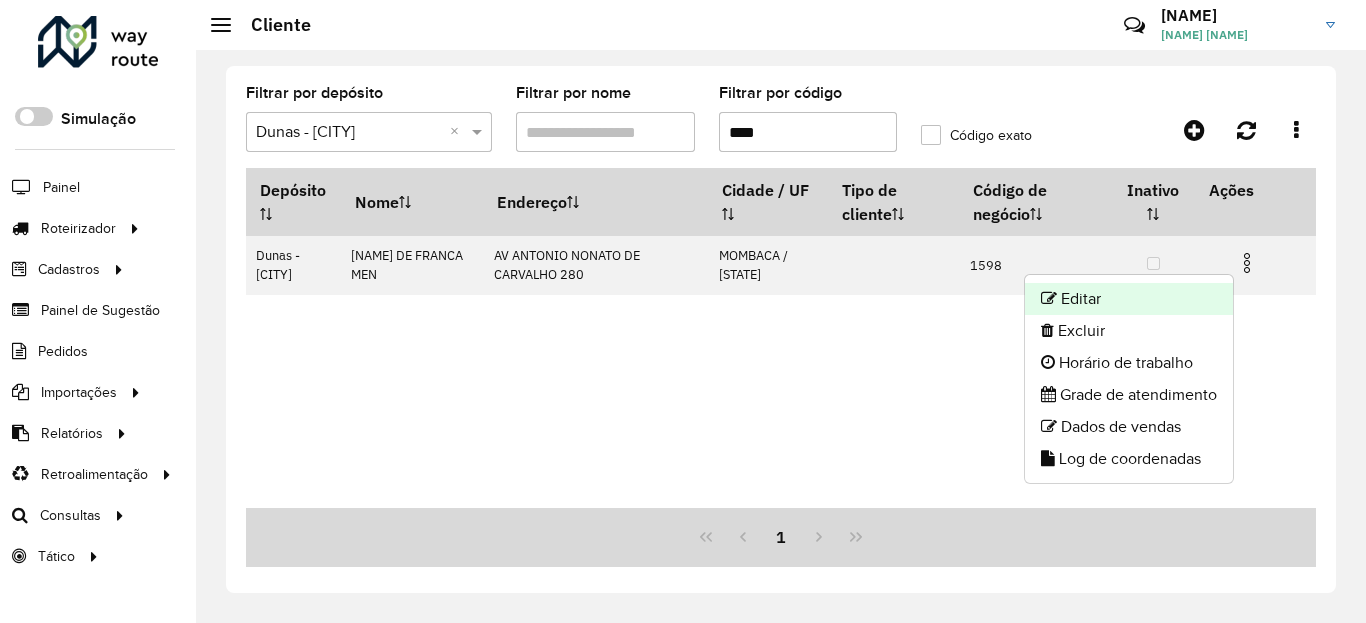 click on "Editar" 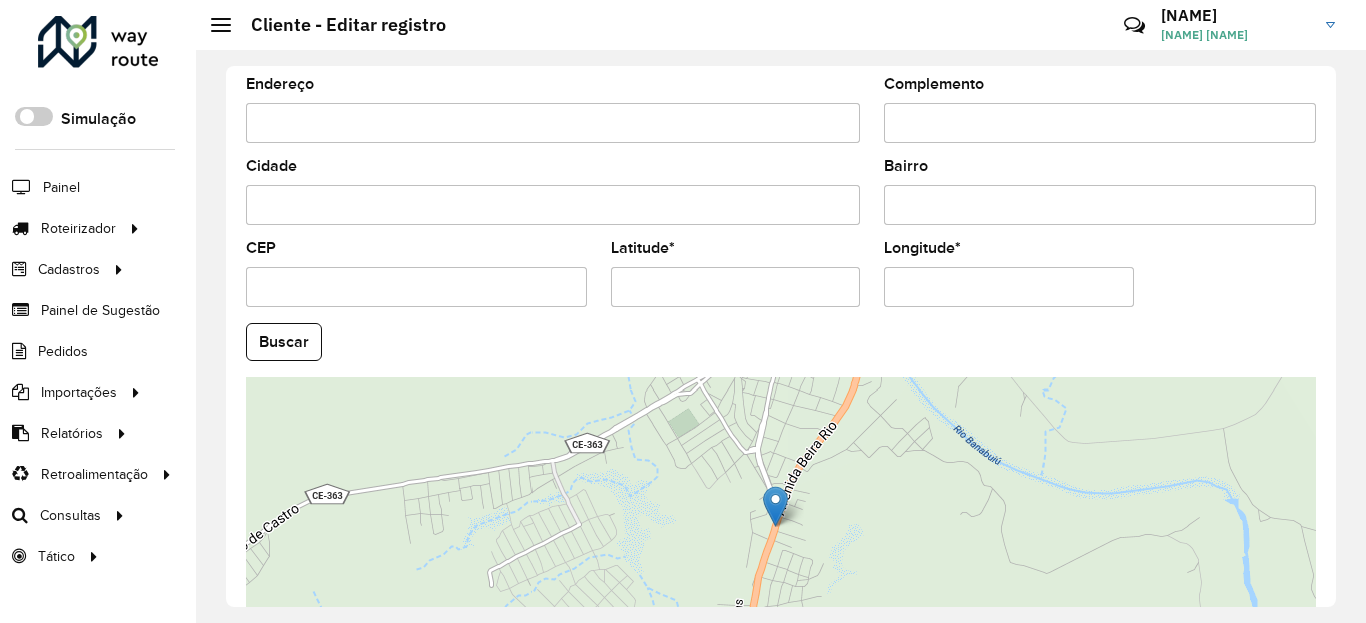 scroll, scrollTop: 720, scrollLeft: 0, axis: vertical 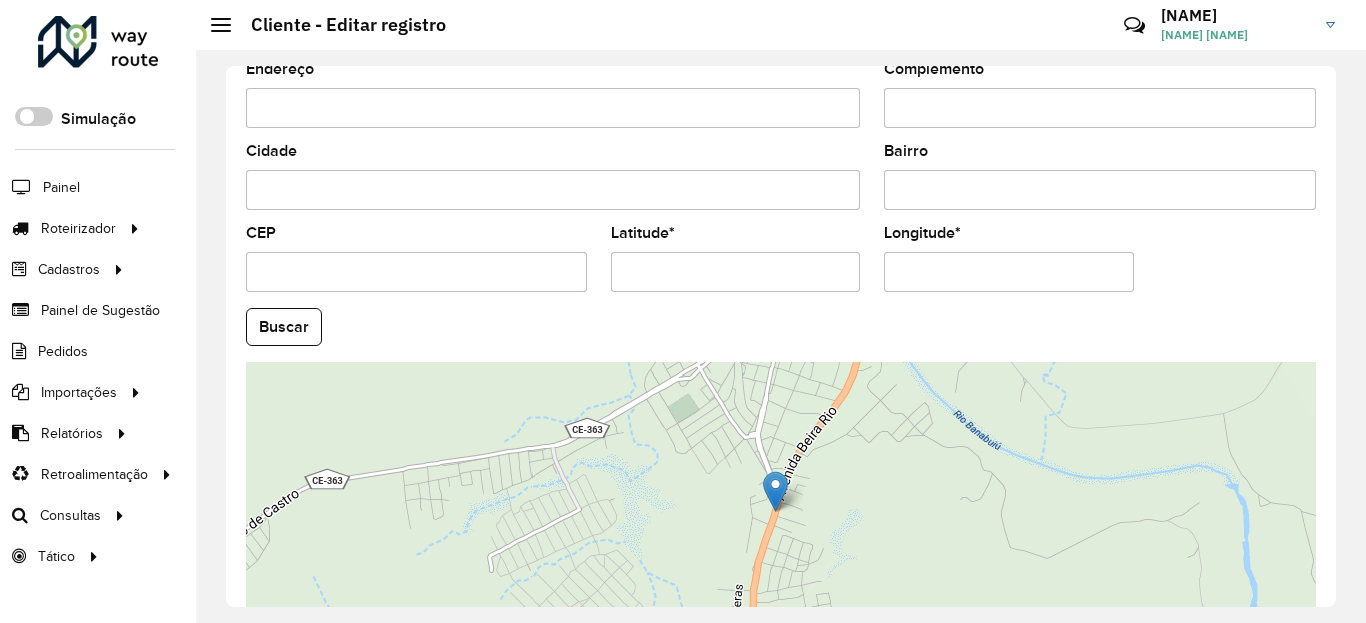 click on "Latitude  *" at bounding box center (736, 272) 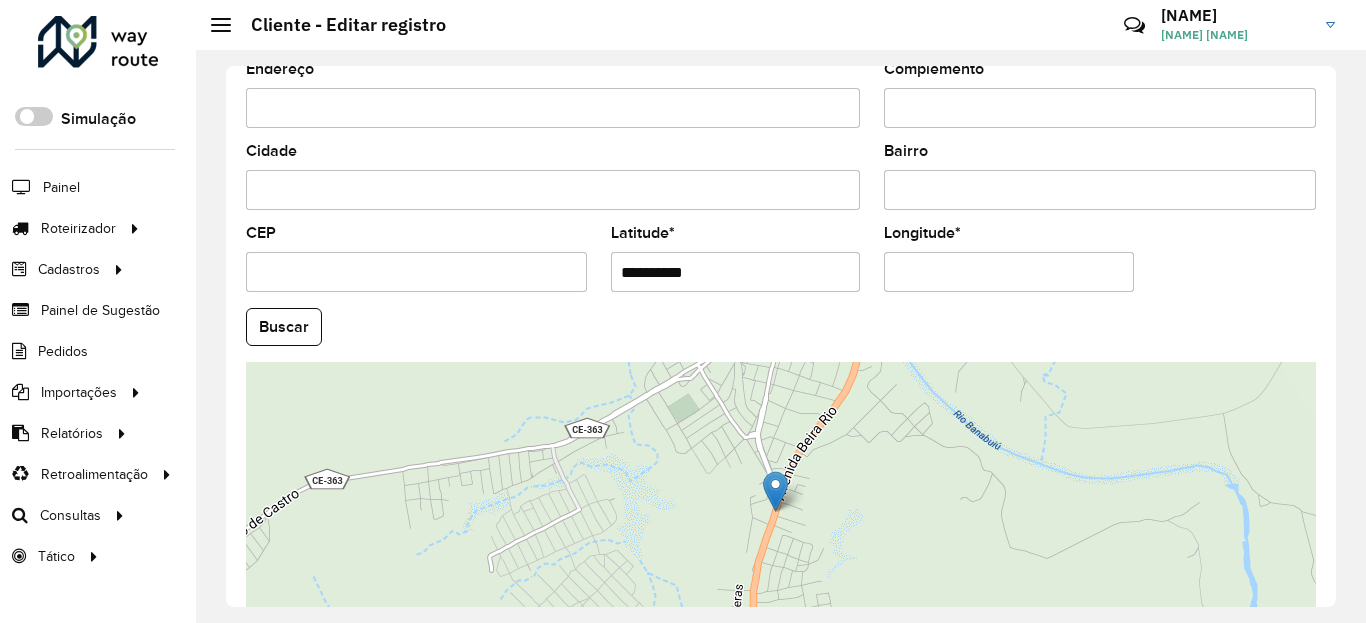 paste 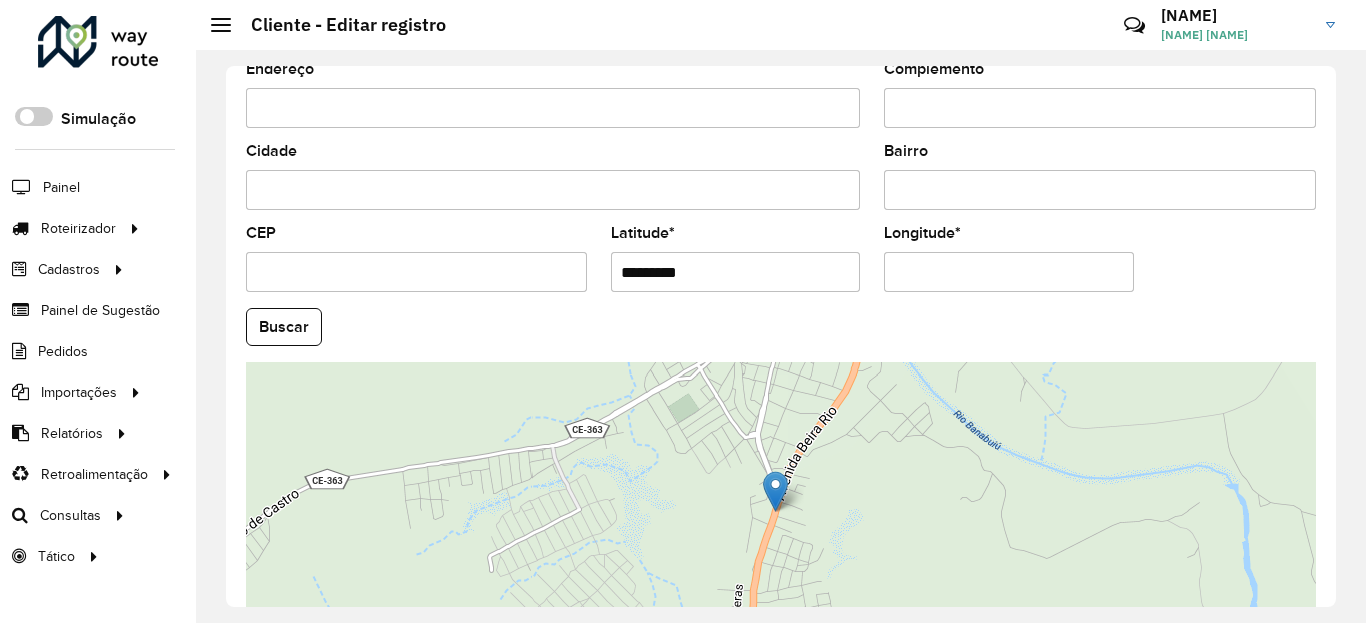 type on "*********" 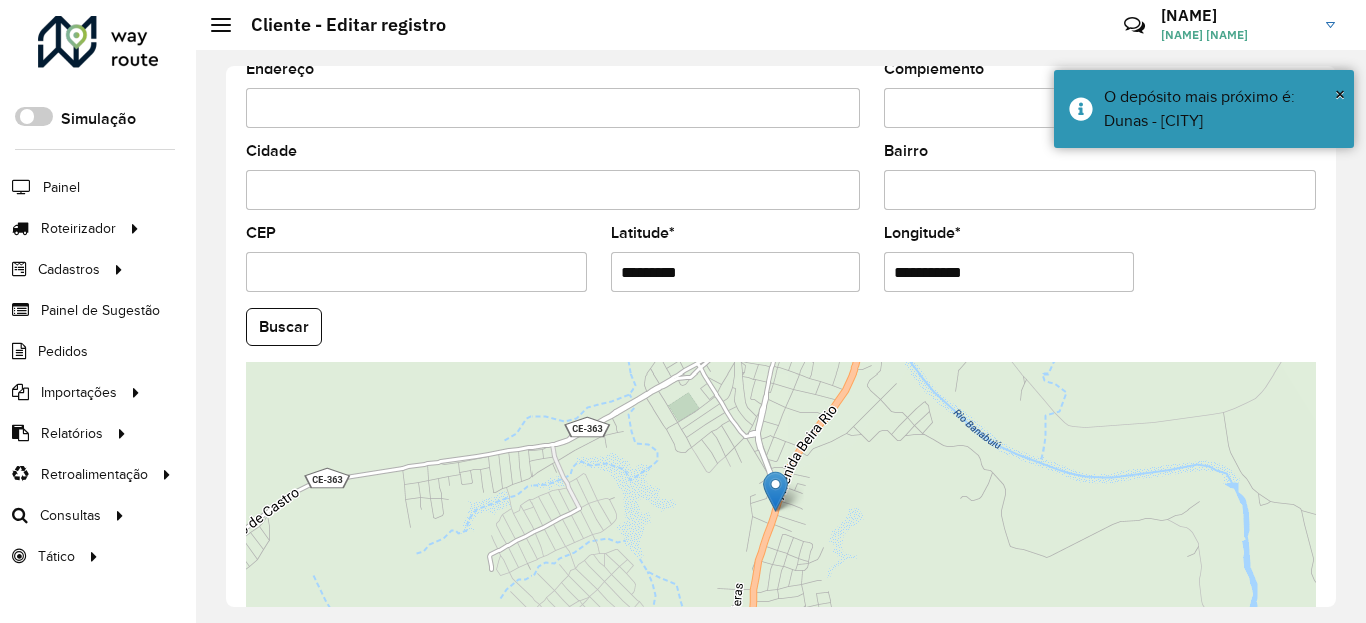 click on "**********" at bounding box center (1009, 272) 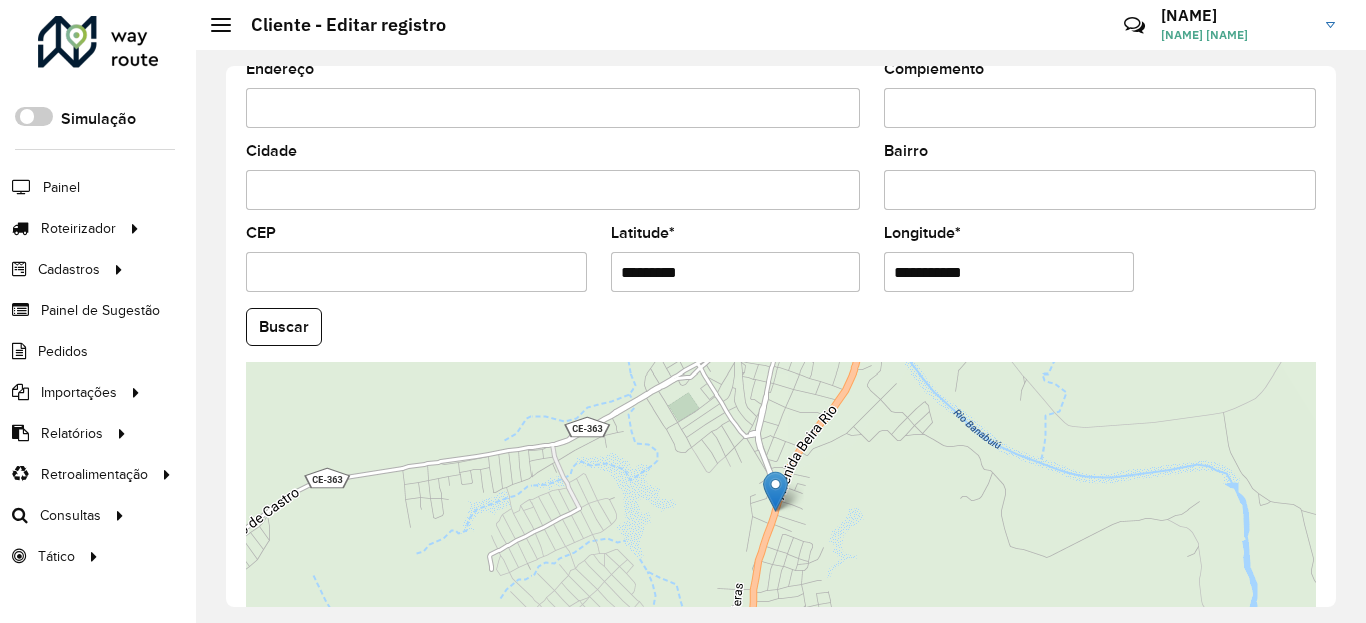 paste 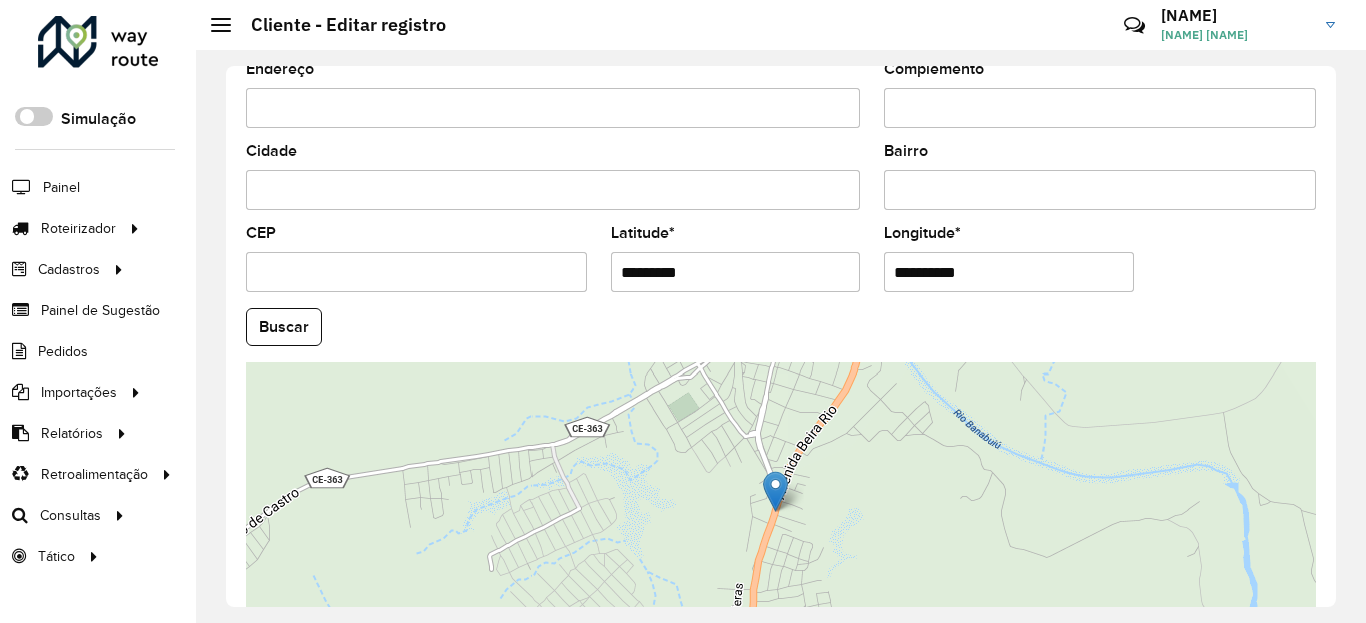type on "**********" 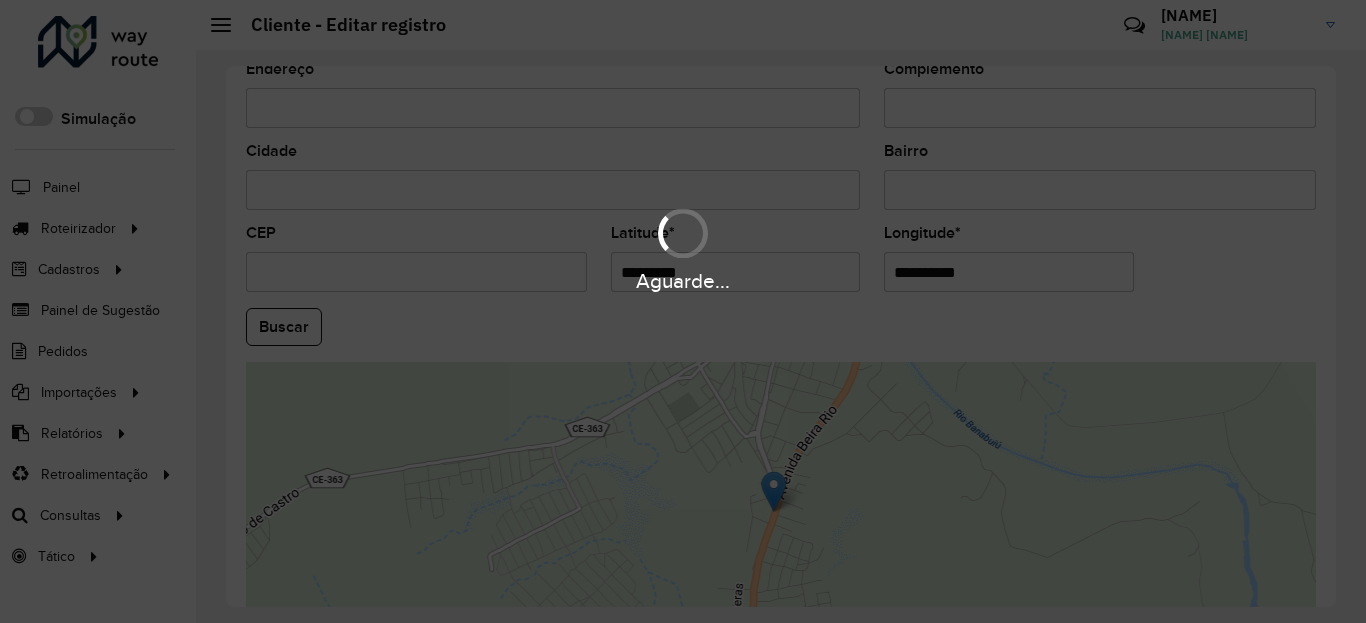 drag, startPoint x: 958, startPoint y: 336, endPoint x: 955, endPoint y: 322, distance: 14.3178215 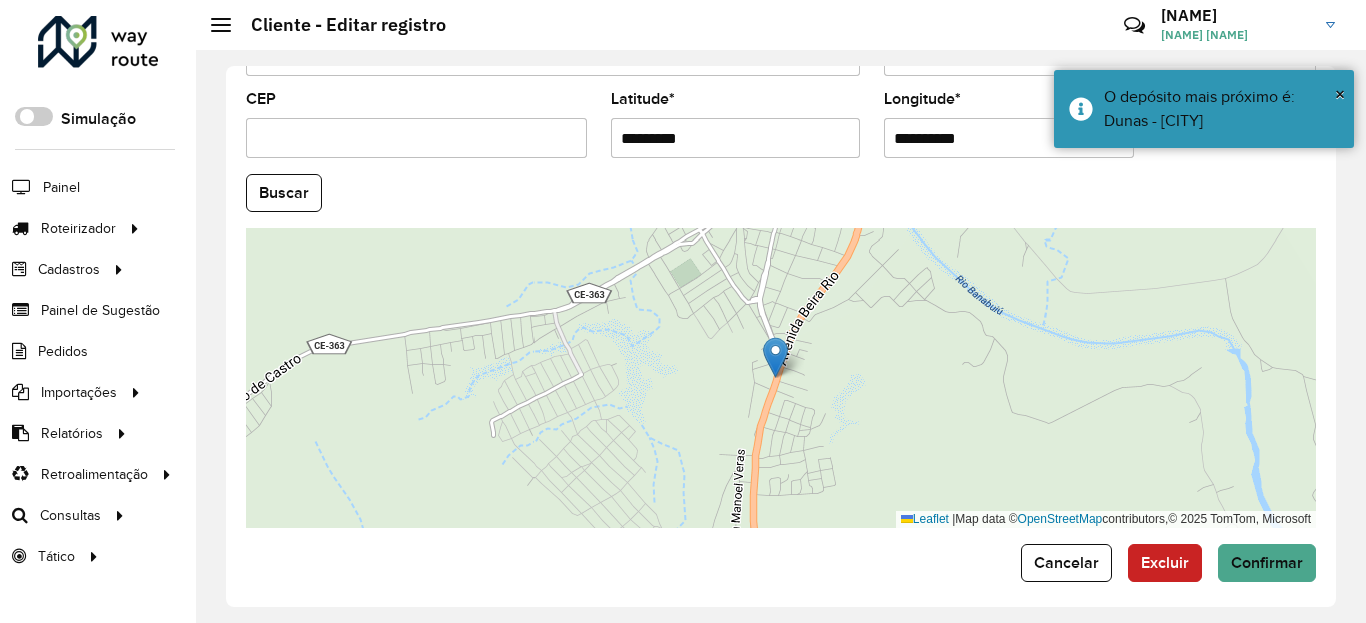 scroll, scrollTop: 865, scrollLeft: 0, axis: vertical 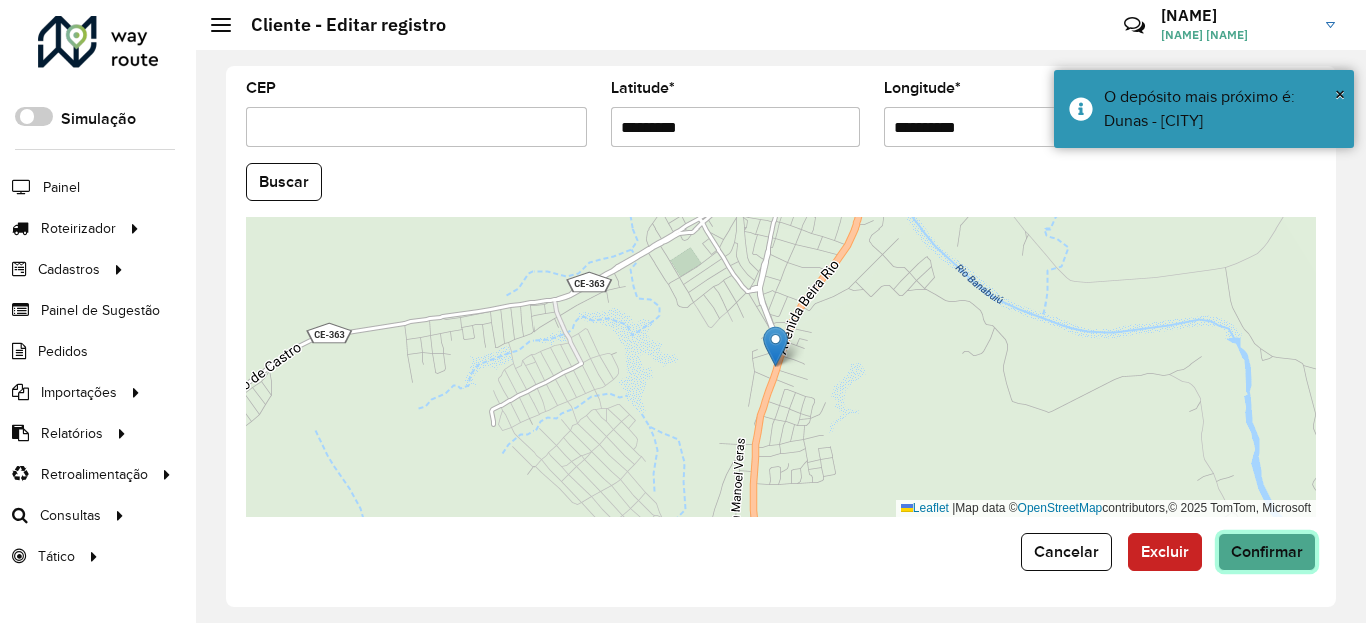 click on "Confirmar" 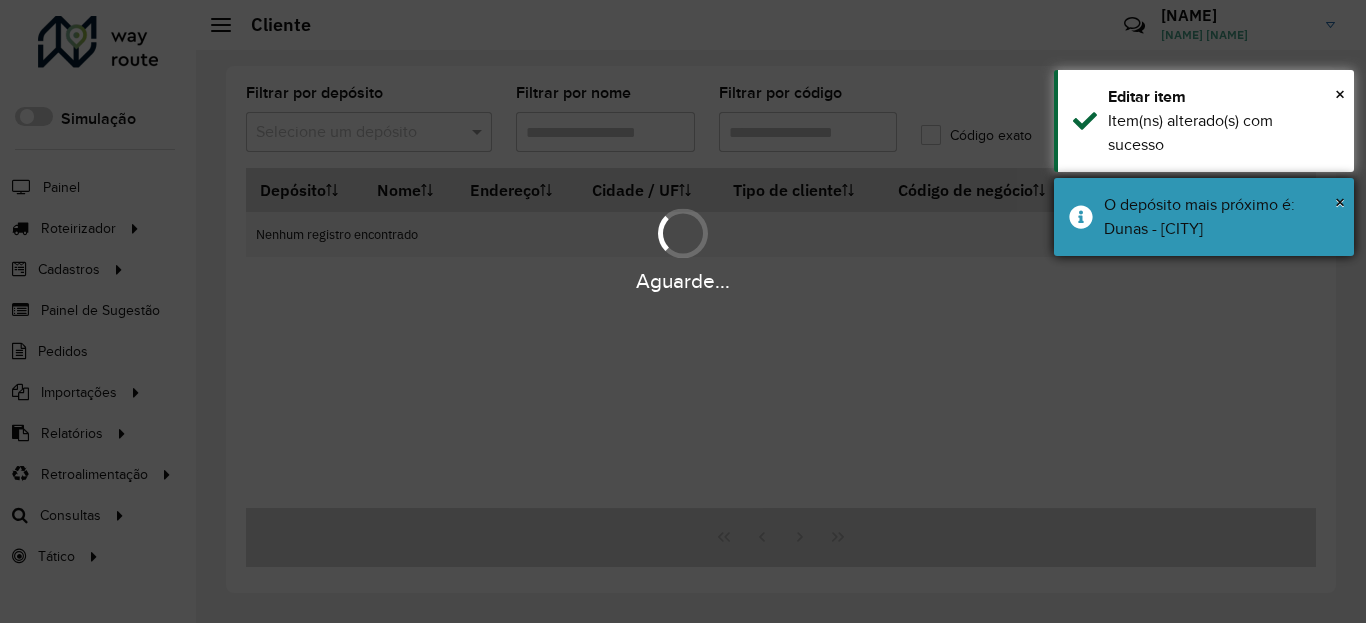 click on "× O depósito mais próximo é: Dunas - Quixeramobim" at bounding box center [1204, 217] 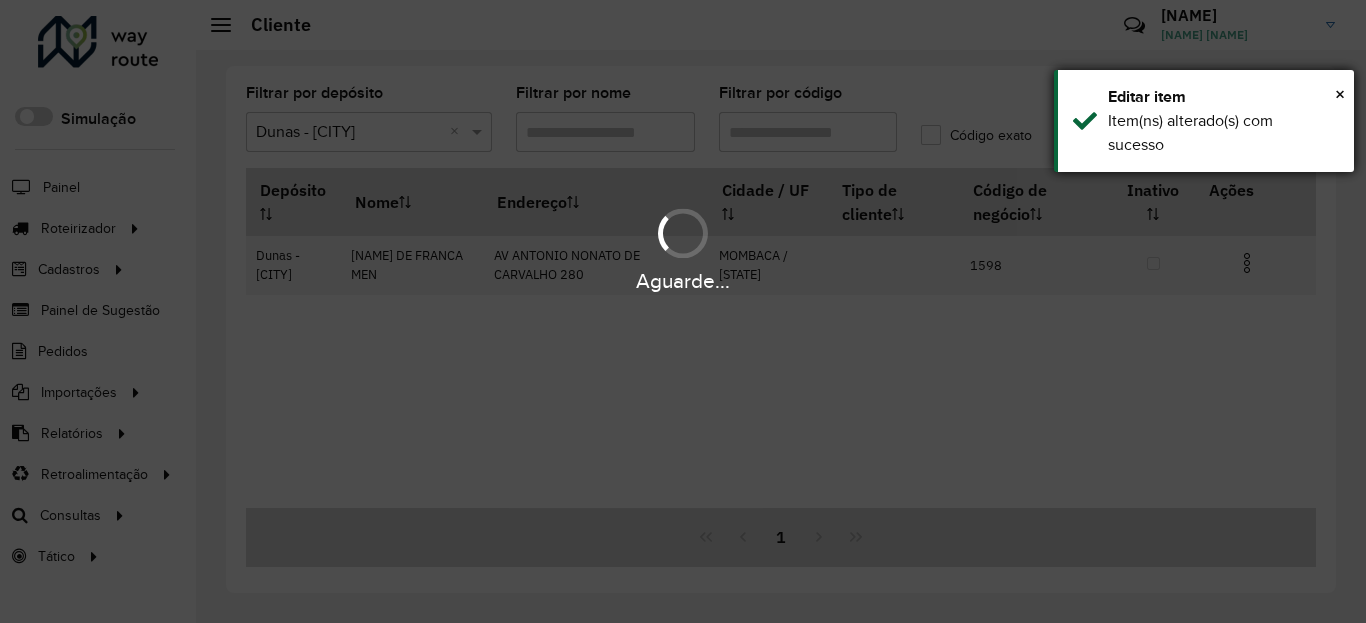 click on "Item(ns) alterado(s) com sucesso" at bounding box center [1223, 133] 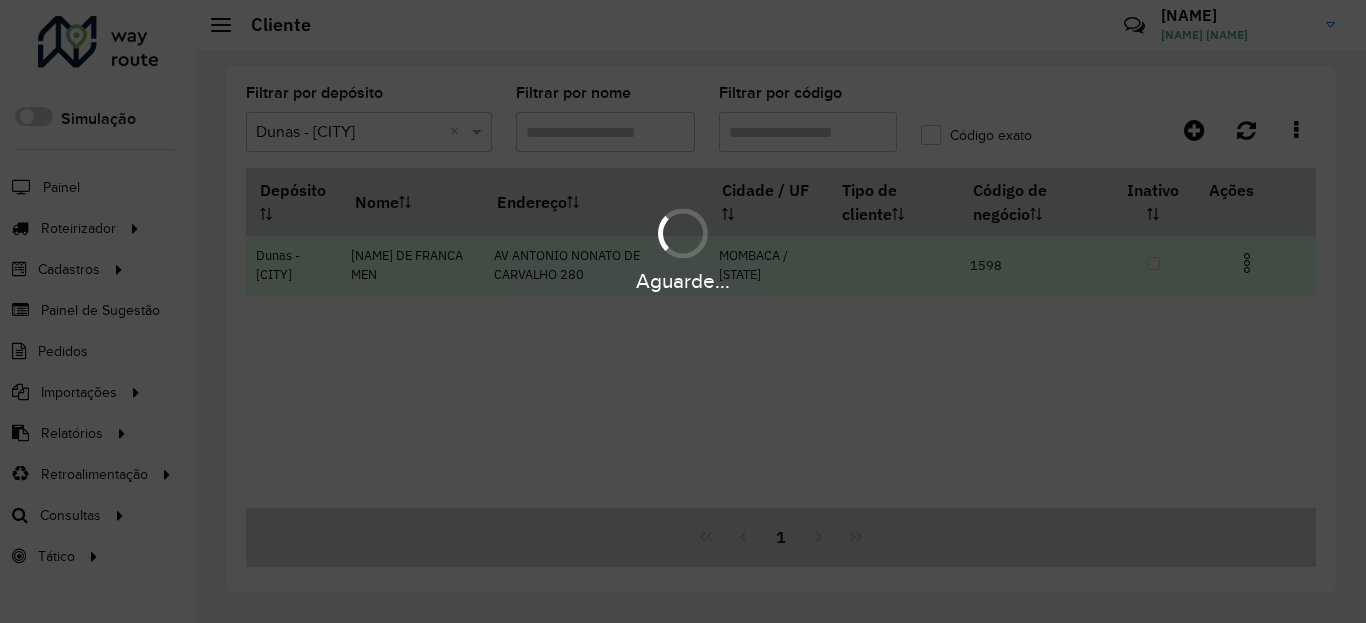 click at bounding box center [1255, 261] 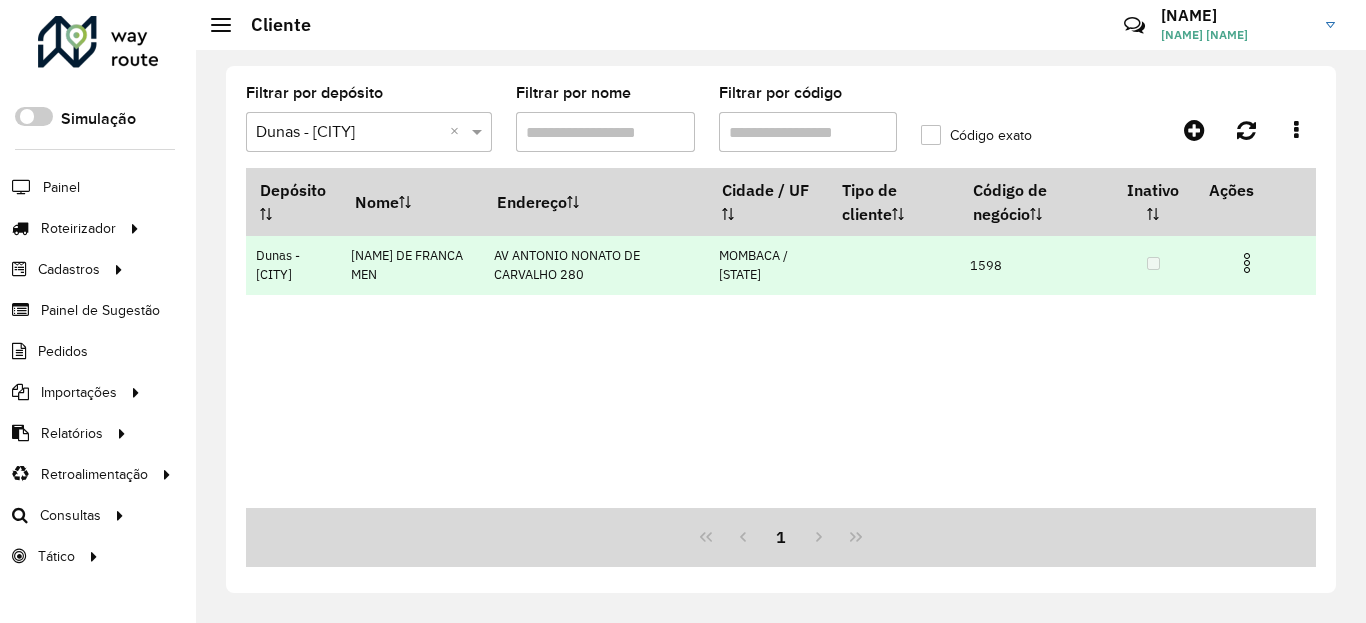 click at bounding box center (1247, 263) 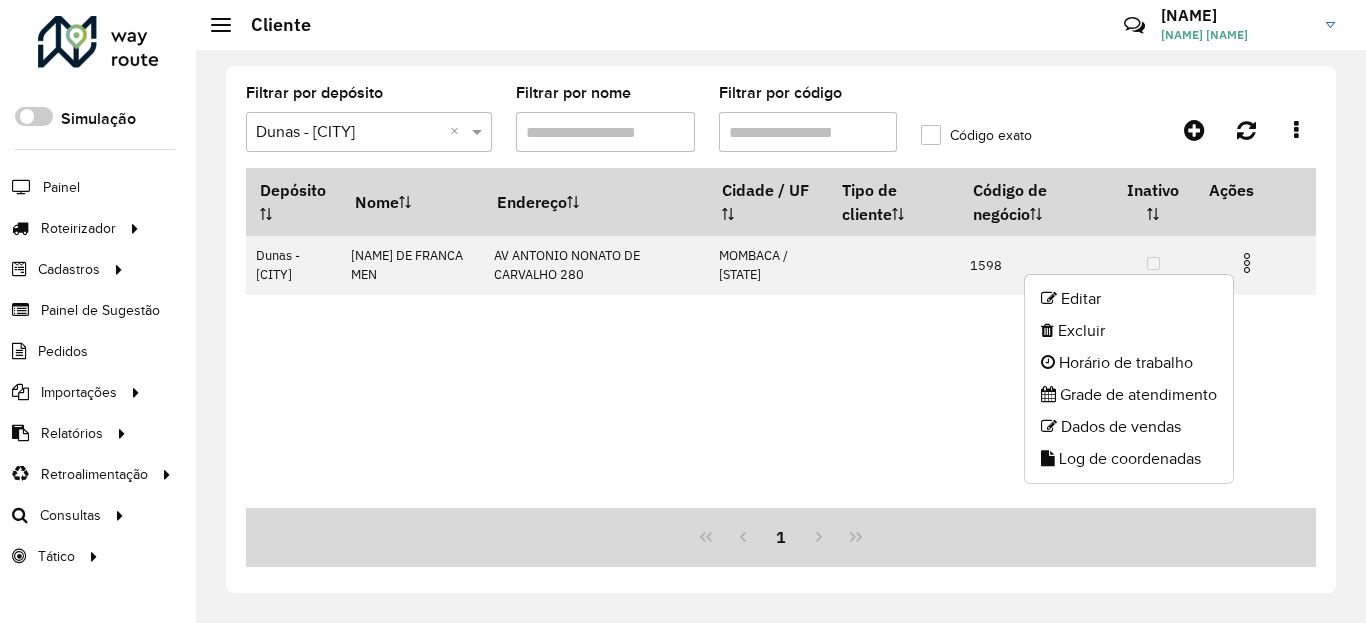 click on "Log de coordenadas" 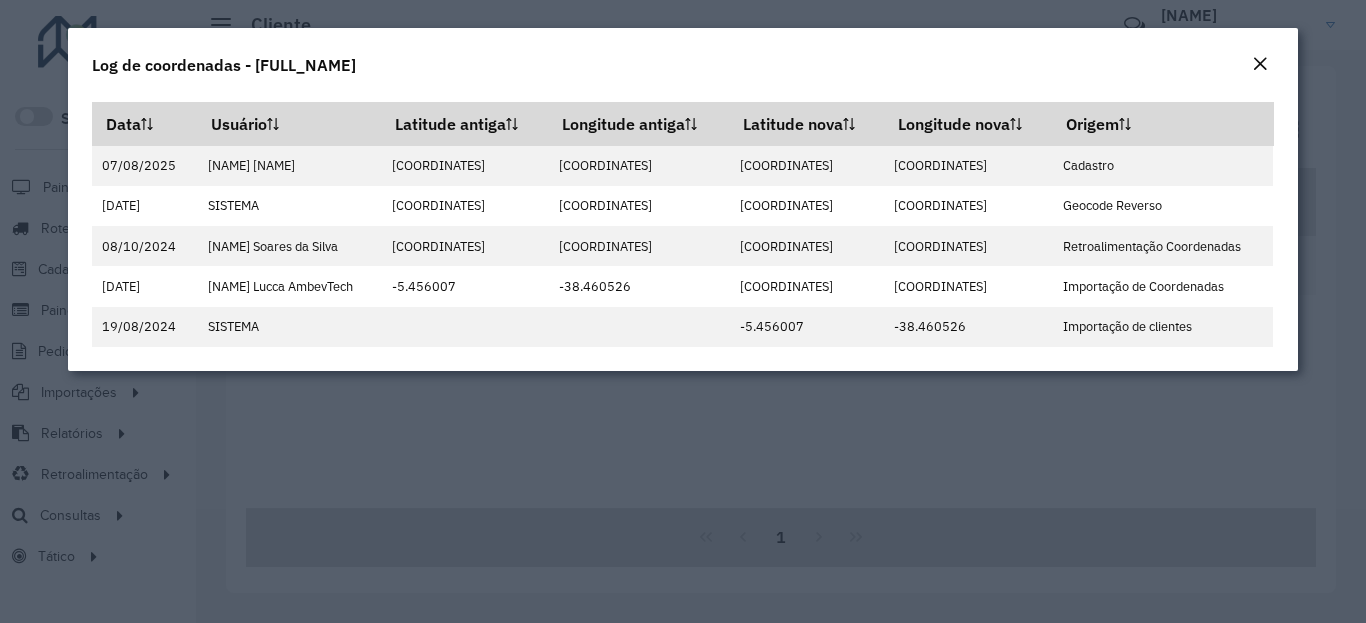 click 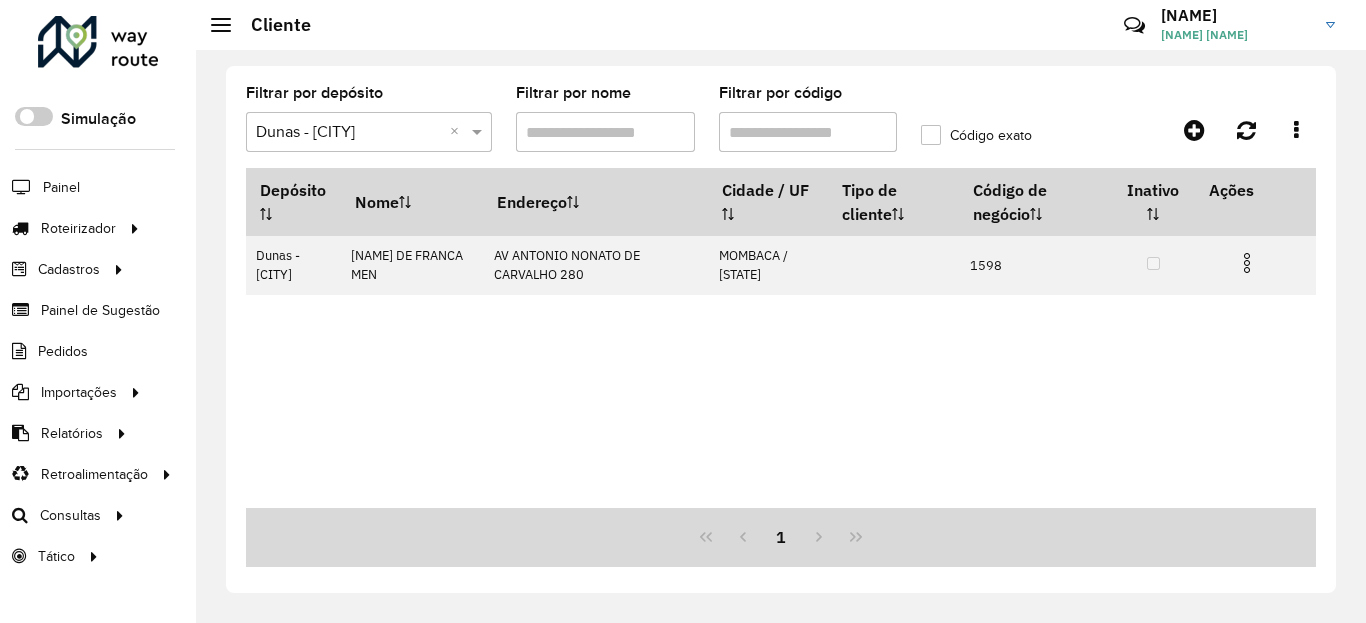 click on "Filtrar por código" at bounding box center (808, 132) 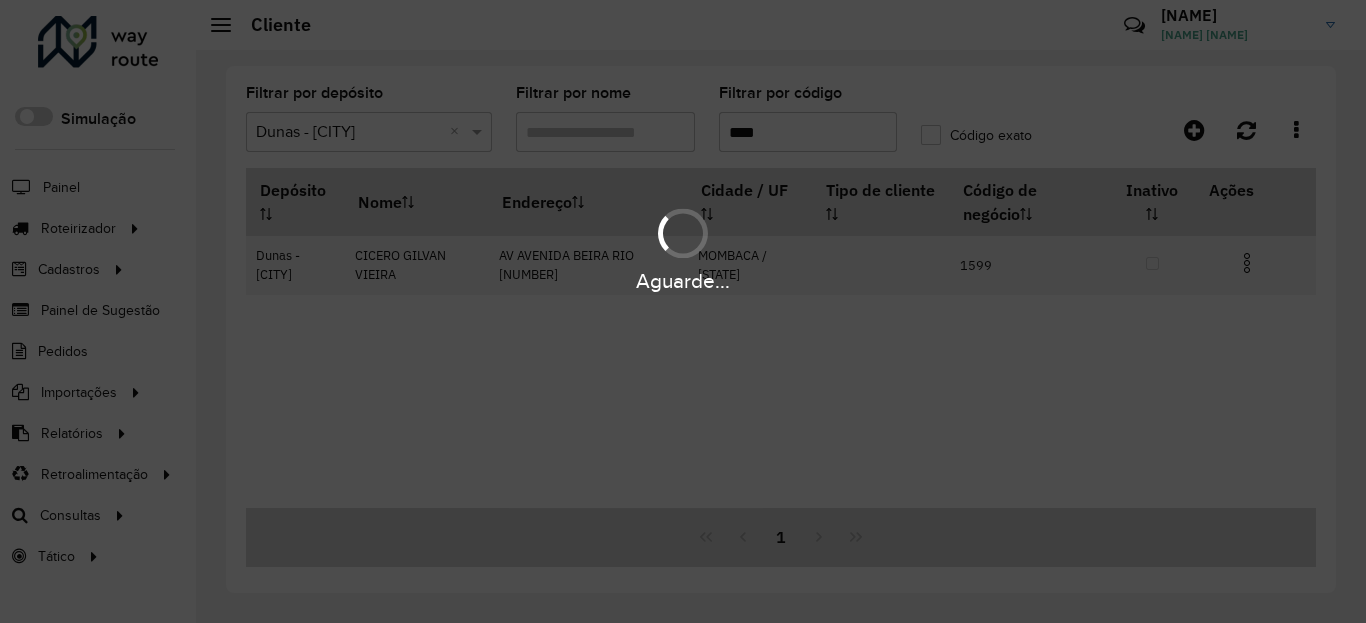 type on "****" 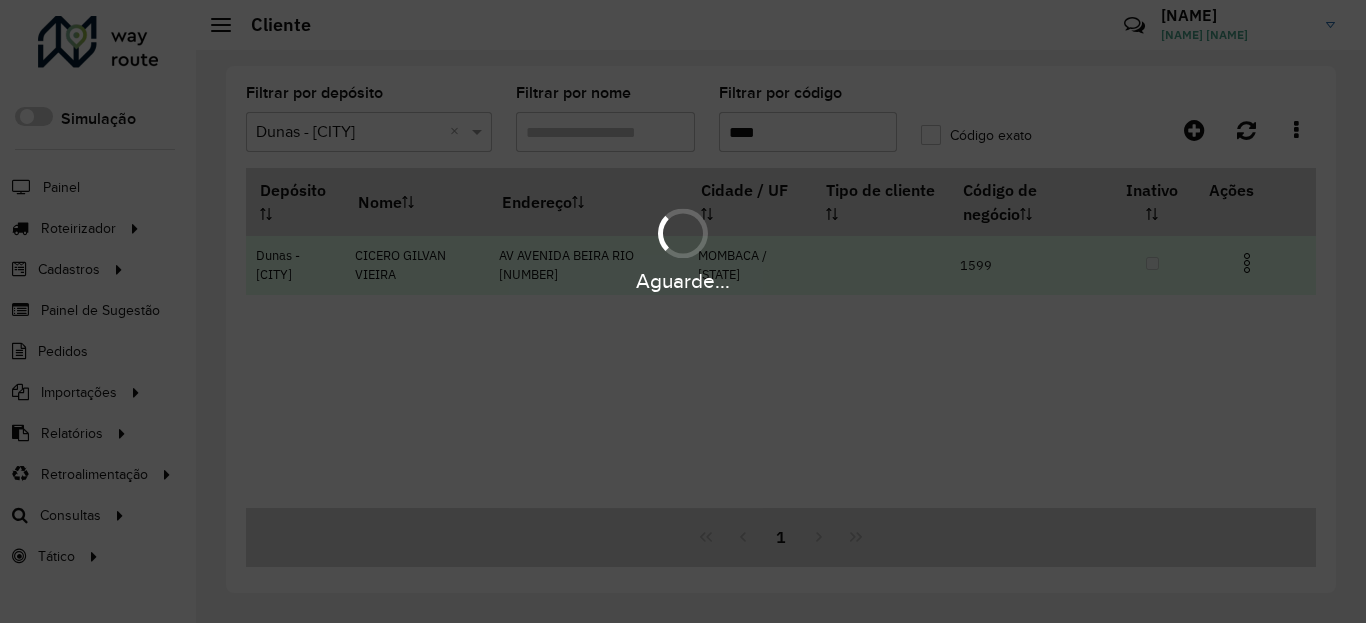 click on "Aguarde...  Pop-up bloqueado!  Seu navegador bloqueou automáticamente a abertura de uma nova janela.   Acesse as configurações e adicione o endereço do sistema a lista de permissão.   Fechar  Roteirizador AmbevTech Simulação Painel Roteirizador Entregas Vendas Cadastros Checkpoint Classificações de venda Cliente Condição de pagamento Consulta de setores Depósito Disponibilidade de veículos Fator tipo de produto Gabarito planner Grupo Rota Fator Tipo Produto Grupo de Depósito Grupo de rotas exclusiva Grupo de setores Jornada Jornada RN Layout integração Modelo Motorista Multi Depósito Painel de sugestão Parada Pedágio Perfil de Vendedor Ponto de apoio Ponto de apoio FAD Prioridade pedido Produto Restrição de Atendimento Planner Rodízio de placa Rota exclusiva FAD Rótulo Setor Setor Planner Tempo de parada de refeição Tipo de cliente Tipo de veículo Tipo de veículo RN Transportadora Usuário Vendedor Veículo Painel de Sugestão Pedidos Importações Classificação e volume de venda" at bounding box center (683, 311) 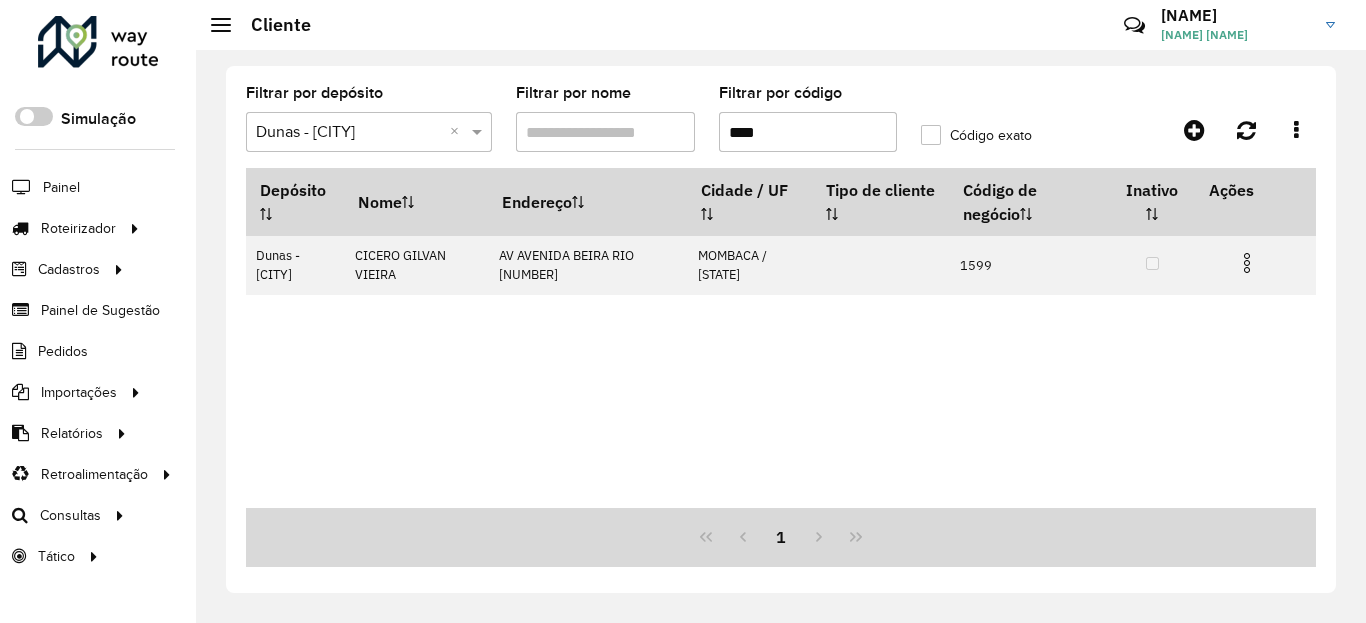 drag, startPoint x: 1241, startPoint y: 262, endPoint x: 1238, endPoint y: 327, distance: 65.06919 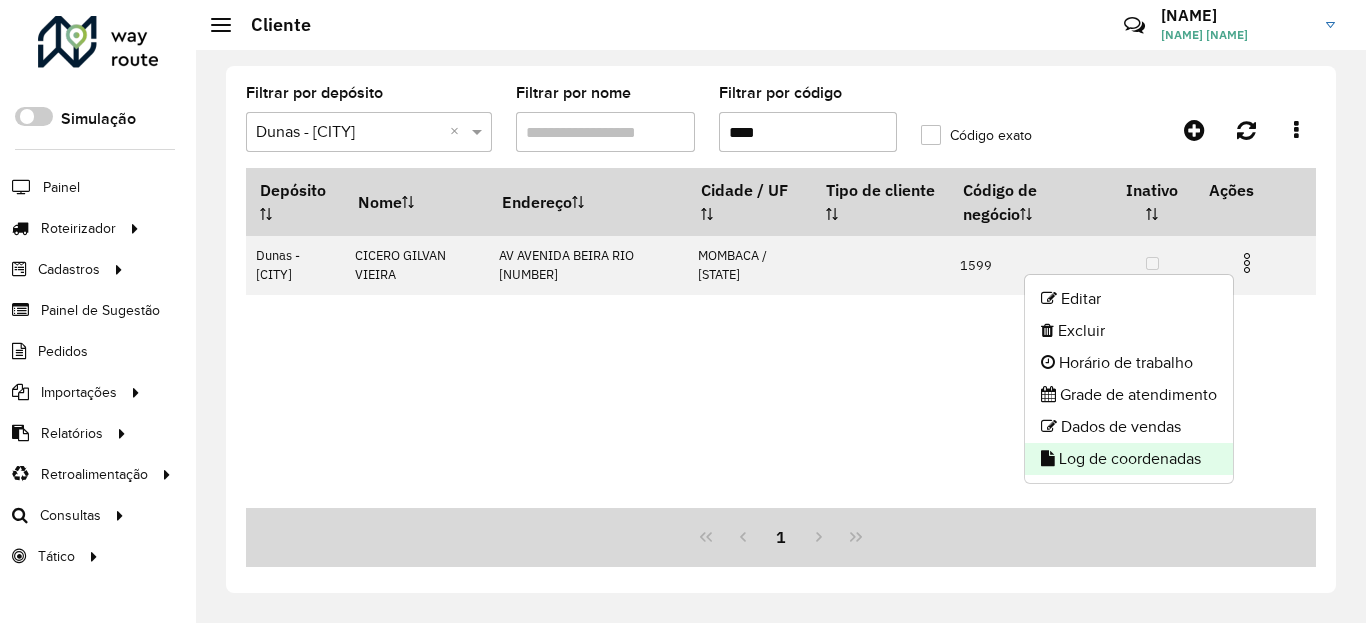 click on "Log de coordenadas" 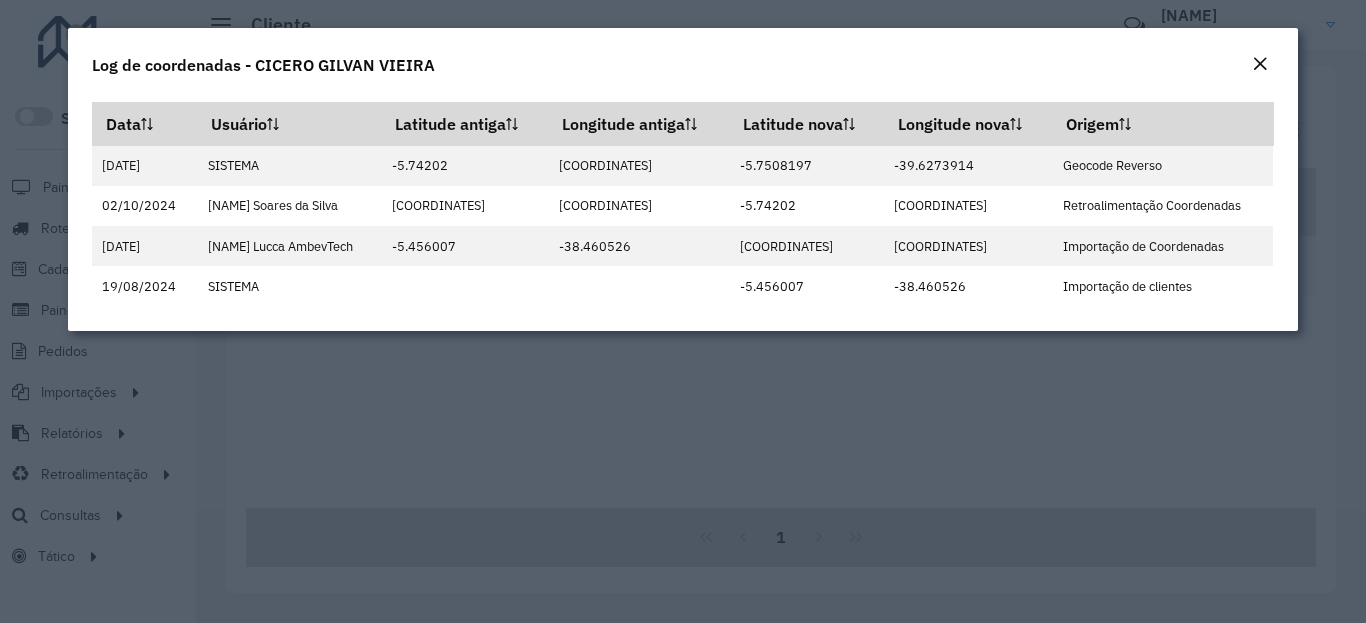 click 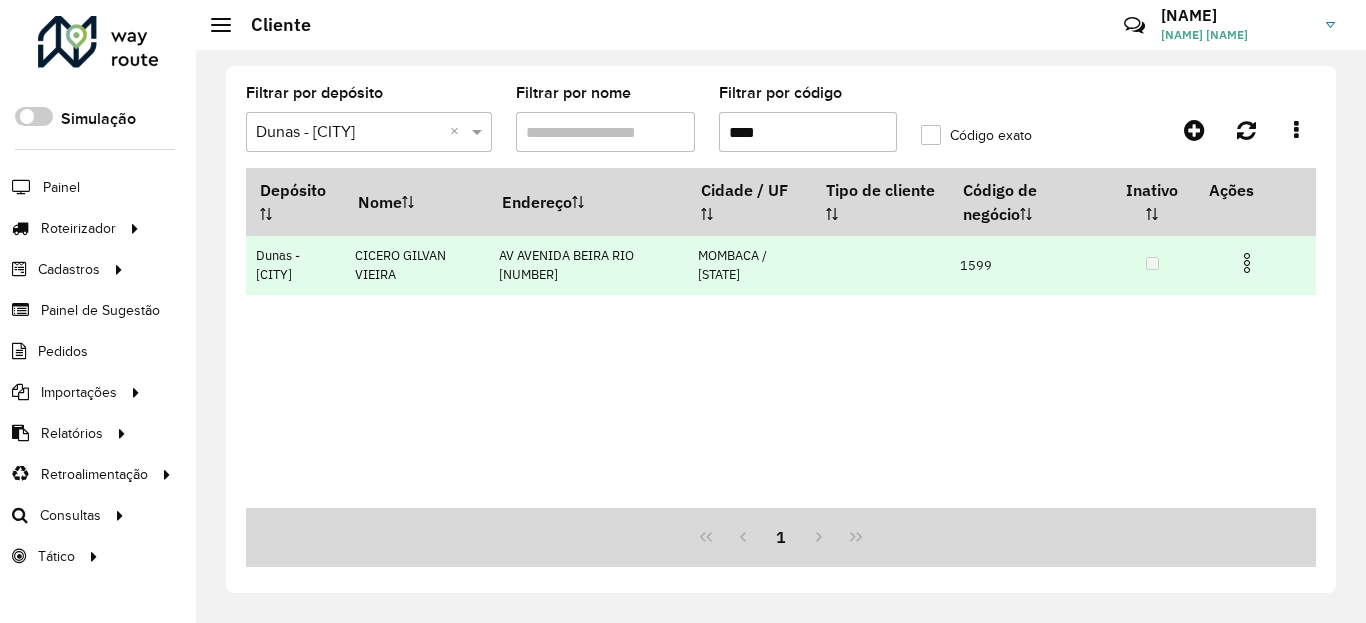 click at bounding box center (1247, 263) 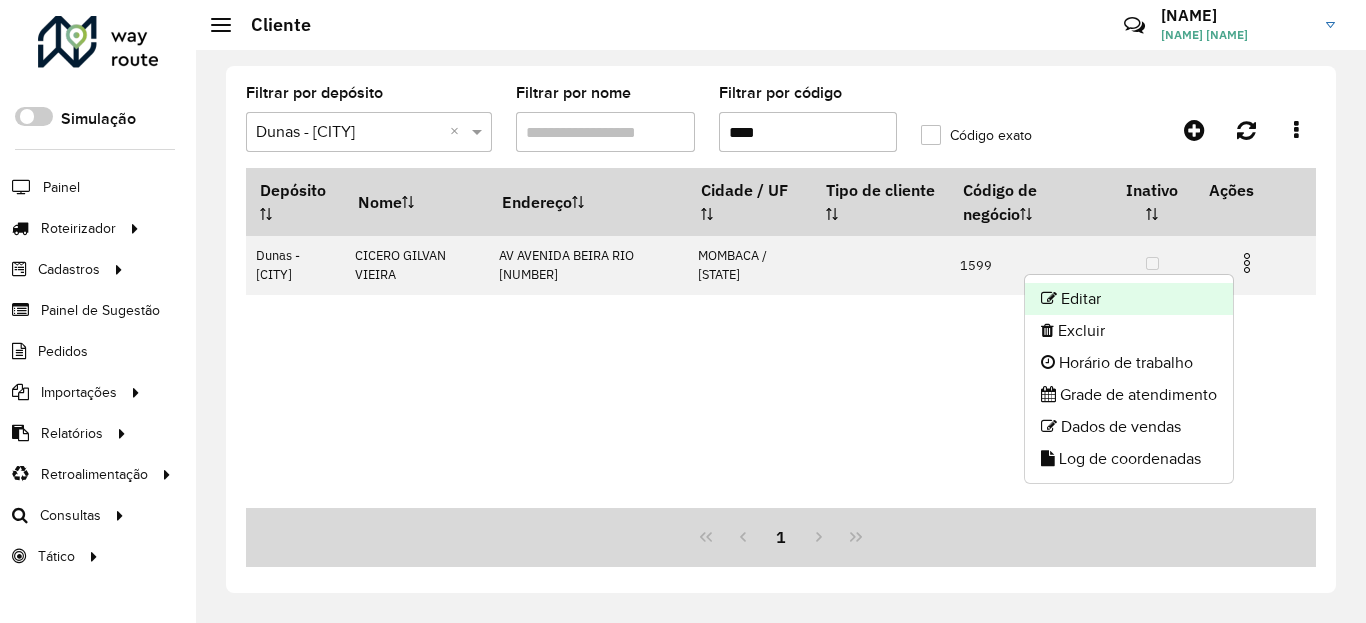 click on "Editar" 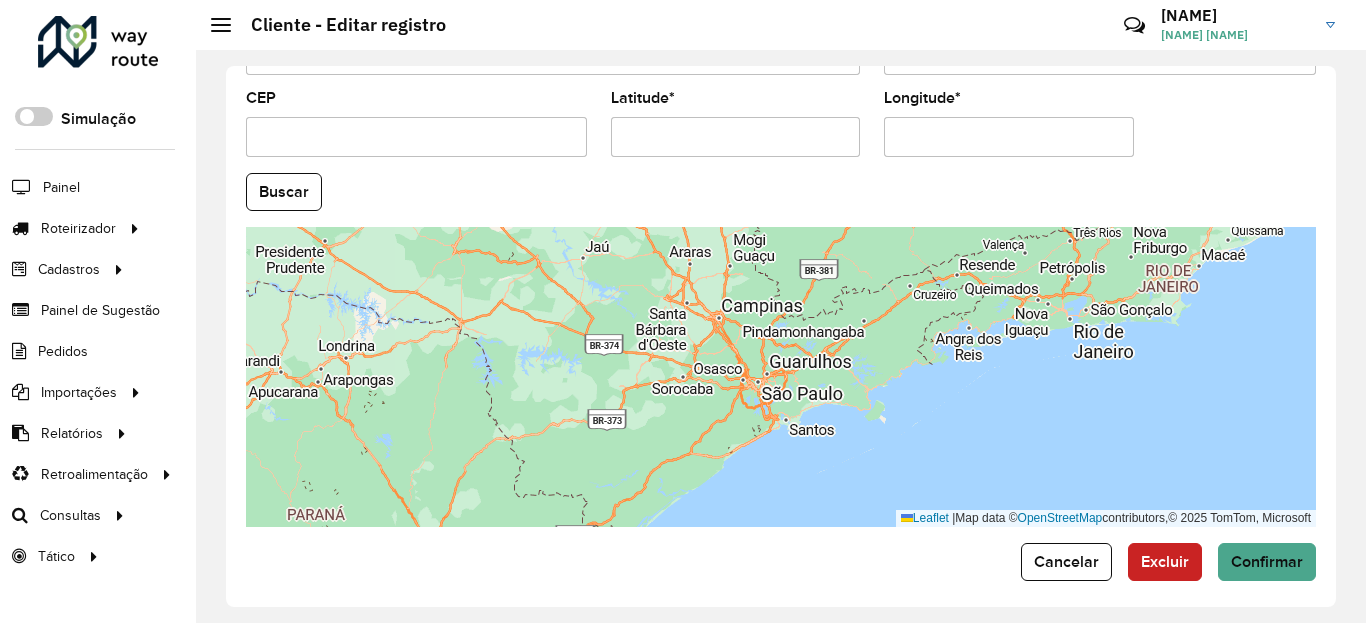 scroll, scrollTop: 865, scrollLeft: 0, axis: vertical 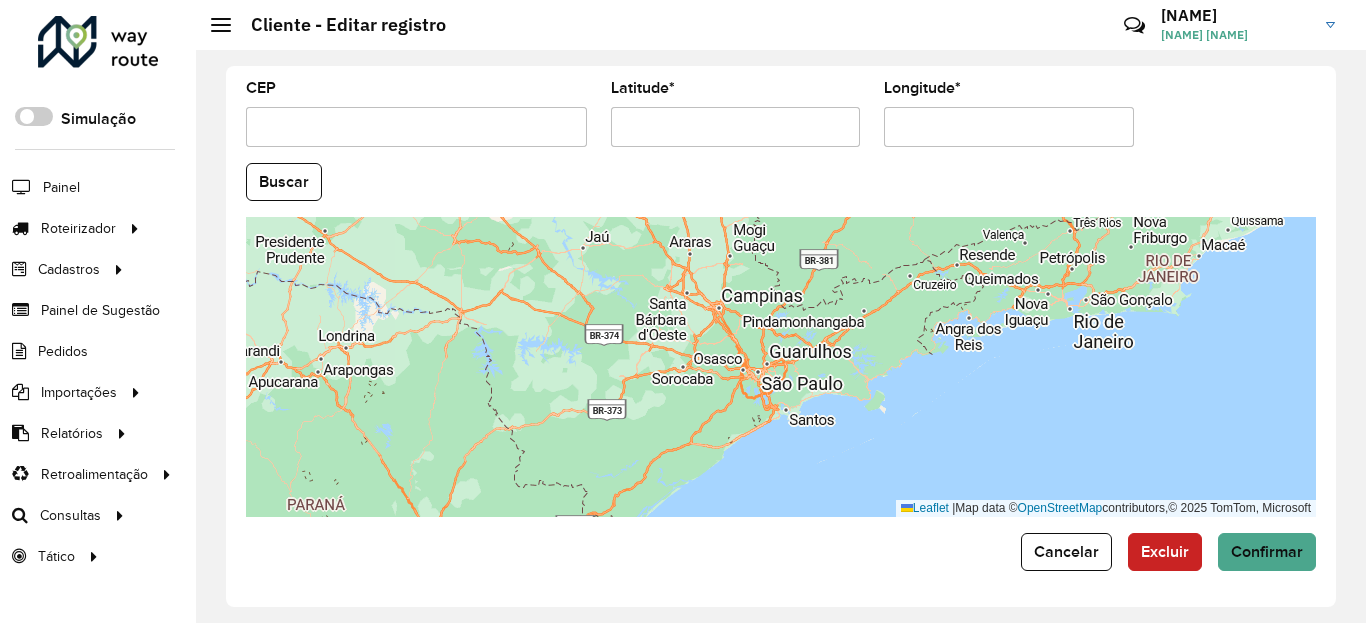 drag, startPoint x: 755, startPoint y: 97, endPoint x: 750, endPoint y: 115, distance: 18.681541 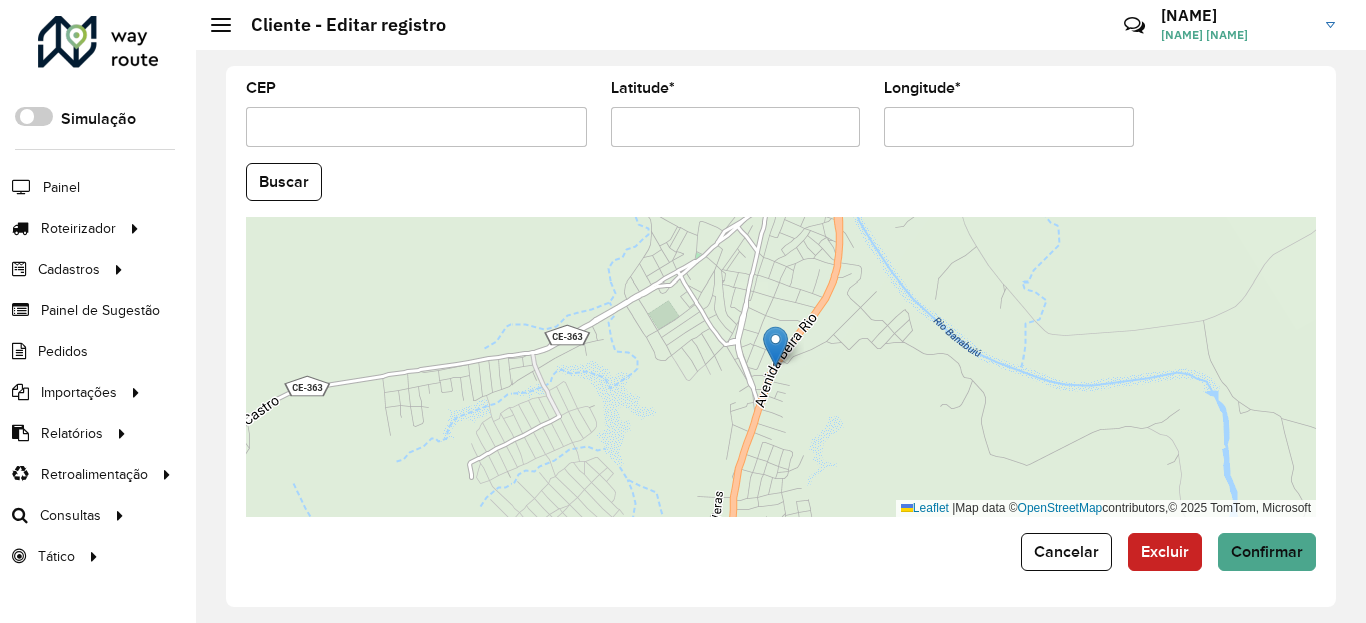 click on "Latitude  *" at bounding box center (736, 127) 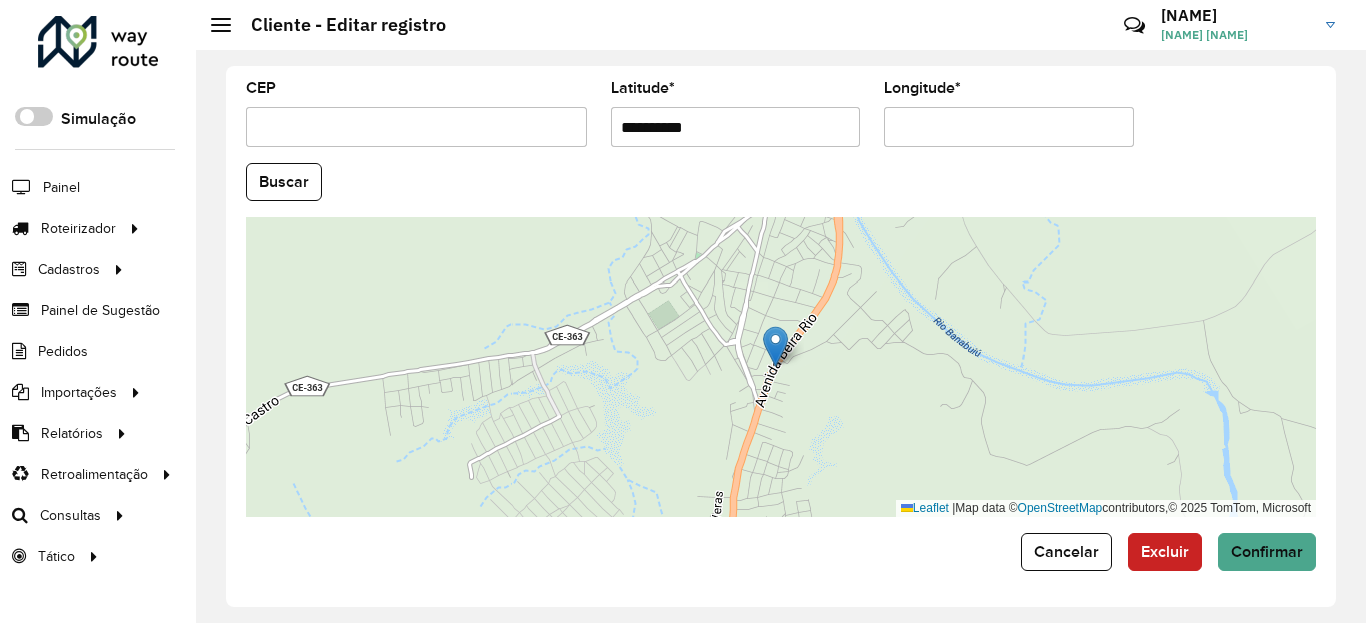 paste 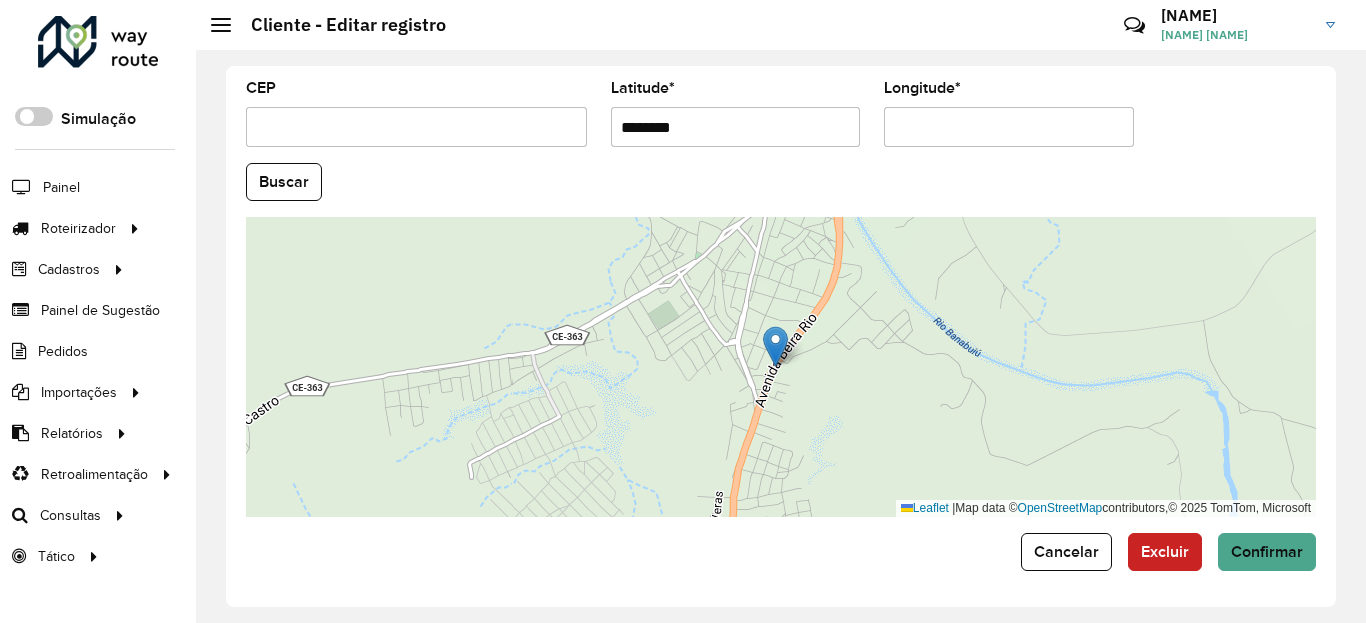 click on "********" at bounding box center (736, 127) 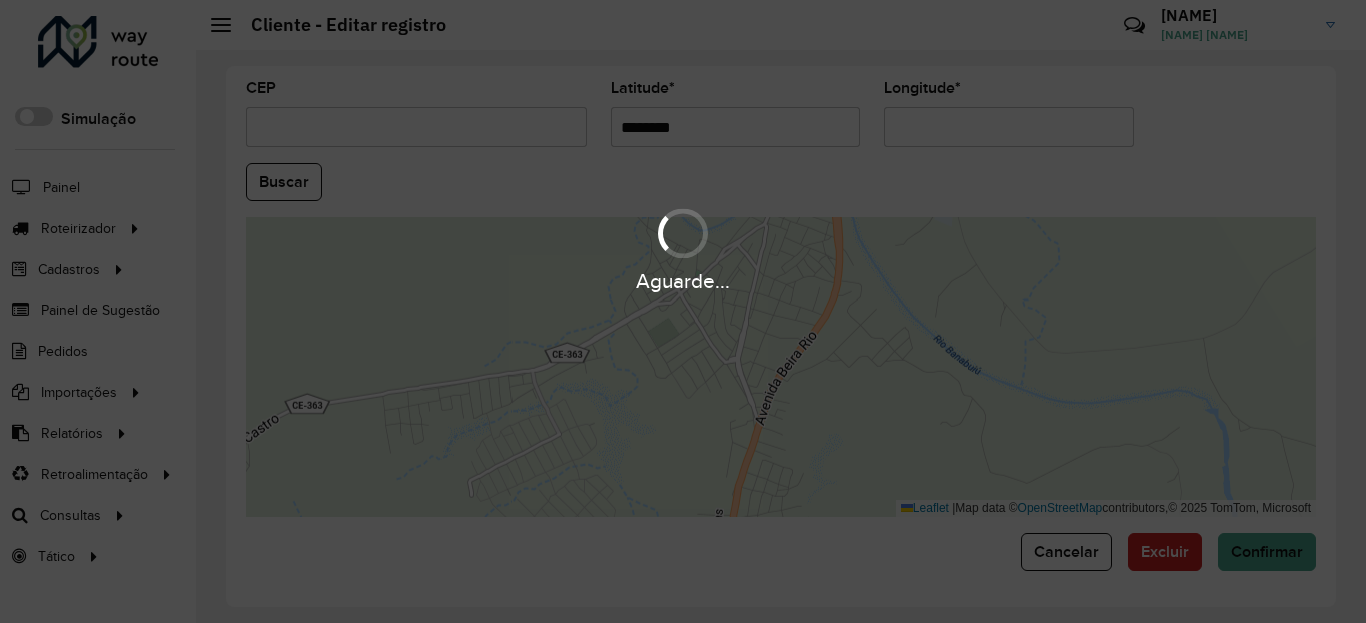 click on "Aguarde...  Pop-up bloqueado!  Seu navegador bloqueou automáticamente a abertura de uma nova janela.   Acesse as configurações e adicione o endereço do sistema a lista de permissão.   Fechar  Roteirizador AmbevTech Simulação Painel Roteirizador Entregas Vendas Cadastros Checkpoint Classificações de venda Cliente Condição de pagamento Consulta de setores Depósito Disponibilidade de veículos Fator tipo de produto Gabarito planner Grupo Rota Fator Tipo Produto Grupo de Depósito Grupo de rotas exclusiva Grupo de setores Jornada Jornada RN Layout integração Modelo Motorista Multi Depósito Painel de sugestão Parada Pedágio Perfil de Vendedor Ponto de apoio Ponto de apoio FAD Prioridade pedido Produto Restrição de Atendimento Planner Rodízio de placa Rota exclusiva FAD Rótulo Setor Setor Planner Tempo de parada de refeição Tipo de cliente Tipo de veículo Tipo de veículo RN Transportadora Usuário Vendedor Veículo Painel de Sugestão Pedidos Importações Classificação e volume de venda" at bounding box center [683, 311] 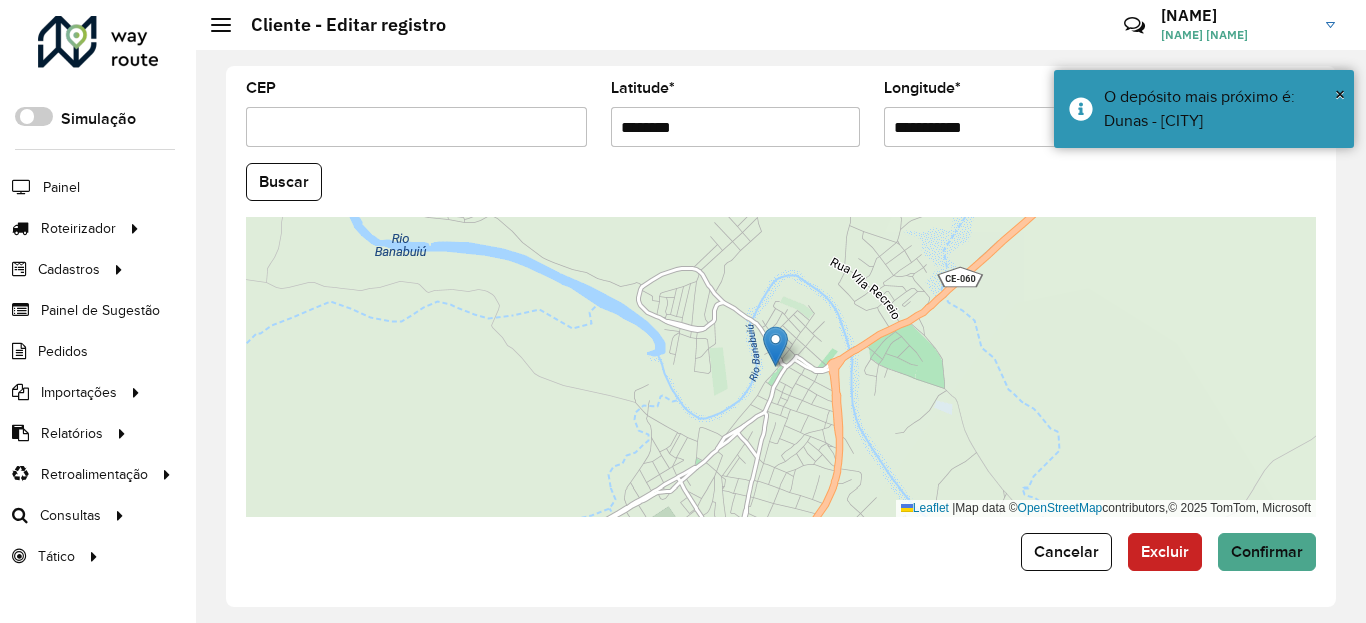 click on "**********" at bounding box center [1009, 127] 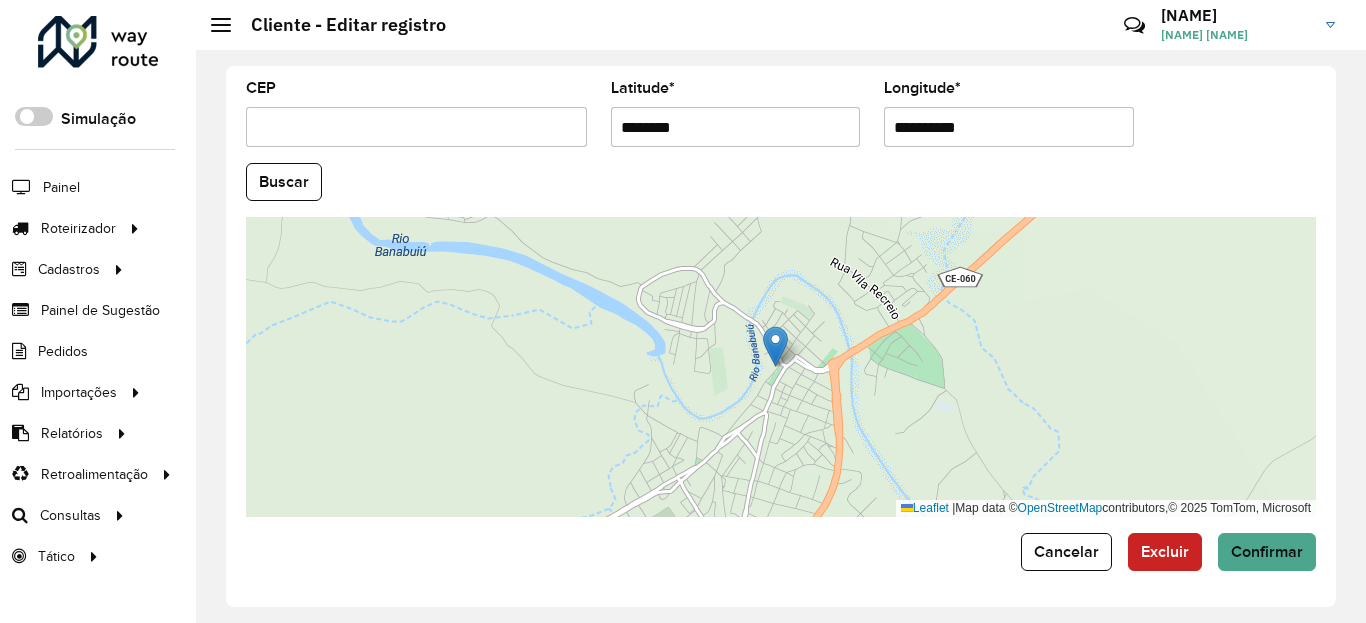 type on "**********" 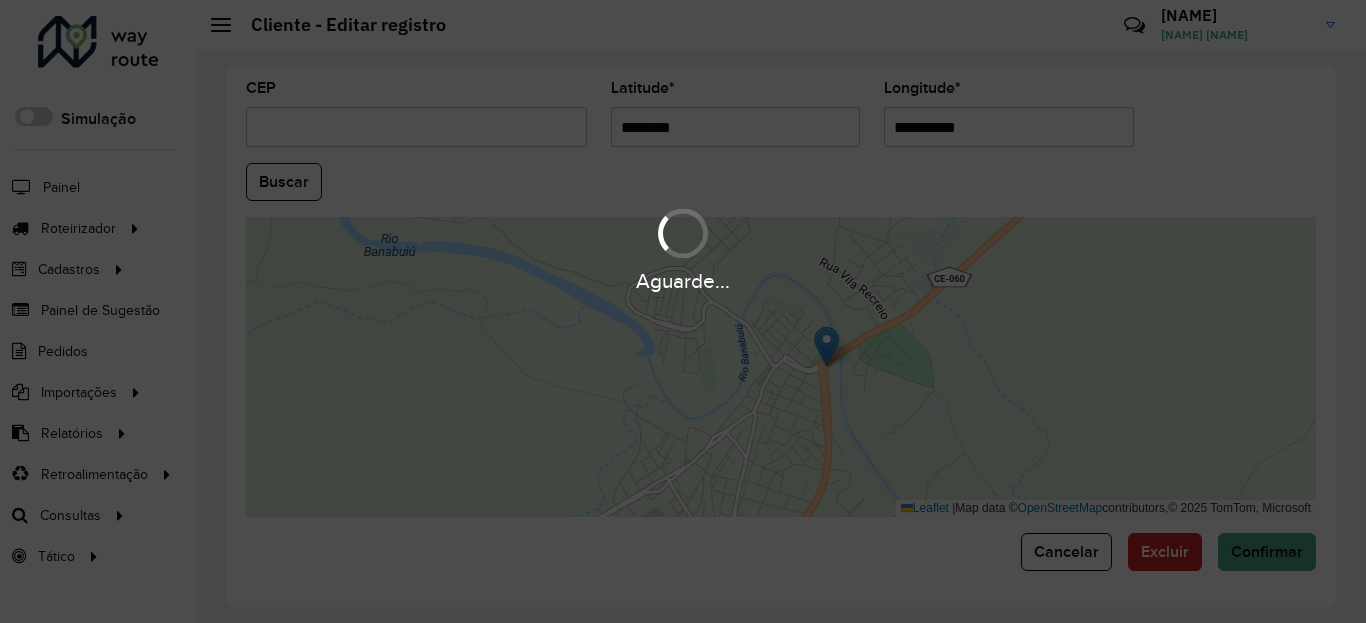 click on "Aguarde...  Pop-up bloqueado!  Seu navegador bloqueou automáticamente a abertura de uma nova janela.   Acesse as configurações e adicione o endereço do sistema a lista de permissão.   Fechar  Roteirizador AmbevTech Simulação Painel Roteirizador Entregas Vendas Cadastros Checkpoint Classificações de venda Cliente Condição de pagamento Consulta de setores Depósito Disponibilidade de veículos Fator tipo de produto Gabarito planner Grupo Rota Fator Tipo Produto Grupo de Depósito Grupo de rotas exclusiva Grupo de setores Jornada Jornada RN Layout integração Modelo Motorista Multi Depósito Painel de sugestão Parada Pedágio Perfil de Vendedor Ponto de apoio Ponto de apoio FAD Prioridade pedido Produto Restrição de Atendimento Planner Rodízio de placa Rota exclusiva FAD Rótulo Setor Setor Planner Tempo de parada de refeição Tipo de cliente Tipo de veículo Tipo de veículo RN Transportadora Usuário Vendedor Veículo Painel de Sugestão Pedidos Importações Classificação e volume de venda" at bounding box center [683, 311] 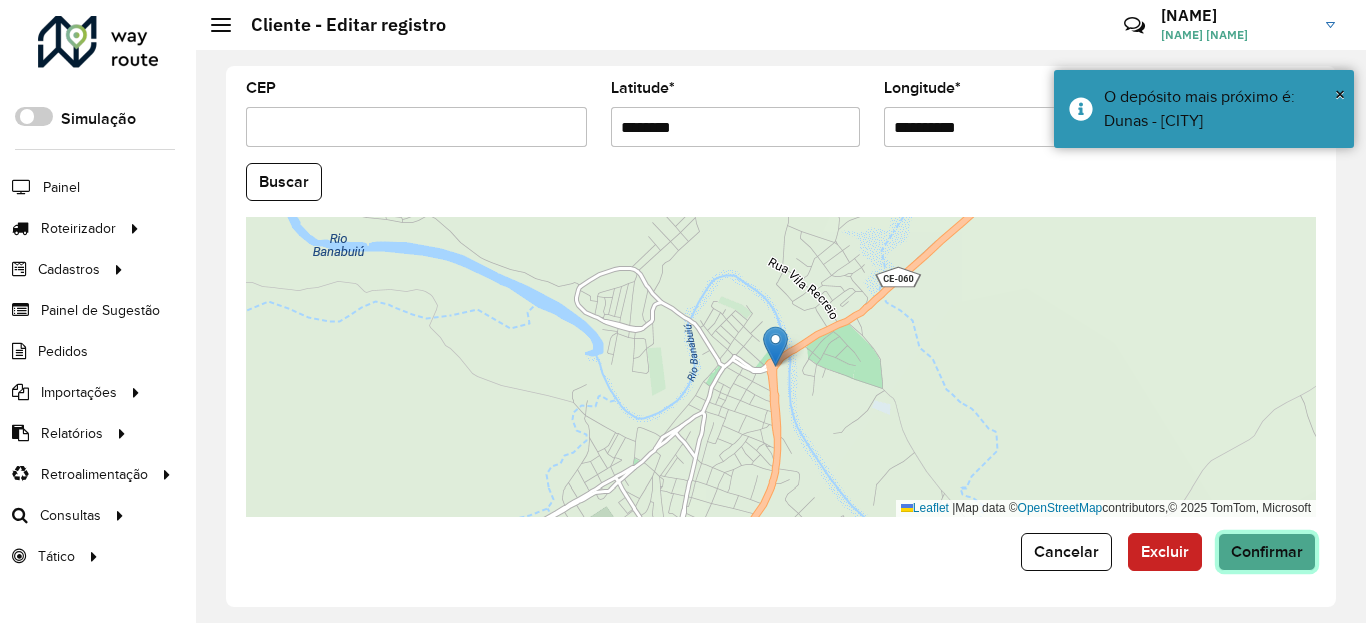 click on "Confirmar" 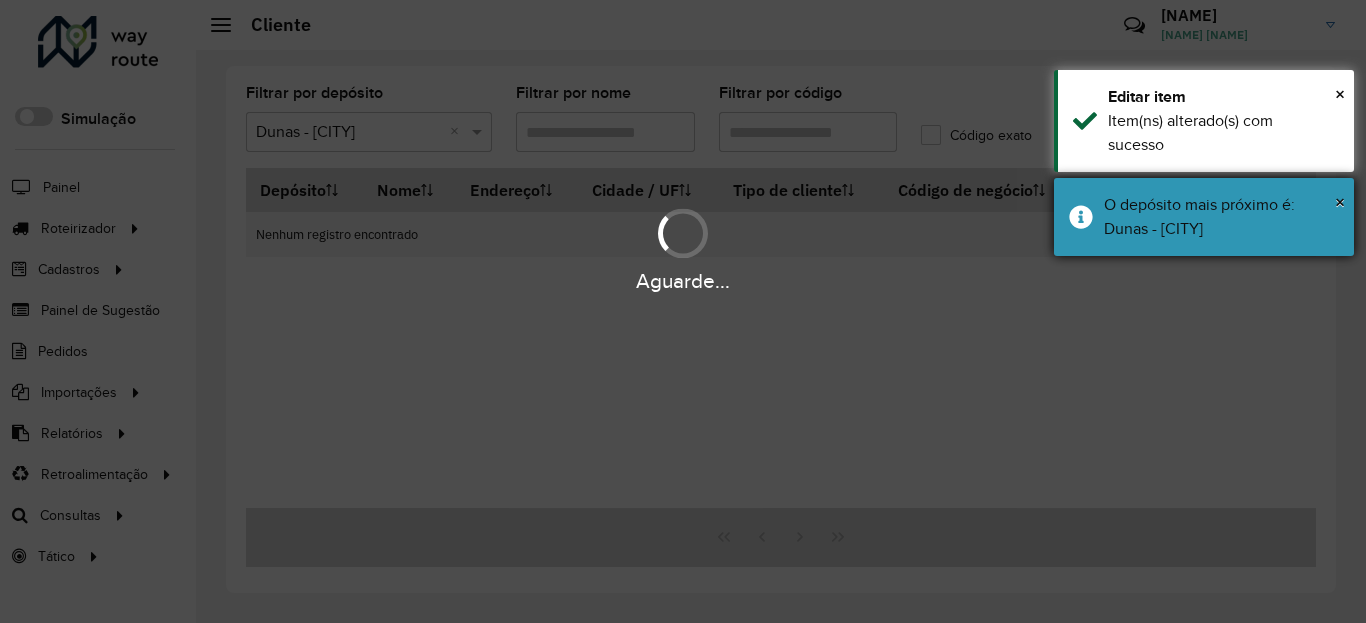 click on "O depósito mais próximo é: Dunas - Quixeramobim" at bounding box center (1221, 217) 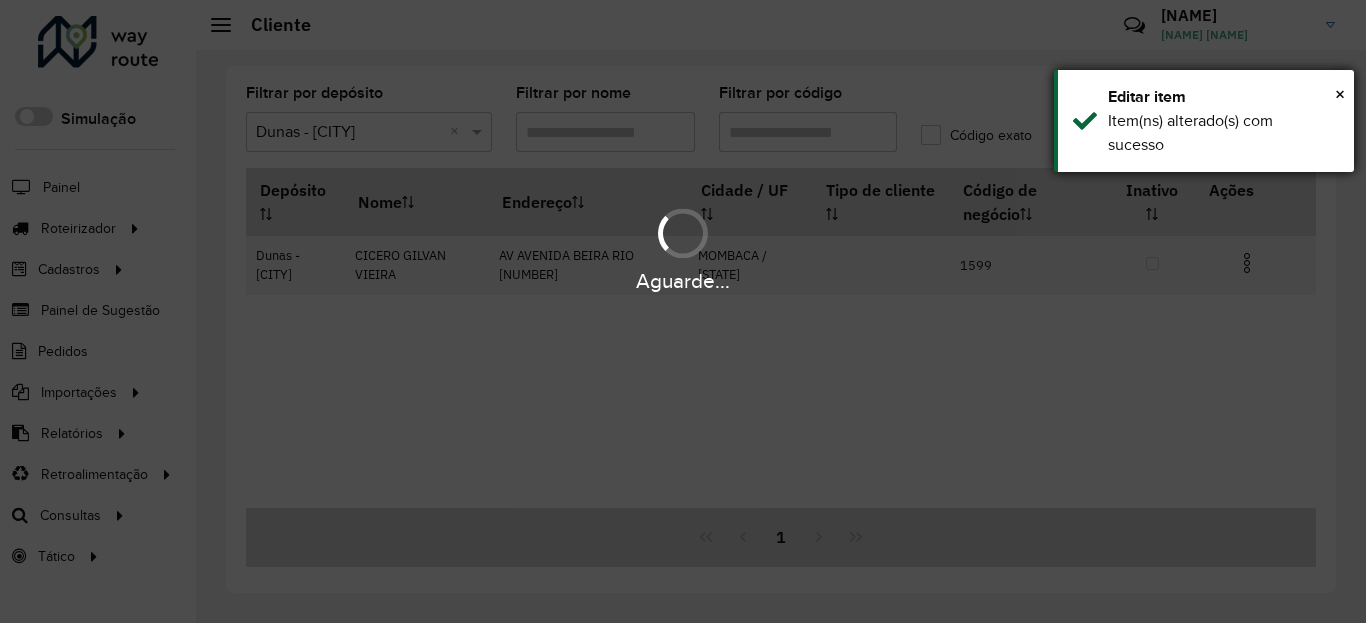 click on "Item(ns) alterado(s) com sucesso" at bounding box center [1223, 133] 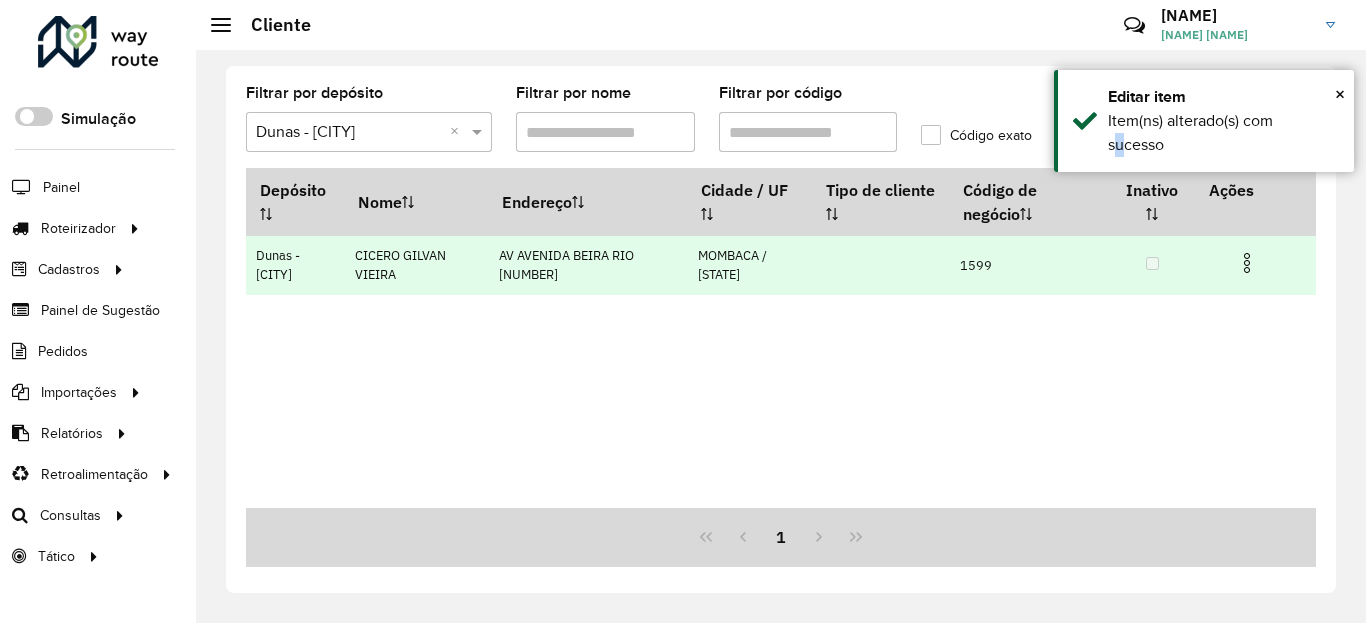 drag, startPoint x: 1253, startPoint y: 283, endPoint x: 1246, endPoint y: 272, distance: 13.038404 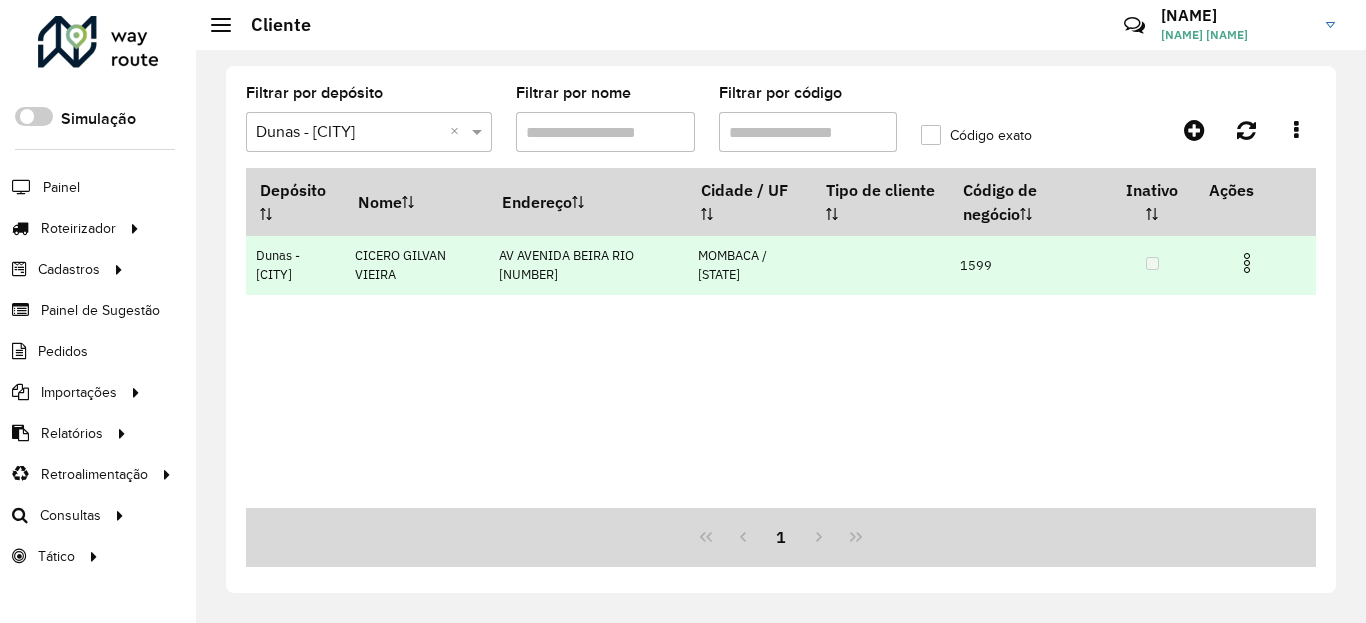 click at bounding box center [1247, 263] 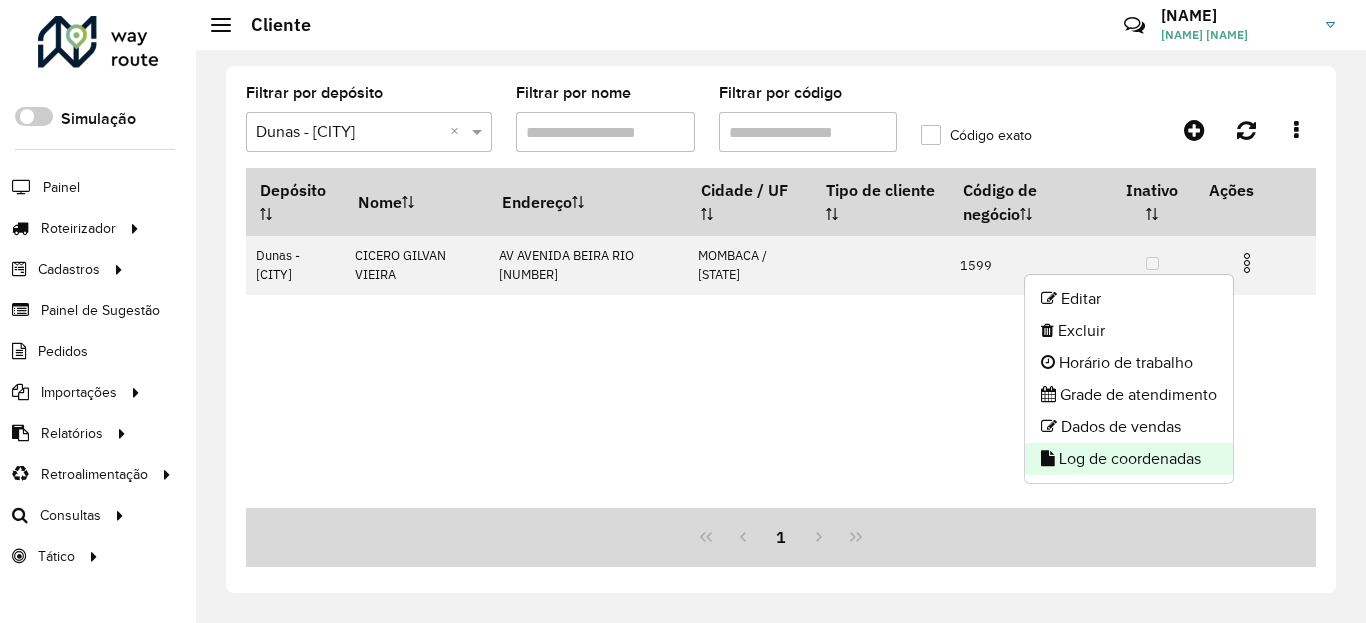 click on "Log de coordenadas" 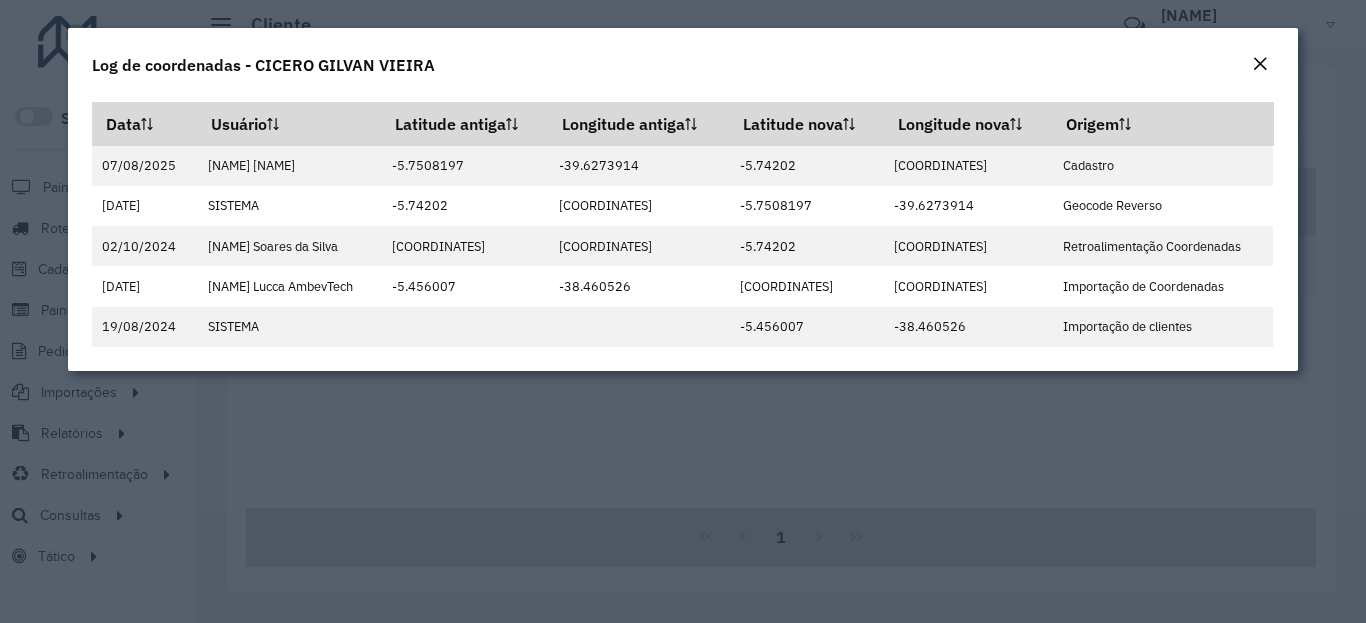 click 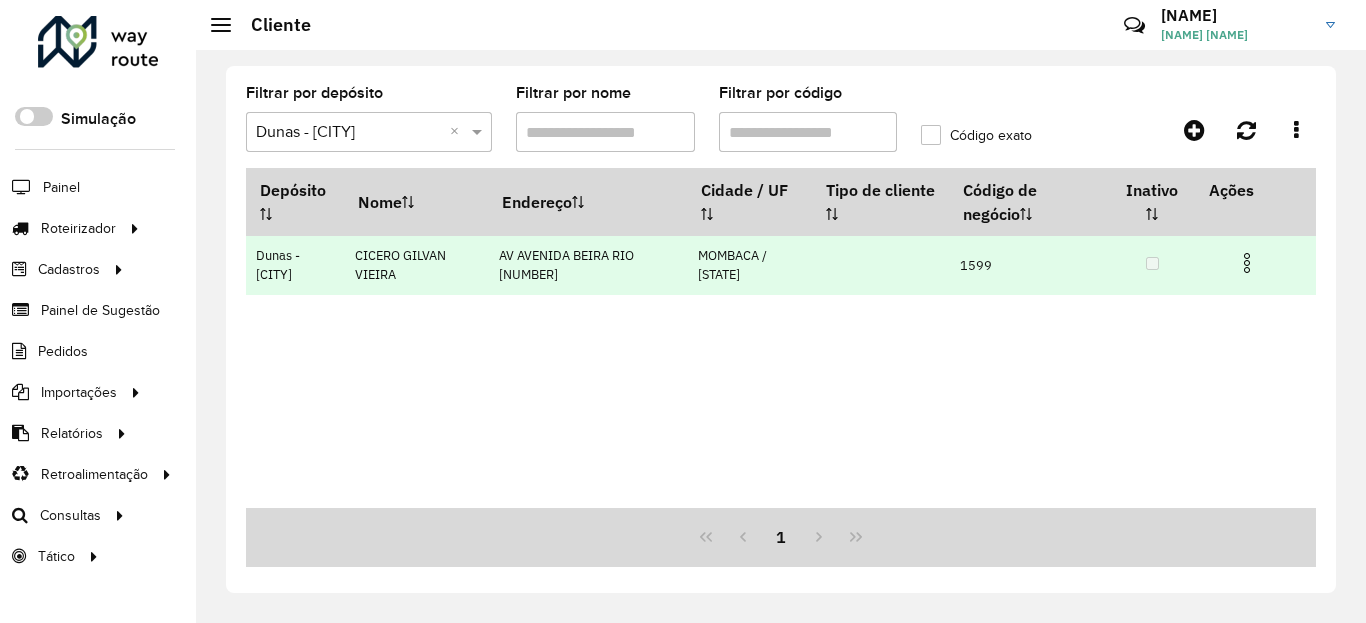 click at bounding box center [1247, 263] 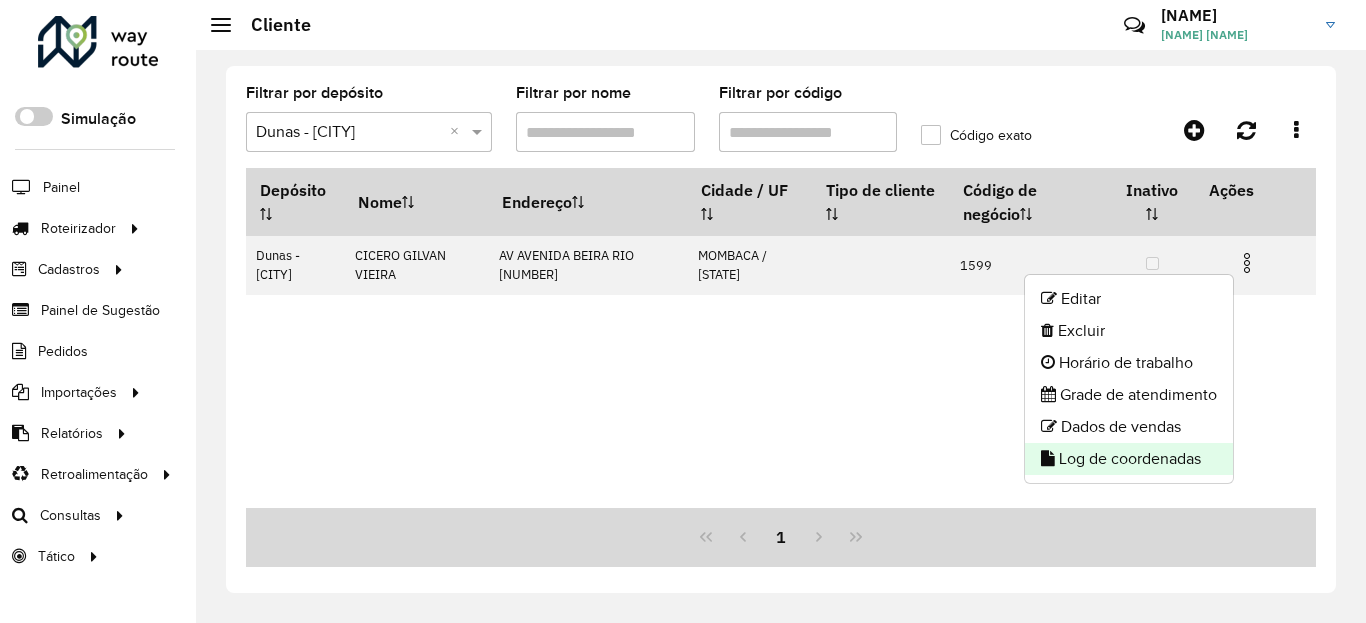 click on "Log de coordenadas" 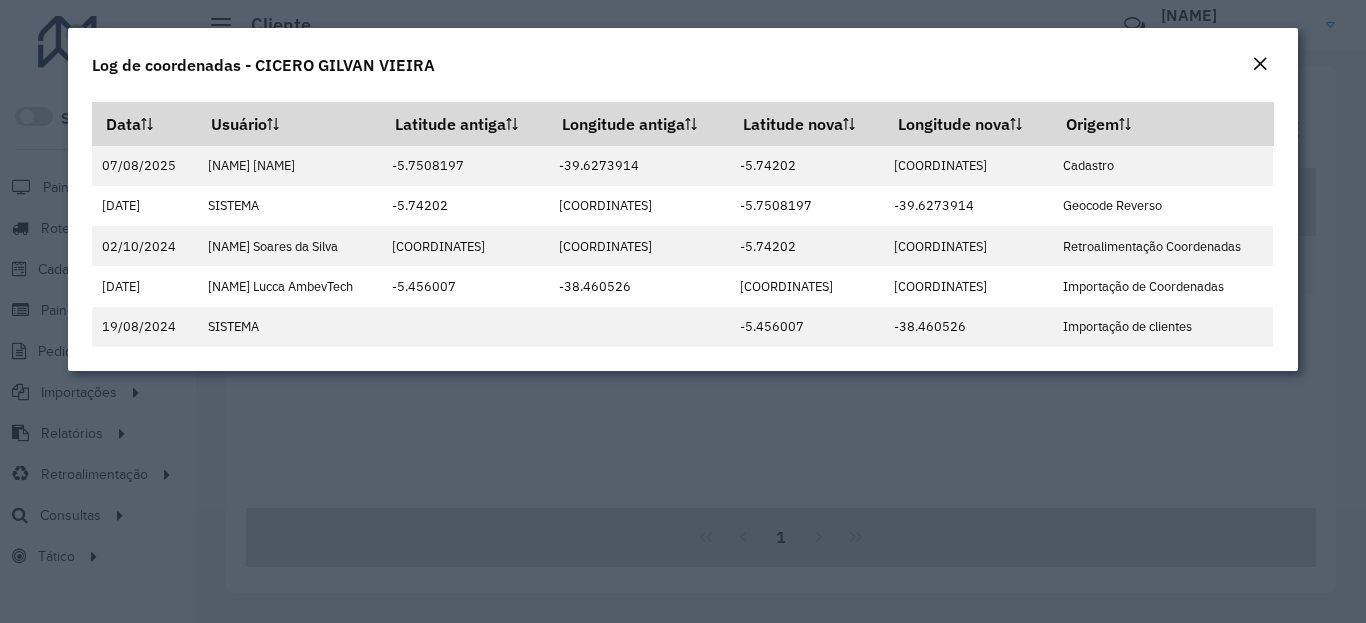 click 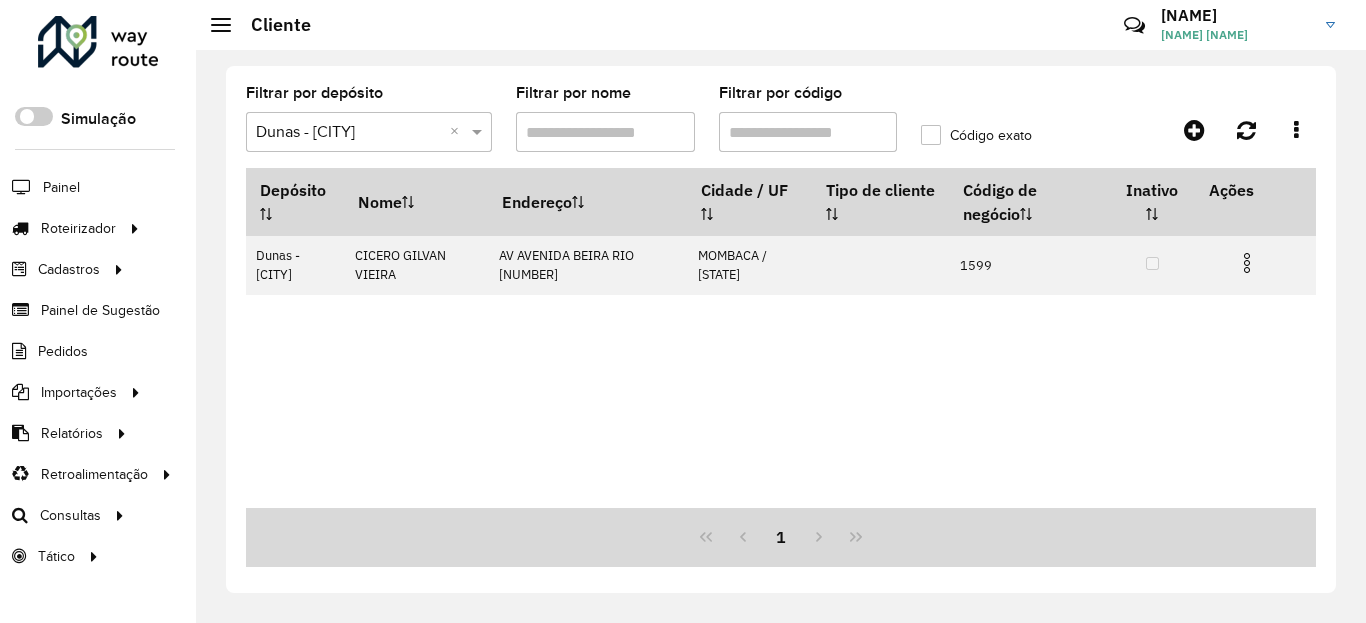 click on "Filtrar por código" at bounding box center (808, 132) 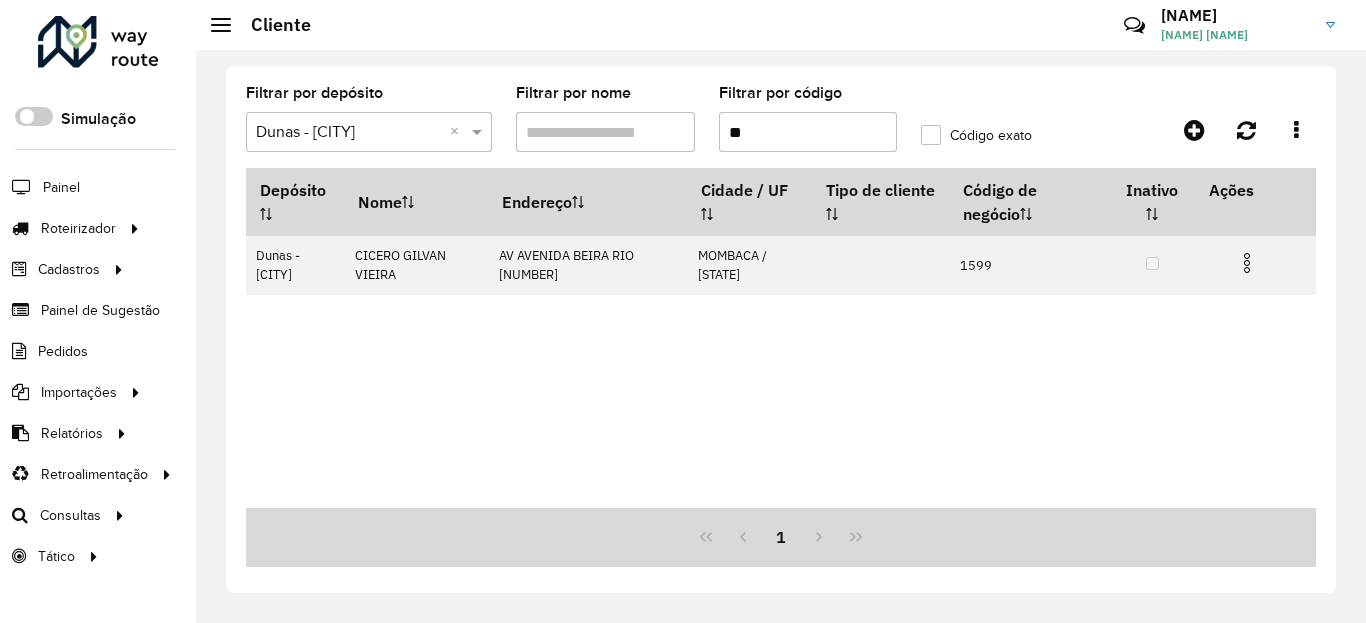 type on "*" 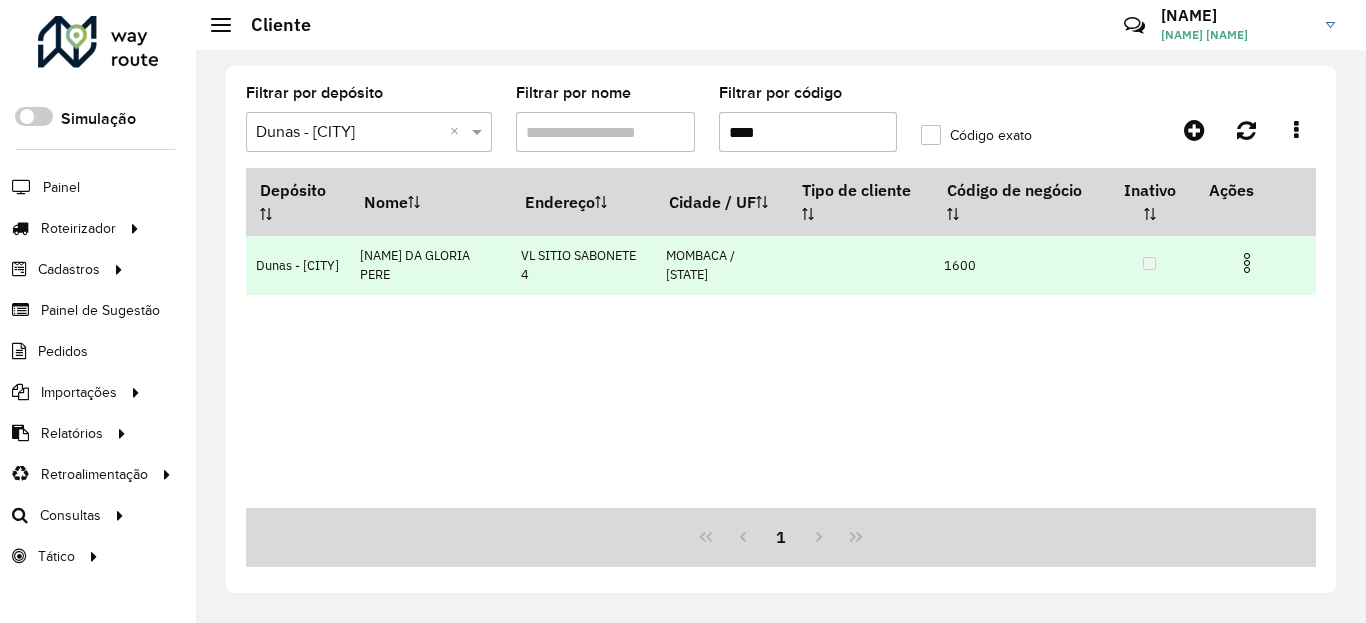 type on "****" 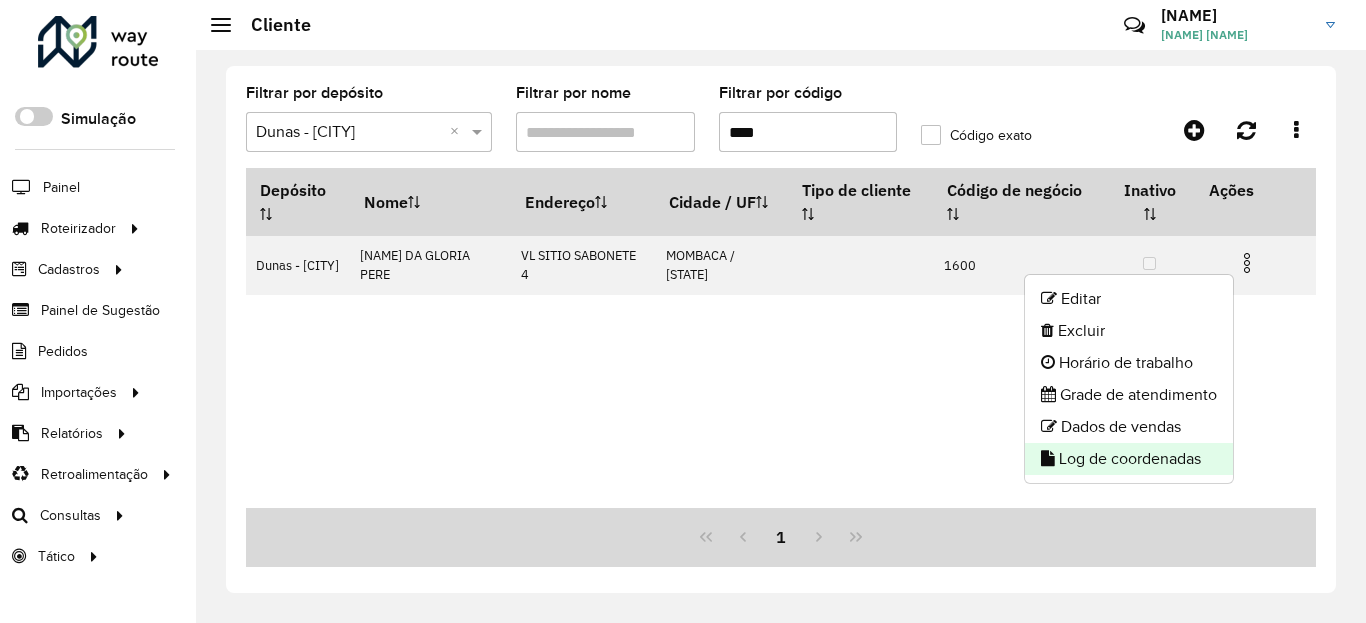 click on "Log de coordenadas" 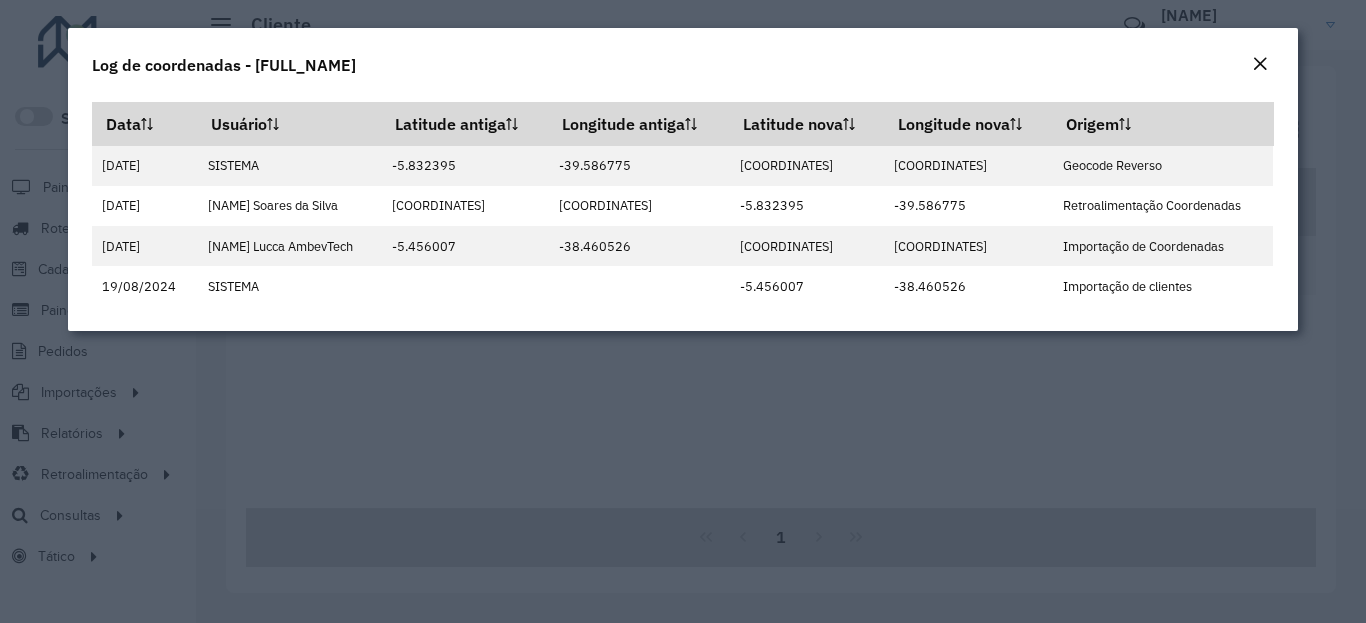 click 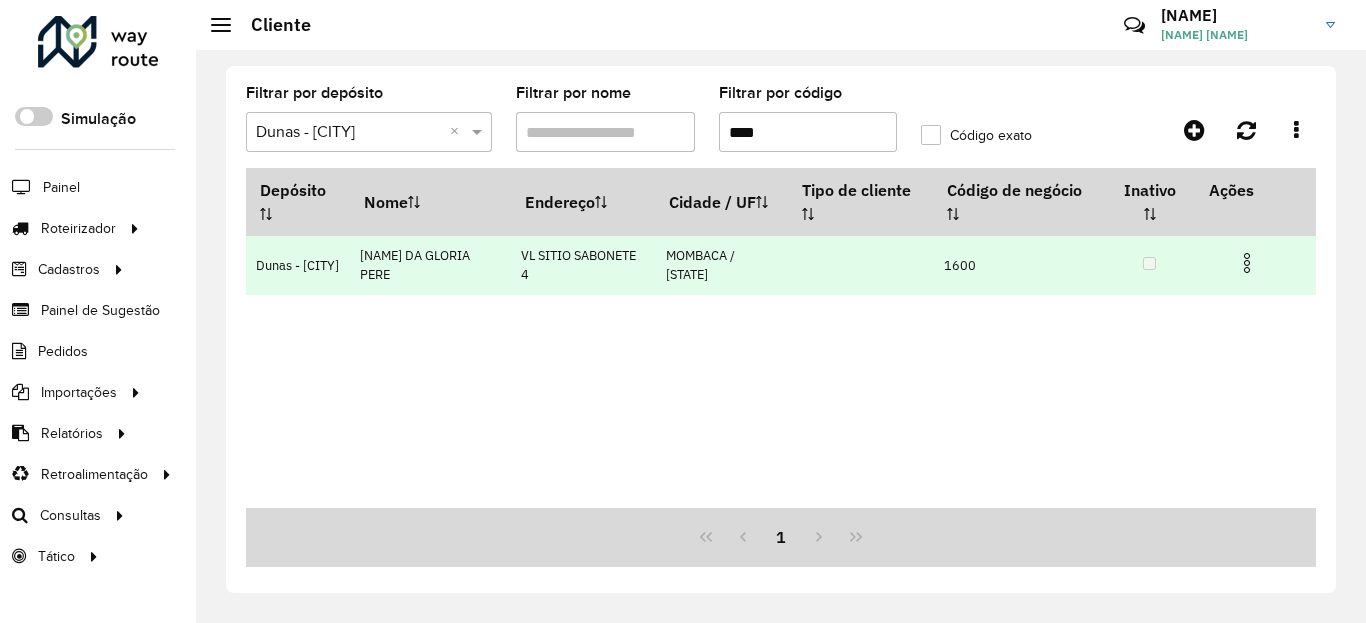 drag, startPoint x: 1254, startPoint y: 247, endPoint x: 1247, endPoint y: 261, distance: 15.652476 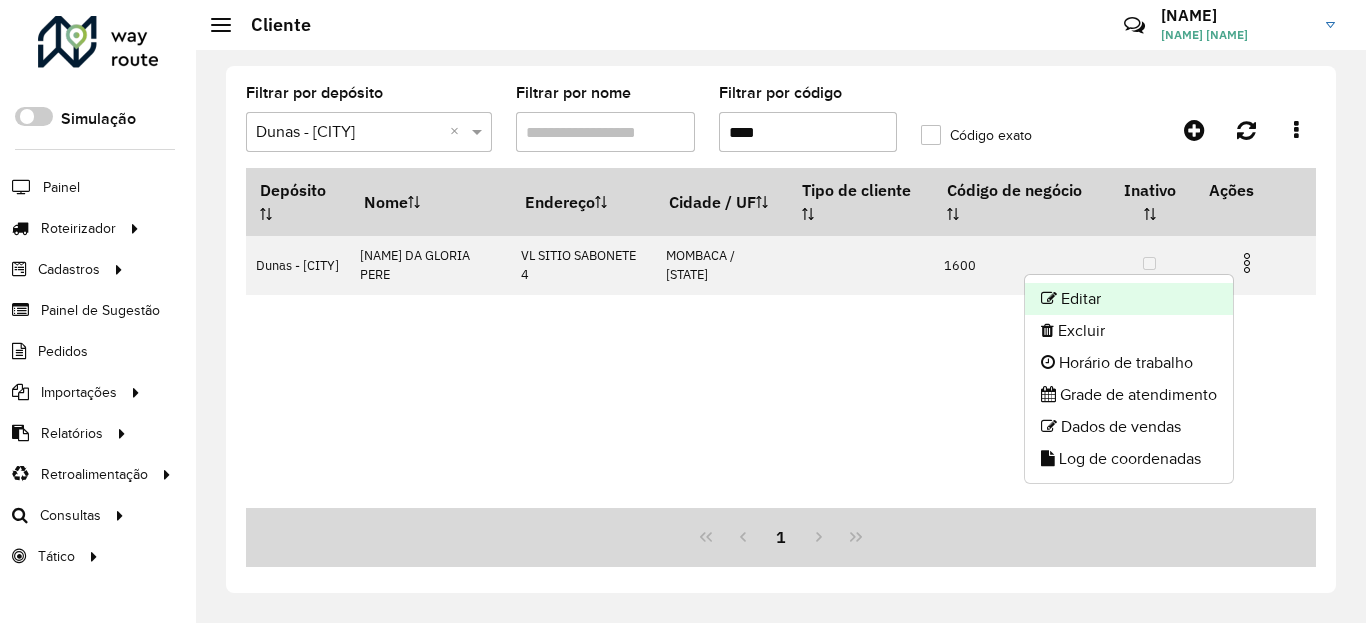 click on "Editar" 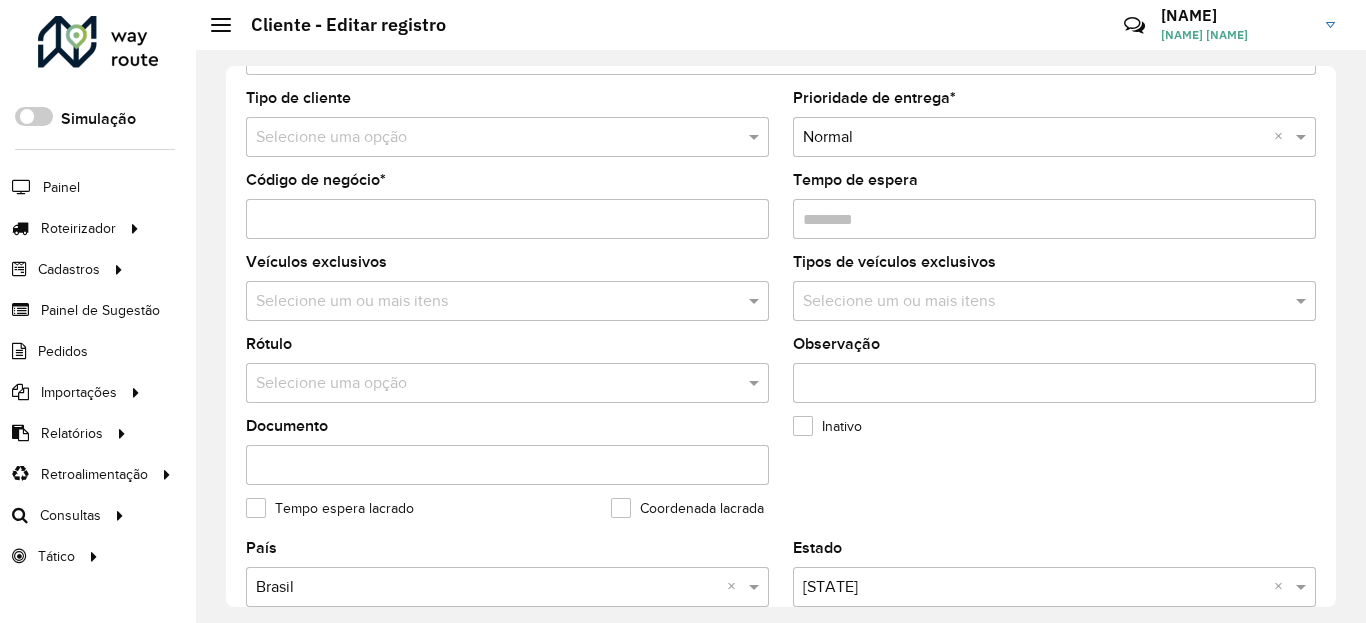 scroll, scrollTop: 840, scrollLeft: 0, axis: vertical 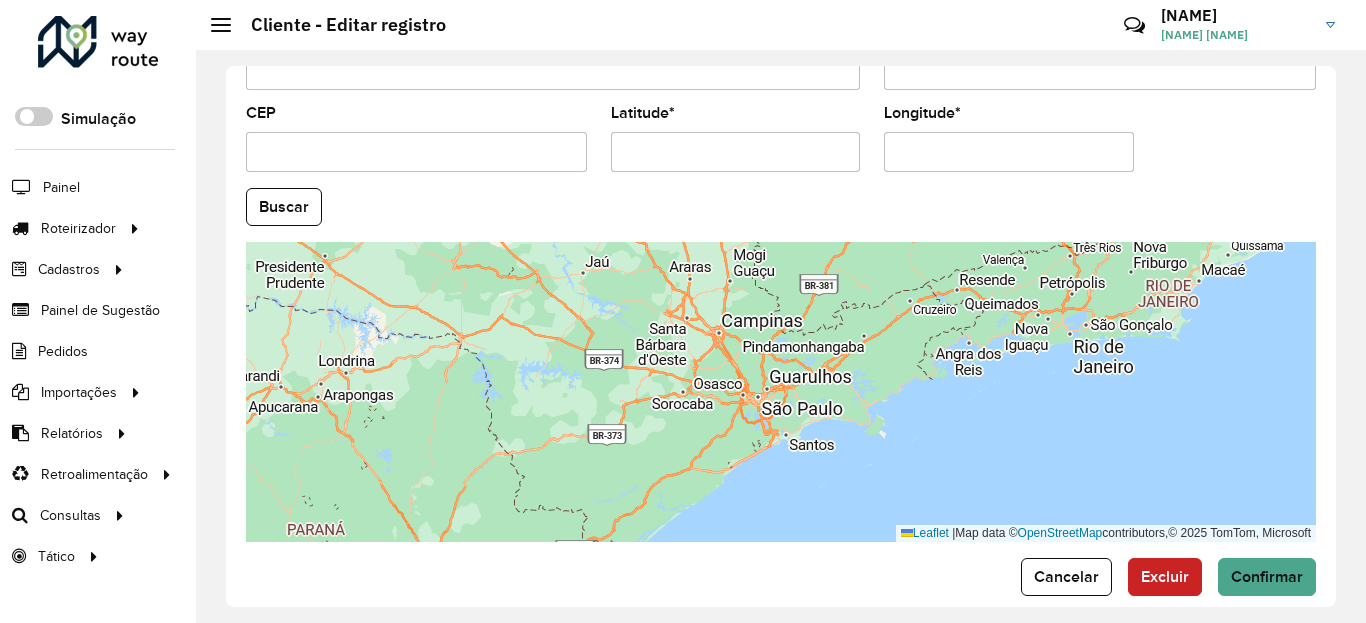 click on "Latitude  *" at bounding box center (736, 152) 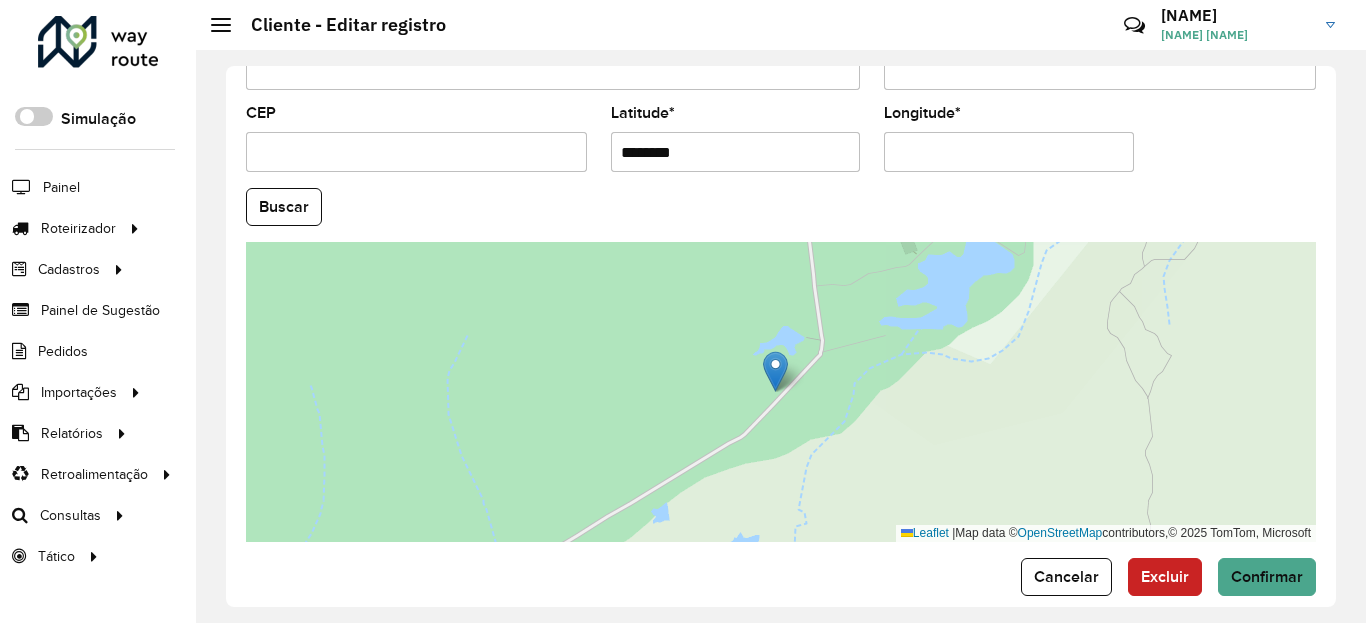 paste on "*" 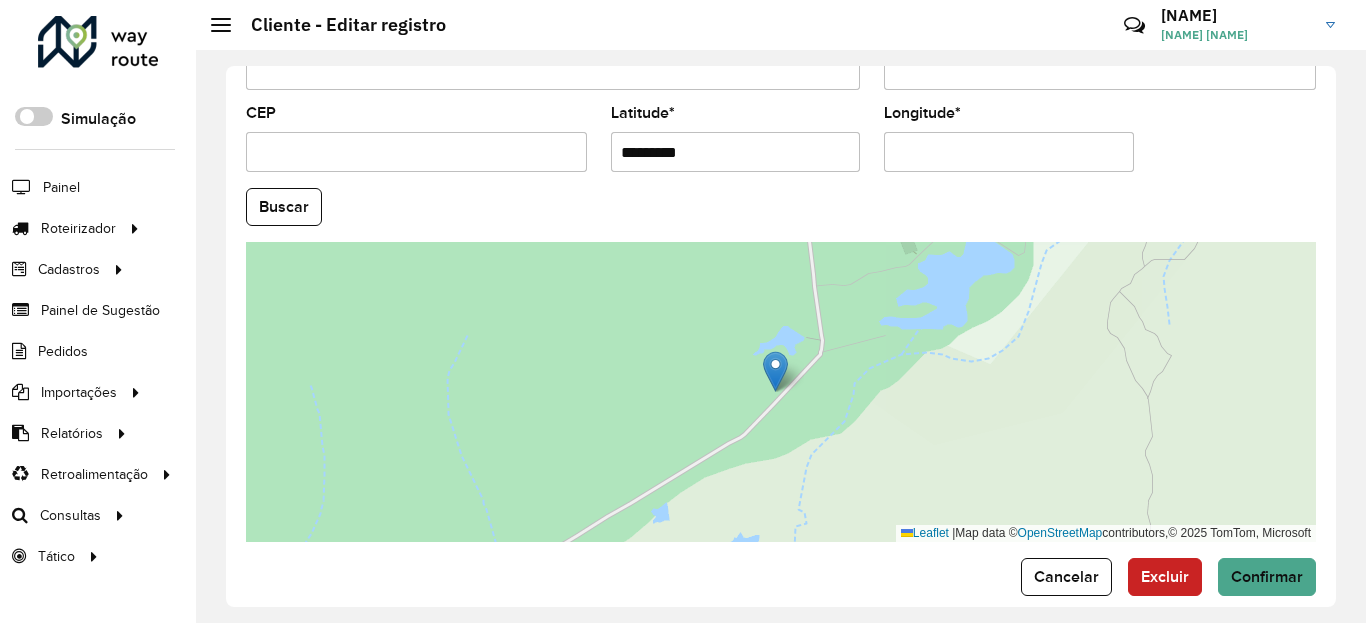 type on "*********" 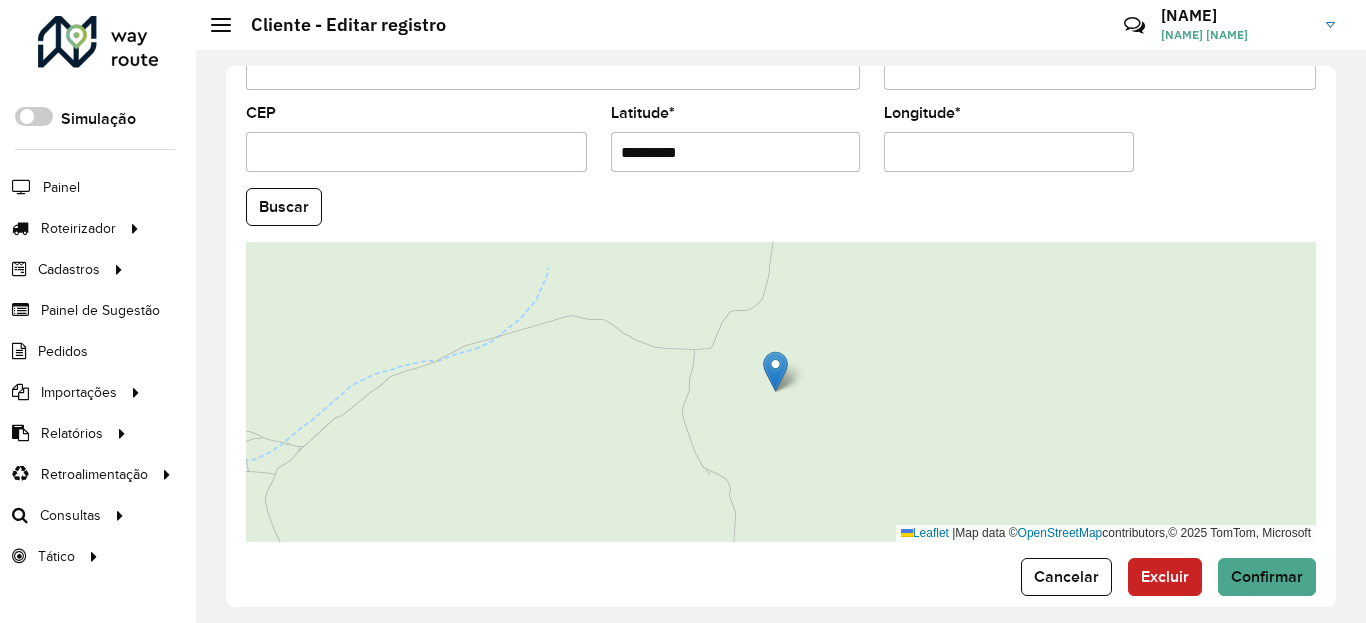 click on "Longitude  *" at bounding box center [1009, 152] 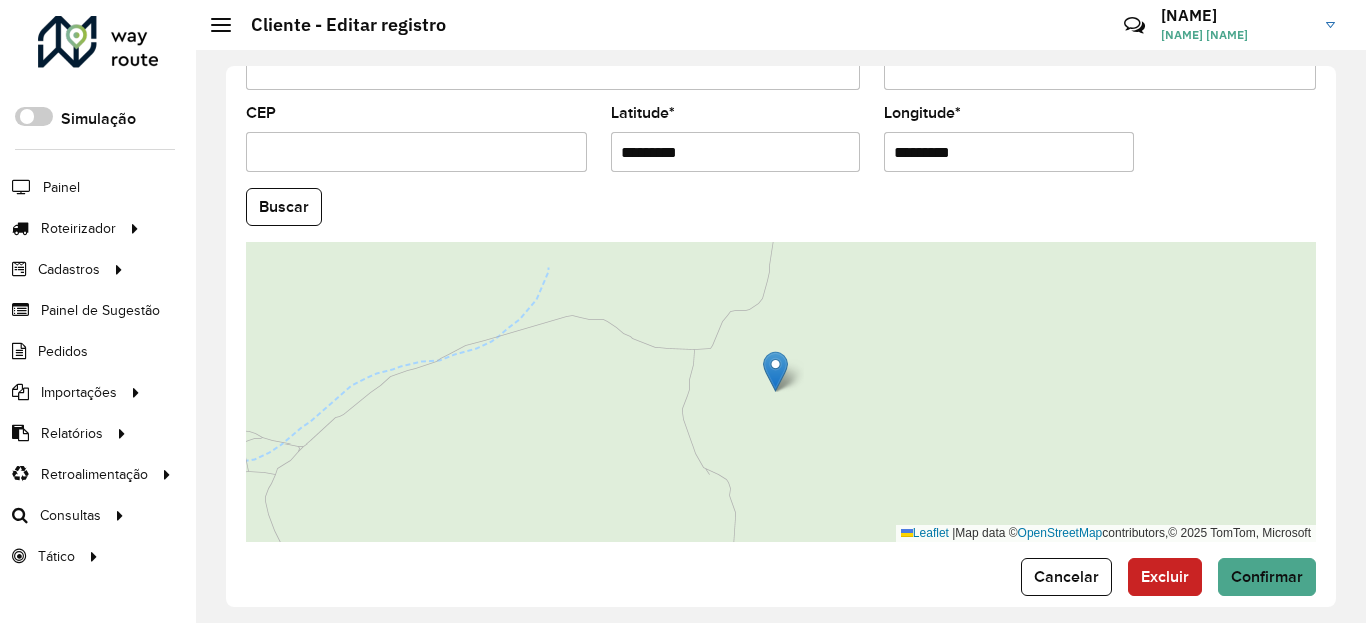 paste on "*" 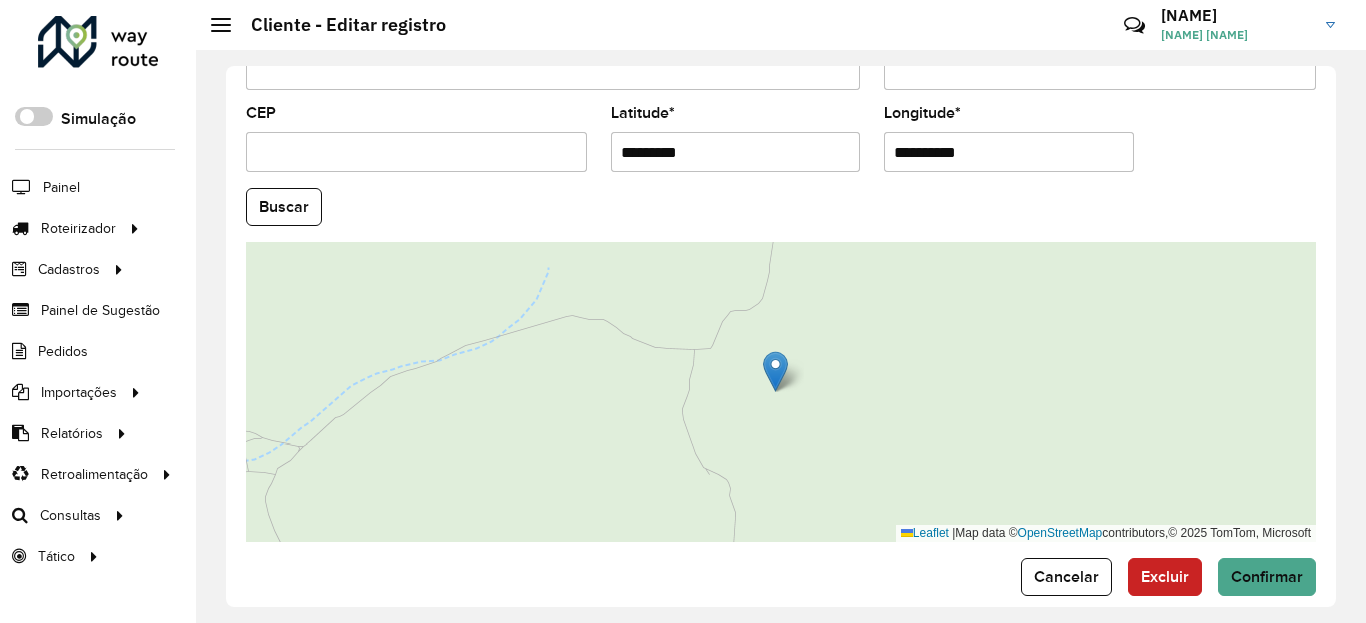 type on "**********" 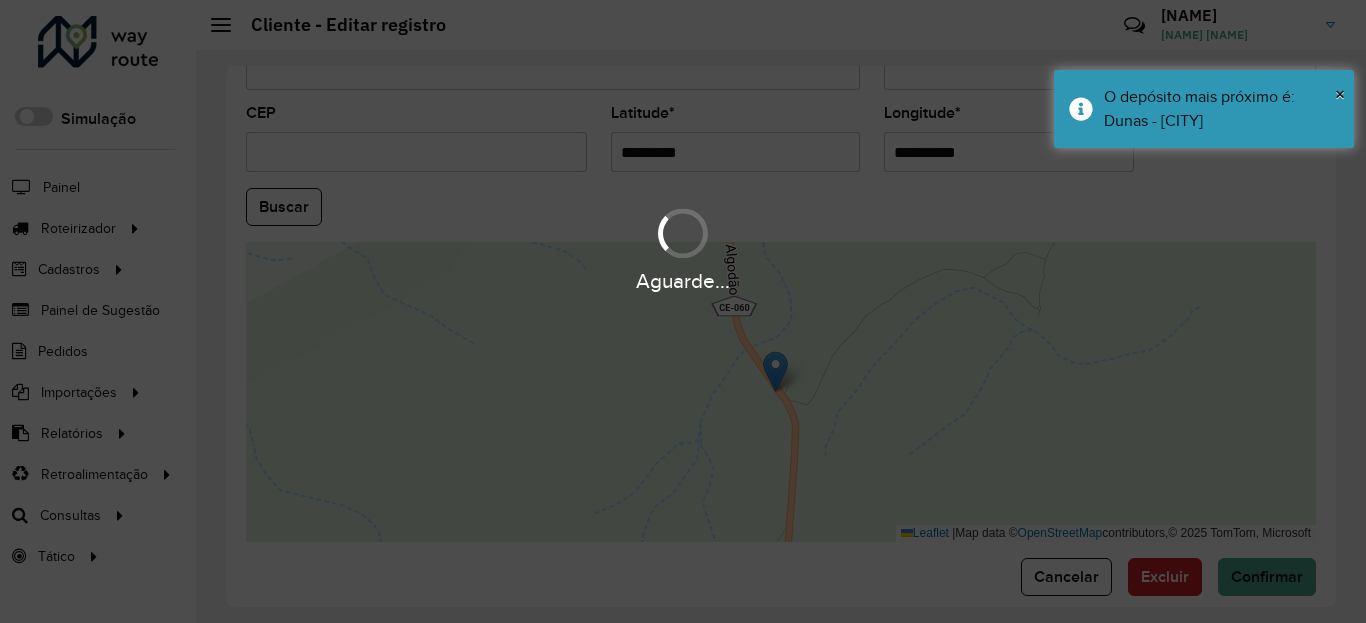 click on "Aguarde...  Pop-up bloqueado!  Seu navegador bloqueou automáticamente a abertura de uma nova janela.   Acesse as configurações e adicione o endereço do sistema a lista de permissão.   Fechar  Roteirizador AmbevTech Simulação Painel Roteirizador Entregas Vendas Cadastros Checkpoint Classificações de venda Cliente Condição de pagamento Consulta de setores Depósito Disponibilidade de veículos Fator tipo de produto Gabarito planner Grupo Rota Fator Tipo Produto Grupo de Depósito Grupo de rotas exclusiva Grupo de setores Jornada Jornada RN Layout integração Modelo Motorista Multi Depósito Painel de sugestão Parada Pedágio Perfil de Vendedor Ponto de apoio Ponto de apoio FAD Prioridade pedido Produto Restrição de Atendimento Planner Rodízio de placa Rota exclusiva FAD Rótulo Setor Setor Planner Tempo de parada de refeição Tipo de cliente Tipo de veículo Tipo de veículo RN Transportadora Usuário Vendedor Veículo Painel de Sugestão Pedidos Importações Classificação e volume de venda" at bounding box center (683, 311) 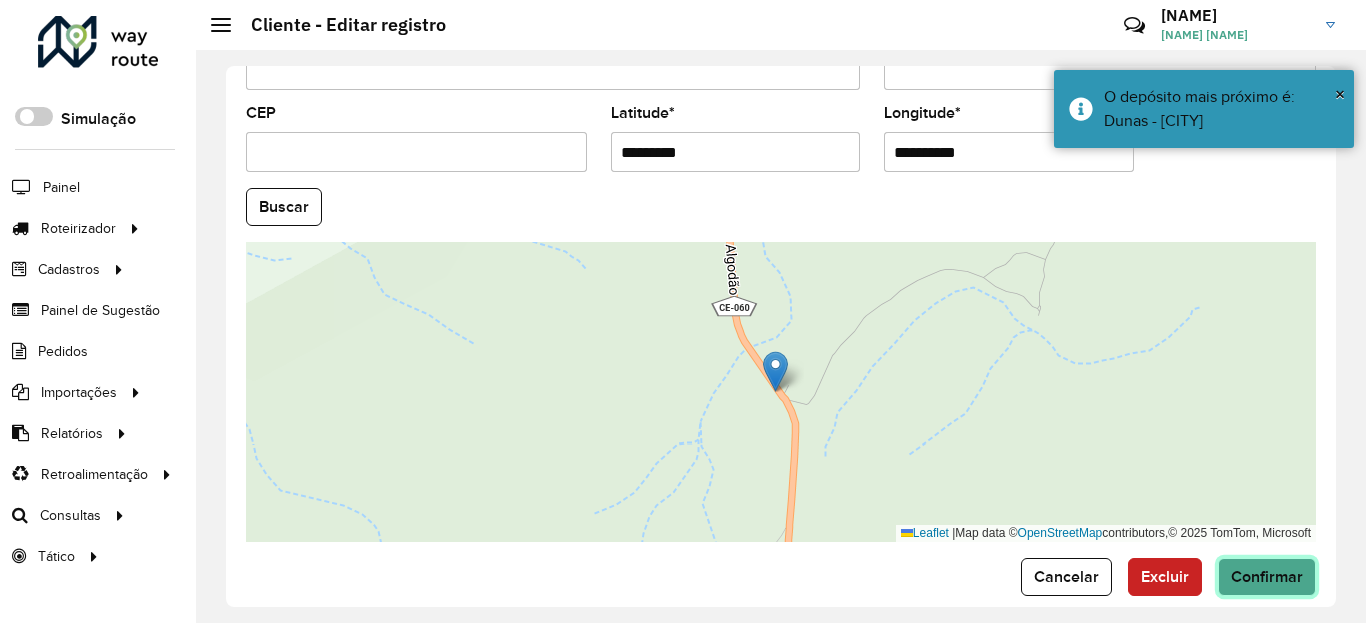 drag, startPoint x: 1232, startPoint y: 570, endPoint x: 1214, endPoint y: 446, distance: 125.299644 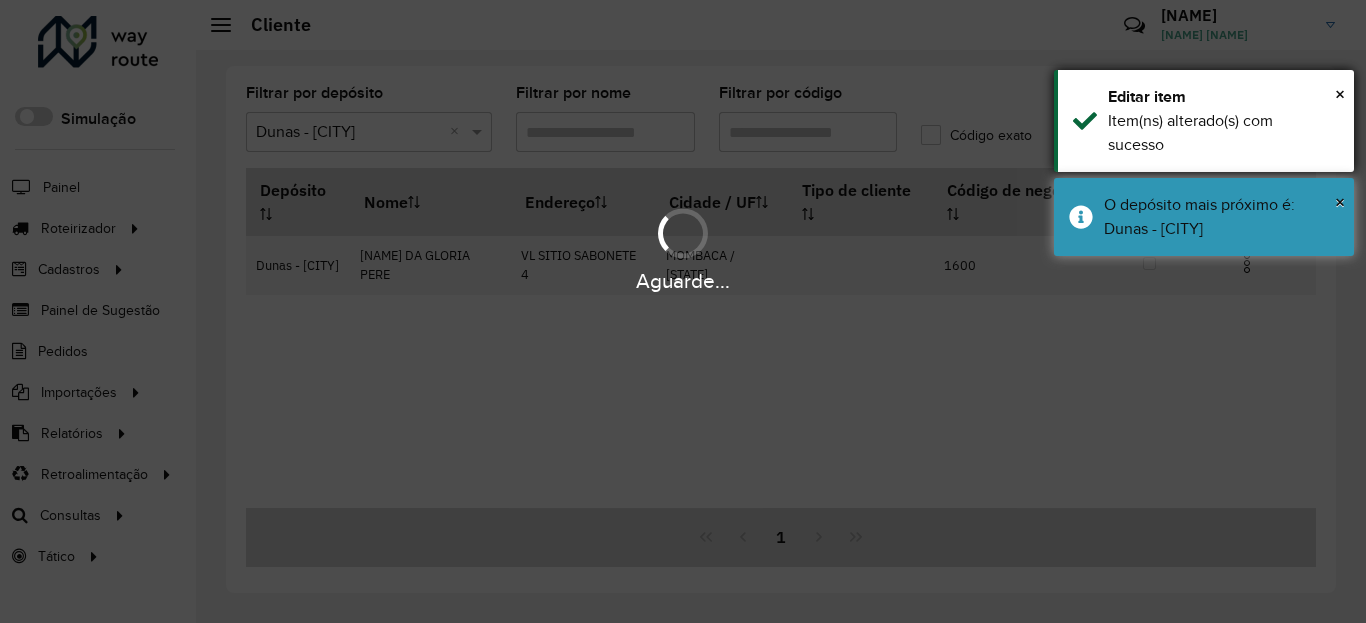 click on "×  Editar item  Item(ns) alterado(s) com sucesso" at bounding box center [1204, 121] 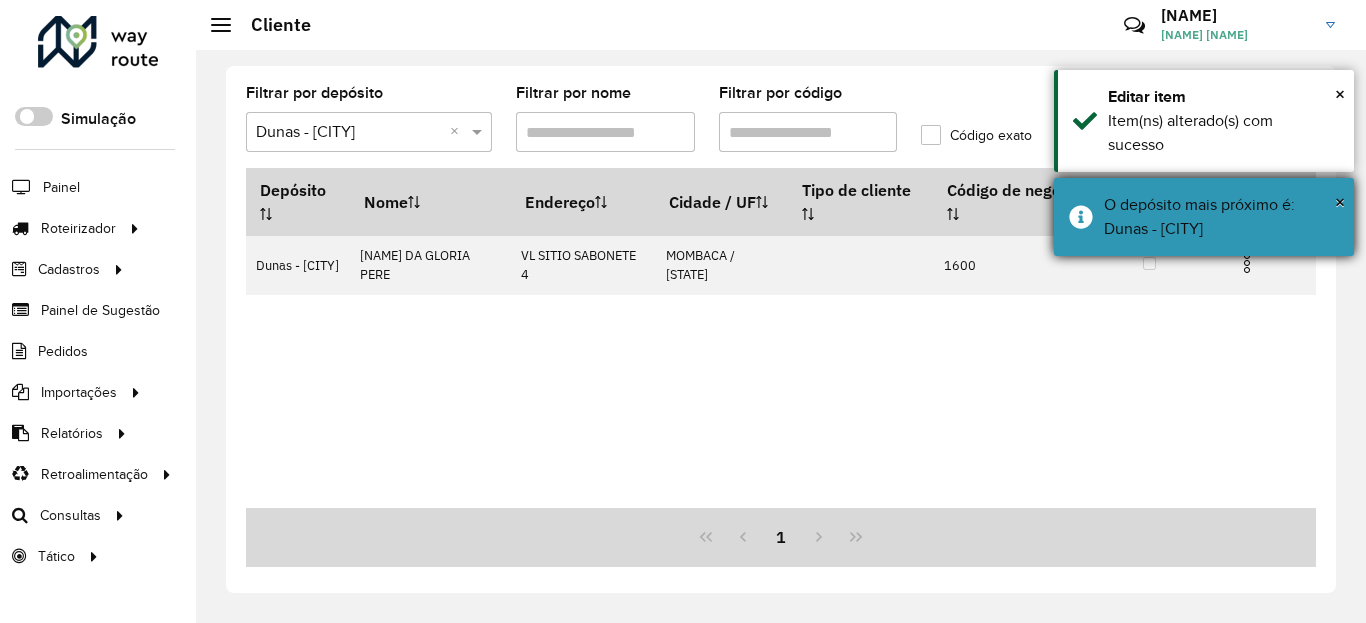 click on "Inativo" at bounding box center [1150, 202] 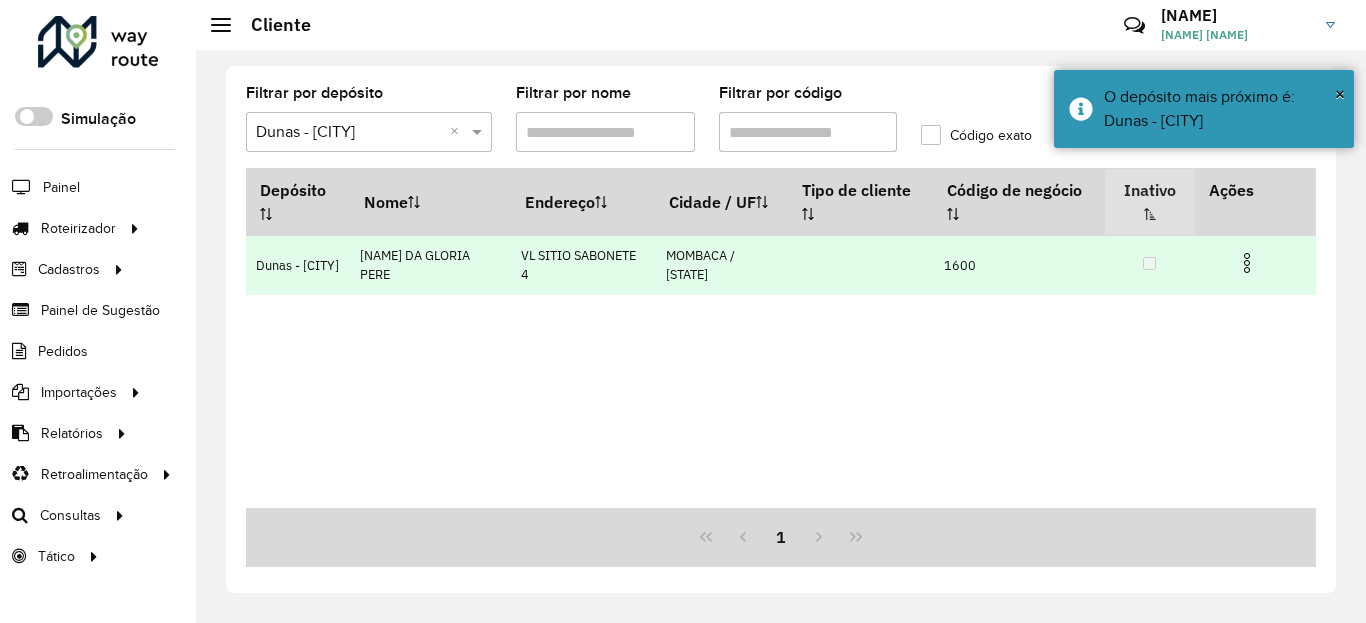 click at bounding box center (1247, 263) 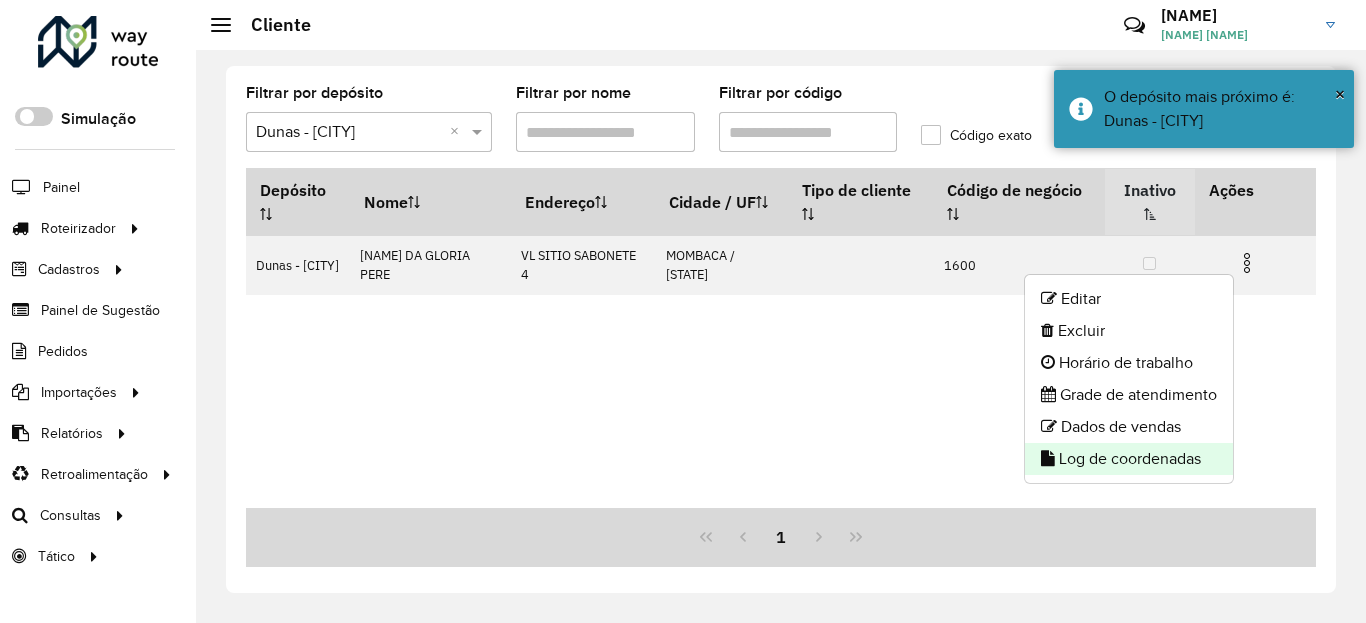 click on "Log de coordenadas" 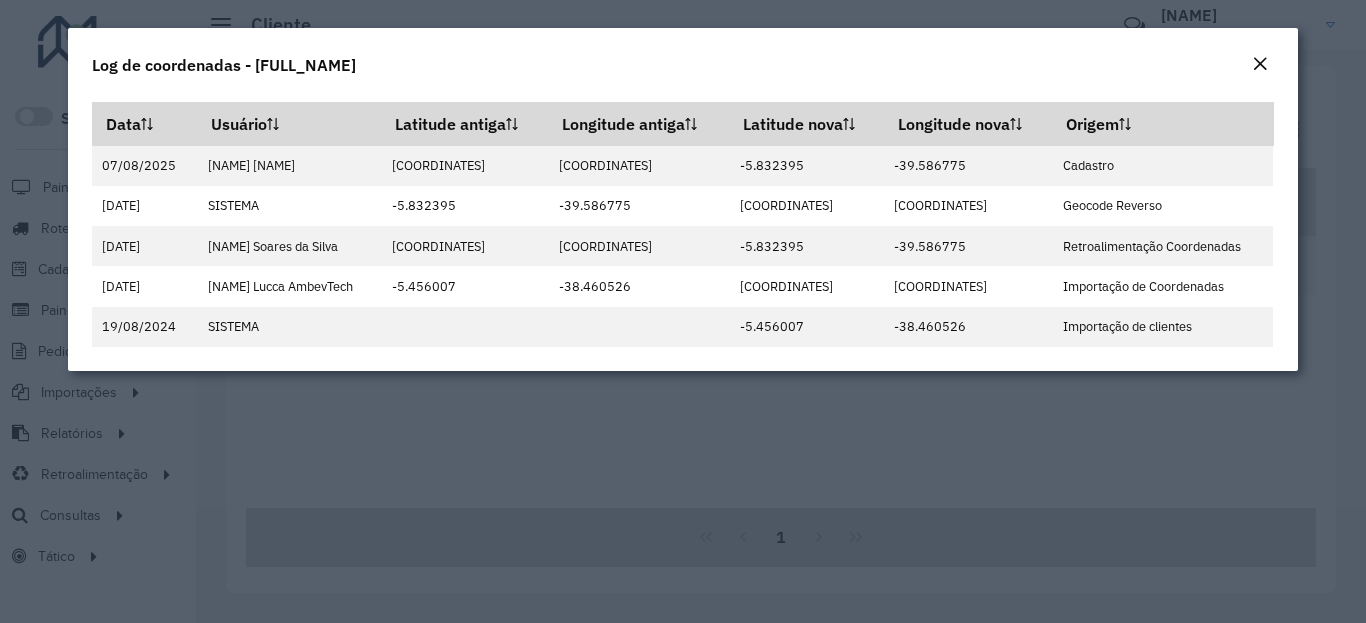 click 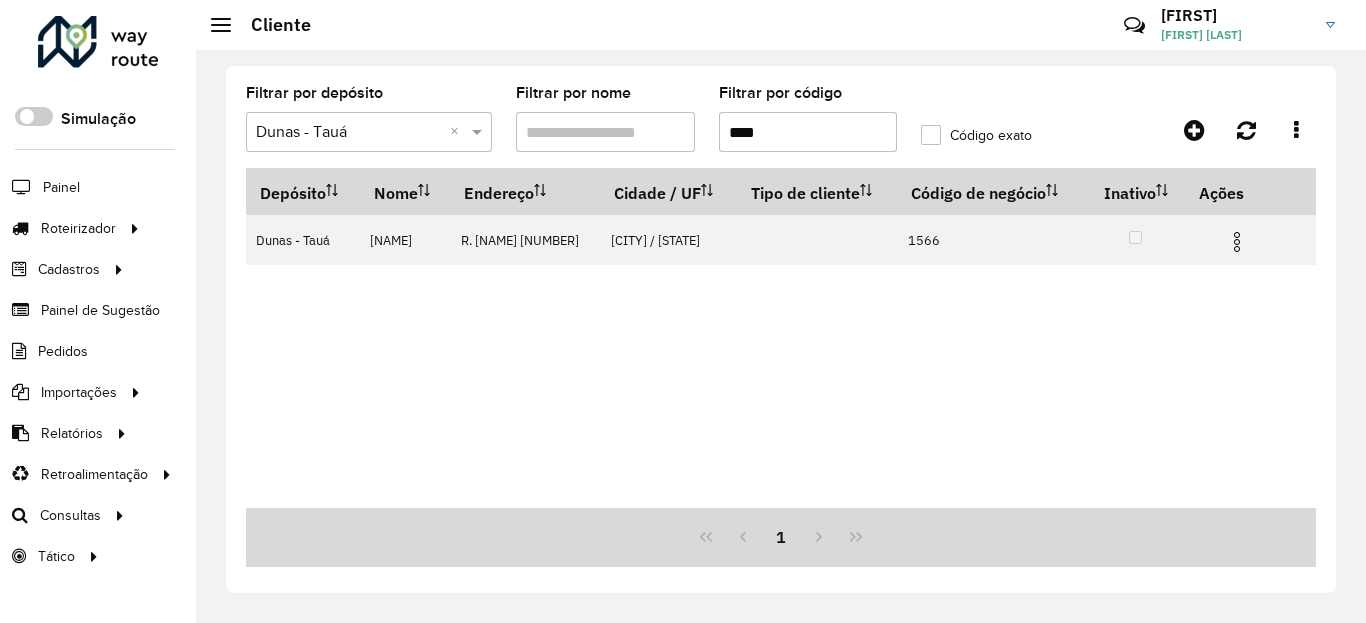 scroll, scrollTop: 0, scrollLeft: 0, axis: both 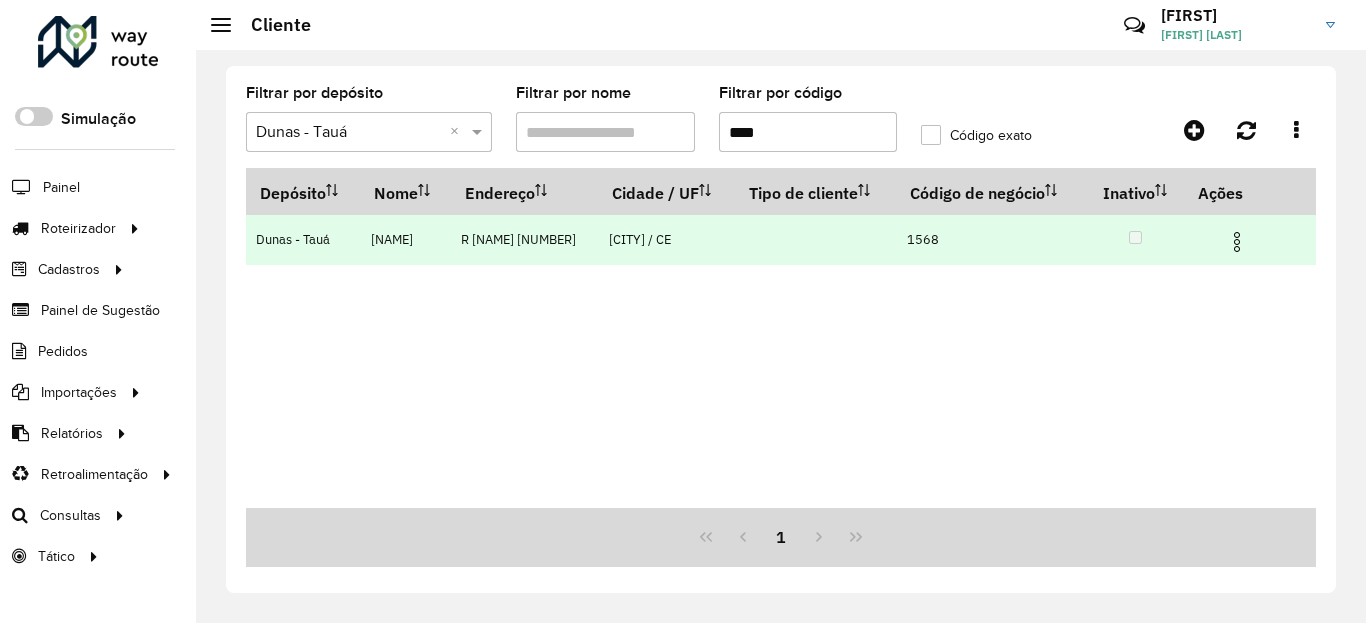 click at bounding box center [1245, 240] 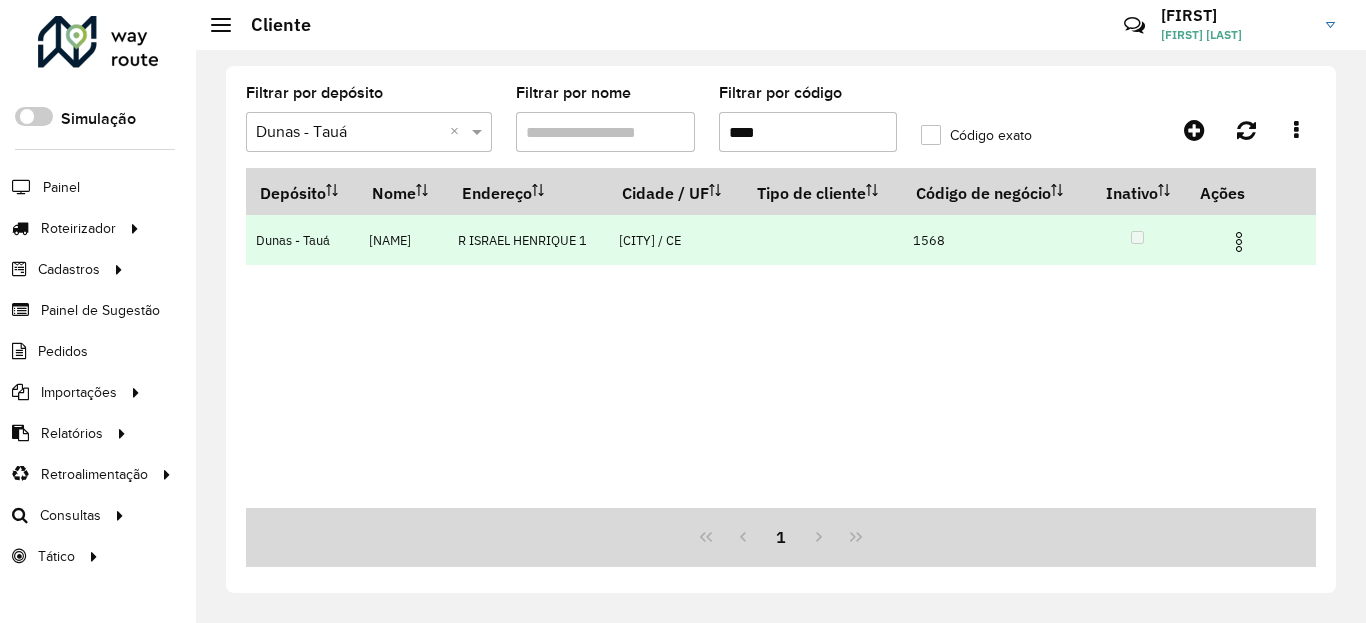 click at bounding box center [1247, 240] 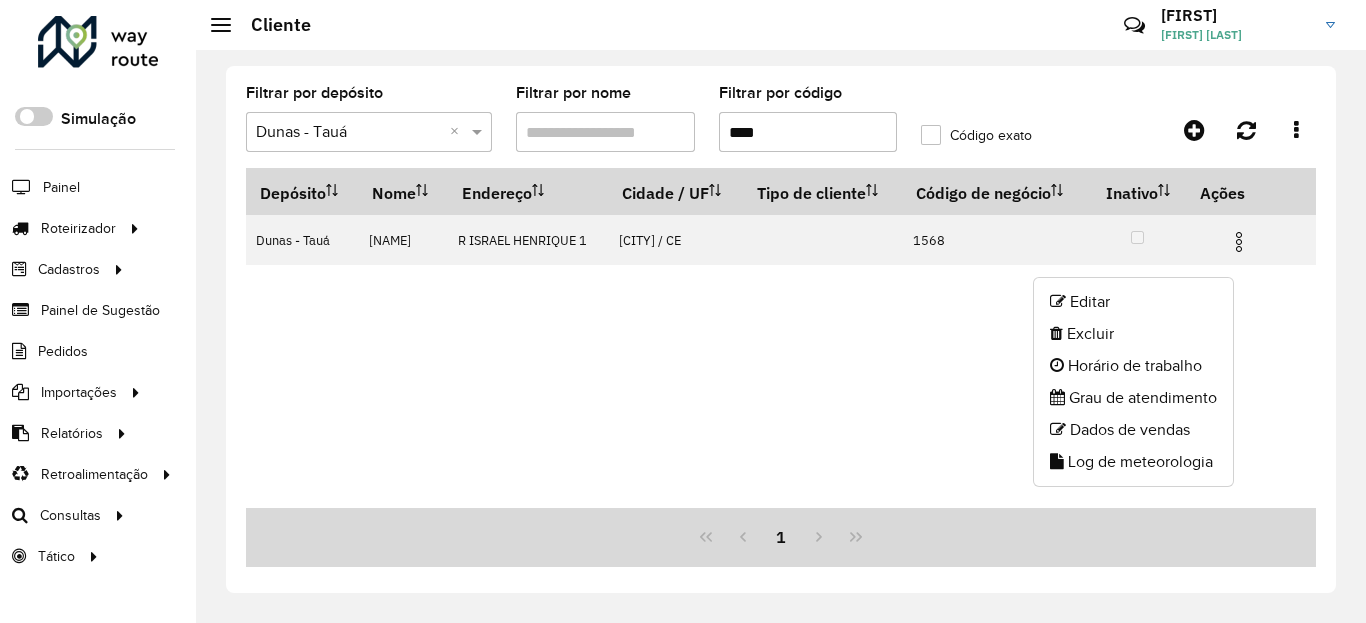 click on "Log de meteorologia" 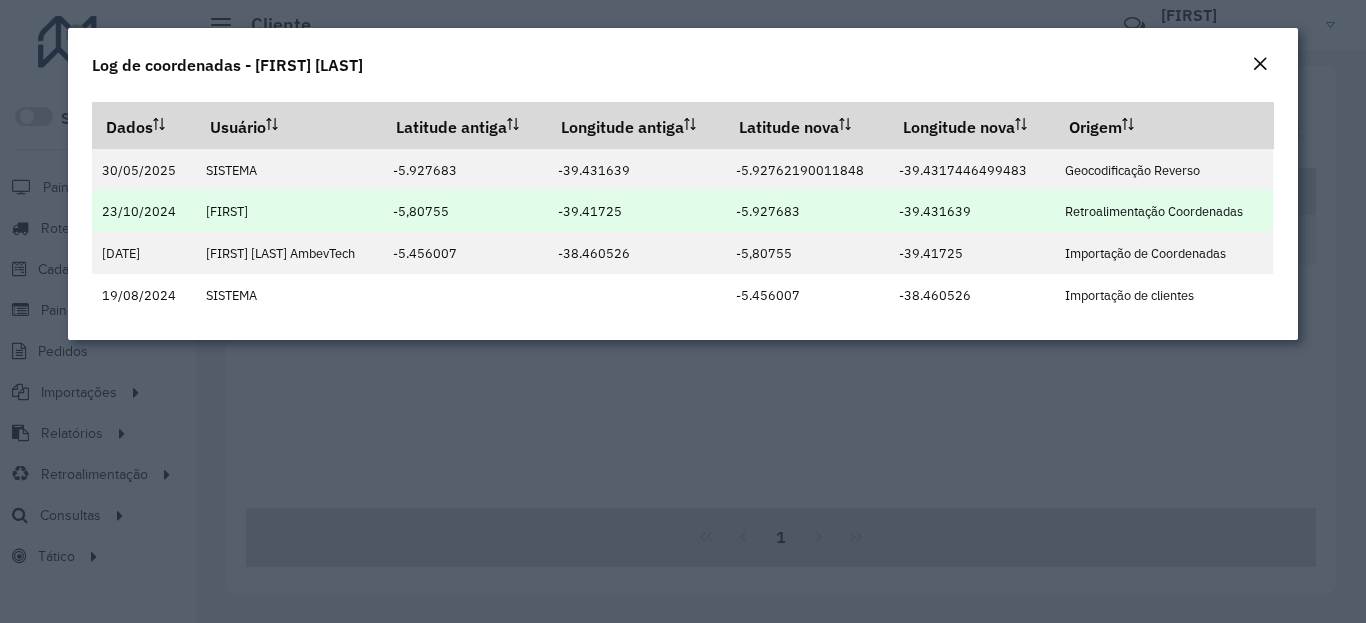 click on "-5.927683" at bounding box center [768, 211] 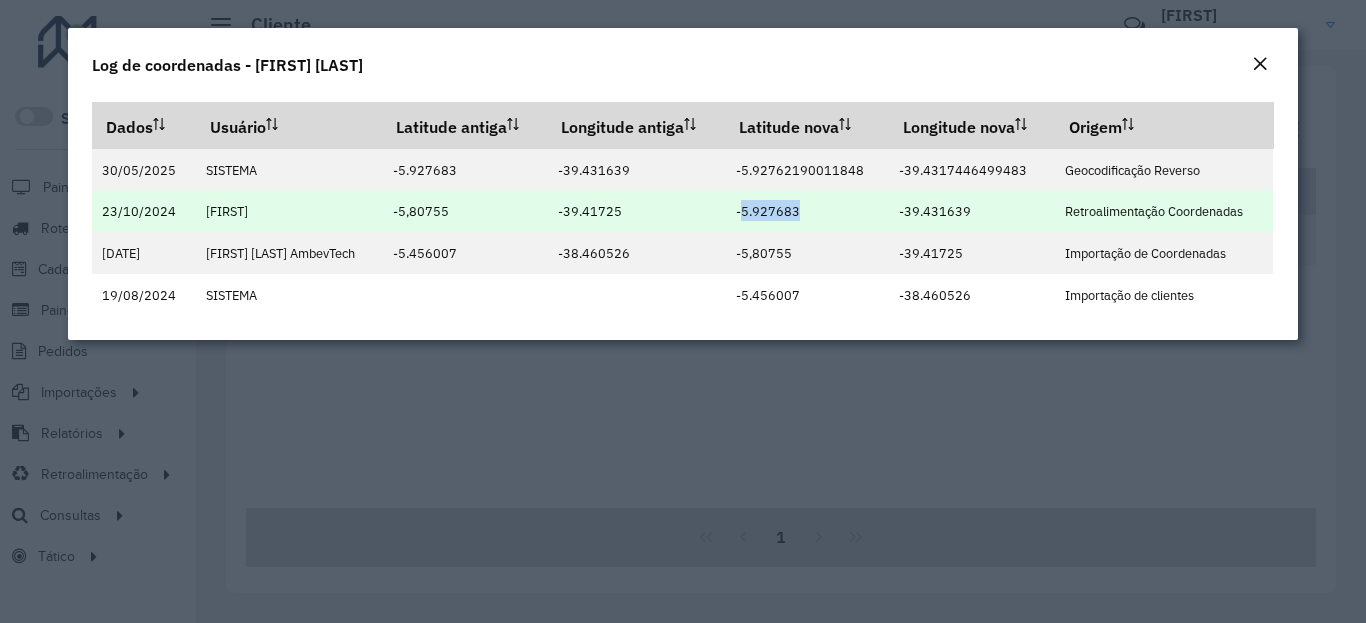click on "-5.927683" at bounding box center [768, 211] 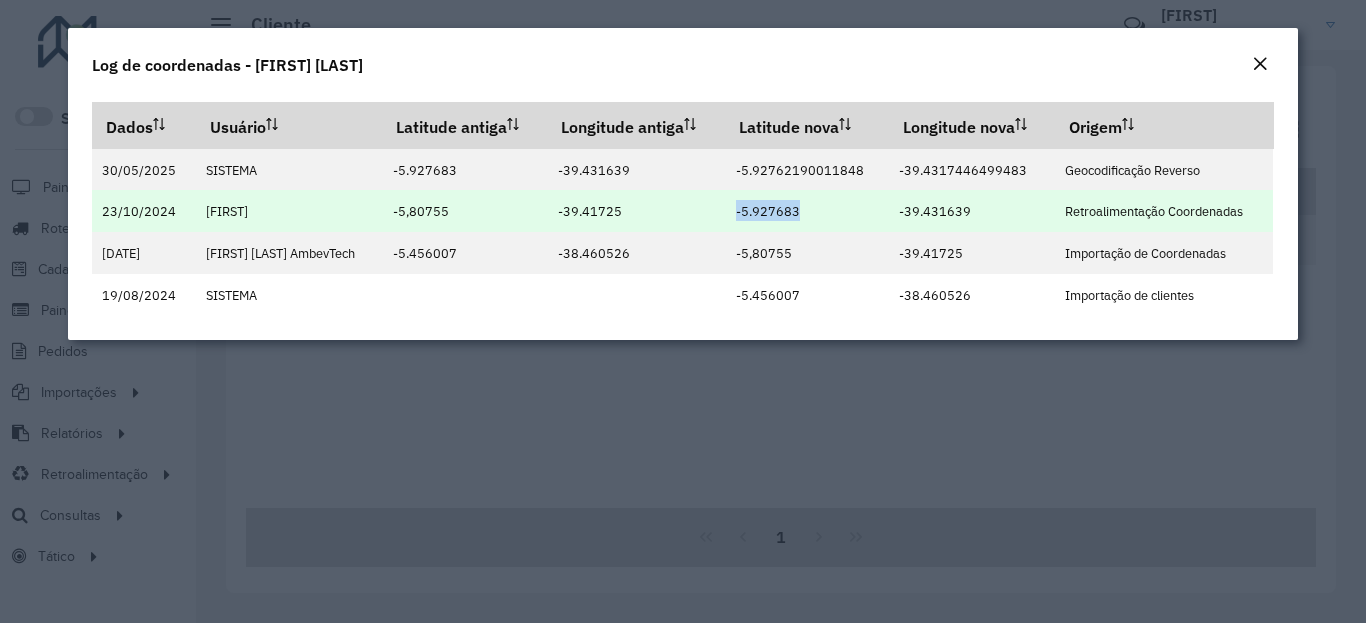 click on "-5.927683" at bounding box center [768, 211] 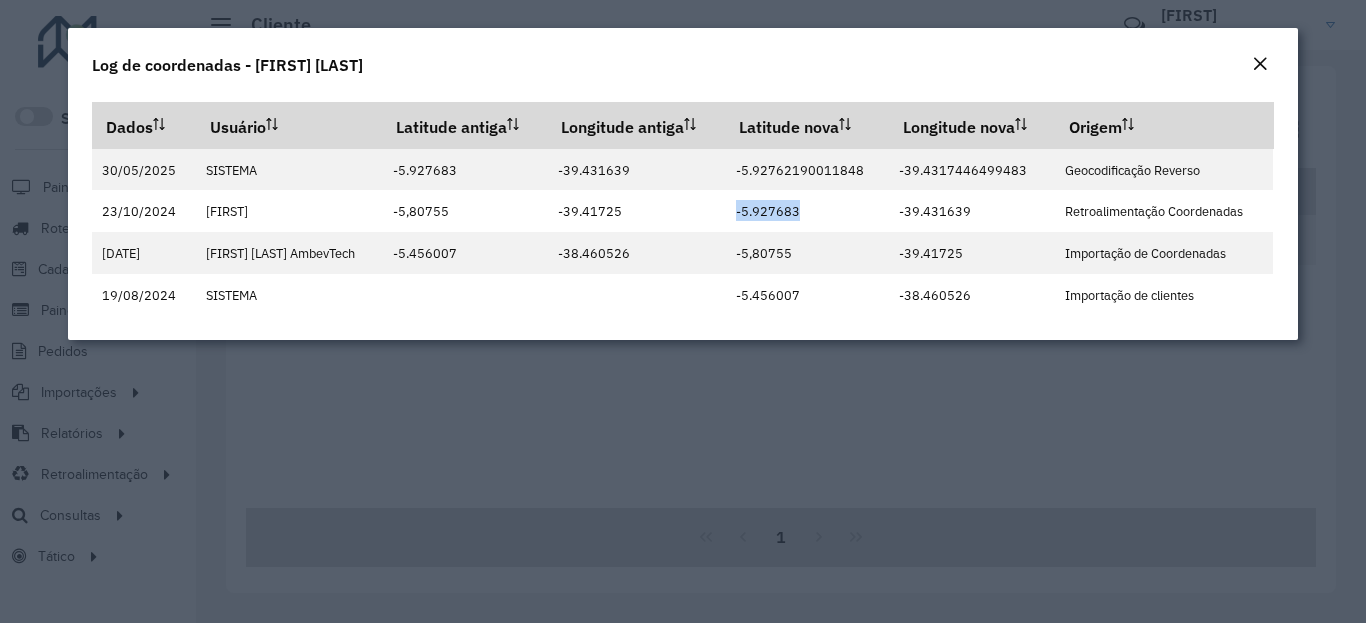 copy on "-5.927683" 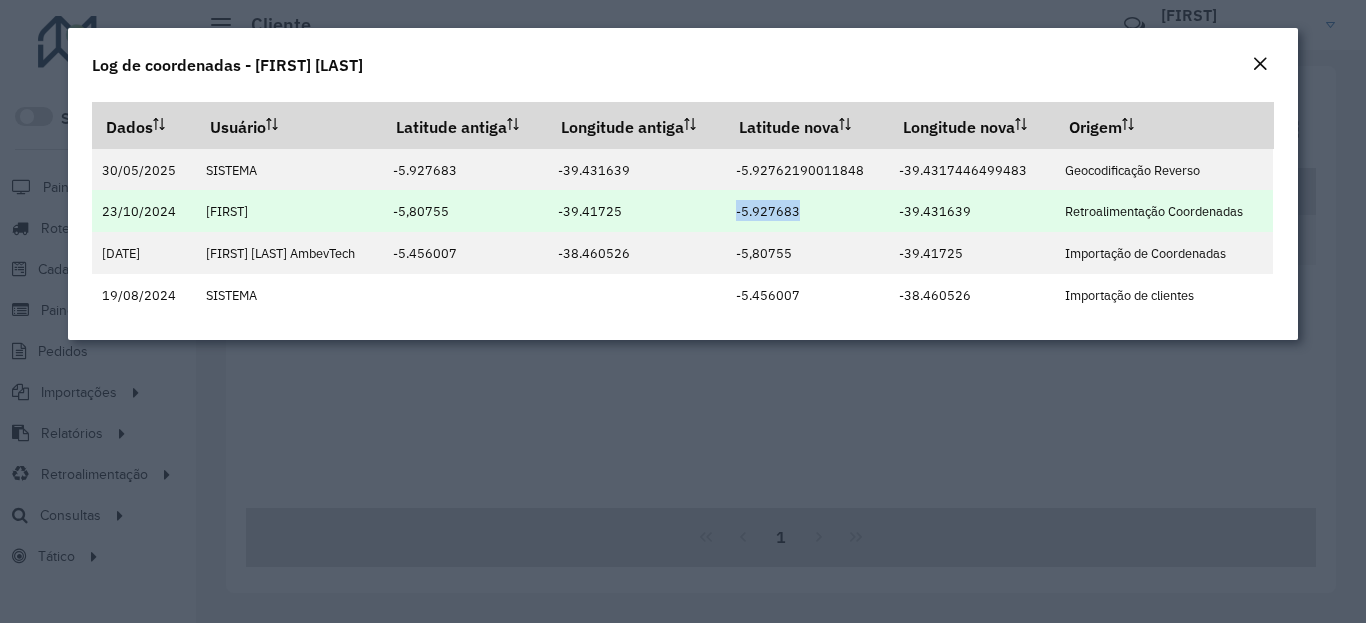 click on "-39.431639" at bounding box center [935, 211] 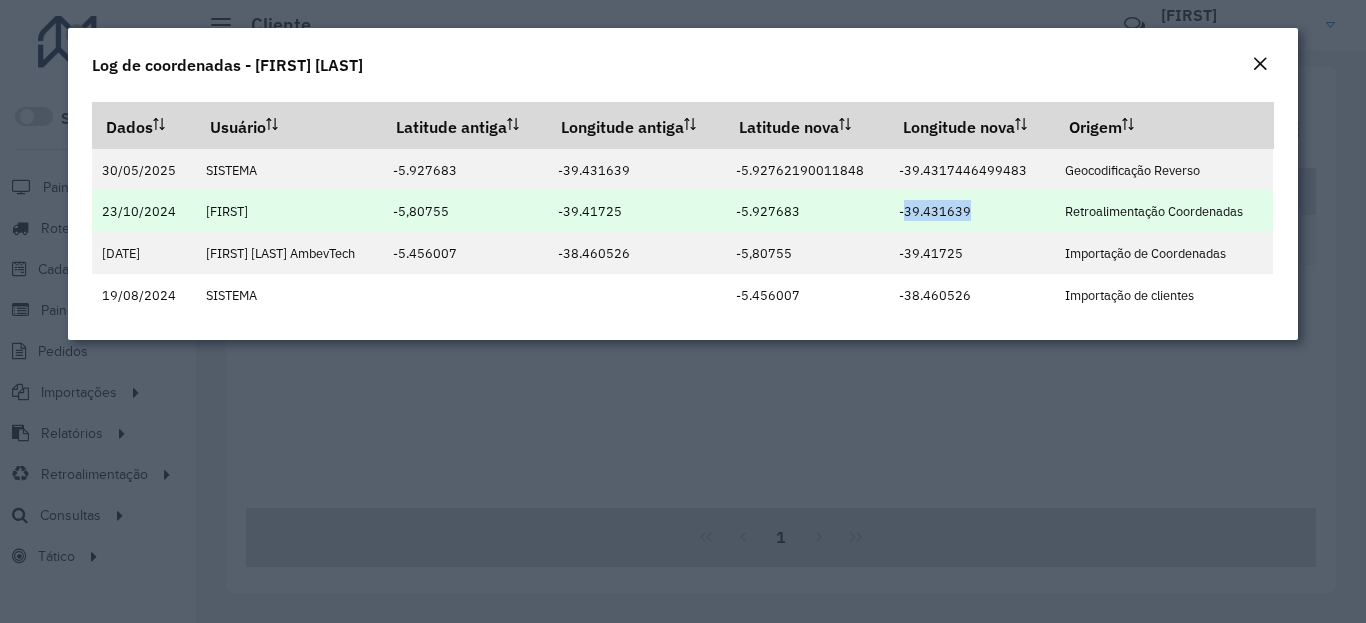 click on "-39.431639" at bounding box center (935, 211) 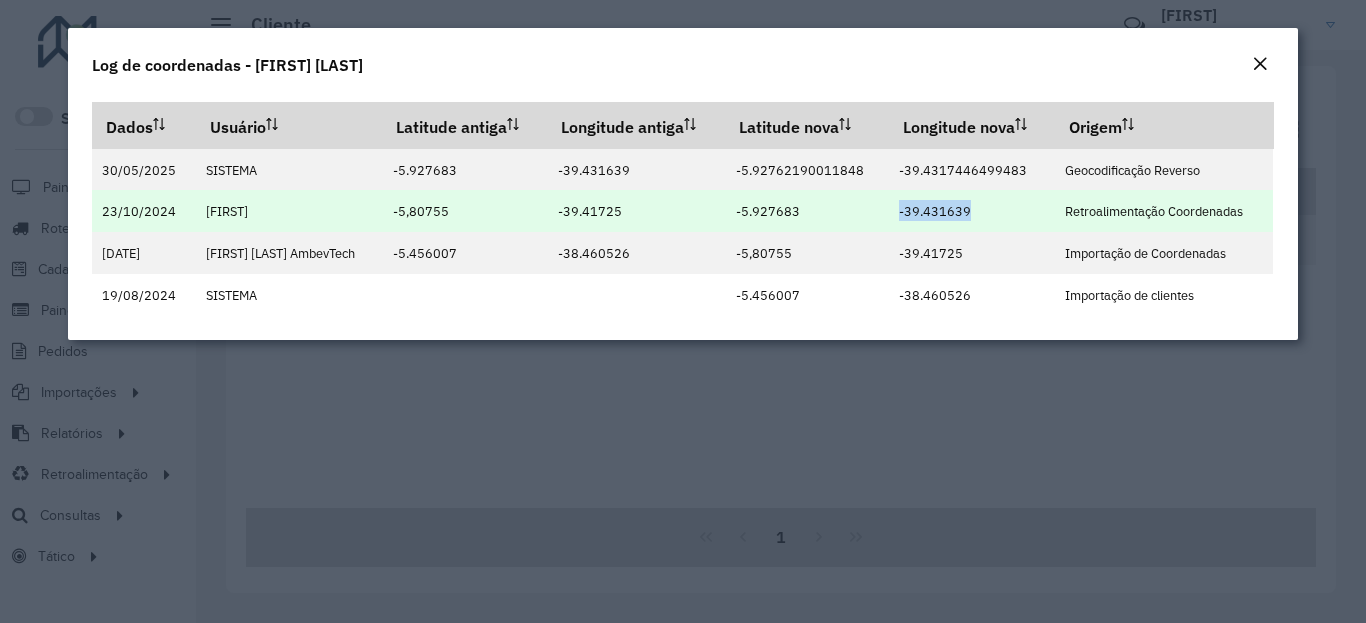 click on "-39.431639" at bounding box center [935, 211] 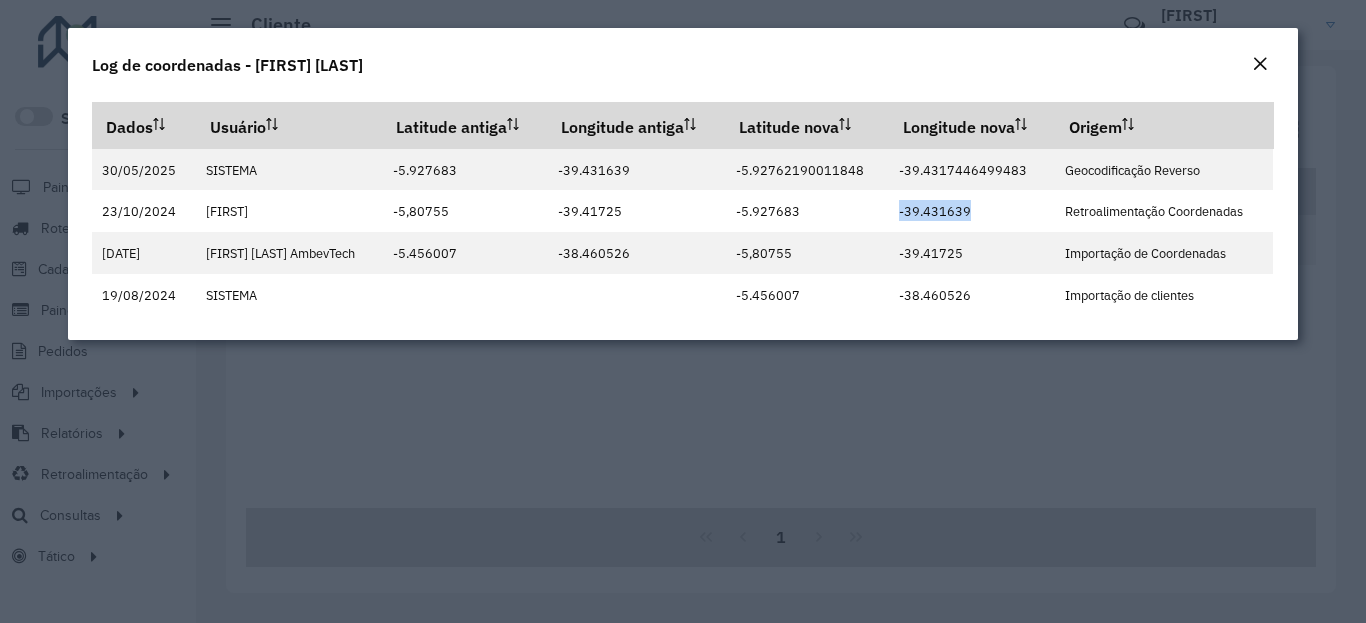 copy on "-39.431639" 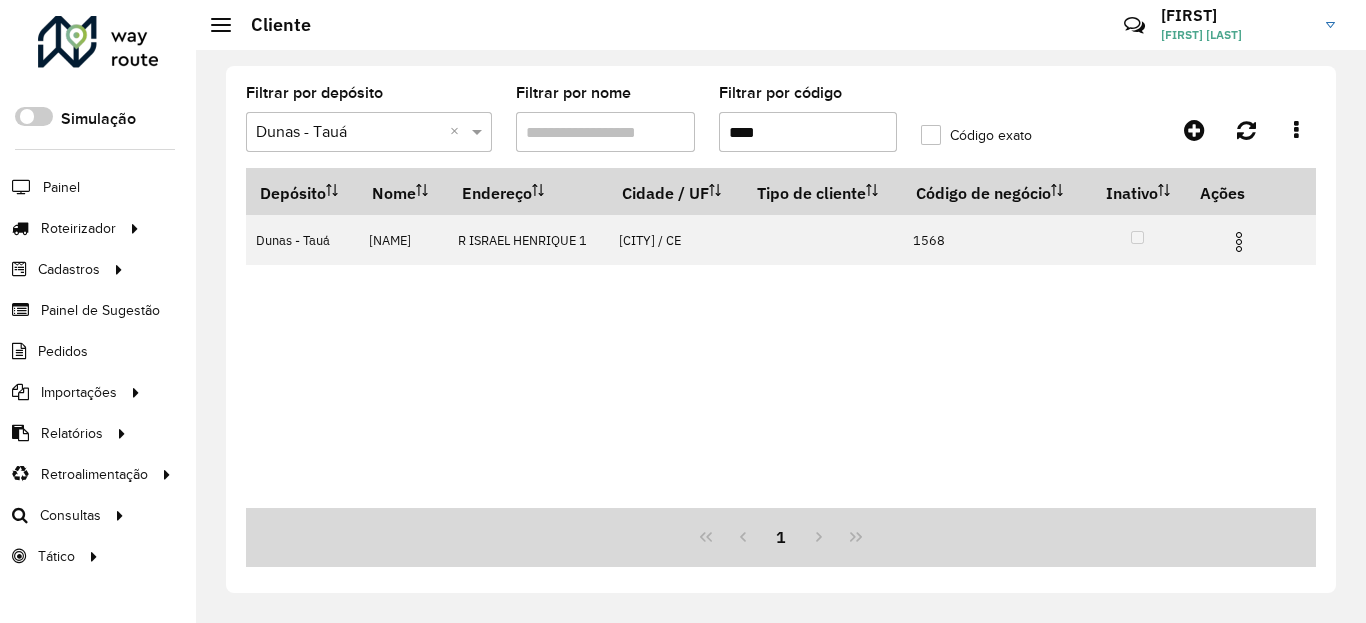 click on "****" at bounding box center (808, 132) 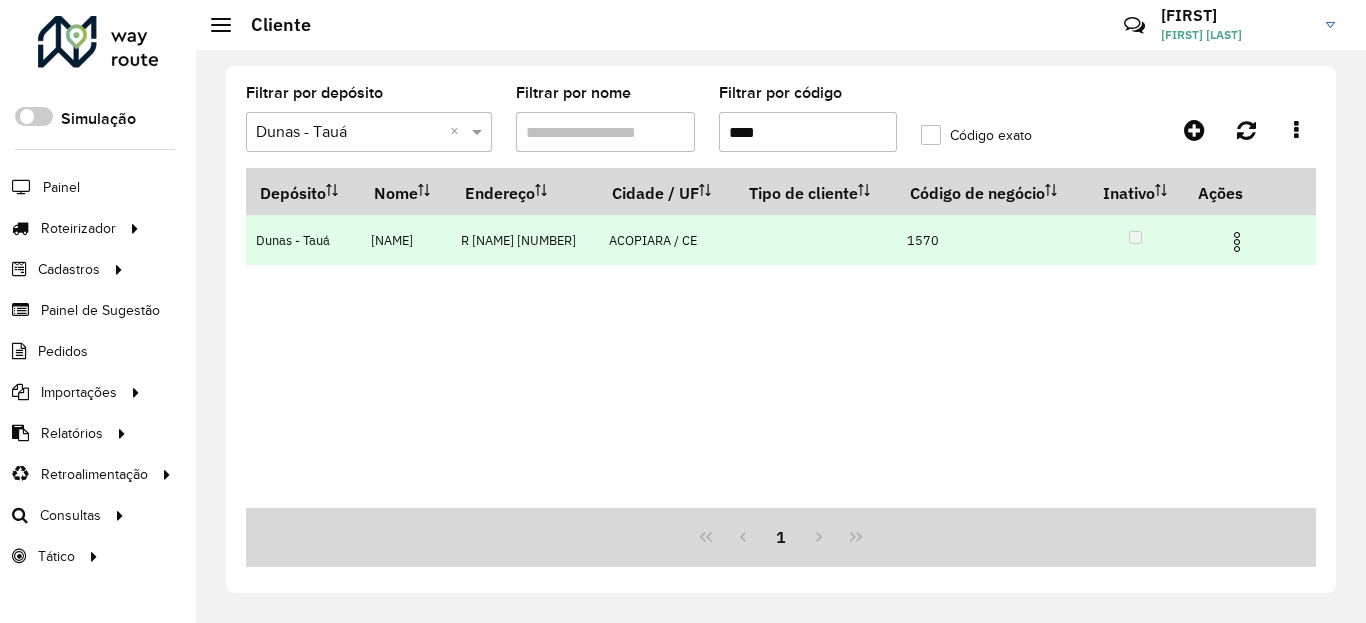 type on "****" 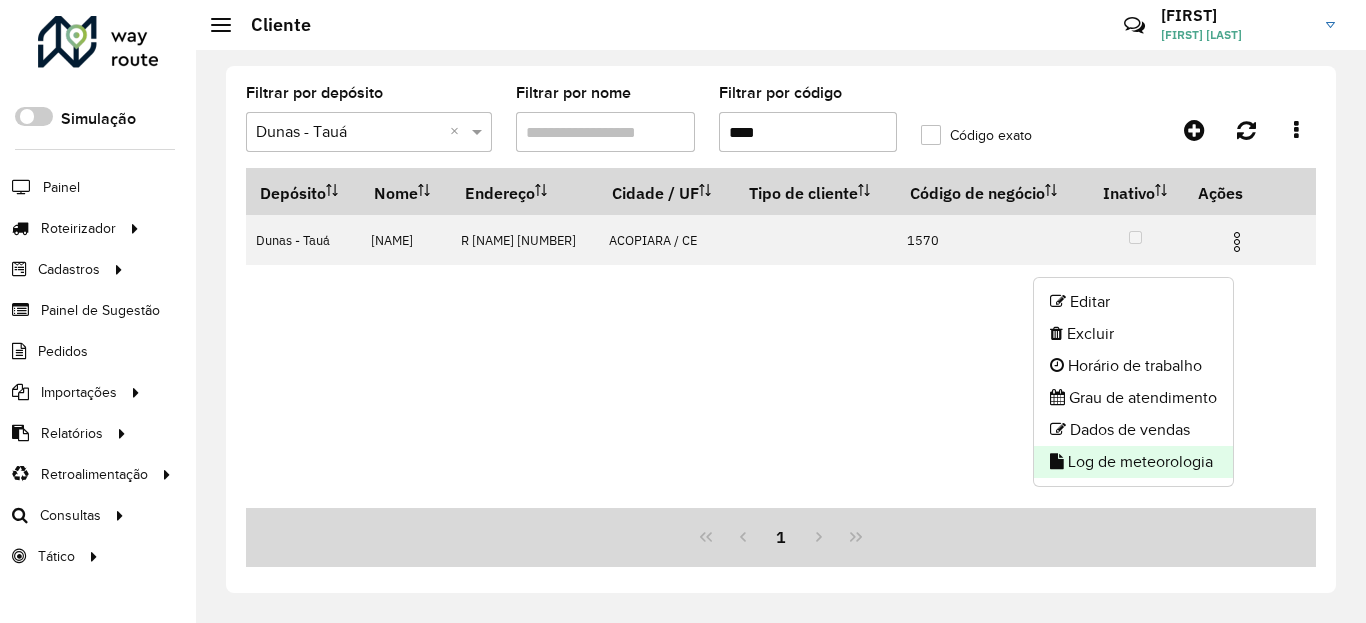 click on "Log de meteorologia" 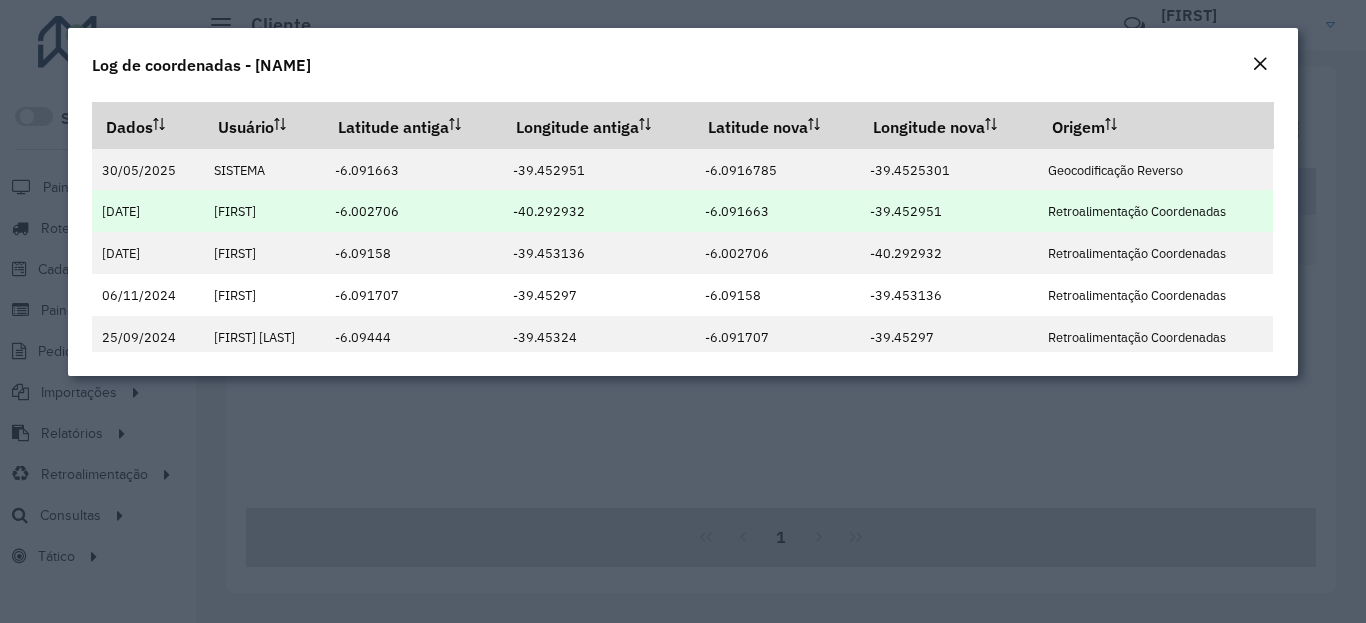 click on "-6.091663" at bounding box center (737, 211) 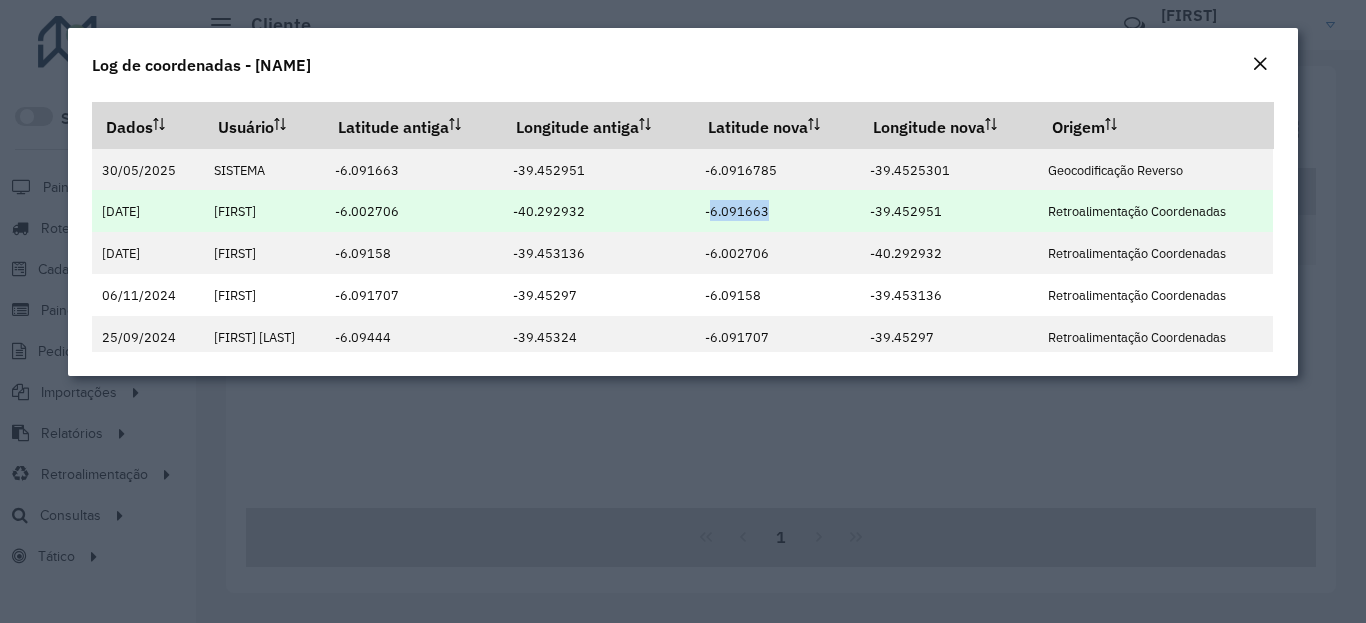 click on "-6.091663" at bounding box center (737, 211) 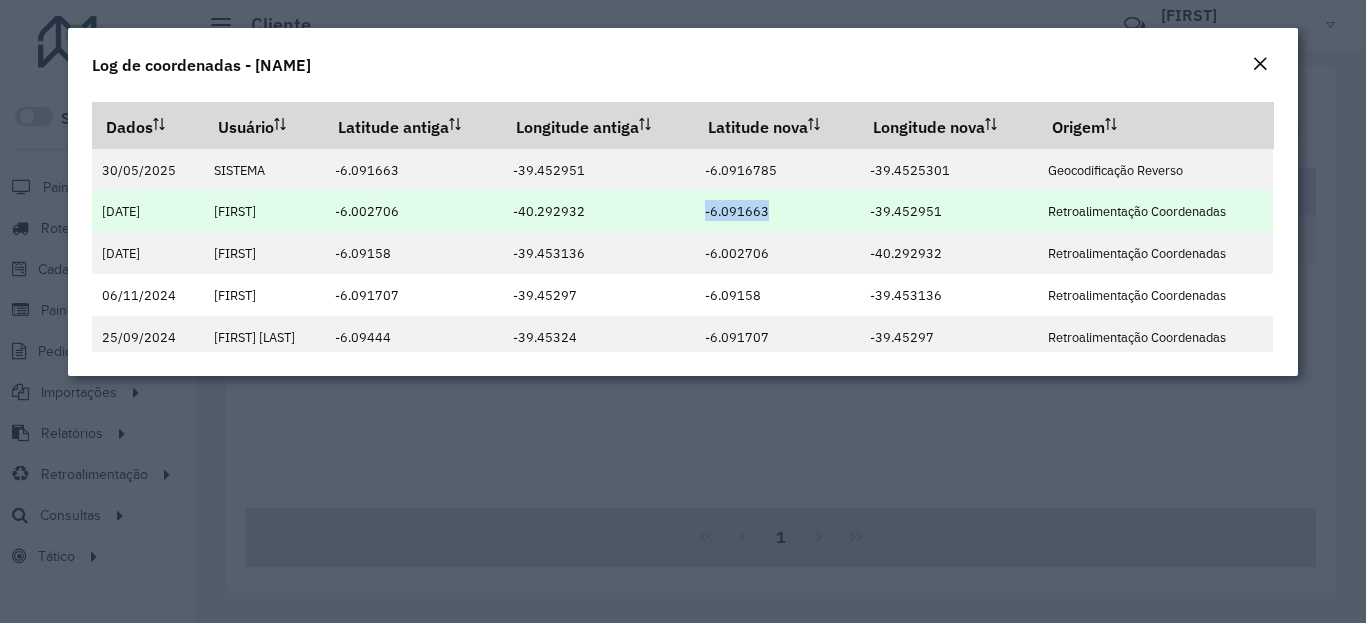 click on "-6.091663" at bounding box center [737, 211] 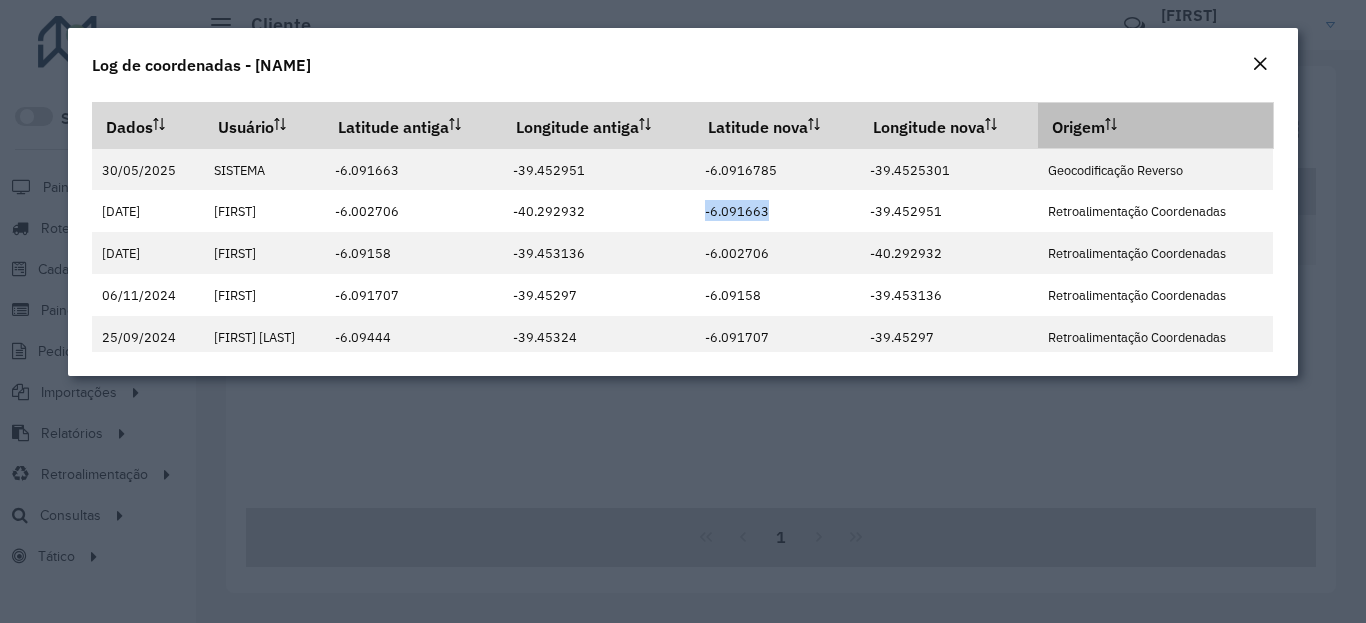 copy on "-6.091663" 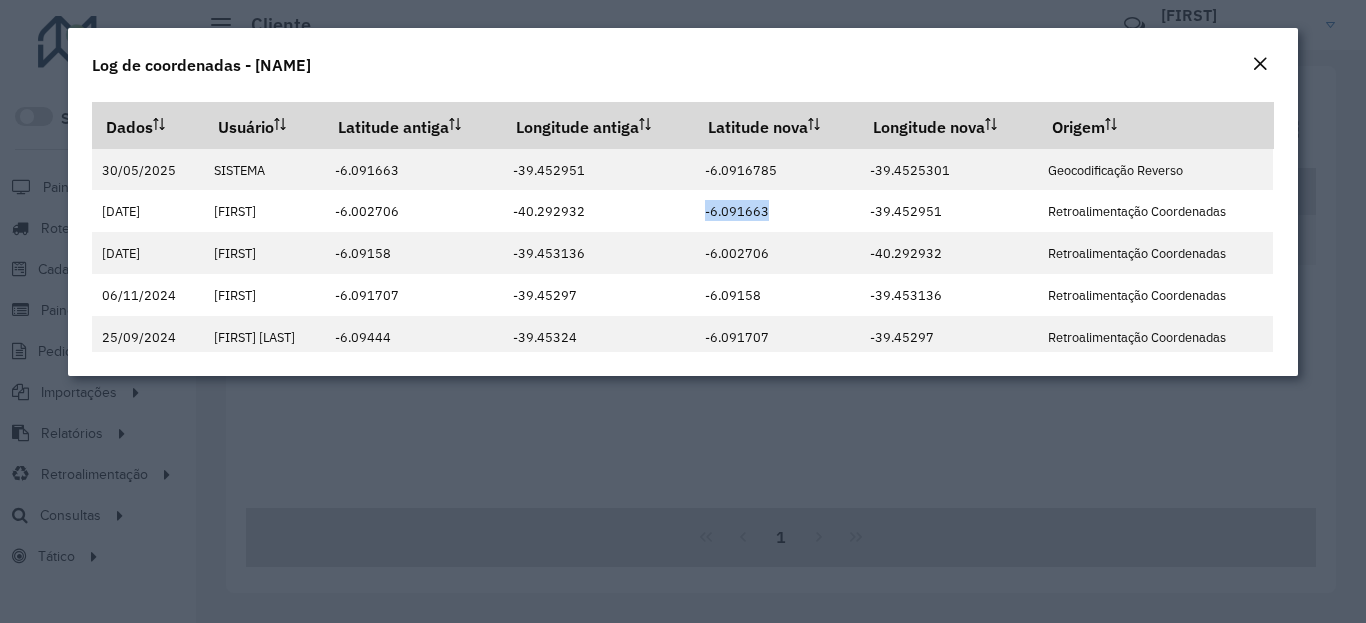 click 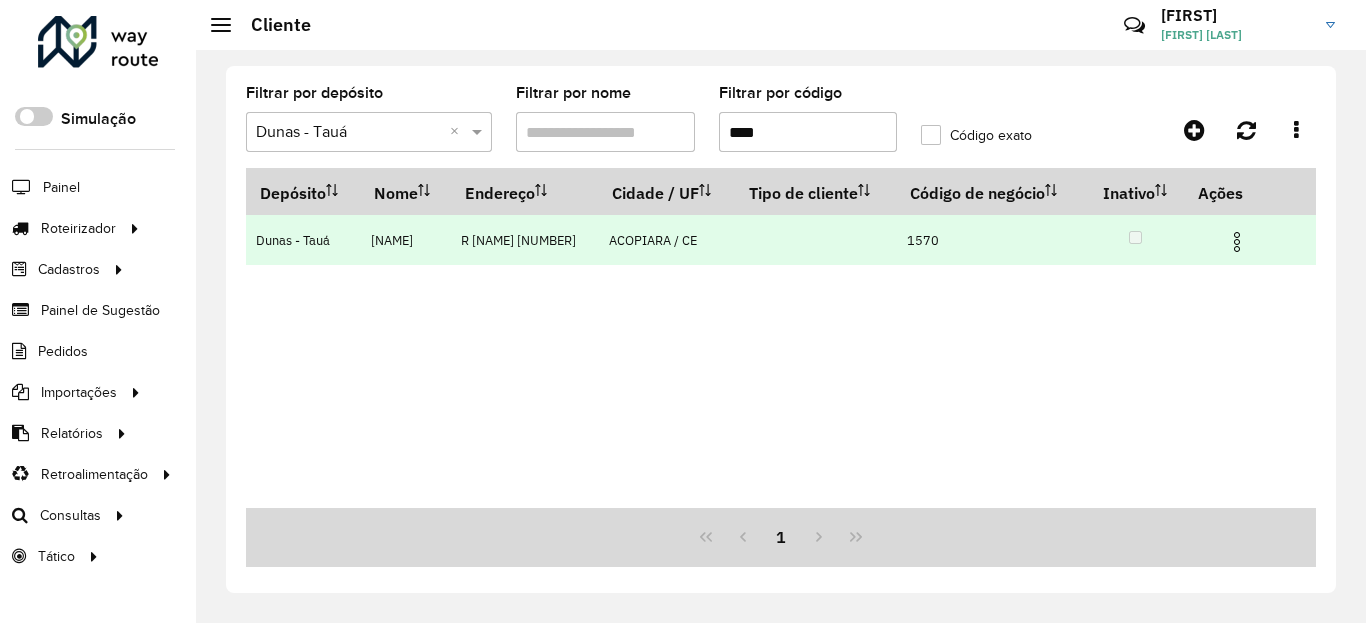 click at bounding box center [1237, 242] 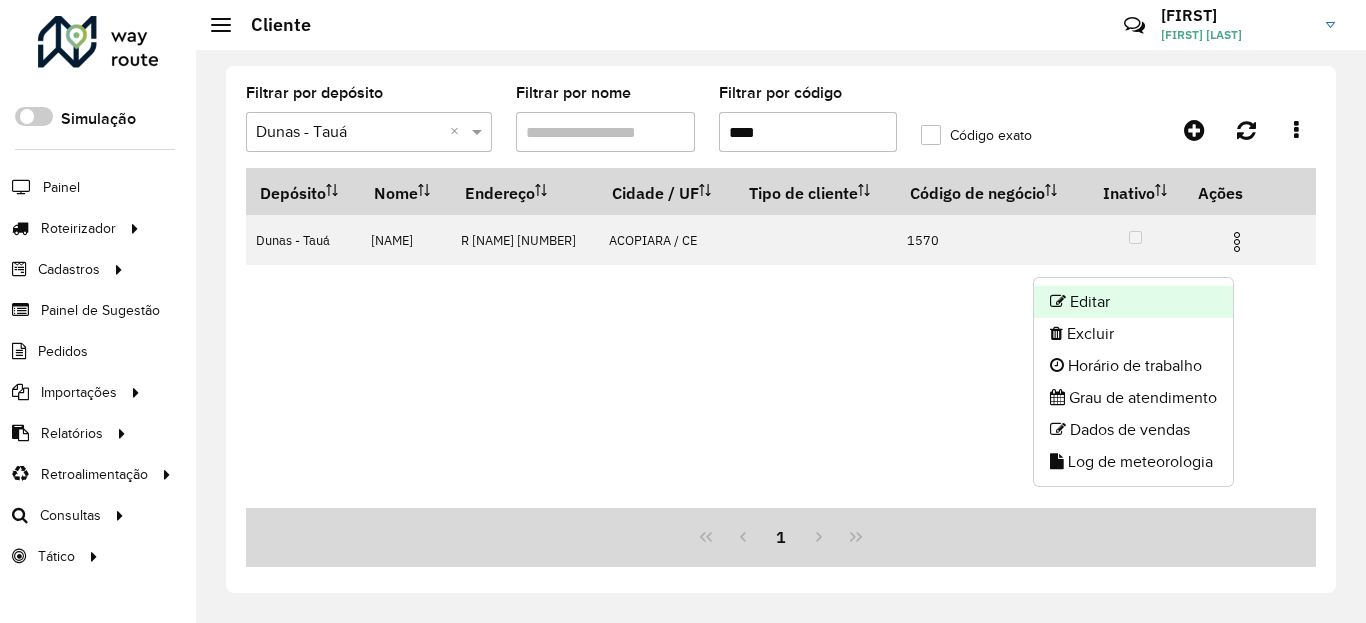 click on "Editar" 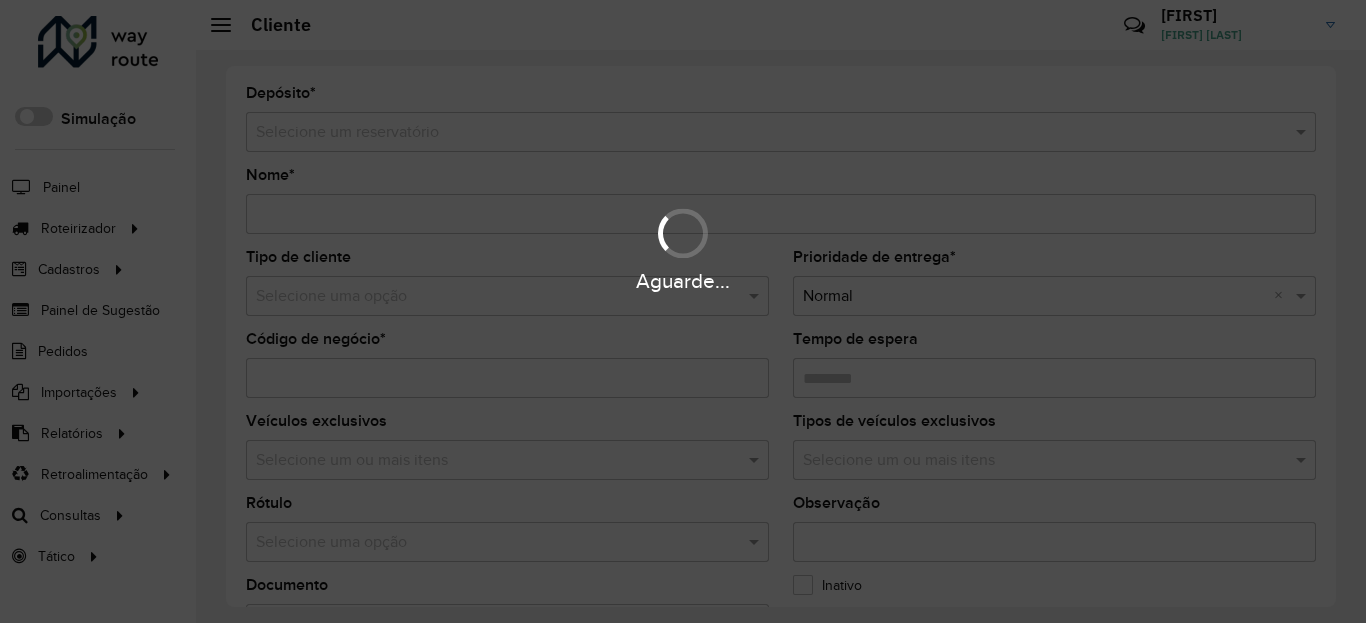 type on "**********" 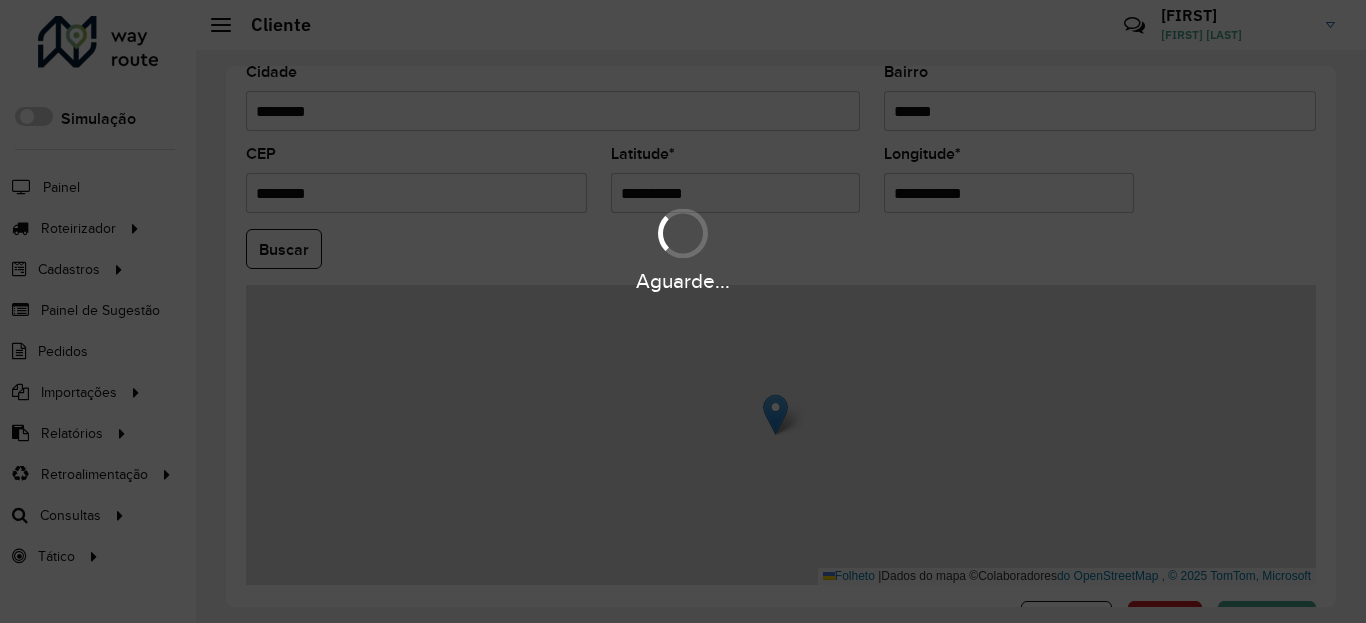 scroll, scrollTop: 840, scrollLeft: 0, axis: vertical 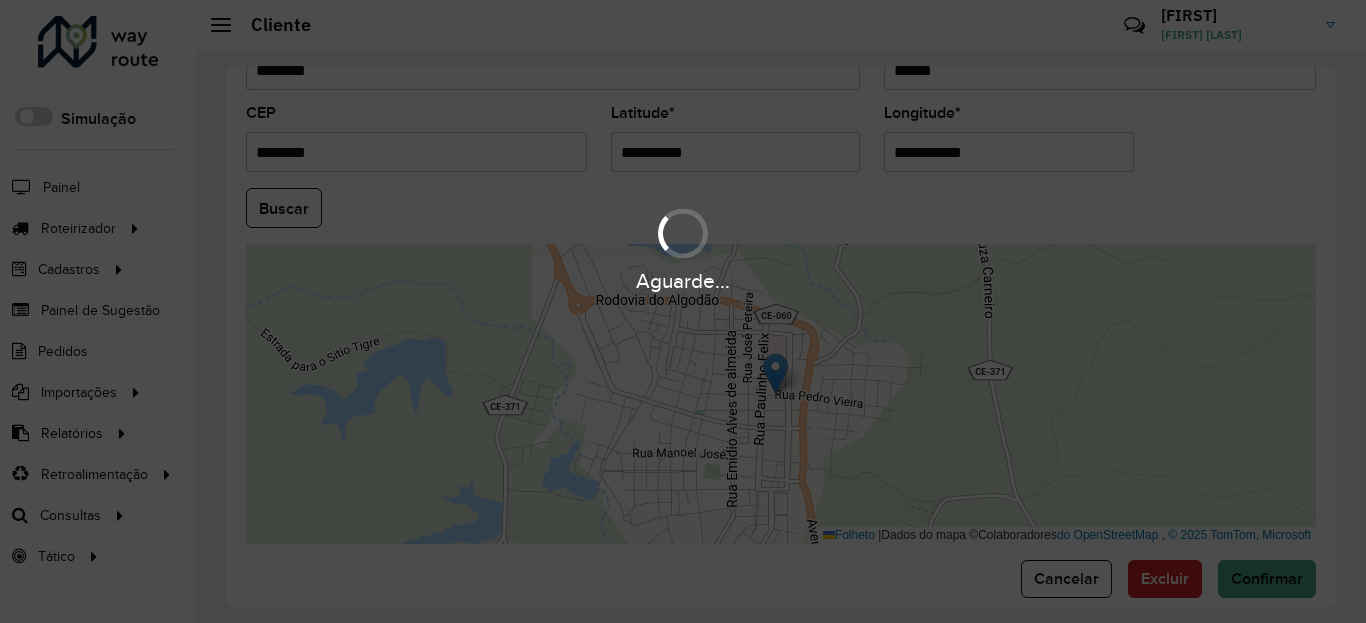 click on "Aguarde..." at bounding box center [683, 311] 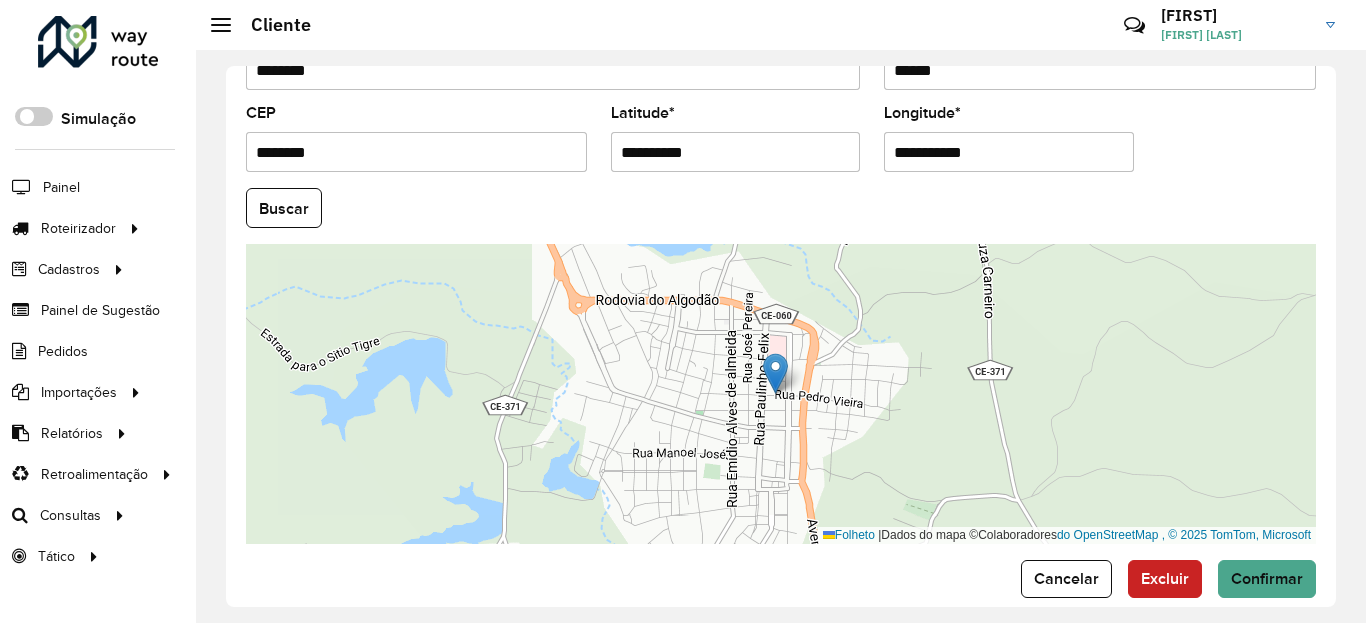 click on "**********" at bounding box center [736, 152] 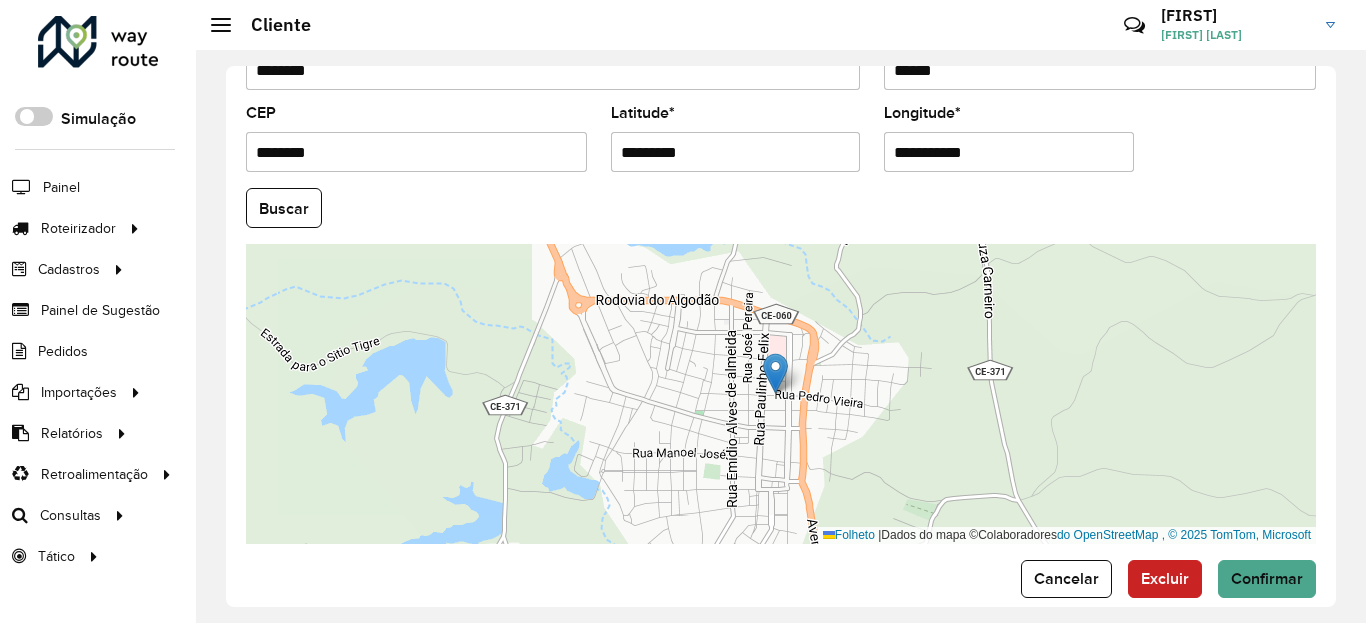 type on "*********" 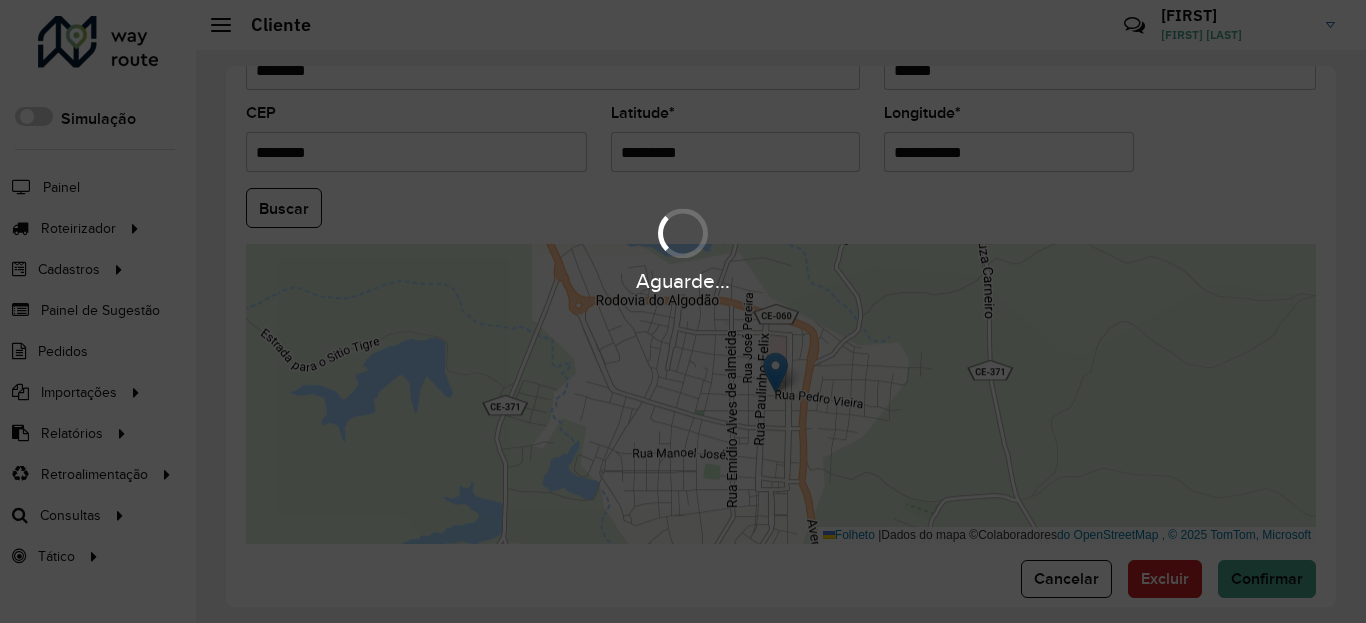 click on "Aguarde... Pop-up bloqueado! Seu navegador bloqueou automaticamente a abertura de uma nova janela. Acesse as configurações e adicione o endereço do sistema à lista de permissões. Fechar Roteirizador AmbevTech Simulação Painel Roteirizador Entregas Vendas Cadastros Ponto de verificação Classificações de venda Cliente Condições de pagamento Consulta de setores Depósito Disponibilidade de veículos Fator tipo de produto Planejador Gabarito Grupo Rota Fator Tipo Produto Grupo de Depósito Grupo de rotas exclusiva Grupo de setores Jornada Jornada RN Integração de layout Modelo Motorista Multi Depósito Painel de réplicas Parada Pedágio Perfil do Vendedor Ponto de apoio Ponto de apoio FAD Prioridade do pedido Produto Restrição de Atendimento Planner Rodízio de placa Rota exclusiva FAD Rótulo Setor Planejador de Setor Tempo de parada da refeição Tipo de cliente Tipo de veículo Tipo de veículo RN Transportadora Usuário Vendedor Veículo Painel de Sugestão Pedidos Importações Clientes *" at bounding box center (683, 311) 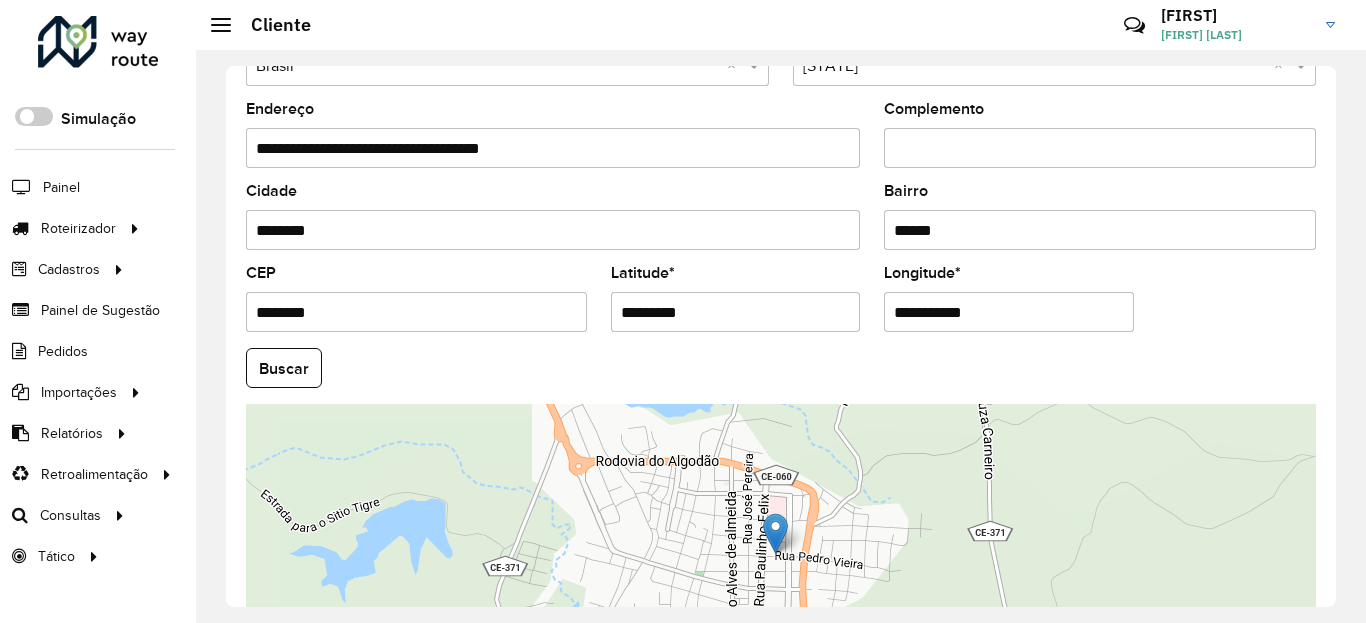 scroll, scrollTop: 867, scrollLeft: 0, axis: vertical 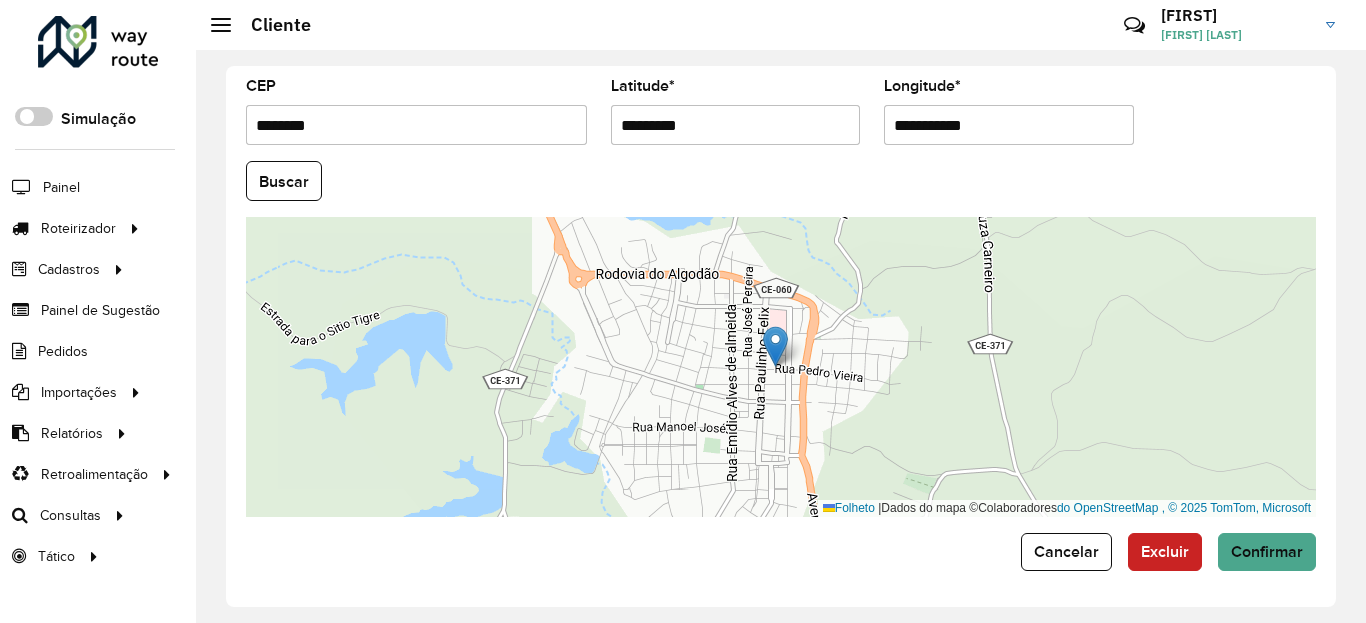 click on "**********" at bounding box center (1009, 125) 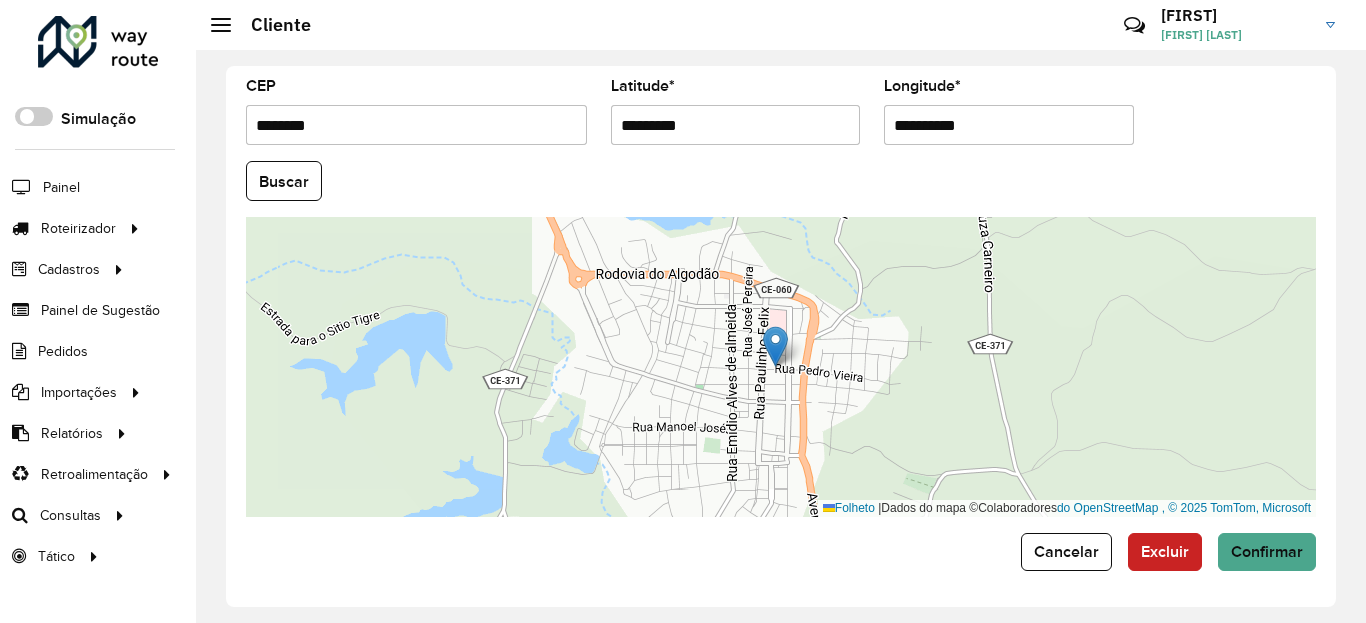 type on "**********" 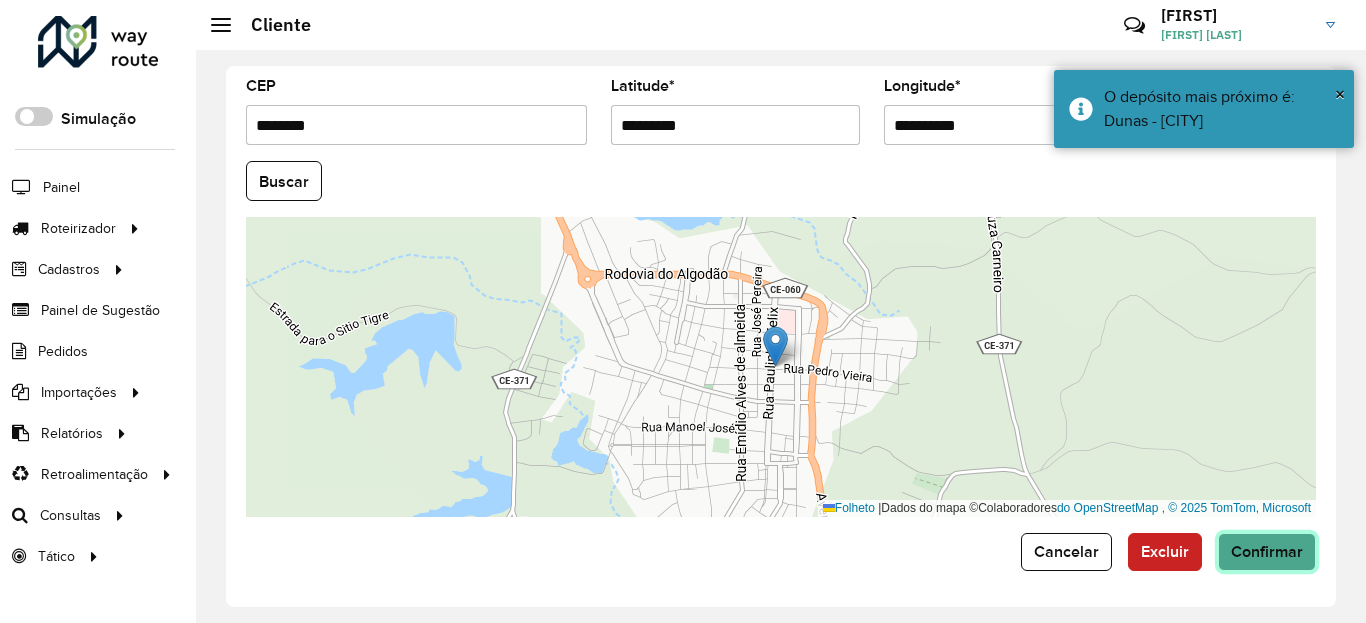 click on "Confirmar" 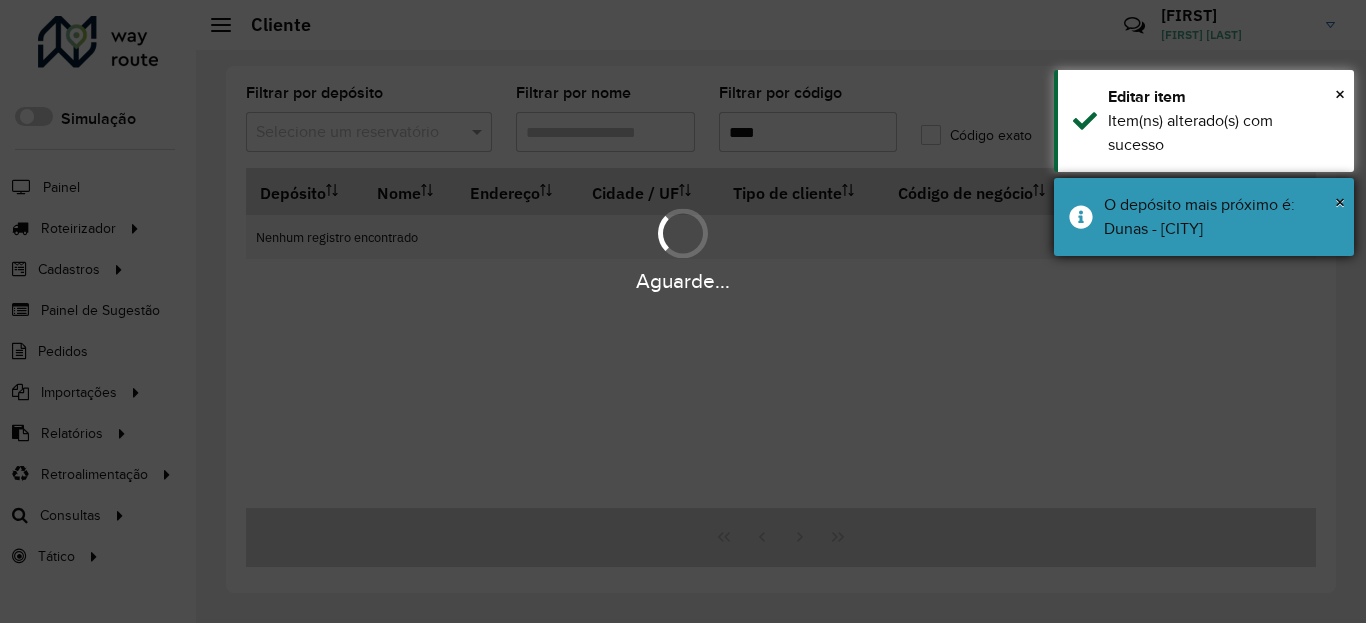 click on "× O depósito mais próximo é: Dunas - Tauá" at bounding box center (1204, 217) 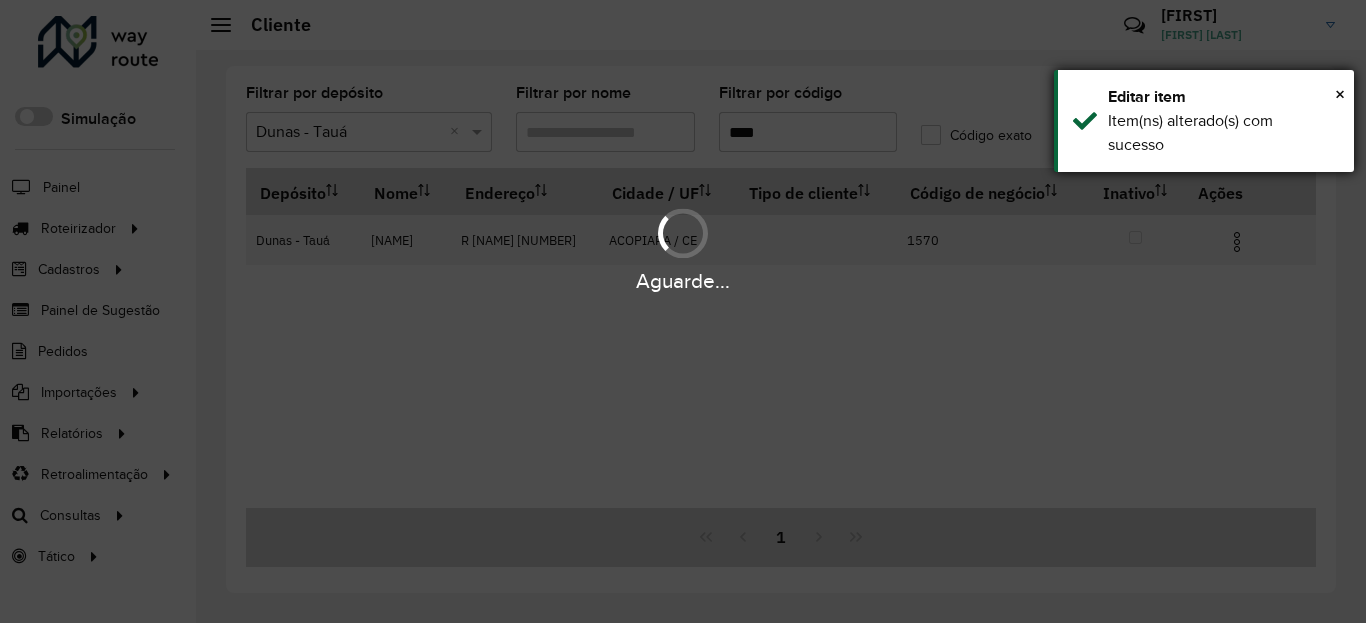 click on "× Editar item Item(ns) alterado(s) com sucesso" at bounding box center [1204, 121] 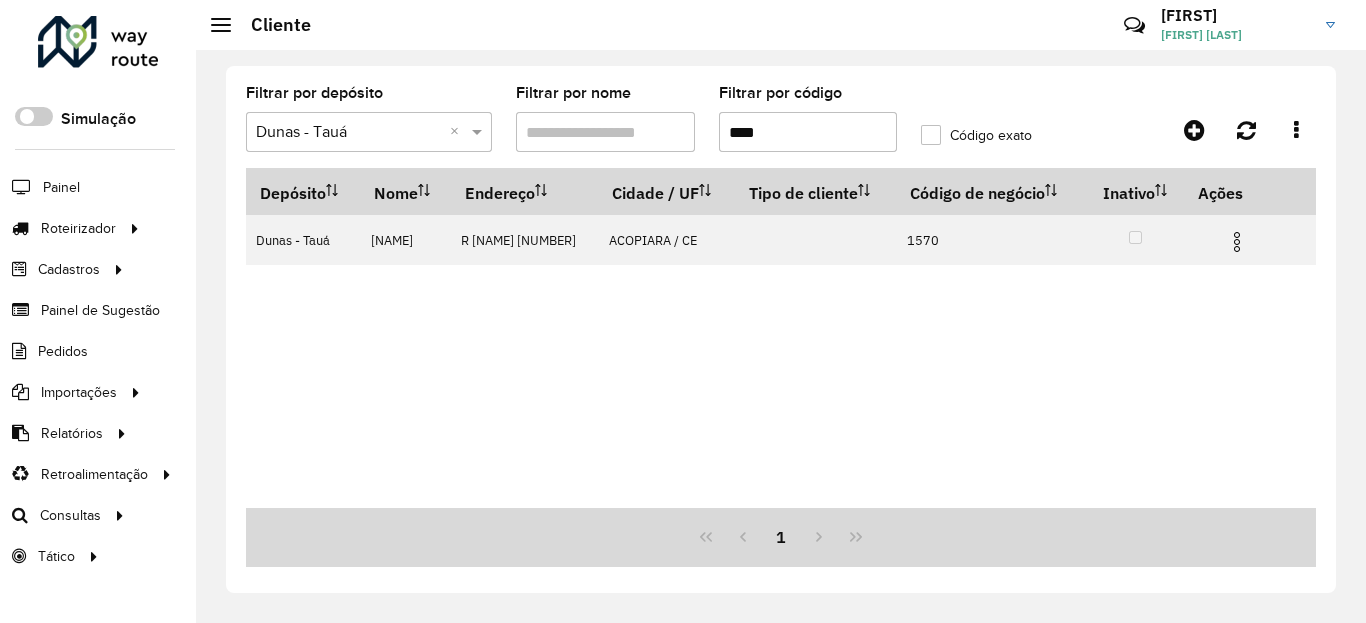 click on "****" at bounding box center (808, 132) 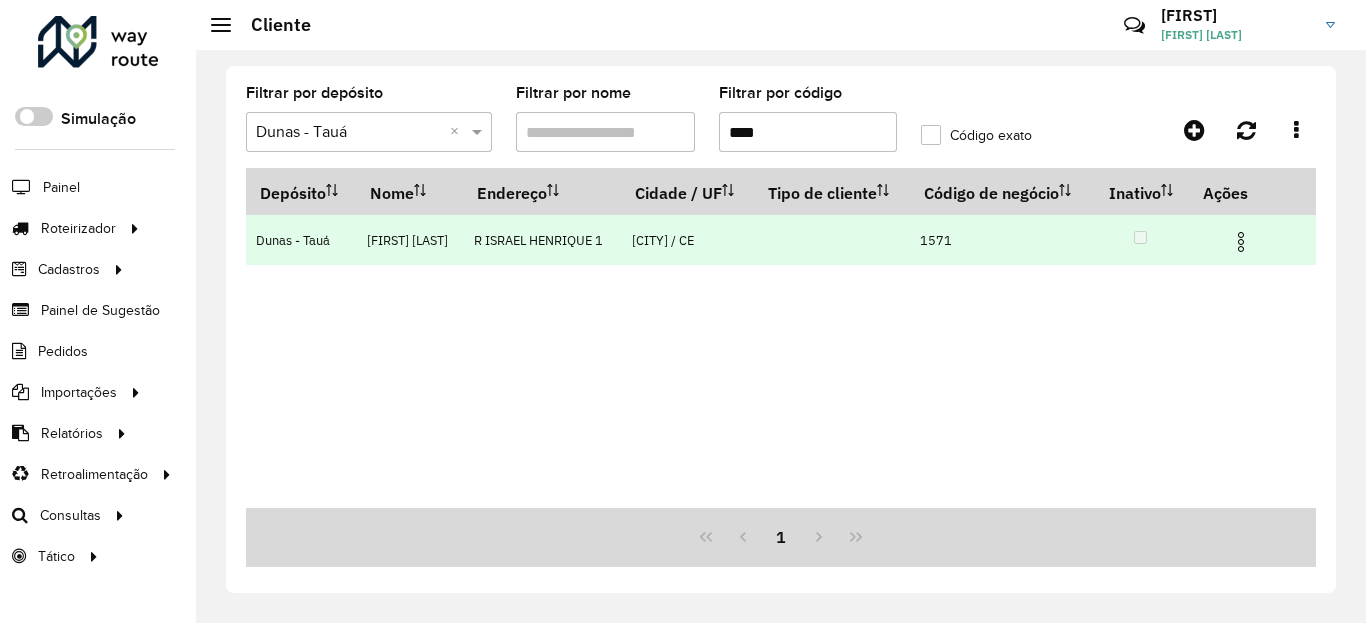 click at bounding box center (1249, 240) 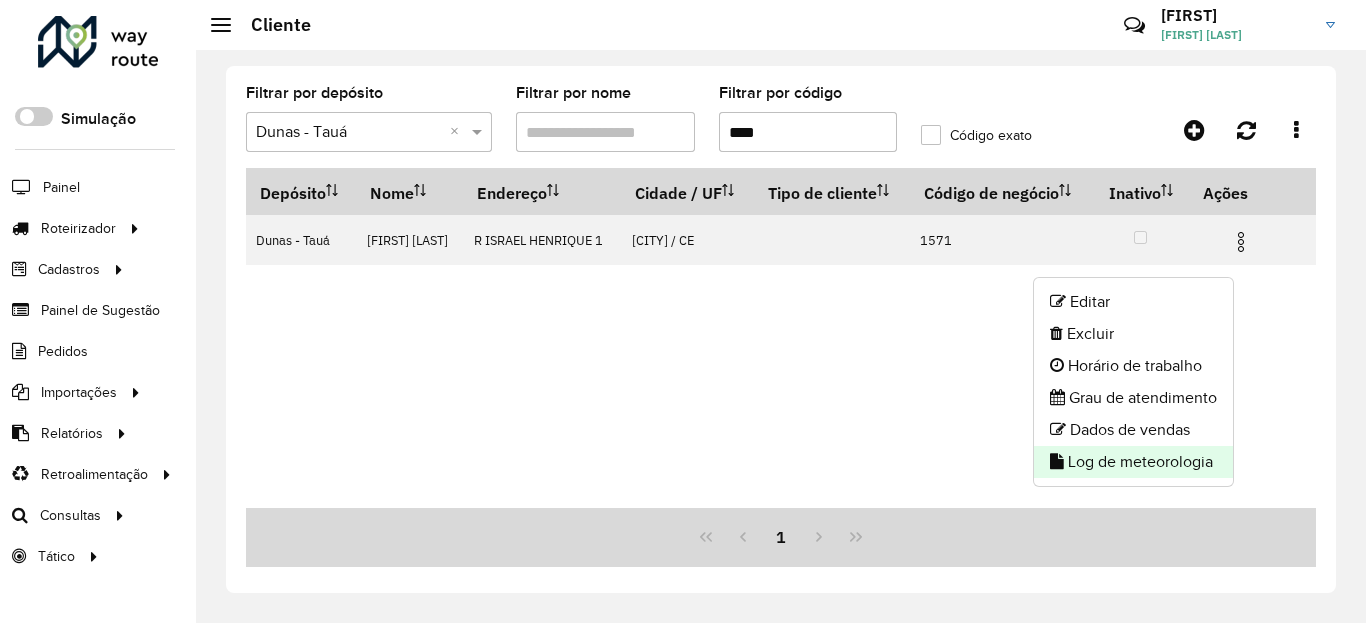 click on "Log de meteorologia" 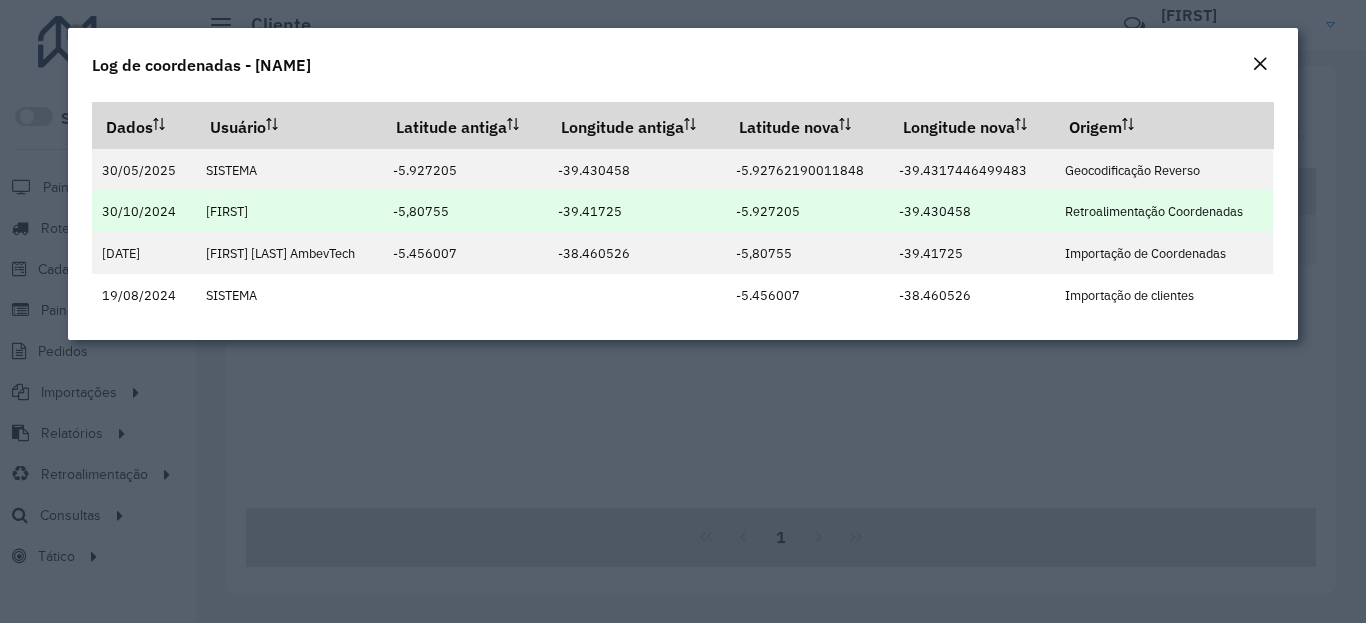 click on "-39.41725" at bounding box center [636, 211] 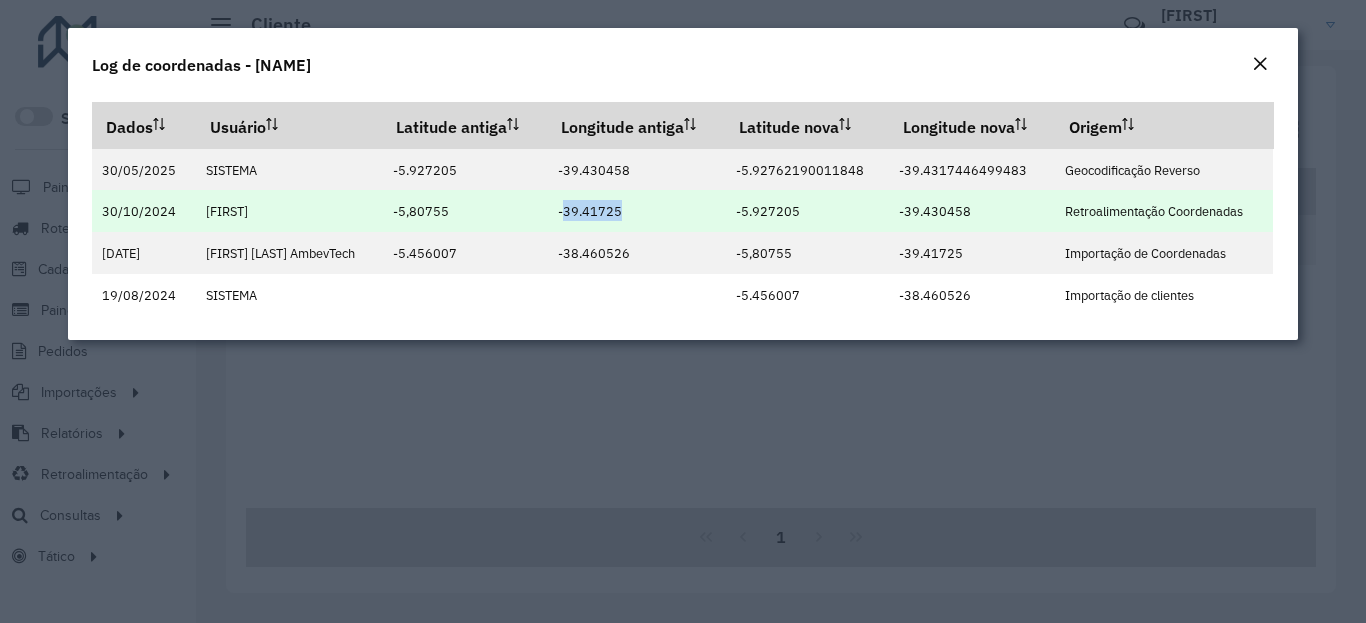 click on "-39.41725" at bounding box center [636, 211] 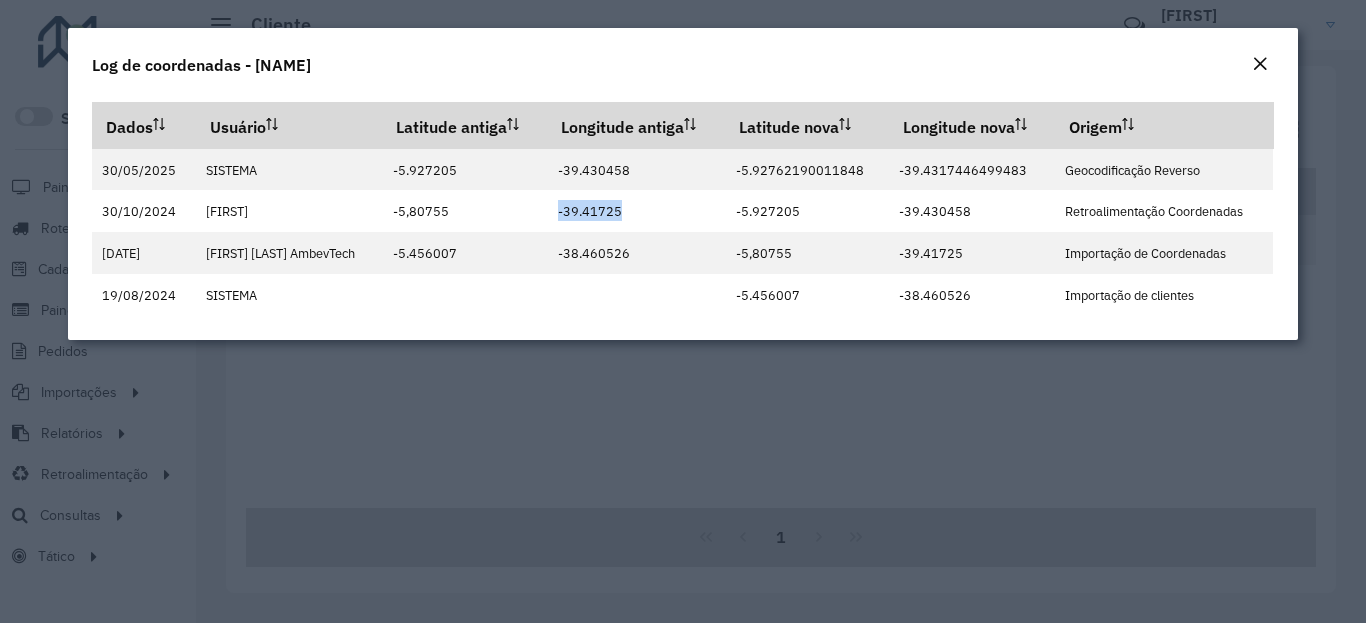copy on "-39.41725" 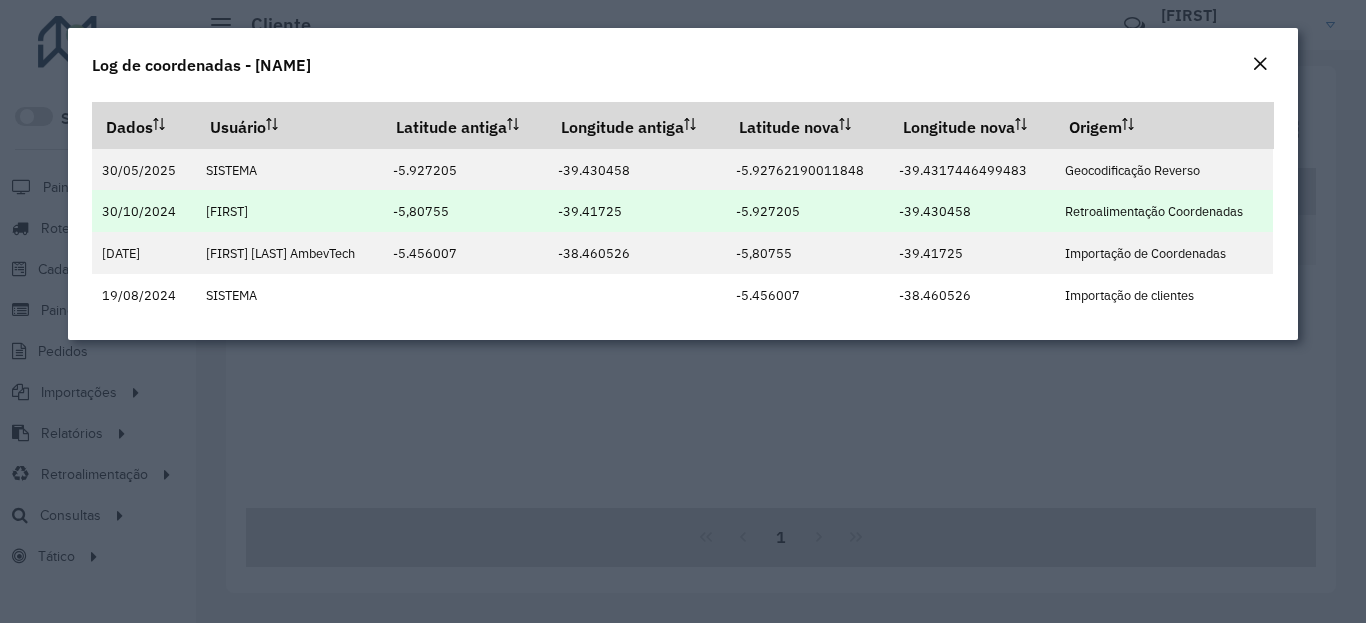click on "-5.927205" at bounding box center (768, 211) 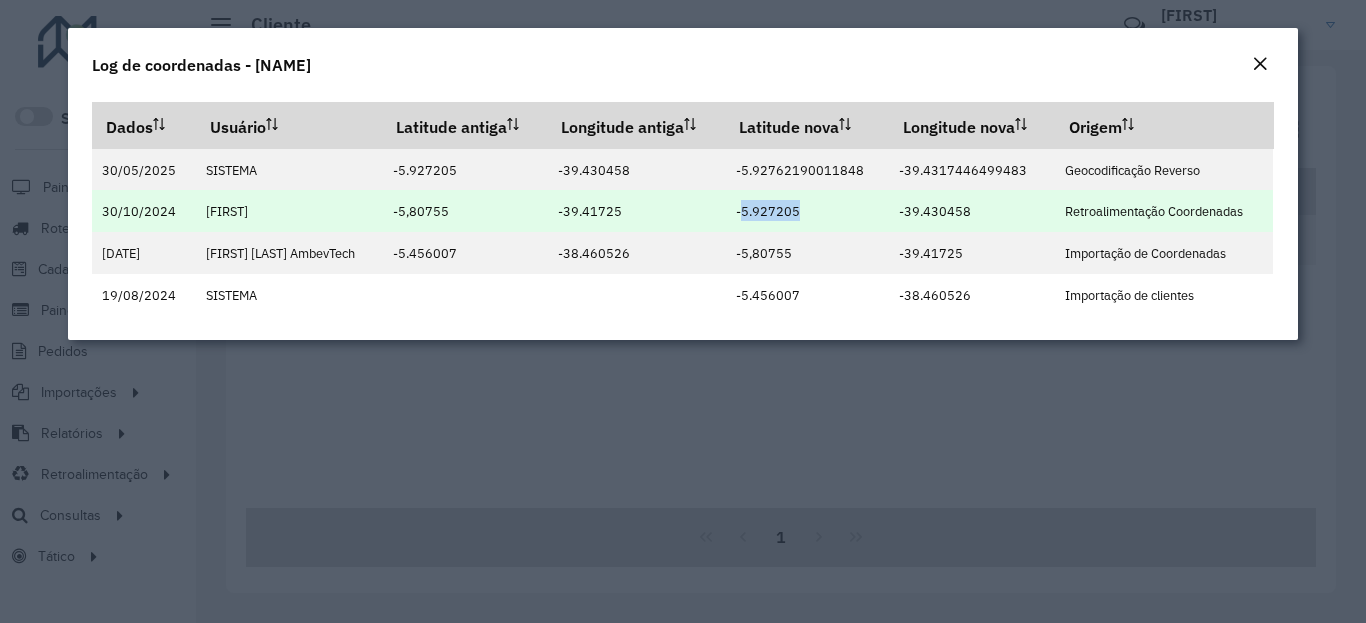 click on "-5.927205" at bounding box center (768, 211) 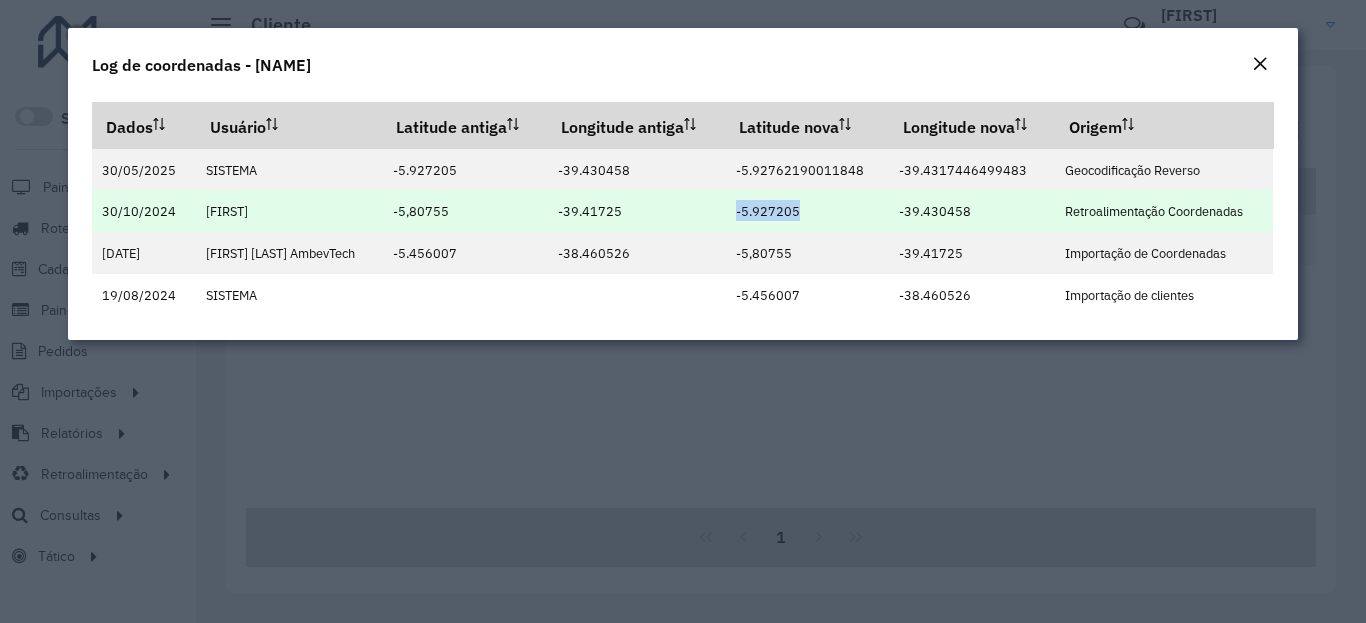 click on "-5.927205" at bounding box center (768, 211) 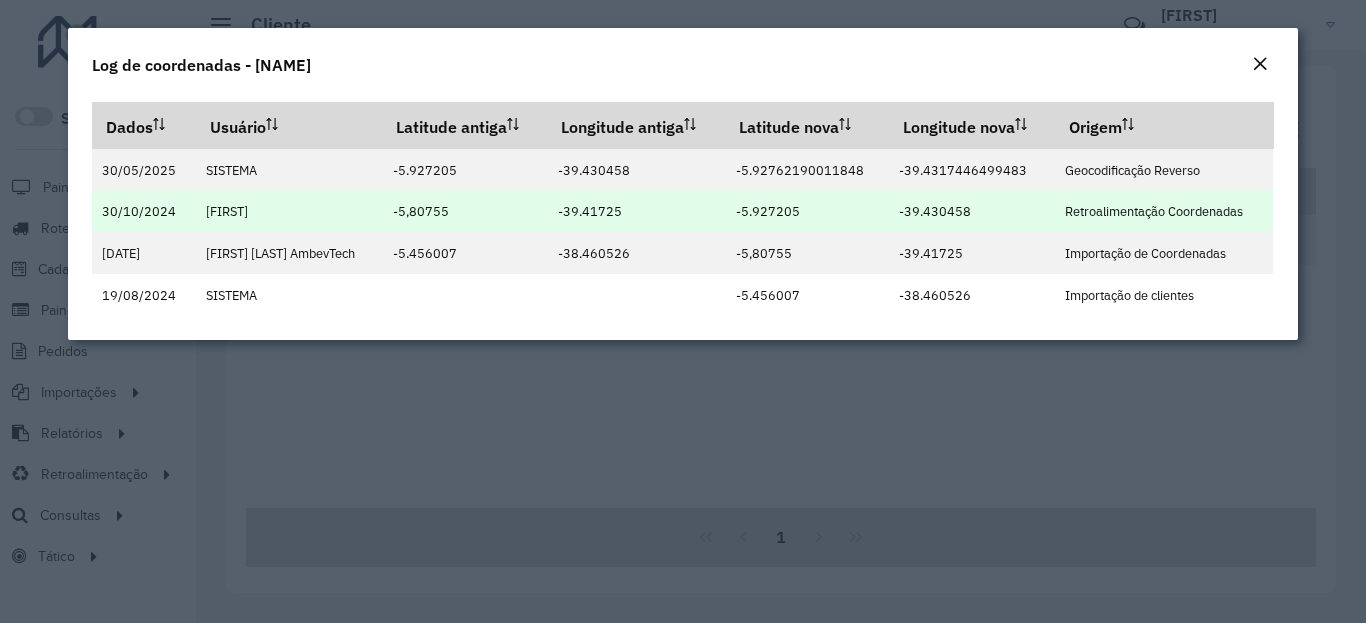 click on "-39.430458" at bounding box center [935, 211] 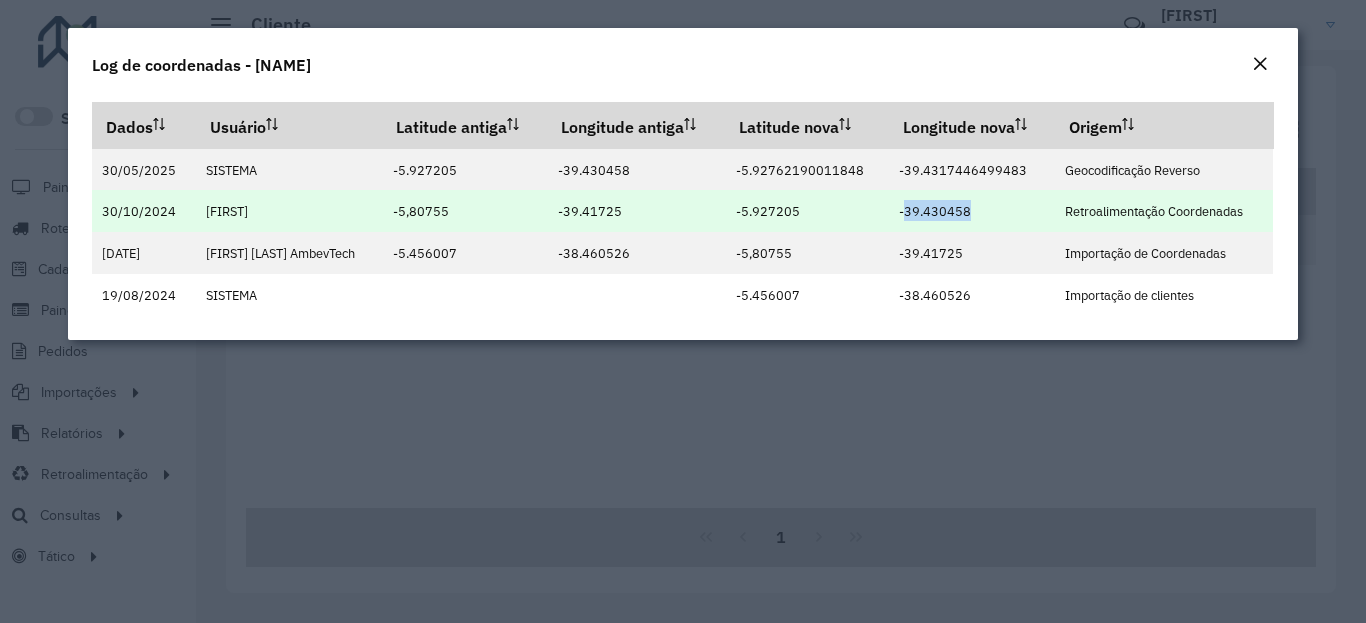 click on "-39.430458" at bounding box center (935, 211) 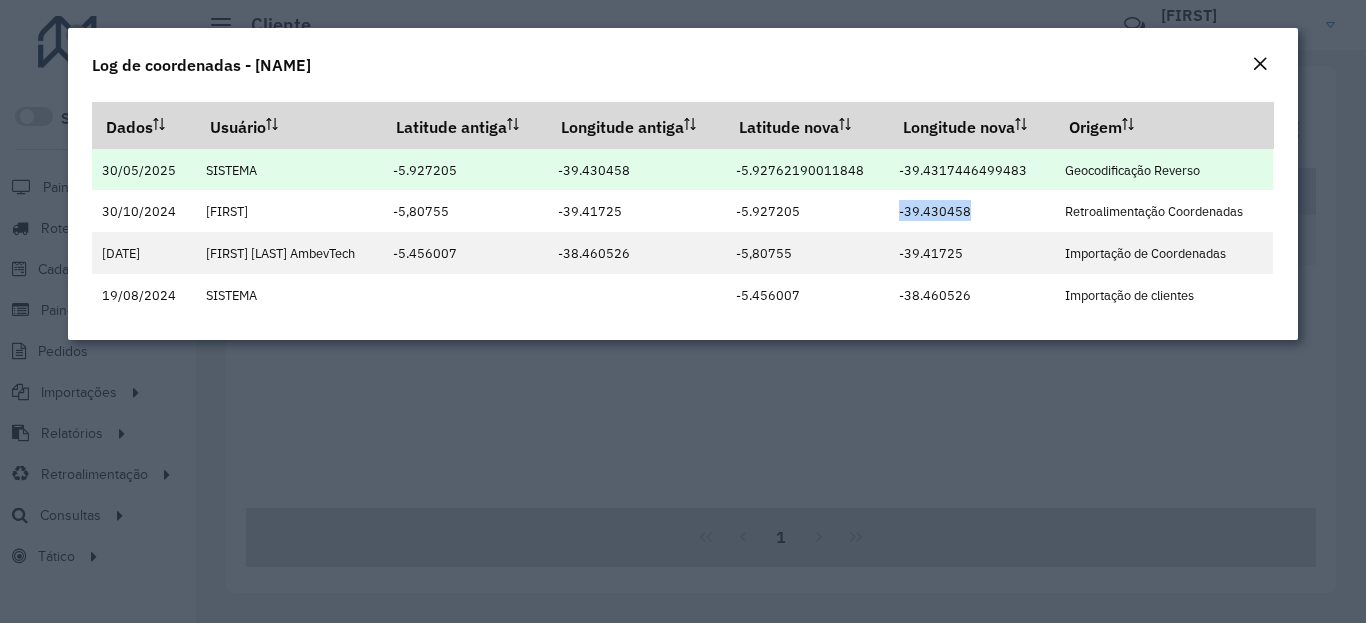 copy on "-39.430458" 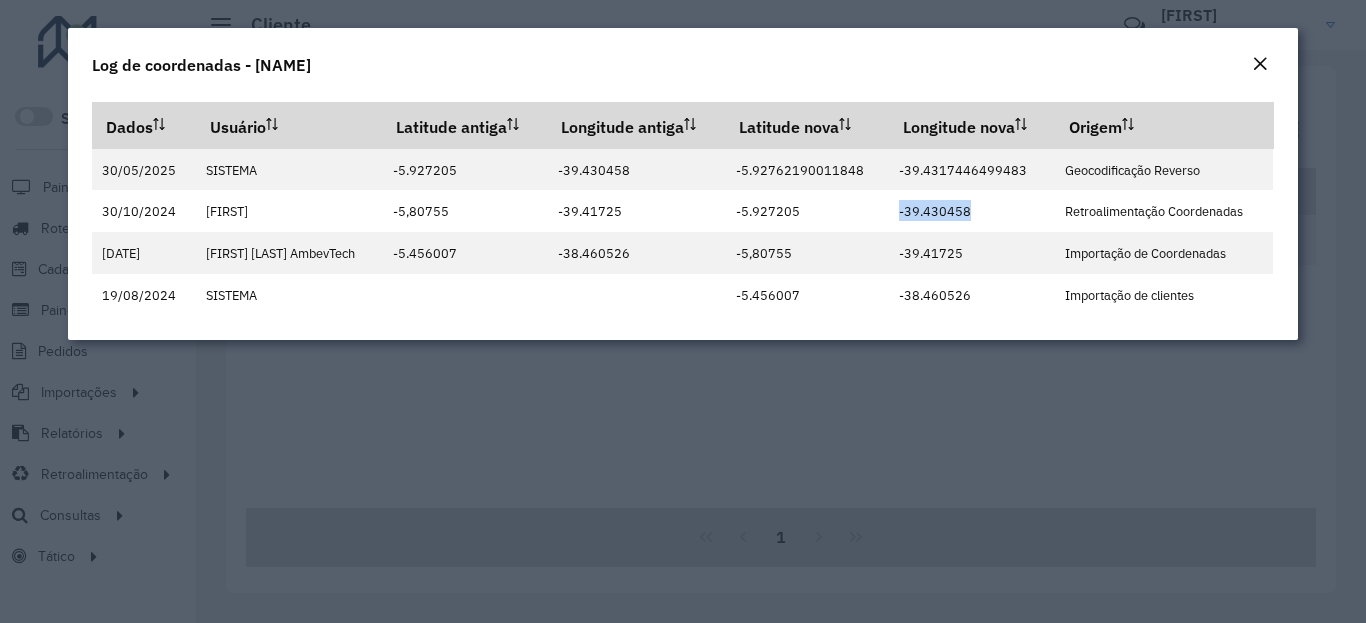 click 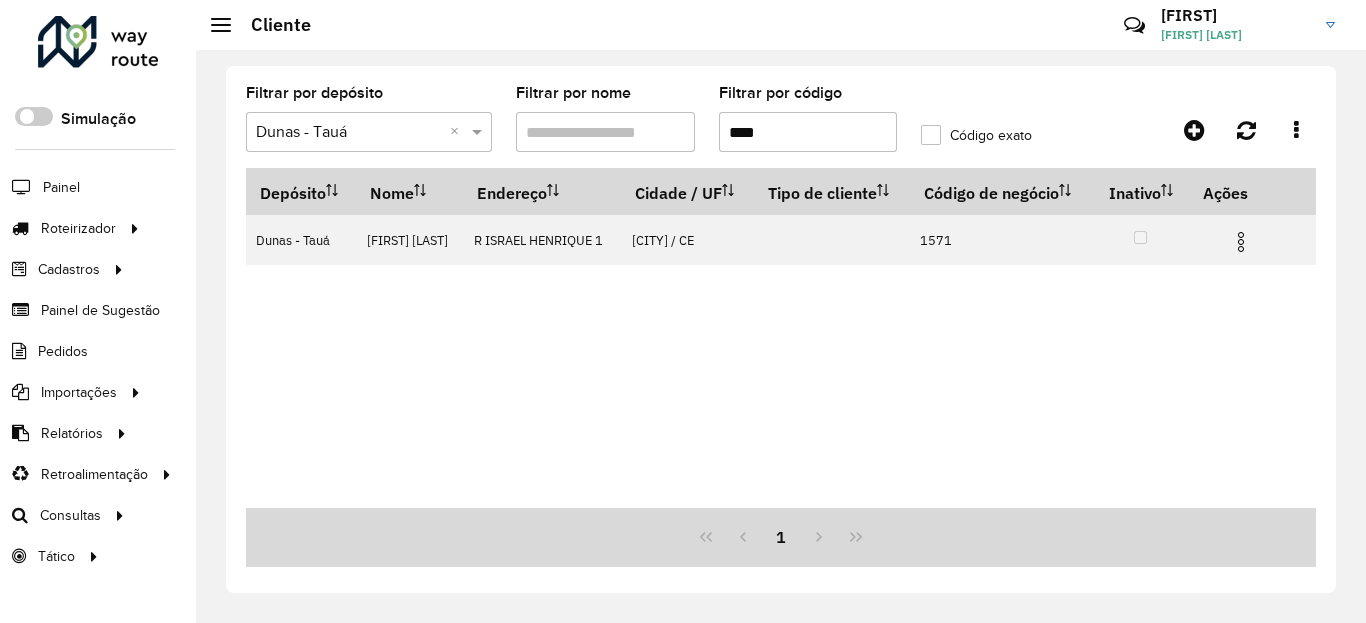 click on "****" at bounding box center [808, 132] 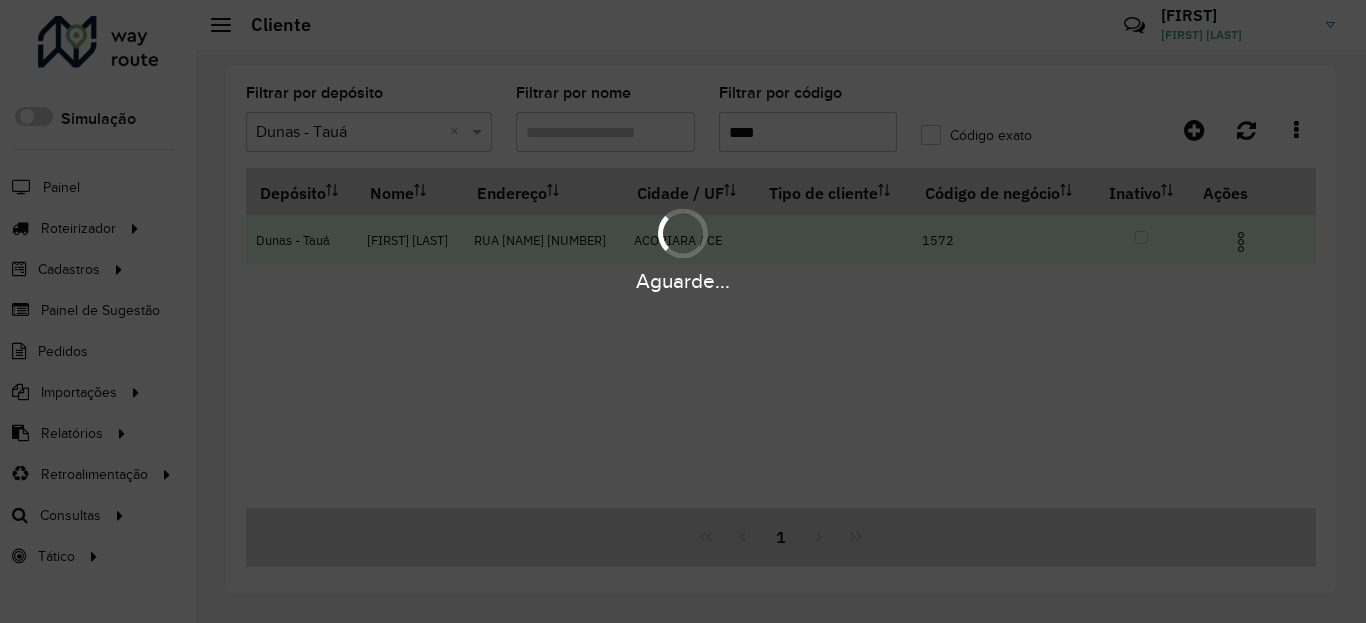 click at bounding box center [1241, 242] 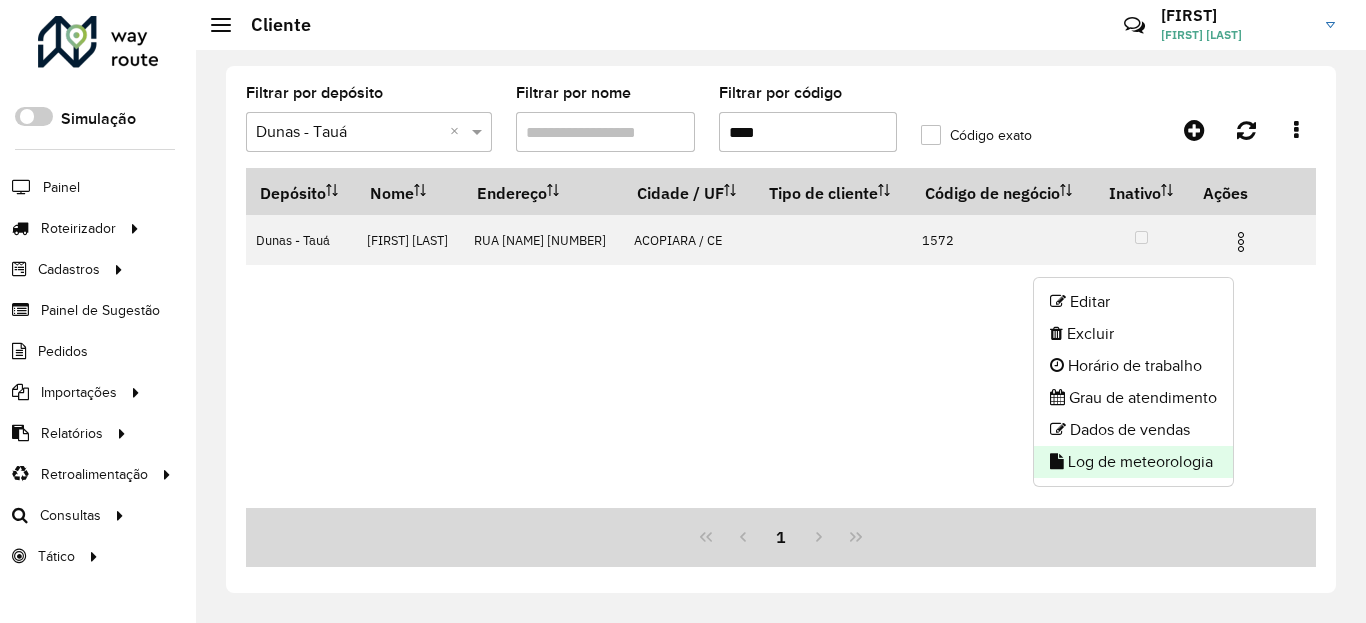 click on "Log de meteorologia" 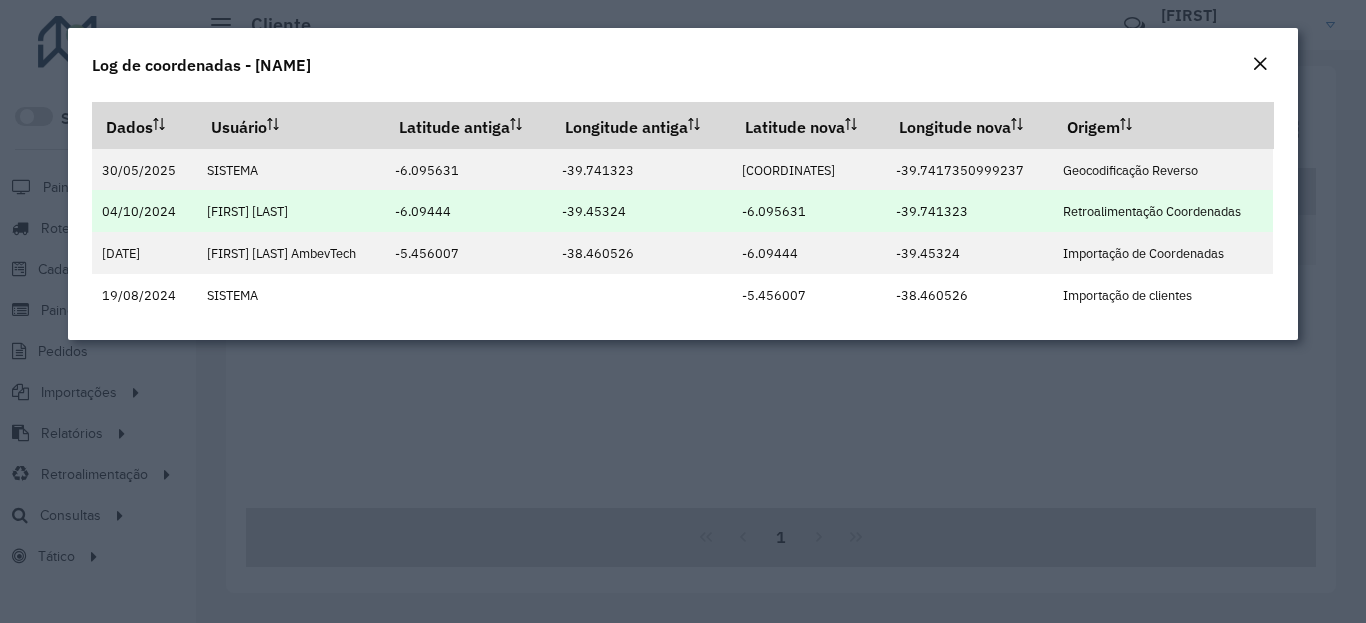 click on "-39.741323" at bounding box center [932, 211] 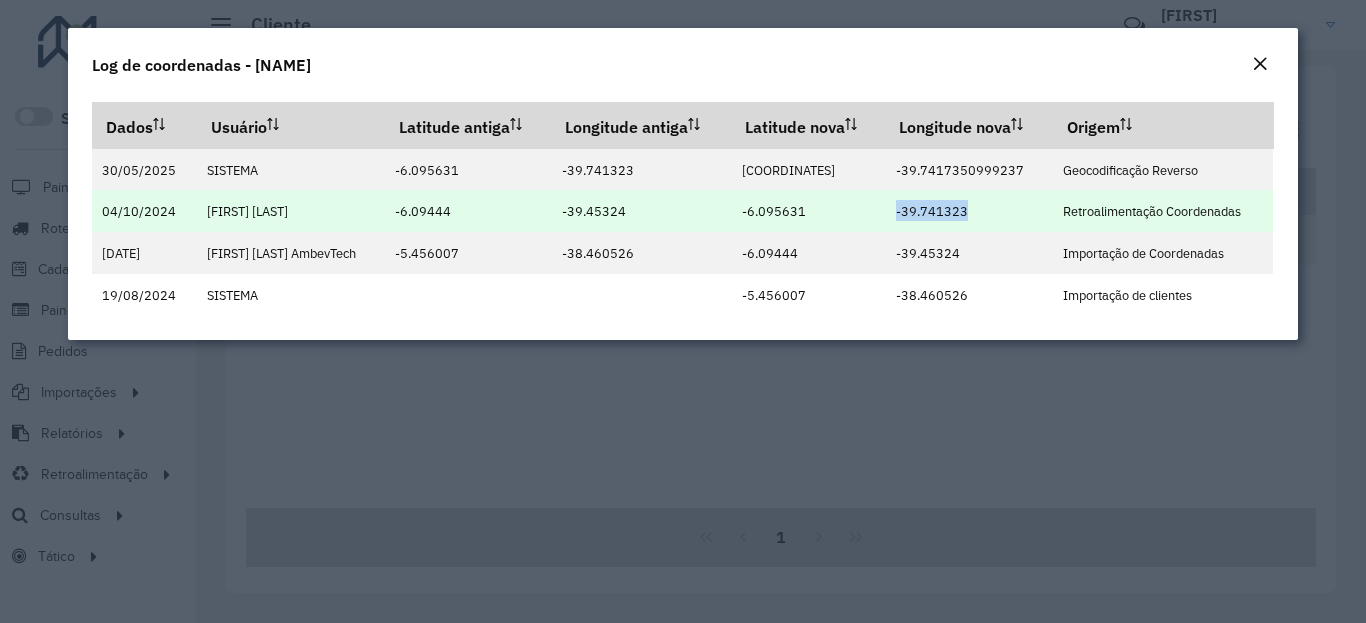 click on "-39.741323" at bounding box center (932, 211) 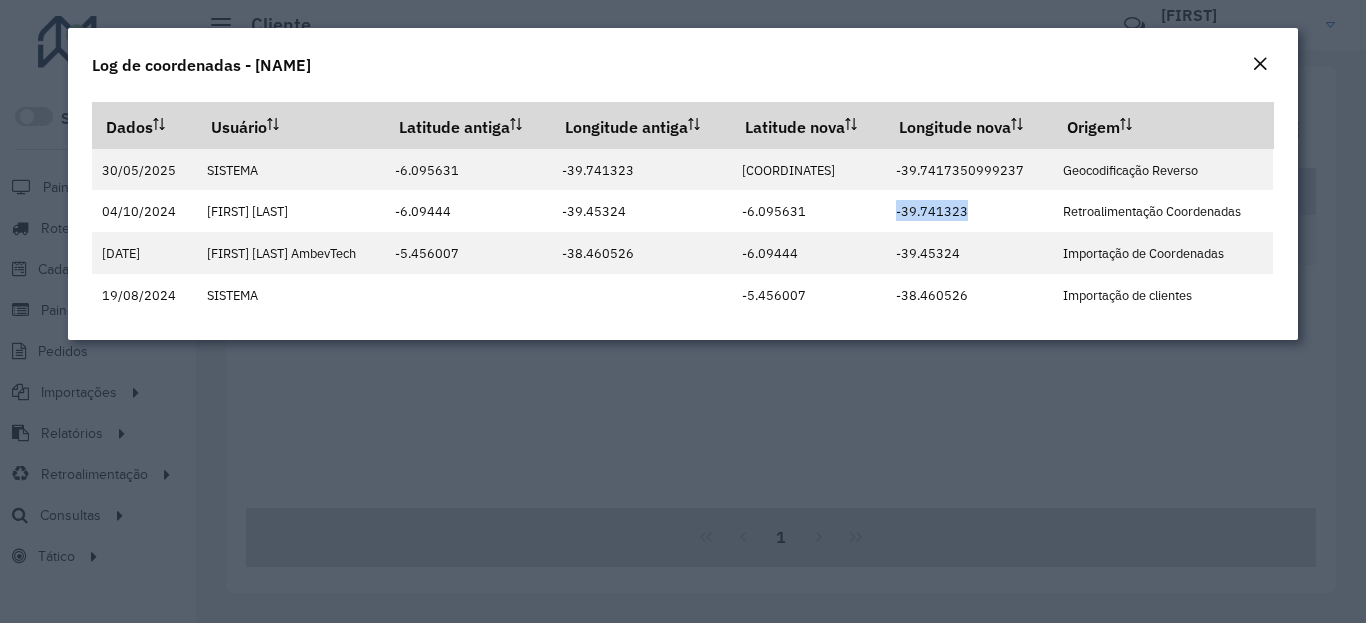 copy on "-39.741323" 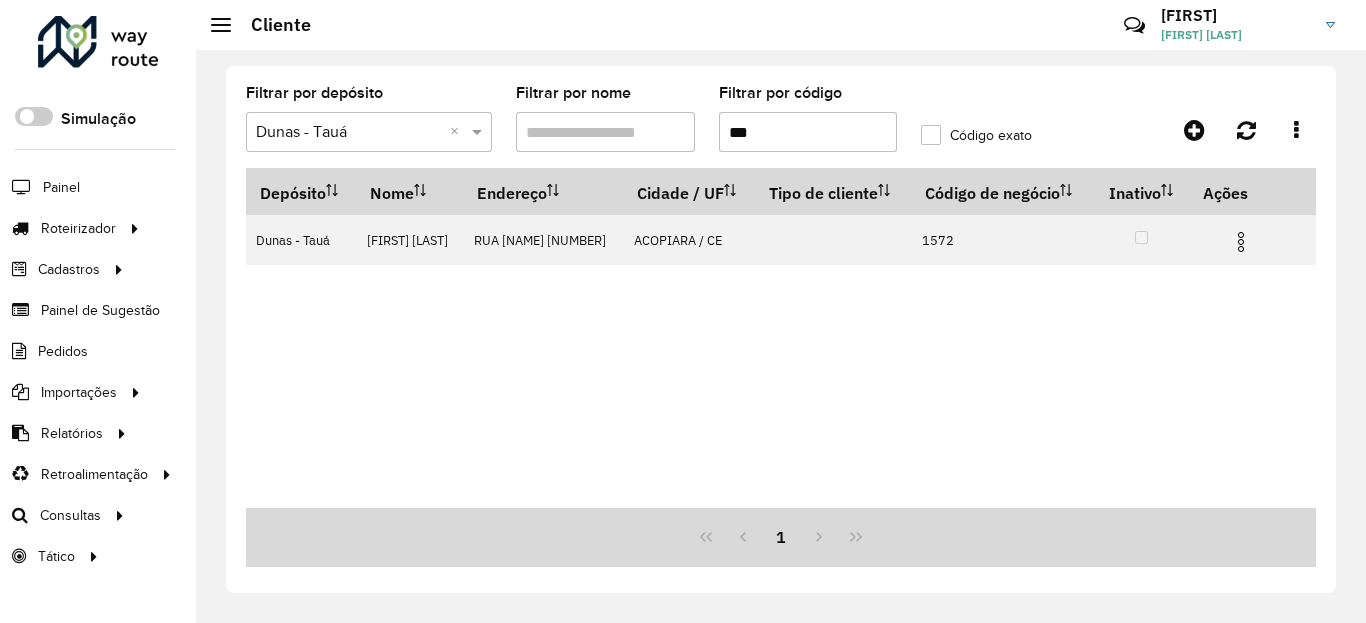 click on "***" at bounding box center (808, 132) 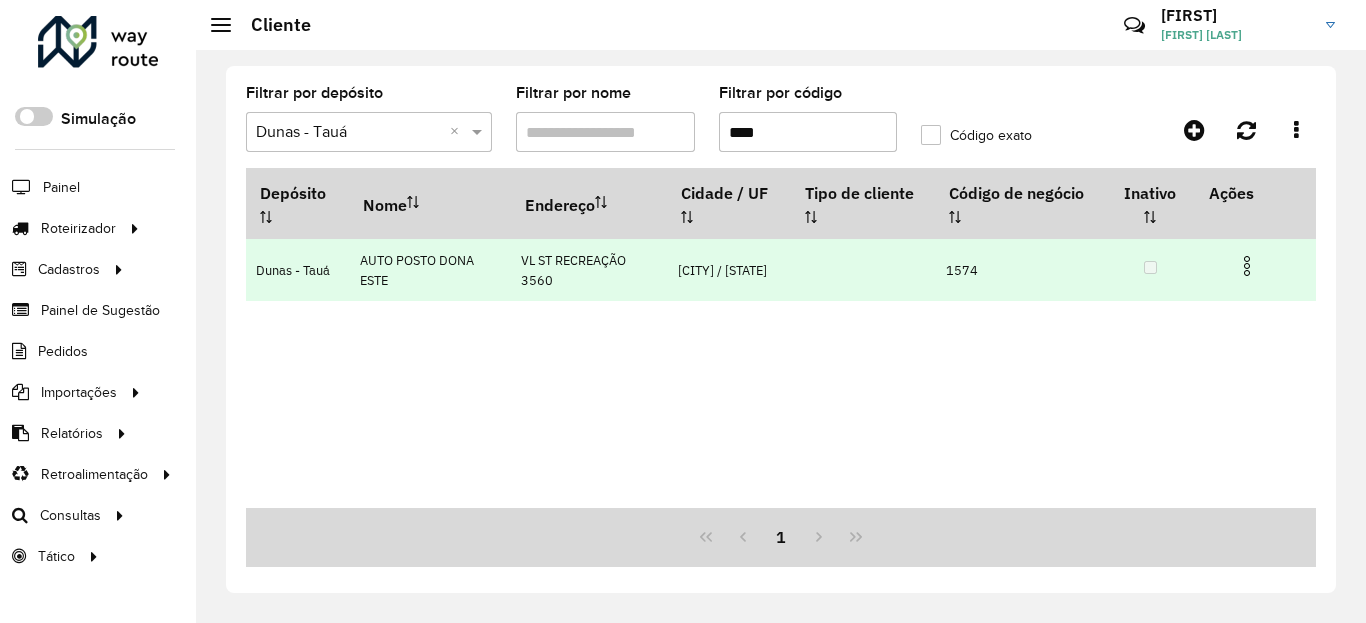 click at bounding box center [1247, 266] 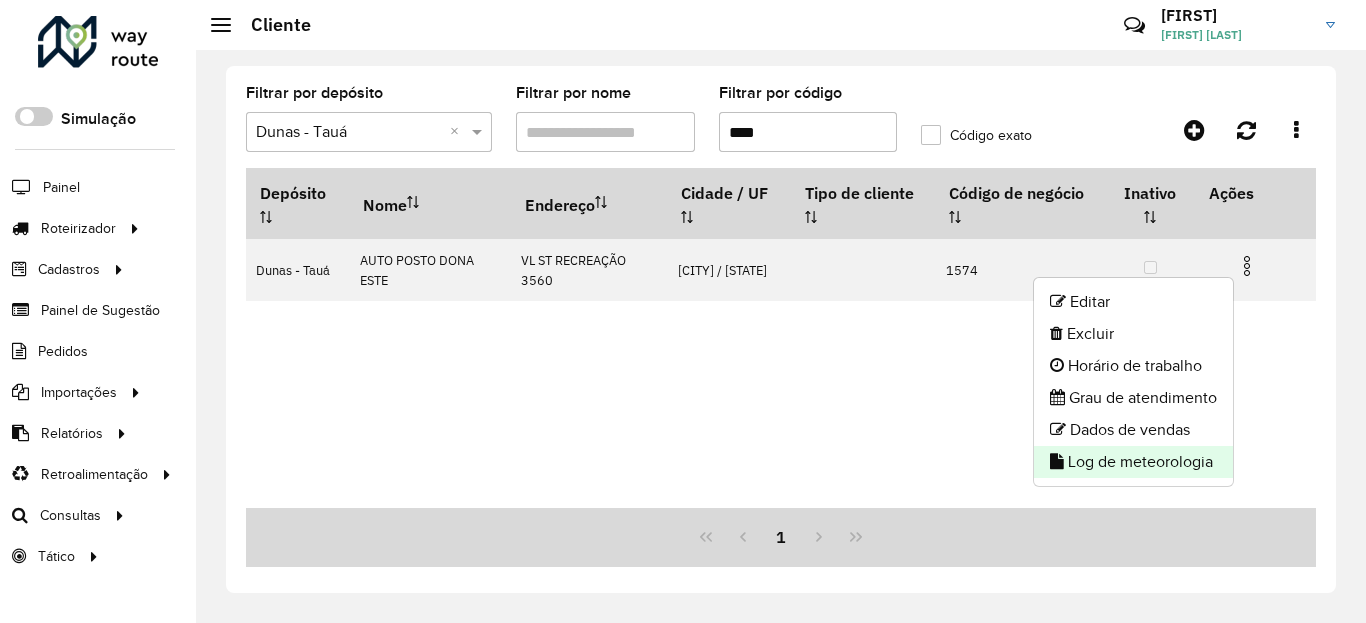 click on "Log de meteorologia" 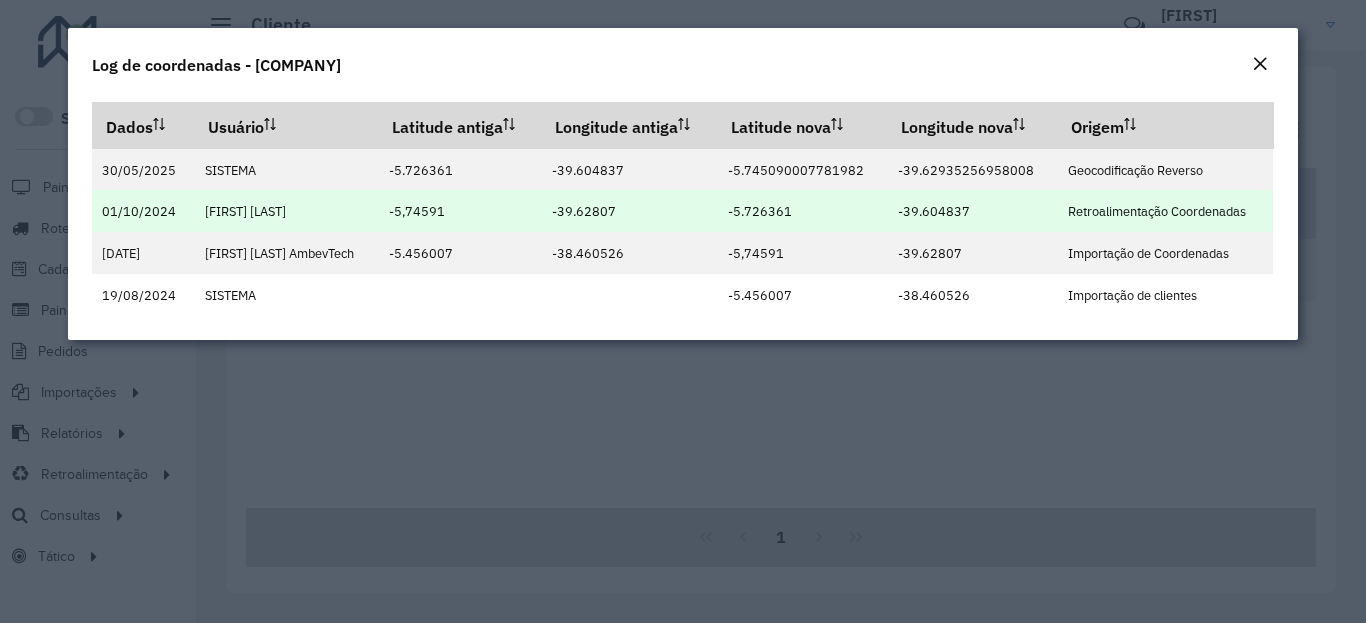 click on "-5.726361" at bounding box center (803, 211) 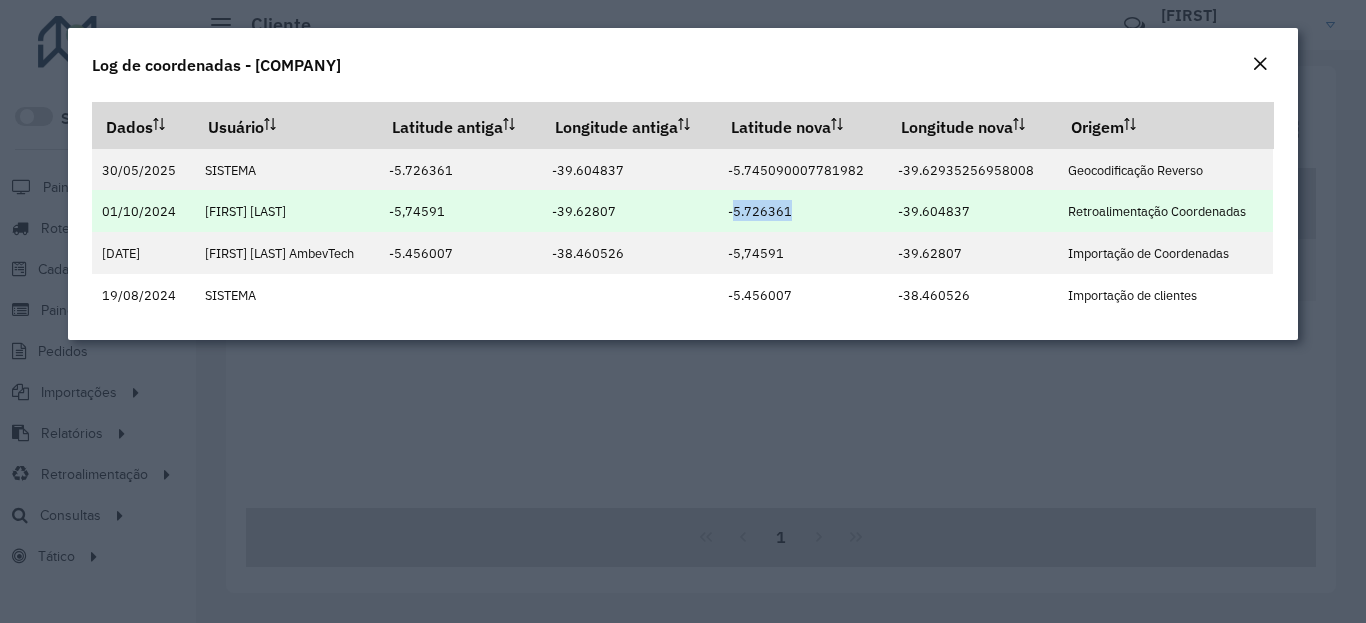 click on "-5.726361" at bounding box center [760, 211] 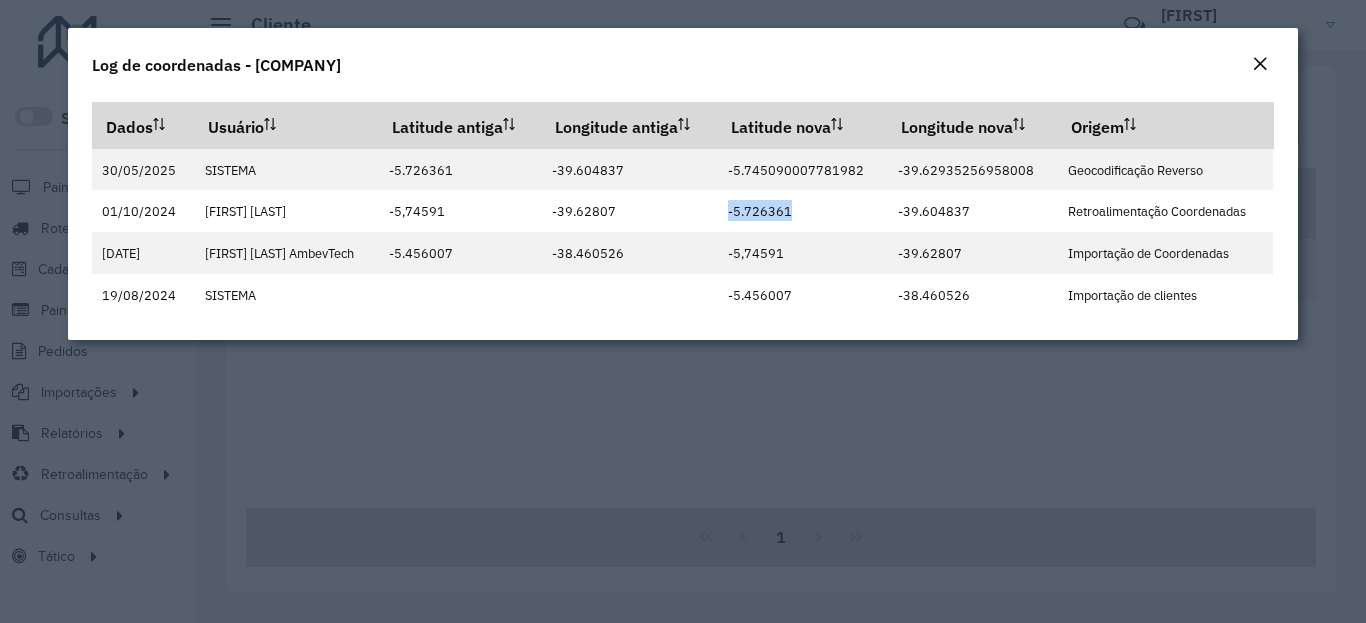 copy on "-5.726361" 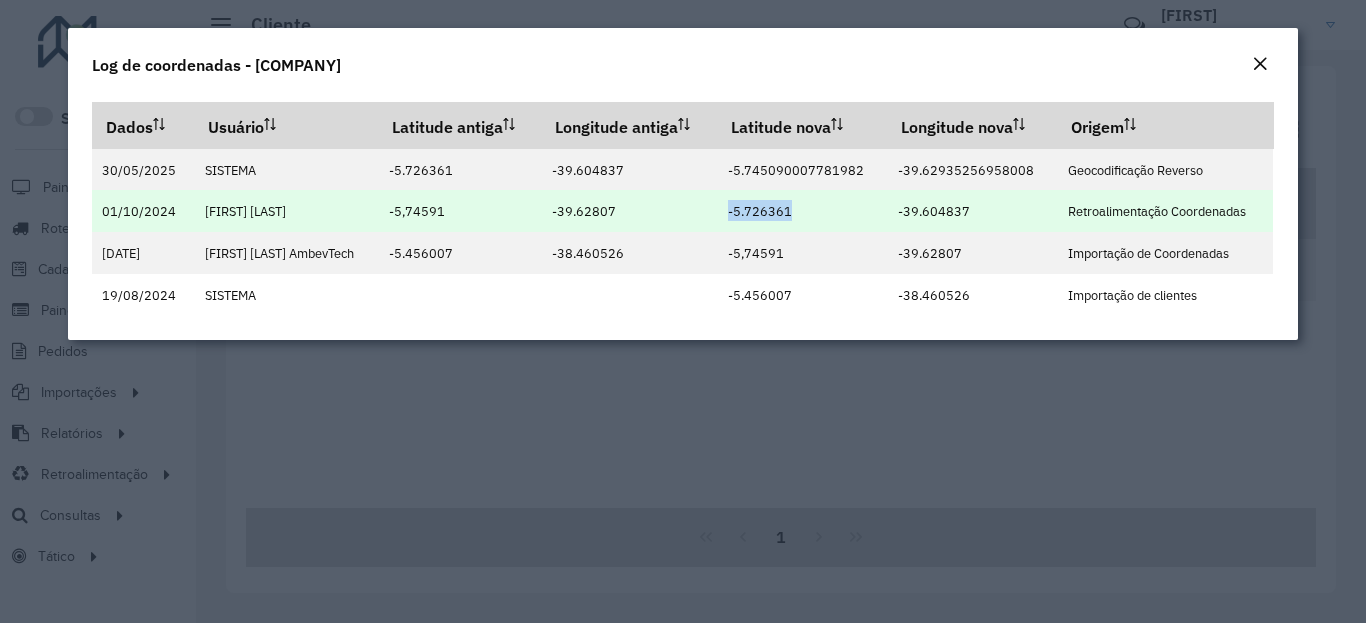 click on "-39.604837" at bounding box center (934, 211) 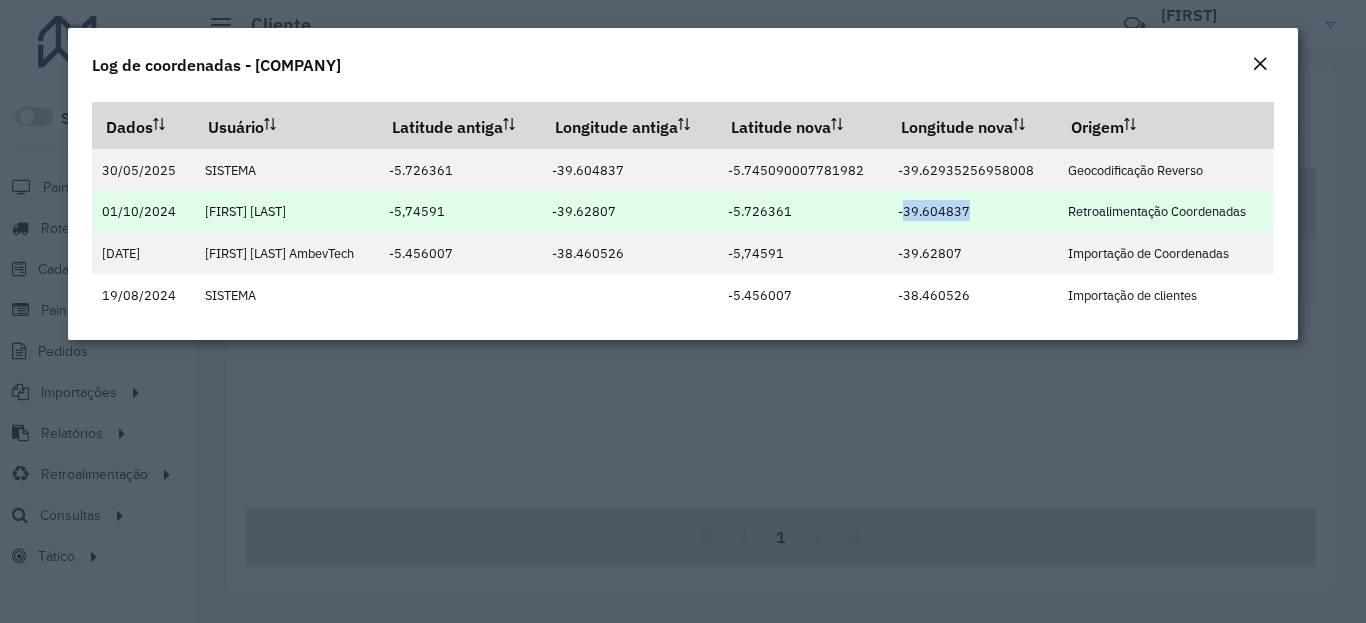 click on "-39.604837" at bounding box center [934, 211] 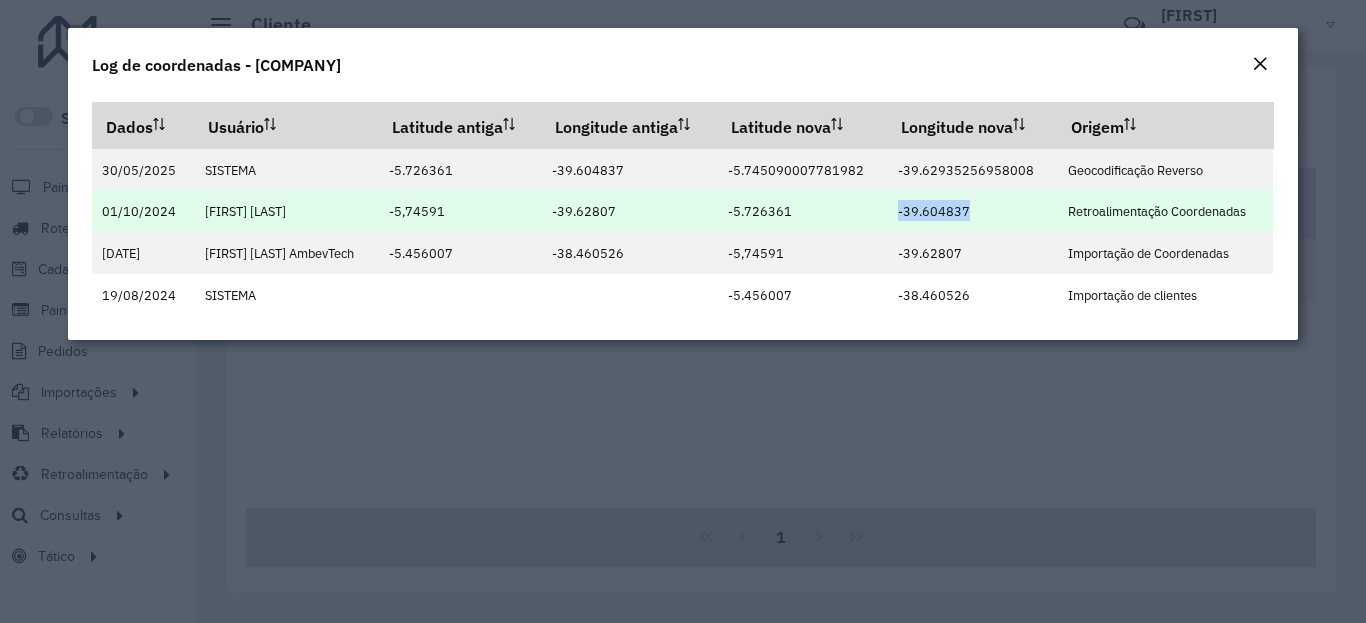 click on "-39.604837" at bounding box center (934, 211) 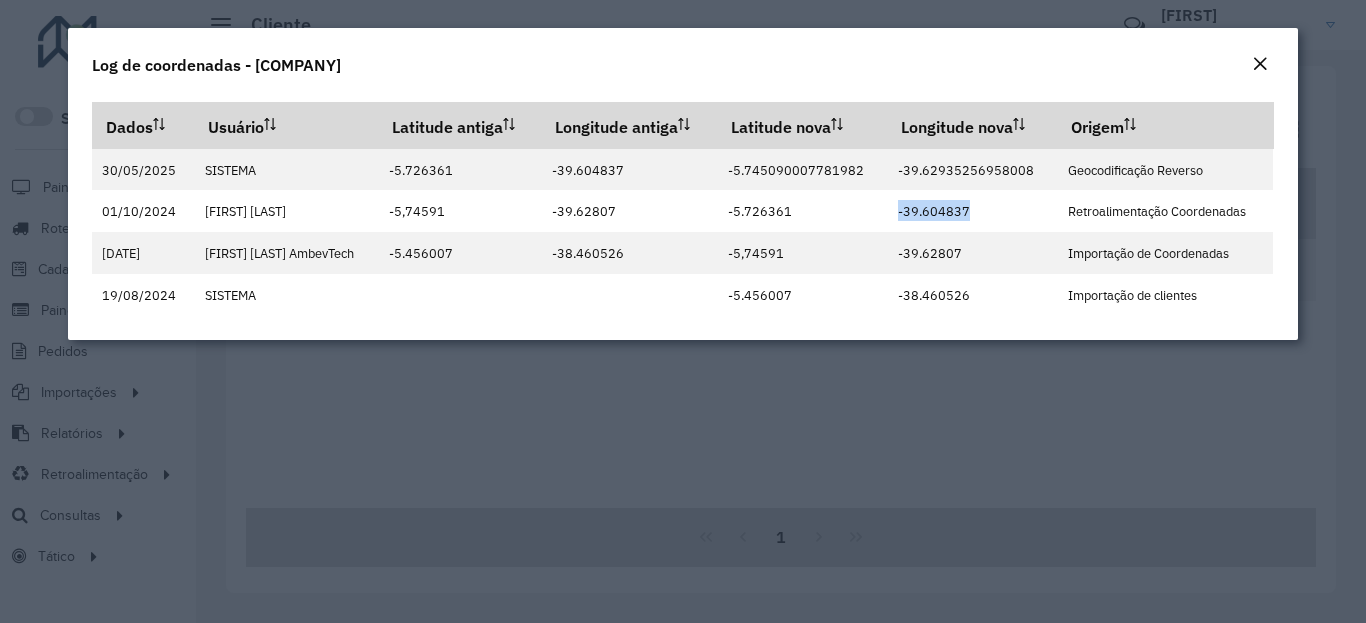 copy on "-39.604837" 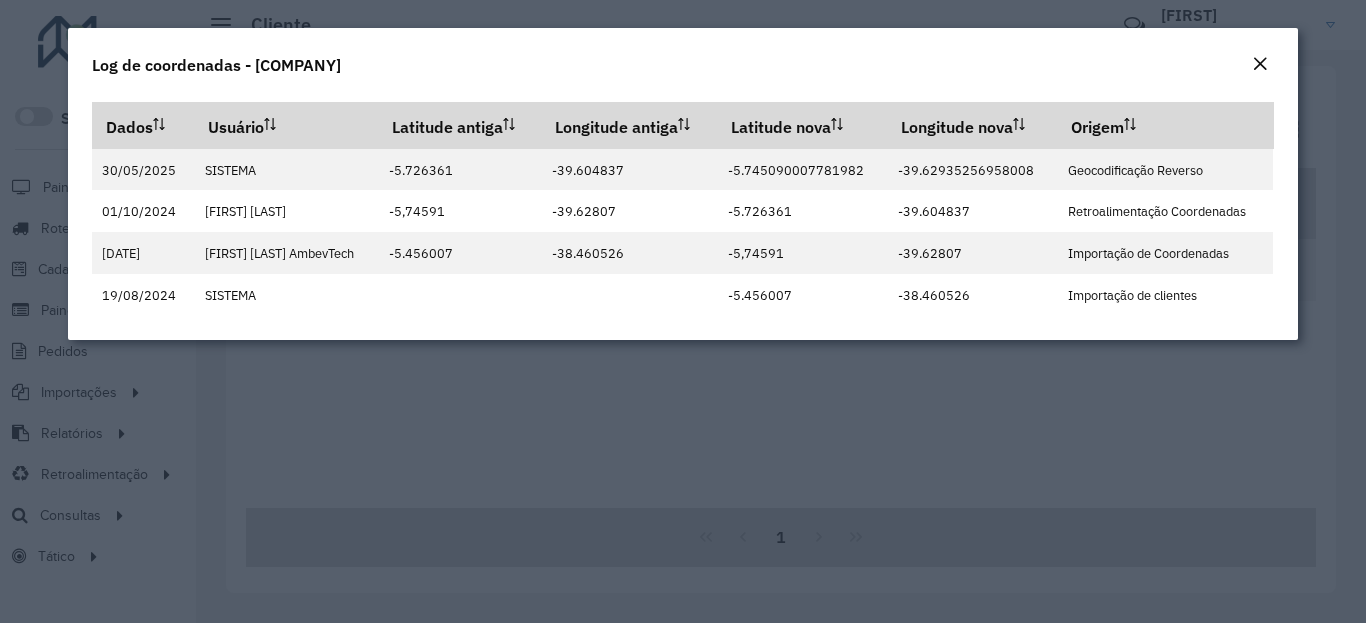 click 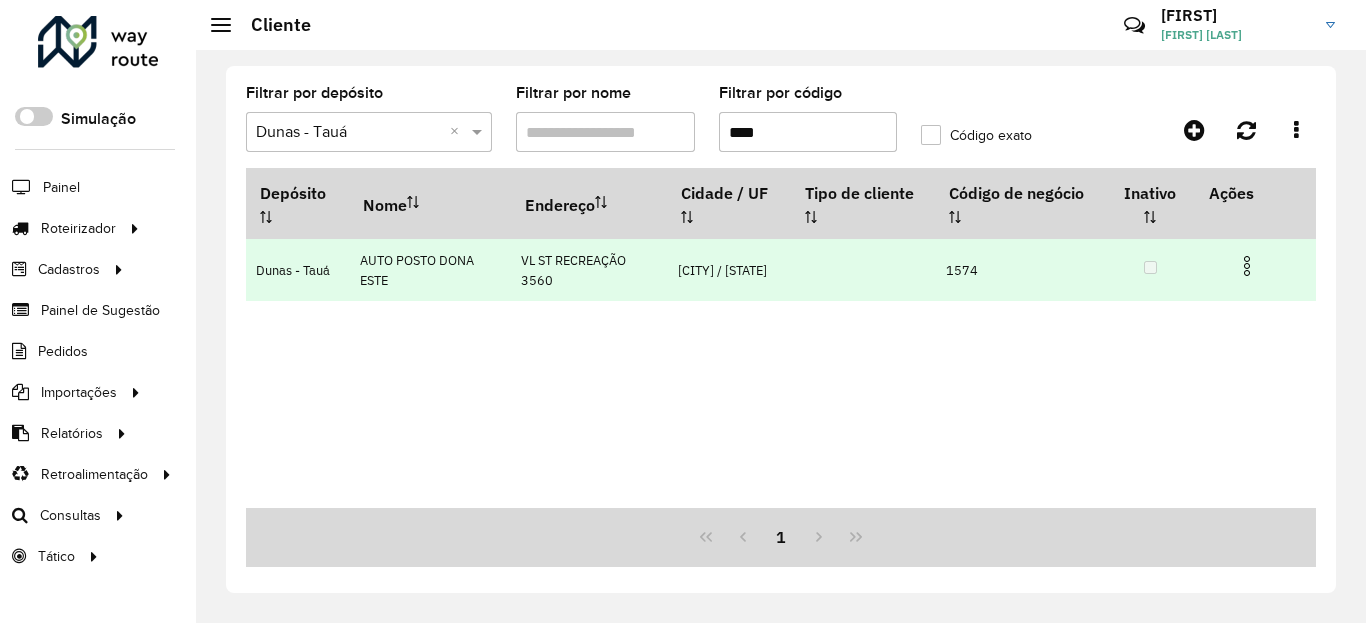 click at bounding box center (1255, 264) 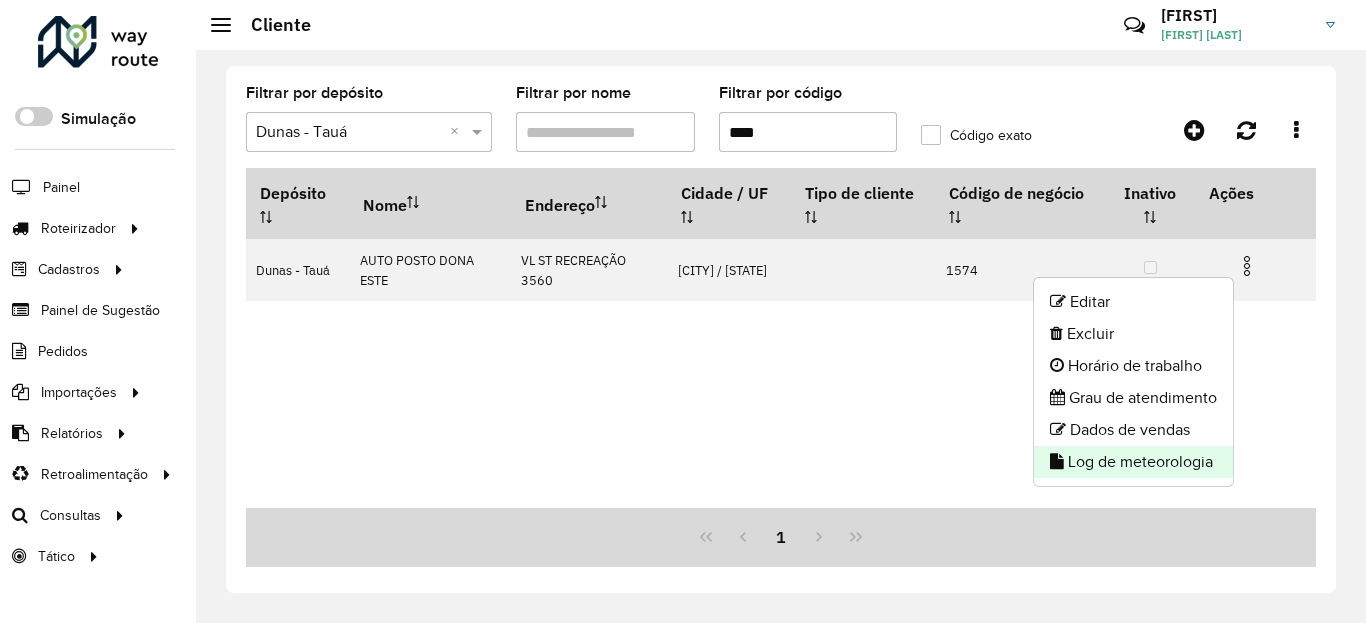 click on "Log de meteorologia" 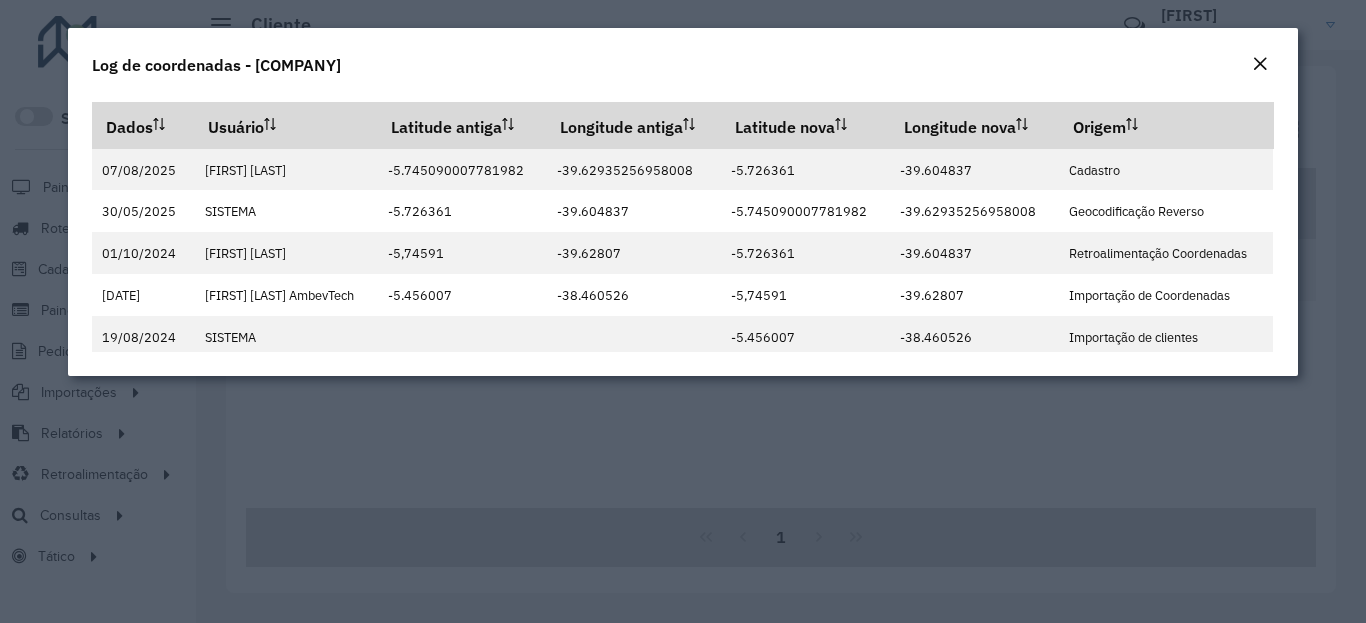 click 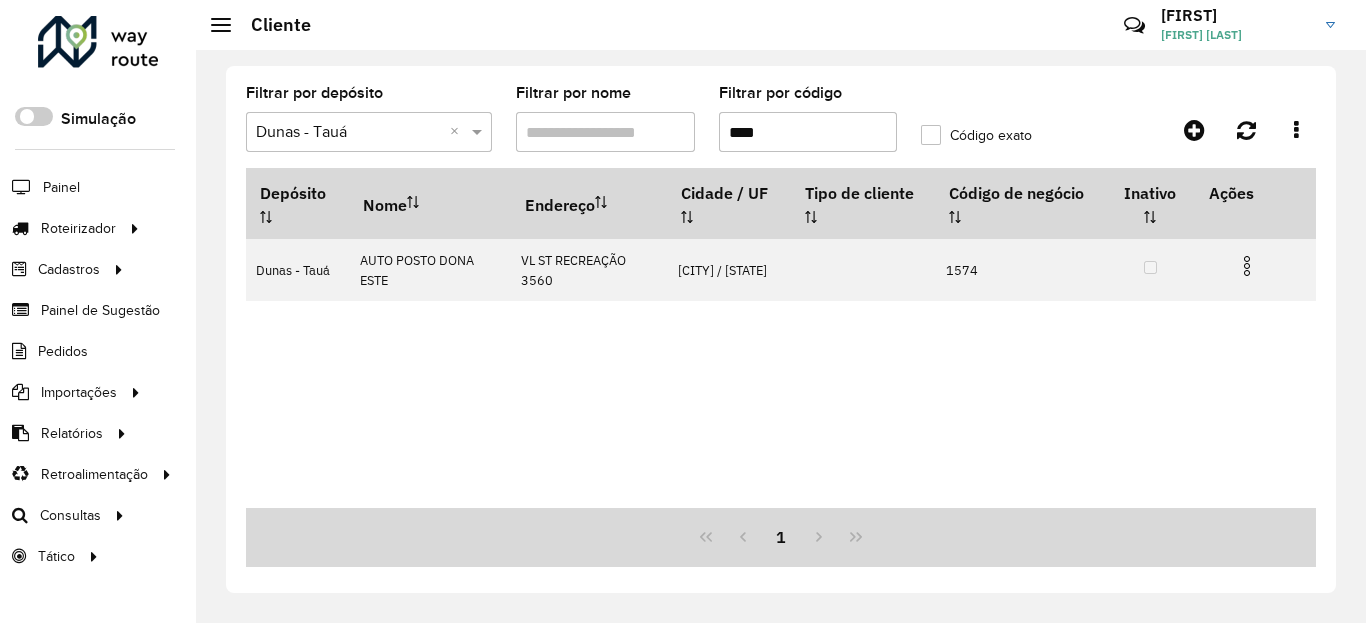 click on "****" at bounding box center [808, 132] 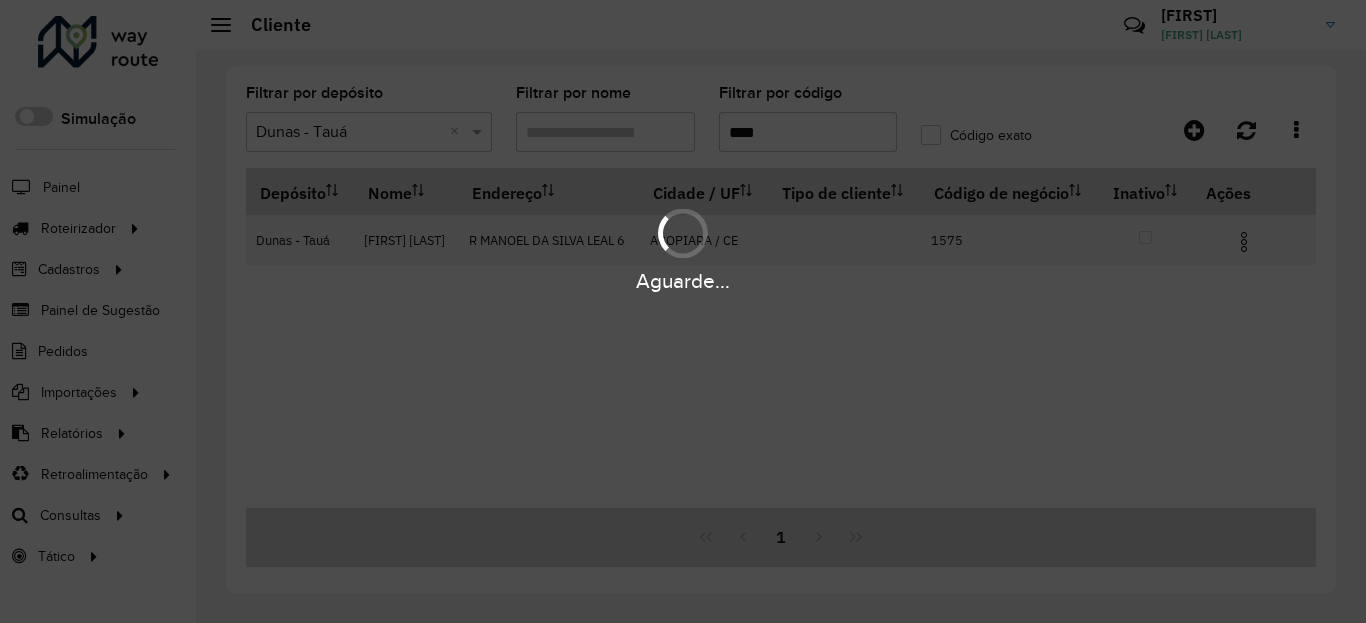 click on "Aguarde... Pop-up bloqueado! Seu navegador bloqueou automaticamente a abertura de uma nova janela. Acesse as configurações e adicione o endereço do sistema à lista de permissões. Fechar Roteirizador AmbevTech Simulação Painel Roteirizador Entregas Vendas Cadastros Ponto de verificação Classificações de venda Cliente Condições de pagamento Consulta de setores Depósito Disponibilidade de veículos Fator tipo de produto Planejador Gabarito Grupo Rota Fator Tipo Produto Grupo de Depósito Grupo de rotas exclusiva Grupo de setores Jornada Jornada RN Integração de layout Modelo Motorista Multi Depósito Painel de réplicas Parada Pedágio Perfil do Vendedor Ponto de apoio Ponto de apoio FAD Prioridade do pedido Produto Restrição de Atendimento Planner Rodízio de placa Rota exclusiva FAD Rótulo Setor Planejador de Setor Tempo de parada da refeição Tipo de cliente Tipo de veículo Tipo de veículo RN Transportadora Usuário Vendedor Veículo Painel de Sugestão Pedidos Importações Clientes ×" at bounding box center (683, 311) 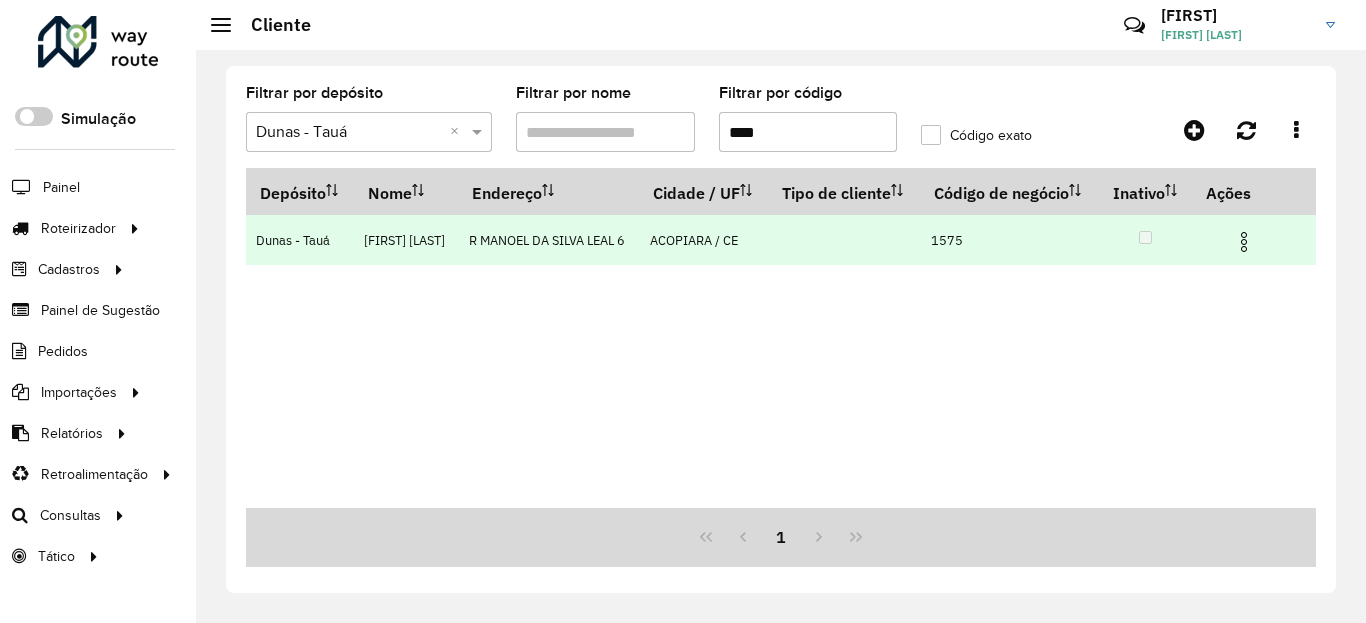 click at bounding box center (1244, 242) 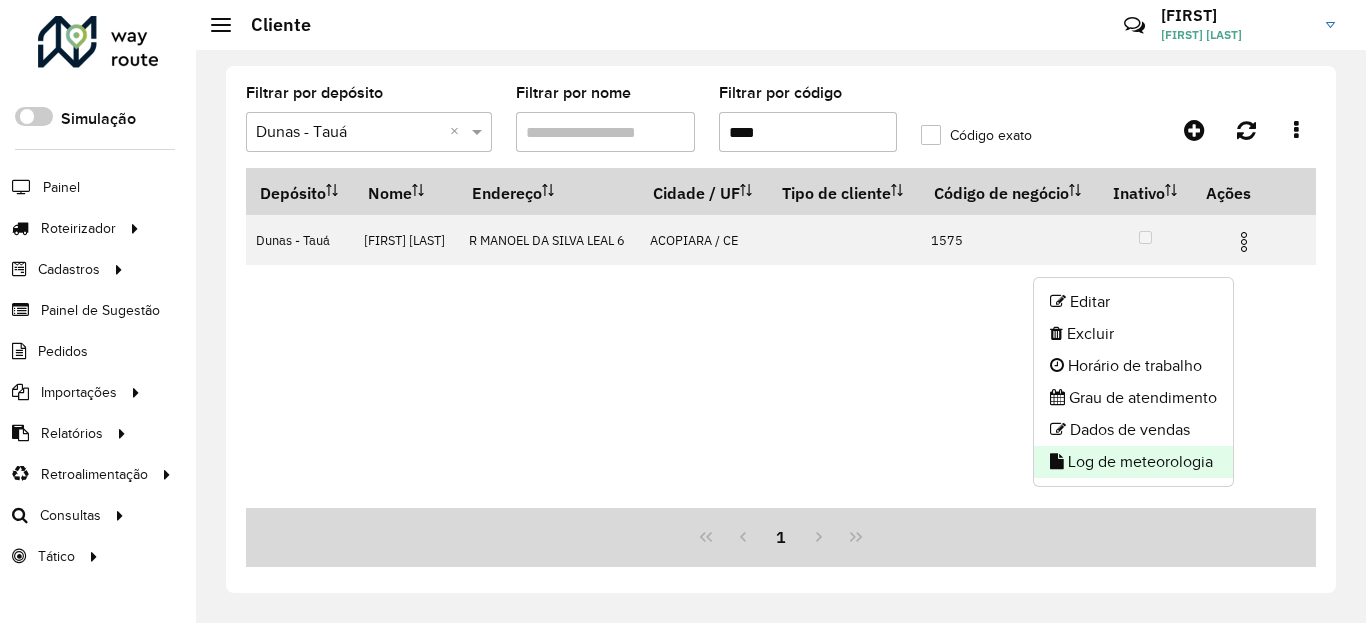 click on "Log de meteorologia" 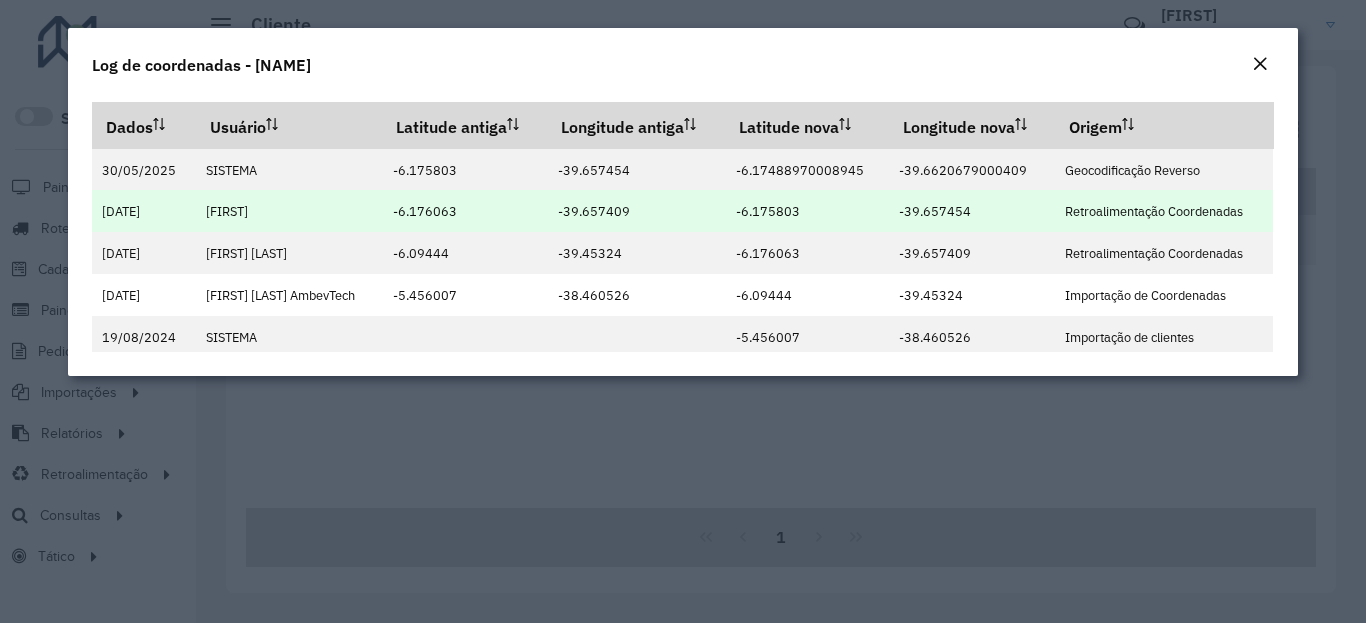 click on "-39.657454" at bounding box center [935, 211] 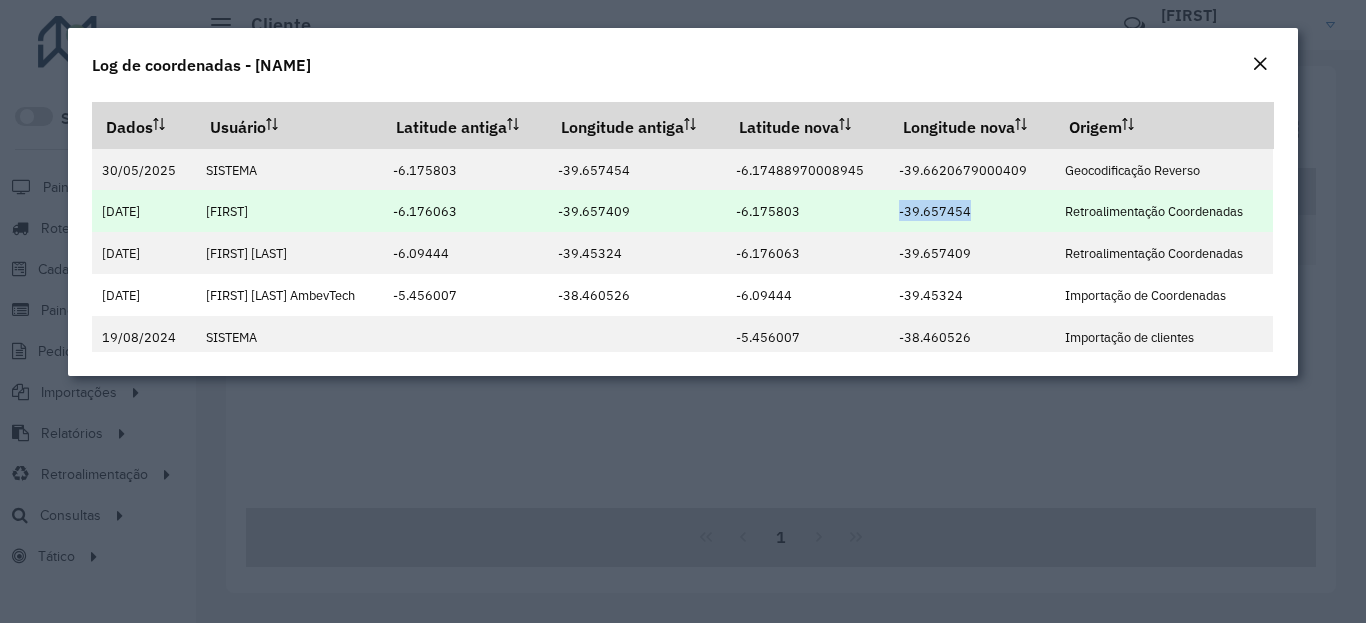 click on "-39.657454" at bounding box center (935, 211) 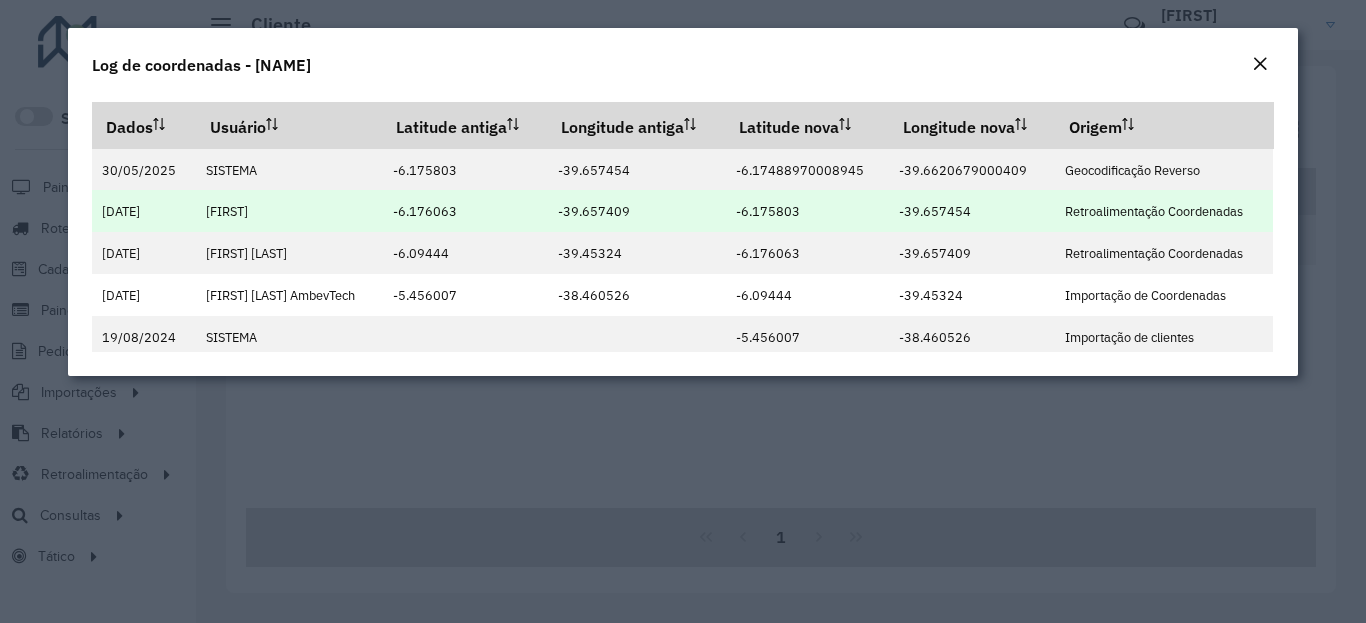 click on "-39.657454" at bounding box center [935, 211] 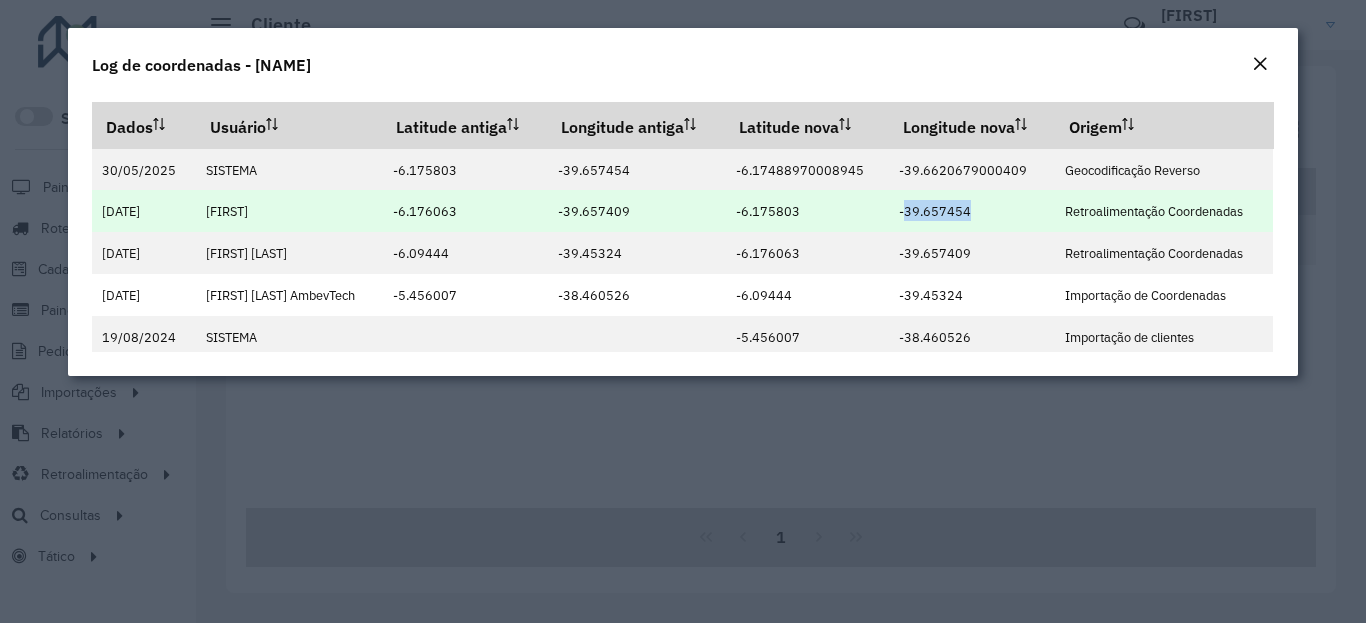 click on "-39.657454" at bounding box center [935, 211] 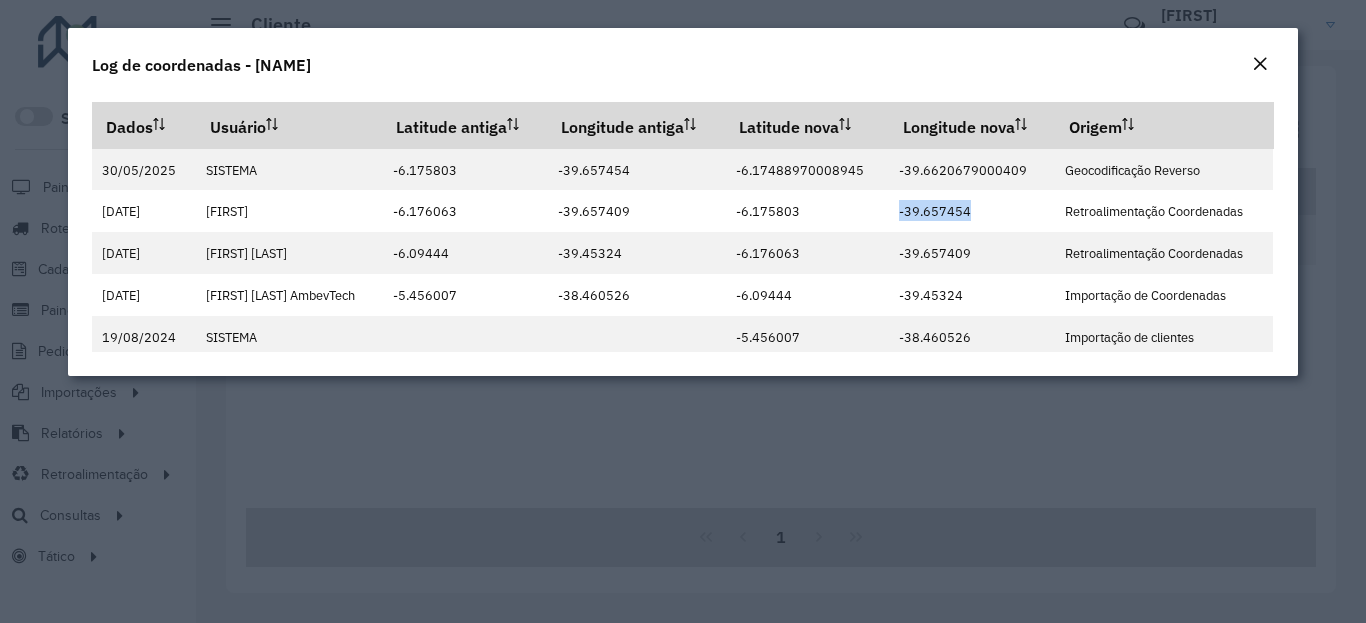 copy on "-39.657454" 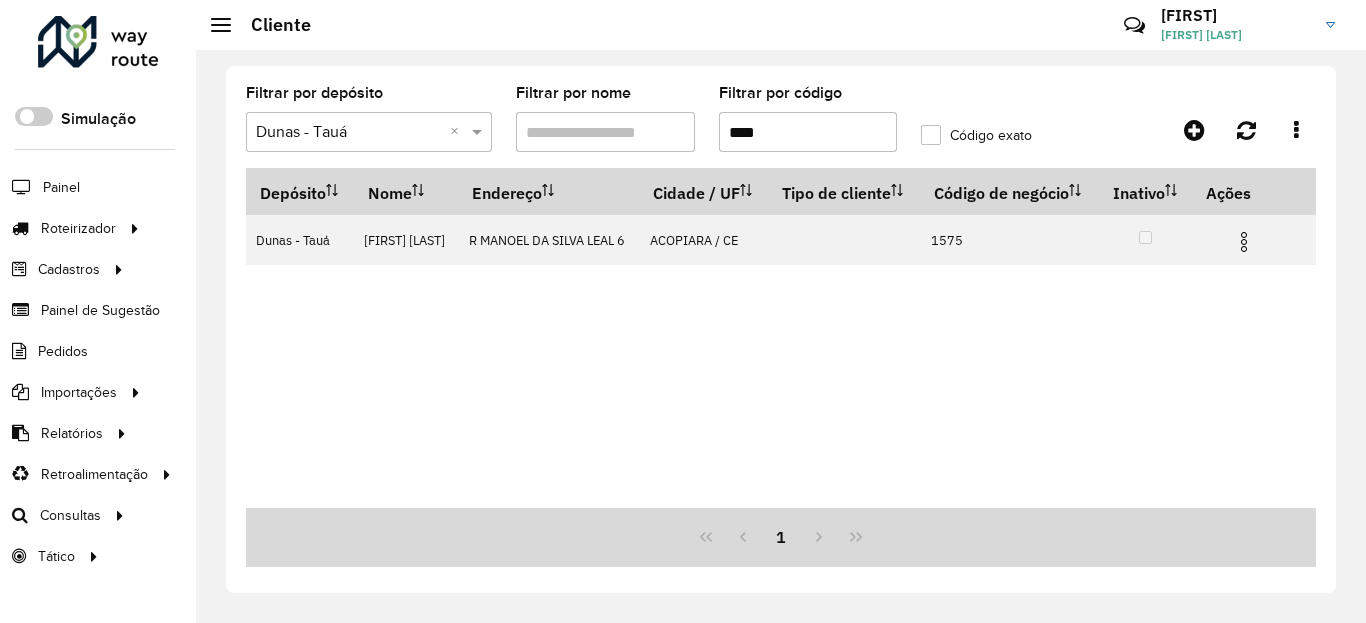 click on "****" at bounding box center (808, 132) 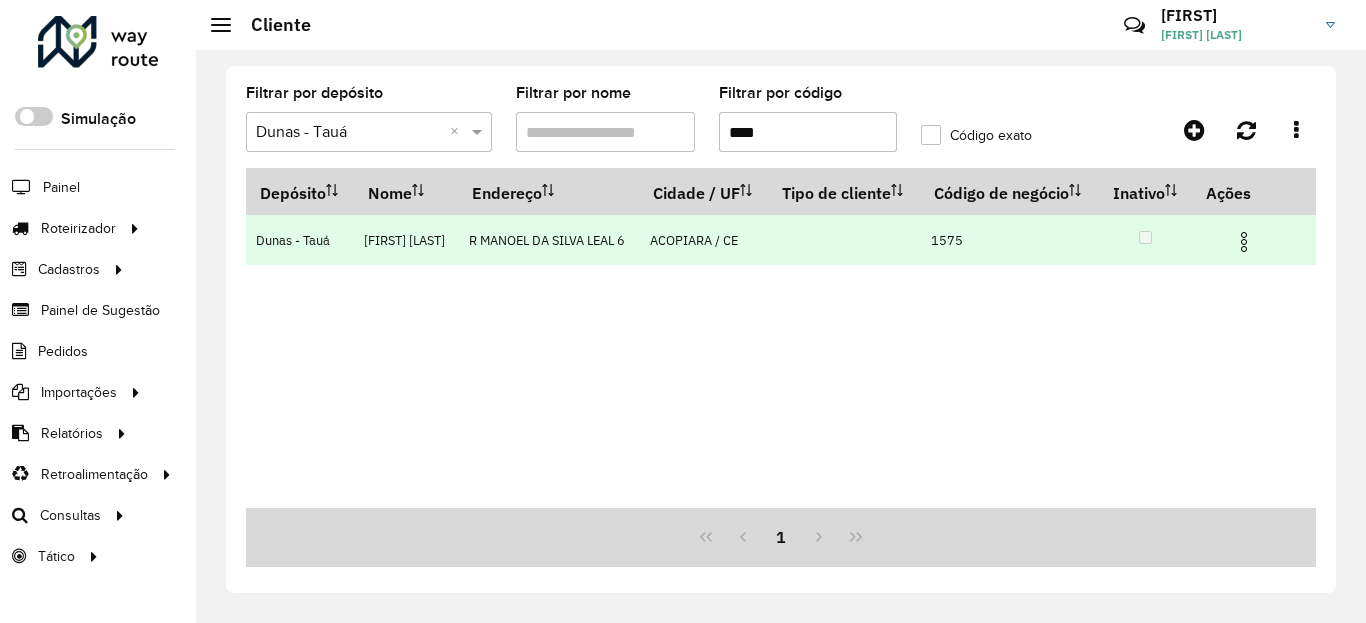 click at bounding box center [1244, 242] 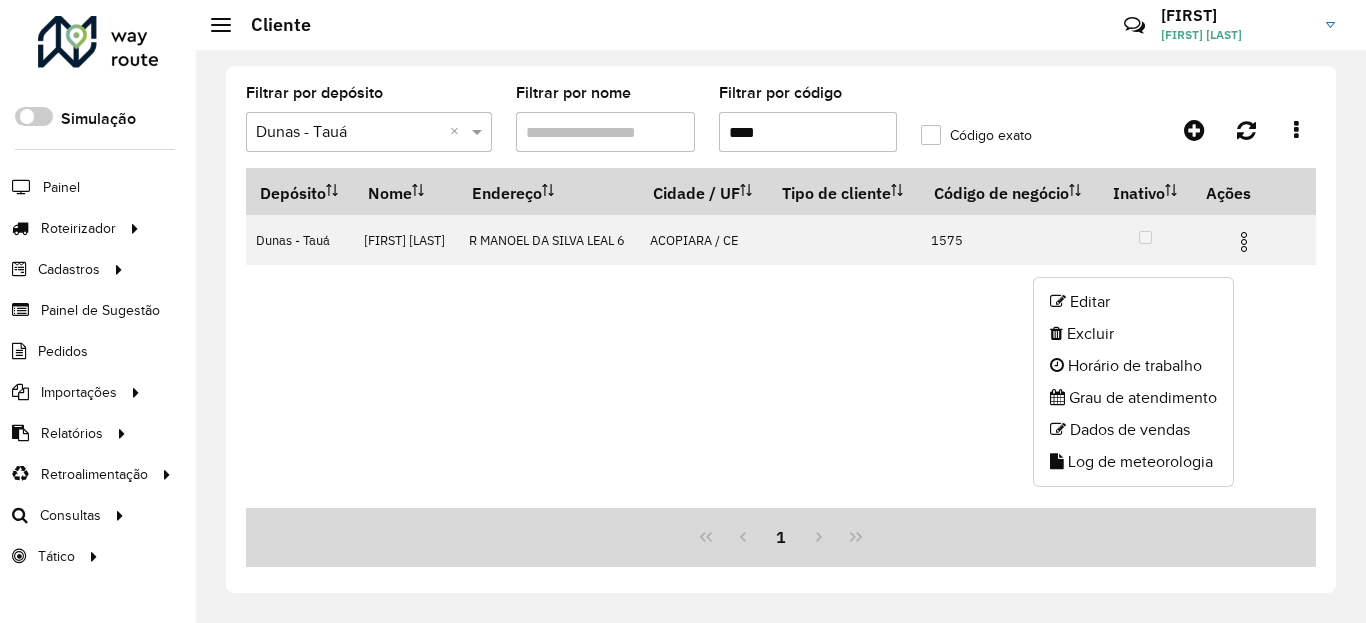 click on "Log de meteorologia" 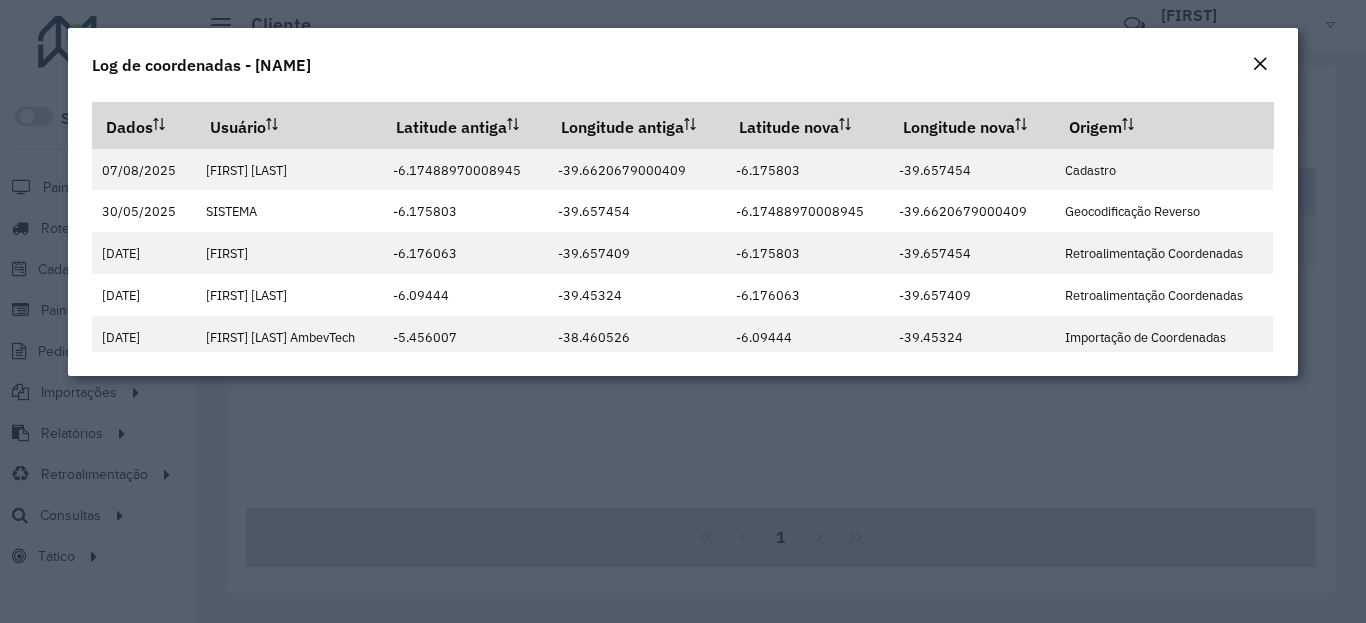 click 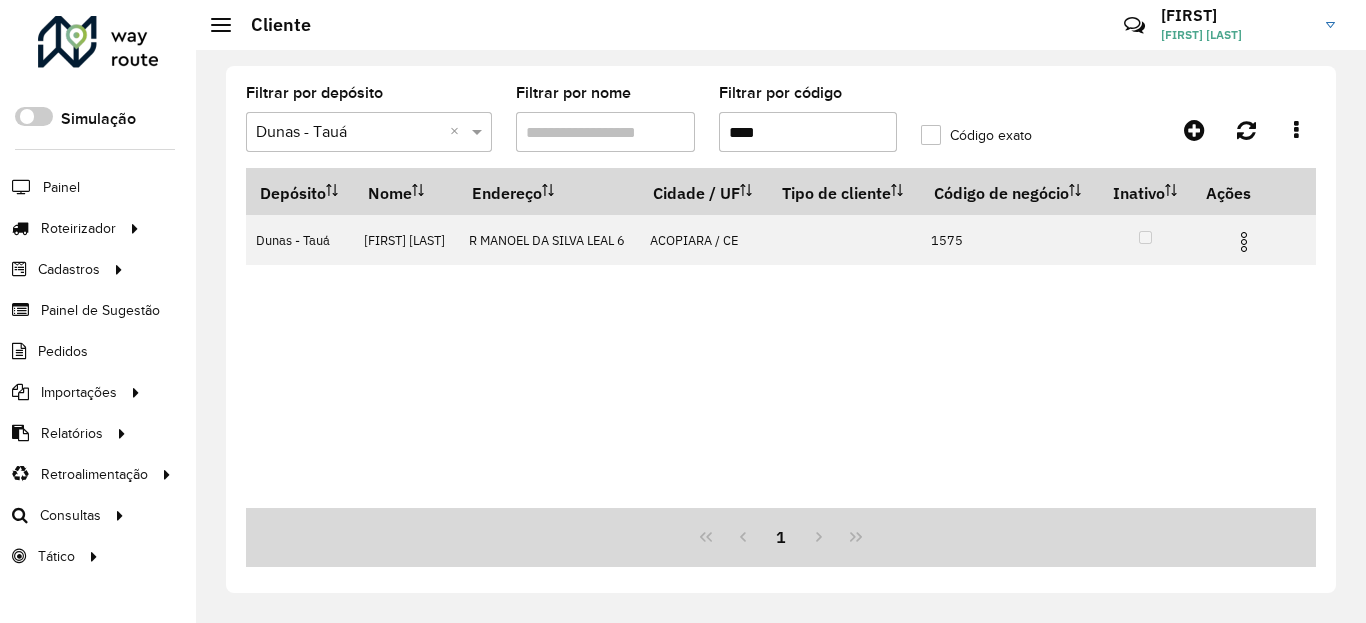 click on "****" at bounding box center [808, 132] 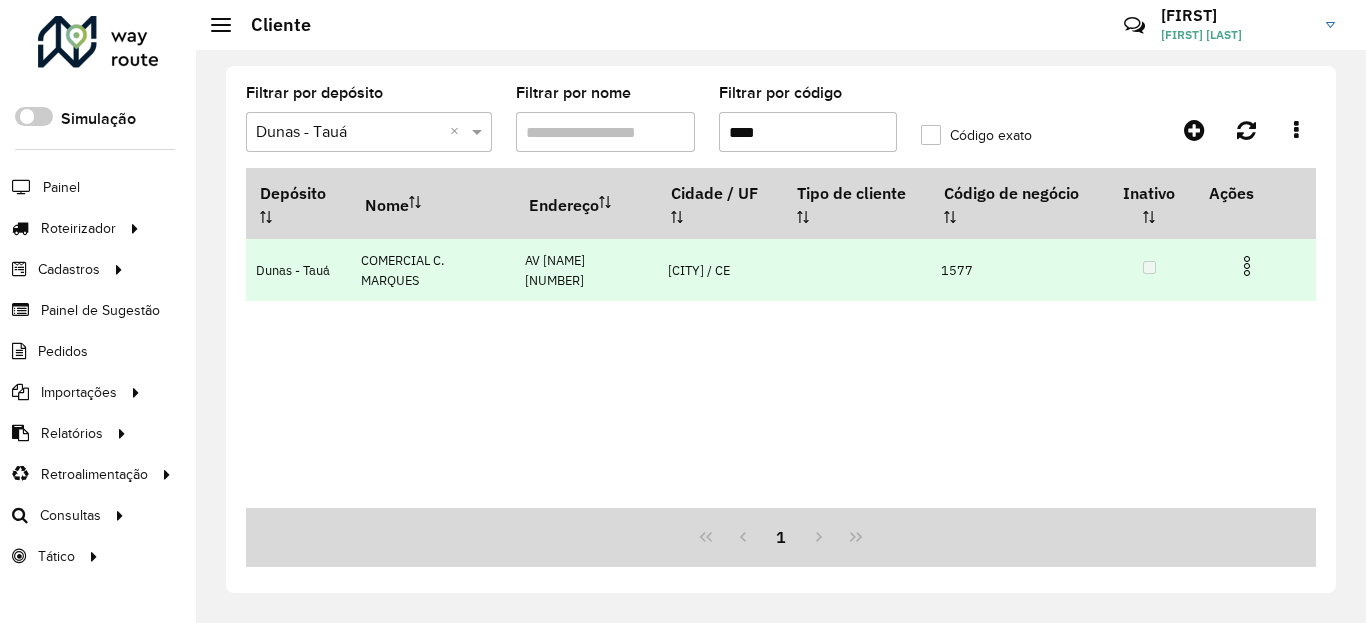 click at bounding box center [1247, 266] 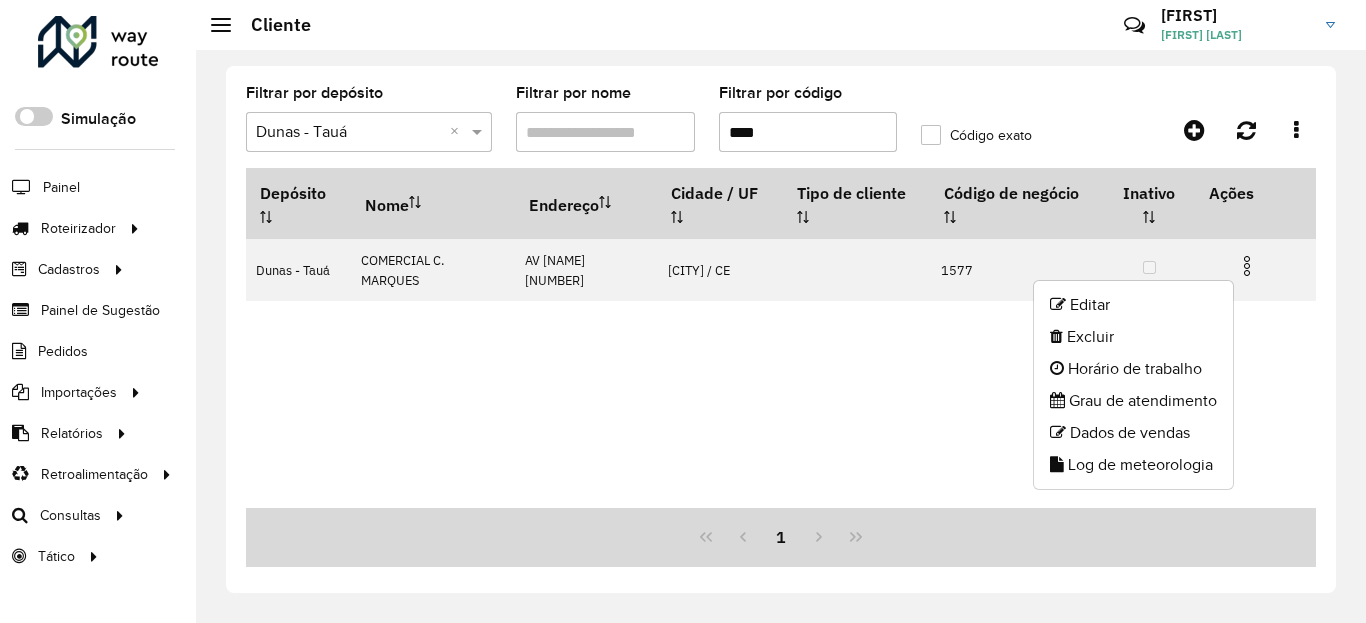 click on "Editar Excluir Horário de trabalho Grau de atendimento Dados de vendas Log de meteorologia" 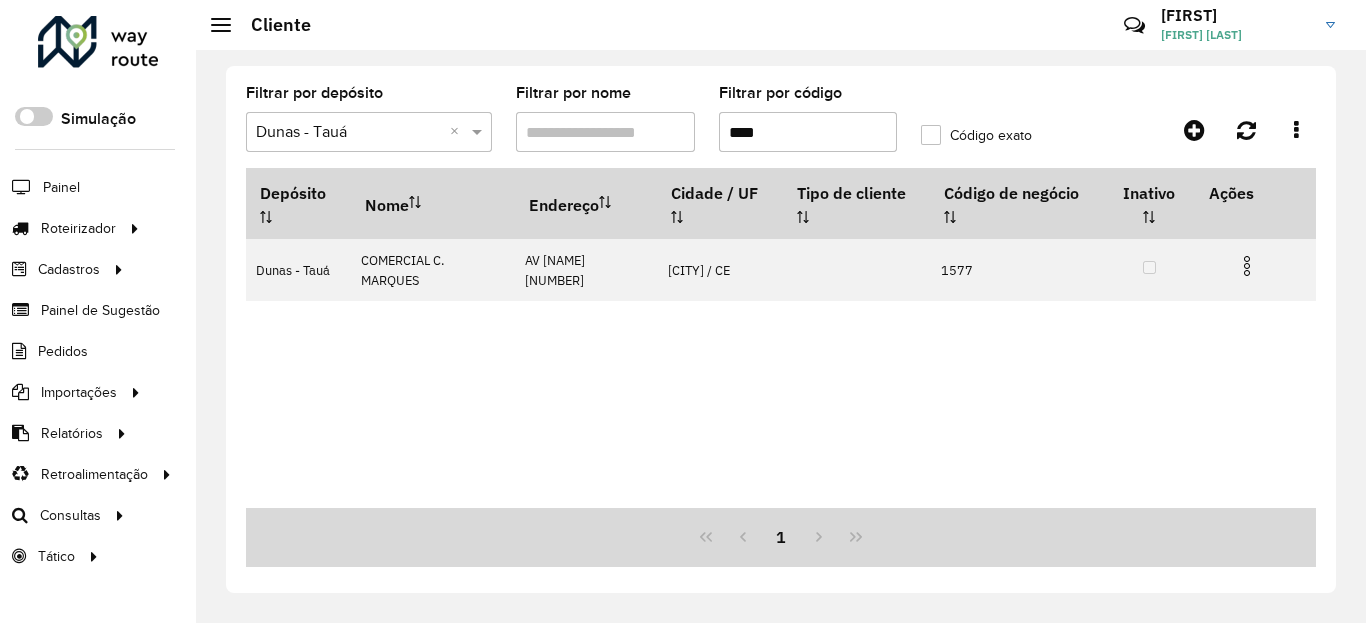 click on "Depósito Nome Endereço Cidade / UF Tipo de cliente Código de negócio Inativo Ações Dunas - [CITY] [FIRST] [LAST] AV ALFREDO FERNANDES FRANCO 409 PIQUET CARNEIRO / [STATE] 1577" at bounding box center (781, 338) 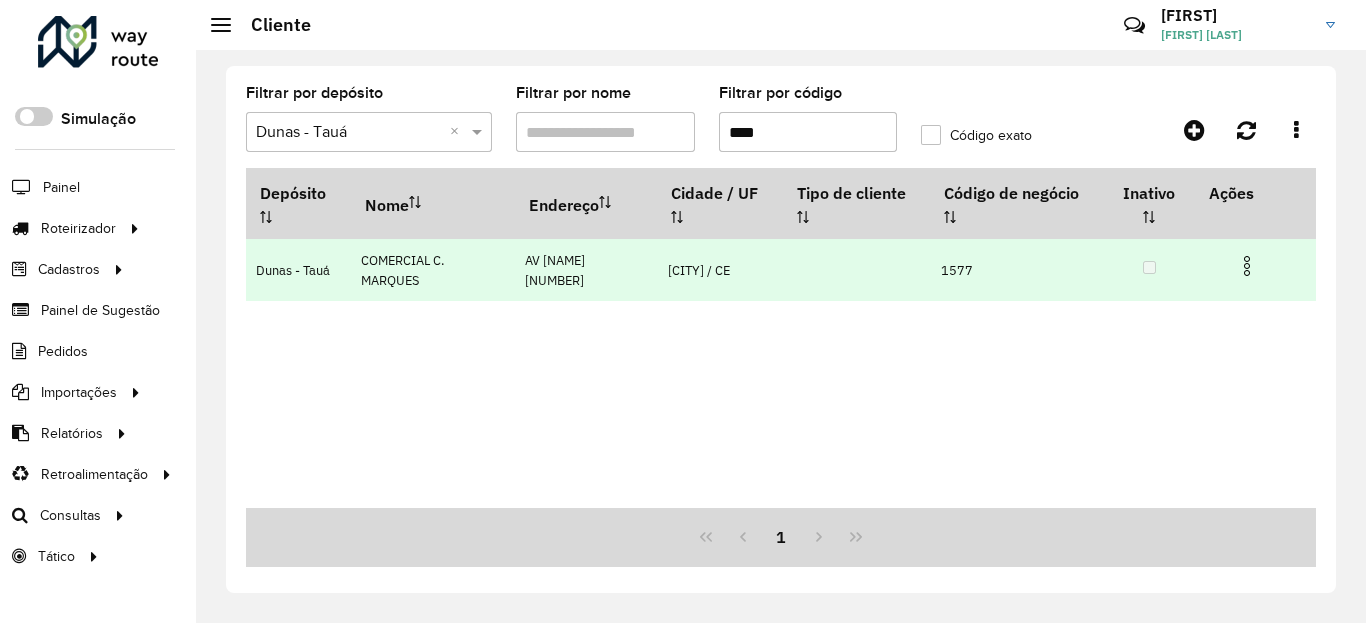 click at bounding box center (1247, 266) 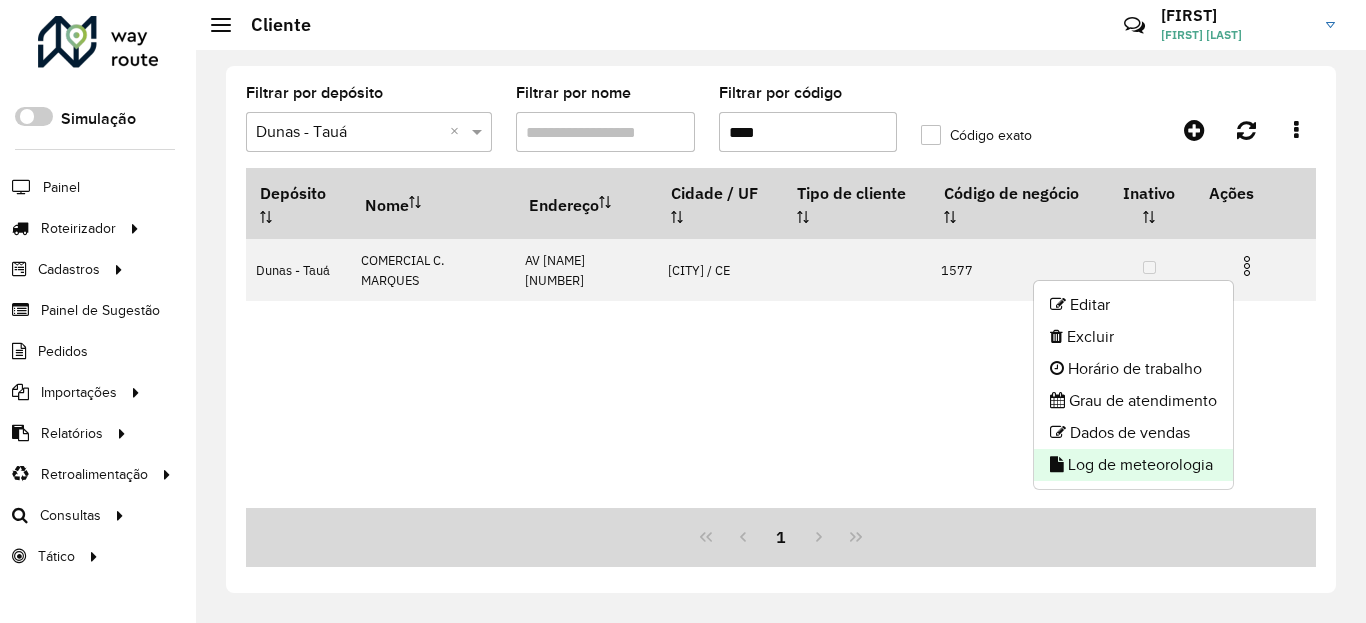 click on "Log de meteorologia" 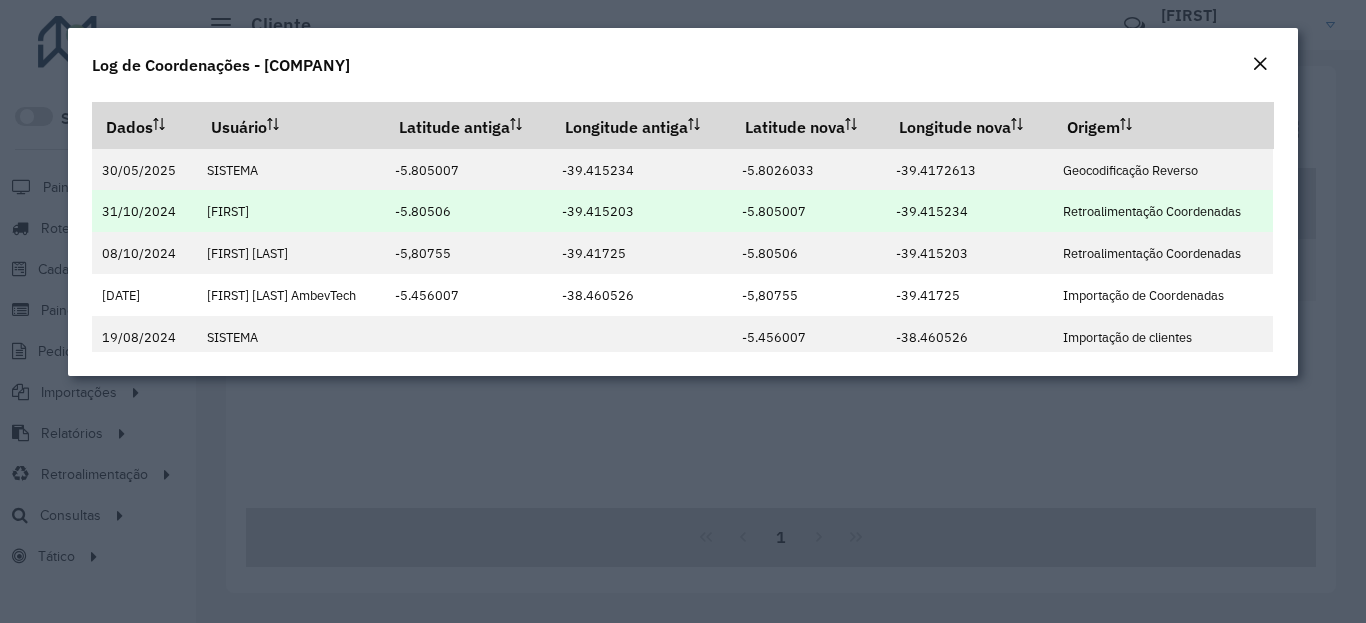 click on "-5.805007" at bounding box center [774, 211] 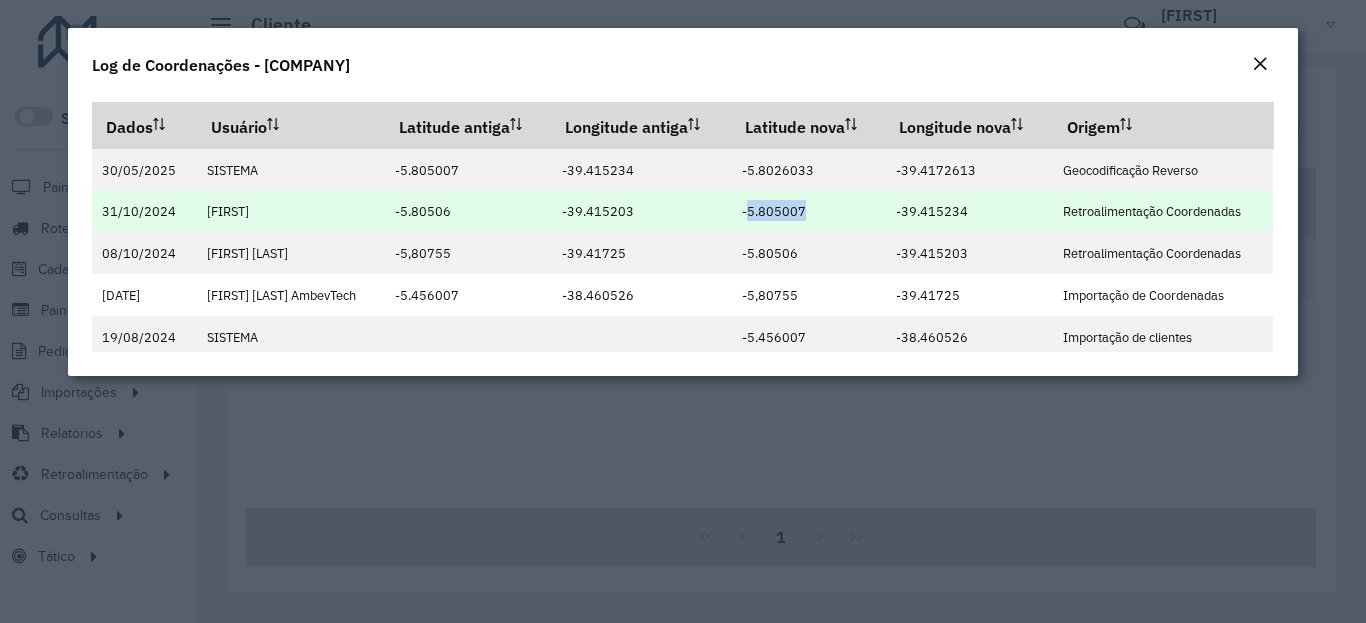 click on "-5.805007" at bounding box center (774, 211) 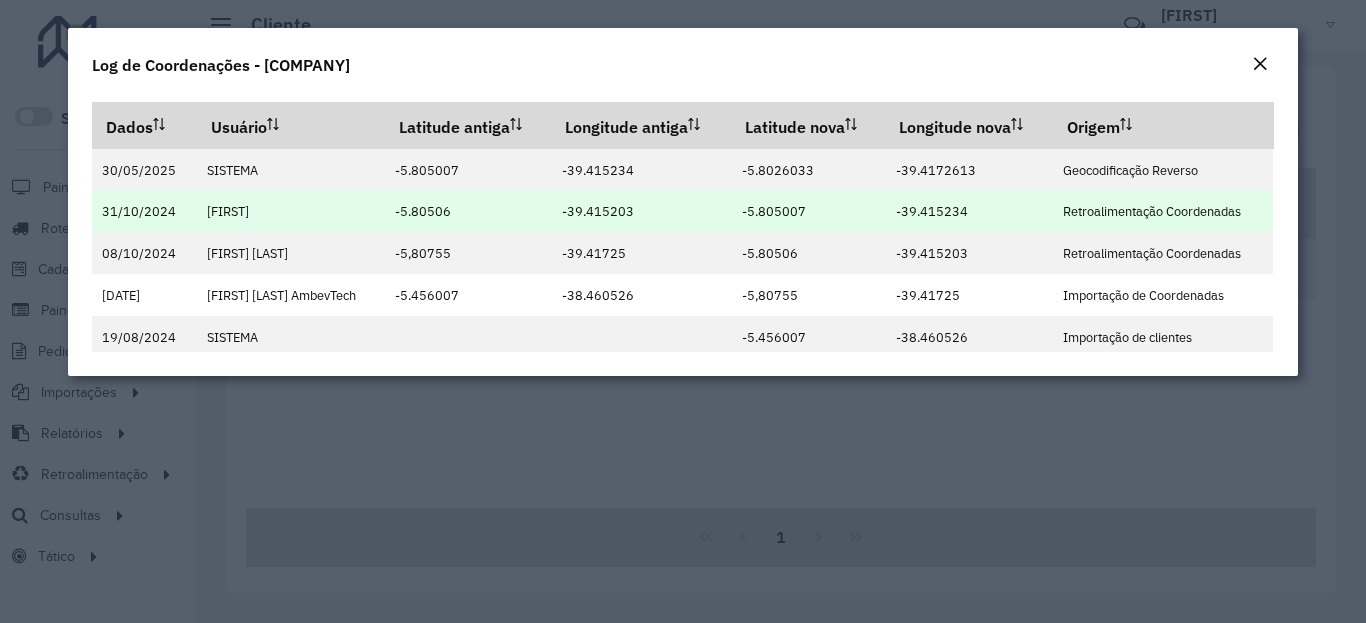 click on "-5.805007" at bounding box center (774, 211) 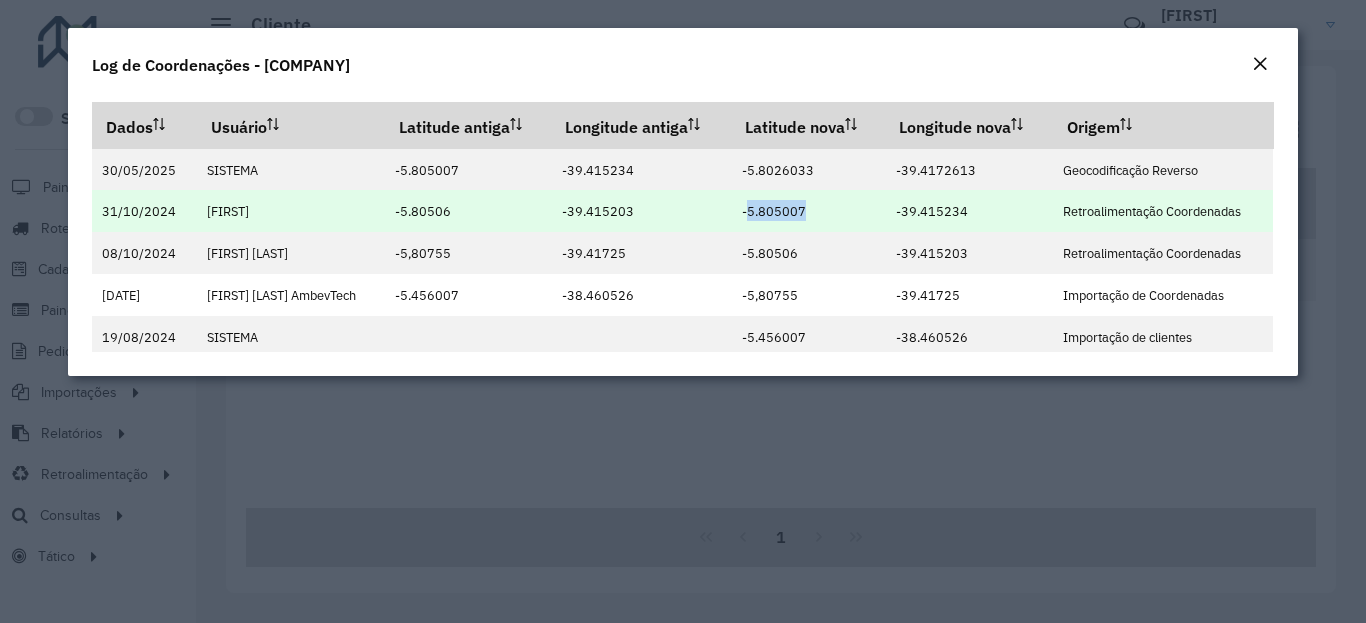 click on "-5.805007" at bounding box center [774, 211] 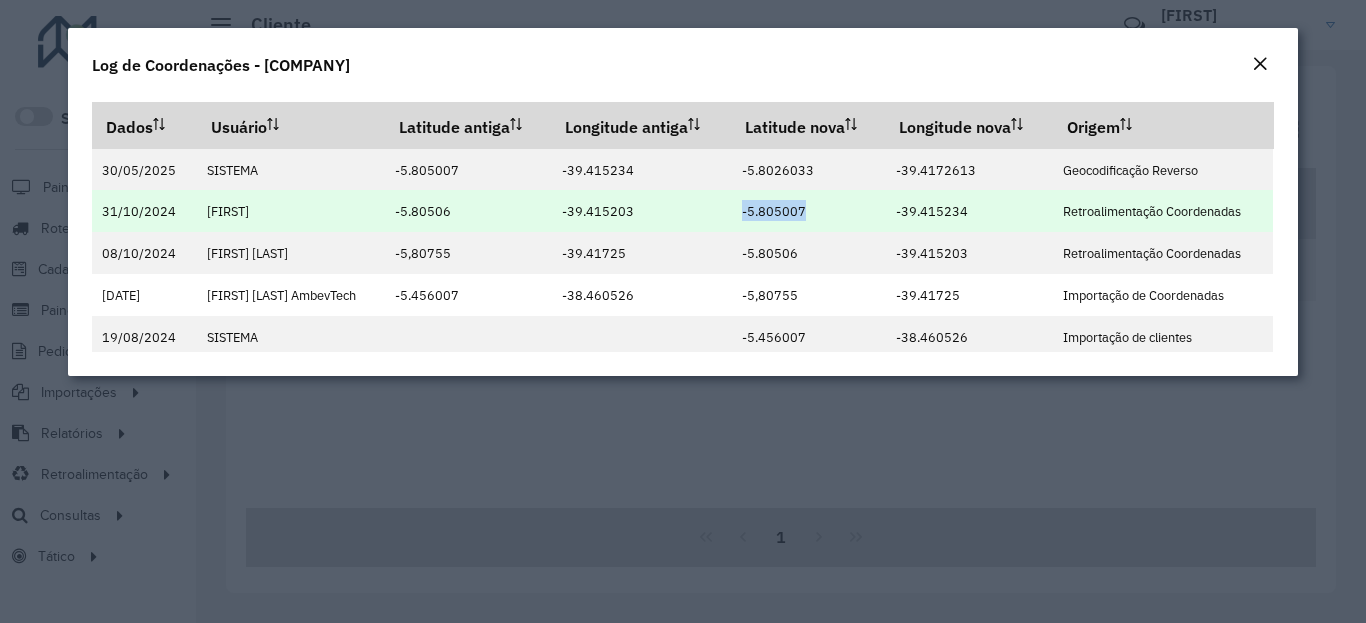 click on "-39.415234" at bounding box center [932, 211] 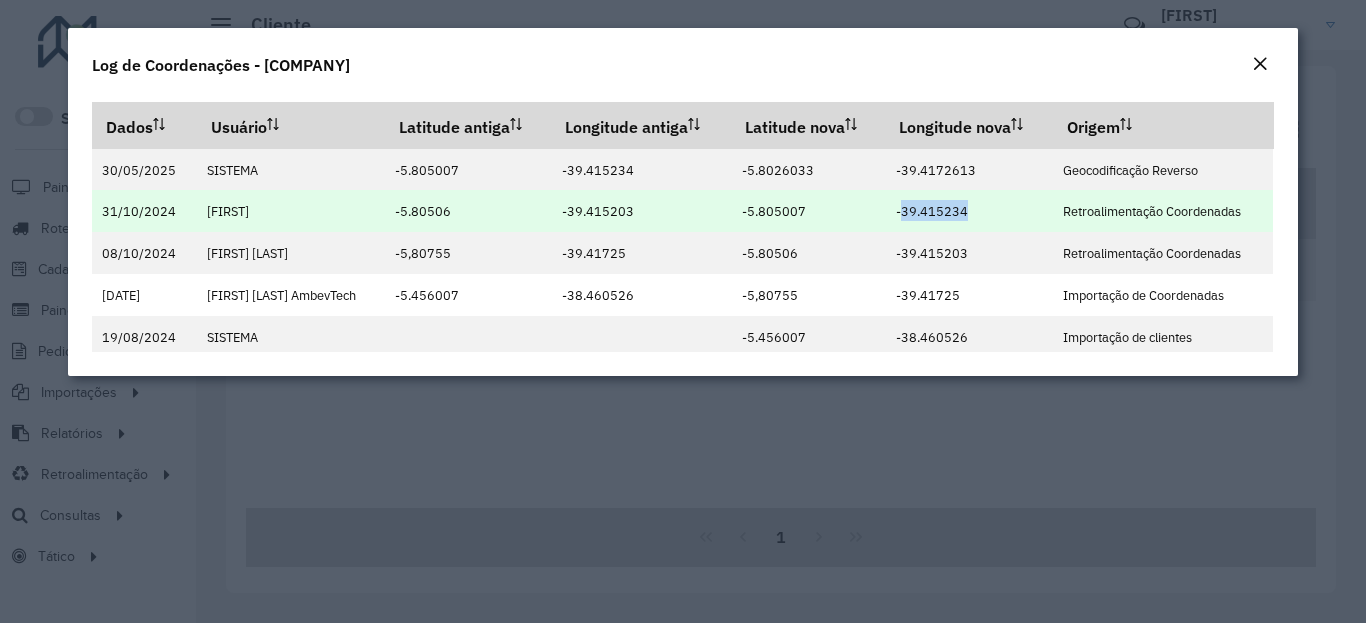 click on "-39.415234" at bounding box center [932, 211] 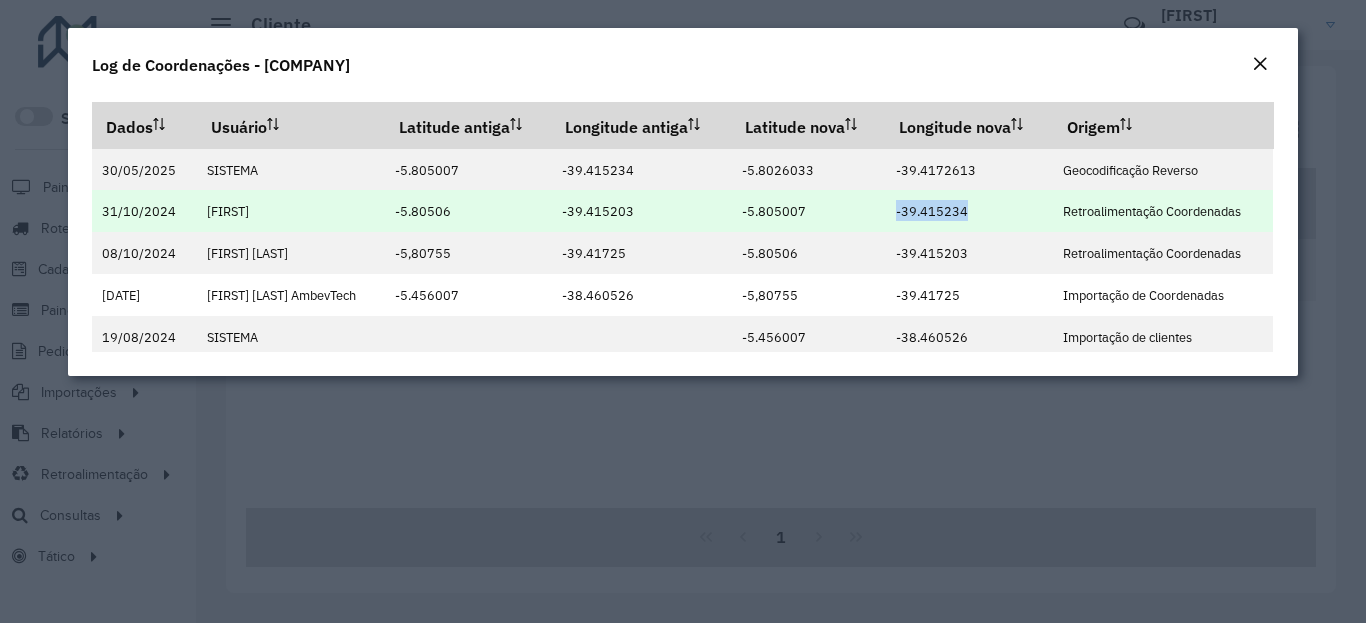 click on "-39.415234" at bounding box center (932, 211) 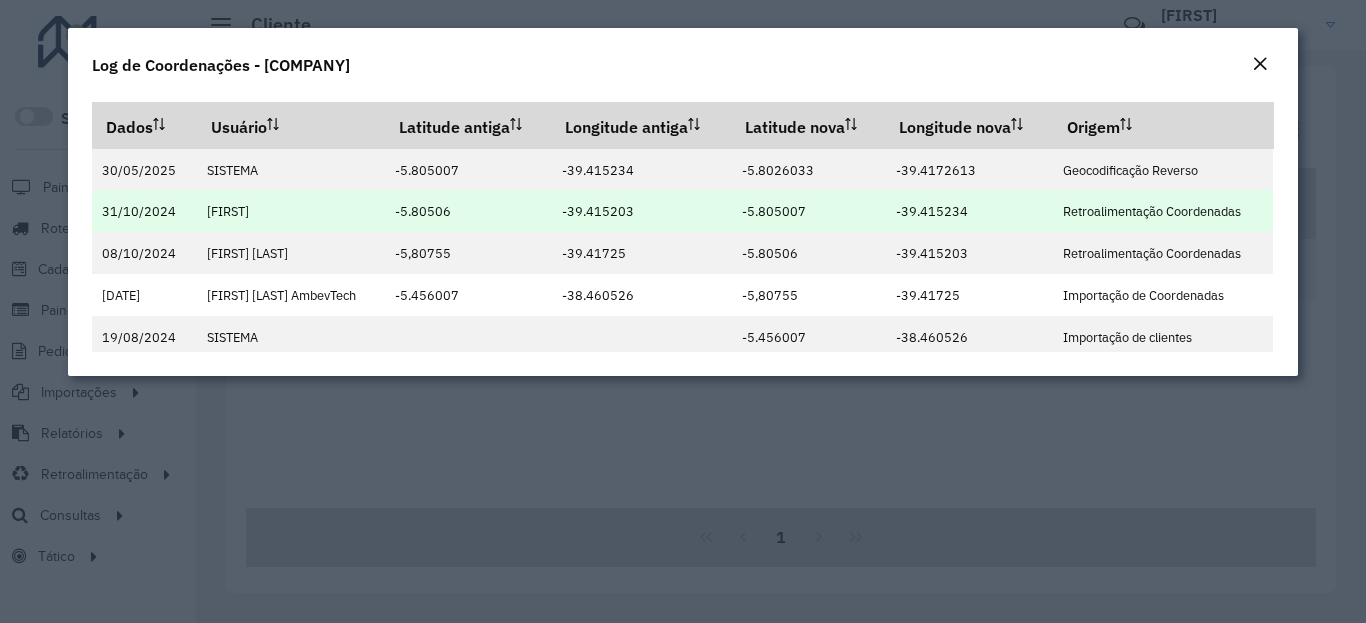 click on "-39.415234" at bounding box center (932, 211) 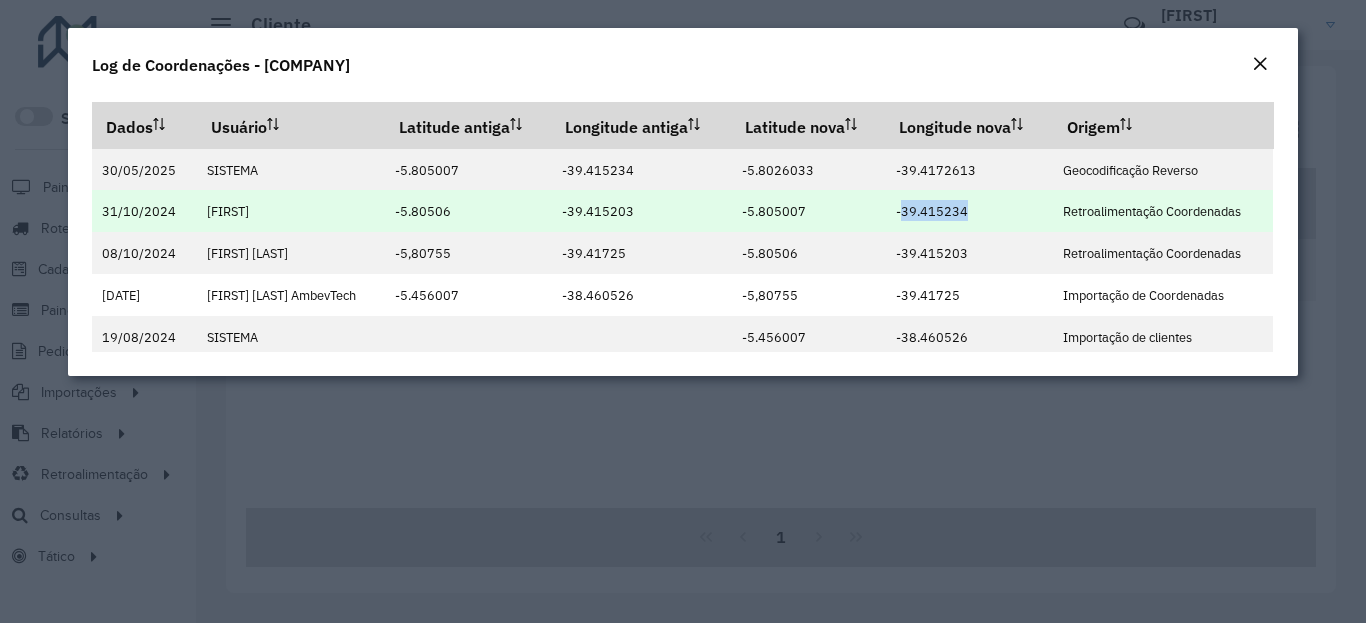 click on "-39.415234" at bounding box center (932, 211) 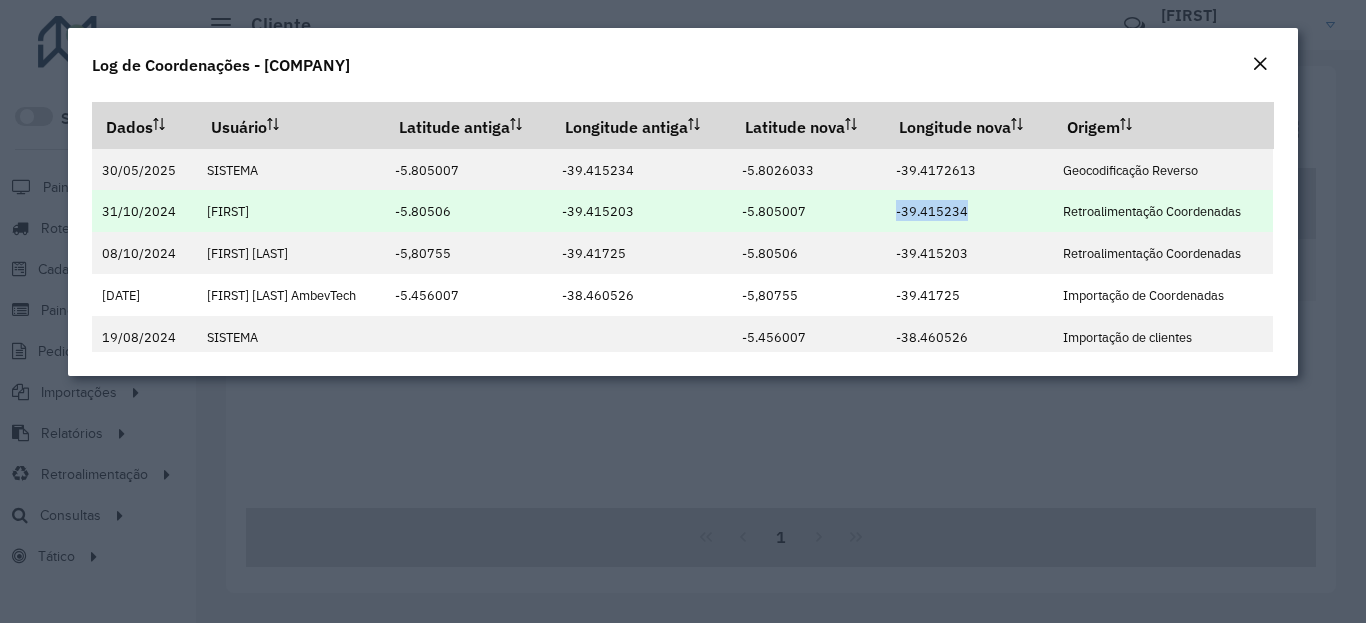 click on "-39.415234" at bounding box center (932, 211) 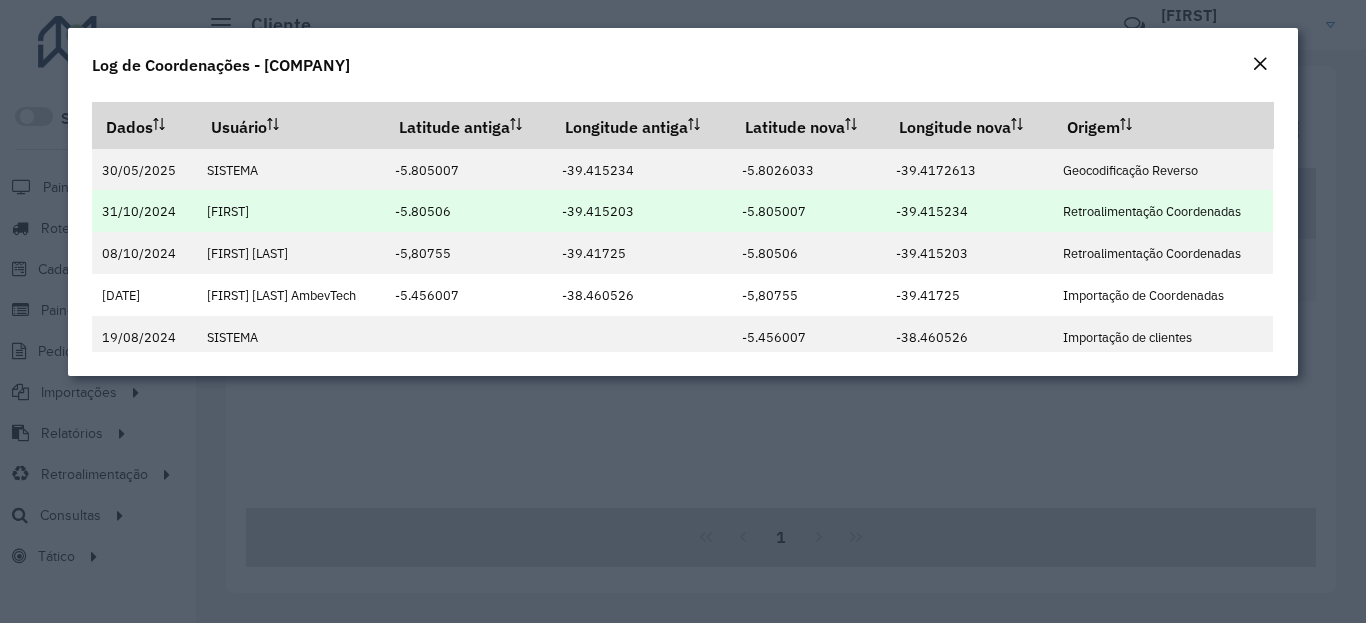 click on "-39.415234" at bounding box center [932, 211] 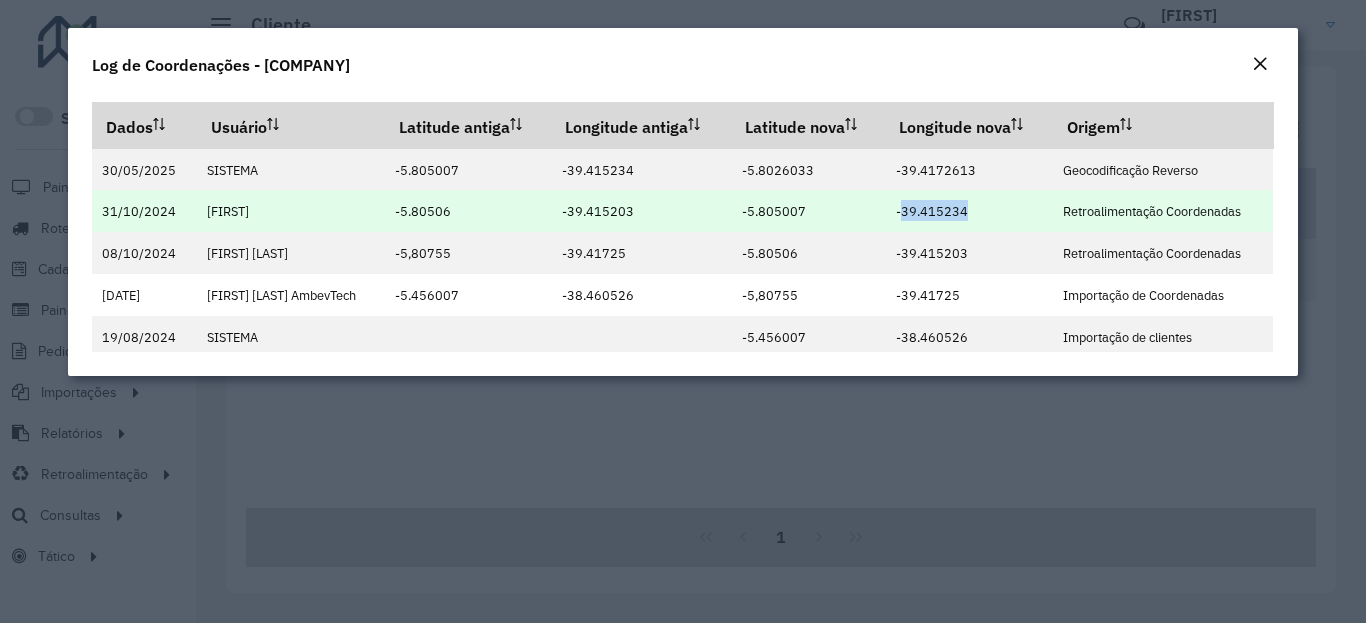 click on "-39.415234" at bounding box center (932, 211) 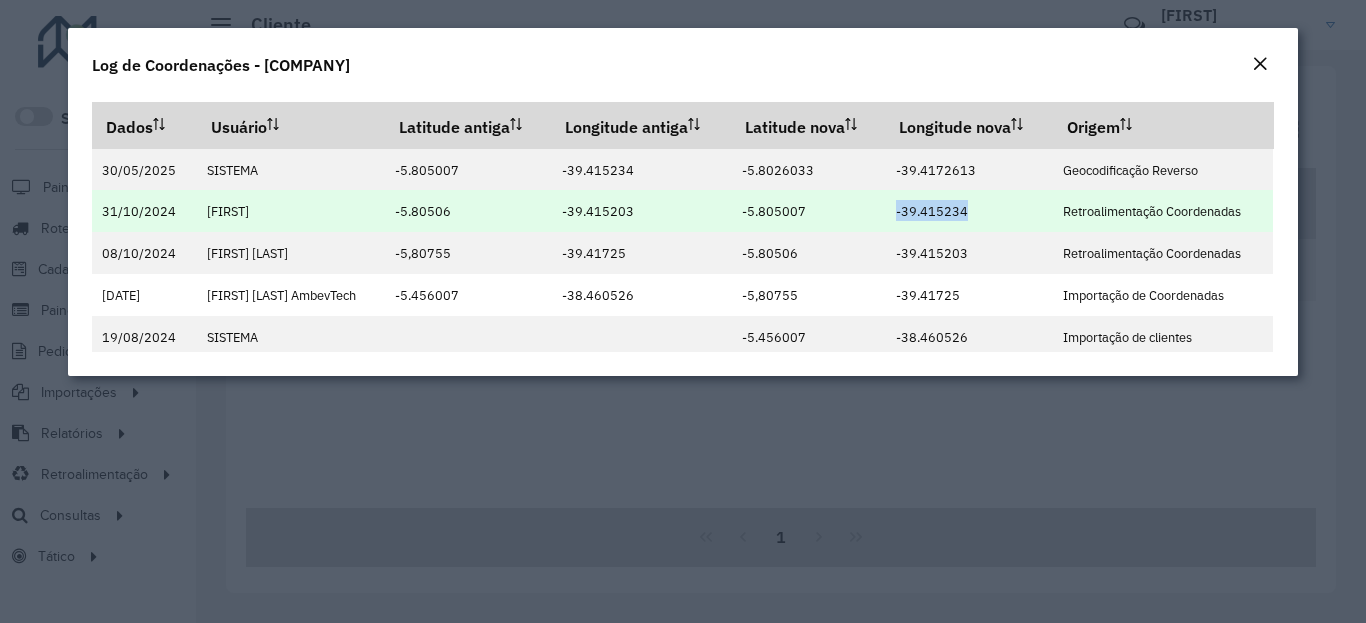 click on "-39.415234" at bounding box center [932, 211] 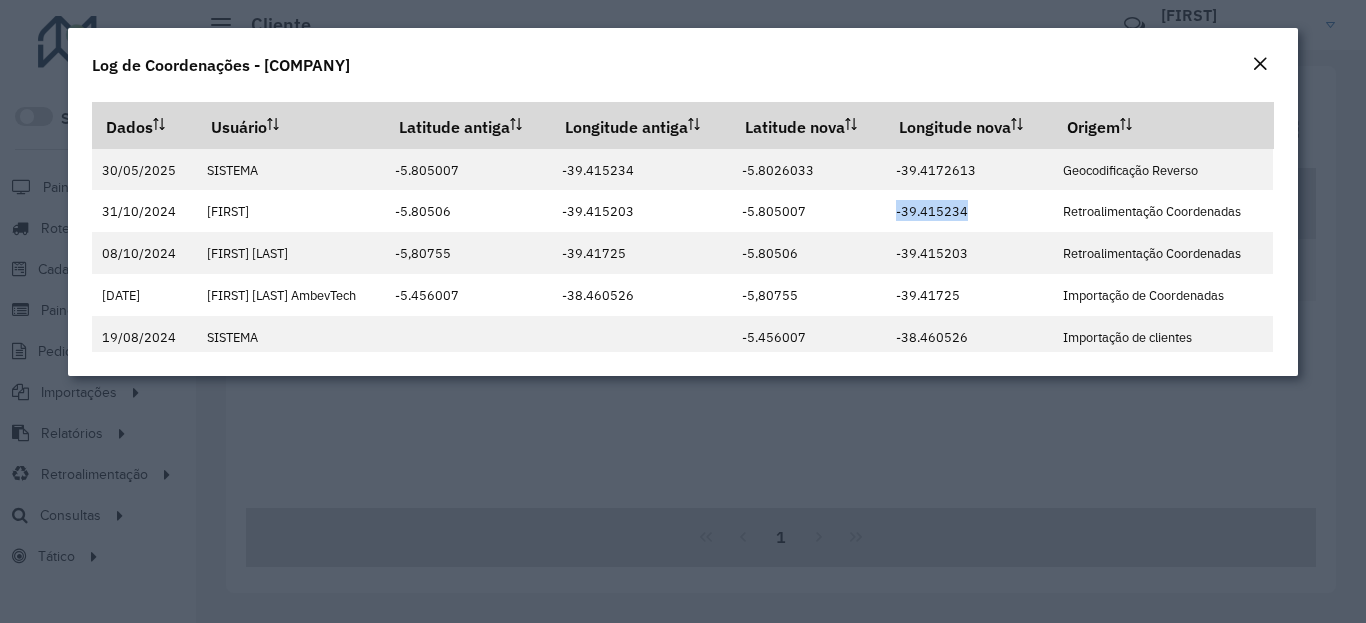 click on "Log de Coordenações - [COMPANY]" 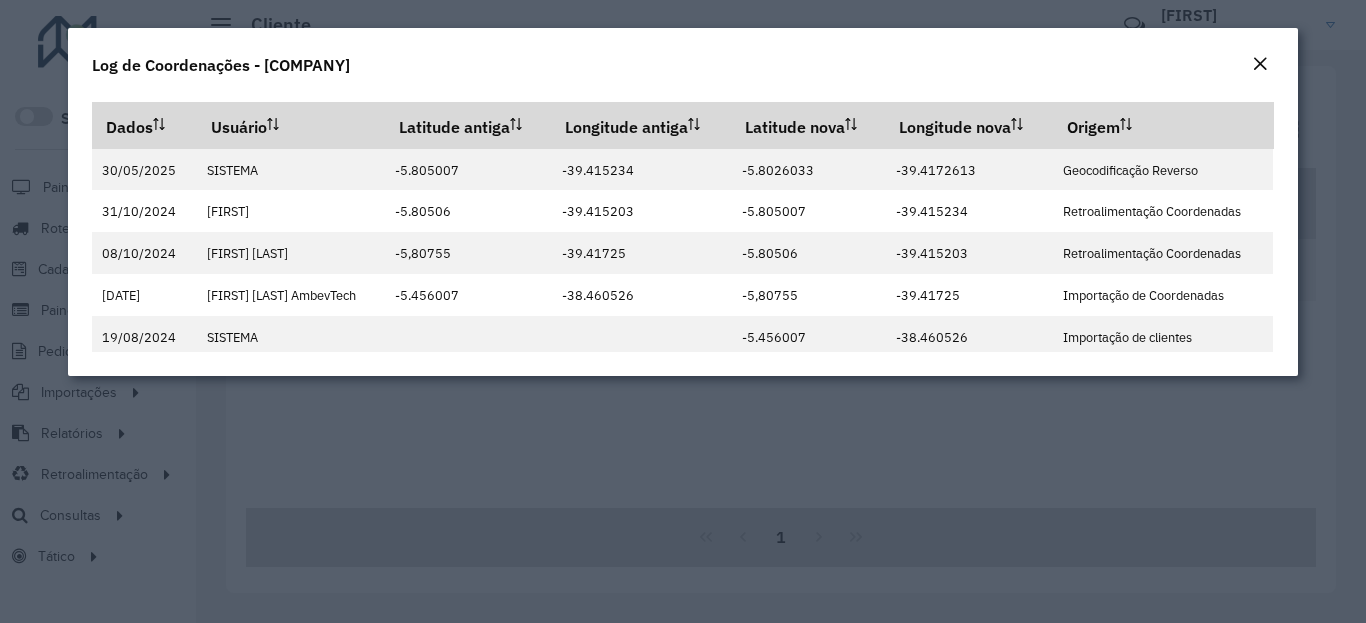 click 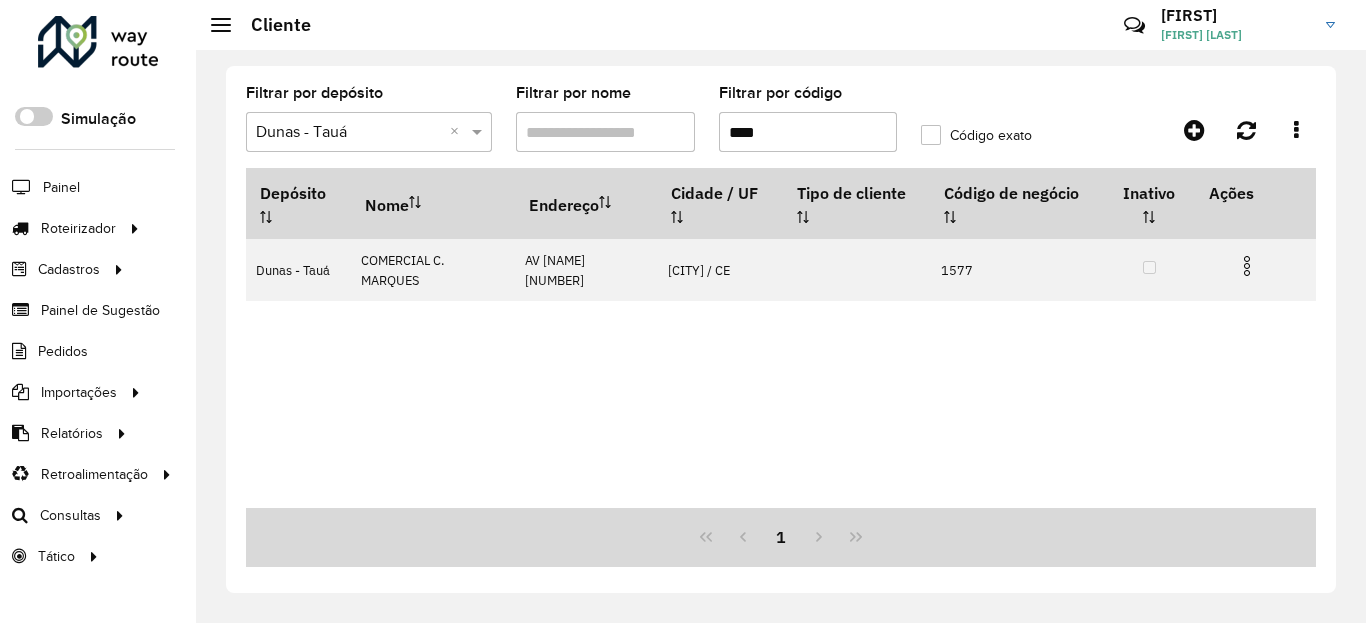 click on "Filtrar por código ****" 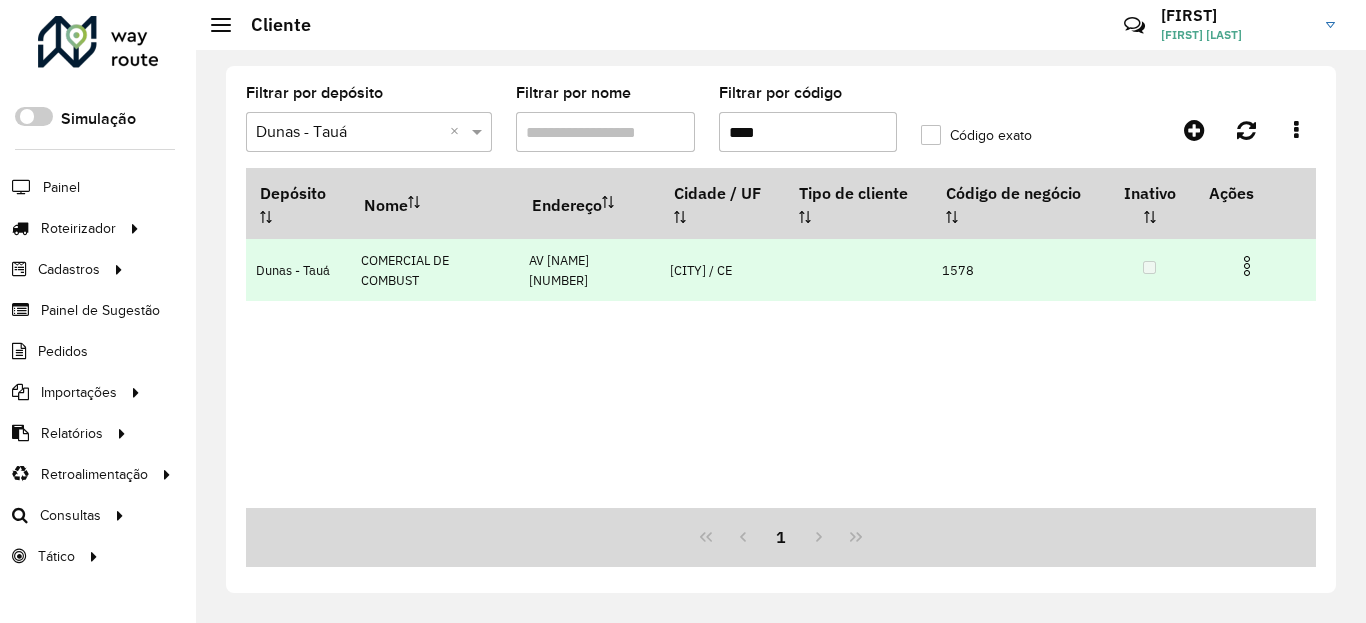 click at bounding box center (1247, 266) 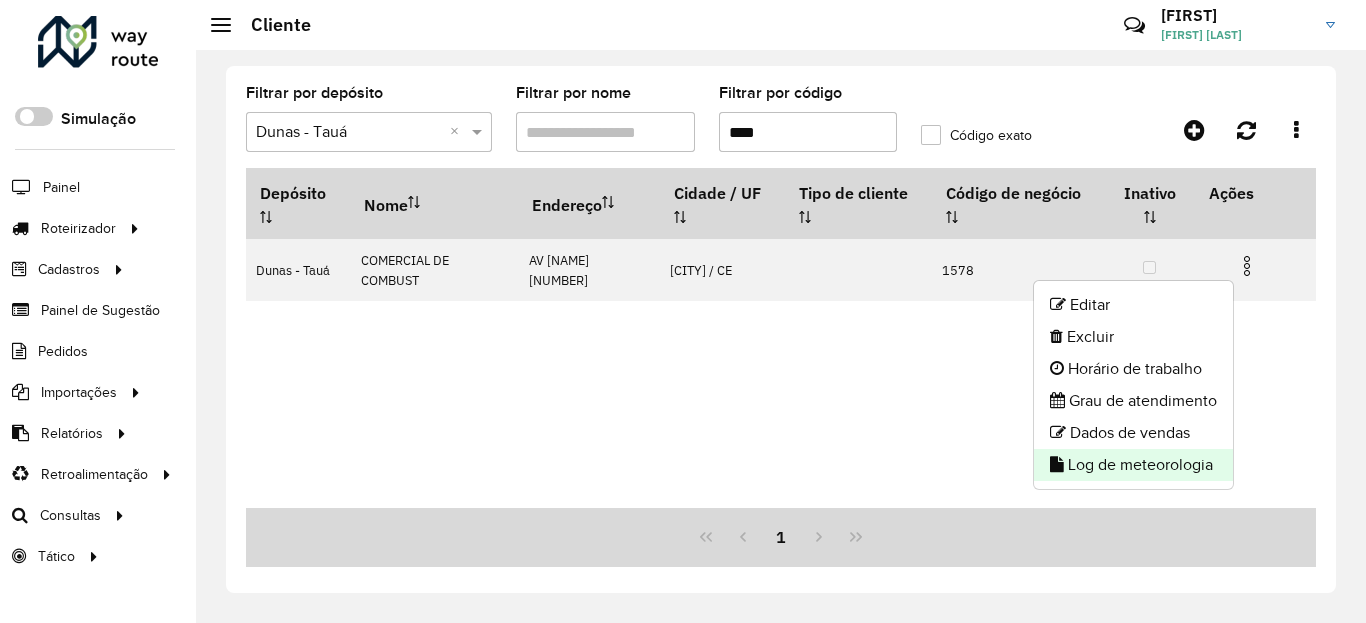 click on "Log de meteorologia" 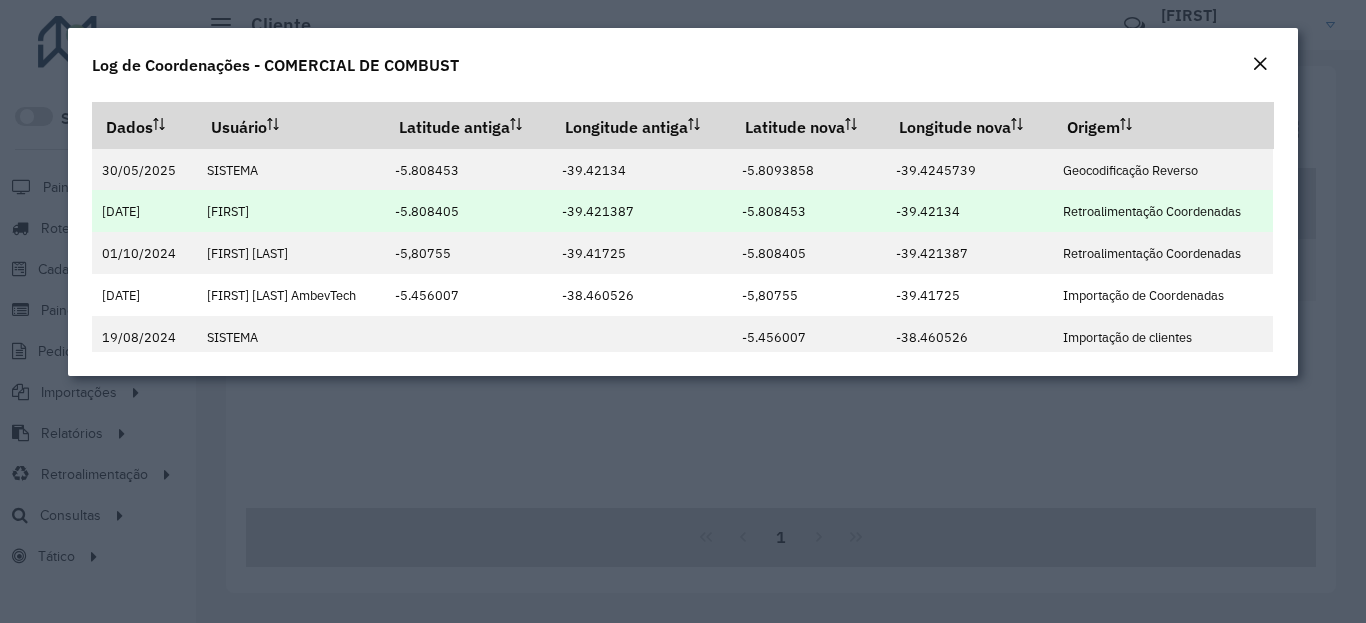 click on "-5.808453" at bounding box center (774, 211) 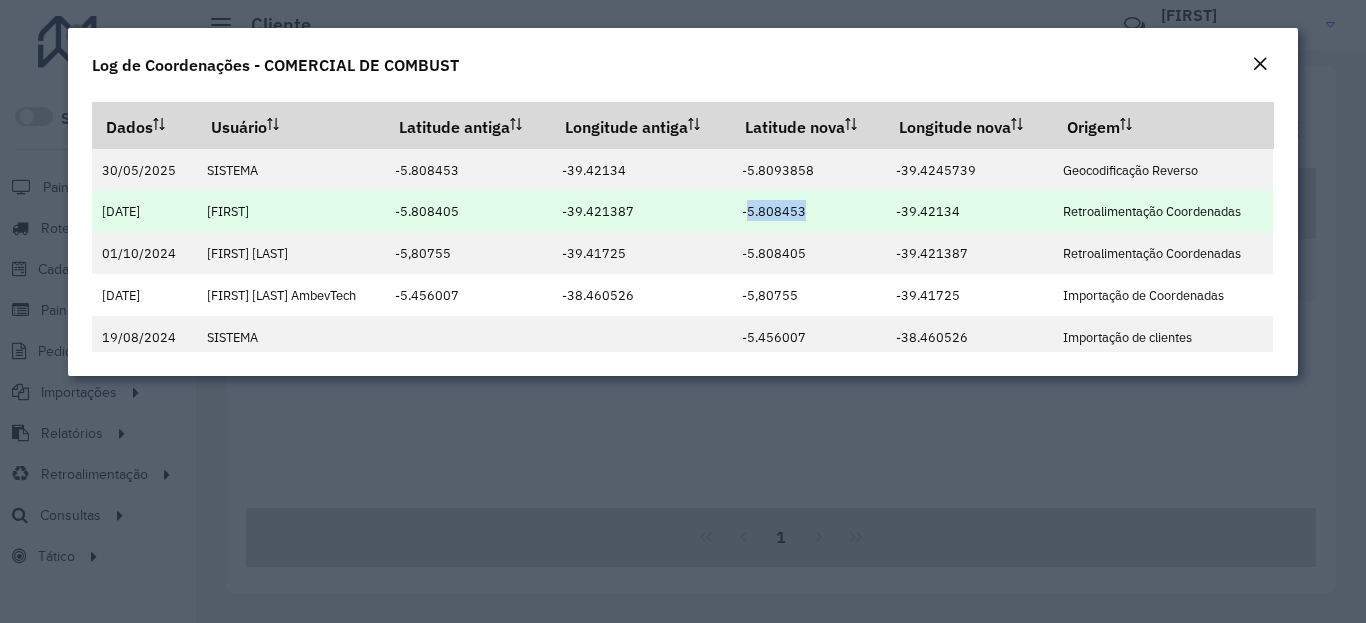 click on "-5.808453" at bounding box center [774, 211] 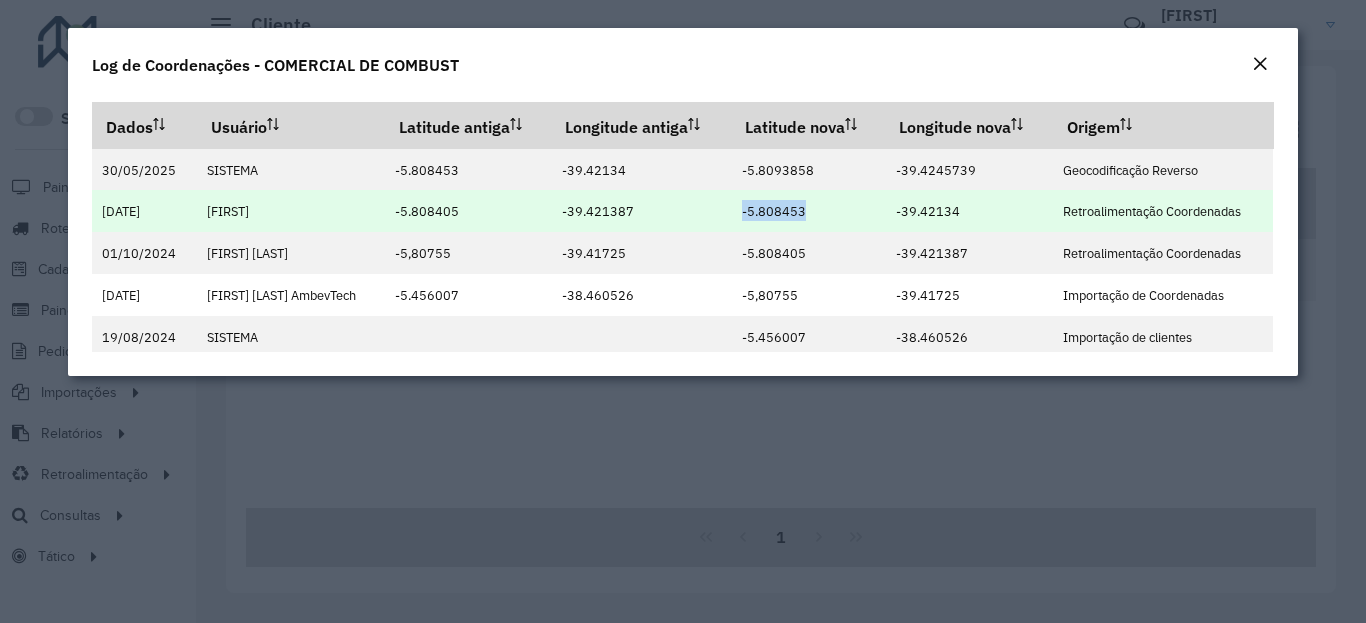 click on "-39.42134" at bounding box center [928, 211] 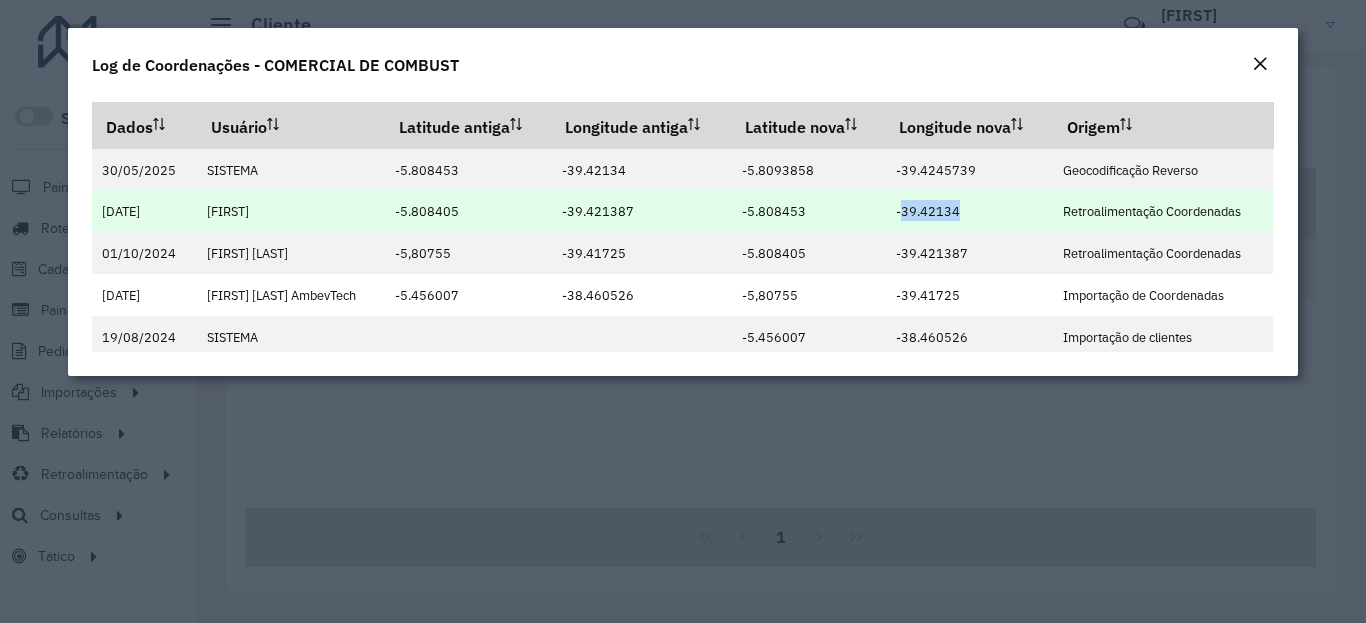 click on "-39.42134" at bounding box center (928, 211) 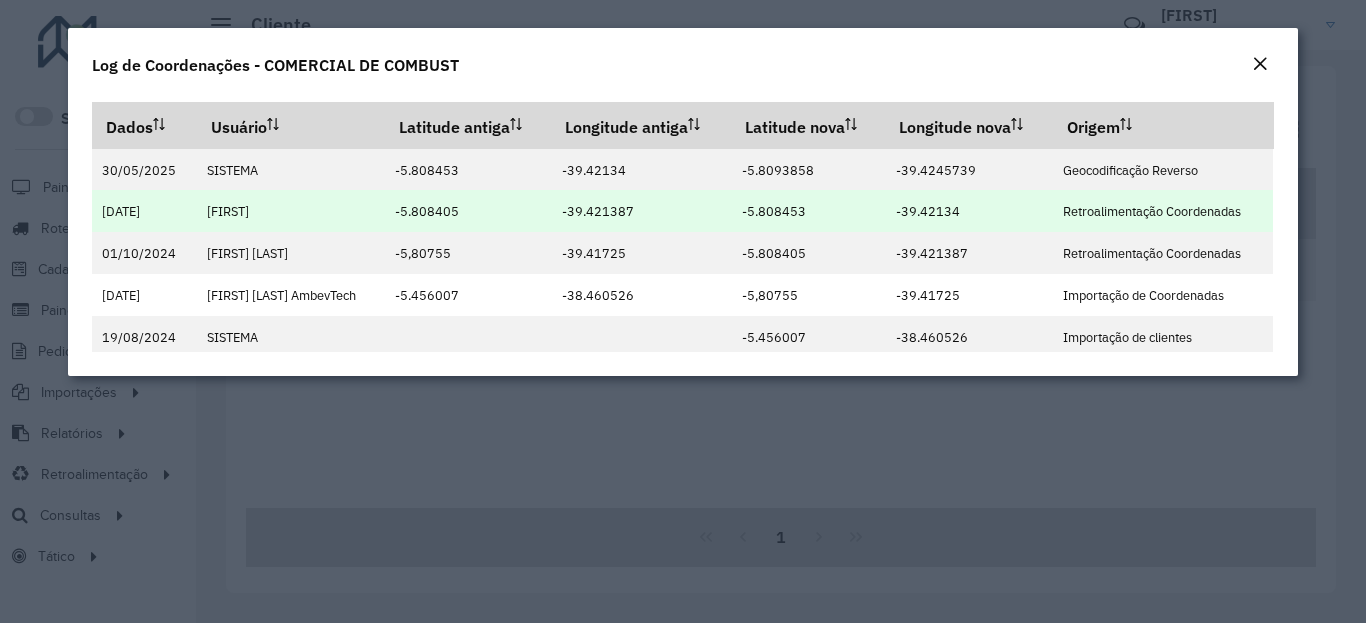 click on "-39.42134" at bounding box center (928, 211) 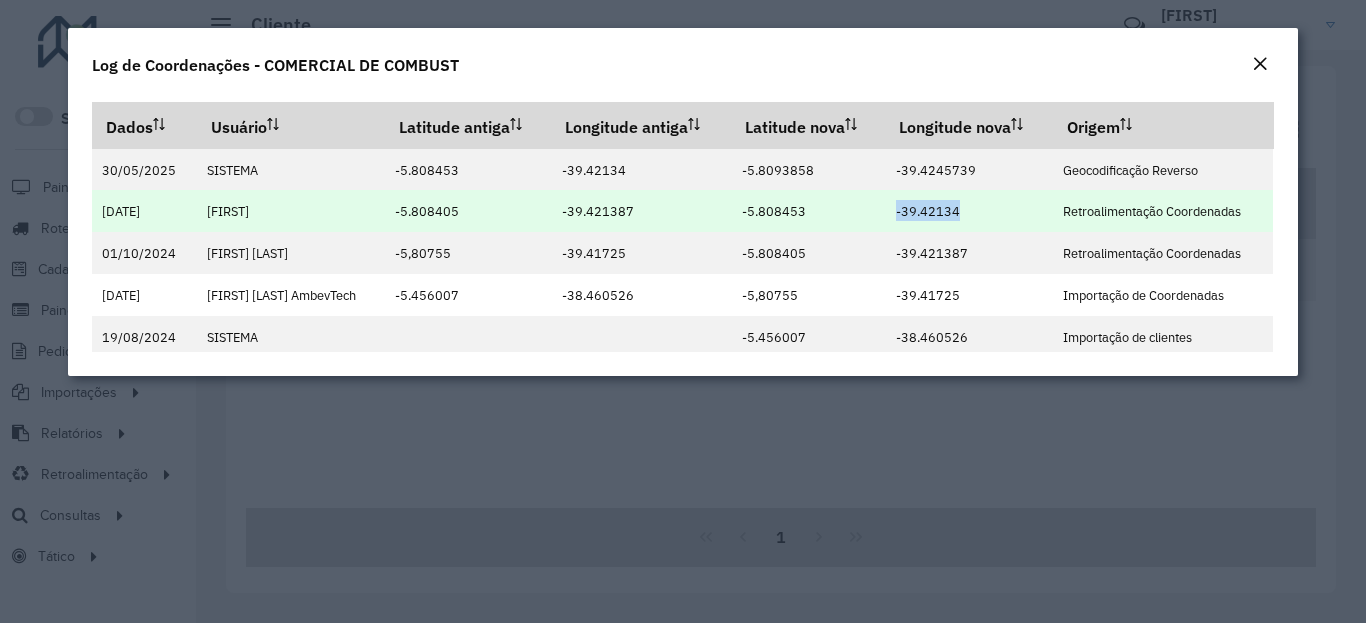 click on "-39.42134" at bounding box center [928, 211] 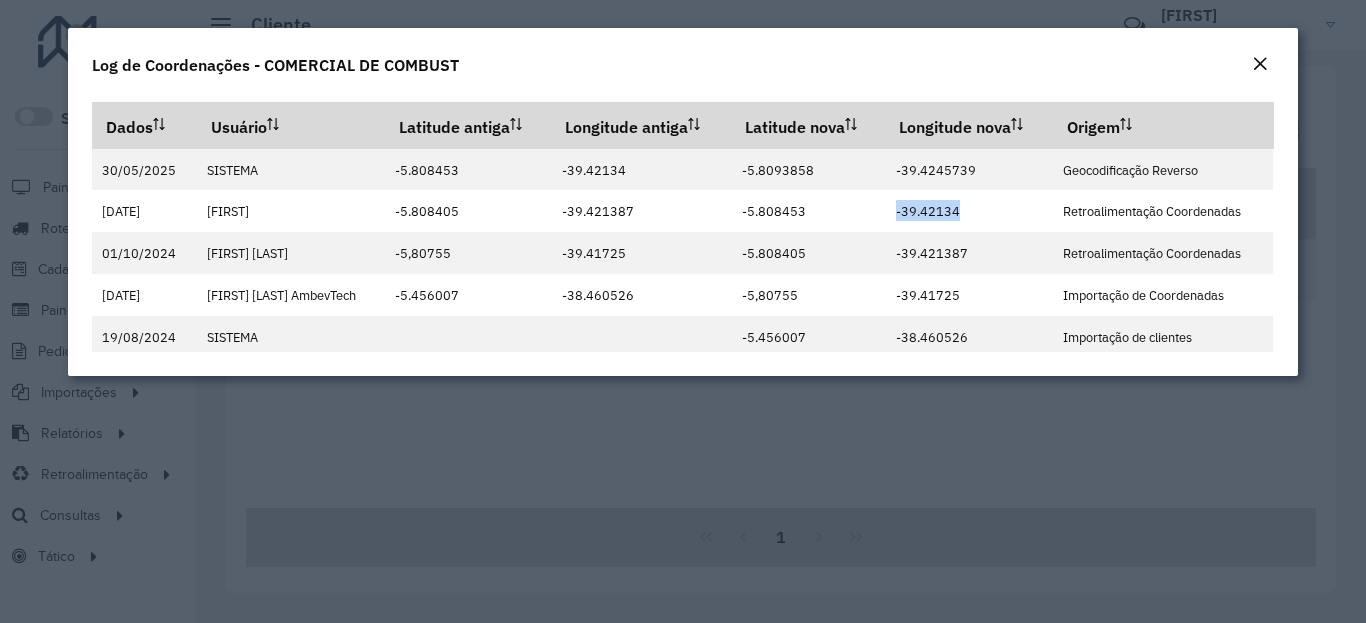 click 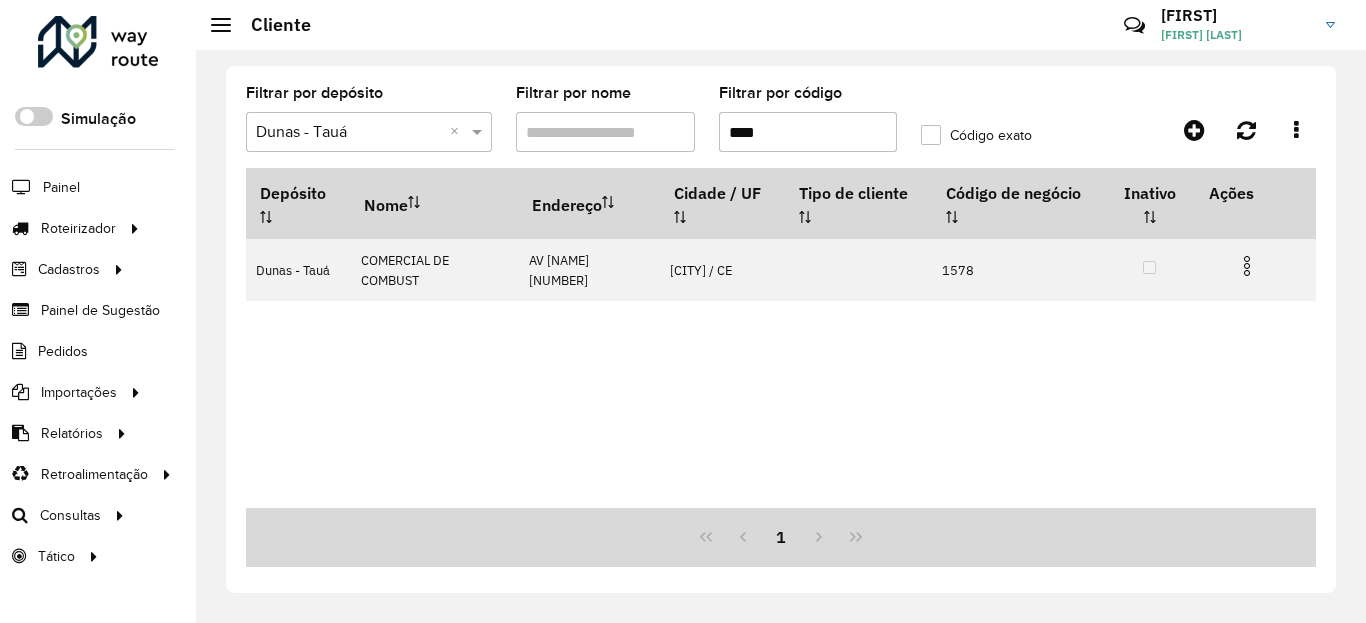 click on "****" at bounding box center [808, 132] 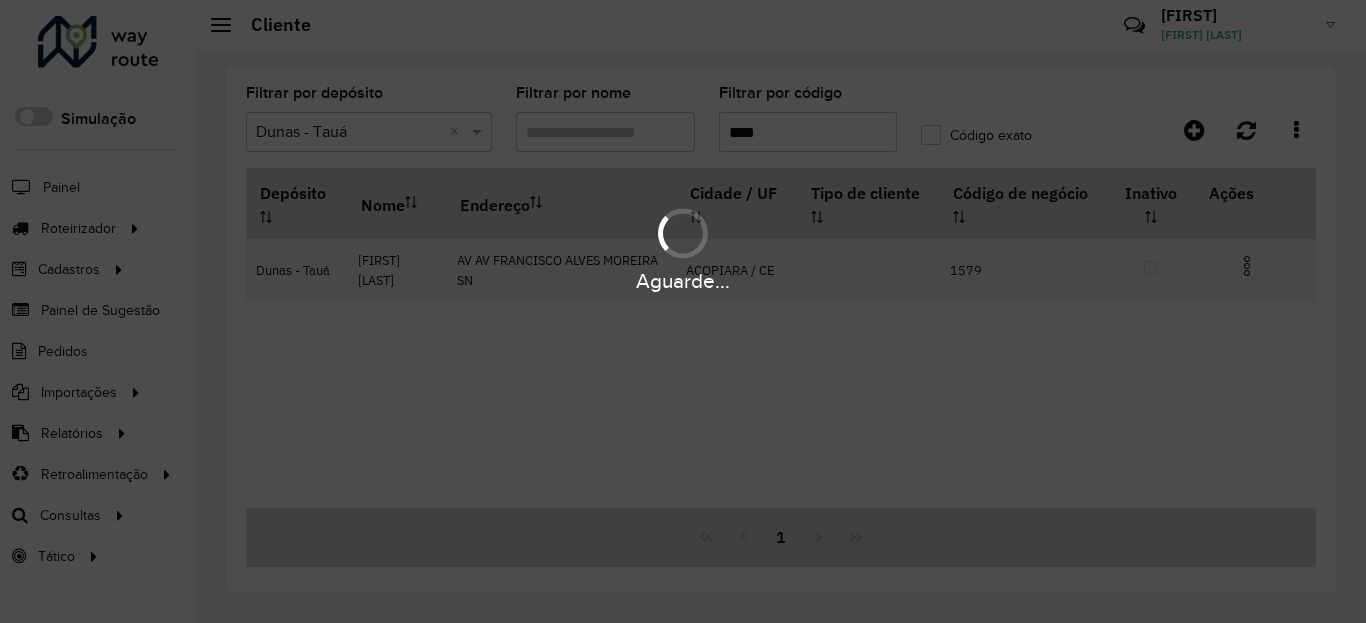 click on "Aguarde..." at bounding box center [683, 281] 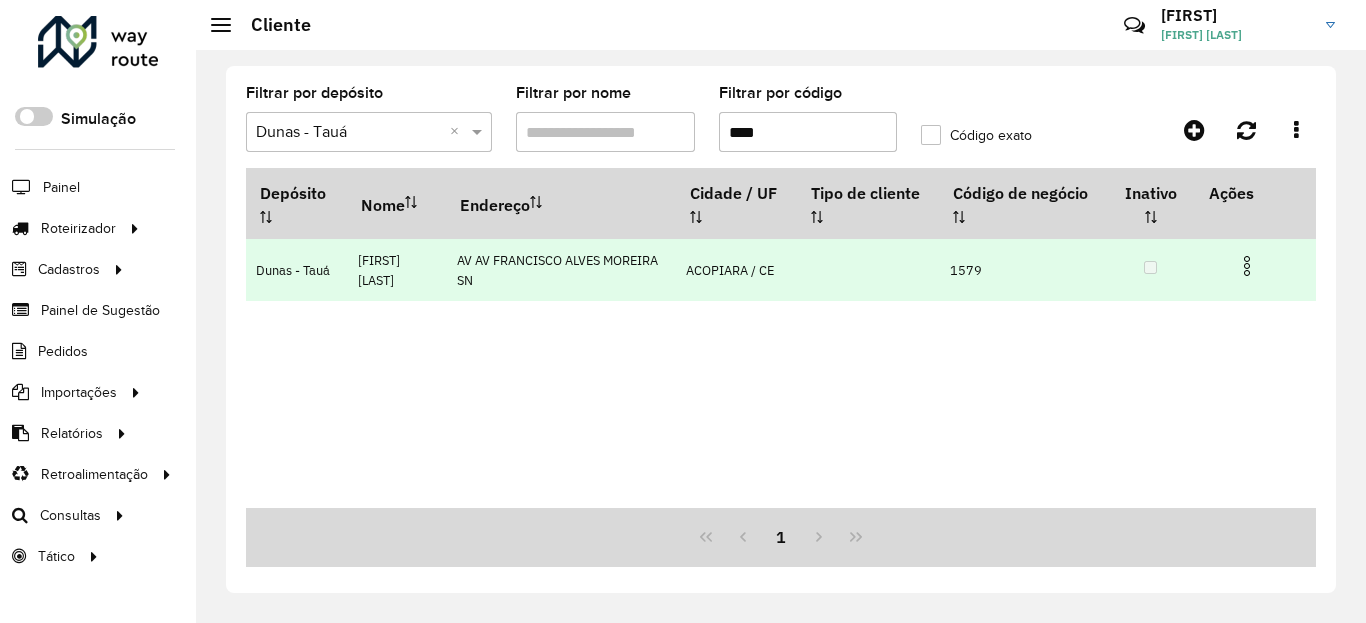 click at bounding box center (1247, 266) 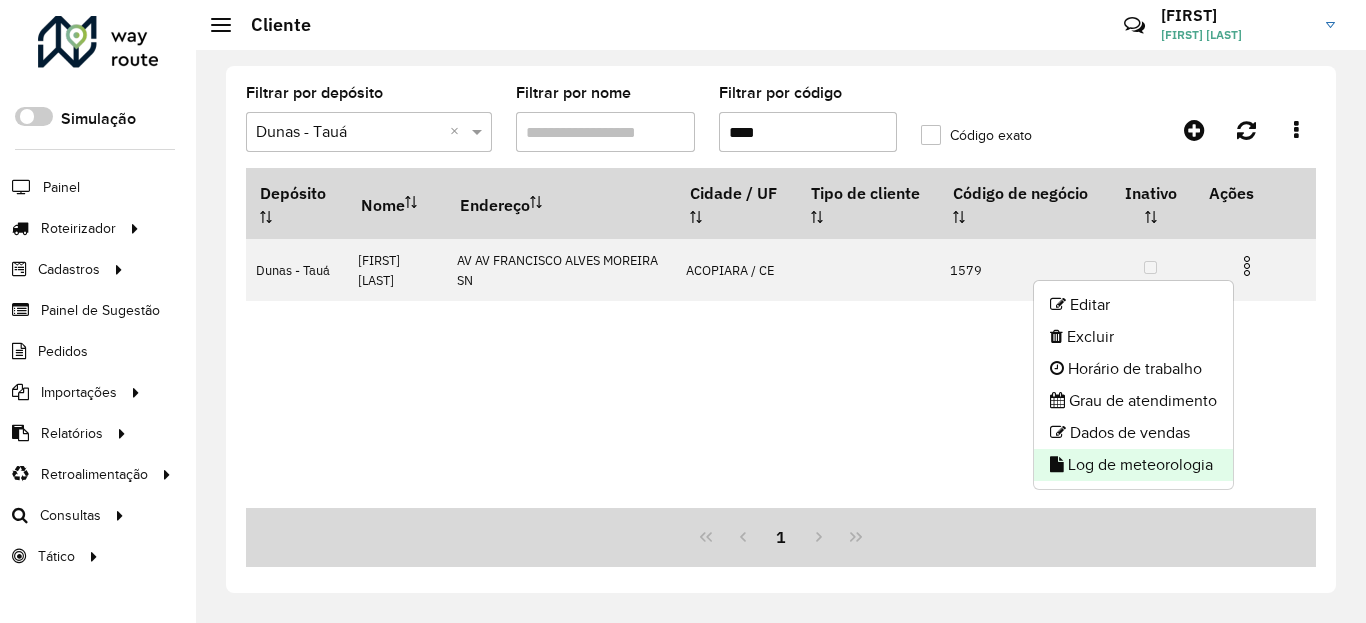 click on "Log de meteorologia" 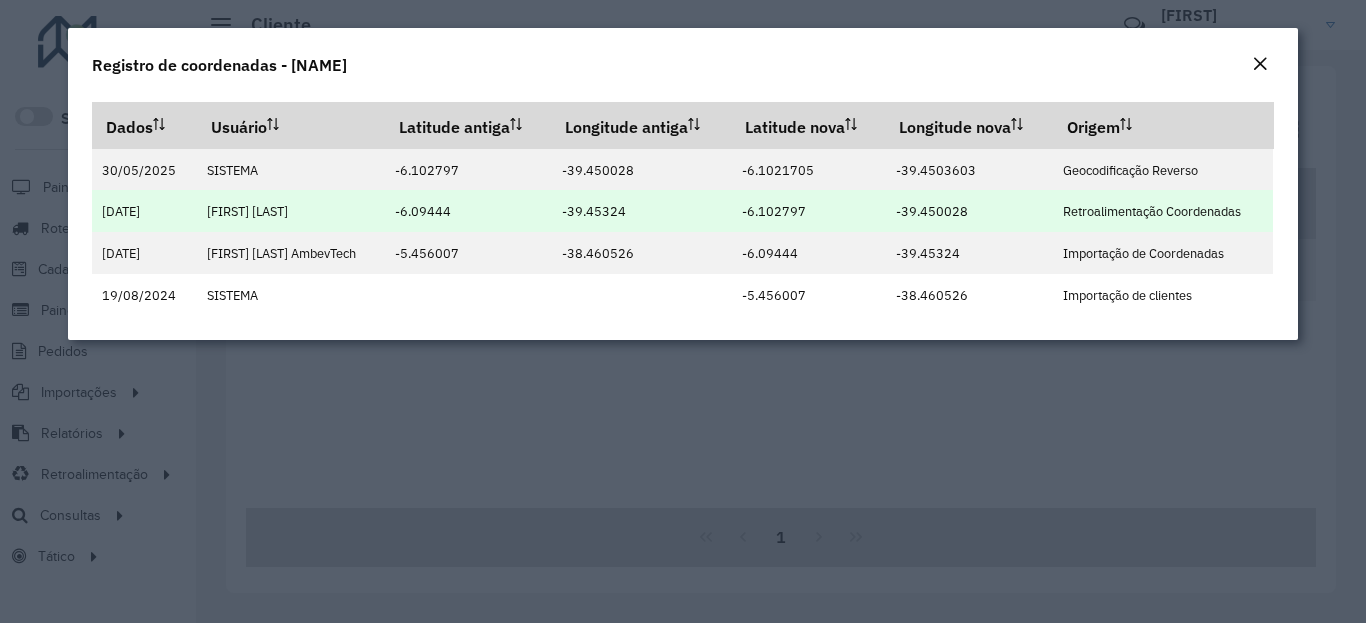 click on "-6.102797" at bounding box center [774, 211] 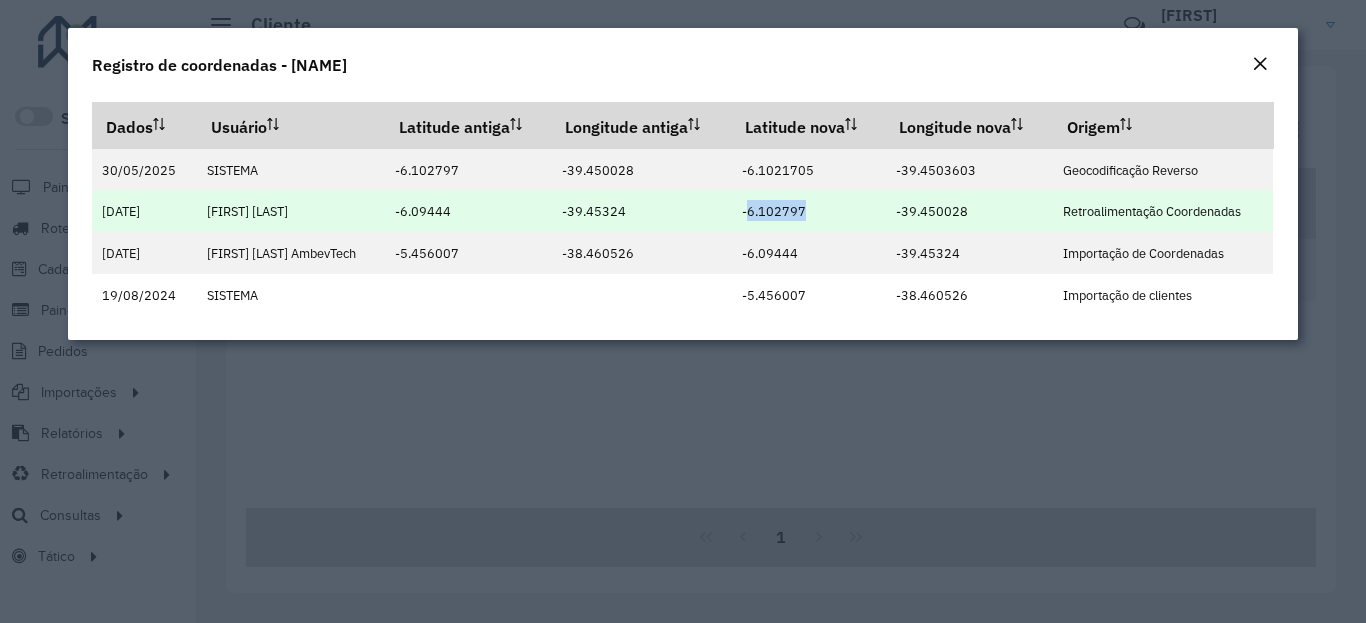 click on "-6.102797" at bounding box center (774, 211) 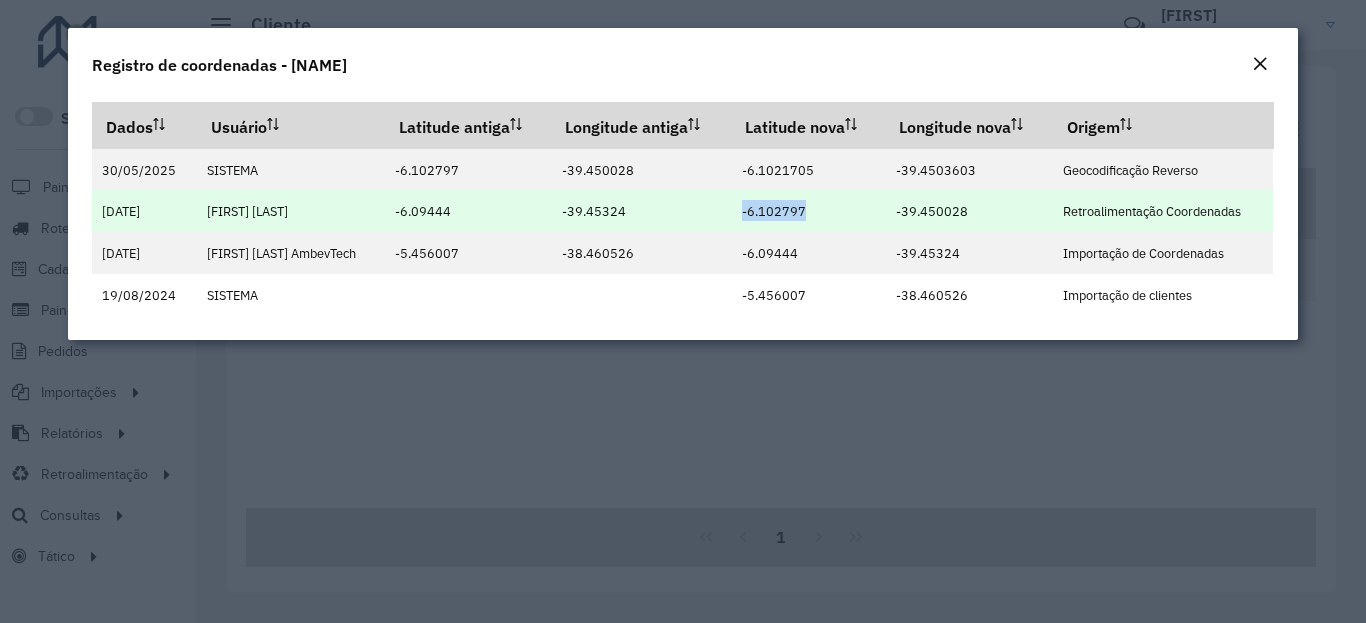 click on "-6.102797" at bounding box center (774, 211) 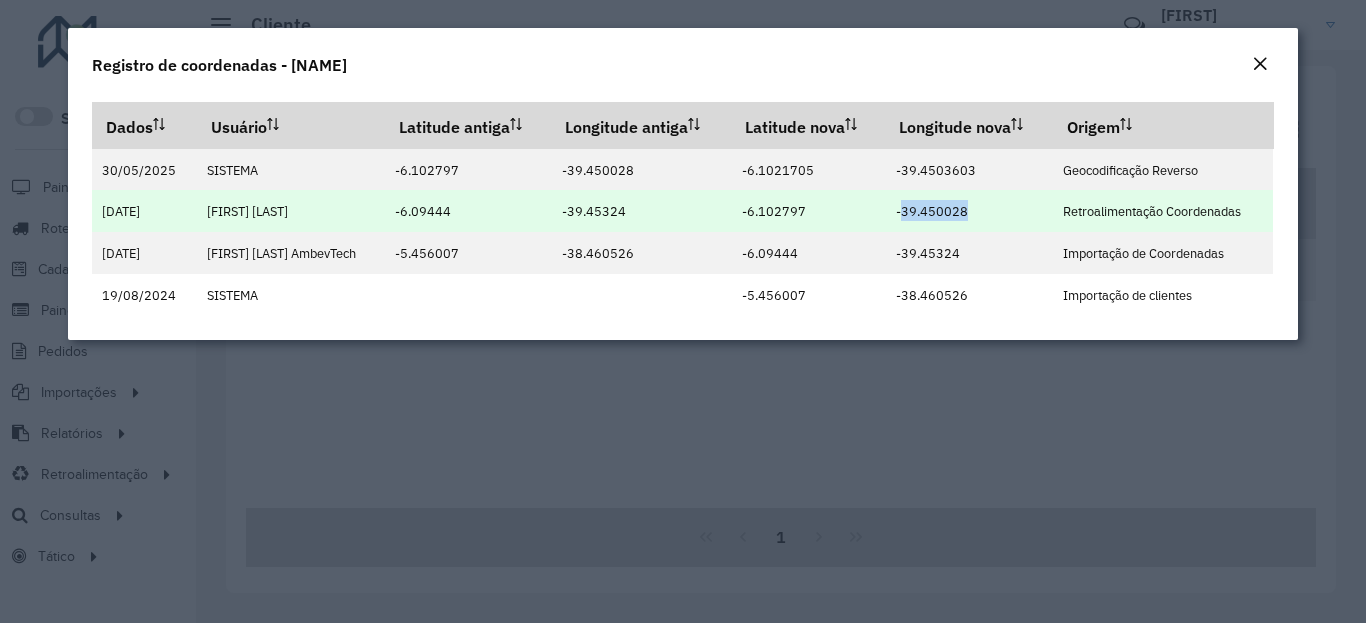 click on "-39.450028" at bounding box center [932, 211] 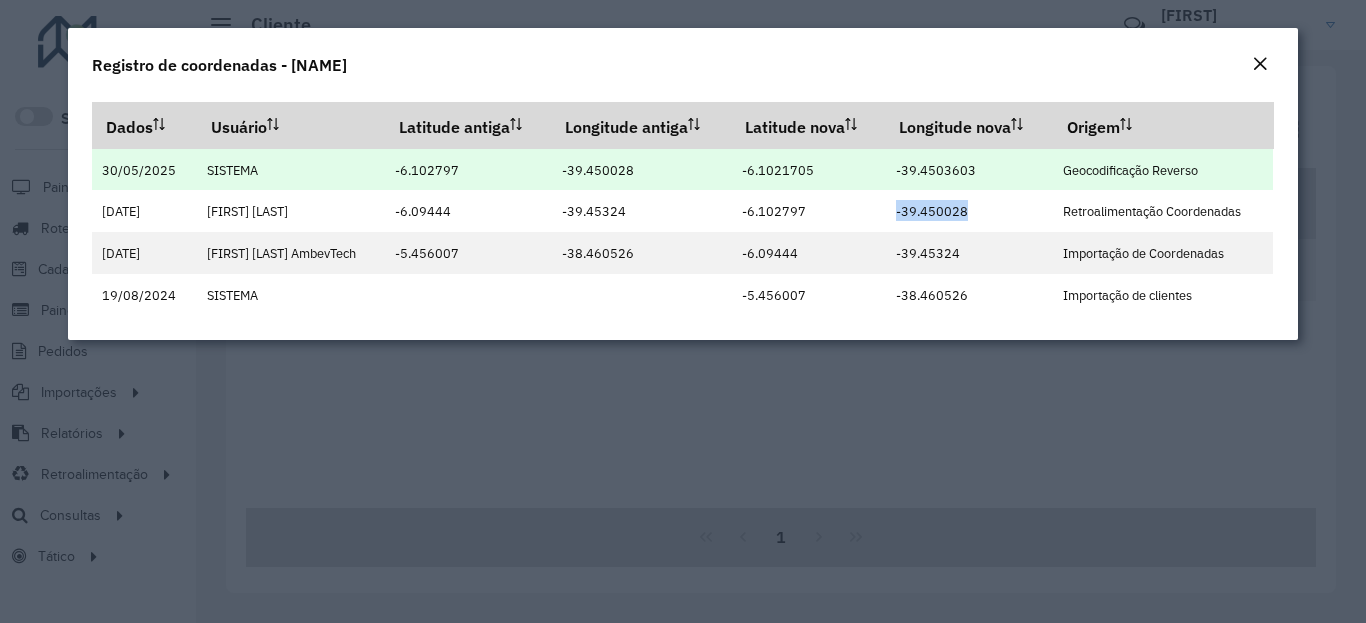 click on "-39.450028" at bounding box center (932, 211) 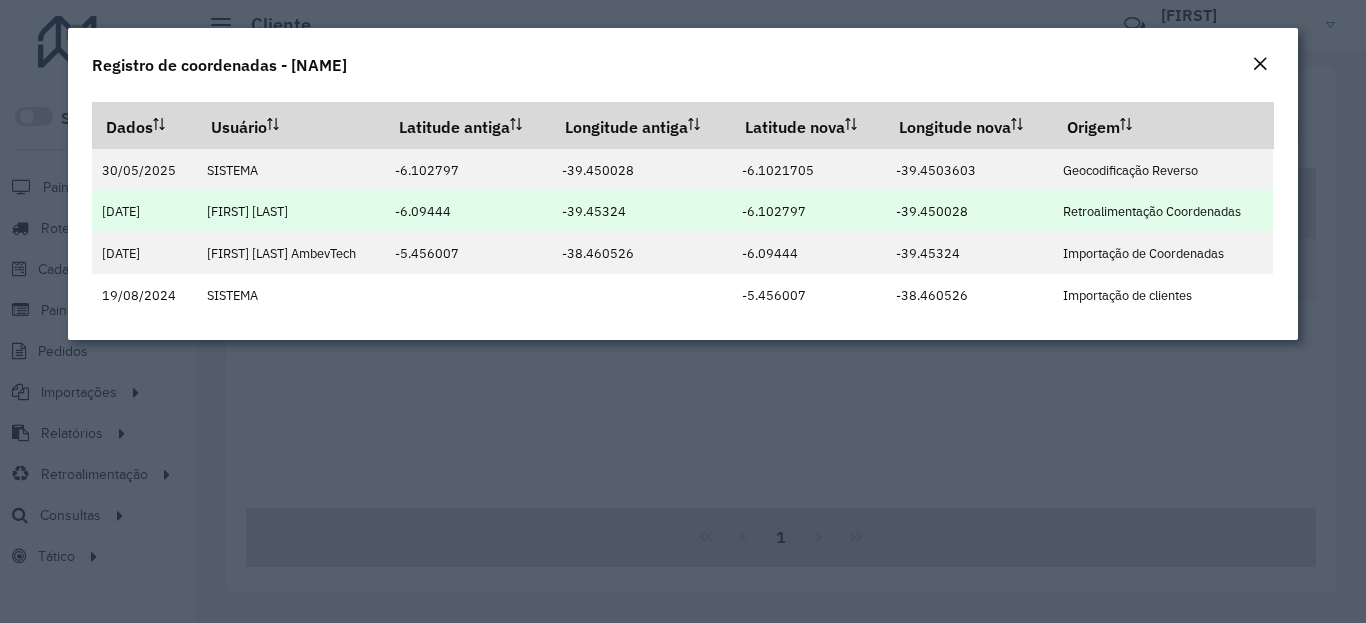 click on "-39.450028" at bounding box center [932, 211] 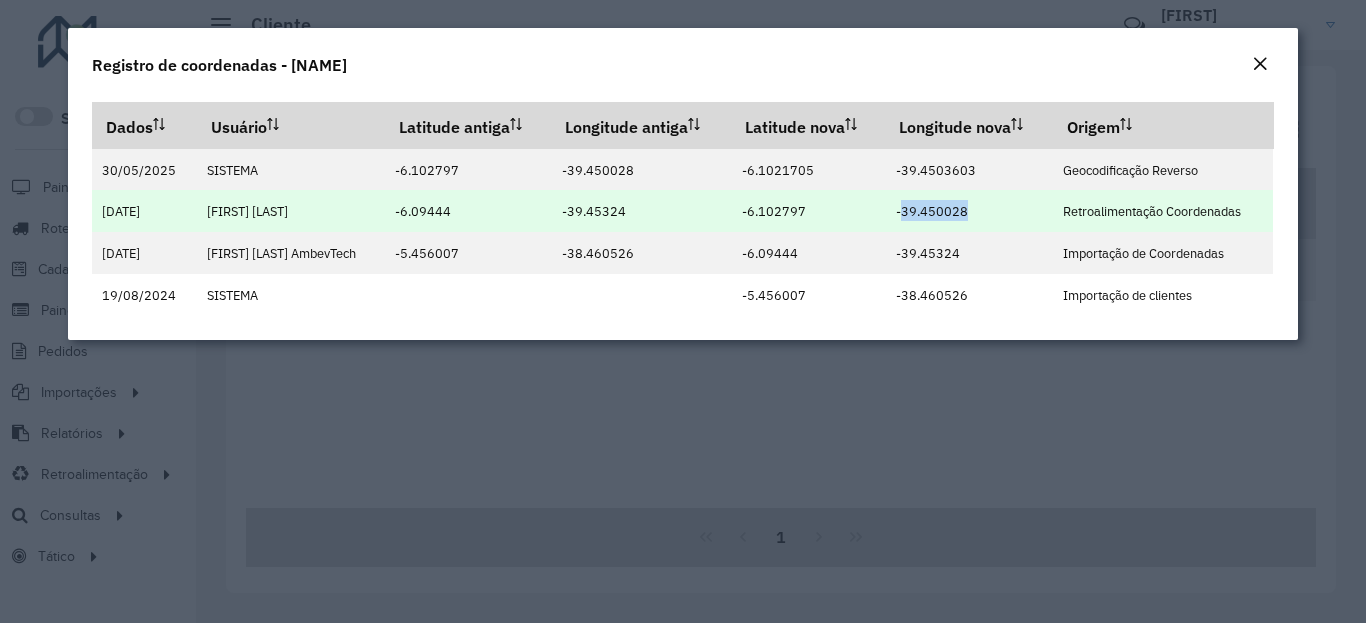 click on "-39.450028" at bounding box center (932, 211) 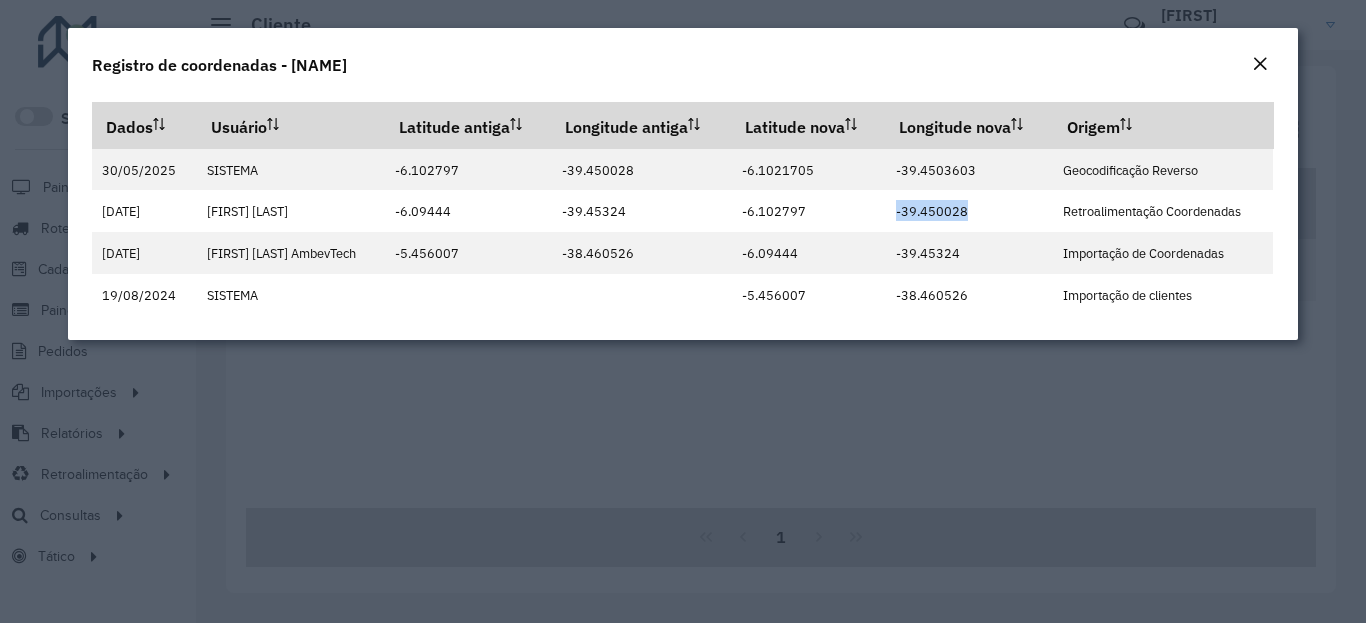 click 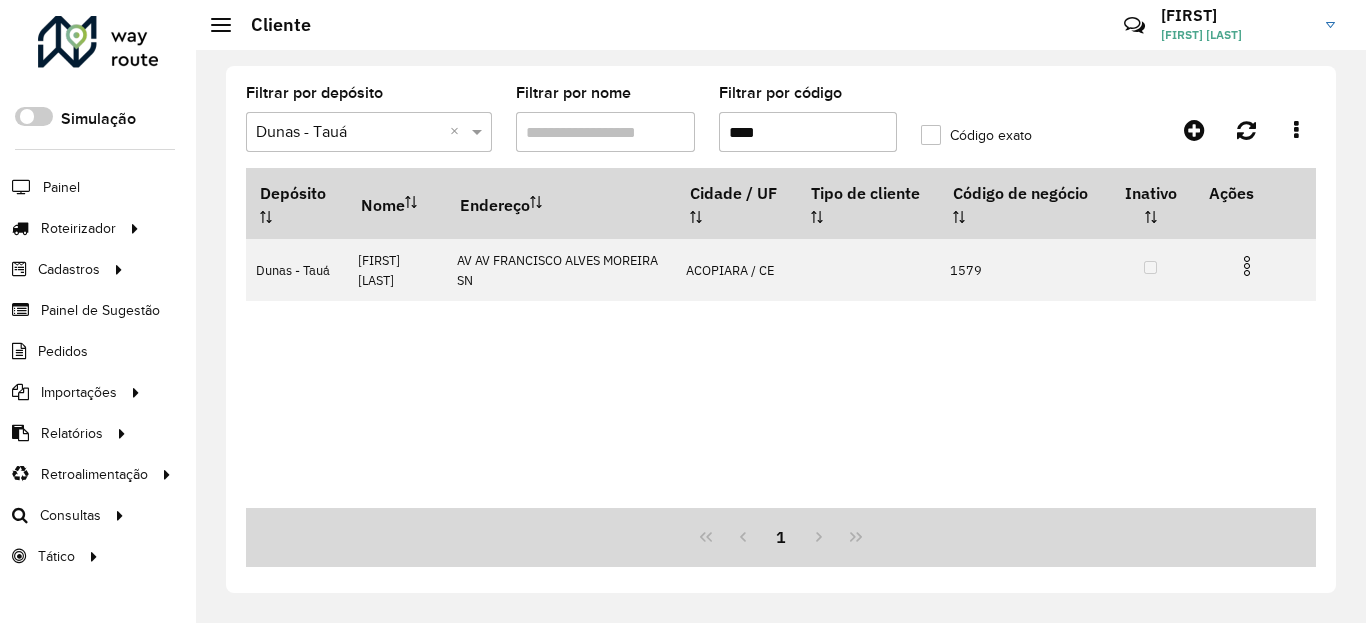 click on "****" at bounding box center (808, 132) 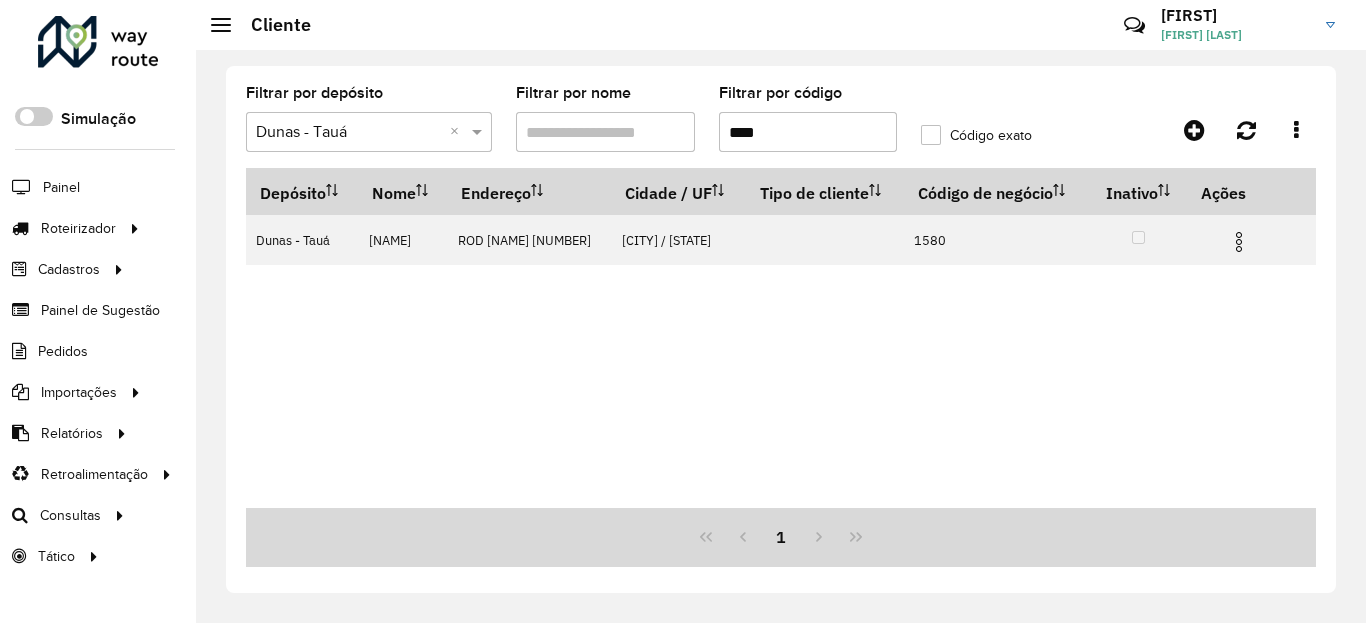 click at bounding box center [1239, 242] 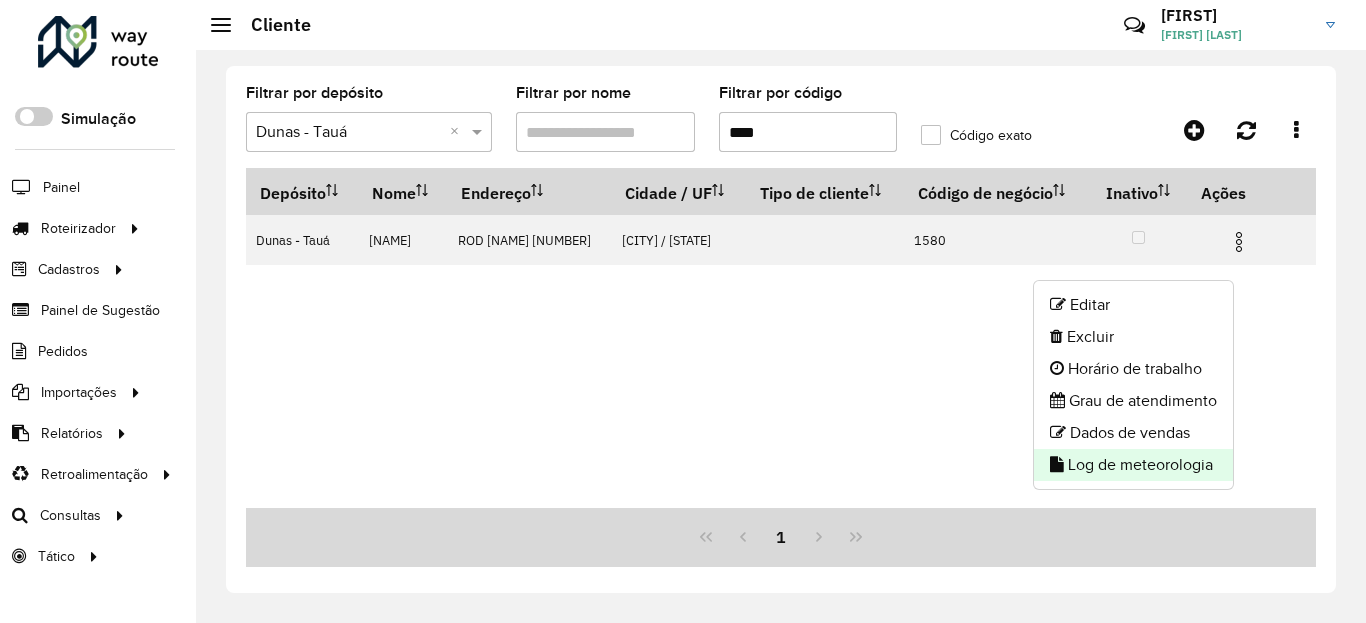 click on "Log de meteorologia" 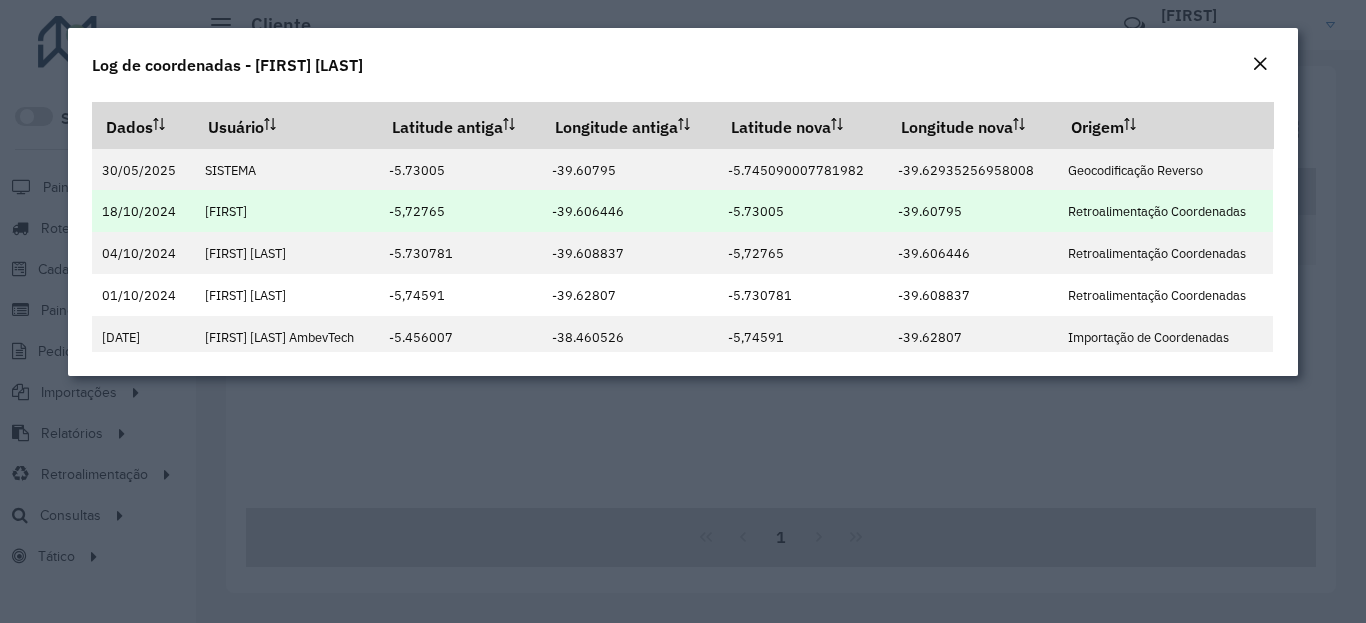 click on "-5.73005" at bounding box center [756, 211] 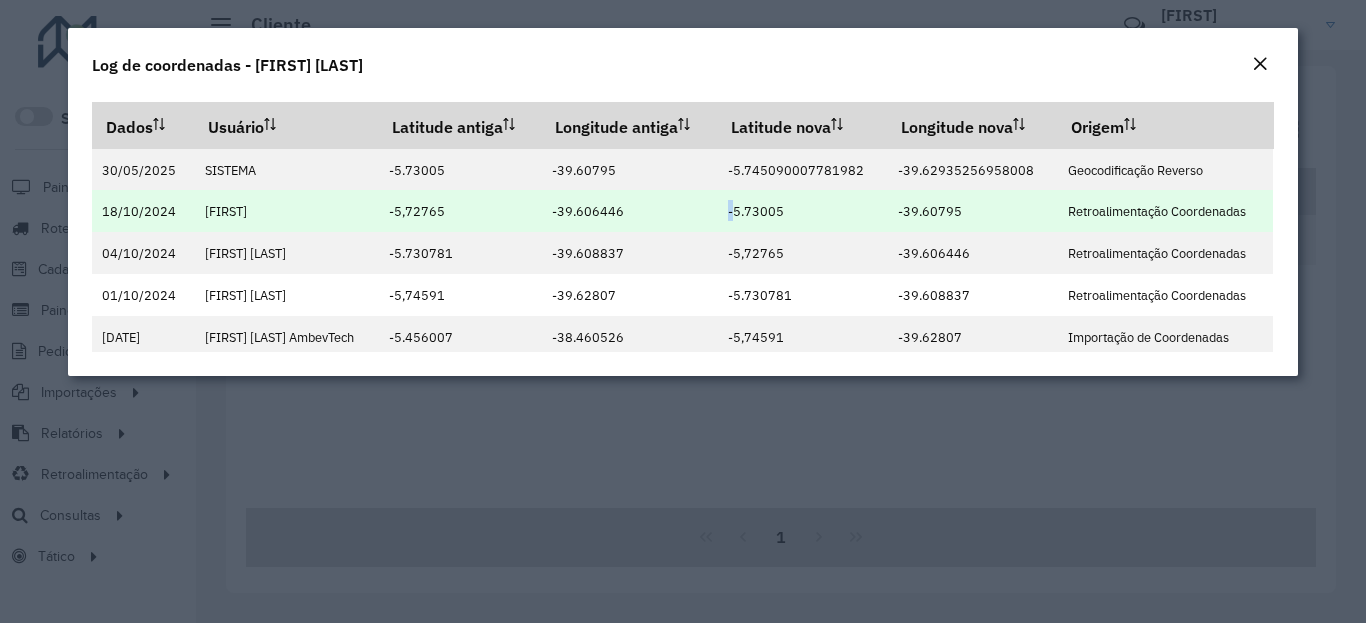 click on "-5.73005" at bounding box center (756, 211) 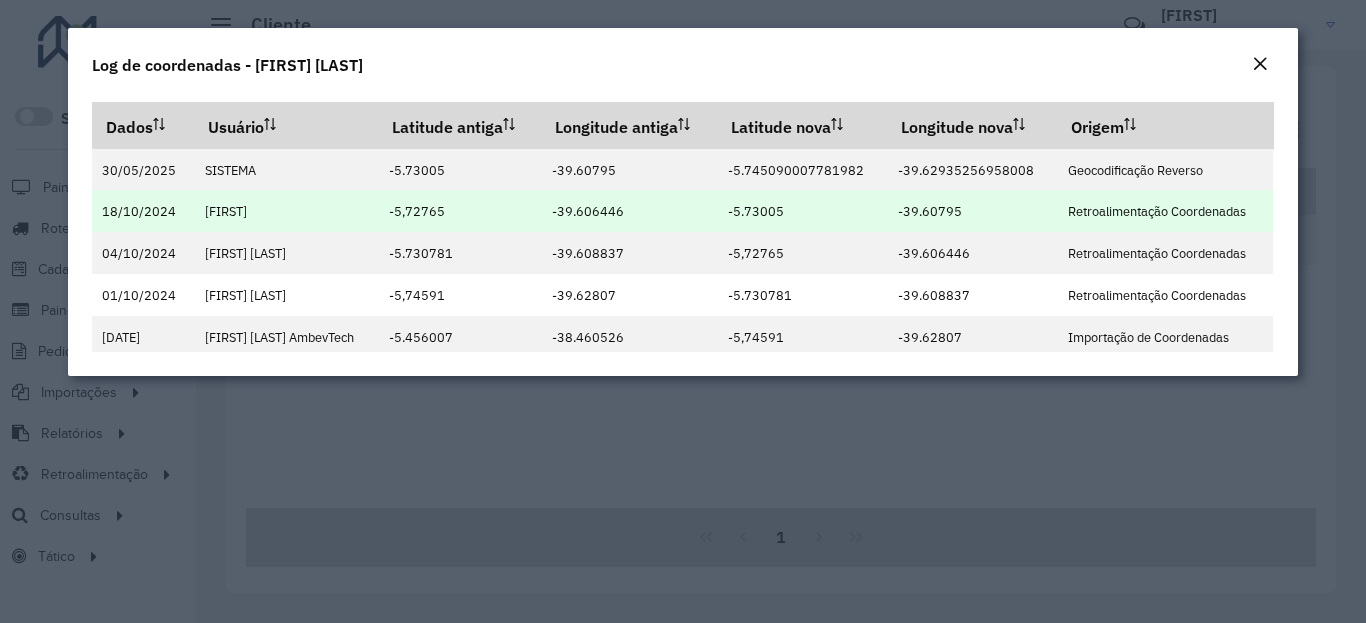 click on "-5.73005" at bounding box center (756, 211) 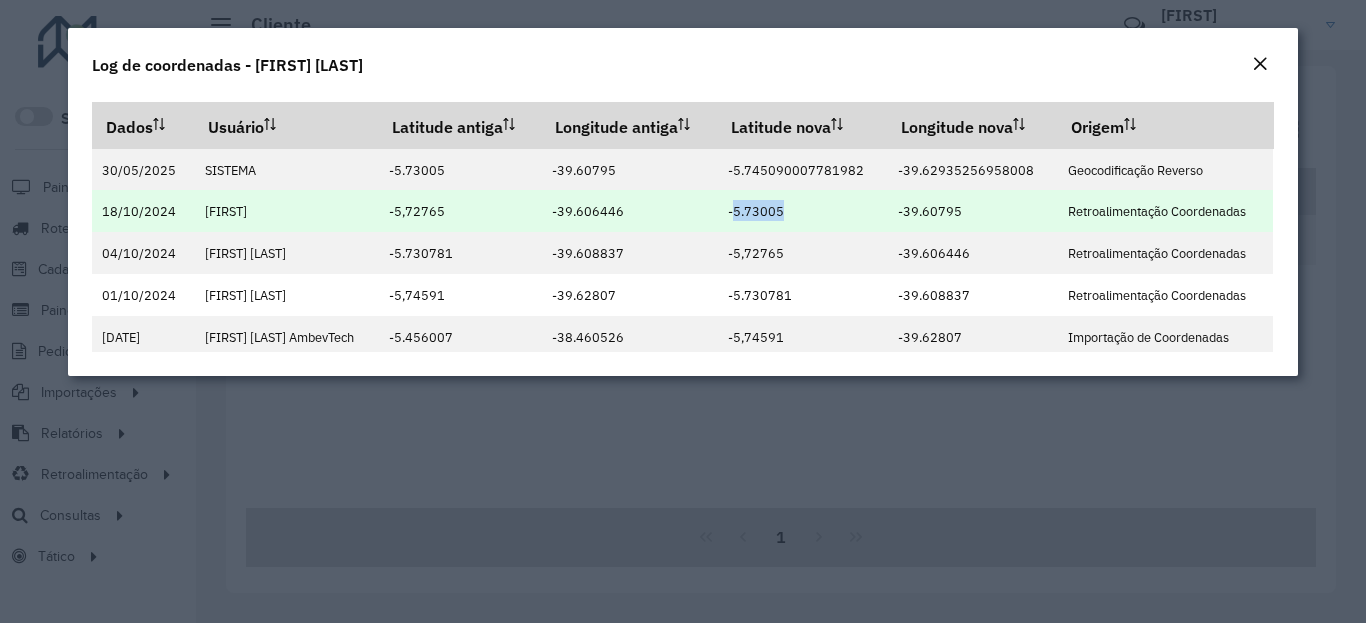 click on "-5.73005" at bounding box center (756, 211) 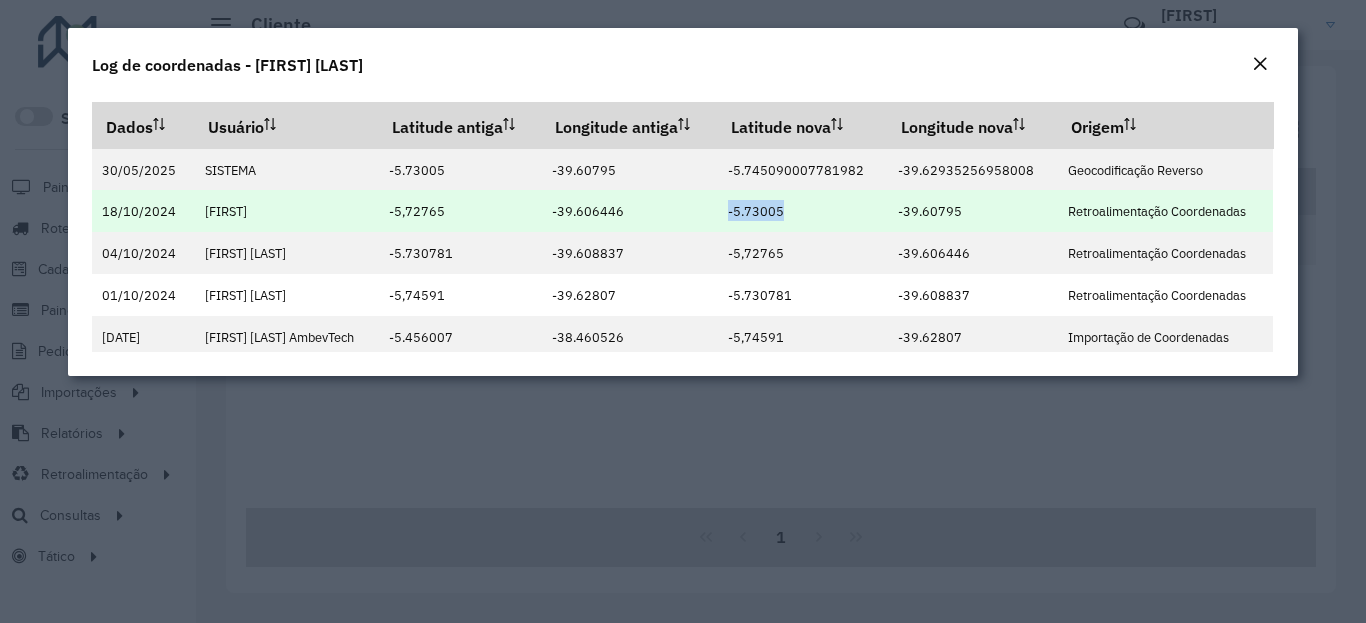 click on "-39.60795" at bounding box center (973, 211) 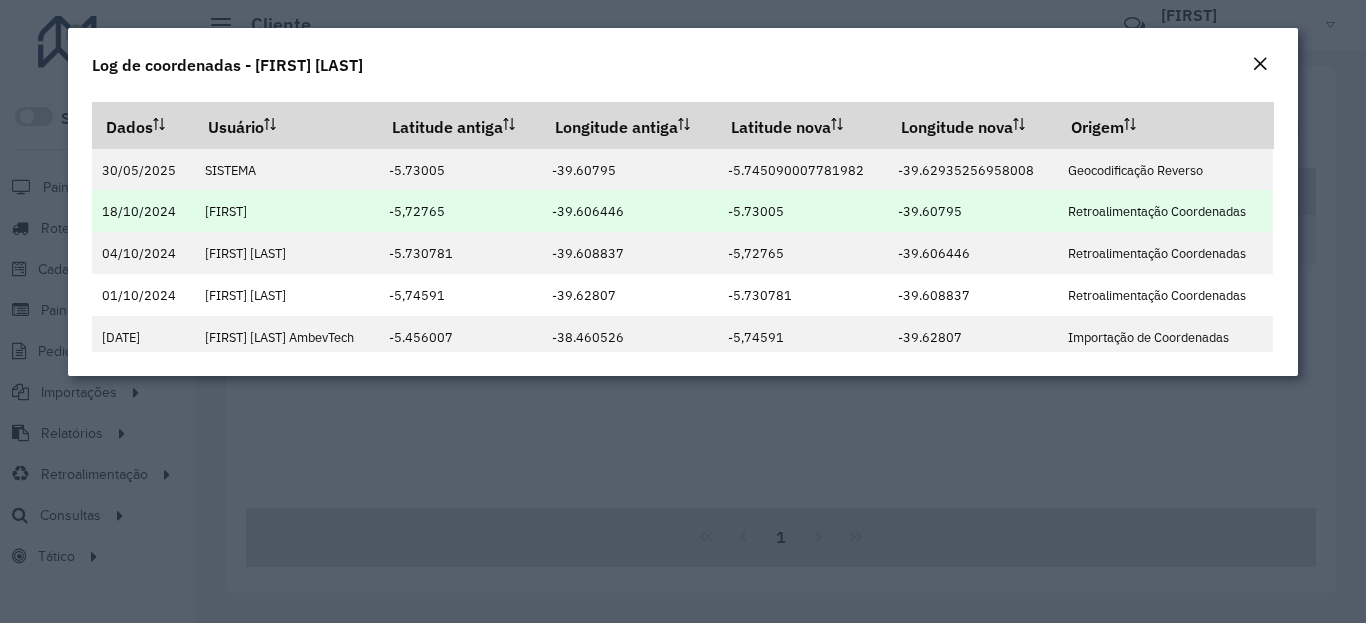 click on "-39.60795" at bounding box center [930, 211] 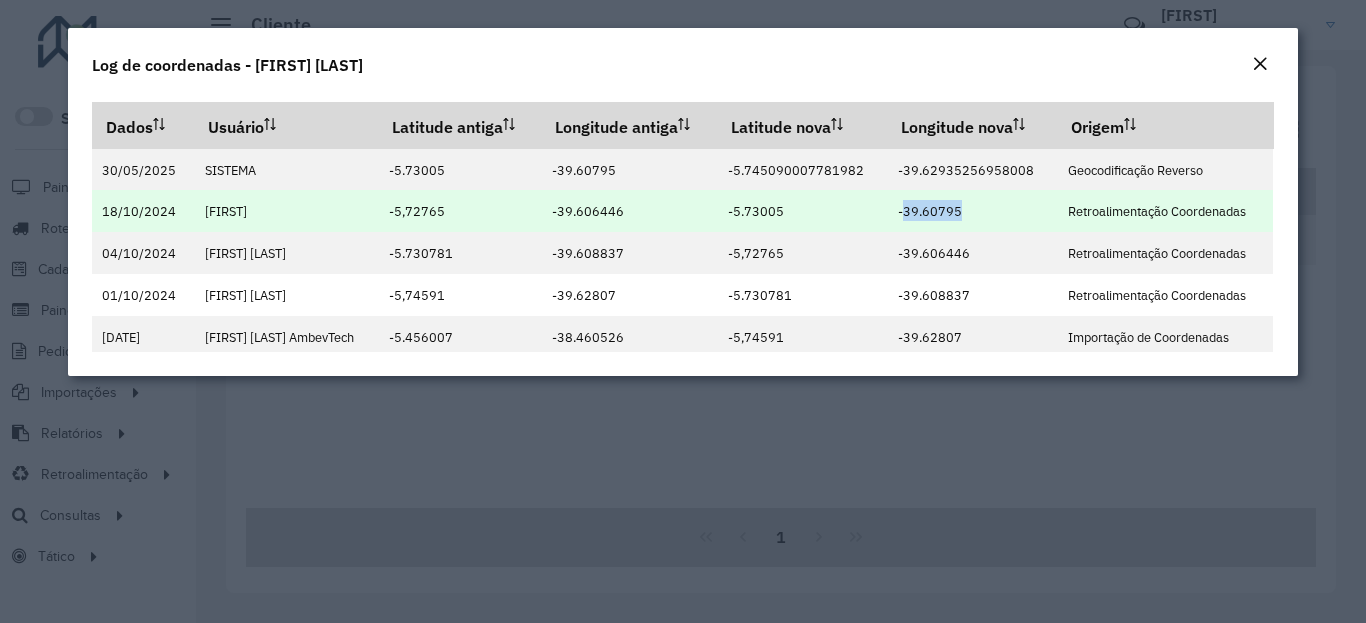 click on "-39.60795" at bounding box center (930, 211) 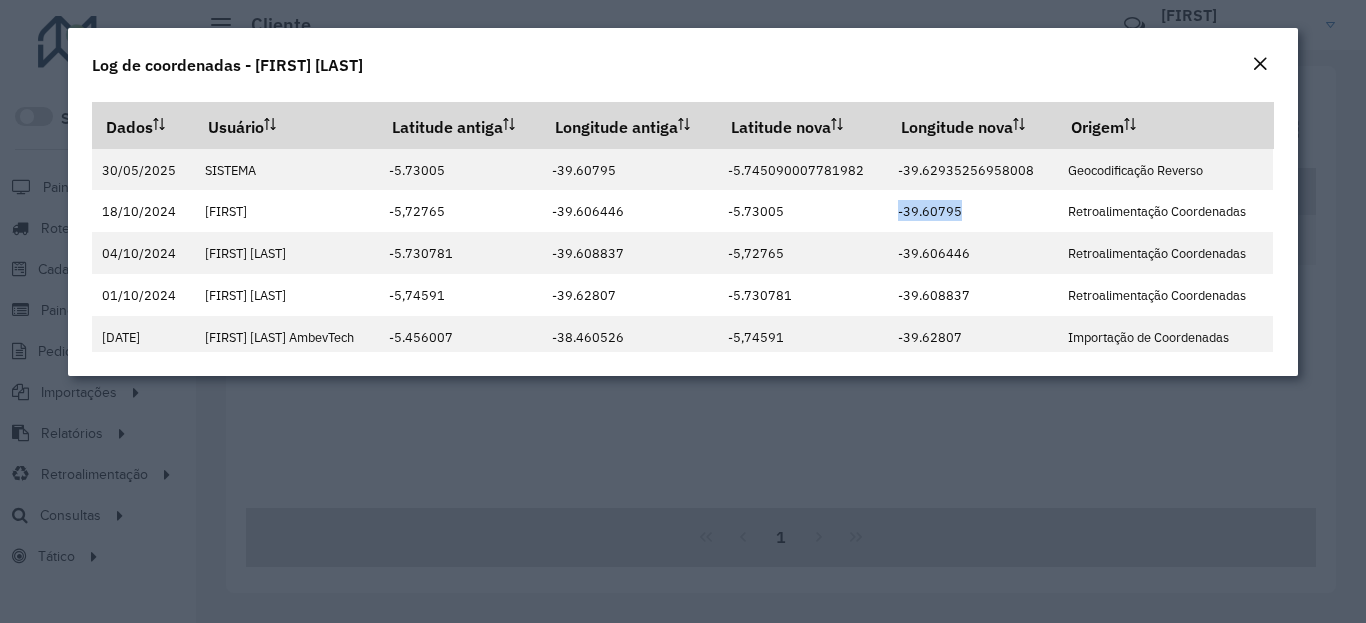click 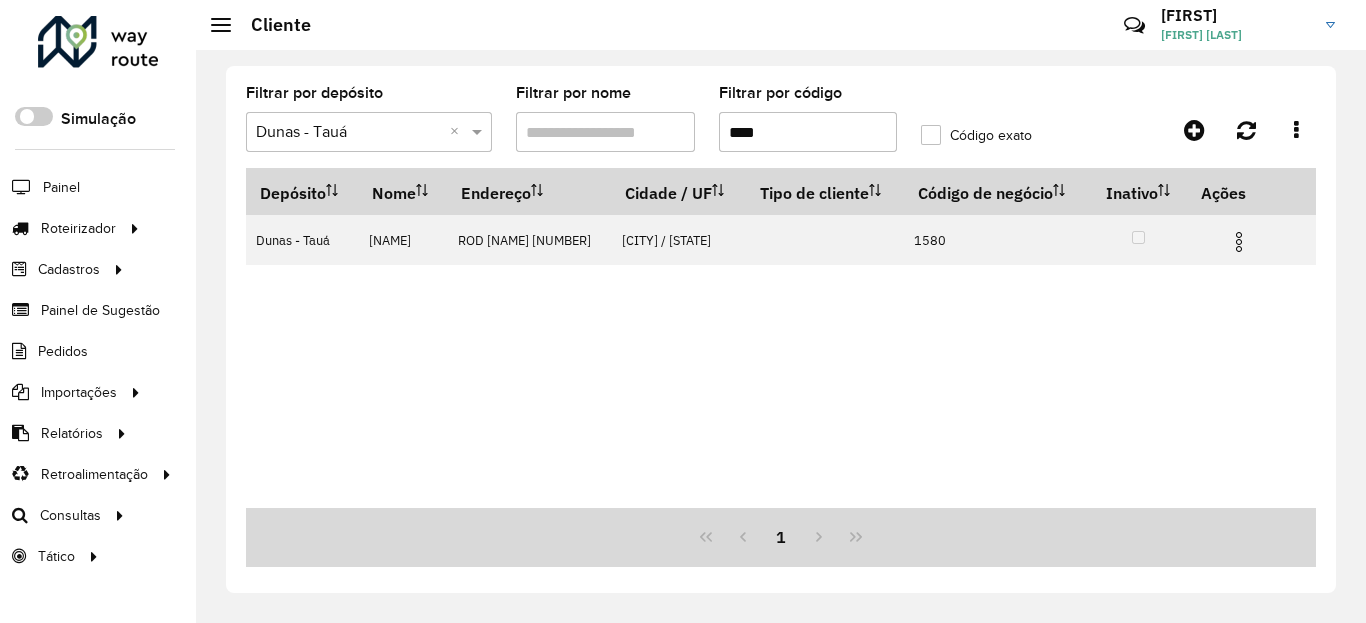 click on "****" at bounding box center (808, 132) 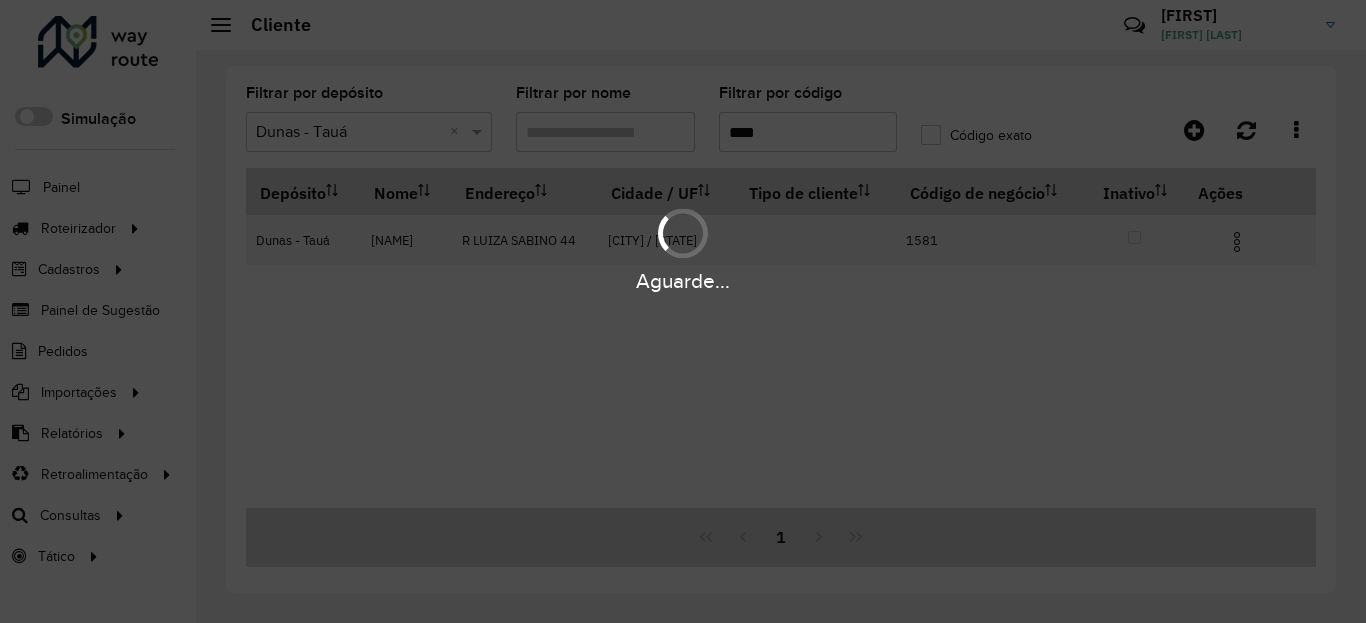 click at bounding box center [1237, 242] 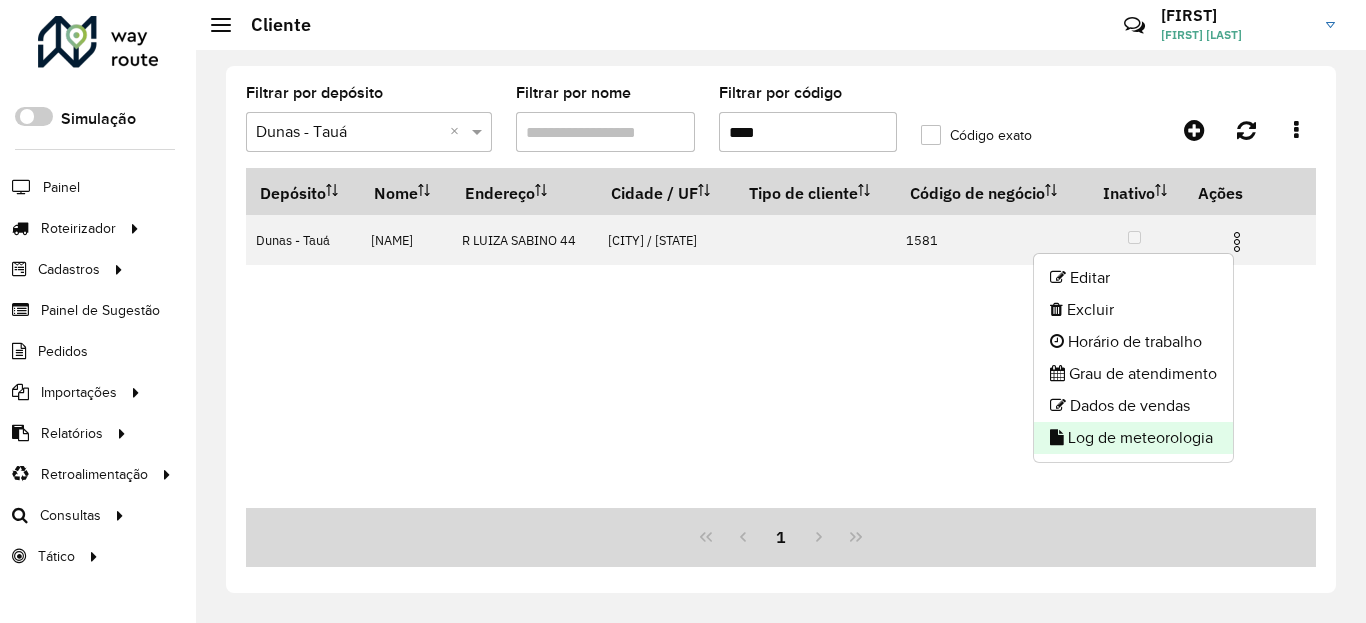 click on "Log de meteorologia" 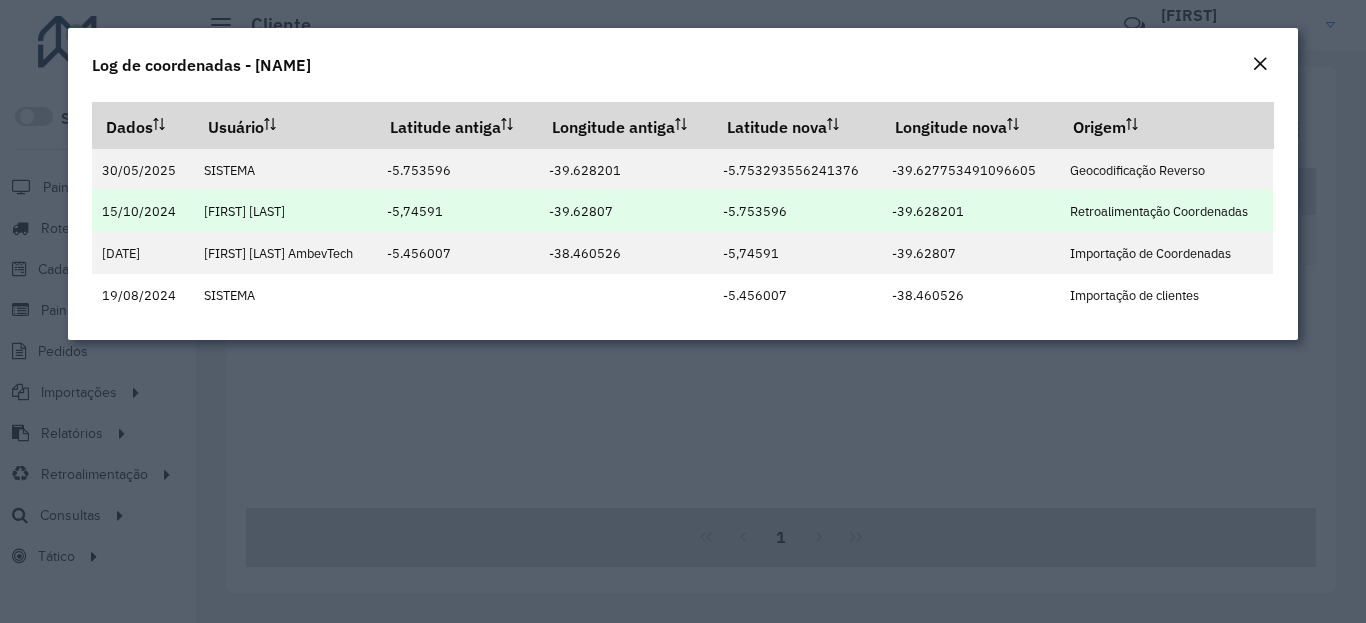 click on "-5.753596" at bounding box center (797, 211) 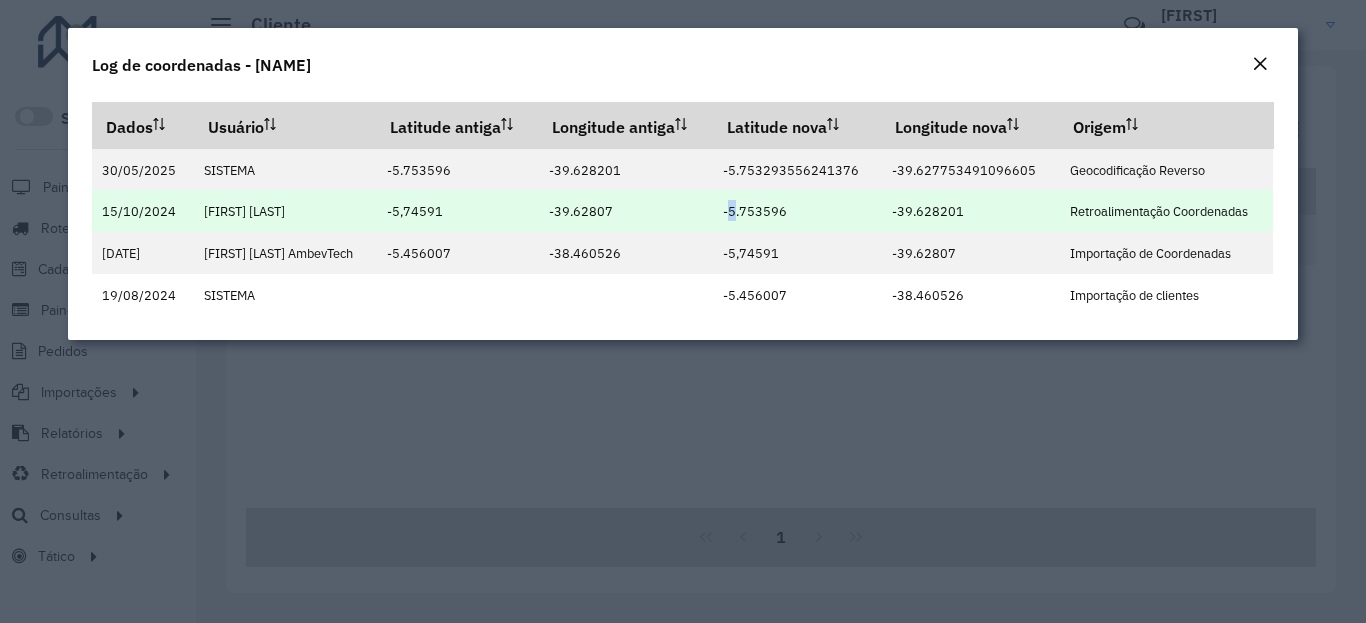 click on "-5.753596" at bounding box center [797, 211] 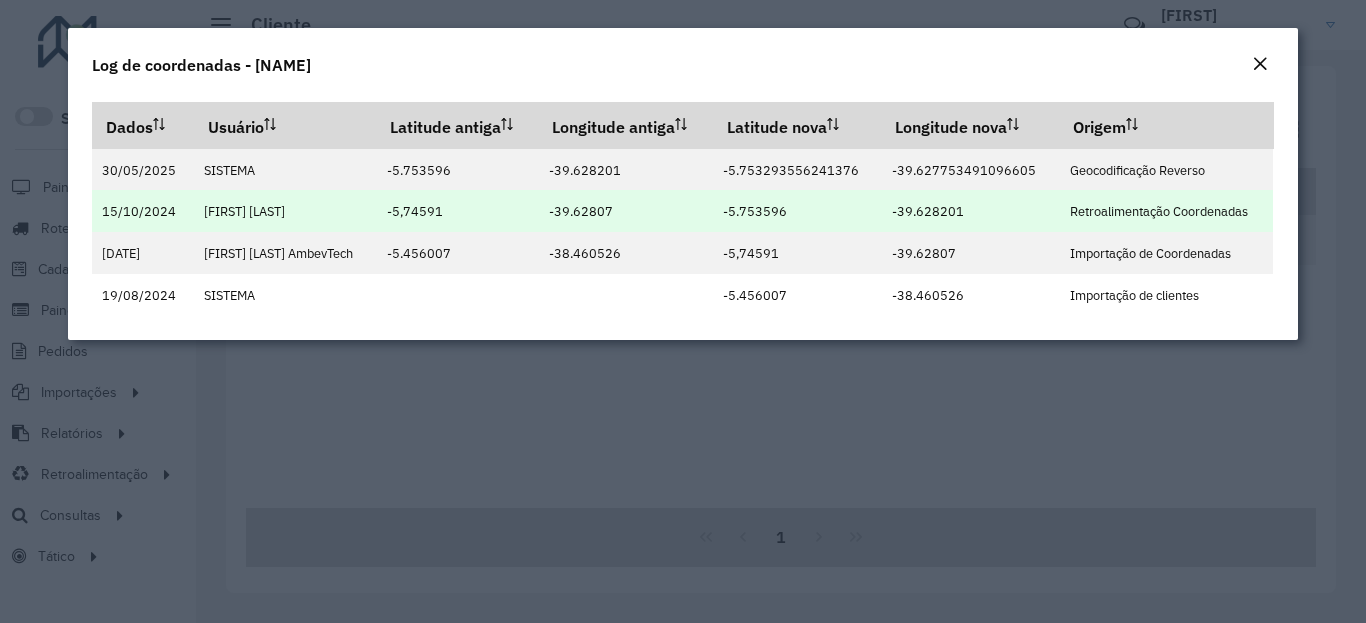 click on "-5.753596" at bounding box center (755, 211) 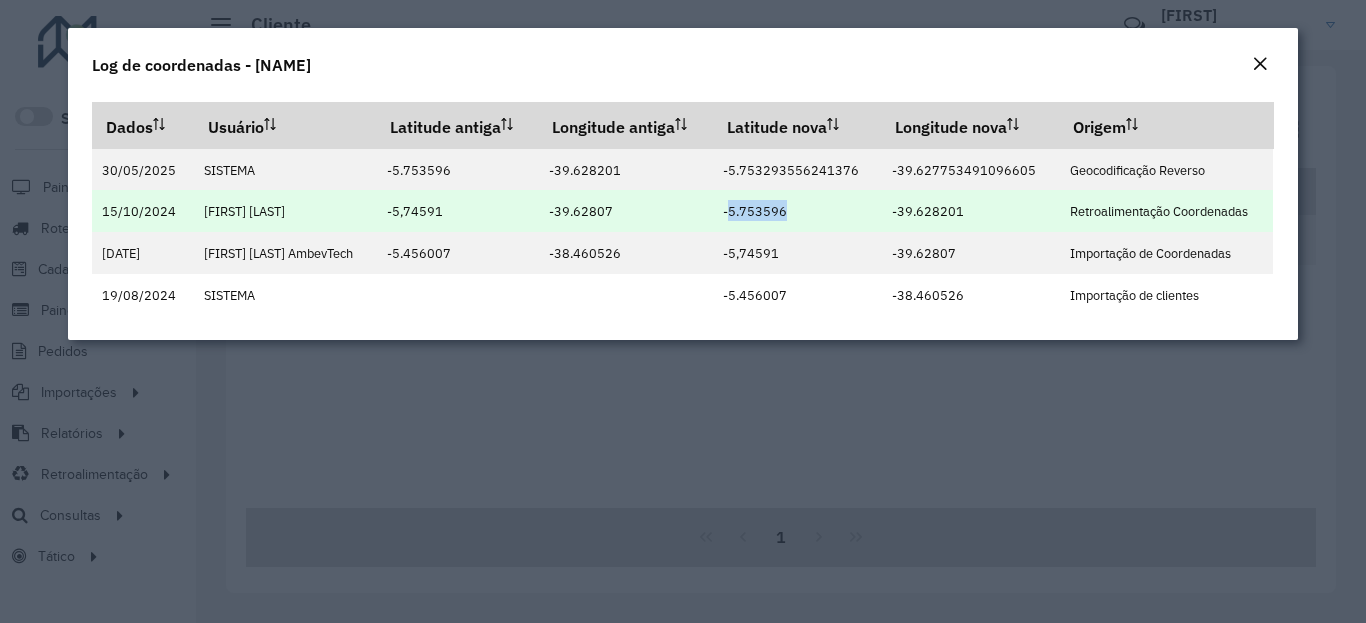 click on "-5.753596" at bounding box center (755, 211) 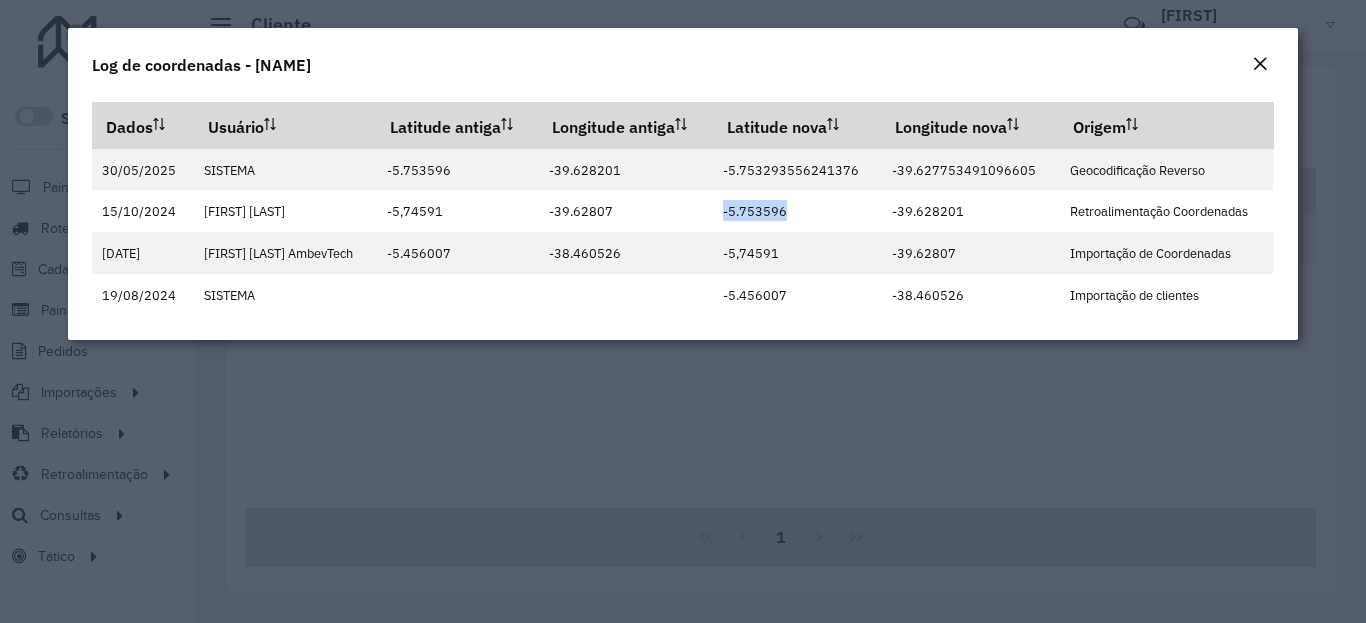 click 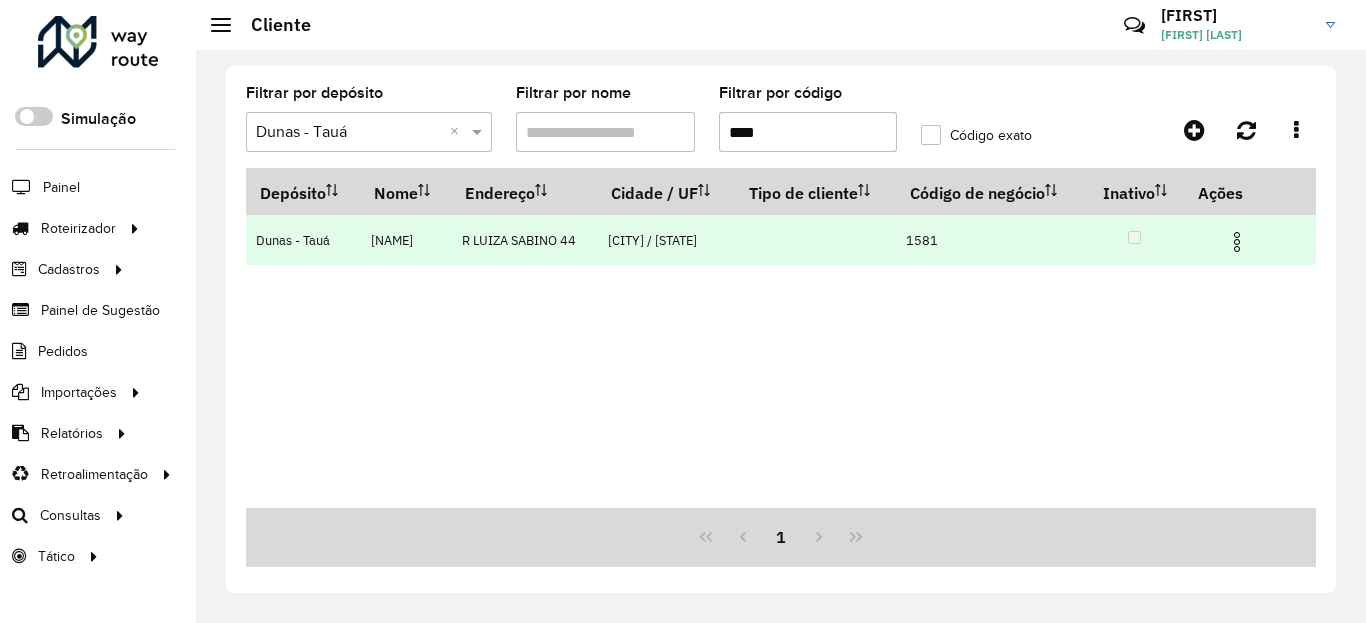 click at bounding box center [1245, 240] 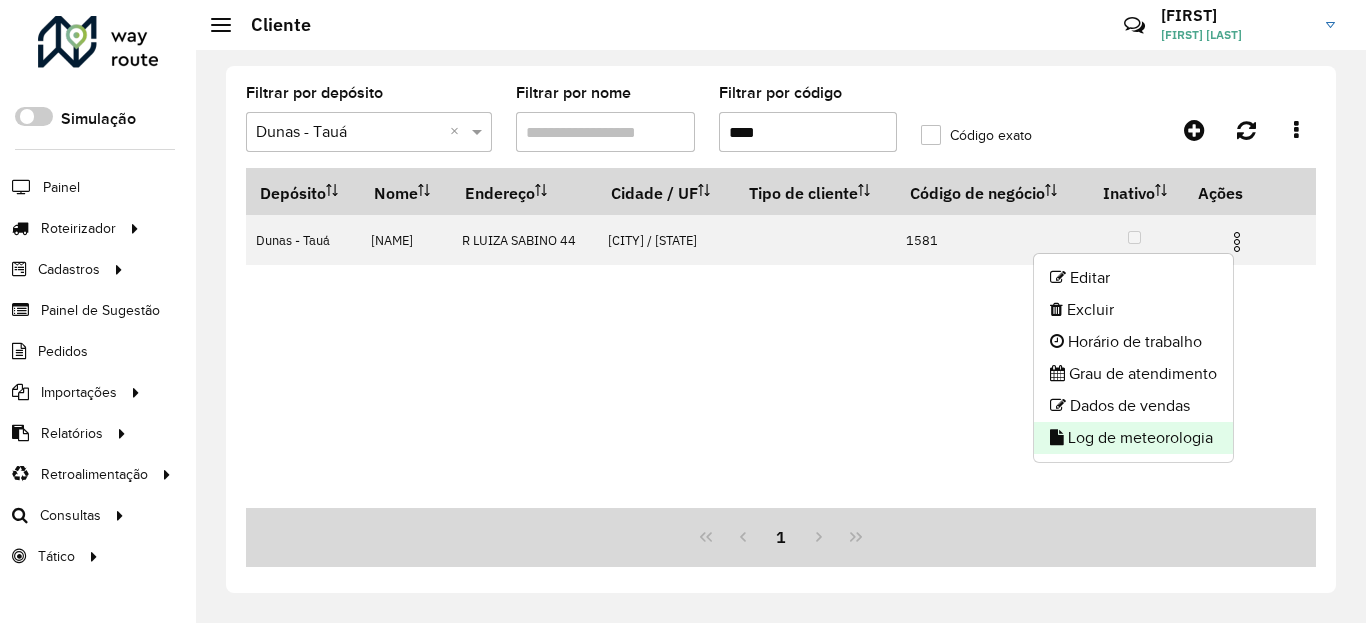 click on "Log de meteorologia" 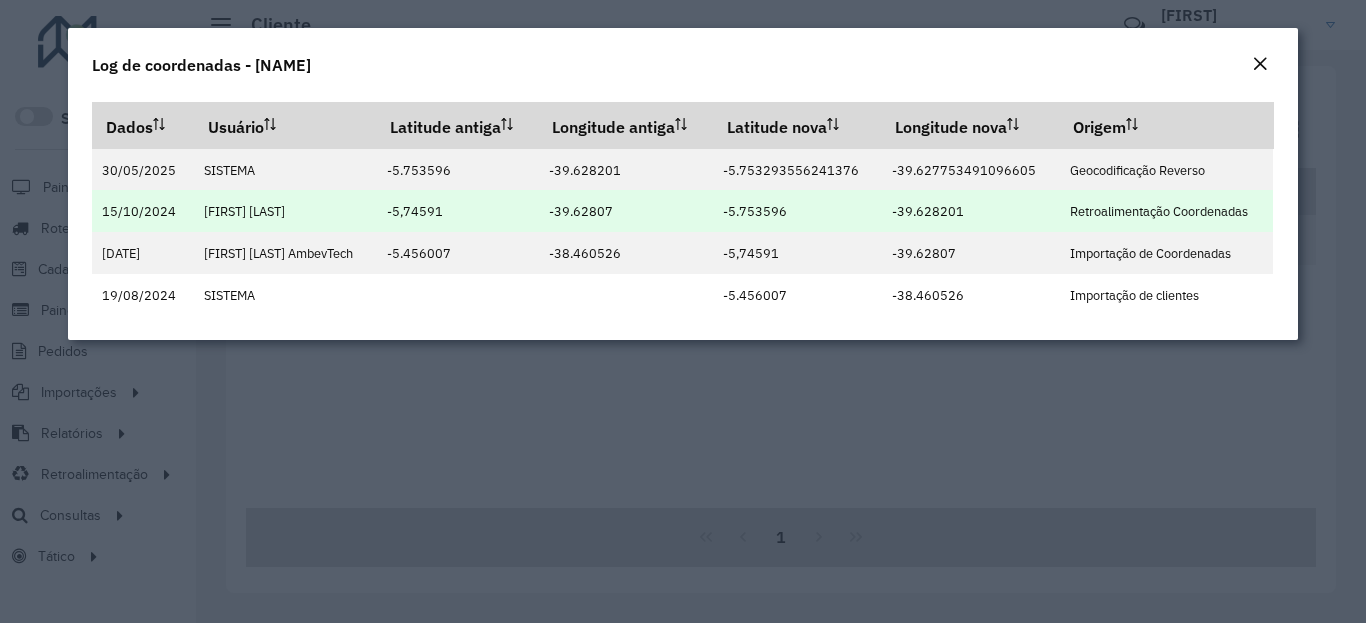 click on "-39.628201" at bounding box center [928, 211] 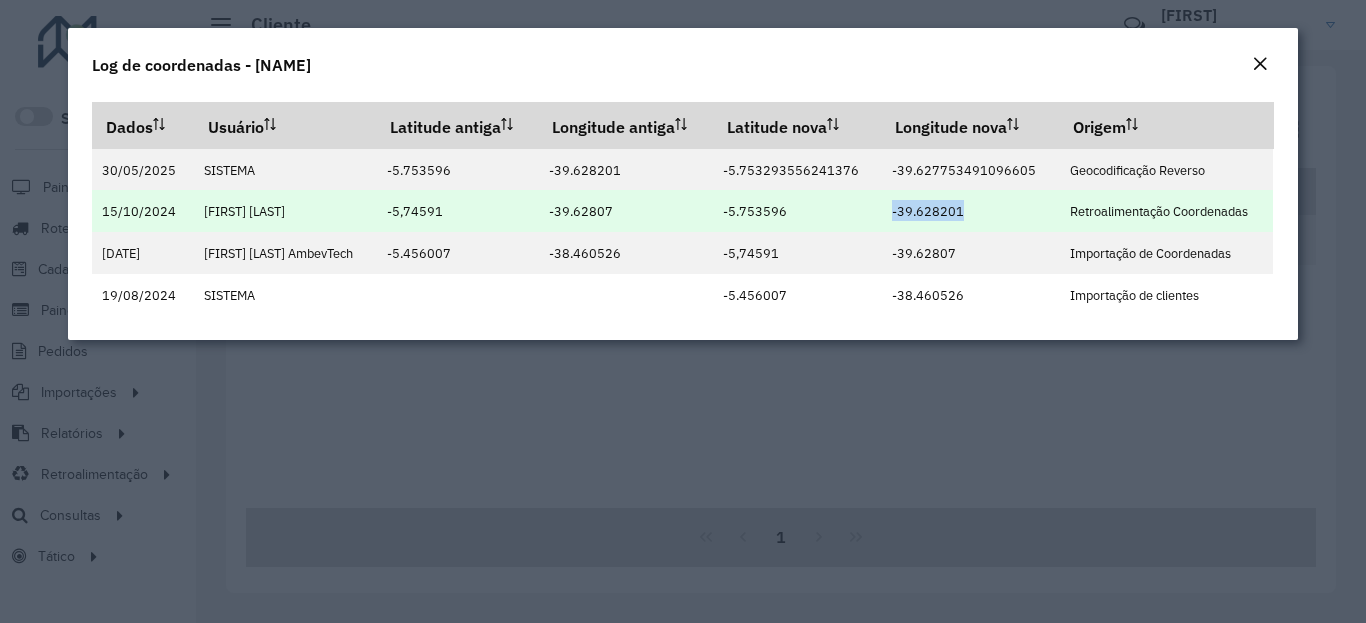 click on "-39.628201" at bounding box center (928, 211) 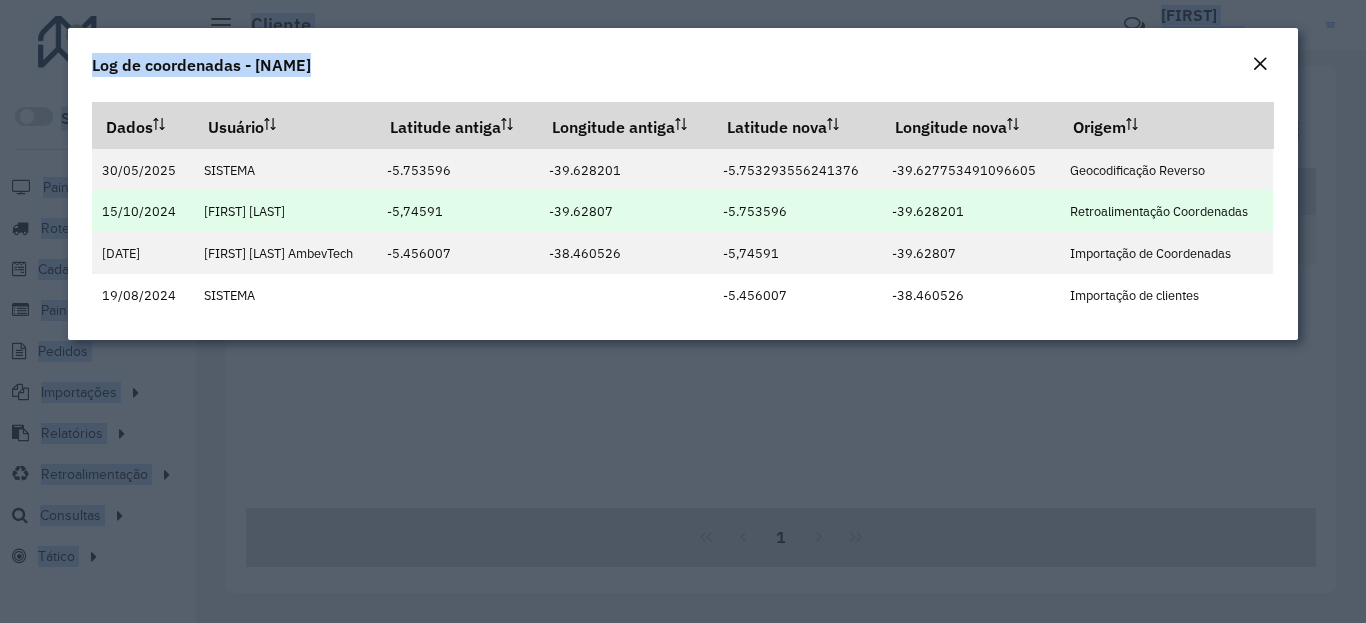 click on "-39.628201" at bounding box center [970, 211] 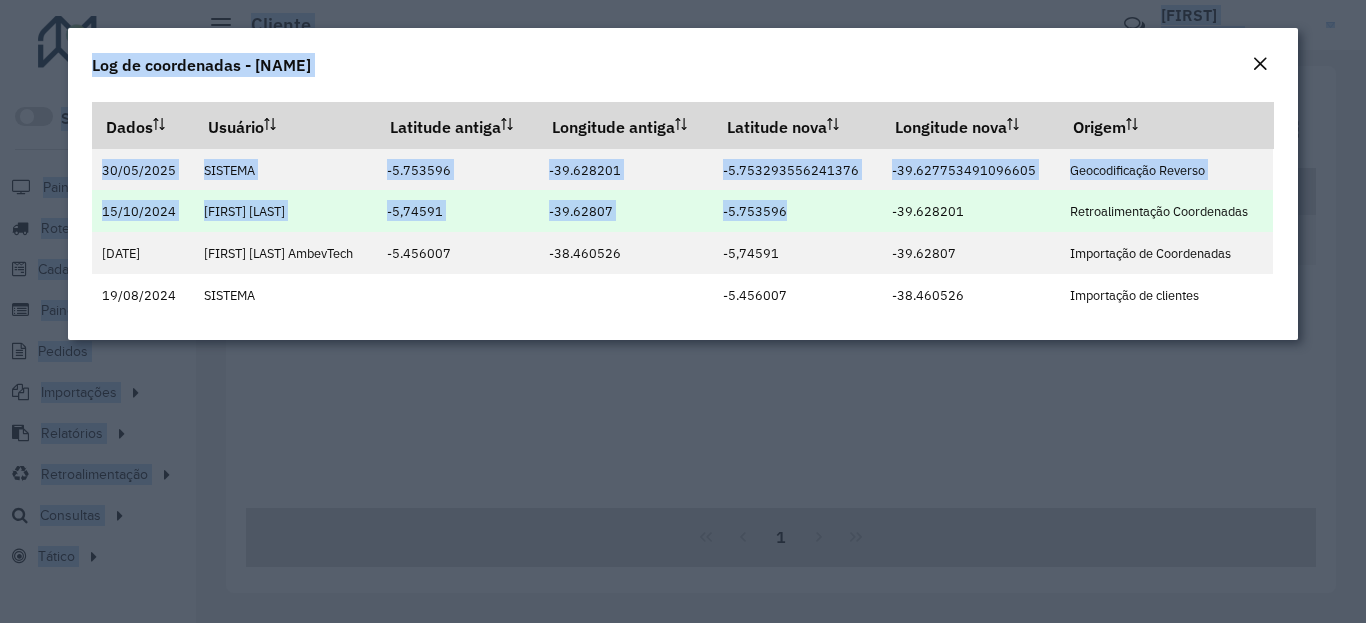 click on "-39.628201" at bounding box center (928, 211) 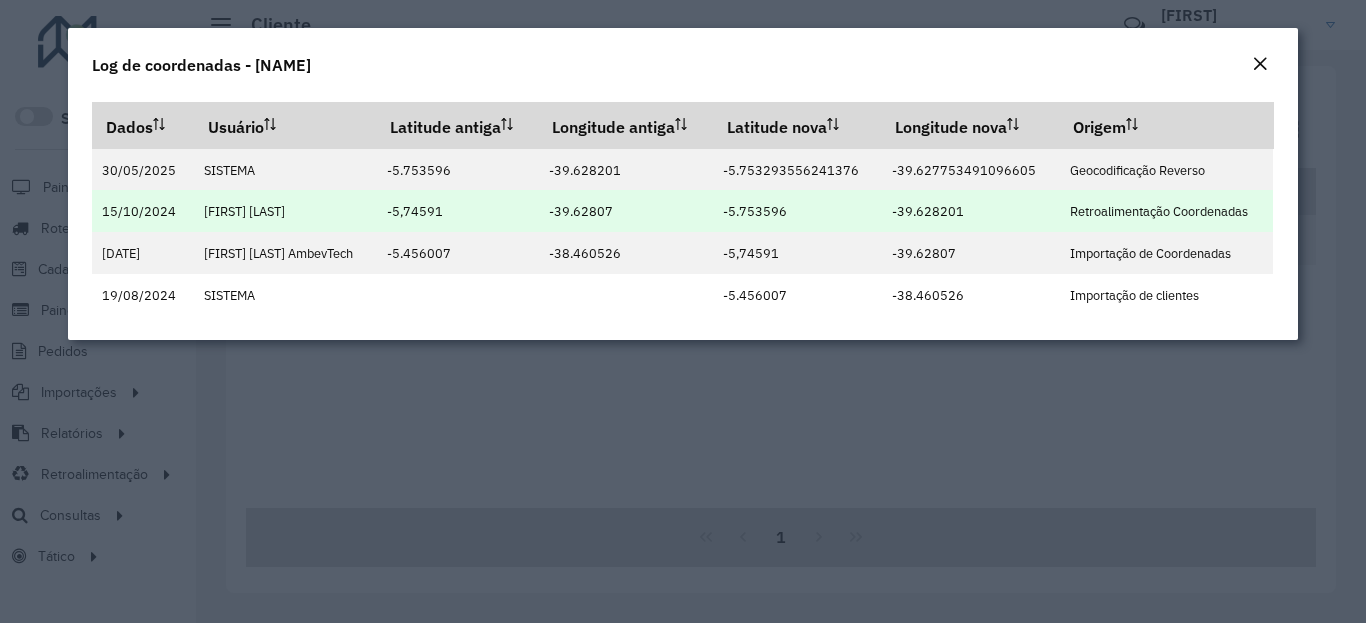 click on "-39.628201" at bounding box center [928, 211] 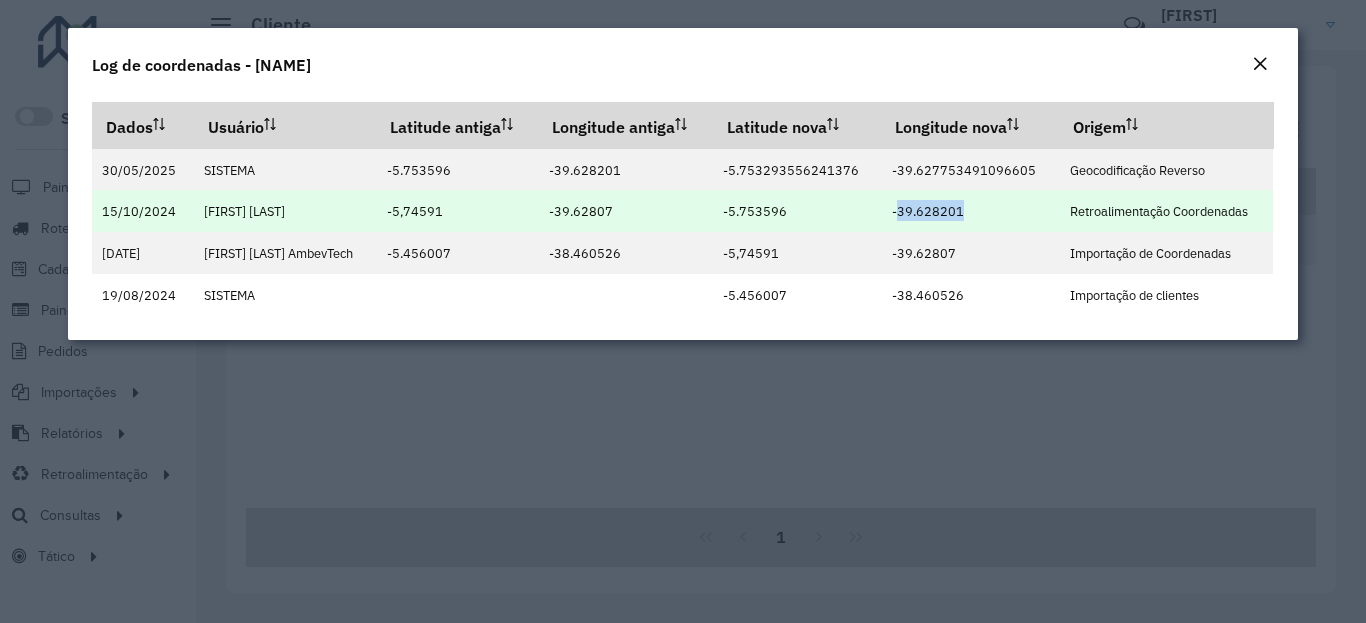 click on "-39.628201" at bounding box center (928, 211) 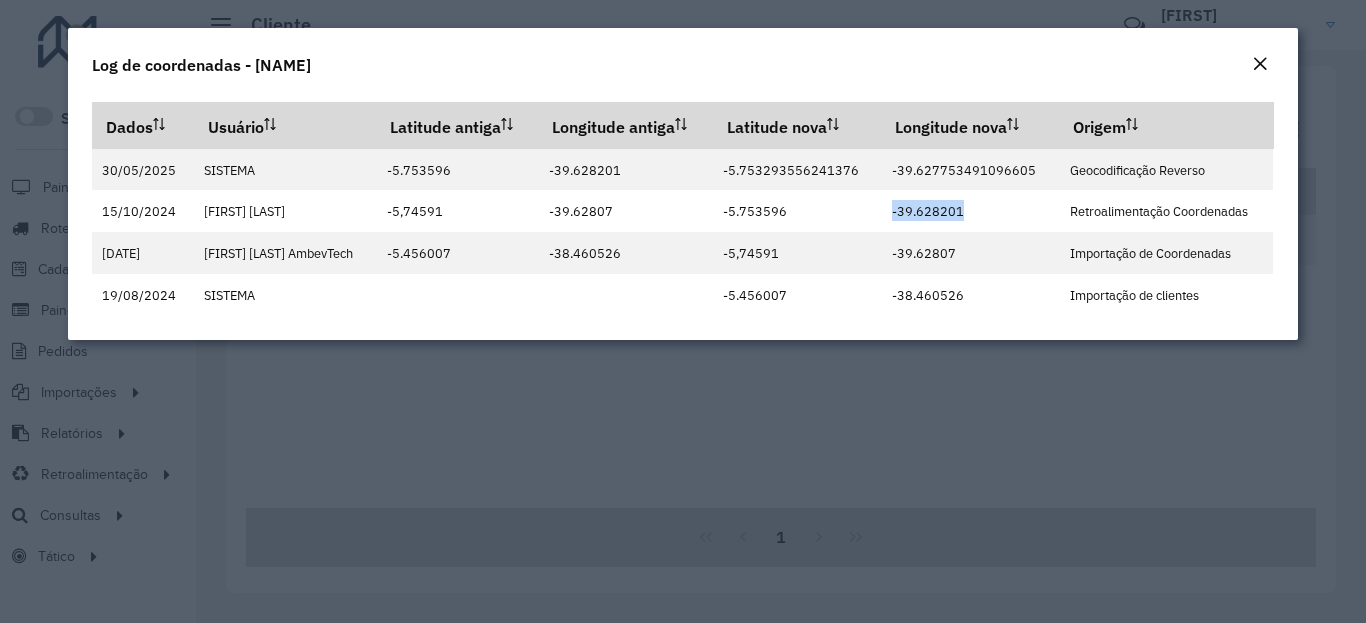 click 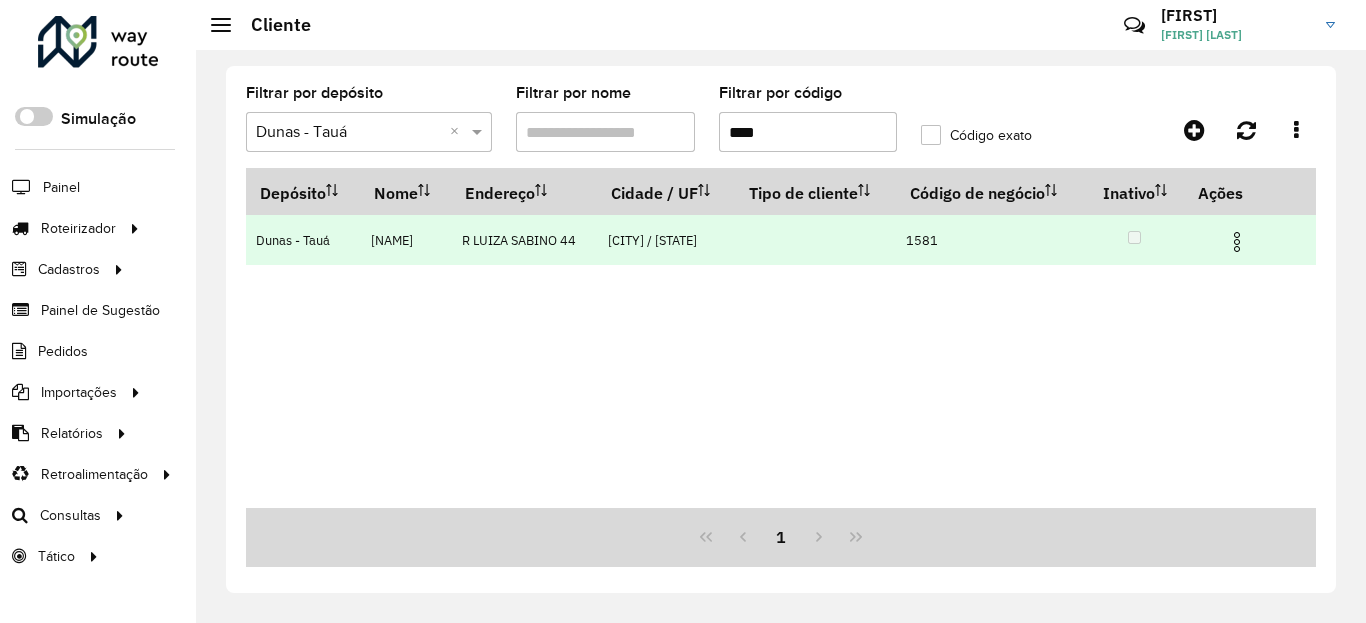 click at bounding box center (1237, 242) 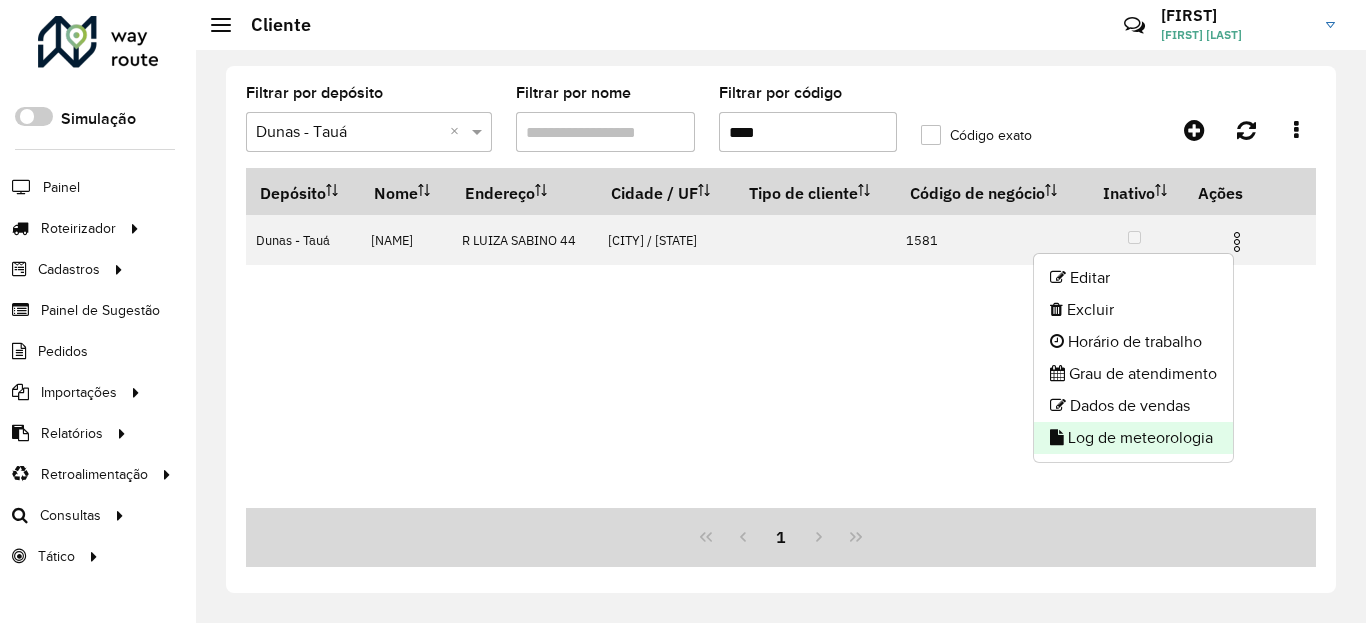 click on "Log de meteorologia" 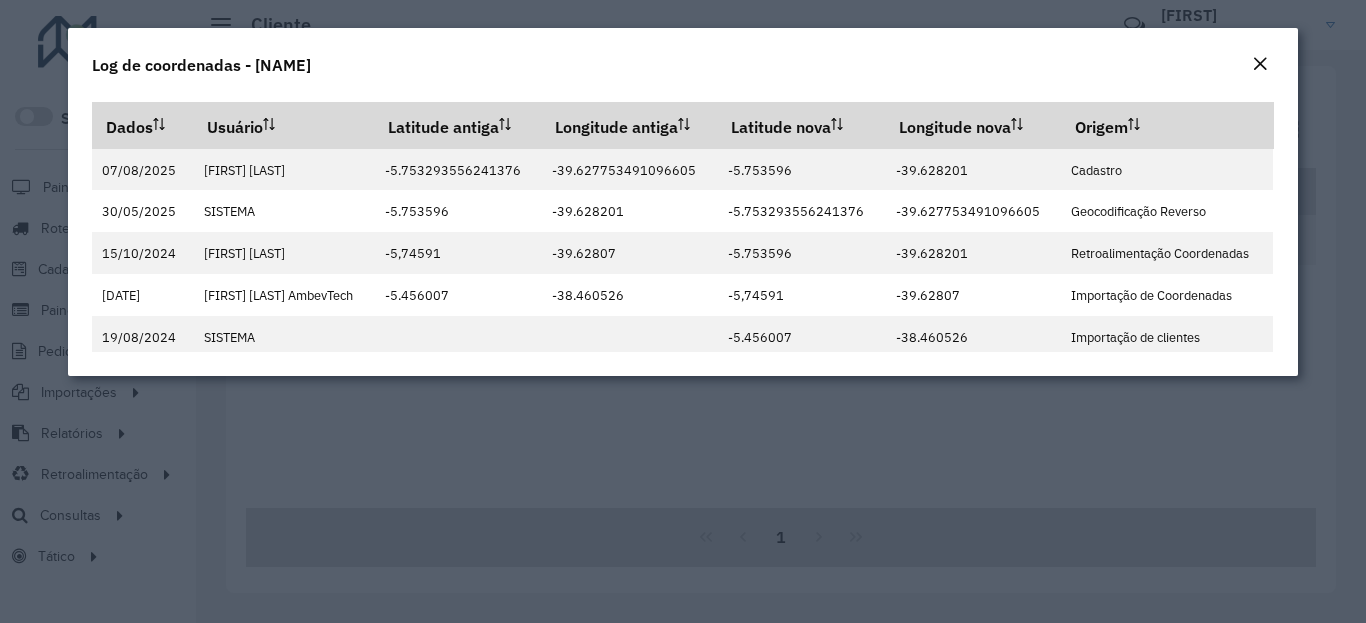click 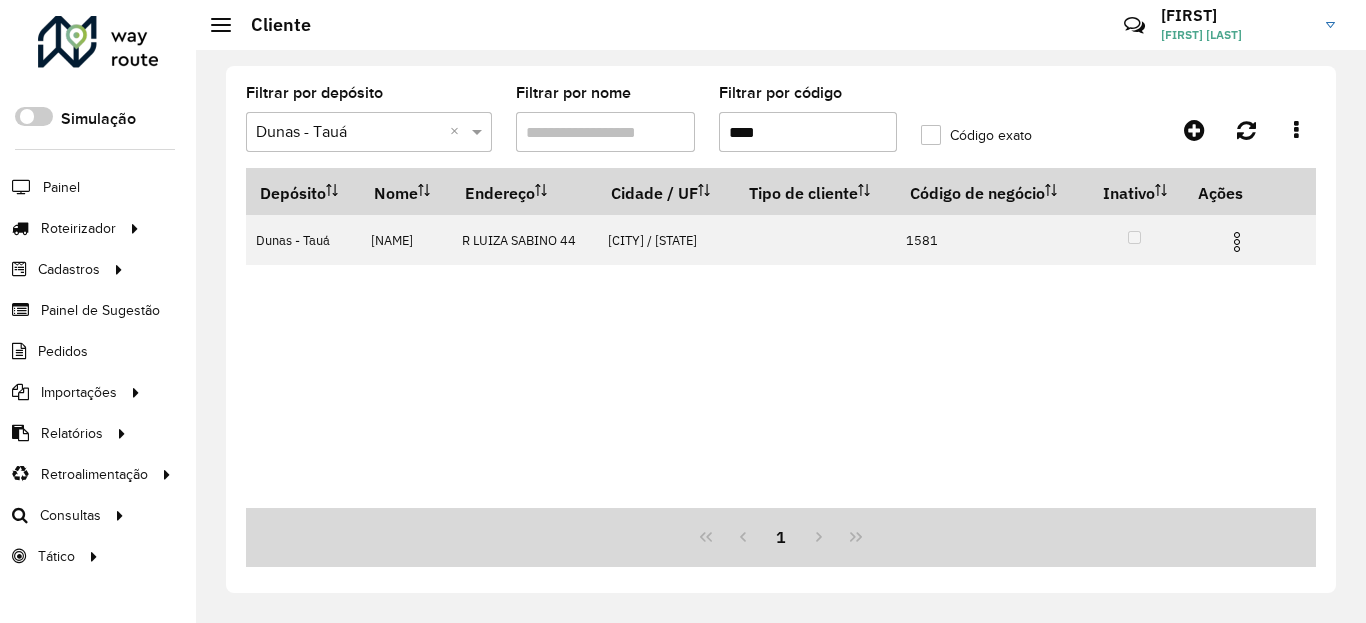 click on "****" at bounding box center (808, 132) 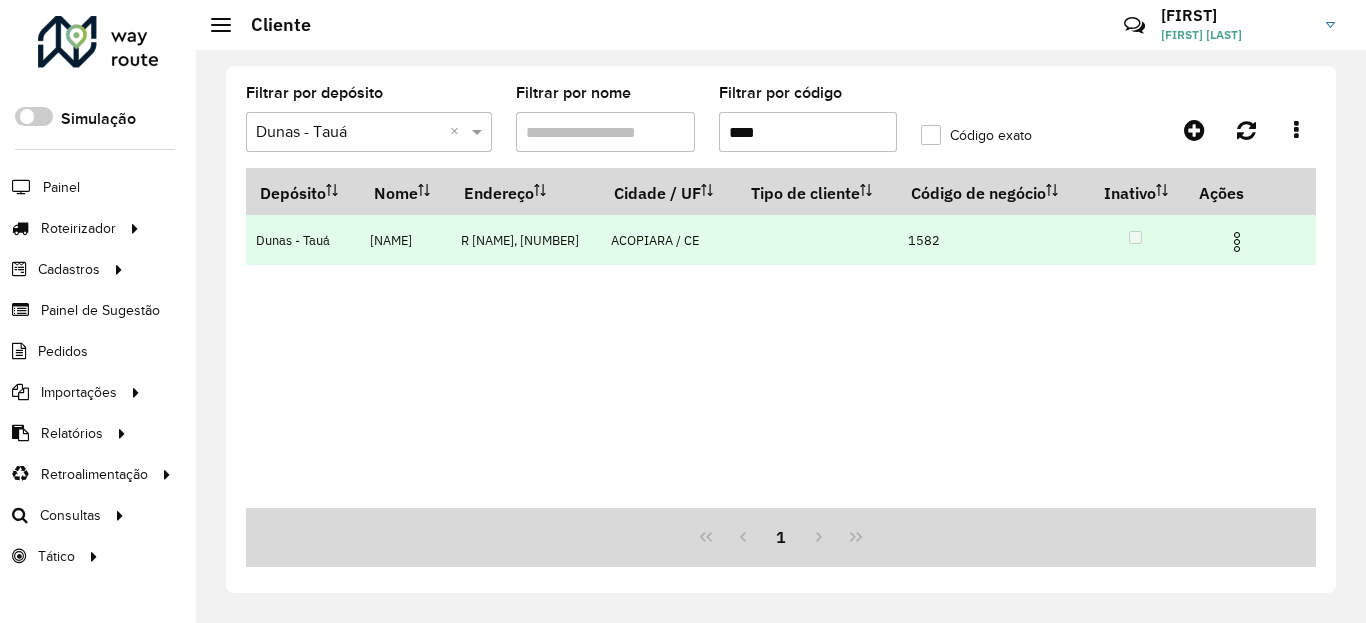 click on "Dunas - Tauá [NAME] R [NAME], [NUMBER] ACOPIARA / CE [NUMBER]" at bounding box center [781, 239] 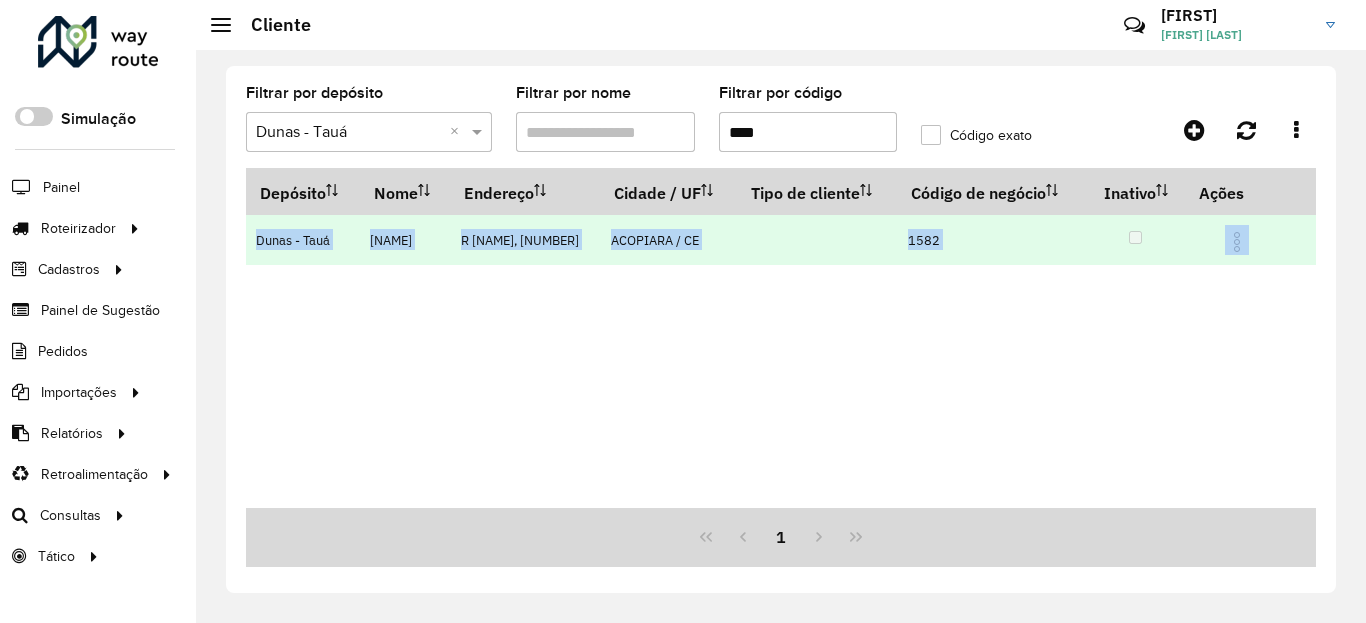 click at bounding box center [1246, 240] 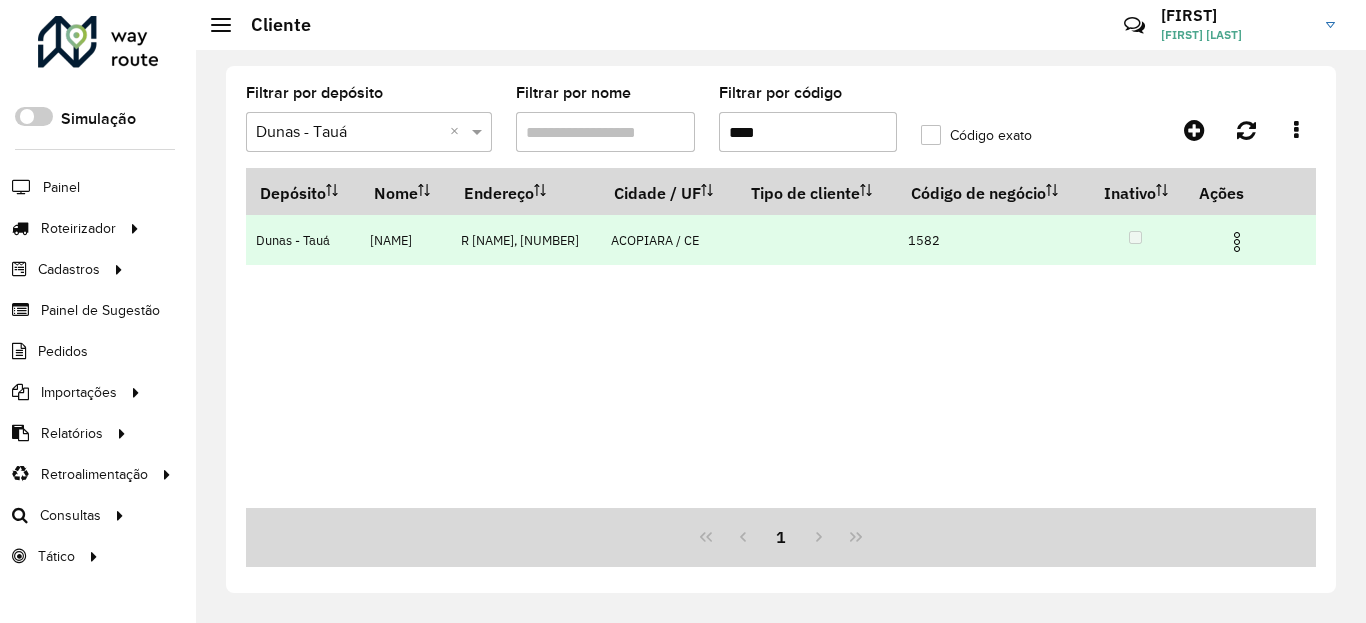 click at bounding box center [1246, 240] 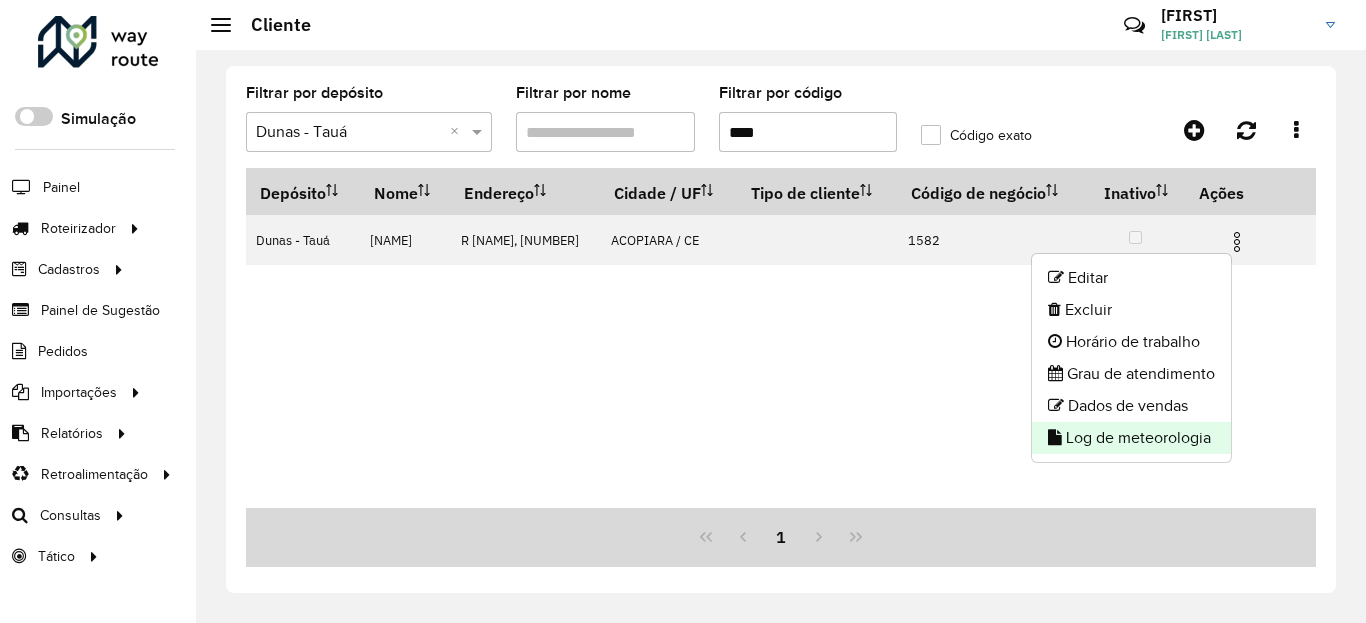 click on "Log de meteorologia" 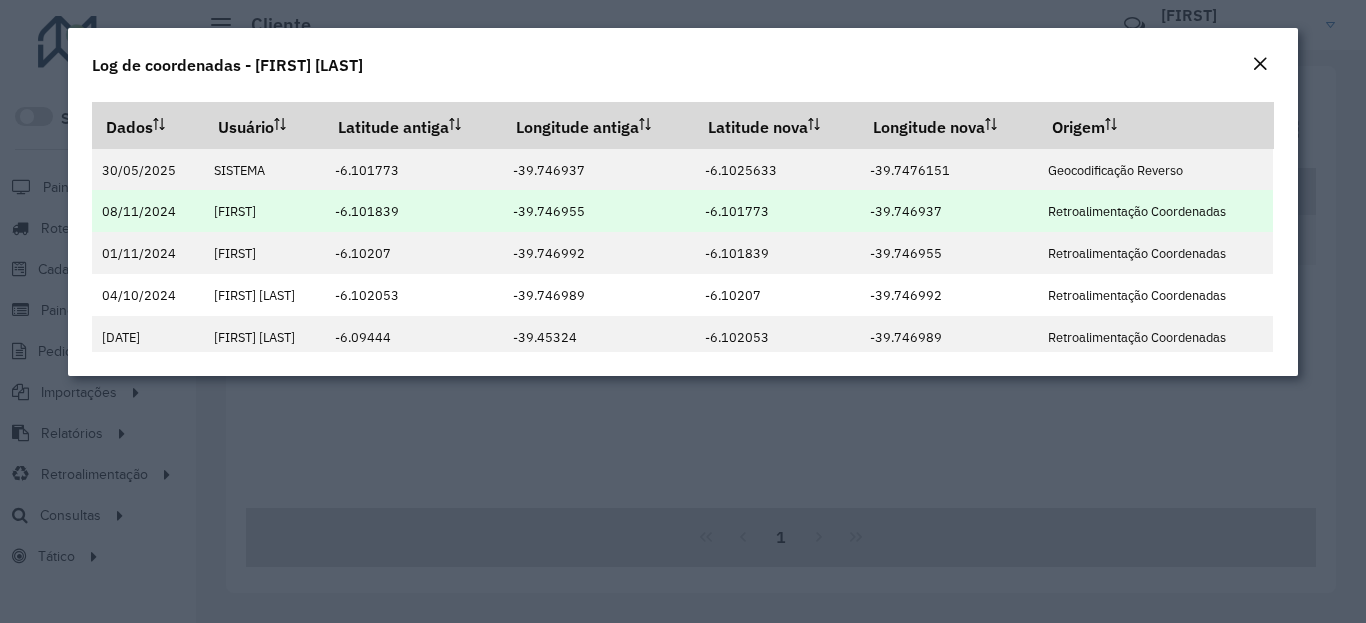 click on "-6.101773" at bounding box center [737, 211] 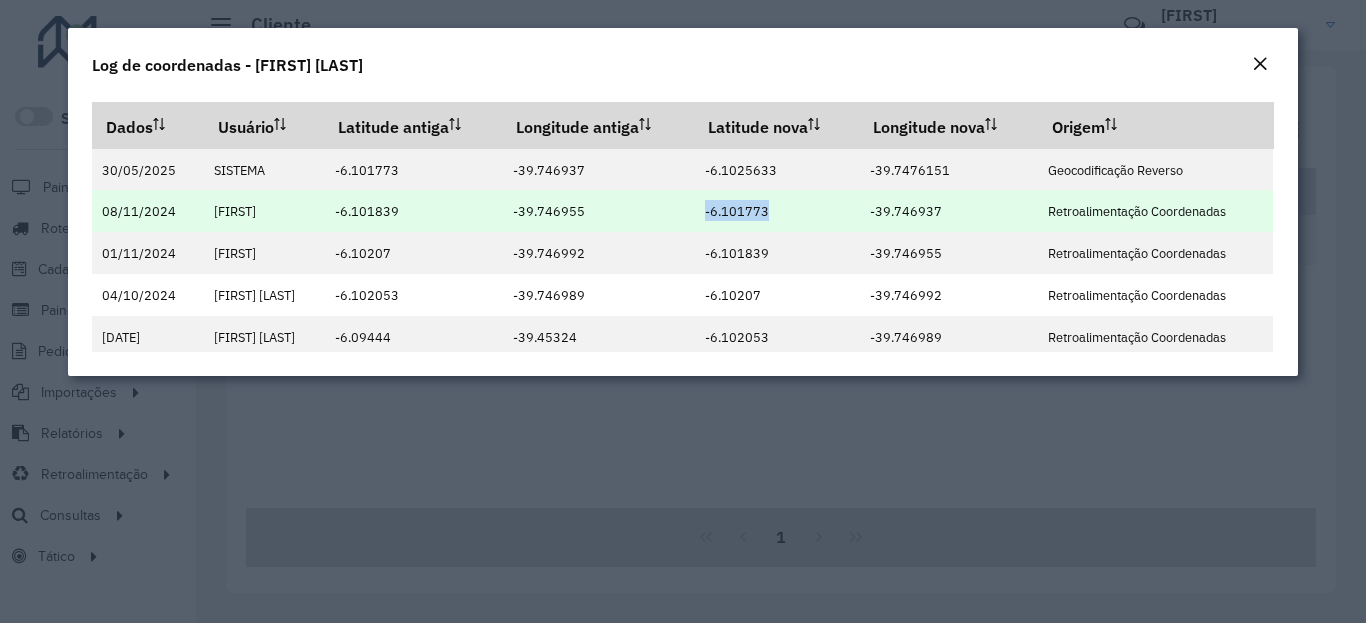 click on "-6.101773" at bounding box center (737, 211) 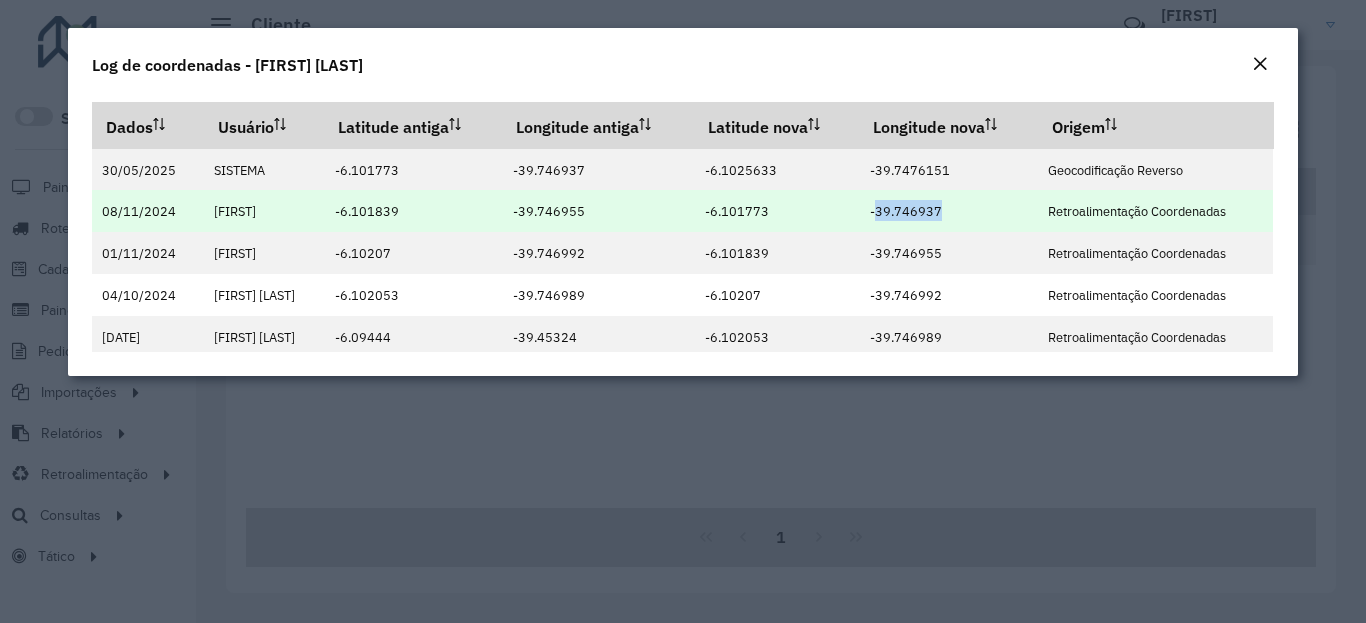 click on "-39.746937" at bounding box center (906, 211) 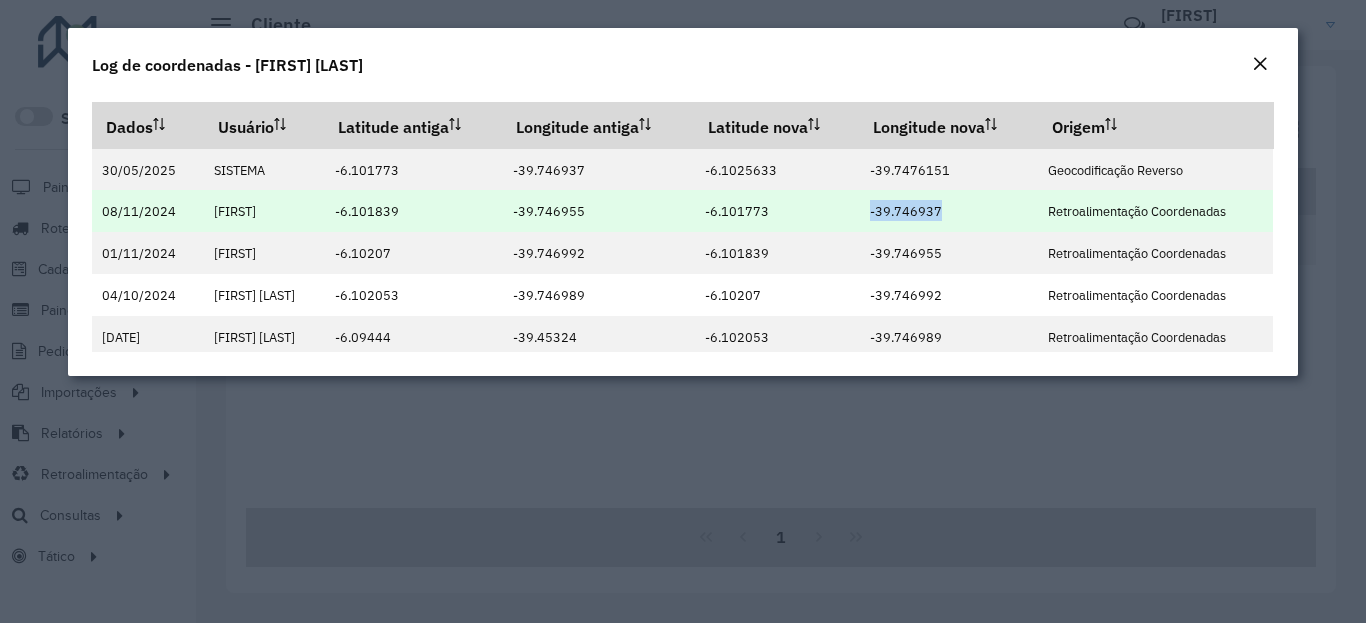 click on "-39.746937" at bounding box center (906, 211) 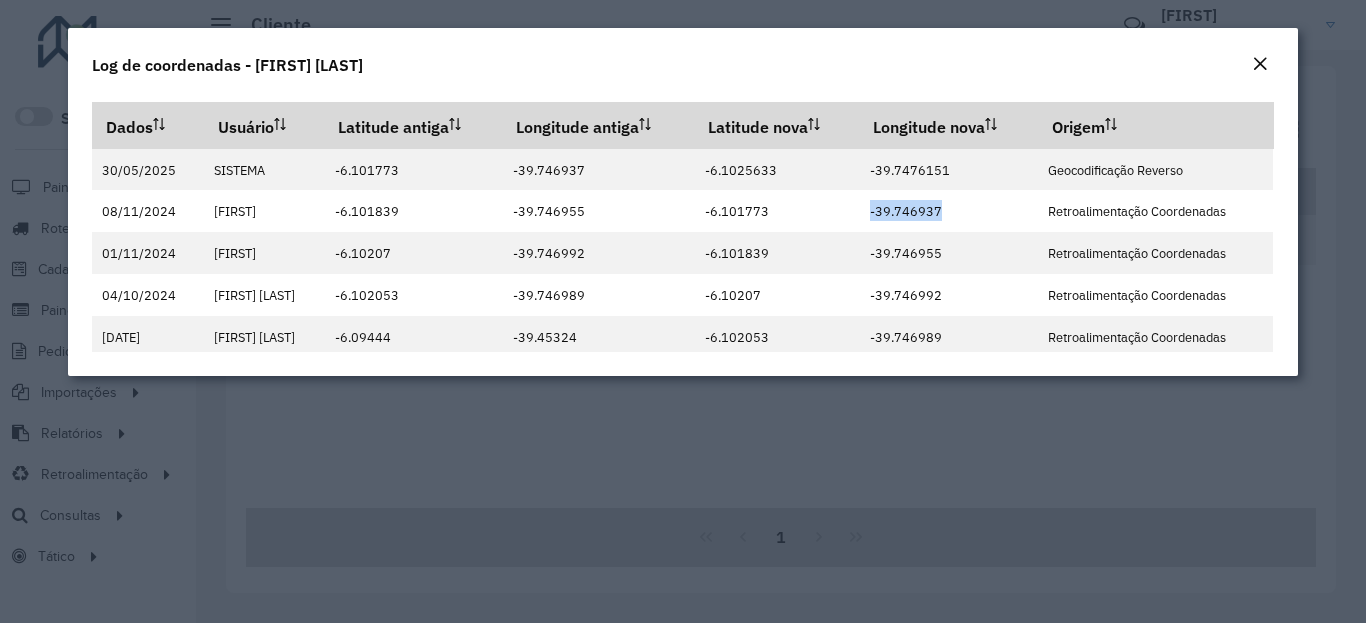 drag, startPoint x: 1239, startPoint y: 61, endPoint x: 1256, endPoint y: 65, distance: 17.464249 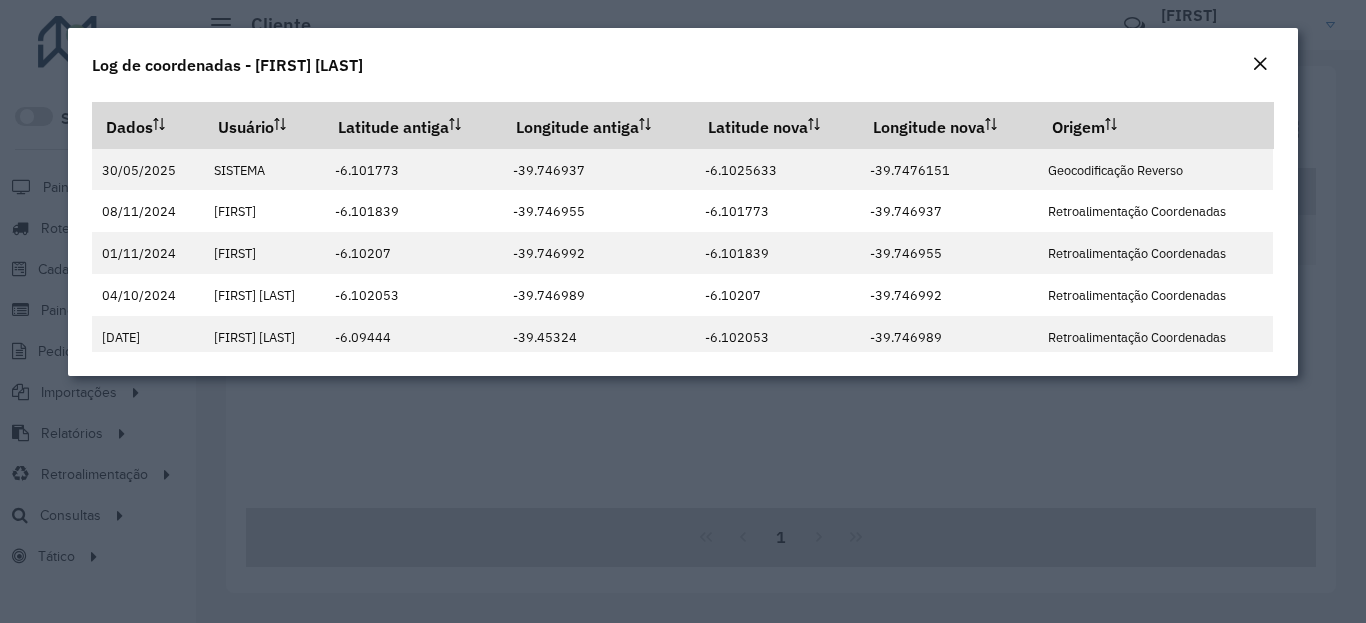 click 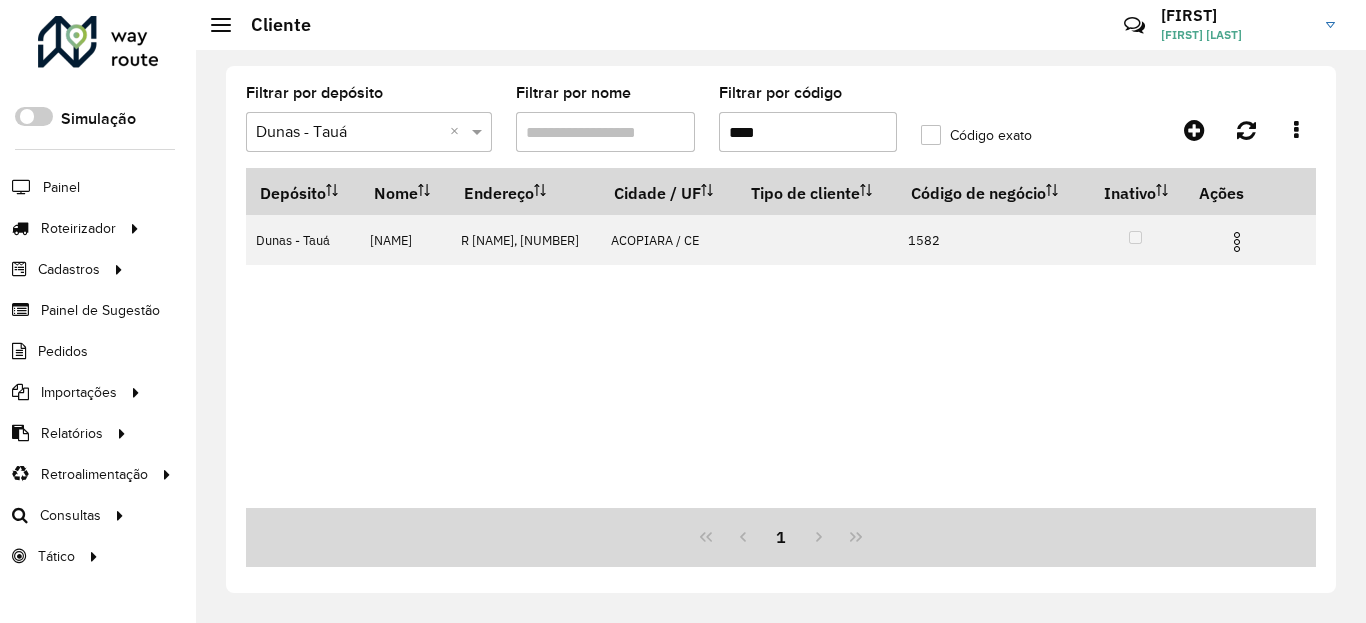 drag, startPoint x: 862, startPoint y: 154, endPoint x: 862, endPoint y: 138, distance: 16 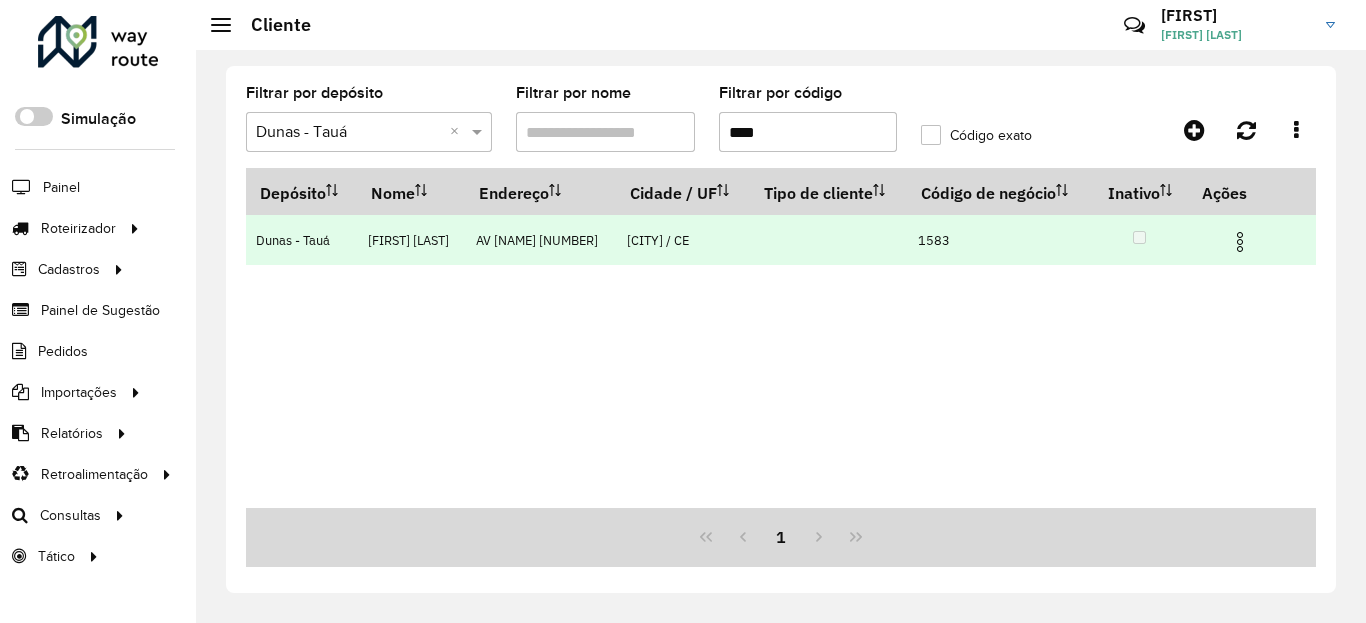 click at bounding box center [1249, 240] 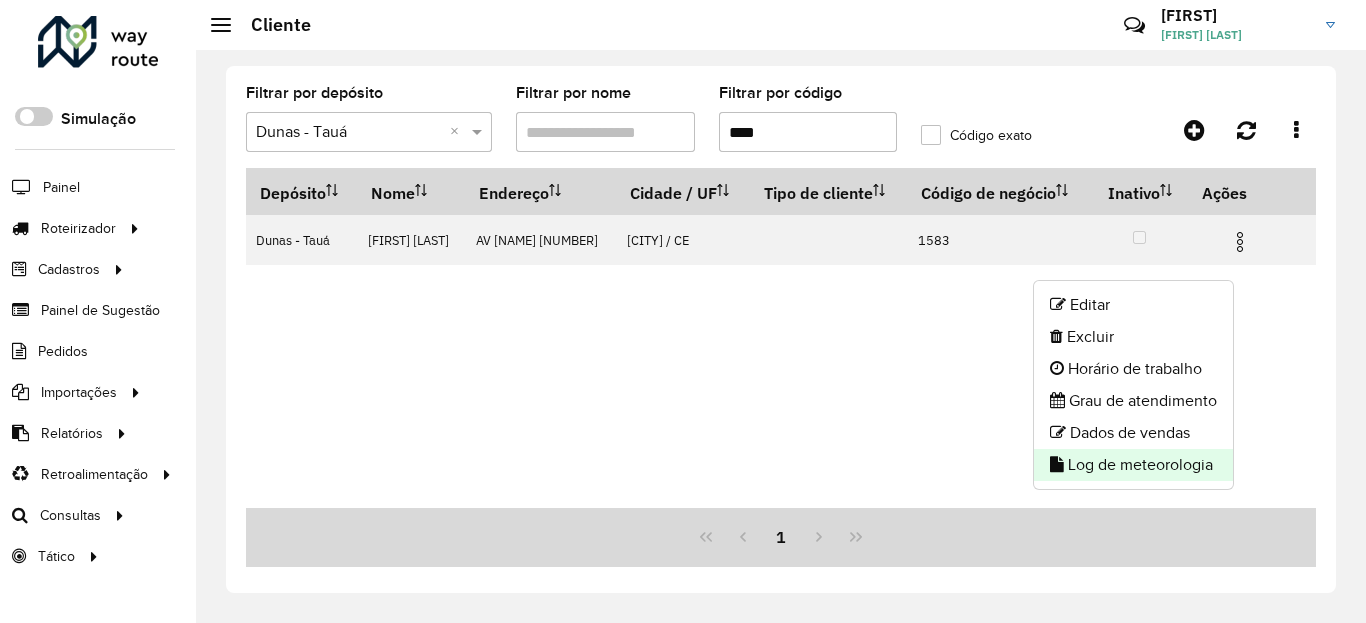 click on "Log de meteorologia" 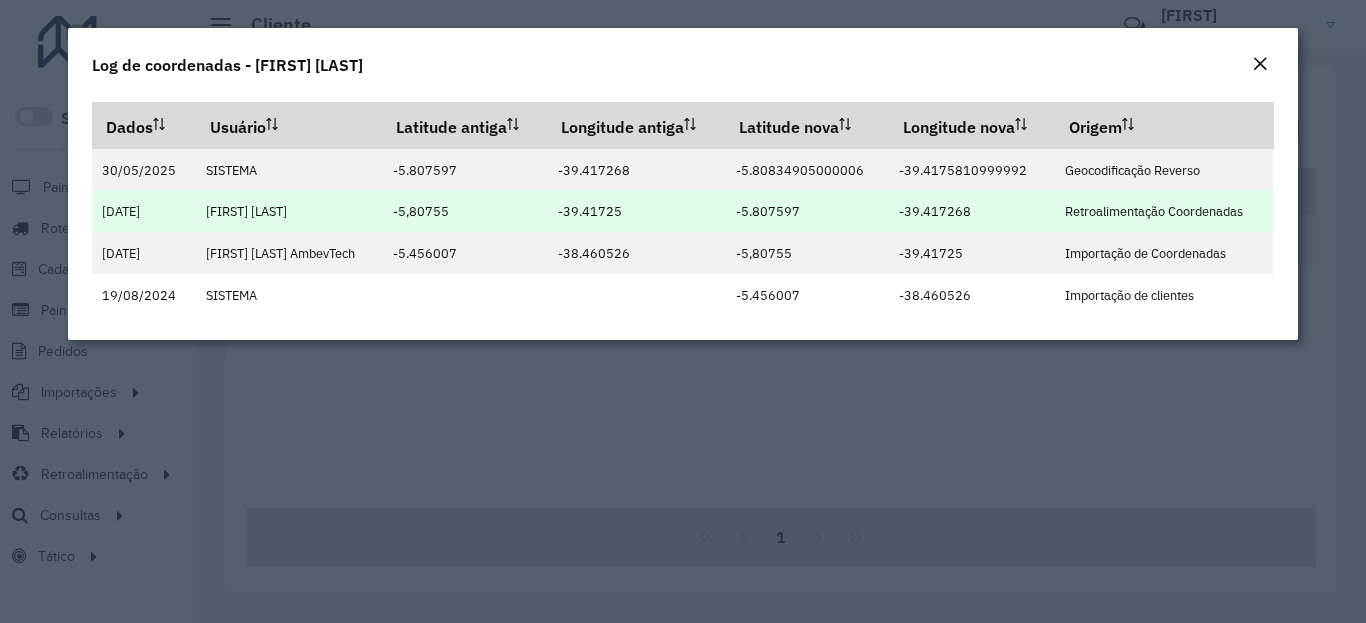 click on "-5.807597" at bounding box center (768, 211) 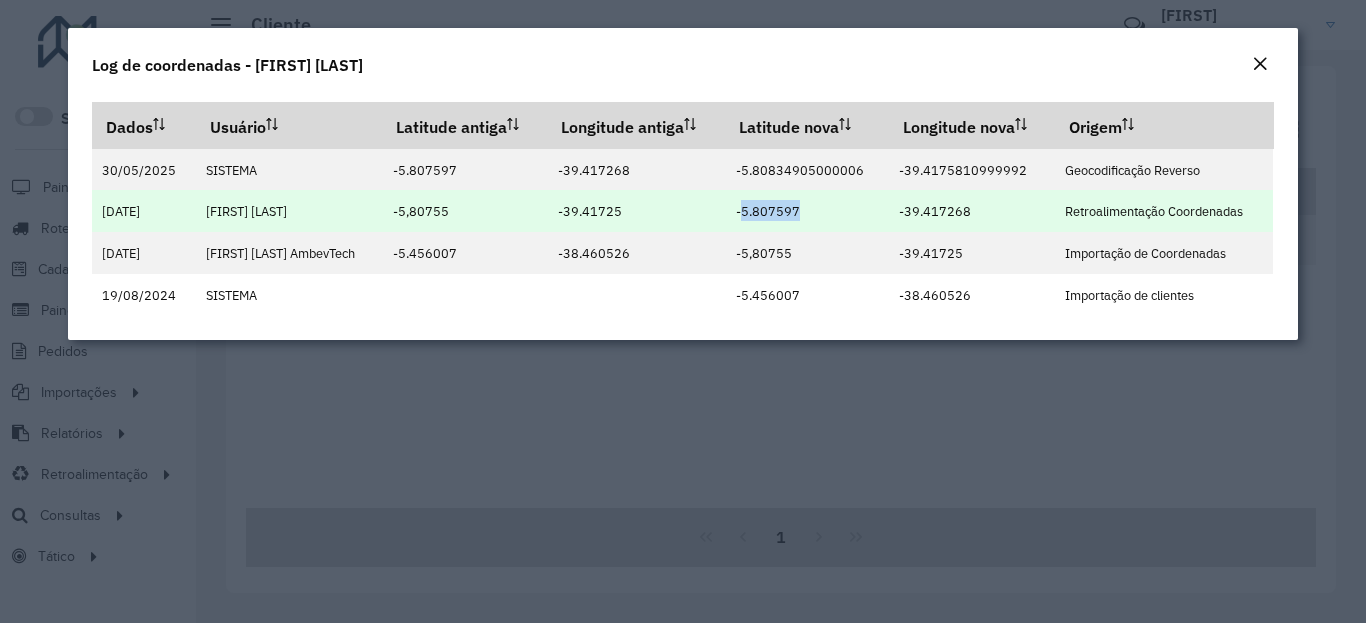 click on "-5.807597" at bounding box center (768, 211) 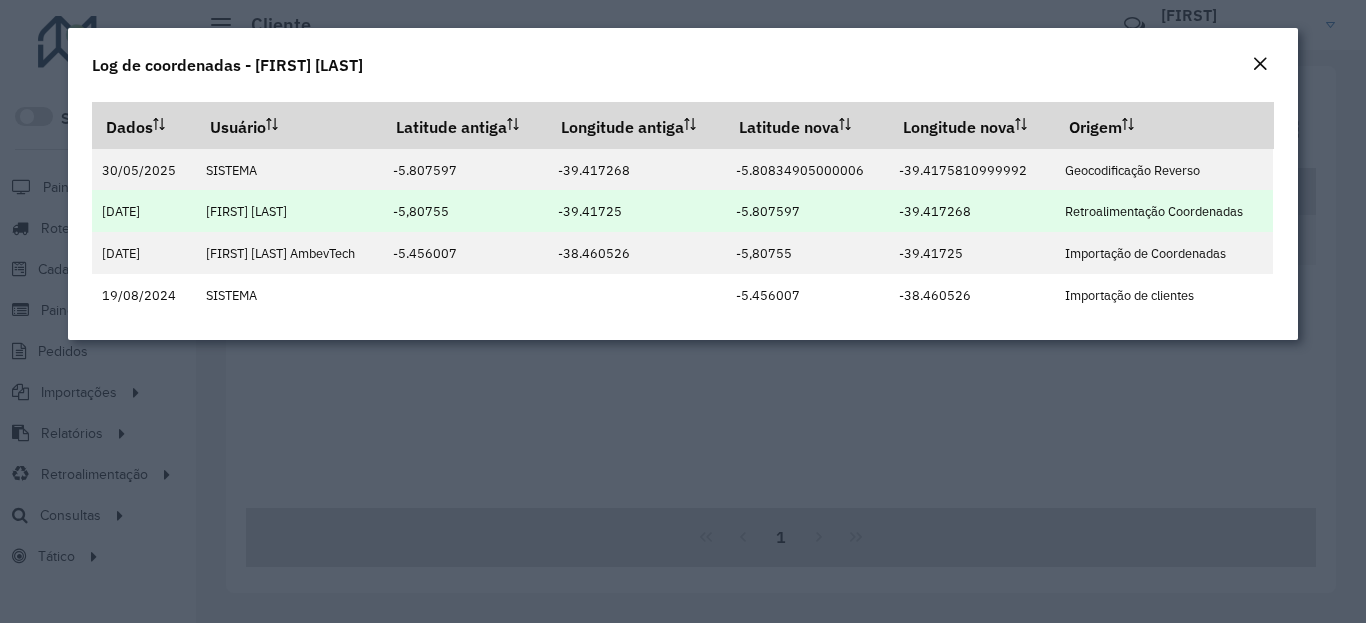 click on "-5.807597" at bounding box center (768, 211) 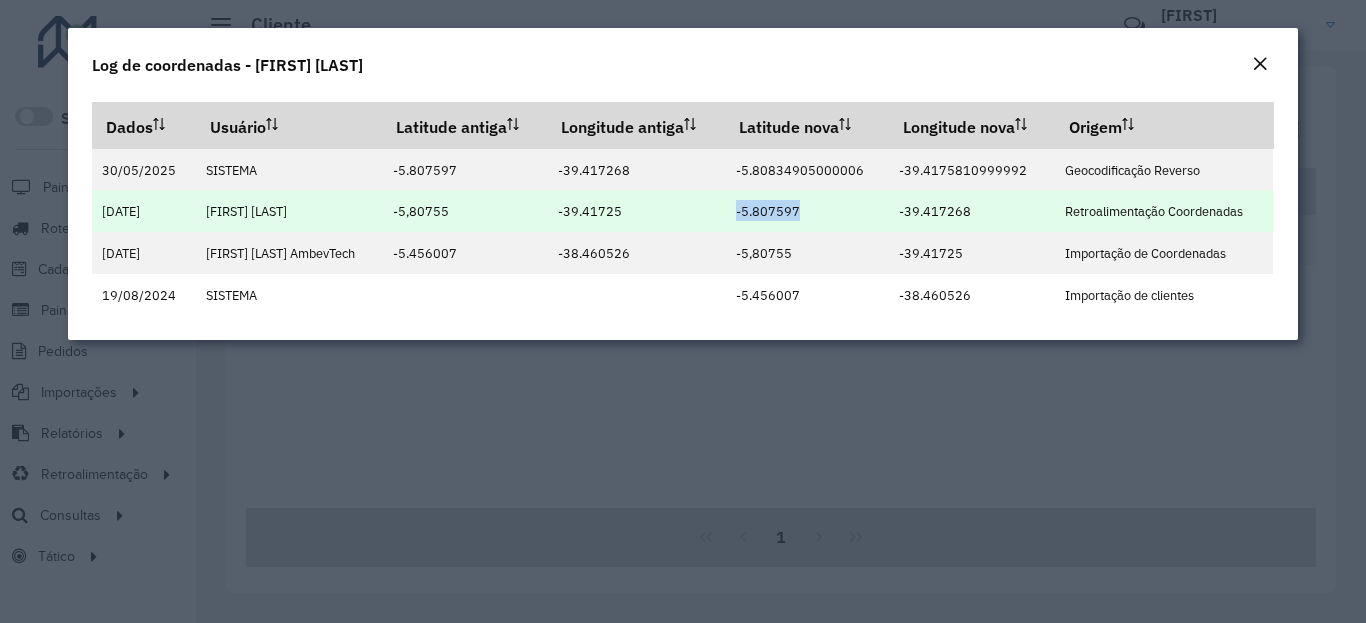 click on "-5.807597" at bounding box center (768, 211) 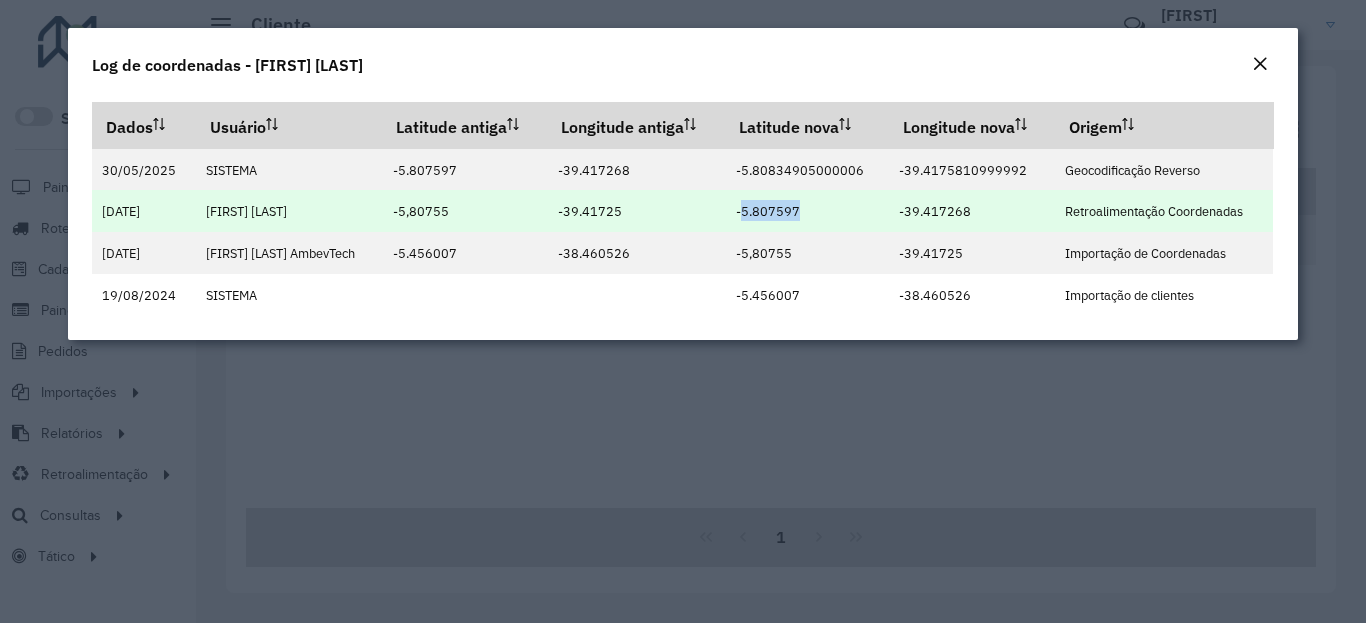 click on "-5.807597" at bounding box center (768, 211) 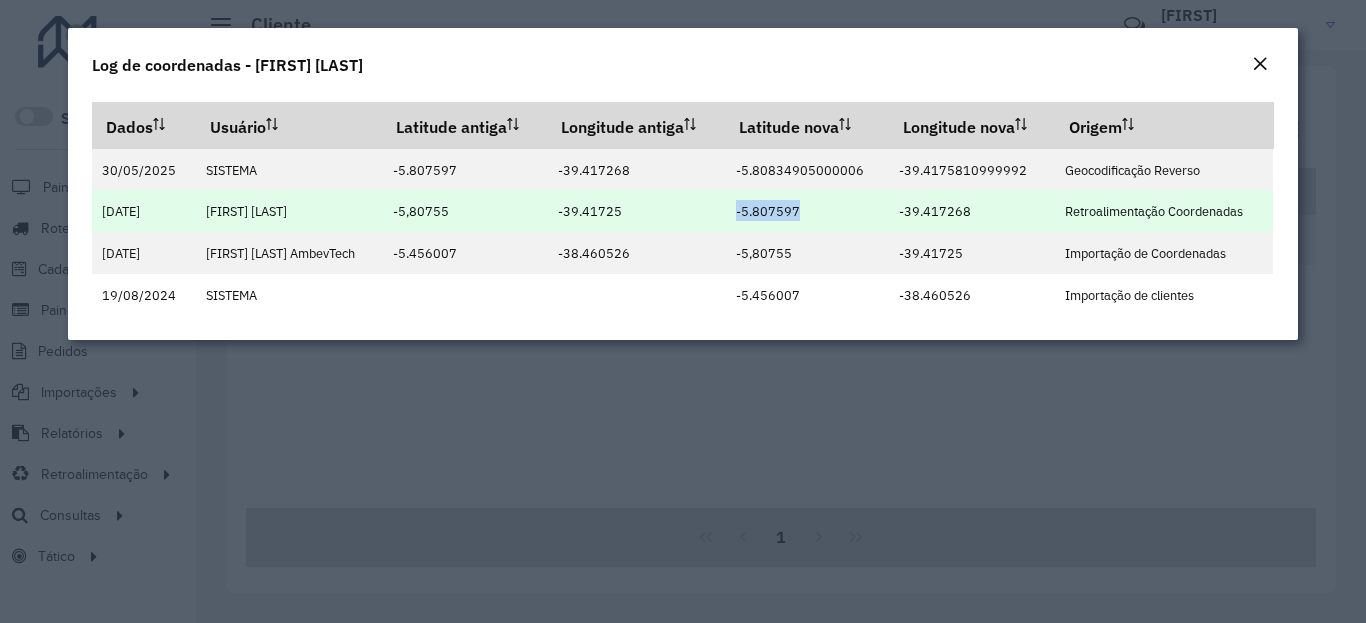 click on "-5.807597" at bounding box center (768, 211) 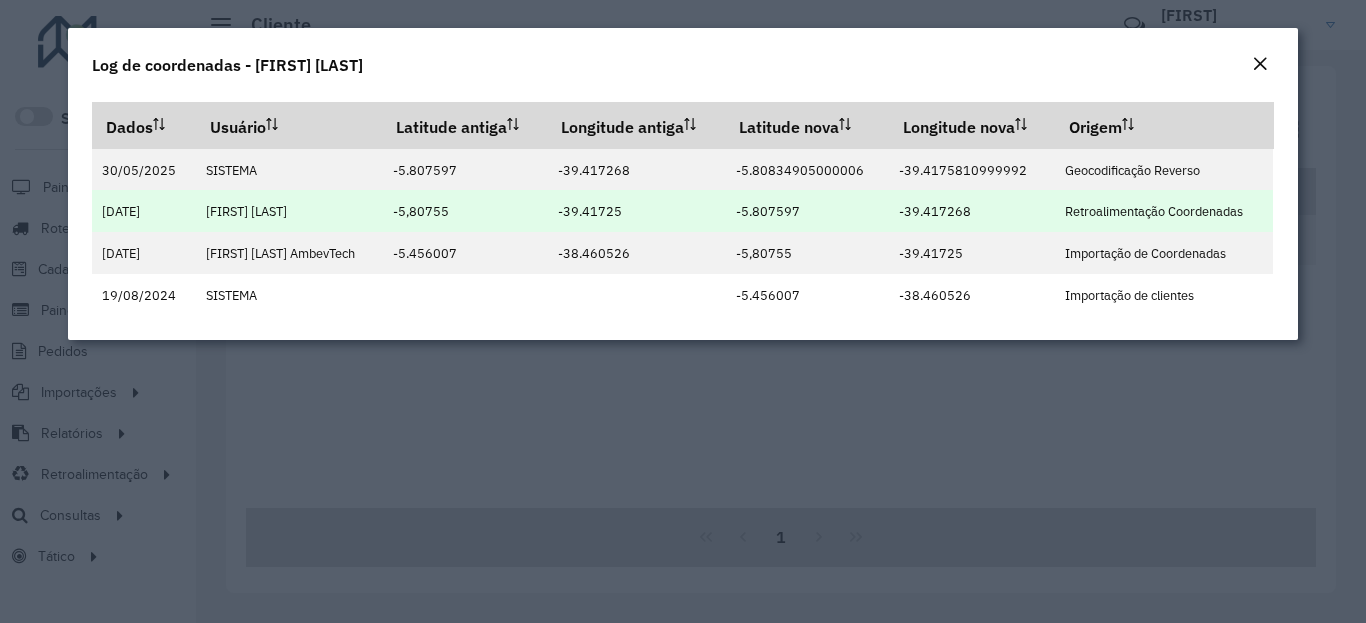 click on "-39.417268" at bounding box center [935, 211] 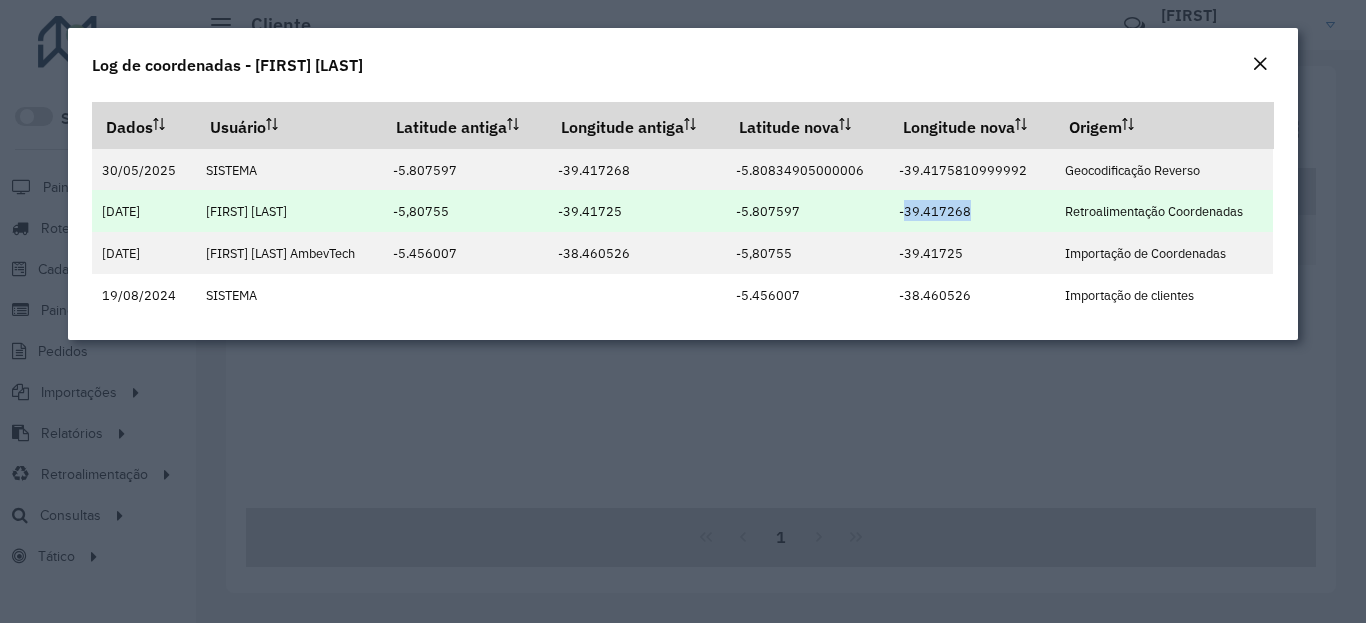 click on "-39.417268" at bounding box center [935, 211] 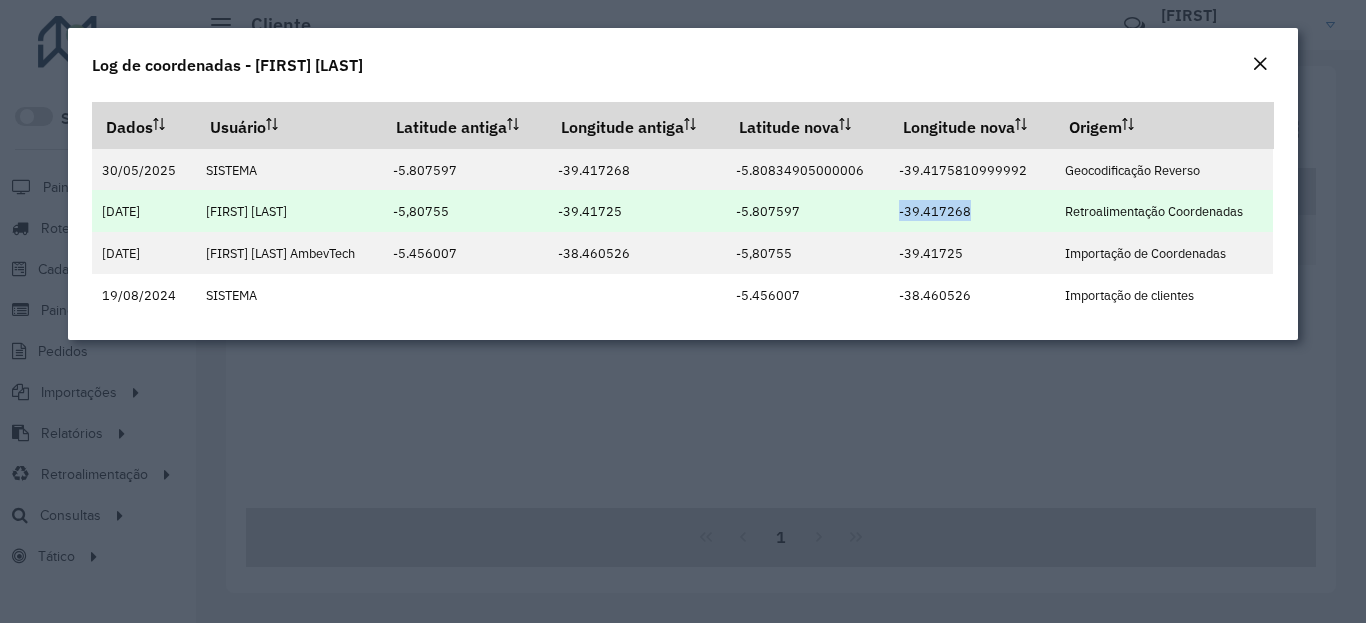 click on "-39.417268" at bounding box center [935, 211] 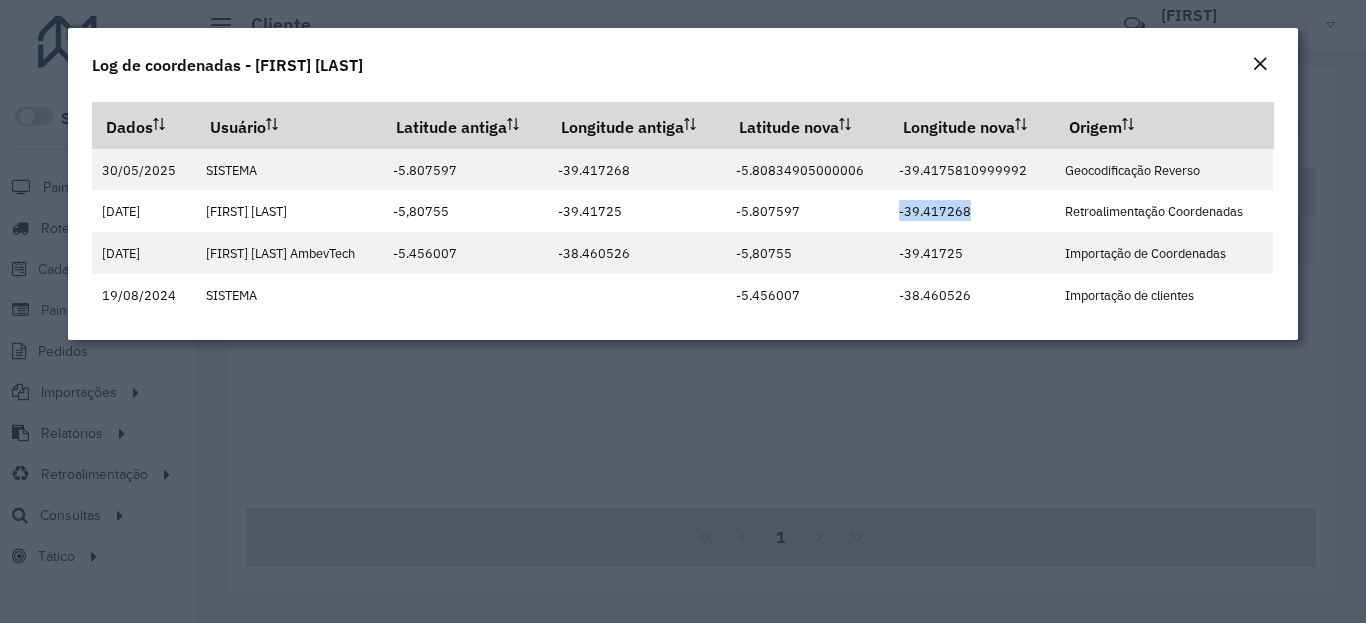 click 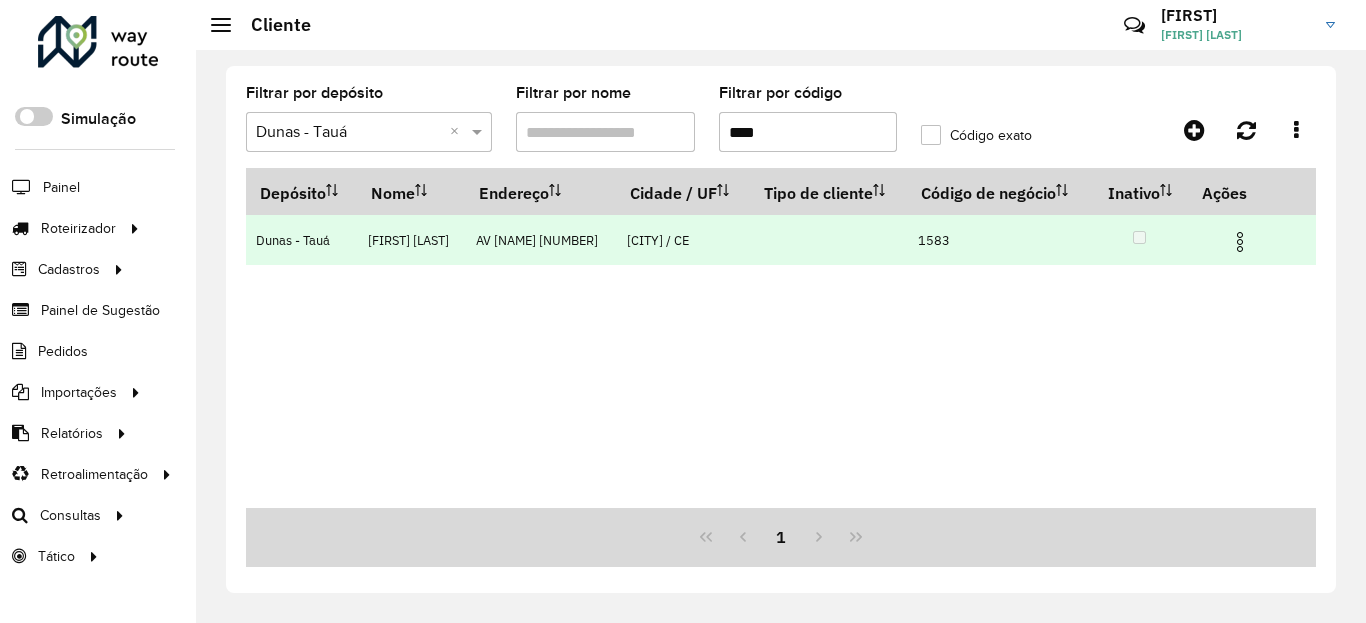 click at bounding box center (1240, 242) 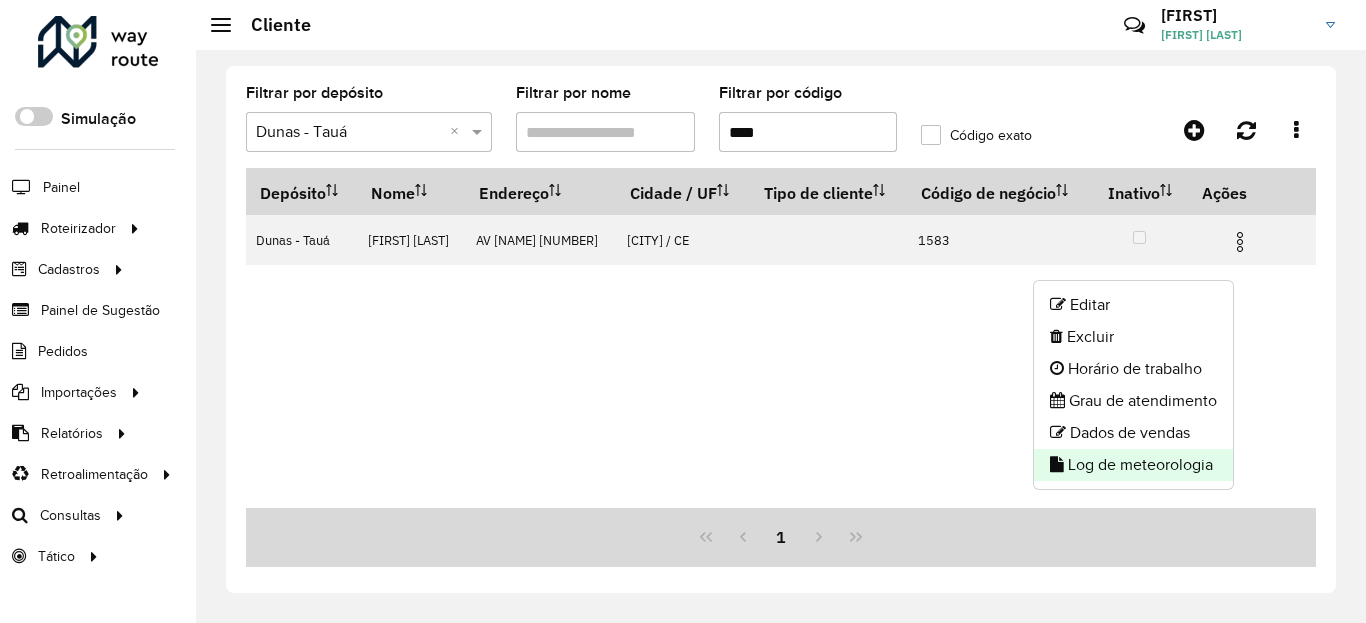 click on "Log de meteorologia" 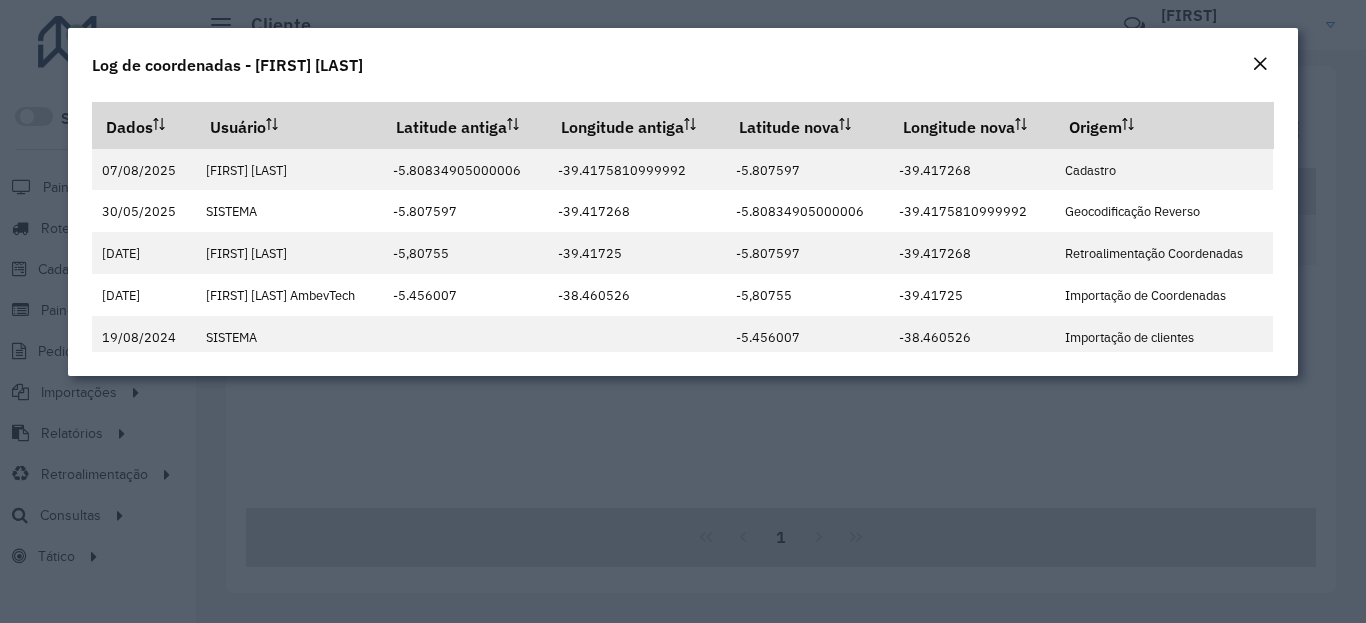 click 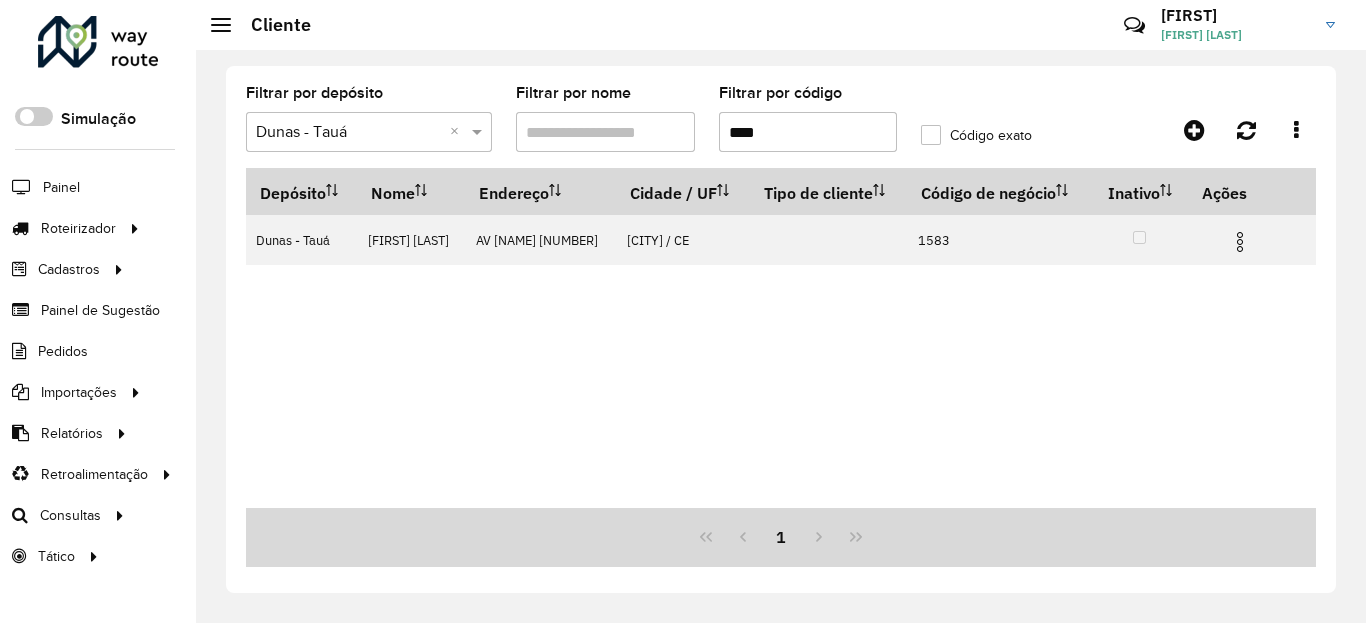 click on "Filtrar por código ****" 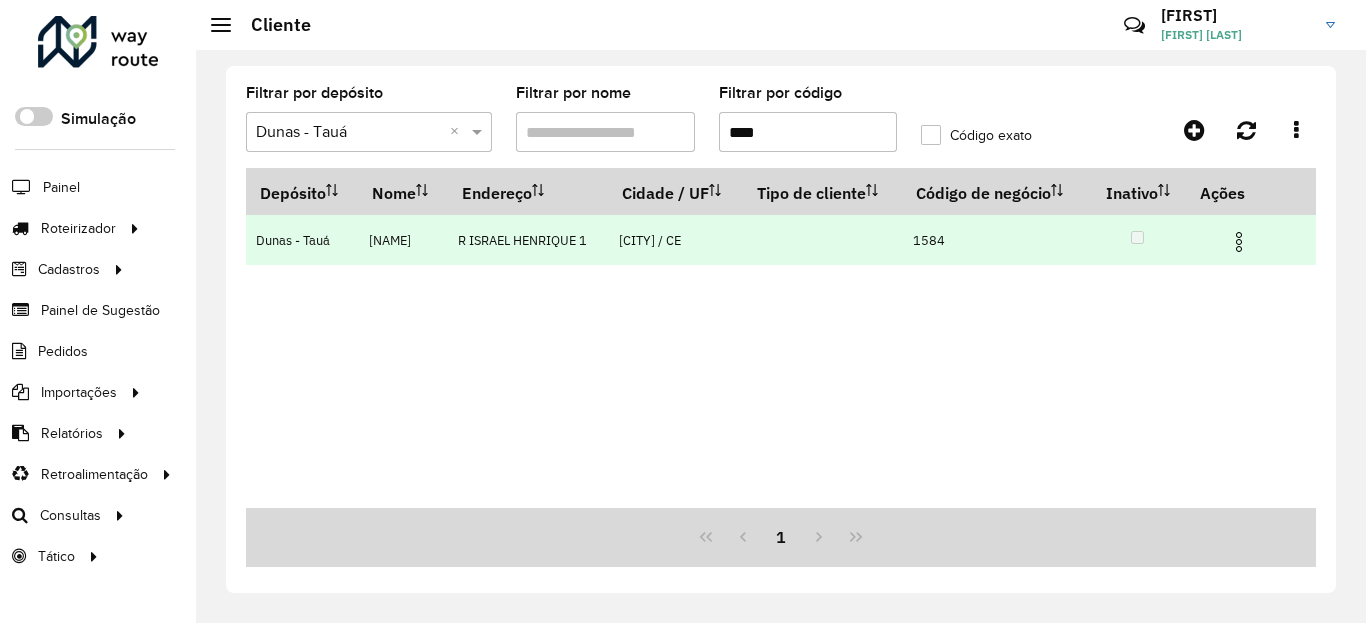 click at bounding box center [1239, 242] 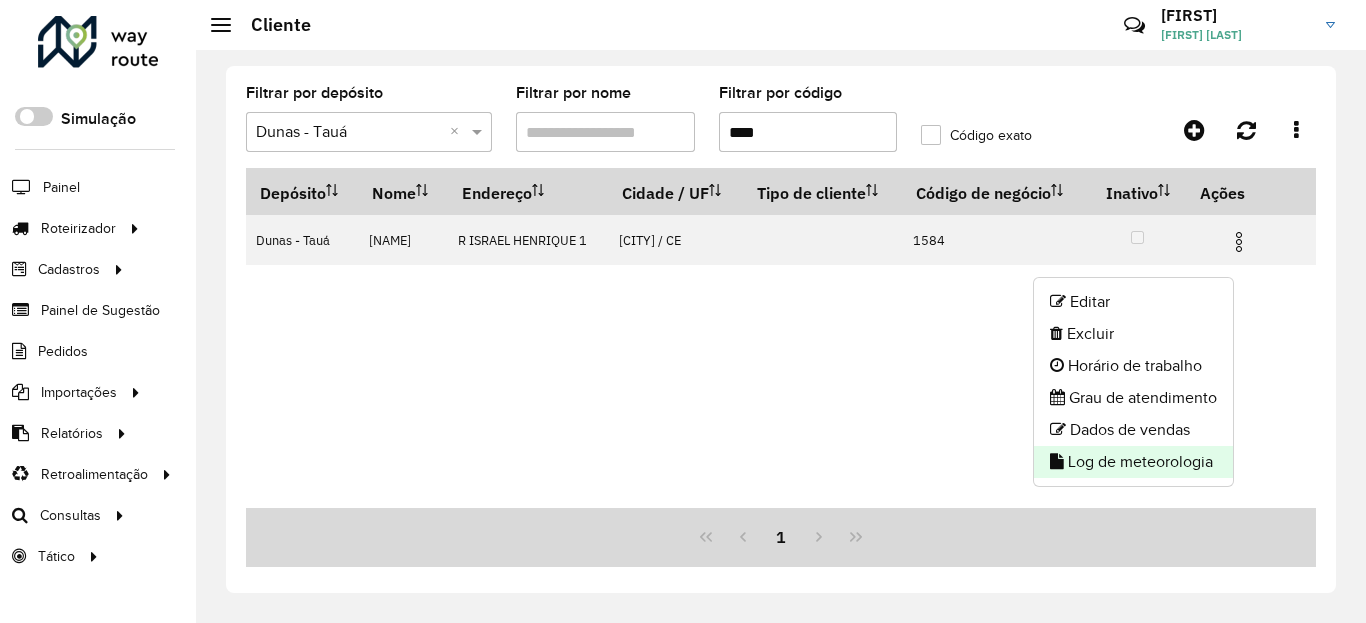 click on "Log de meteorologia" 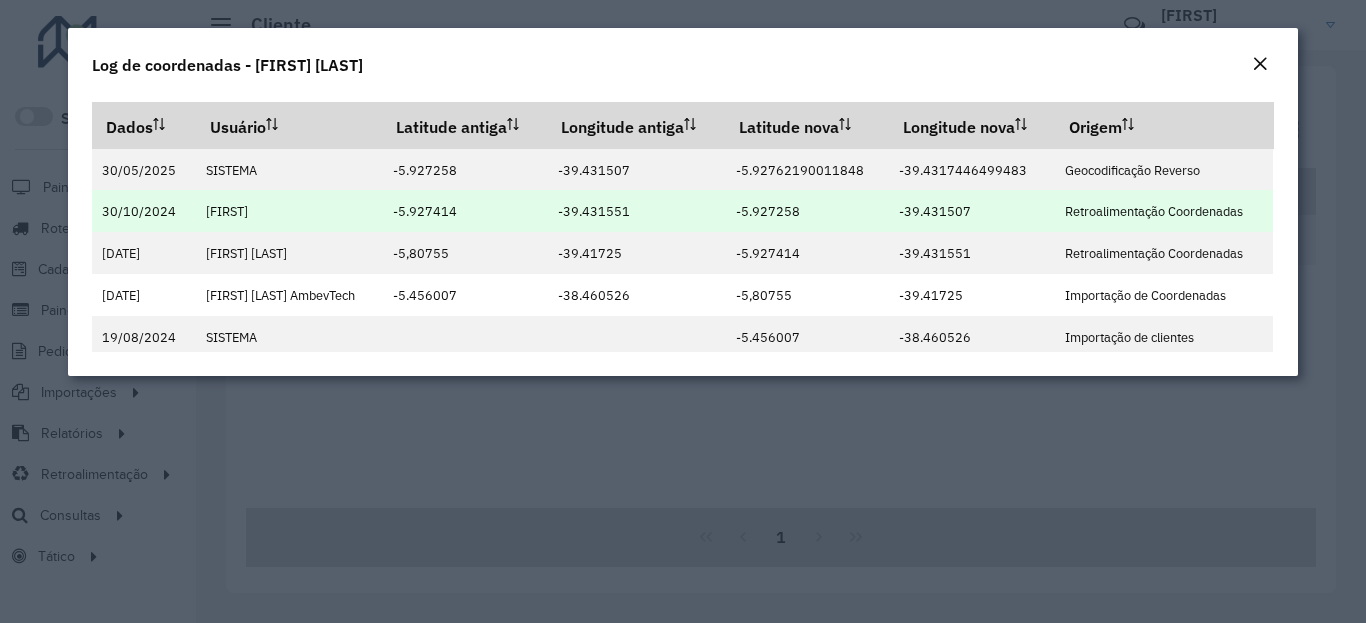 click on "-5.927258" at bounding box center (768, 211) 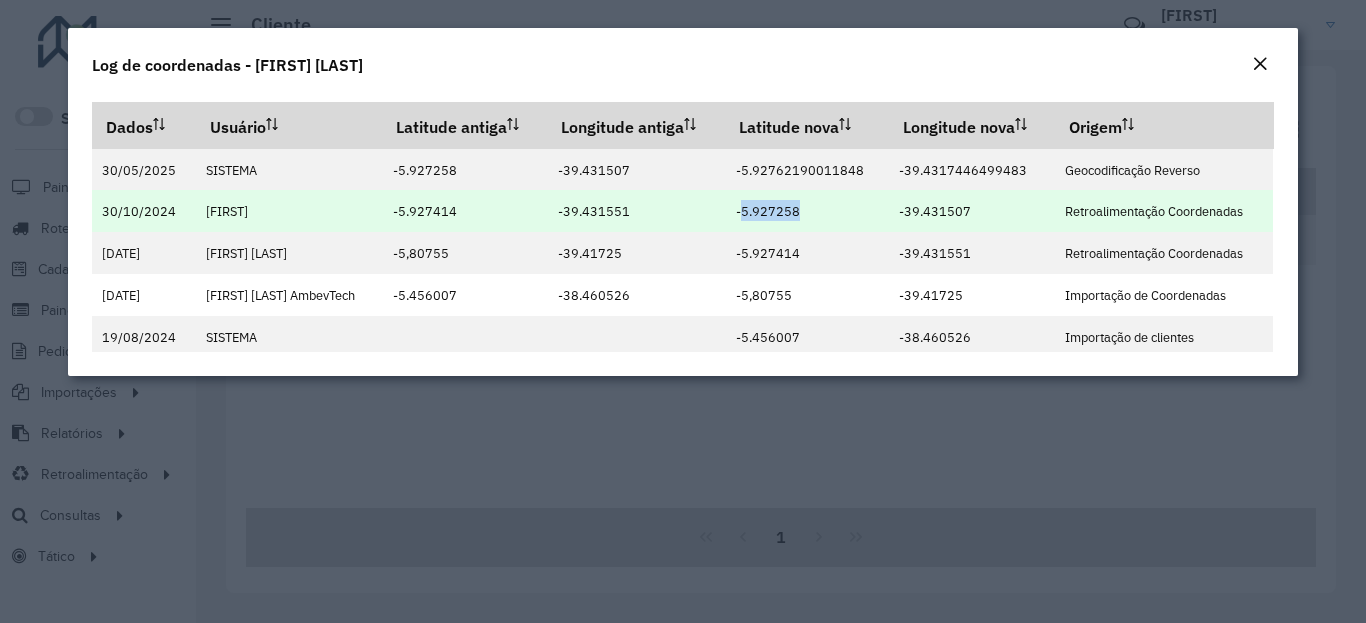 click on "-5.927258" at bounding box center [768, 211] 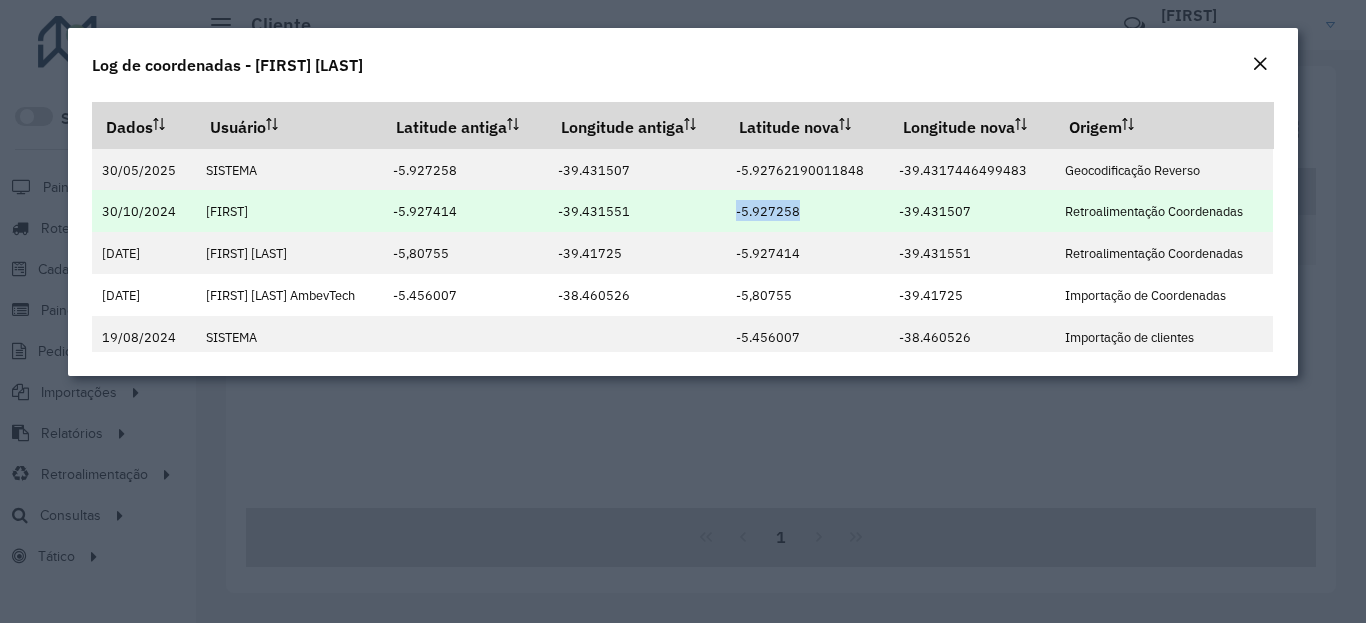 click on "-5.927258" at bounding box center (768, 211) 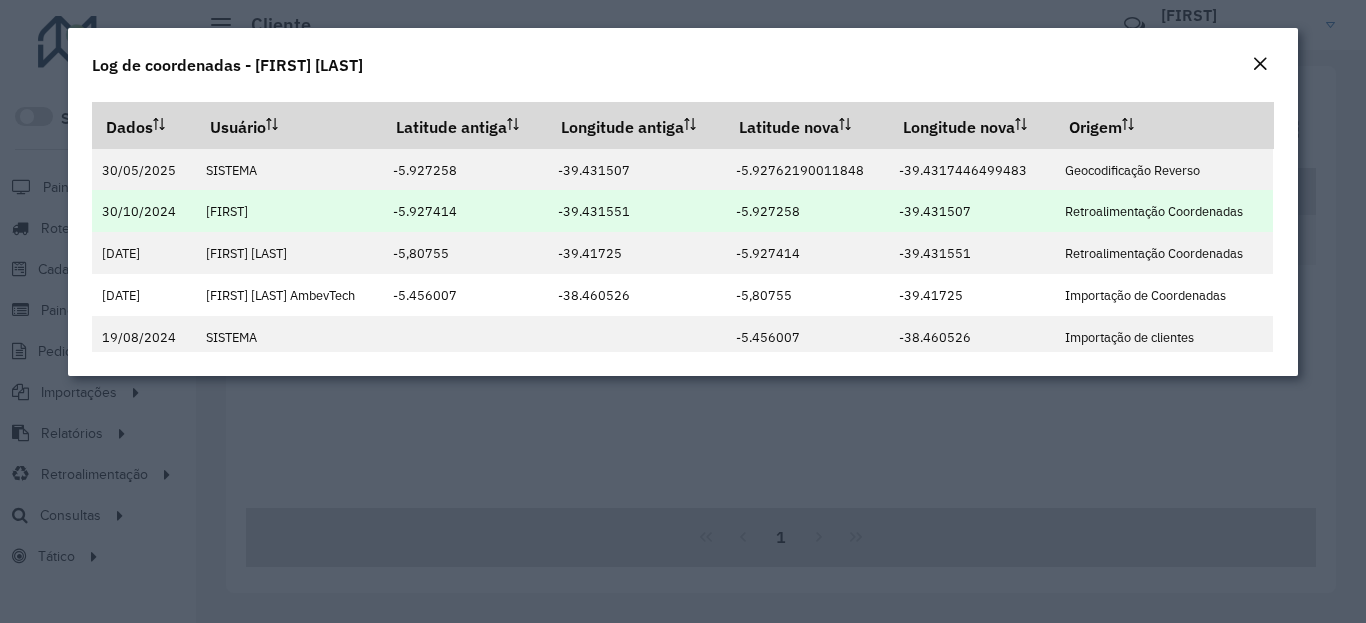 click on "-39.431507" at bounding box center [935, 211] 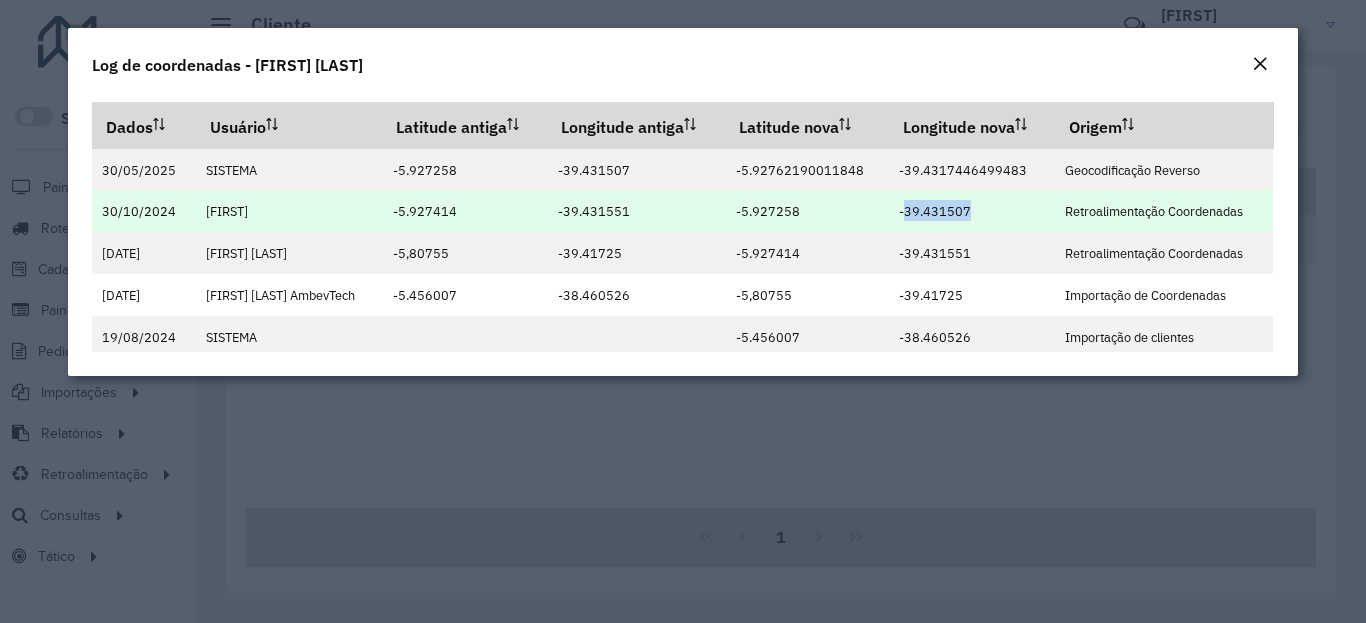 click on "-39.431507" at bounding box center (935, 211) 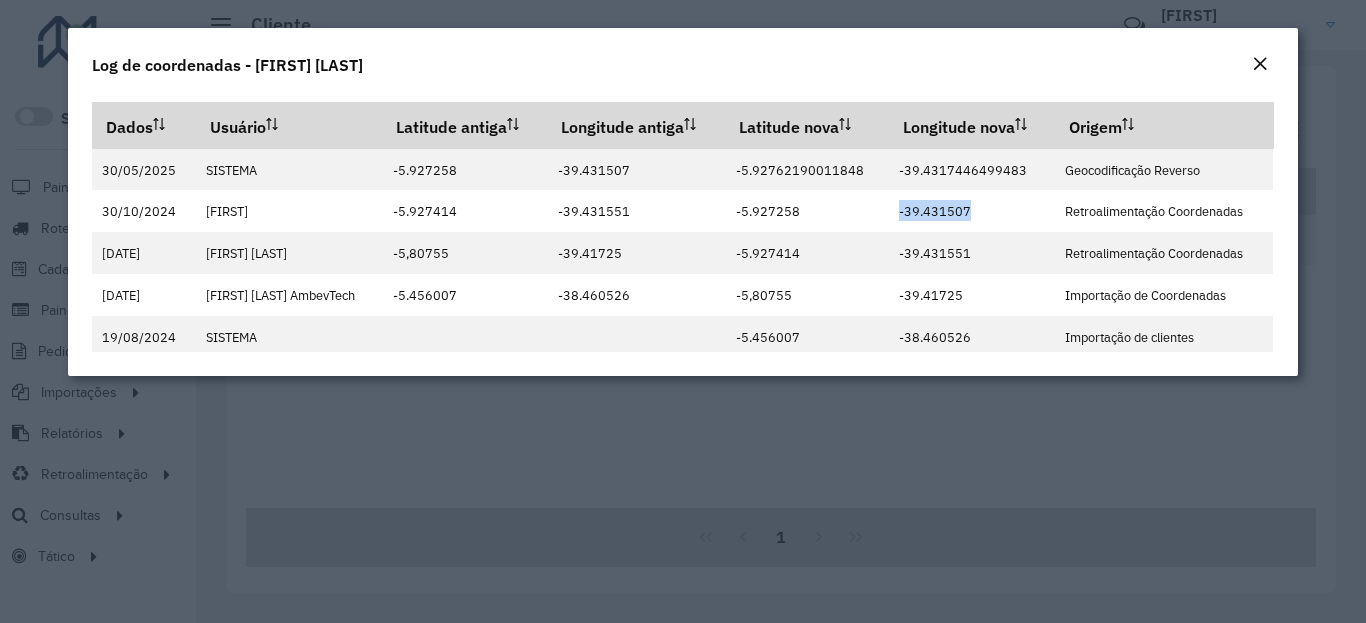 click 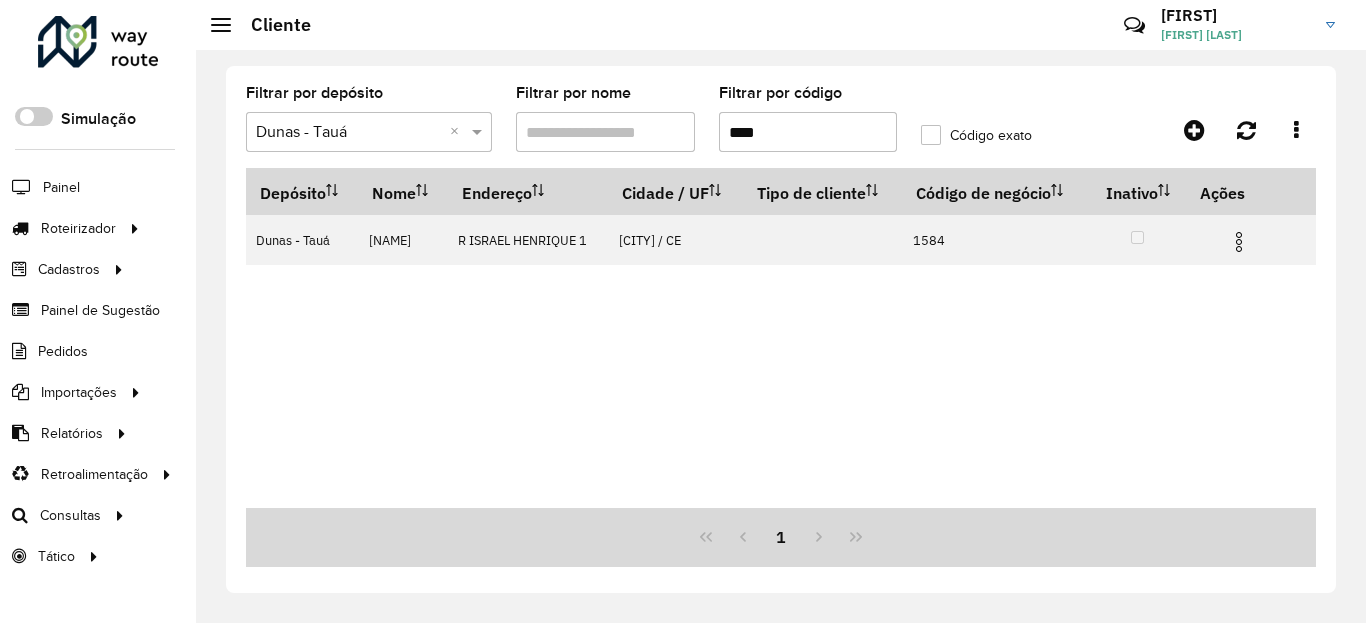 click on "****" at bounding box center [808, 132] 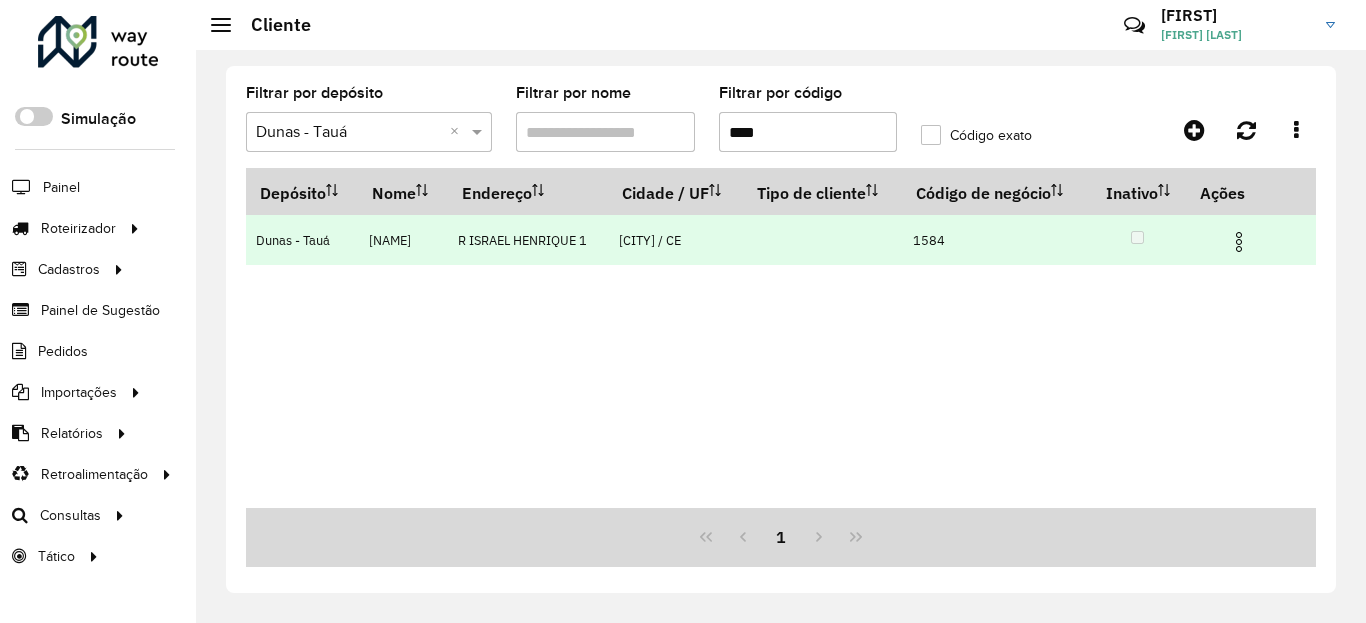 click at bounding box center [1239, 242] 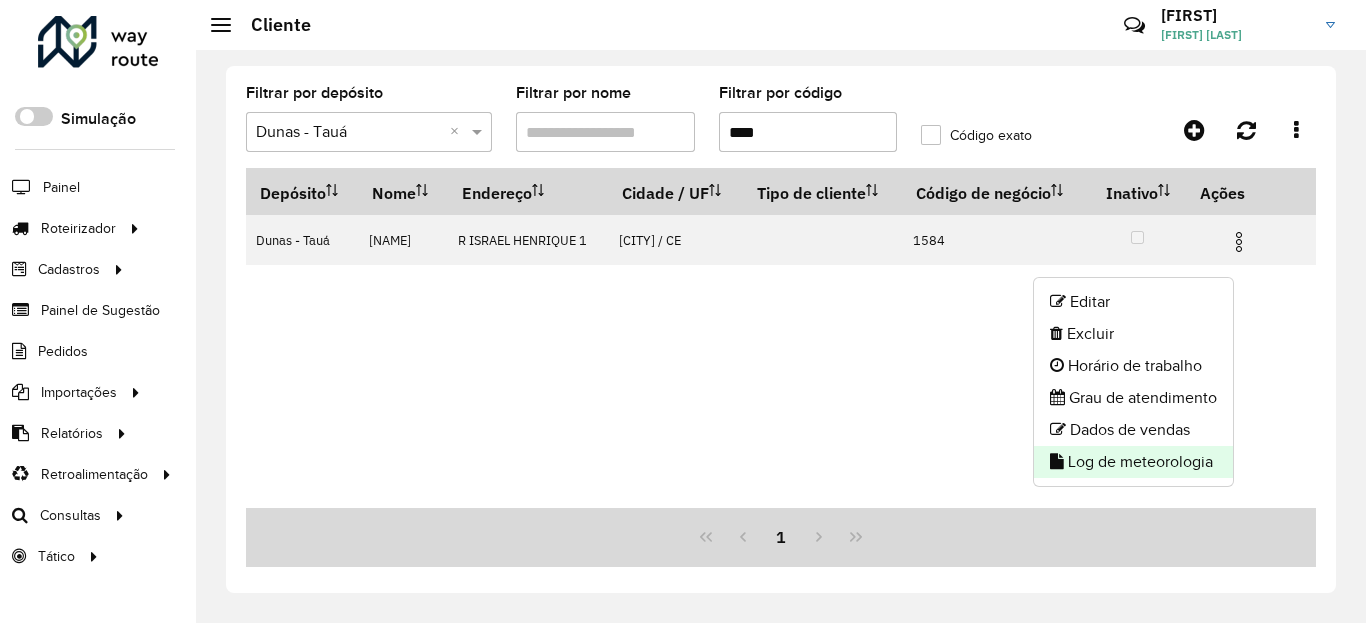 click on "Log de meteorologia" 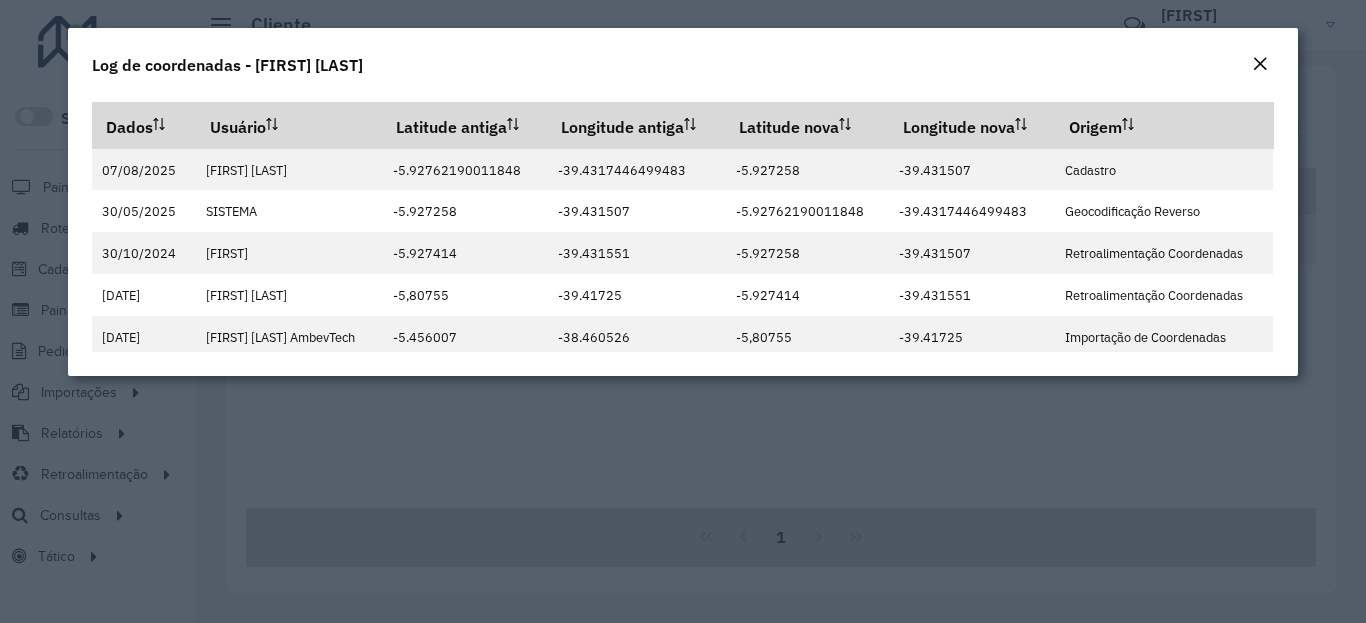 click 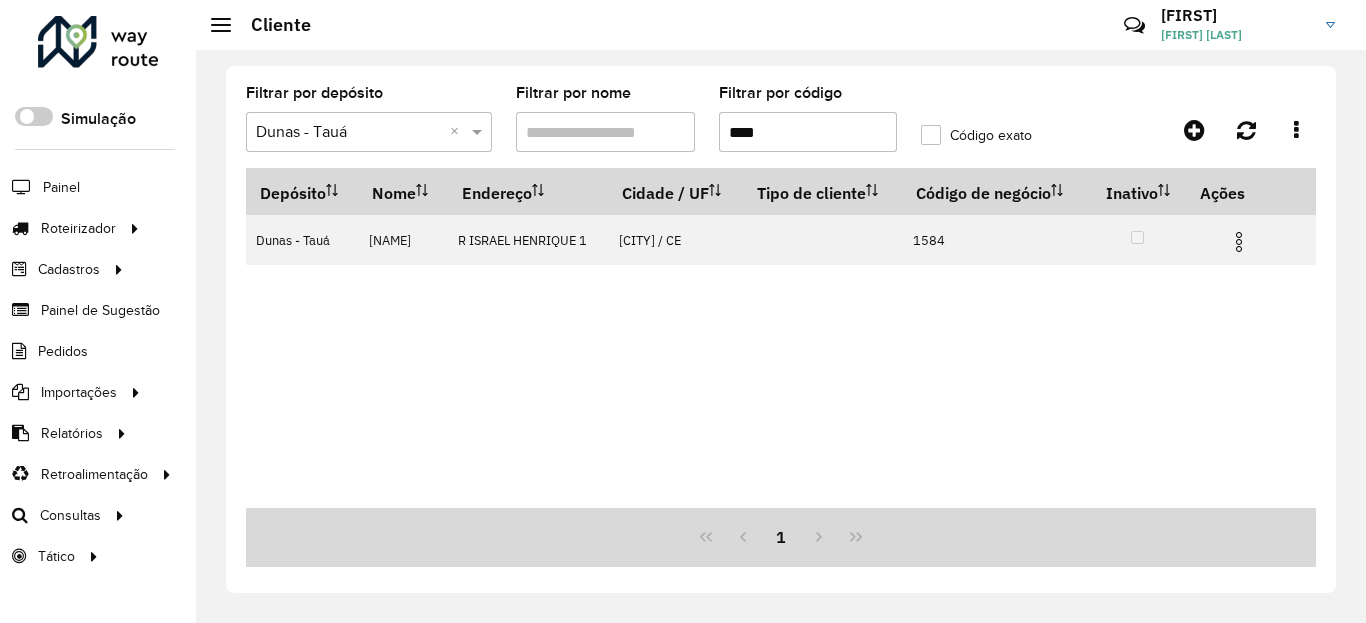 click on "****" at bounding box center [808, 132] 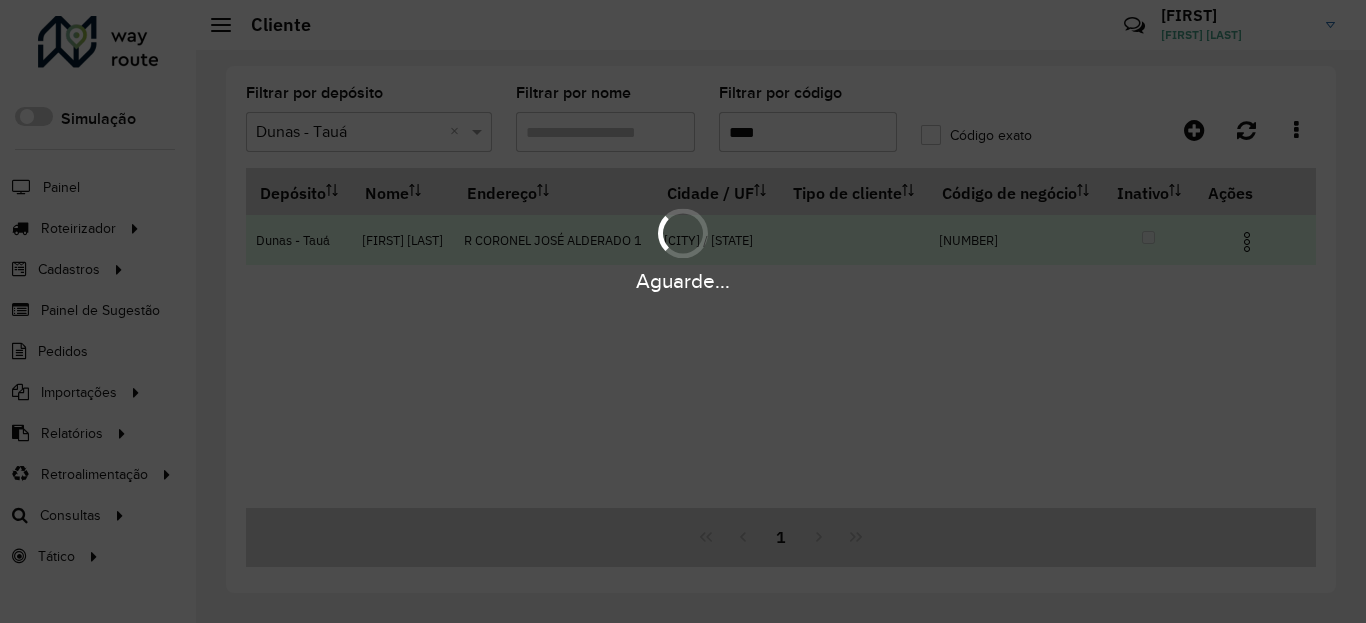 click on "Aguarde..." at bounding box center (683, 281) 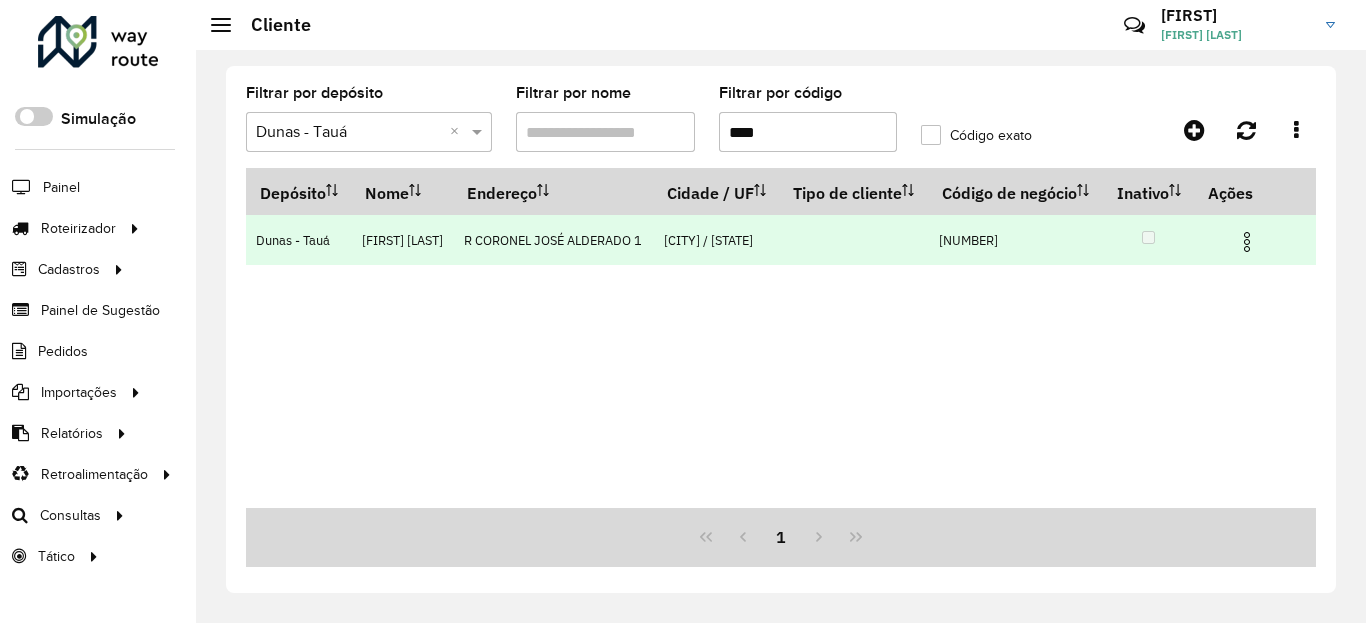 click at bounding box center (1247, 242) 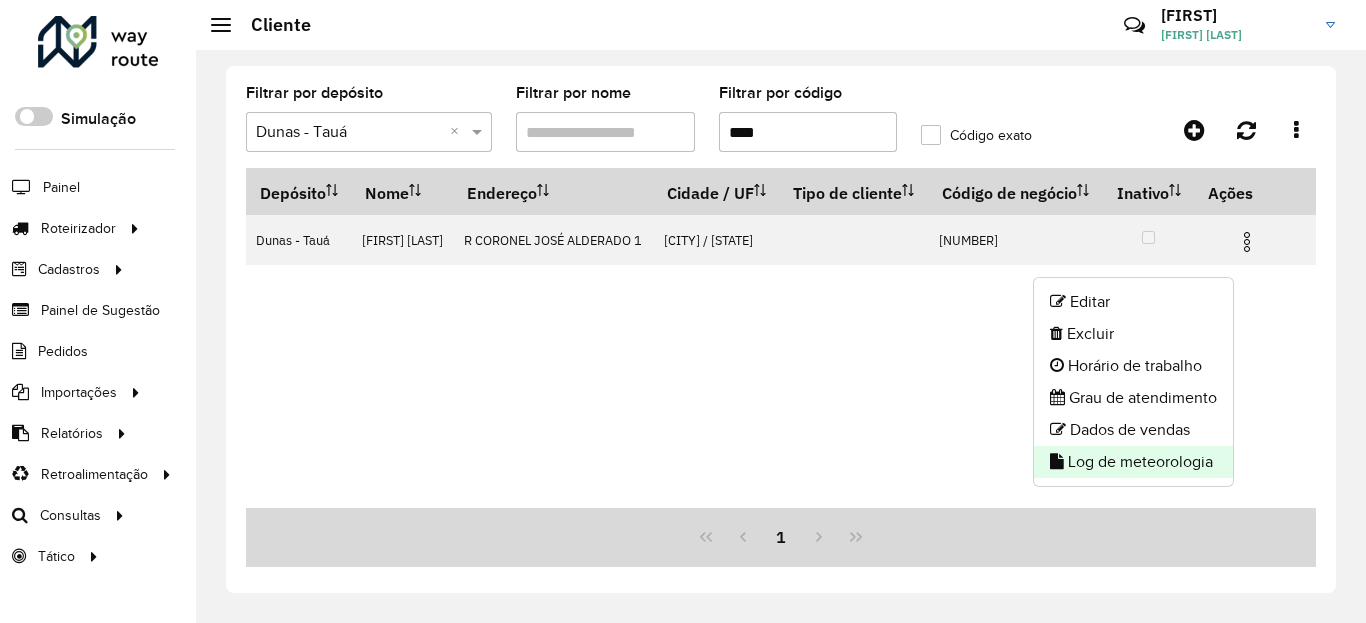 click on "Log de meteorologia" 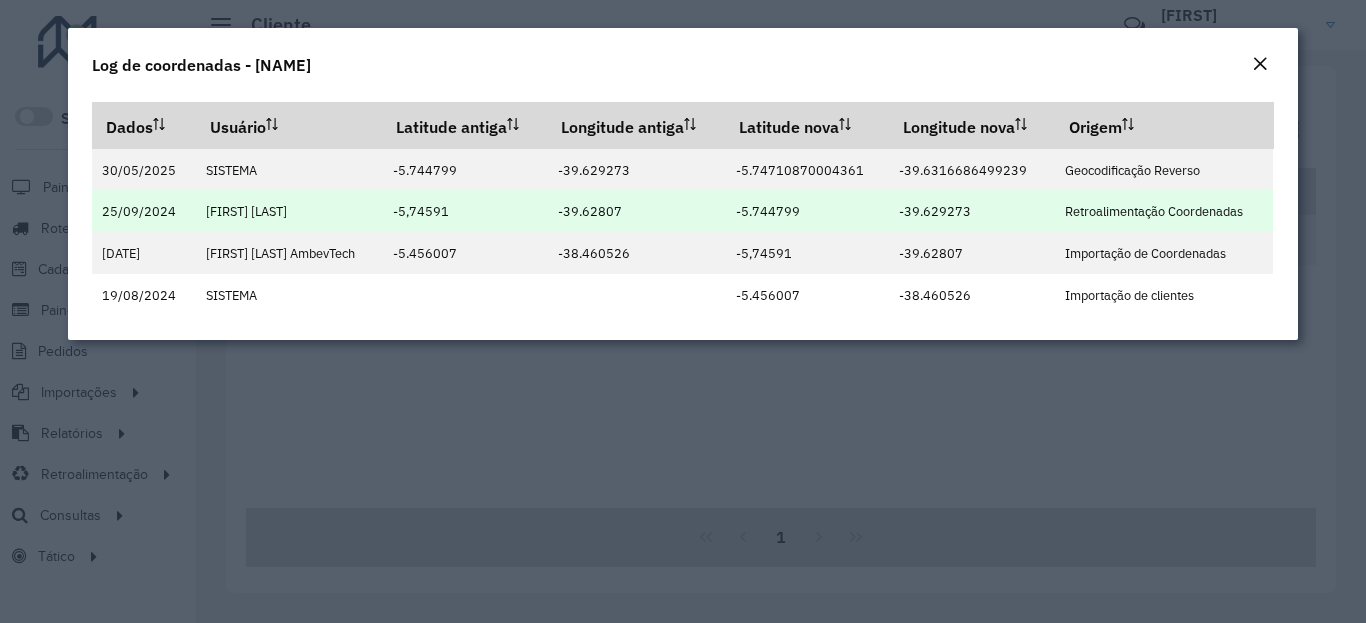 click on "-5.744799" at bounding box center [768, 211] 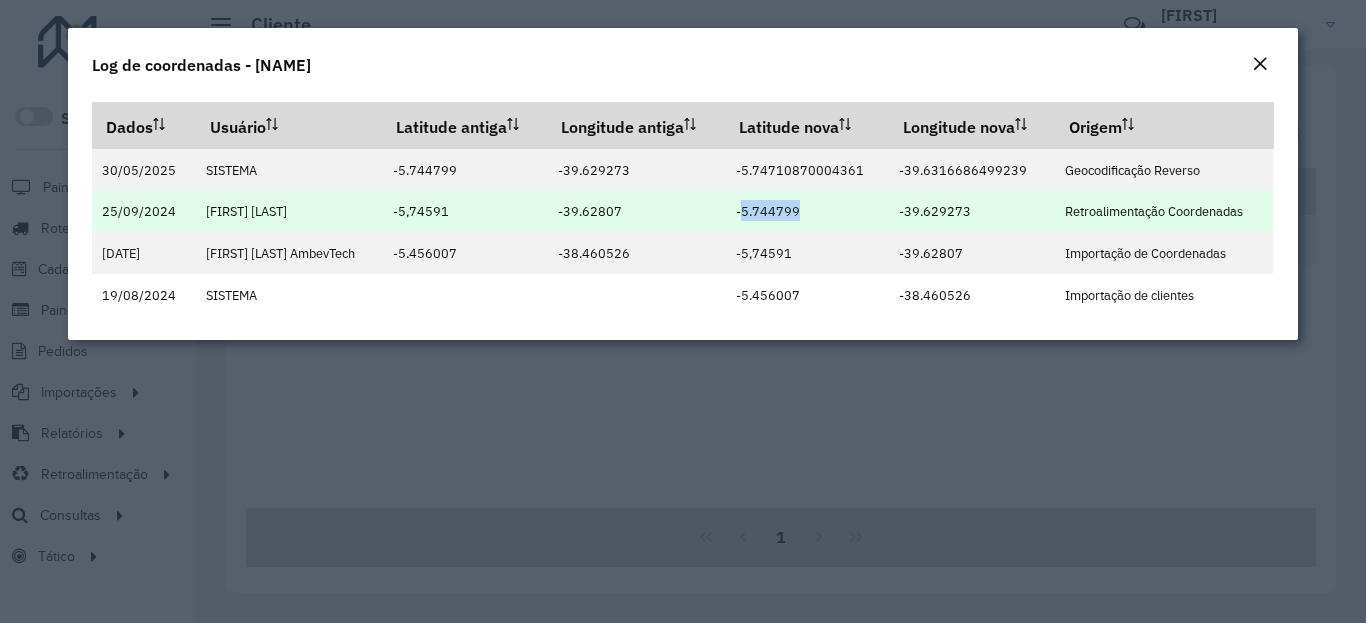 click on "-5.744799" at bounding box center [768, 211] 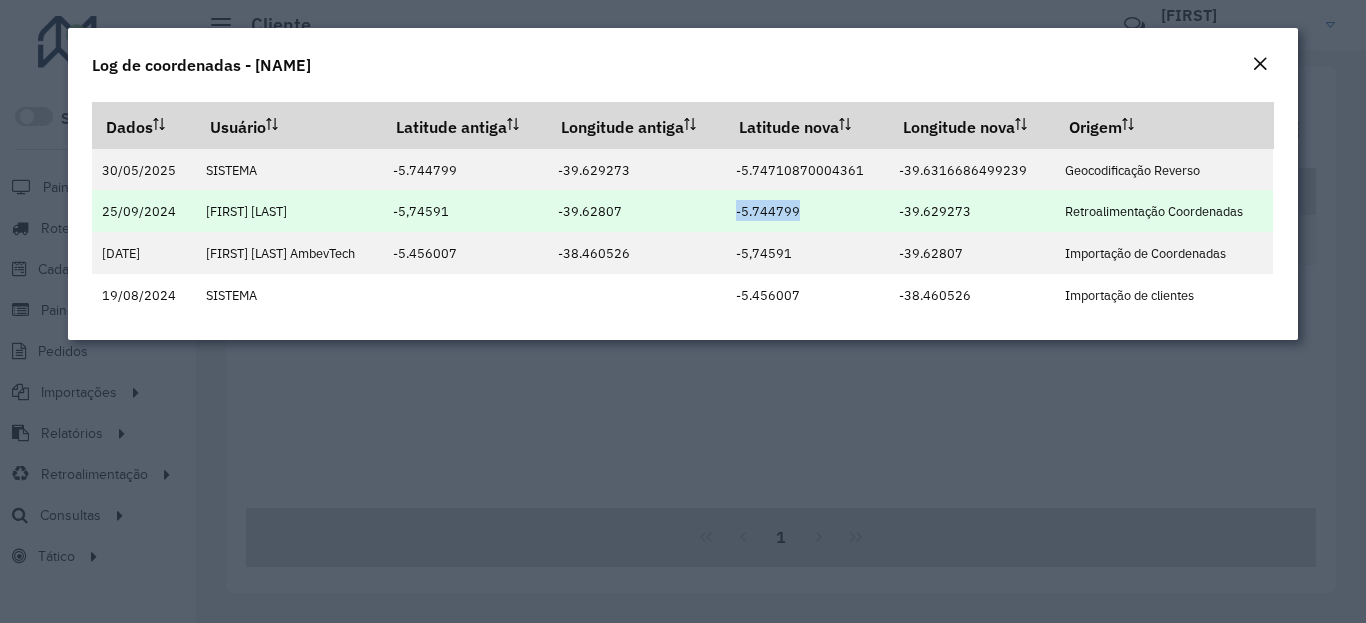 click on "-5.744799" at bounding box center (768, 211) 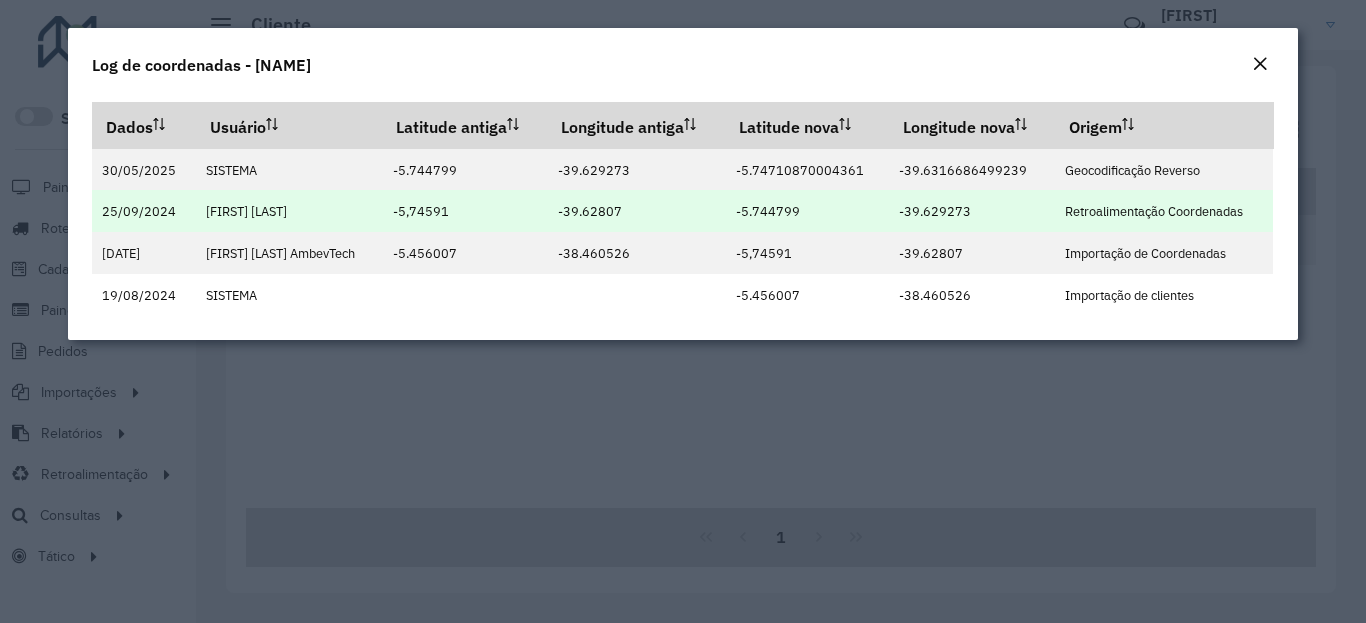 click on "-5.744799" at bounding box center (768, 211) 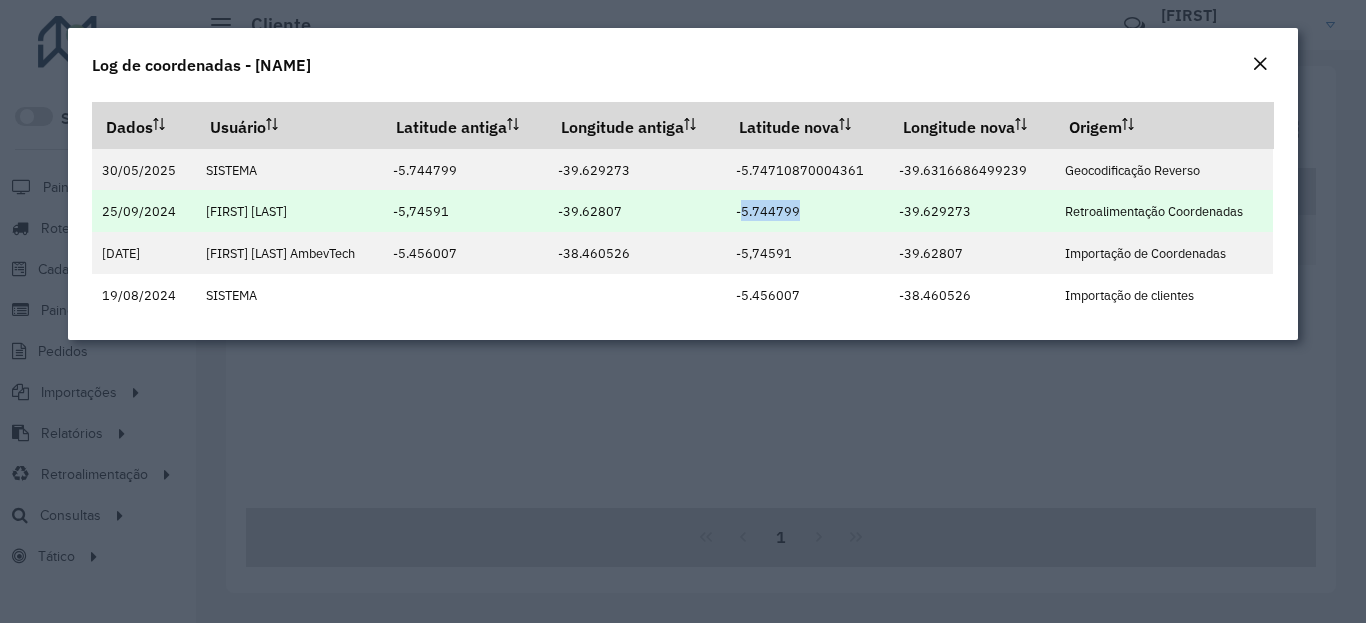 click on "-5.744799" at bounding box center [768, 211] 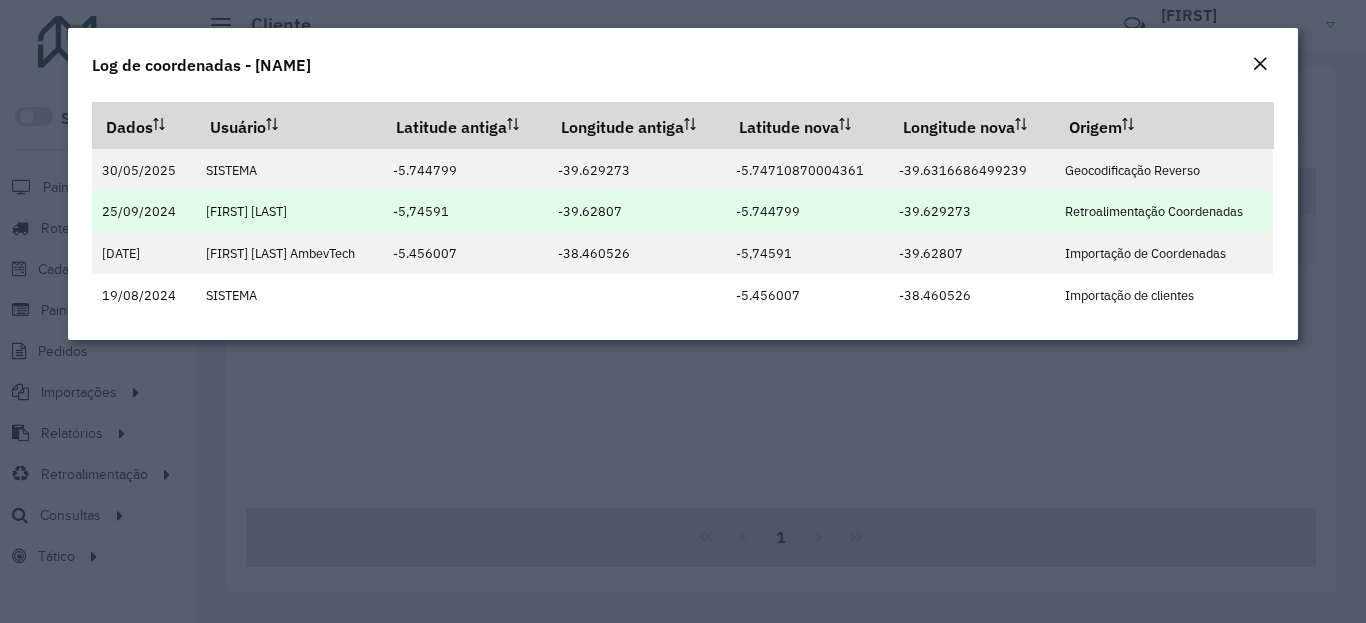 click on "-5.744799" at bounding box center (768, 211) 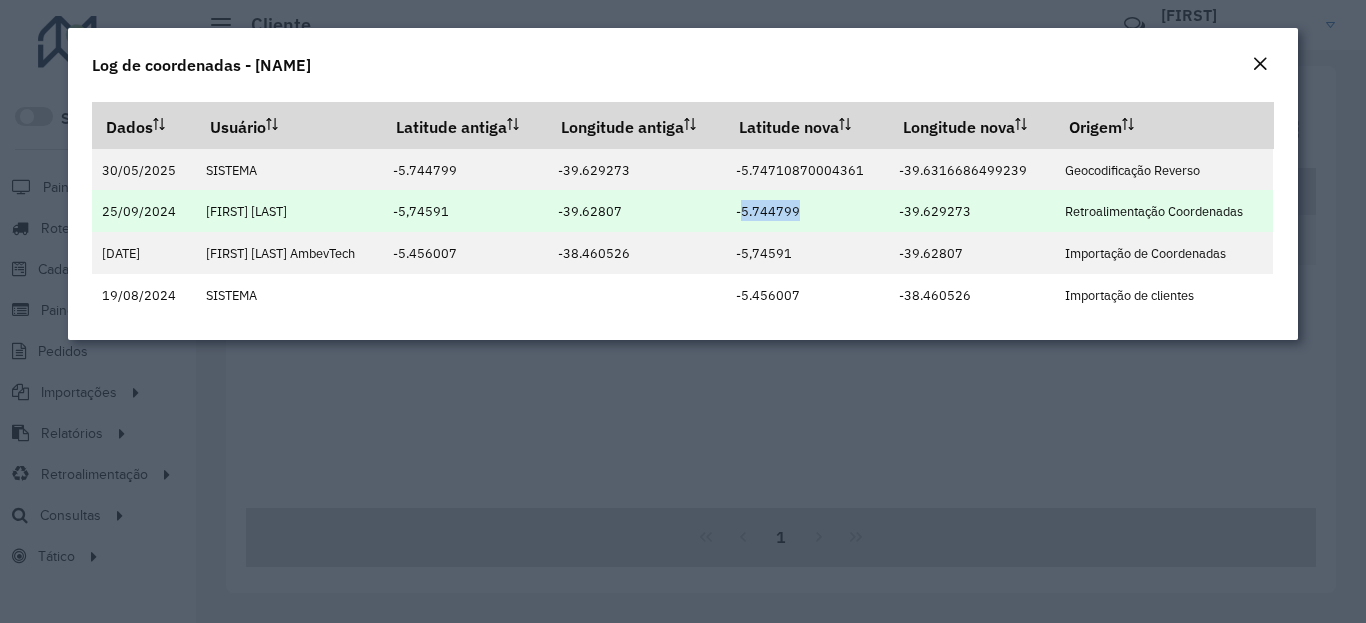 click on "-5.744799" at bounding box center (768, 211) 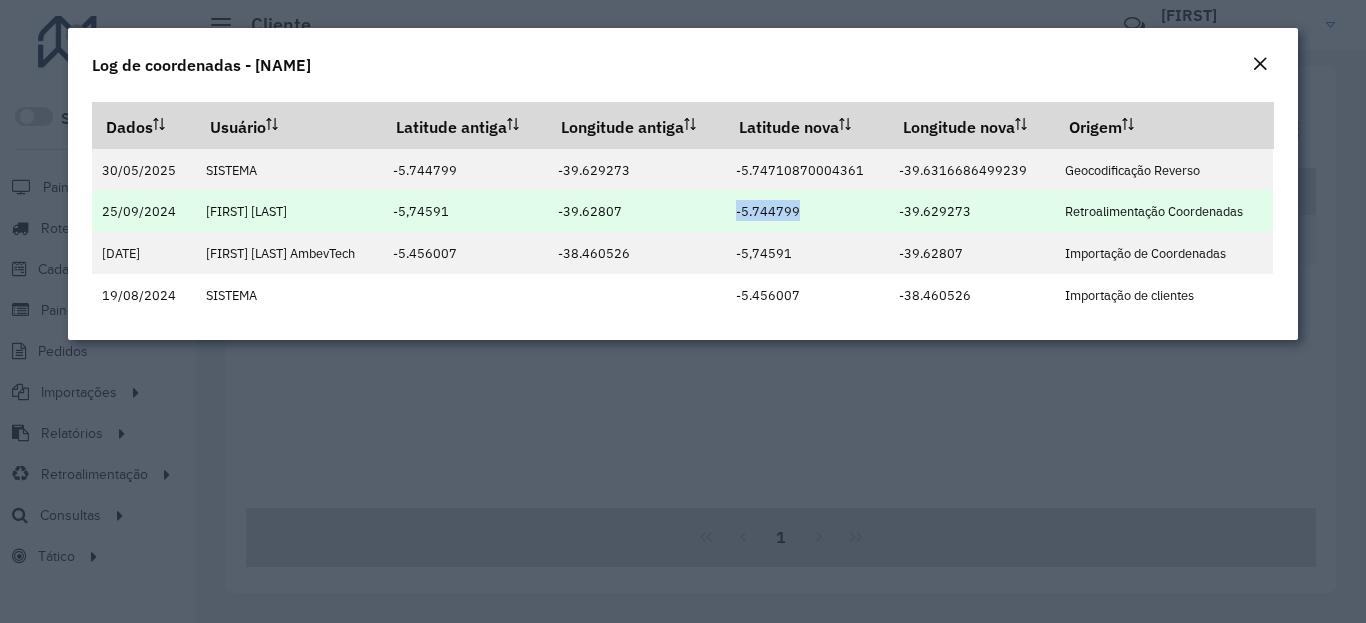 click on "-39.629273" at bounding box center (935, 211) 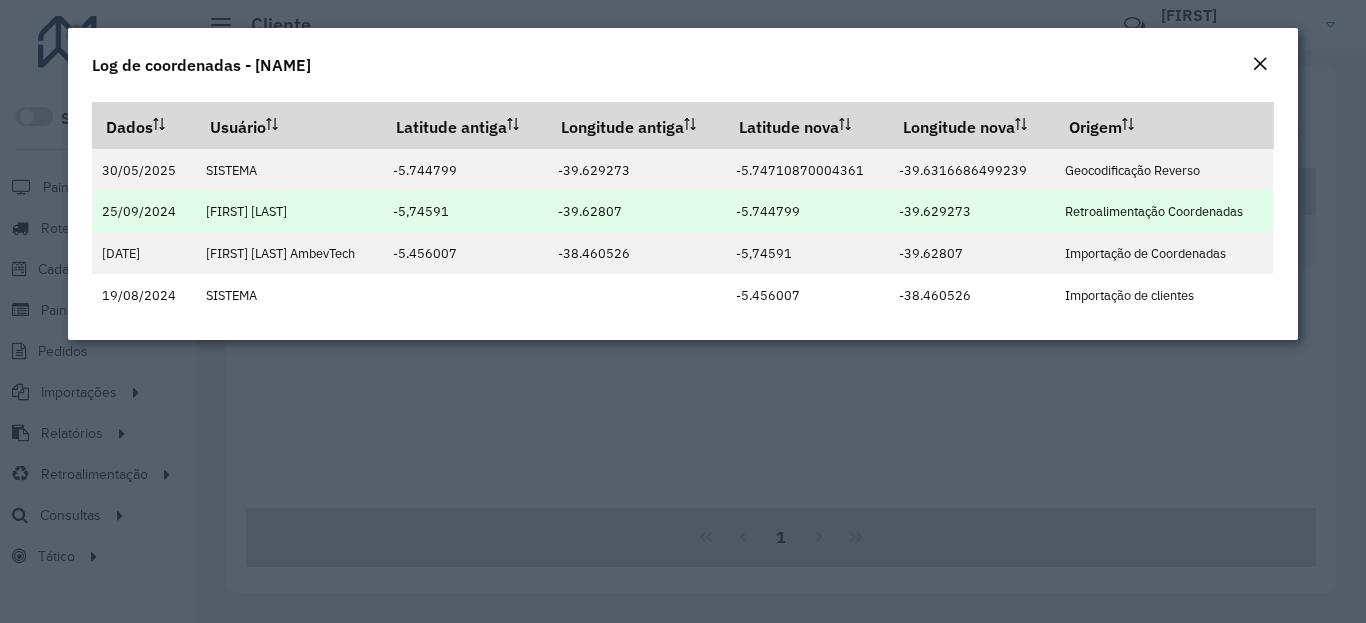 click on "-39.629273" at bounding box center [935, 211] 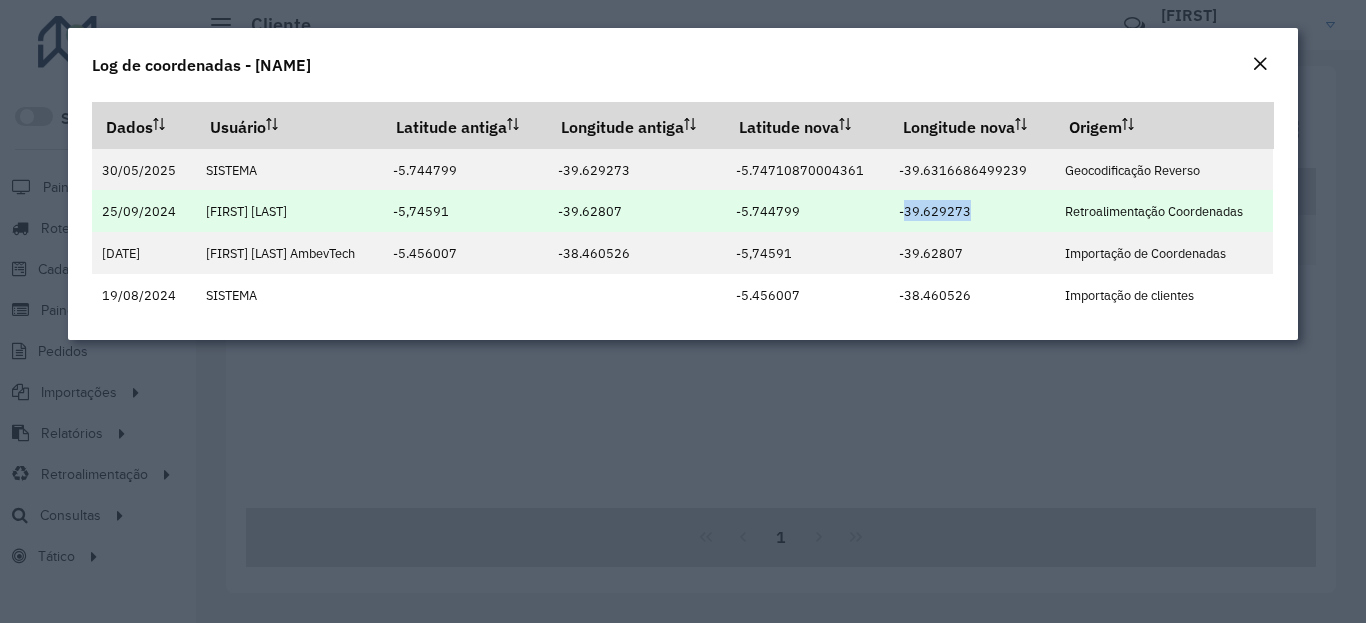 click on "-39.629273" at bounding box center [935, 211] 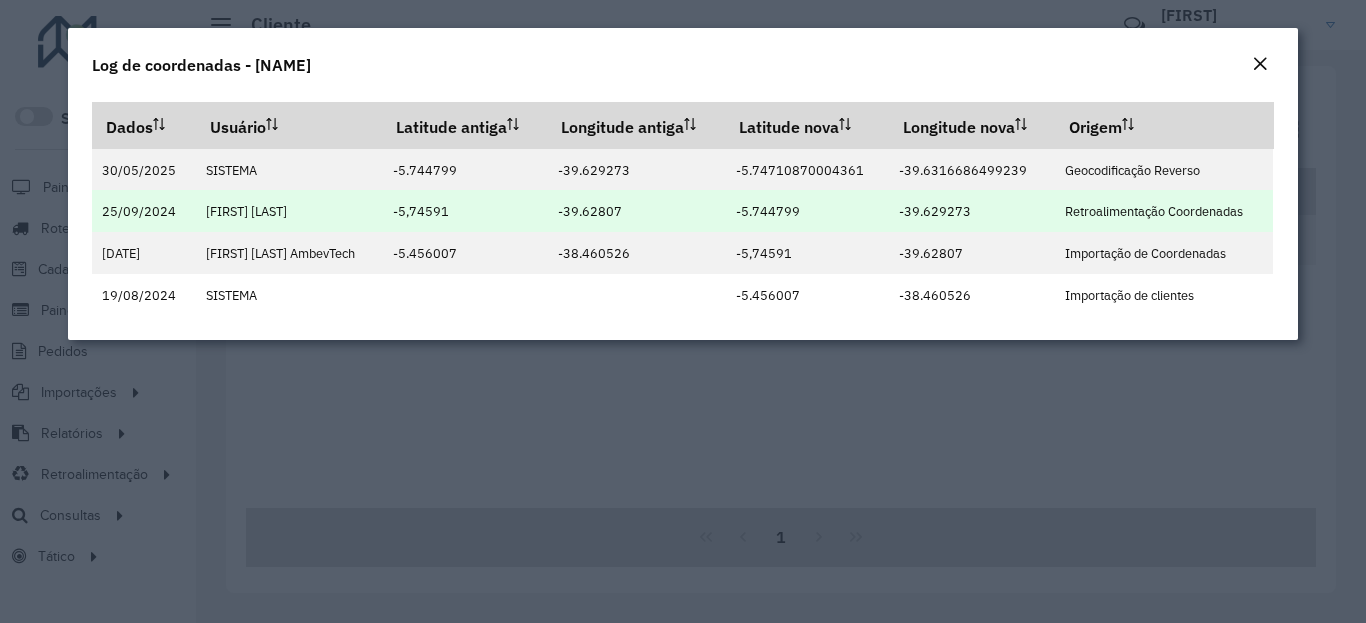 click on "-39.629273" at bounding box center (935, 211) 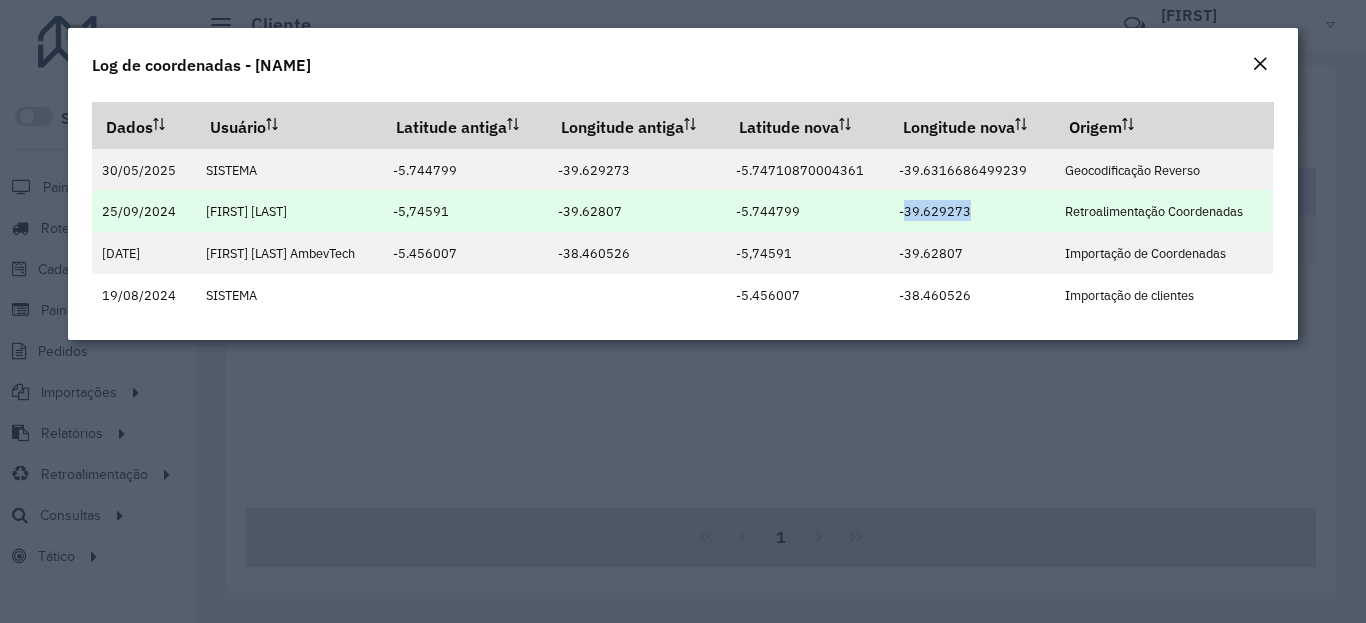 click on "-39.629273" at bounding box center [935, 211] 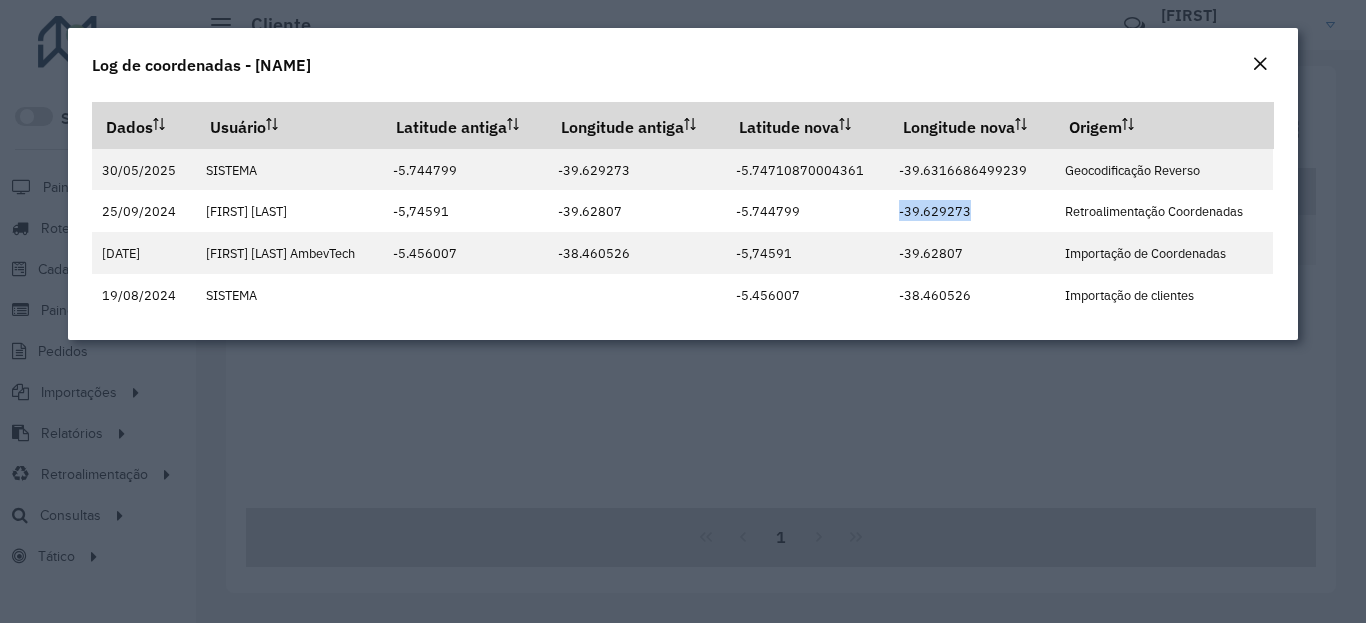 click 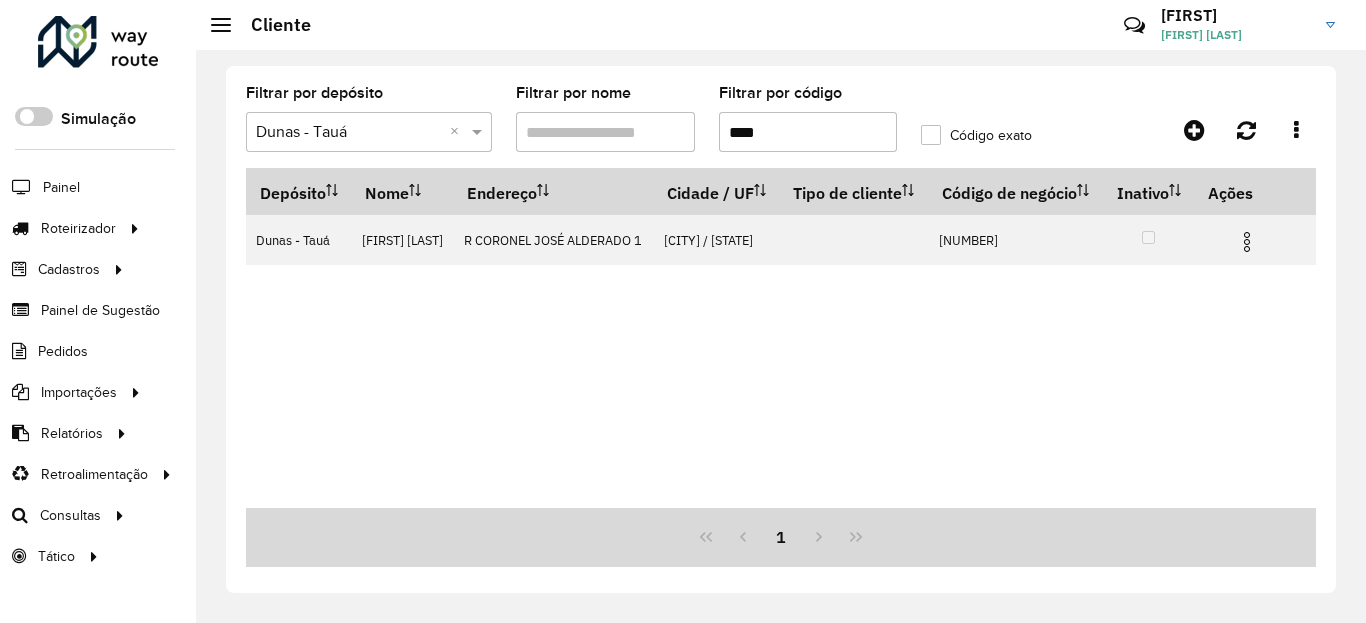 click on "****" at bounding box center (808, 132) 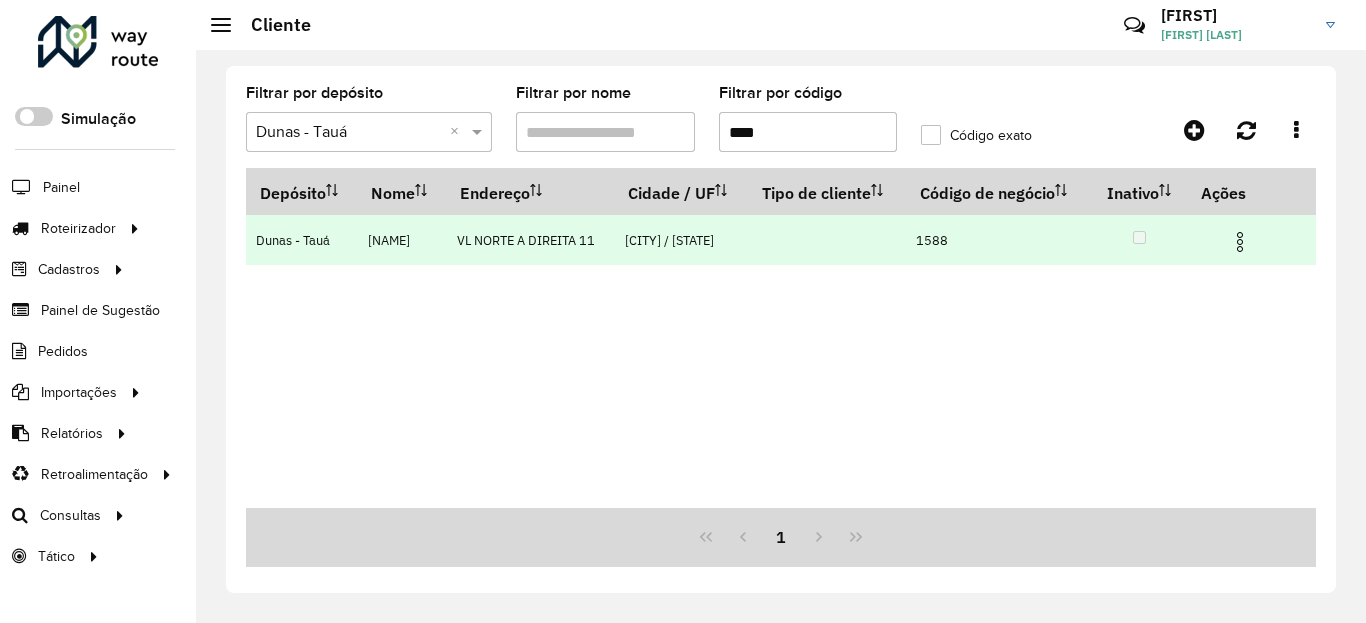 click at bounding box center [1240, 242] 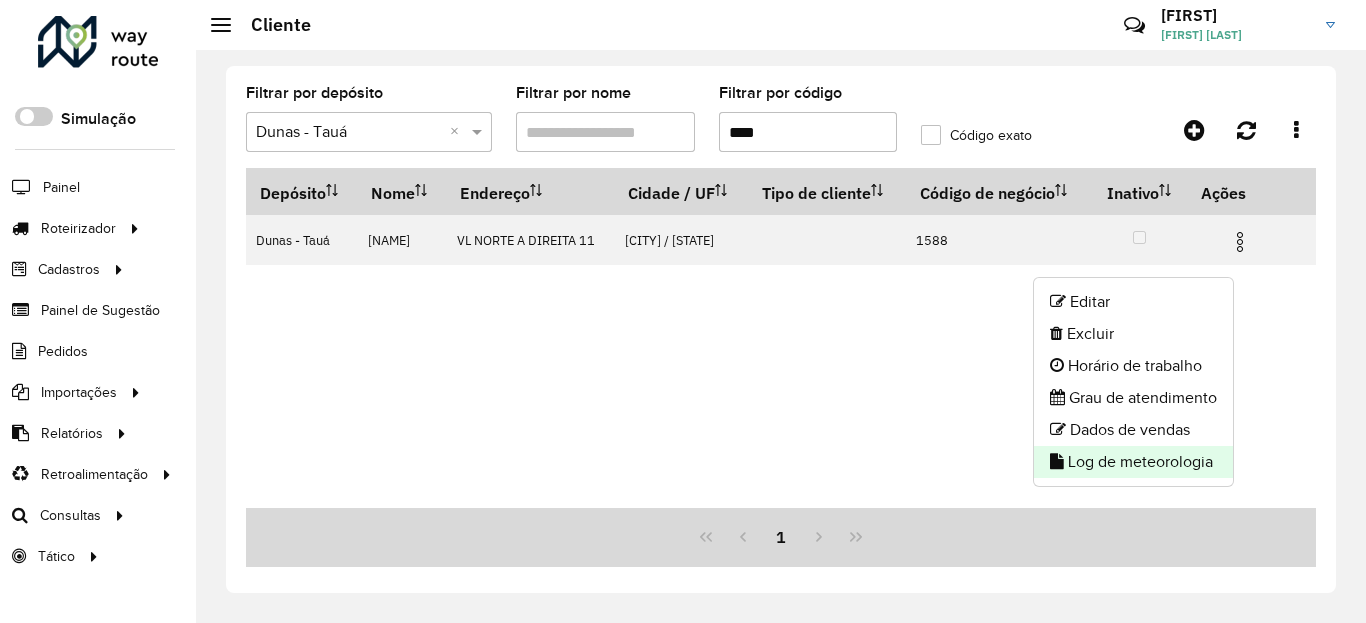 click on "Log de meteorologia" 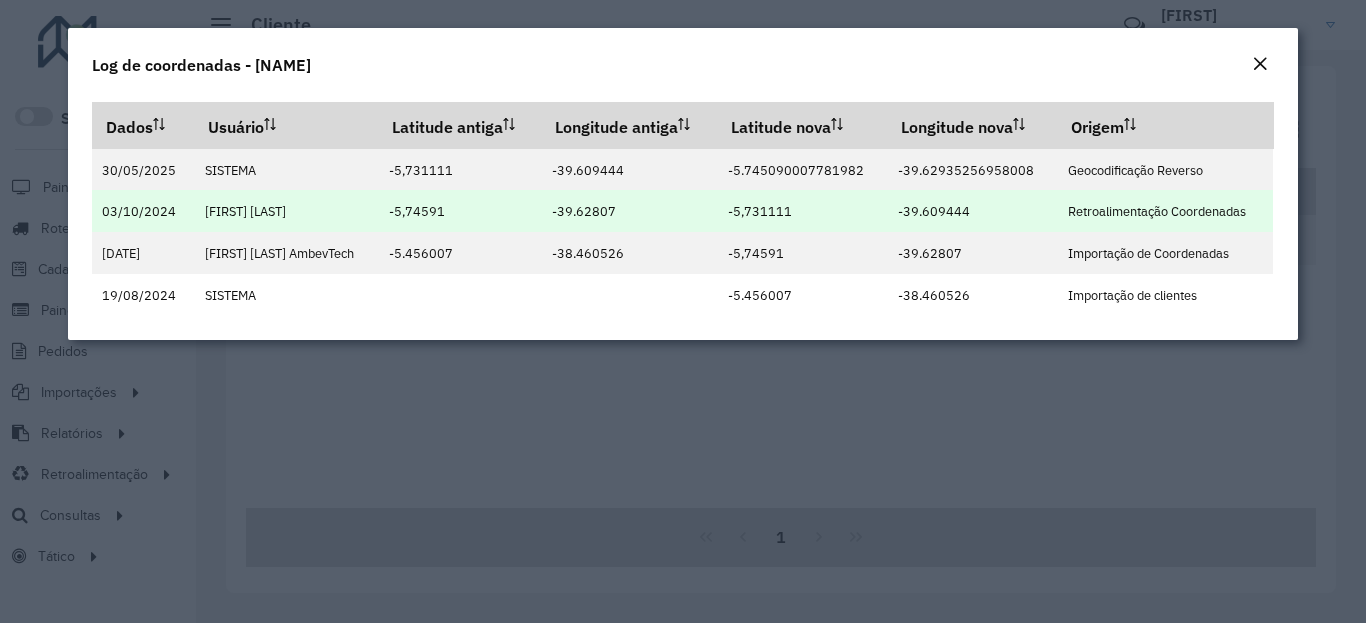 click on "-5,731111" at bounding box center [760, 211] 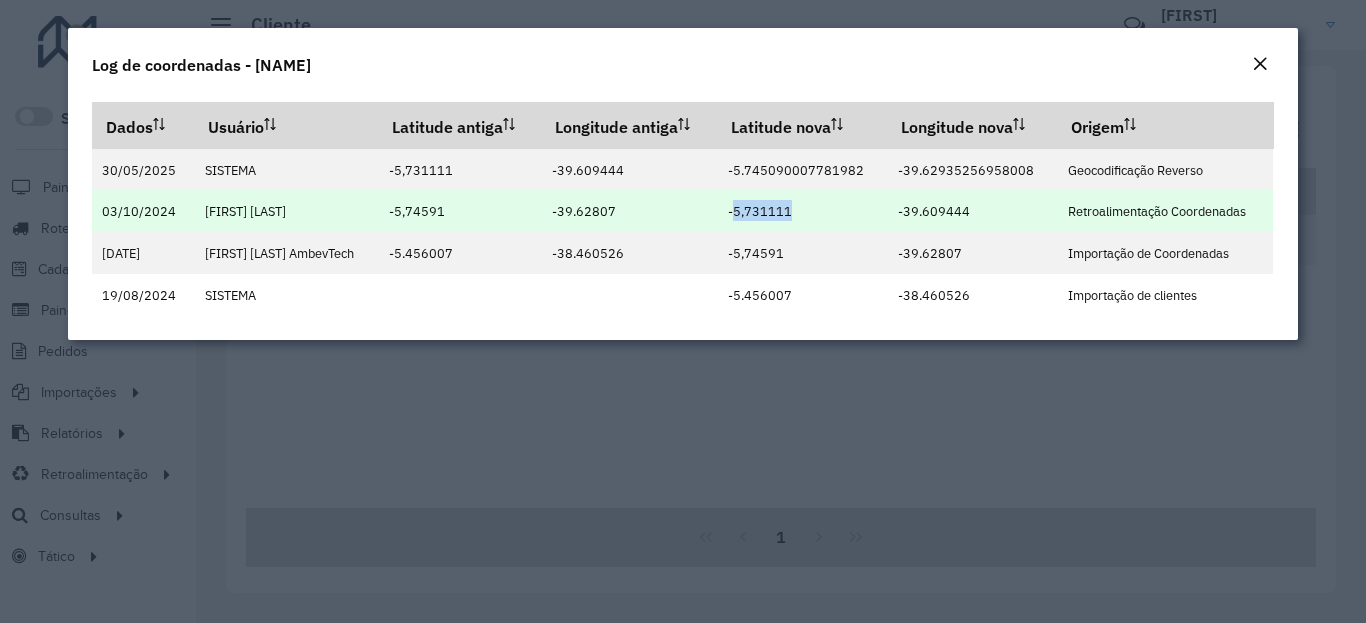 click on "-5,731111" at bounding box center (760, 211) 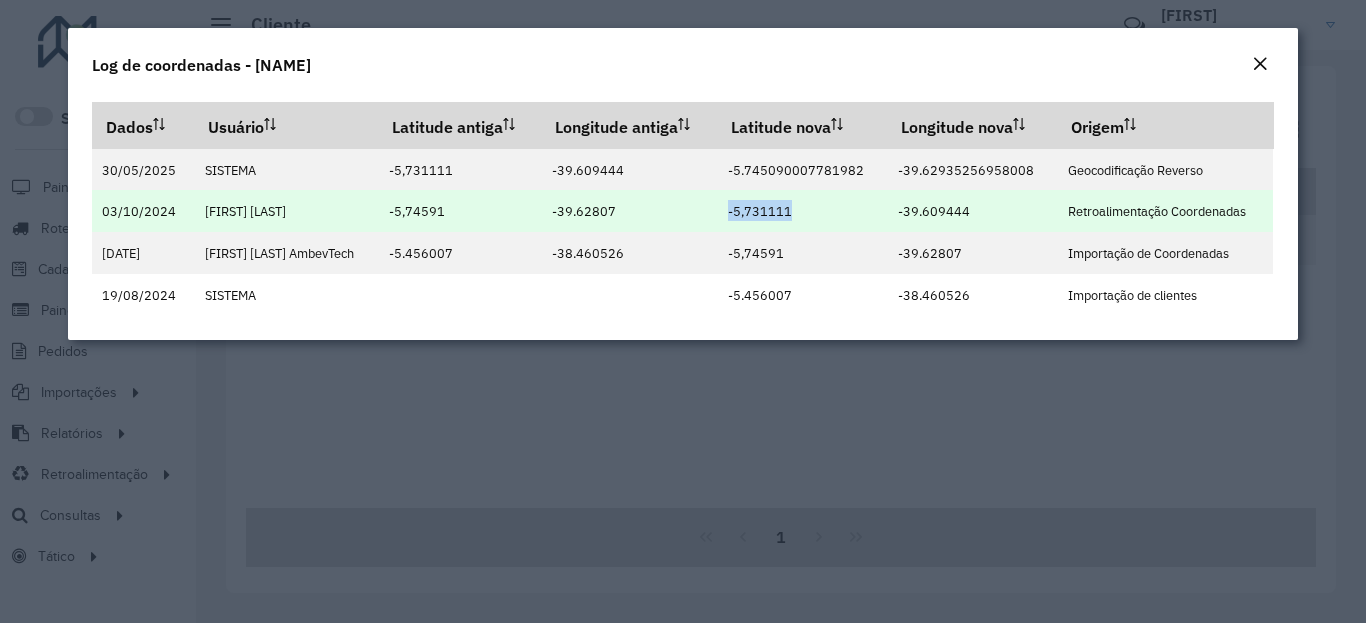 click on "-5,731111" at bounding box center [760, 211] 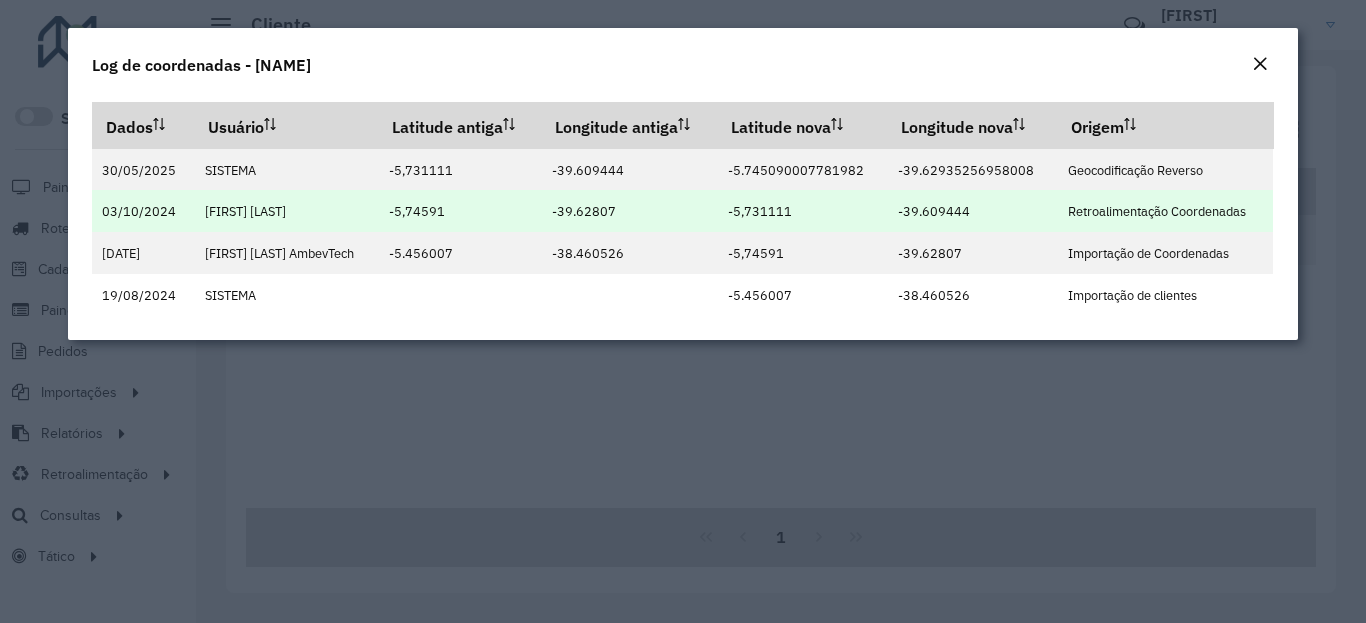 click on "-39.609444" at bounding box center (934, 211) 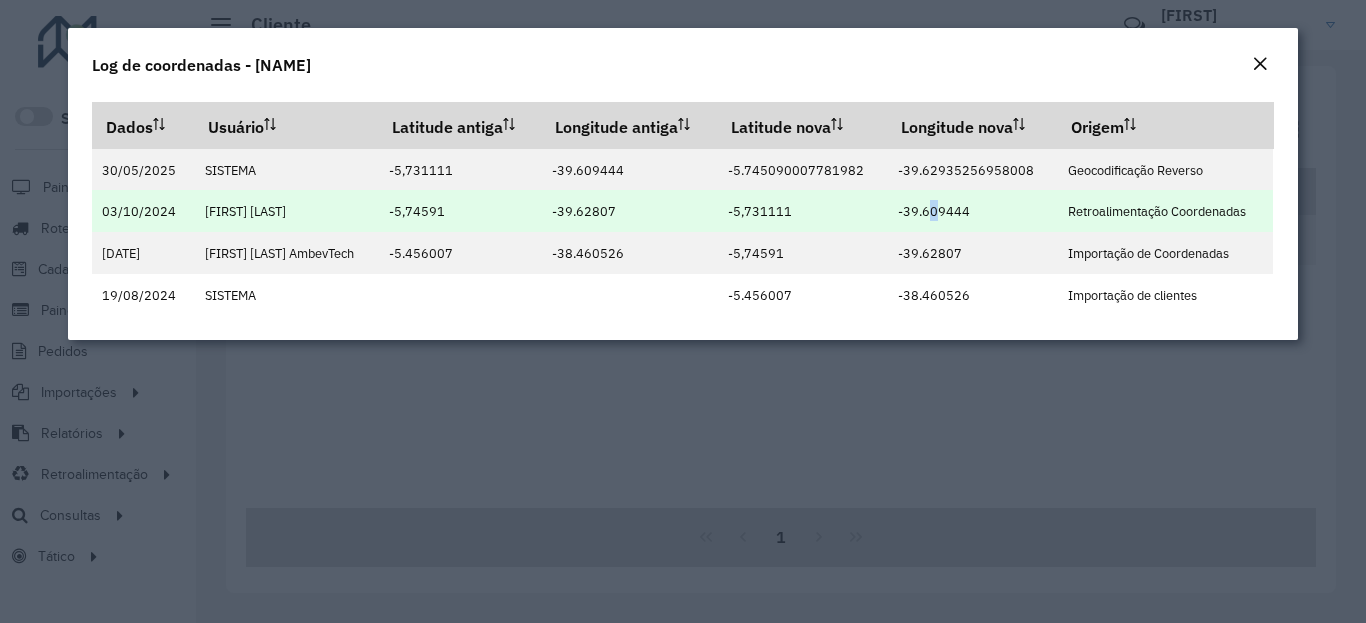 click on "-39.609444" at bounding box center (934, 211) 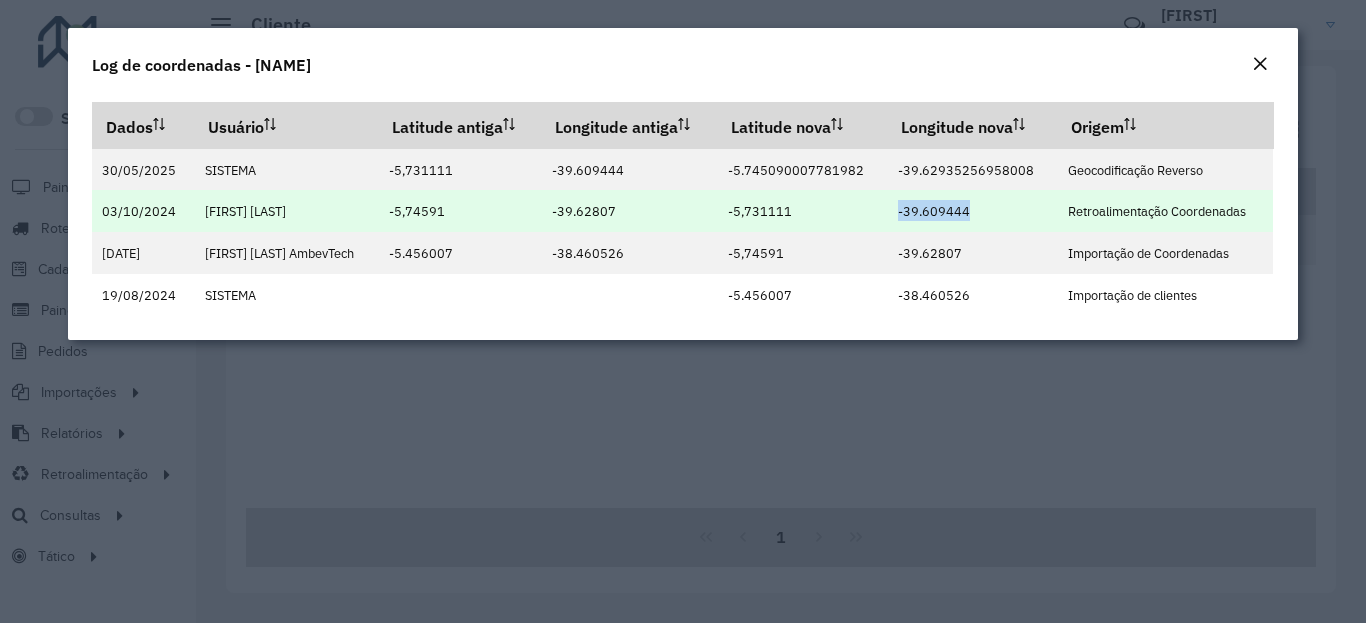 click on "-39.609444" at bounding box center [934, 211] 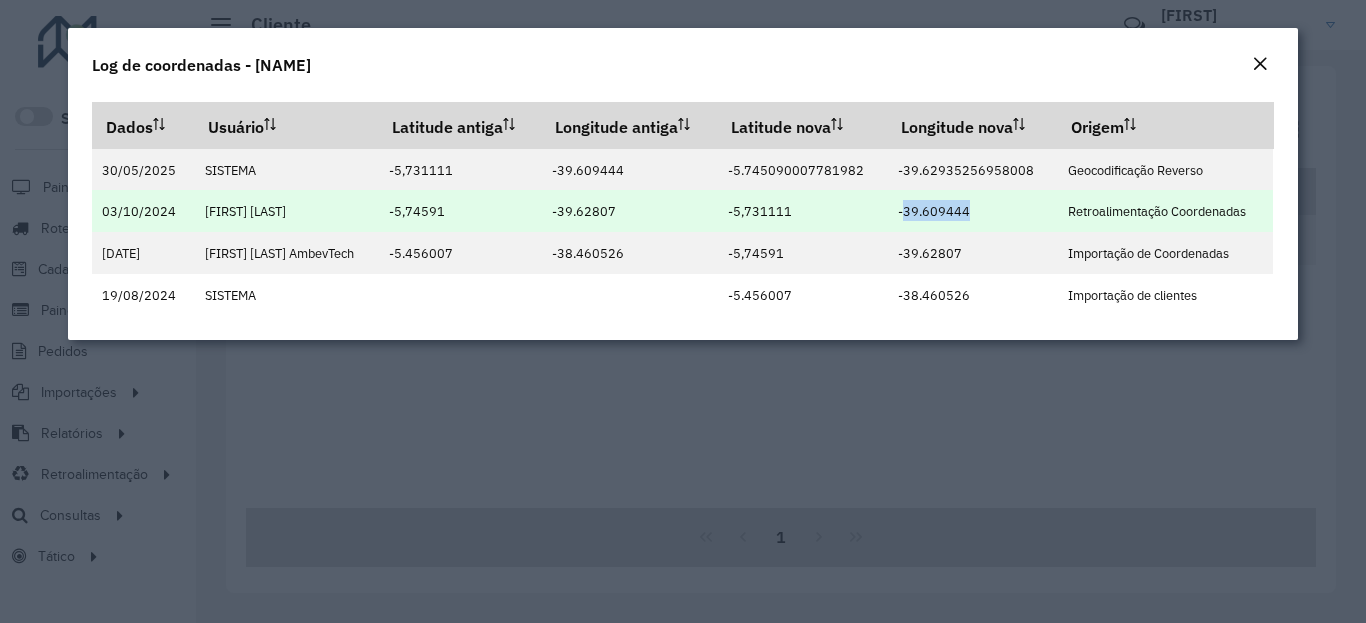 click on "-39.609444" at bounding box center (934, 211) 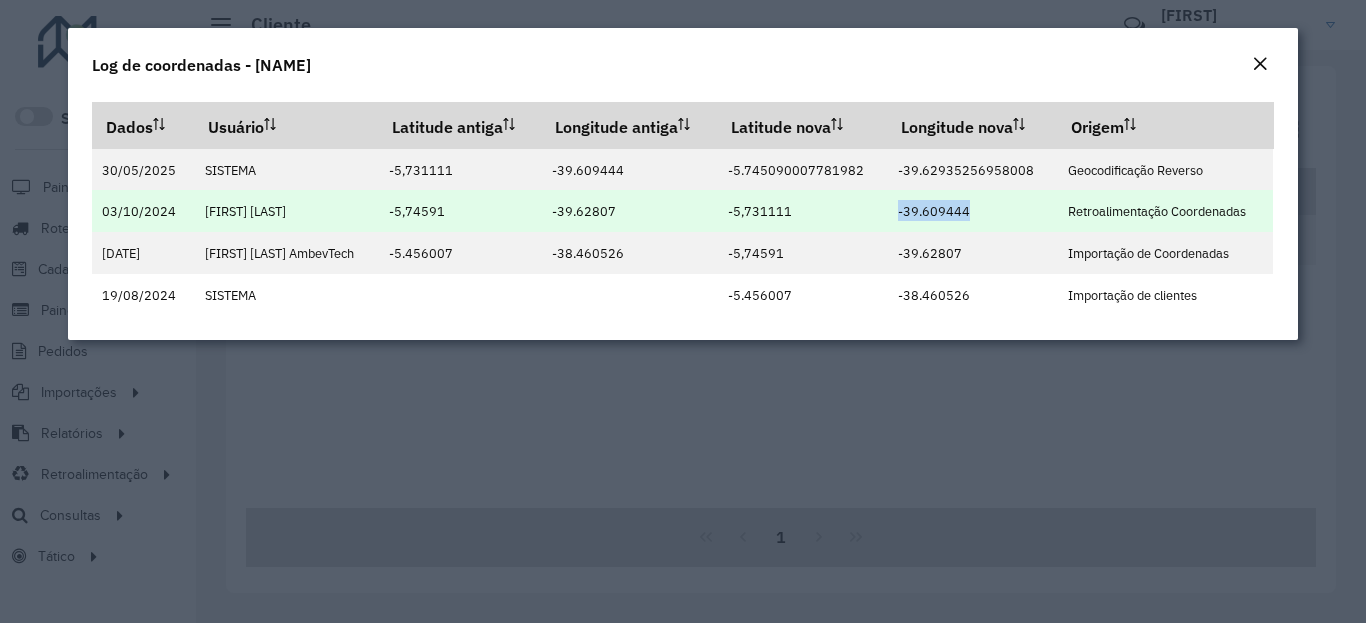 click on "-39.609444" at bounding box center (934, 211) 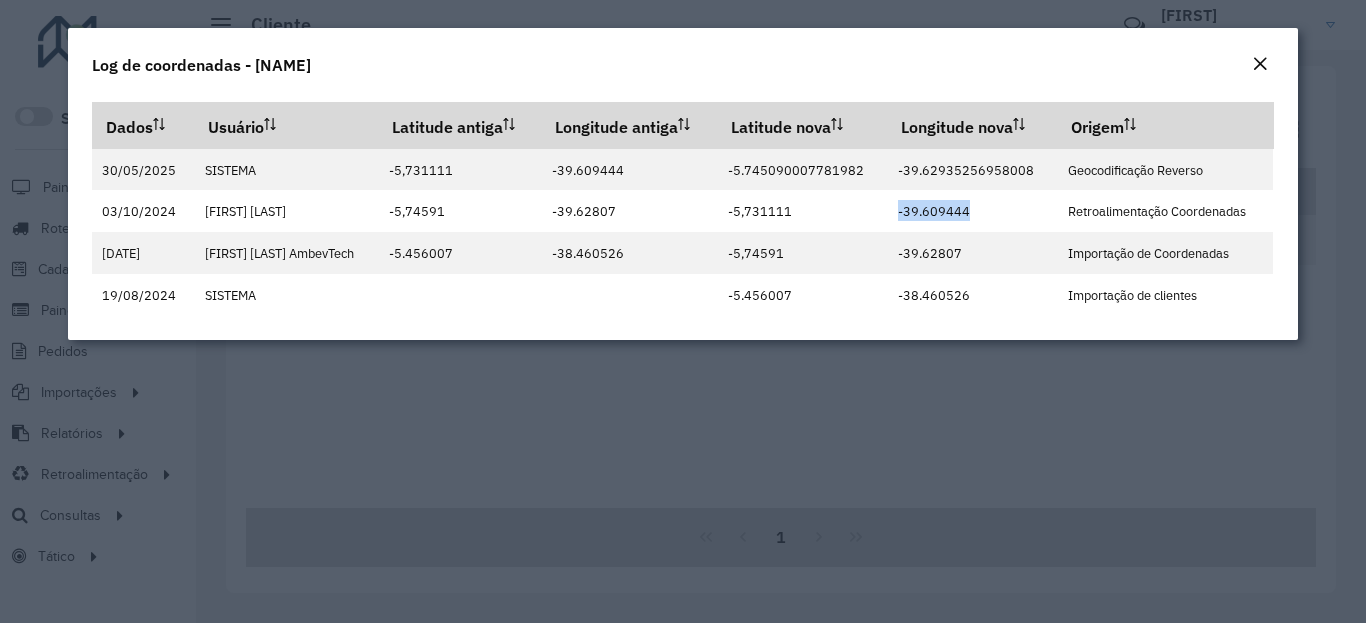 click 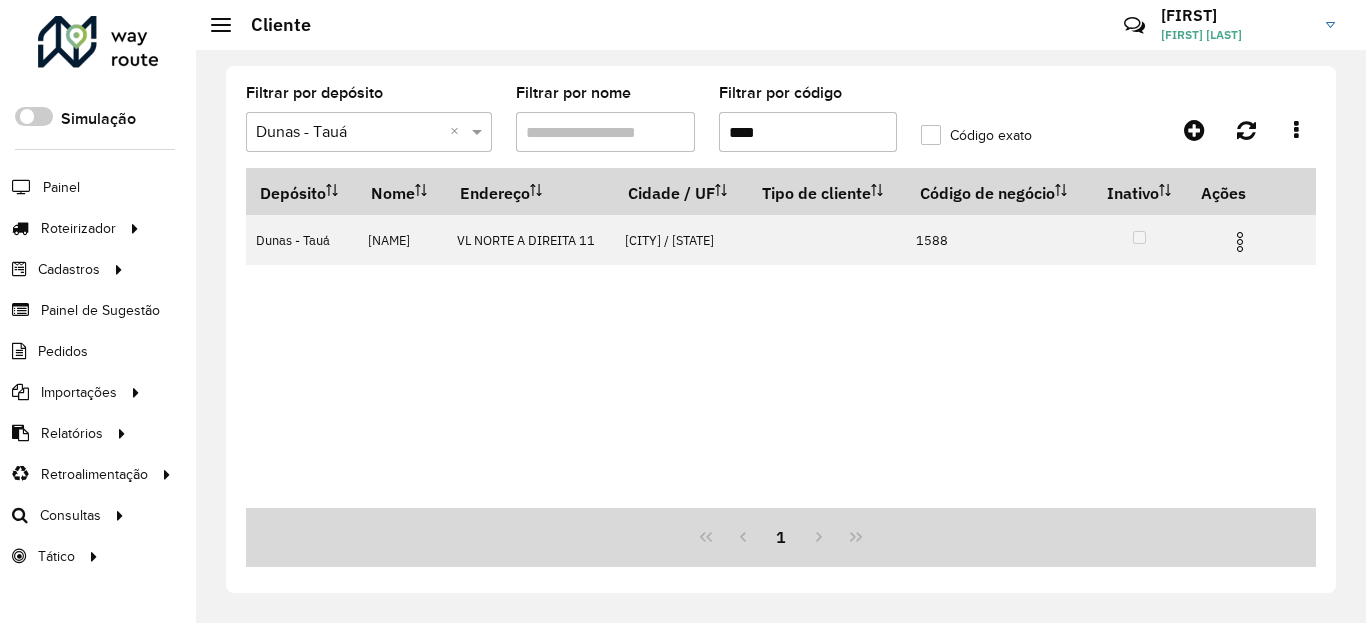 click on "****" at bounding box center [808, 132] 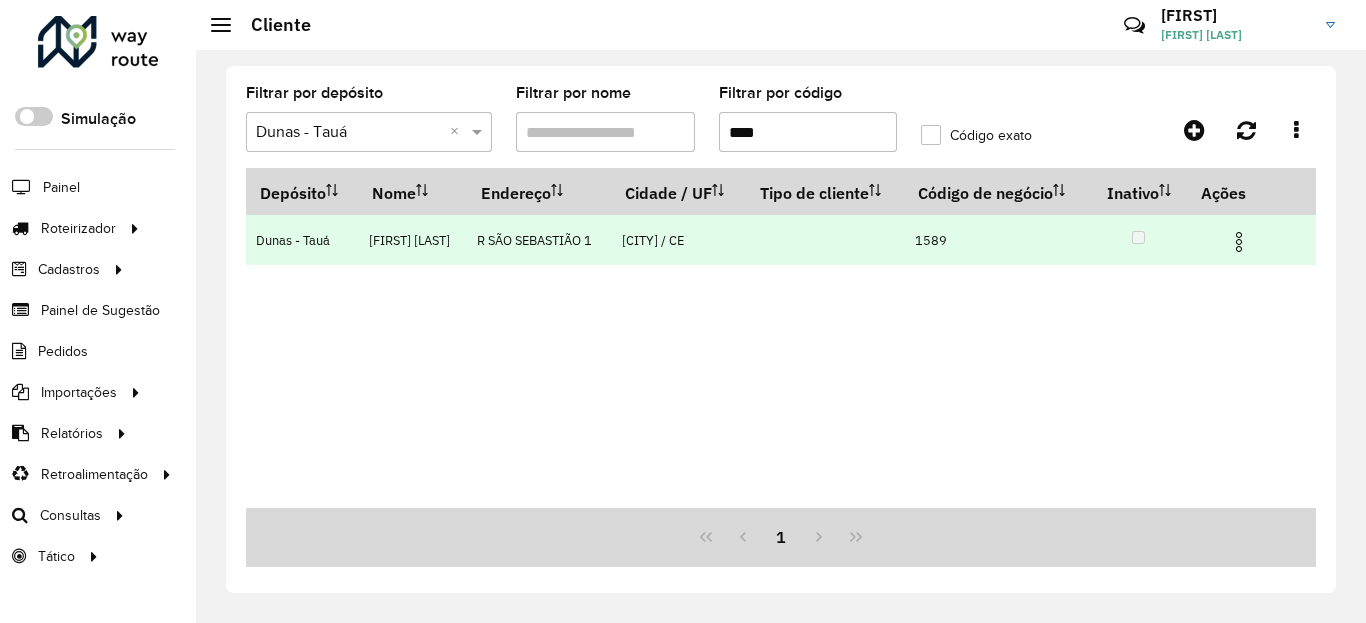 drag, startPoint x: 1252, startPoint y: 264, endPoint x: 1232, endPoint y: 274, distance: 22.36068 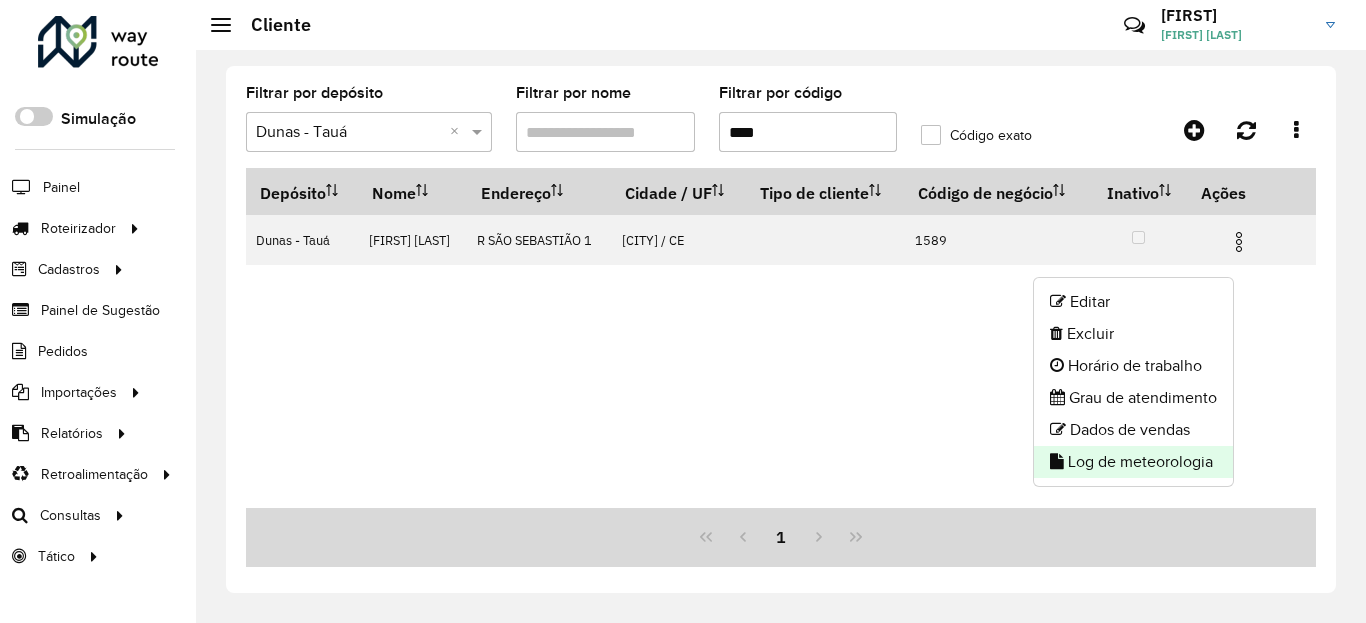click on "Log de meteorologia" 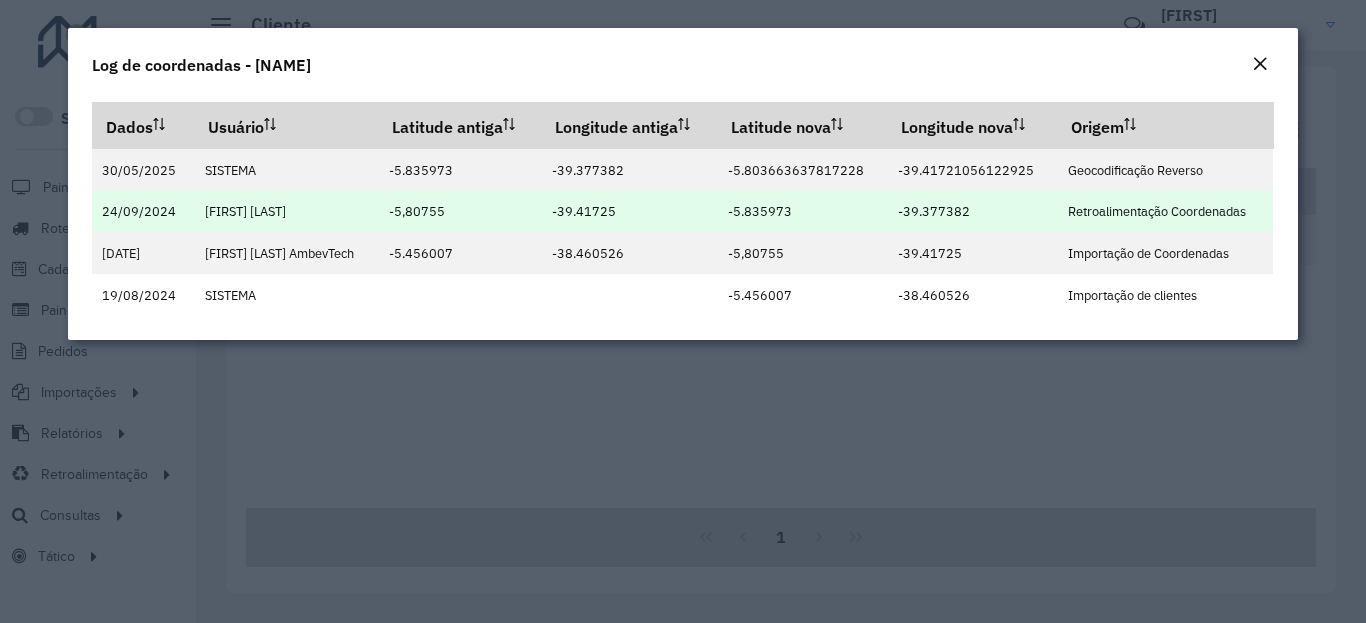 click on "-5.835973" at bounding box center (760, 211) 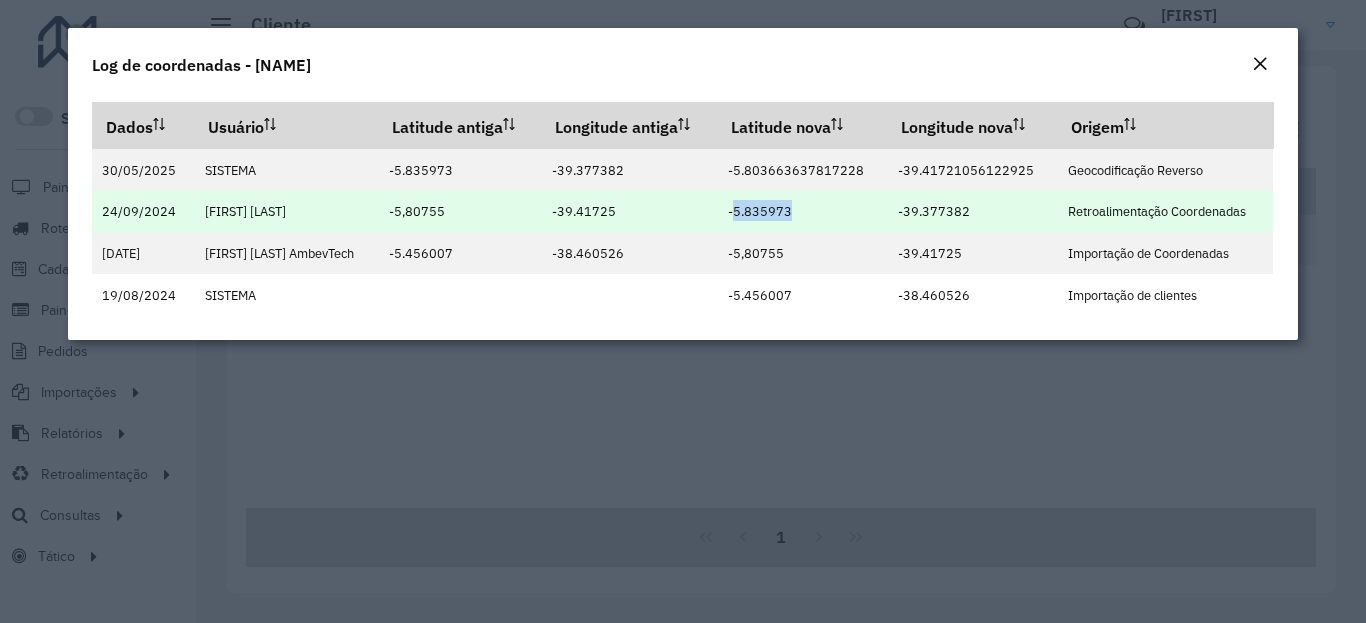 click on "-5.835973" at bounding box center (760, 211) 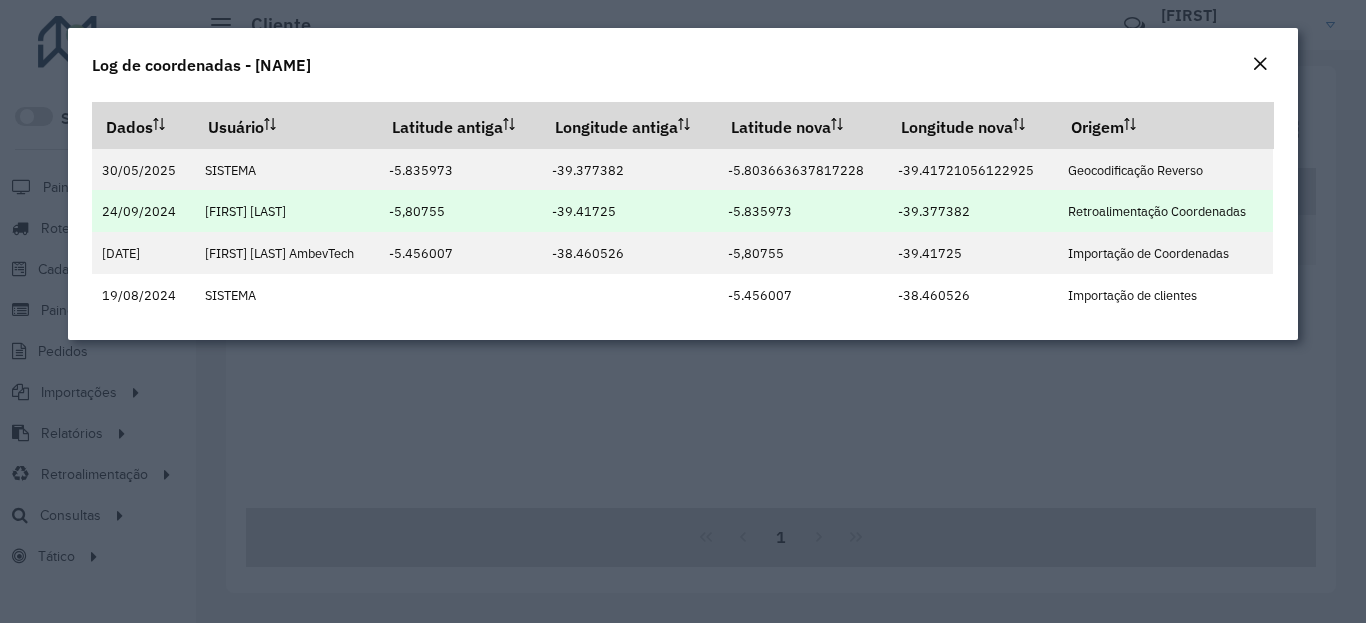 click on "-39.377382" at bounding box center (973, 211) 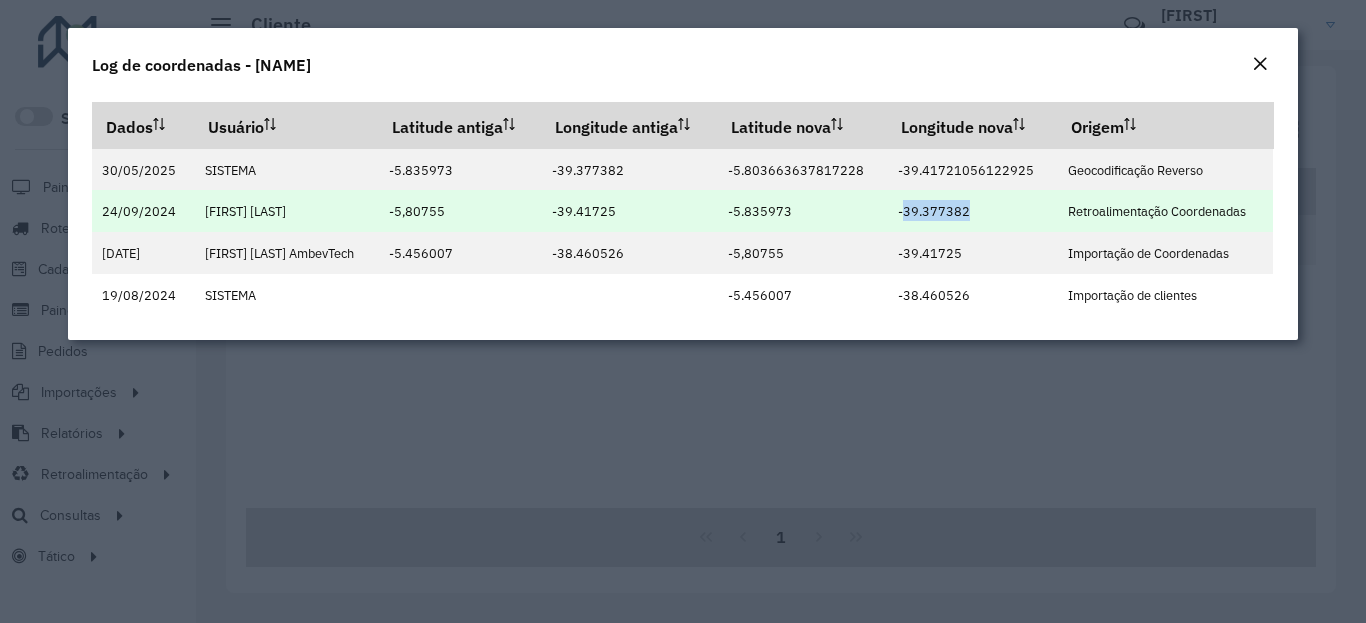 click on "-39.377382" at bounding box center [934, 211] 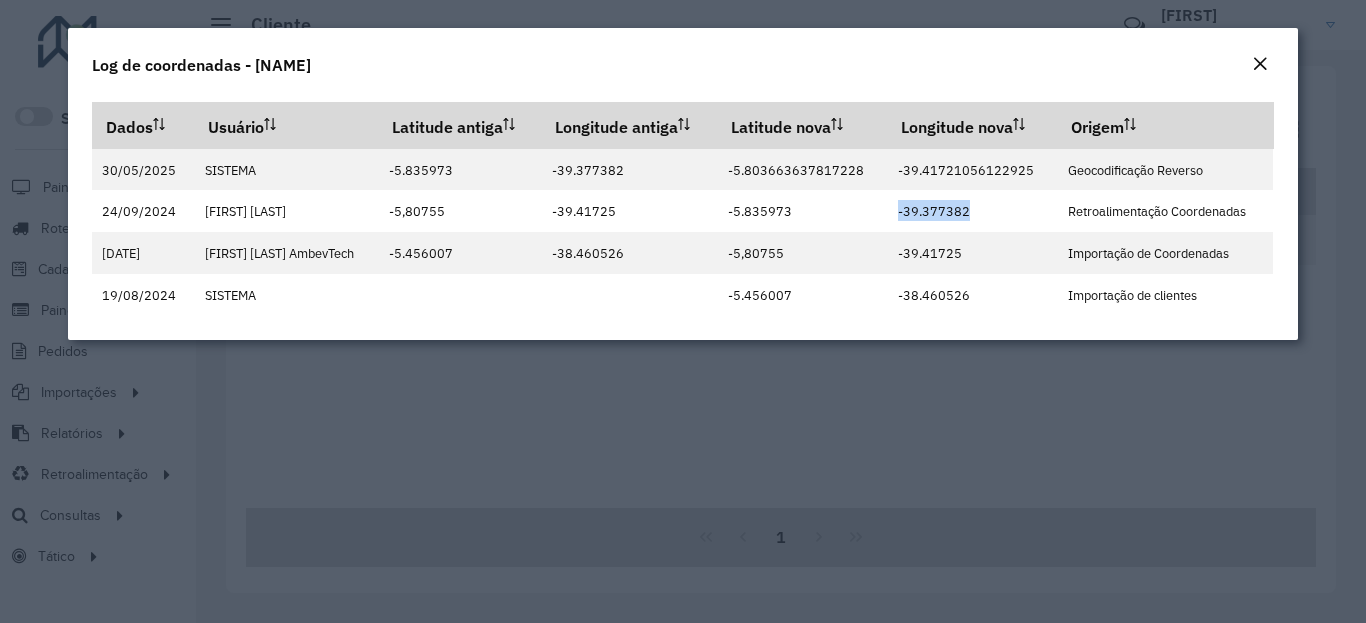 click 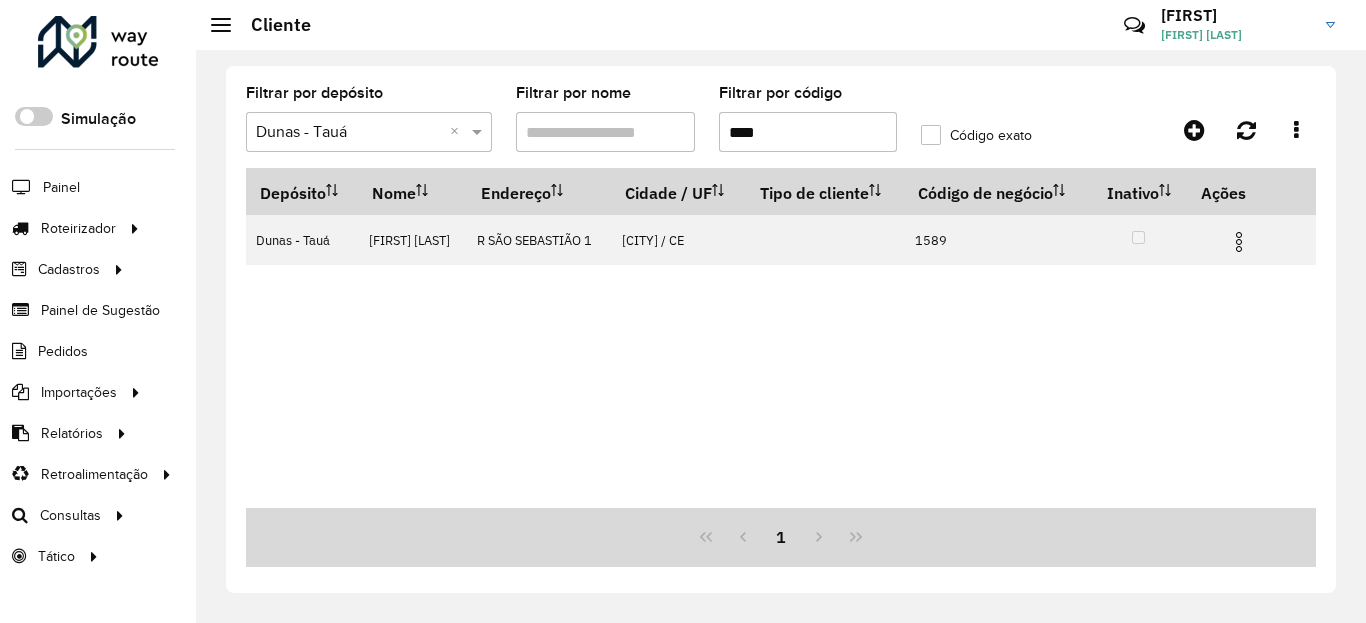 click on "****" at bounding box center (808, 132) 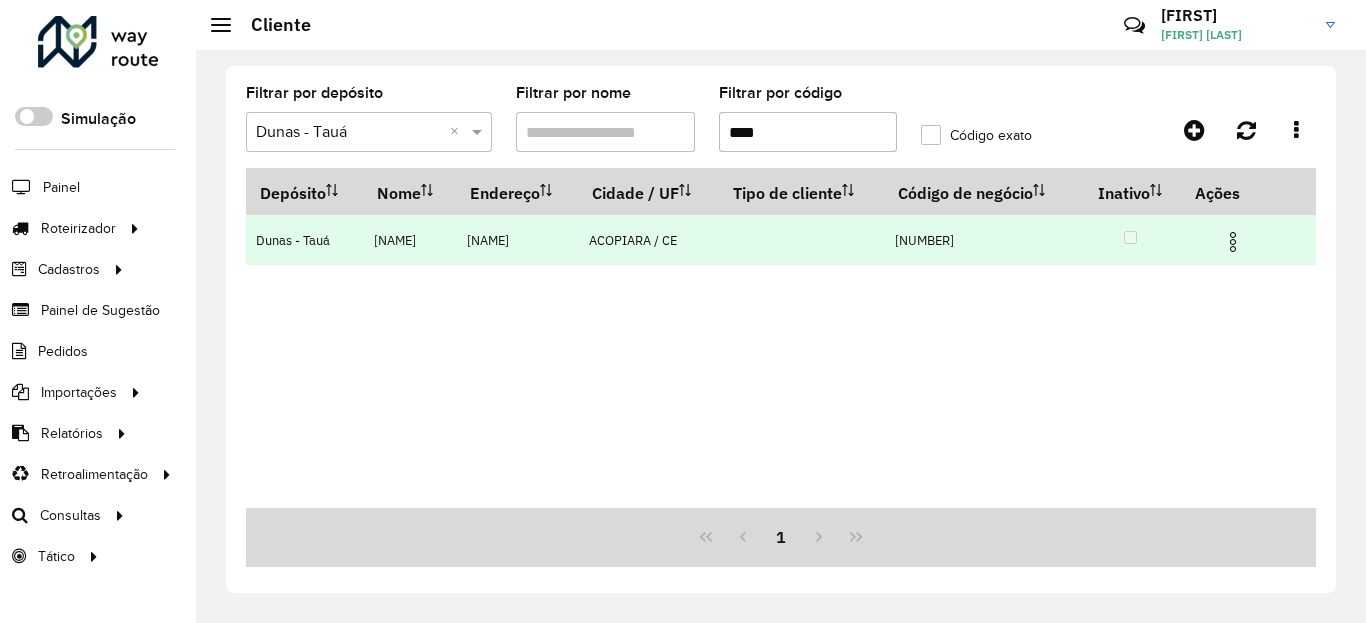 click at bounding box center (1233, 242) 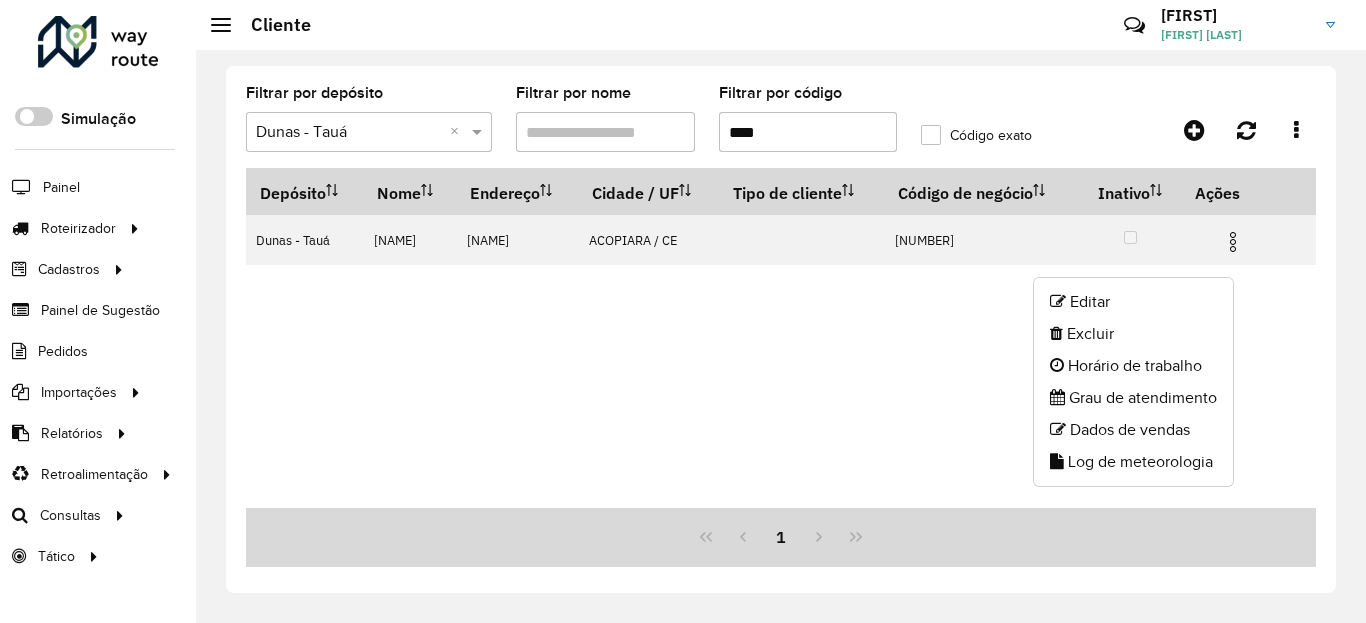 click on "Log de meteorologia" 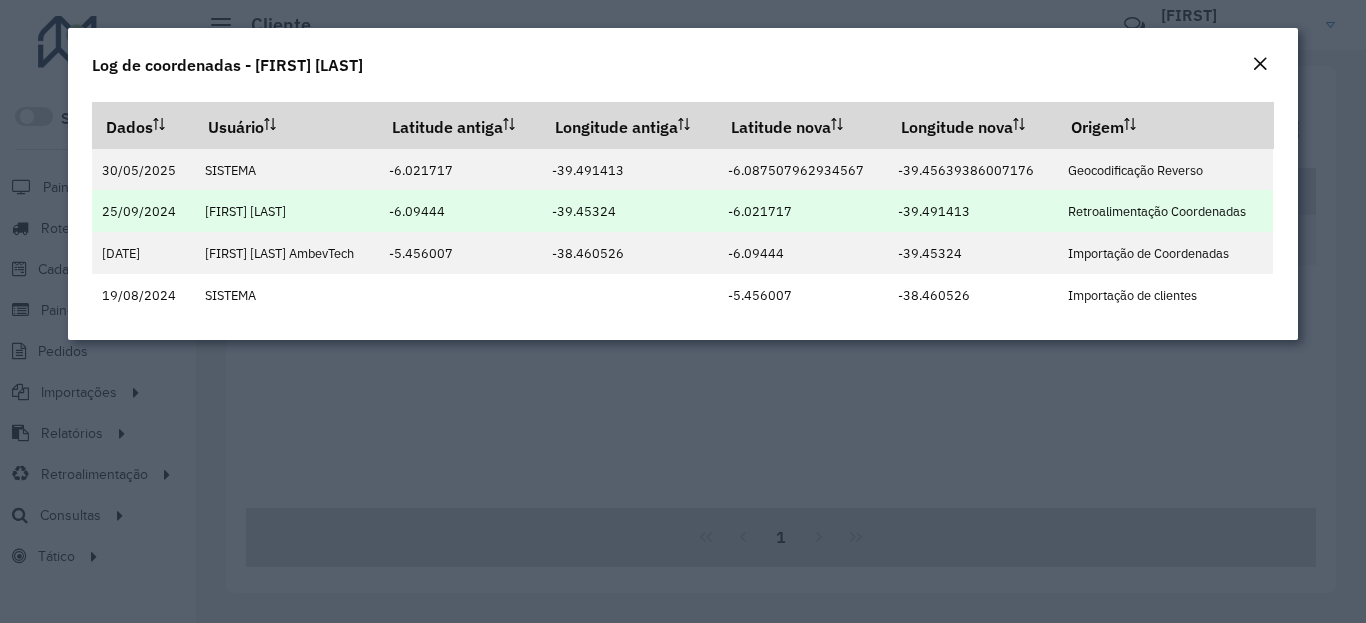 click on "-6.021717" at bounding box center [760, 211] 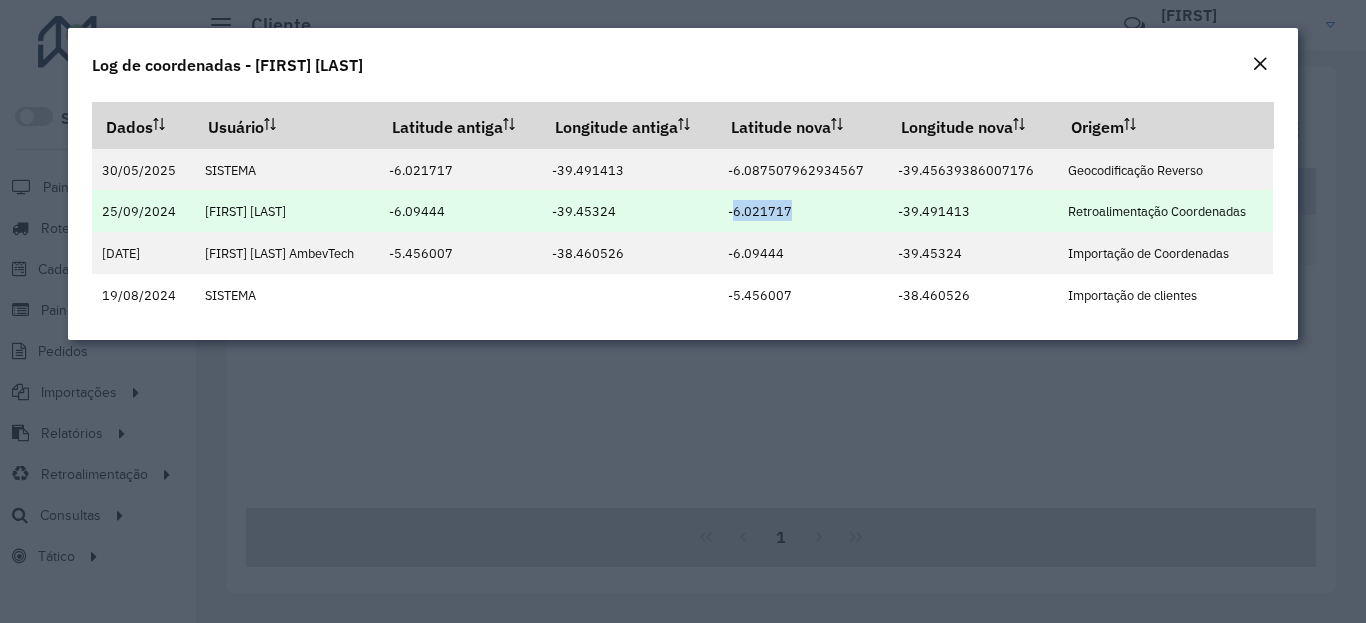 click on "-6.021717" at bounding box center (760, 211) 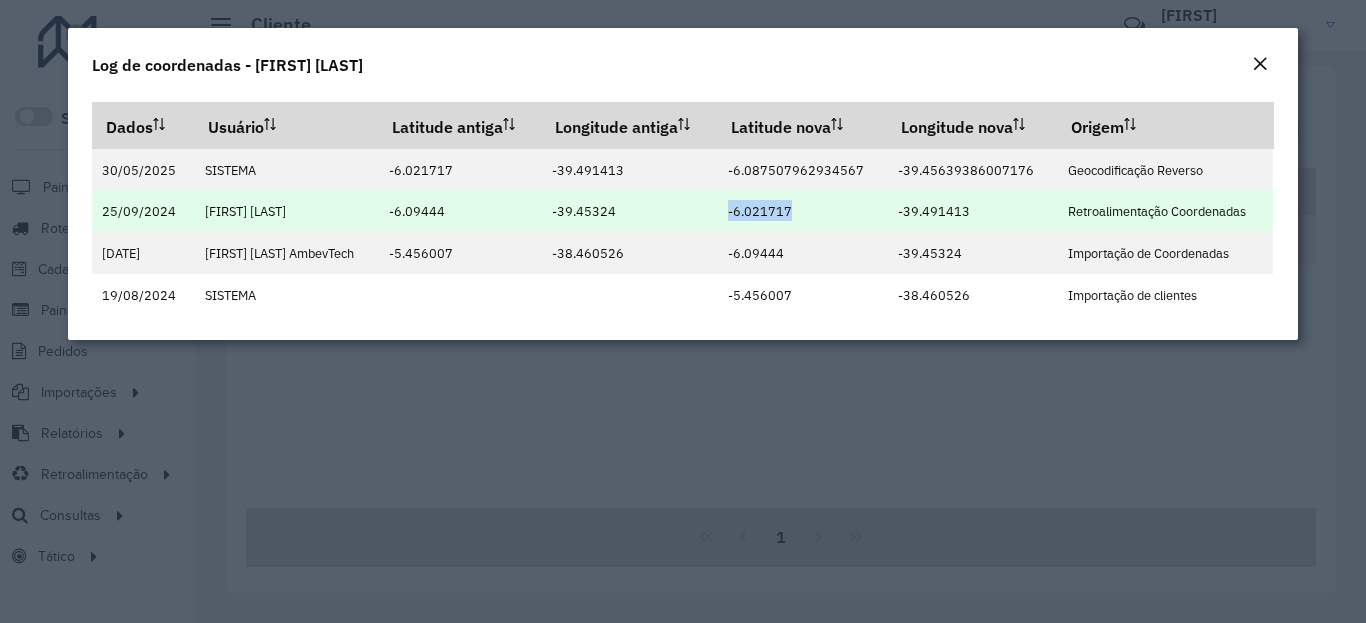 click on "-6.021717" at bounding box center (760, 211) 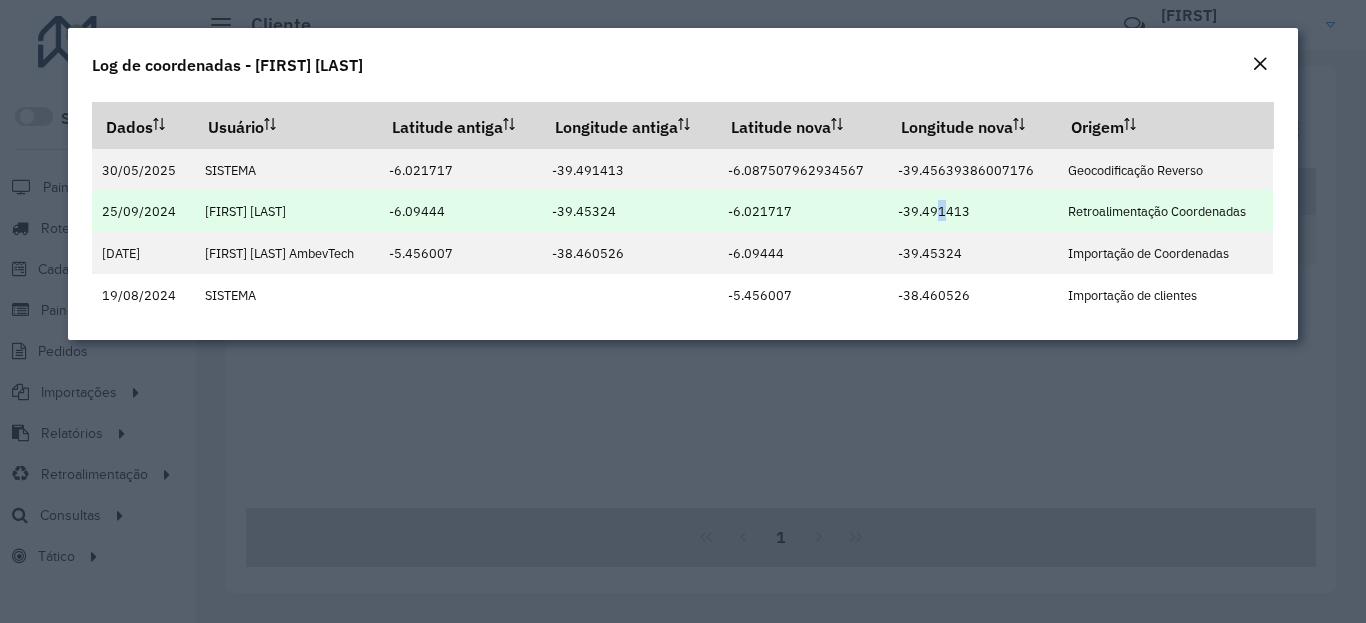 click on "-39.491413" at bounding box center [934, 211] 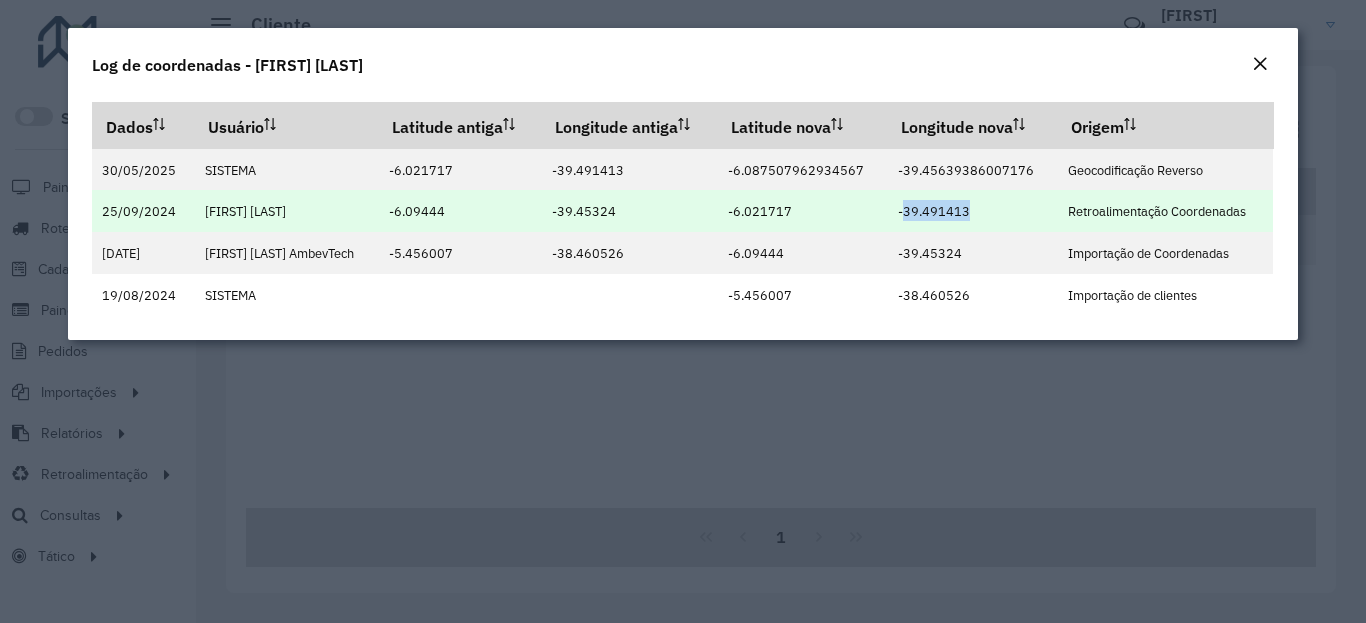 click on "-39.491413" at bounding box center (934, 211) 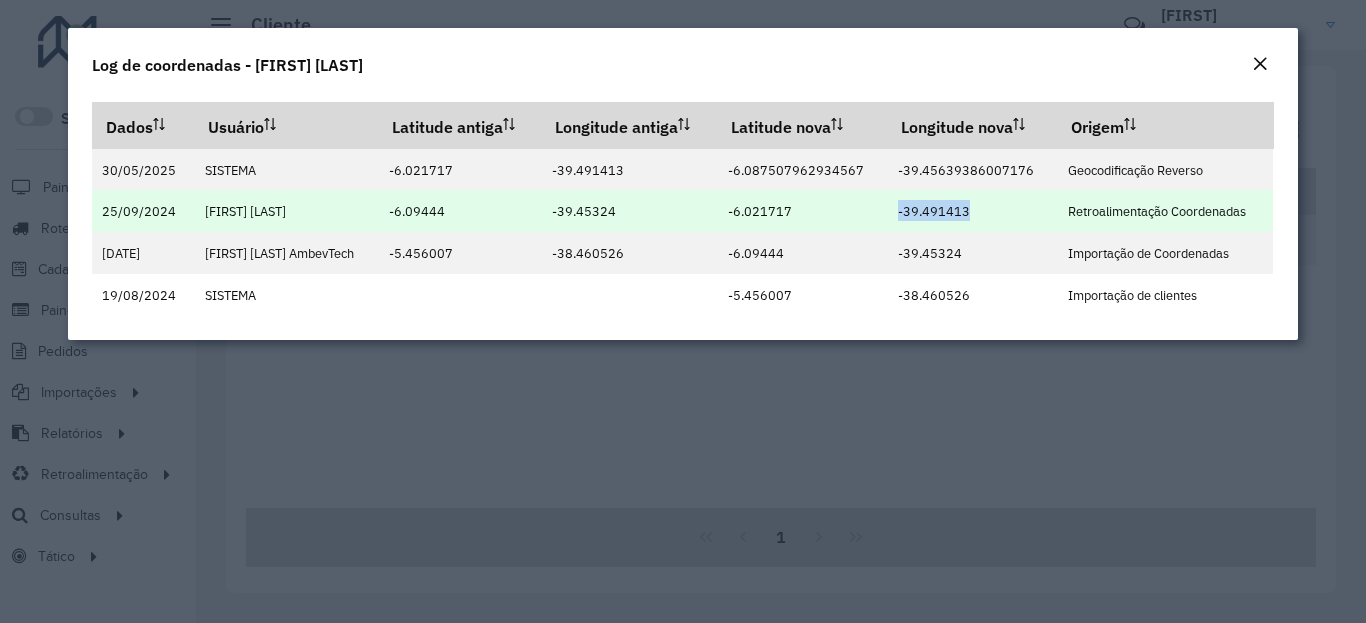 click on "-6.021717" at bounding box center (760, 211) 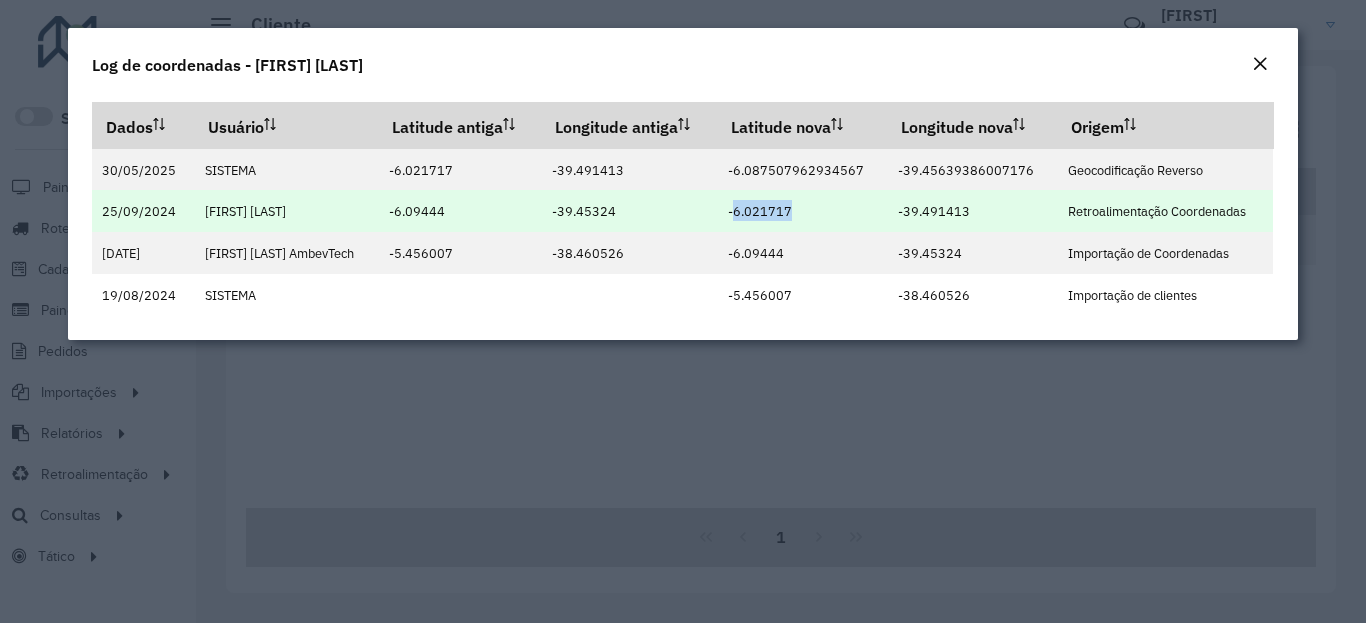 click on "-6.021717" at bounding box center [760, 211] 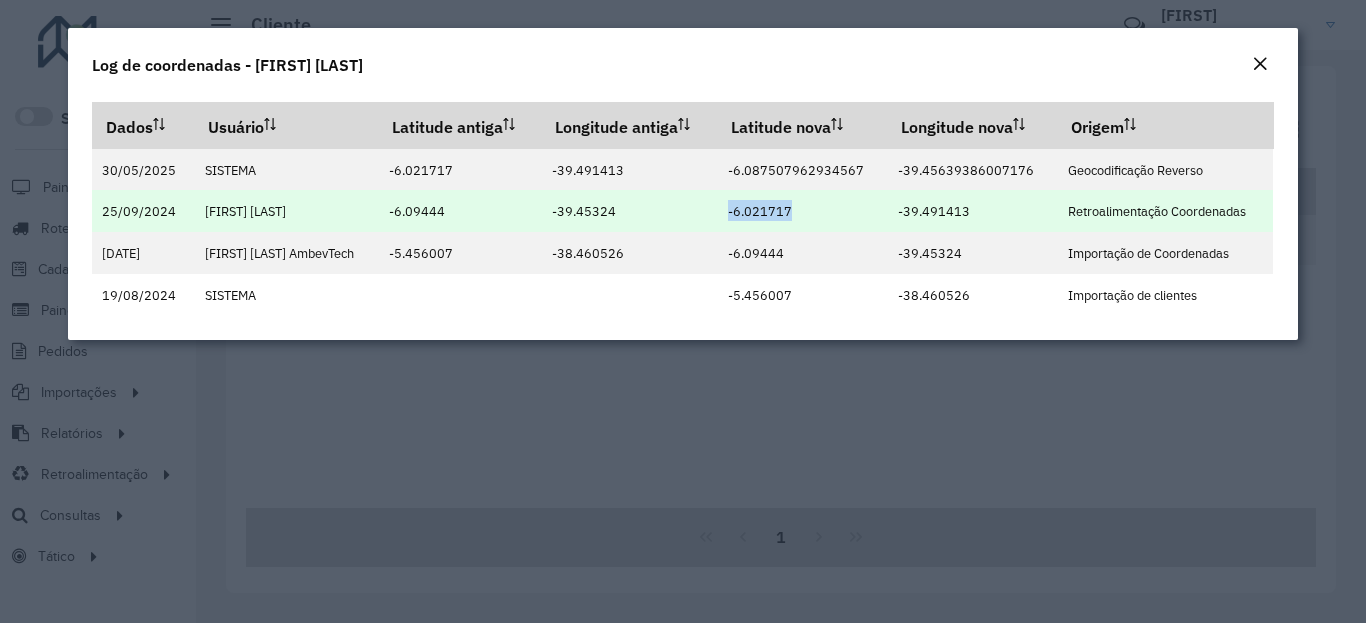 click on "-6.021717" at bounding box center [760, 211] 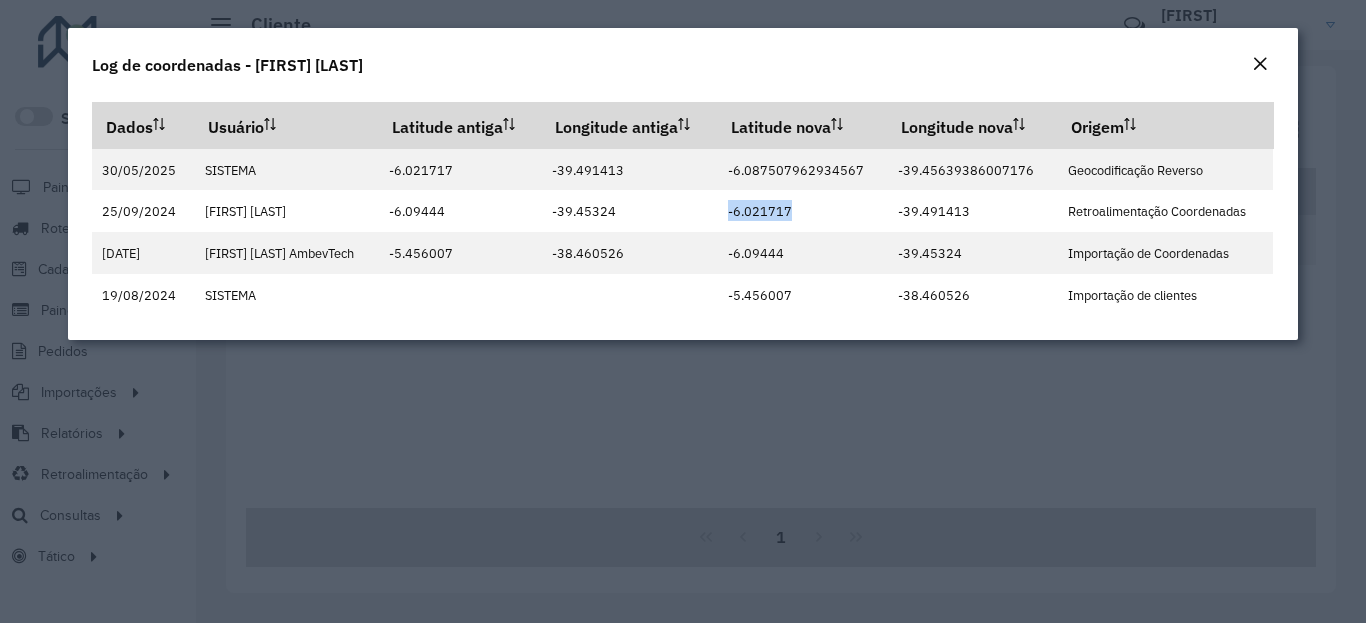 click 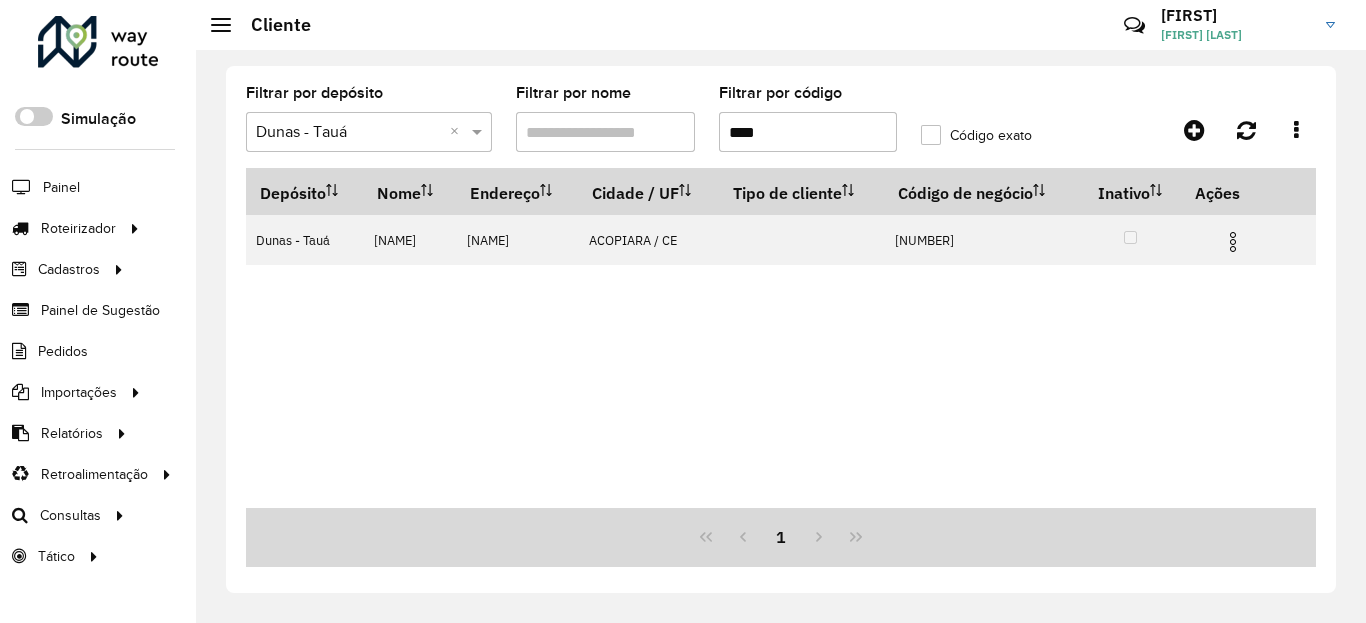 click on "****" at bounding box center [808, 132] 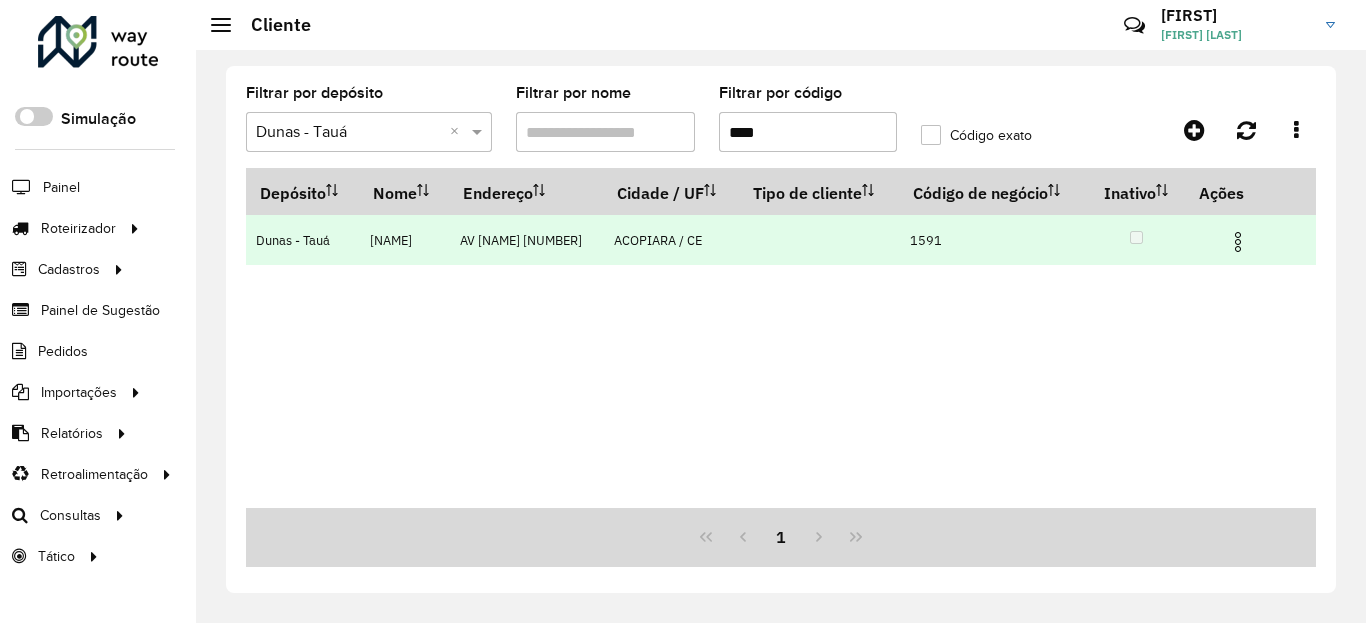 type on "****" 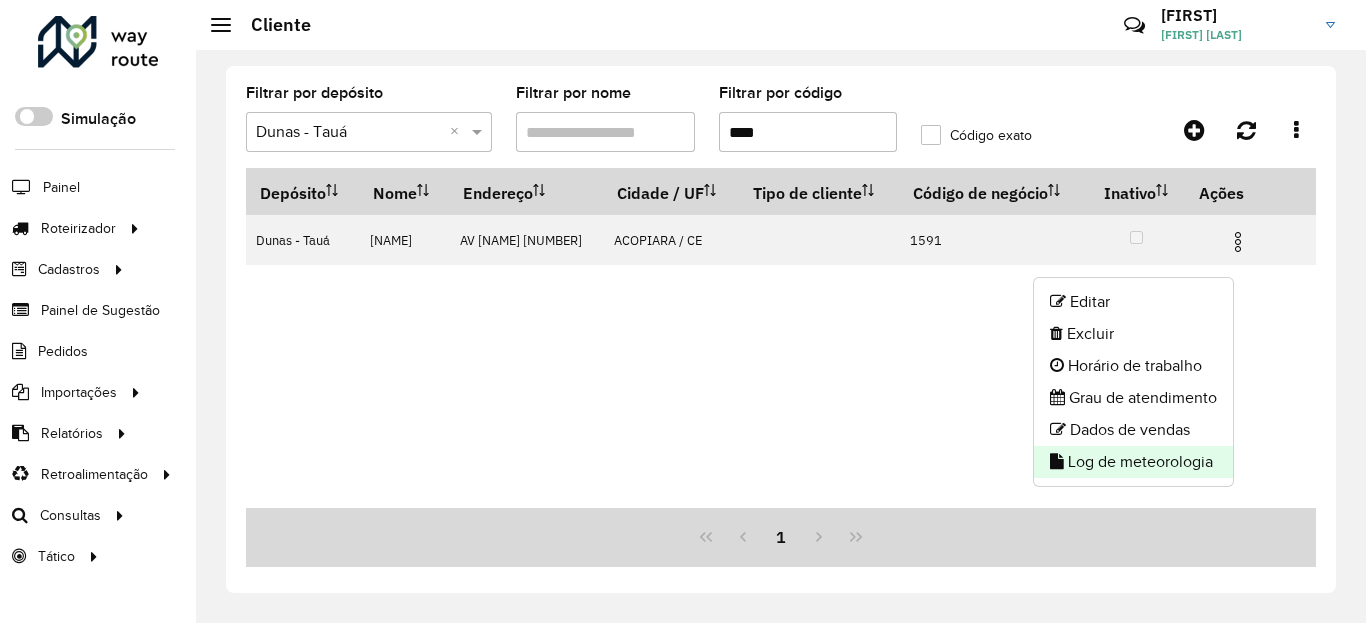 click on "Log de meteorologia" 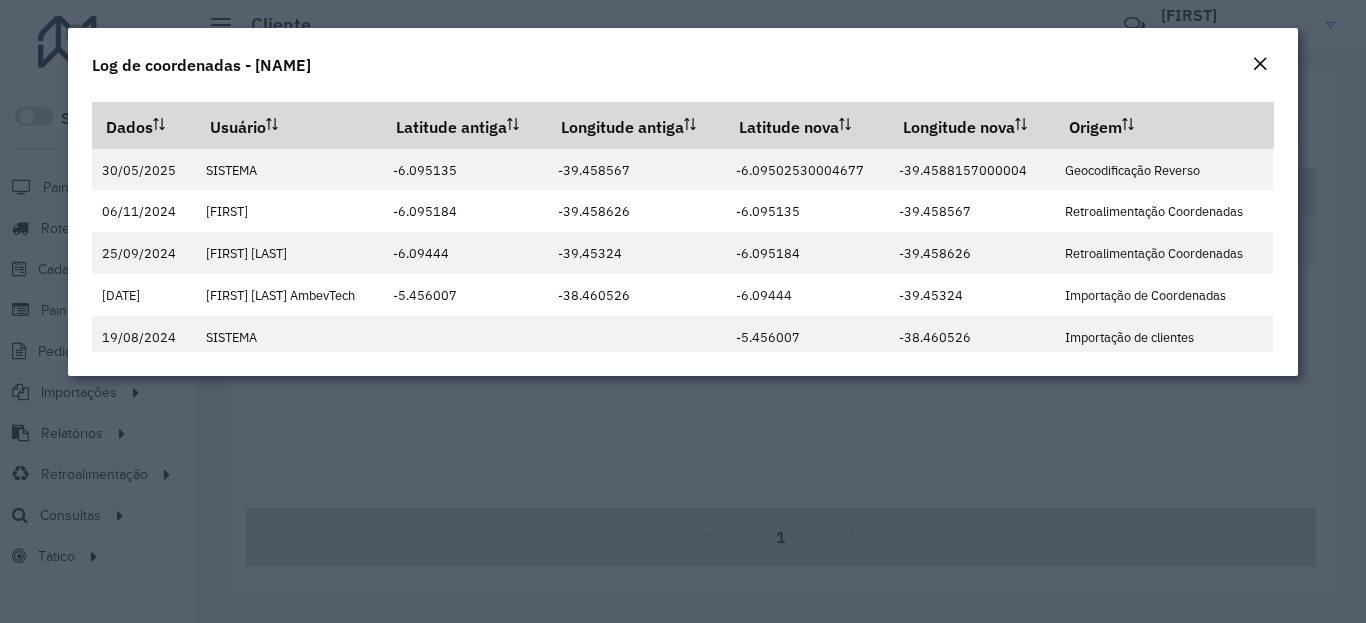 click 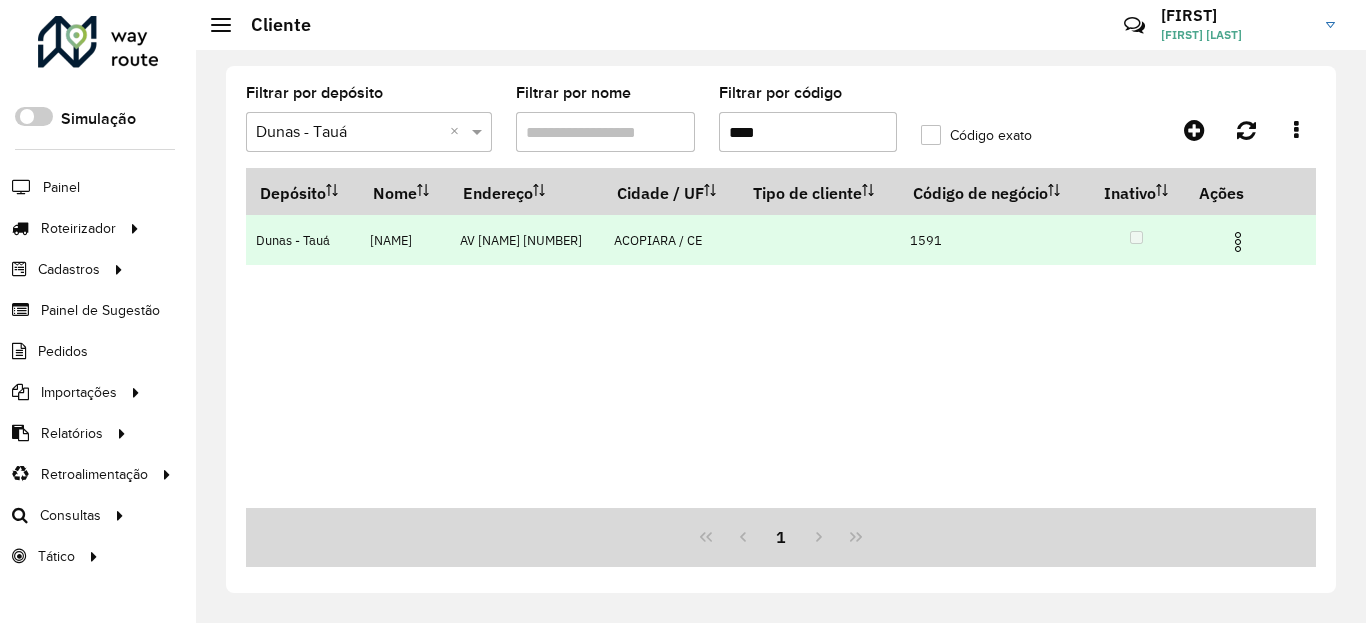 click at bounding box center (1238, 242) 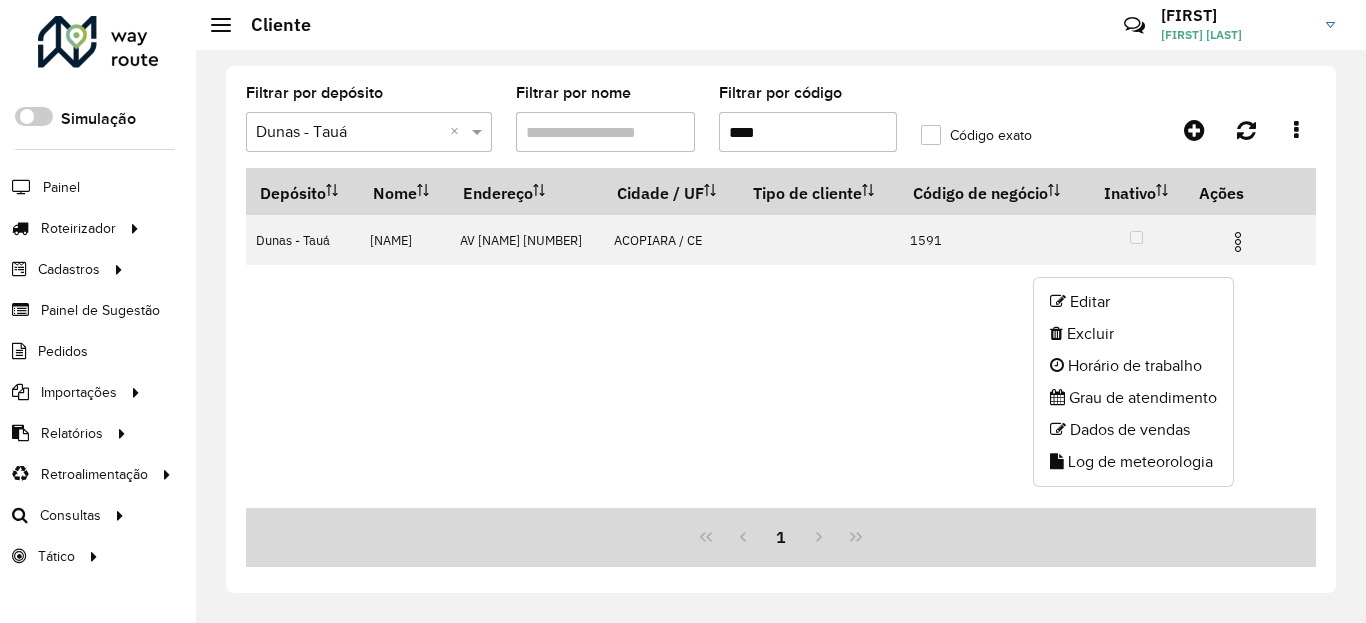 click on "Dados de vendas" 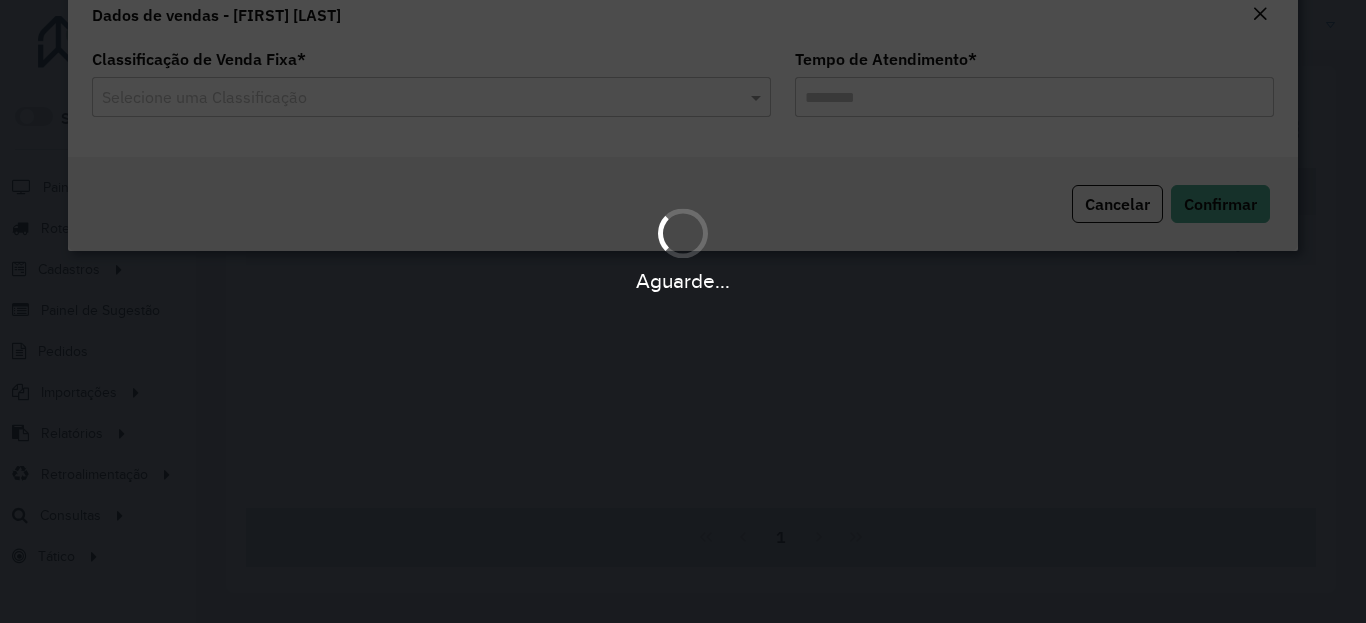 type on "********" 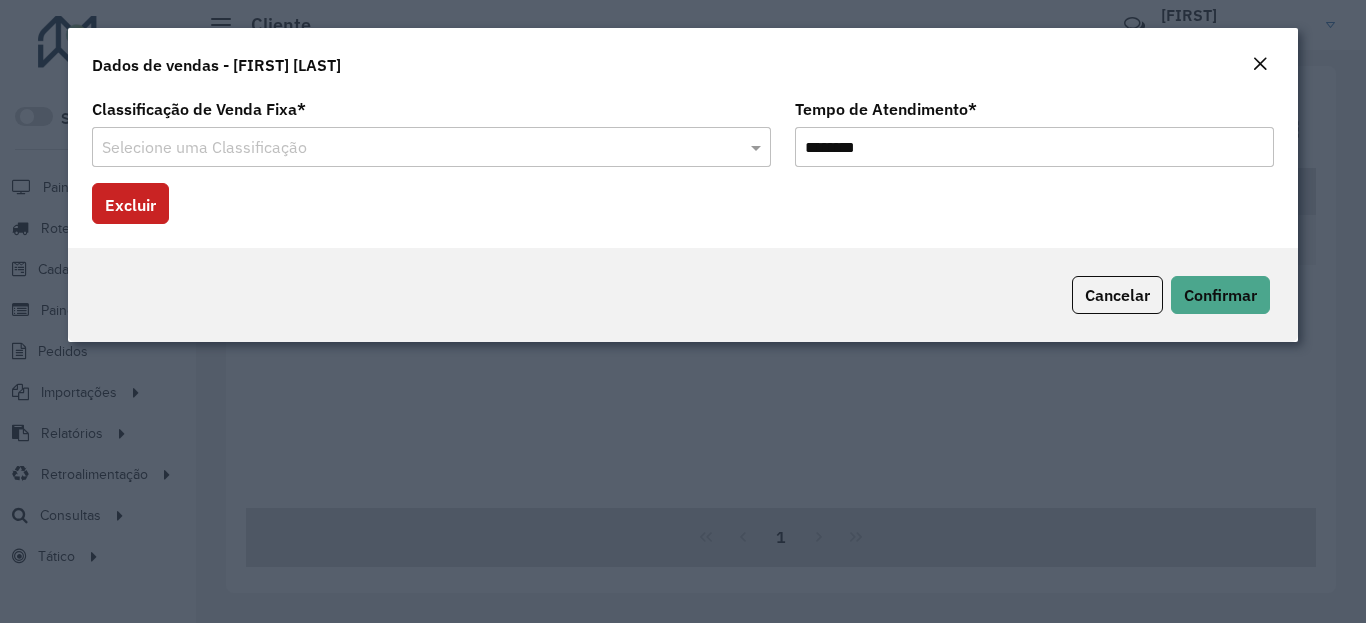 click on "Dados de vendas - [FIRST] [LAST]" 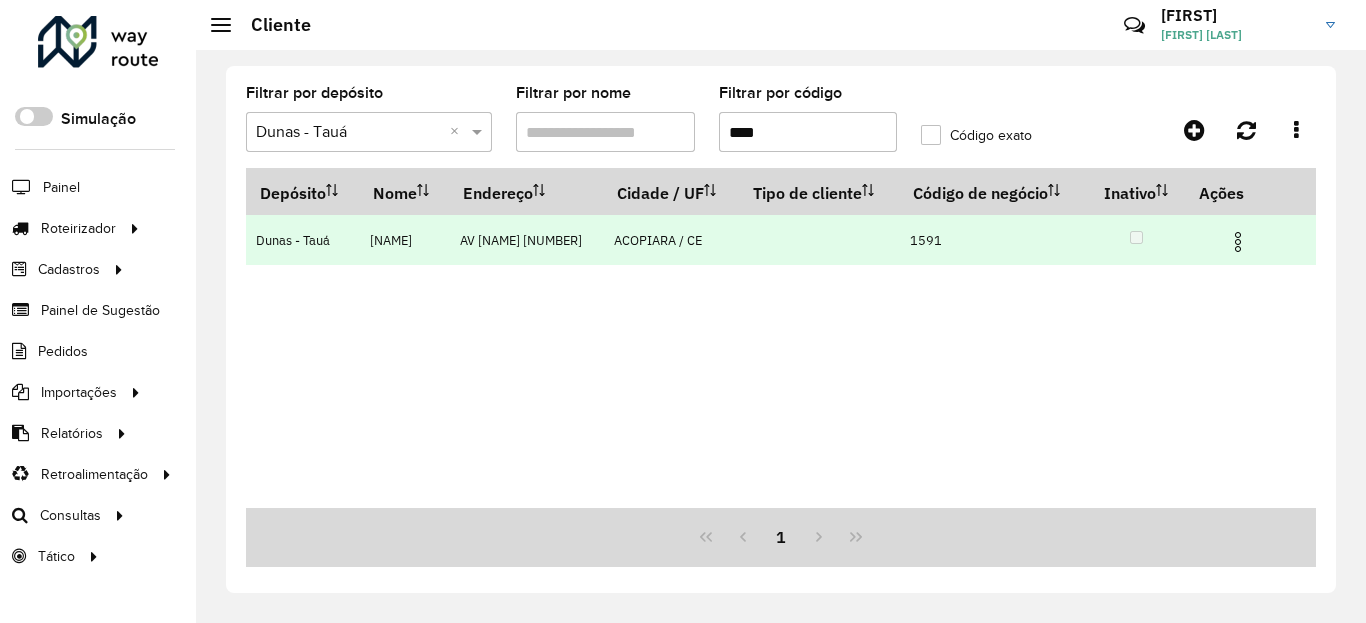 click at bounding box center (1238, 242) 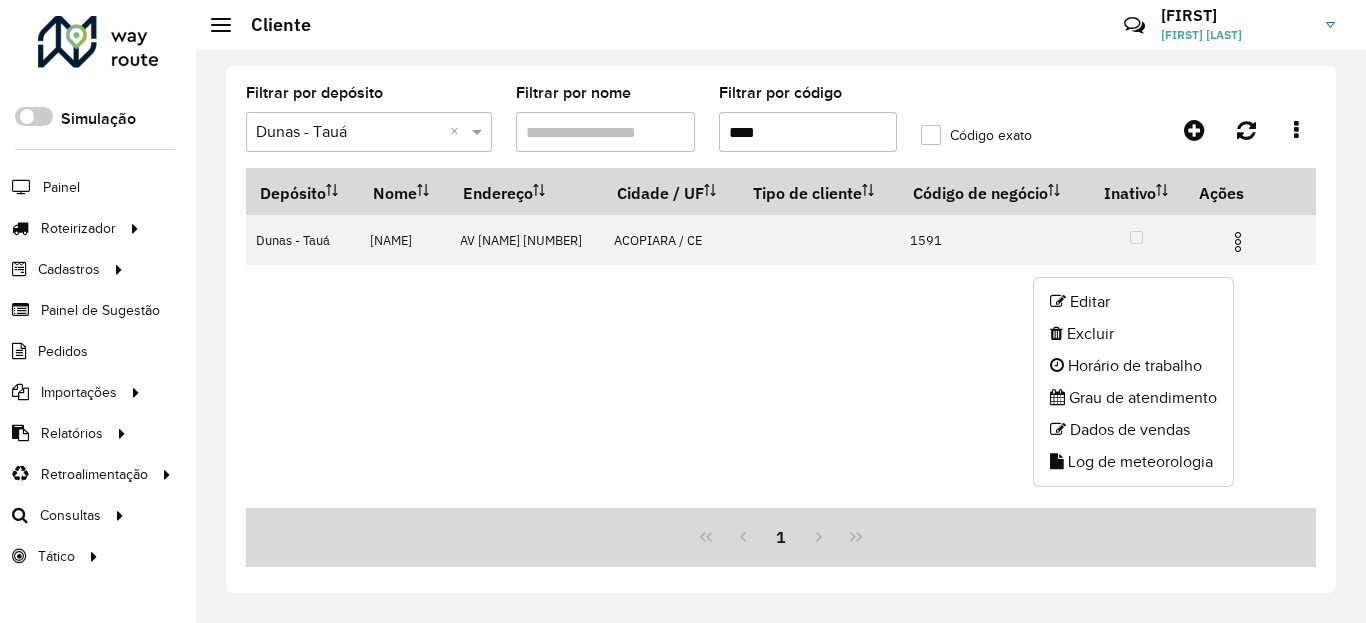 click on "Log de meteorologia" 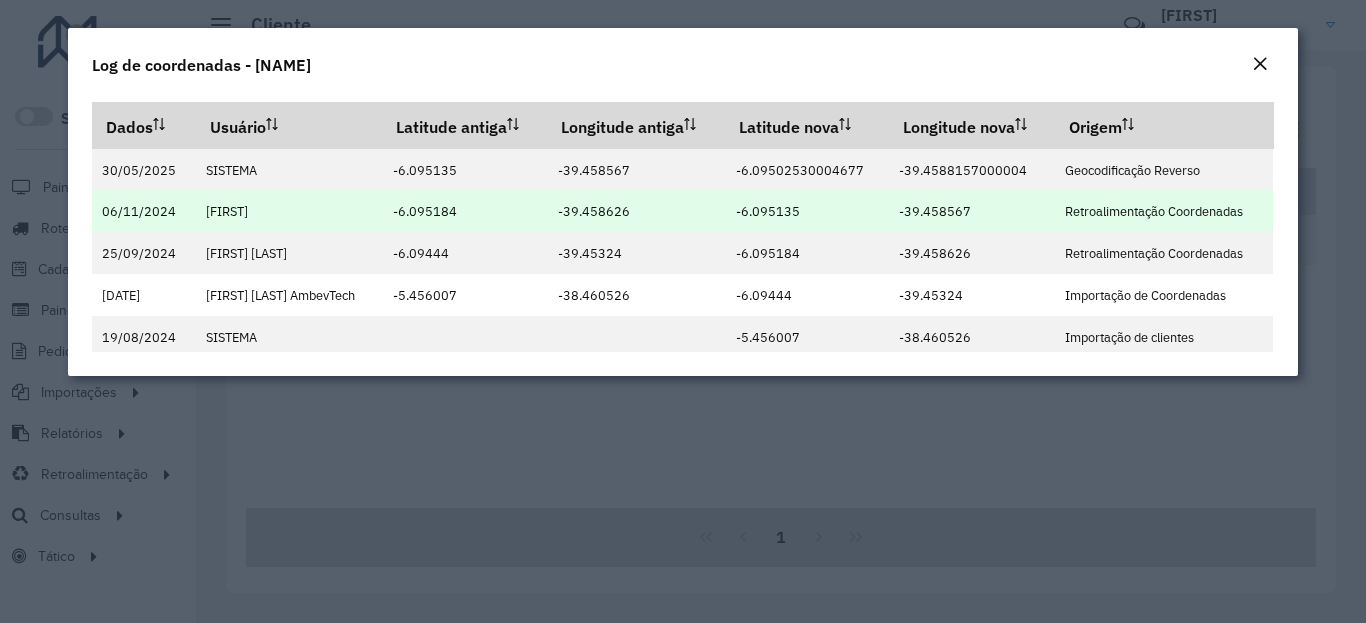 click on "-39.458626" at bounding box center [594, 211] 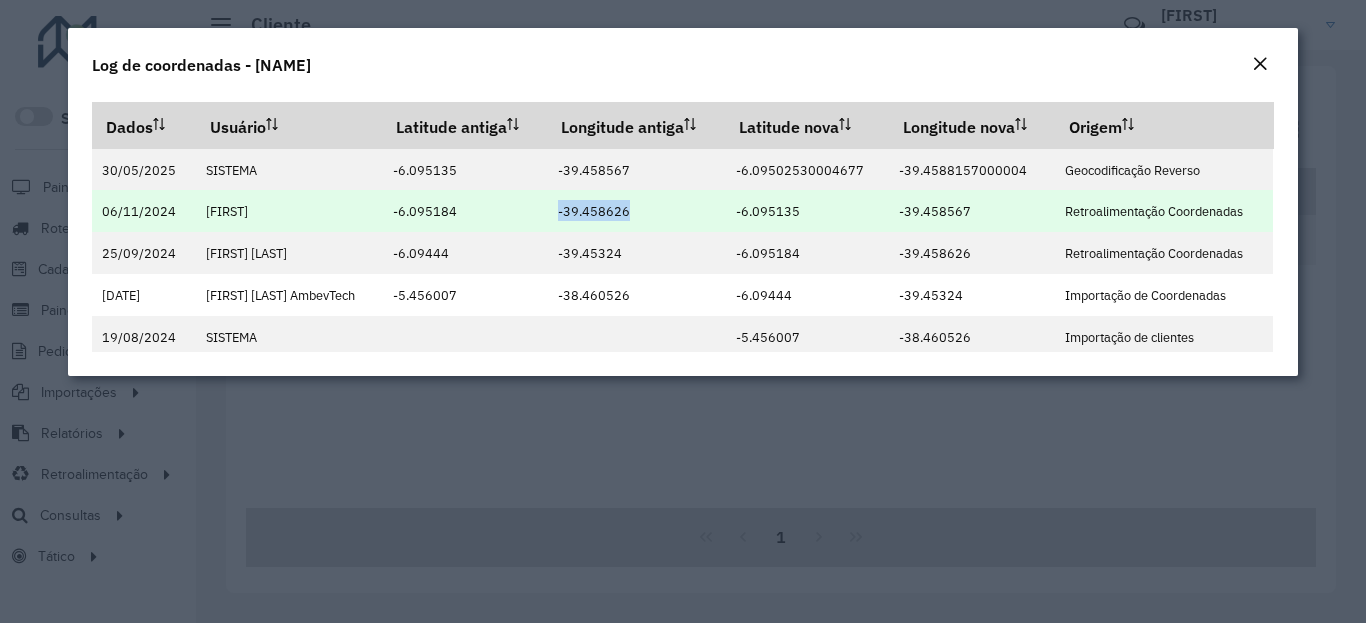 click on "-39.458626" at bounding box center (594, 211) 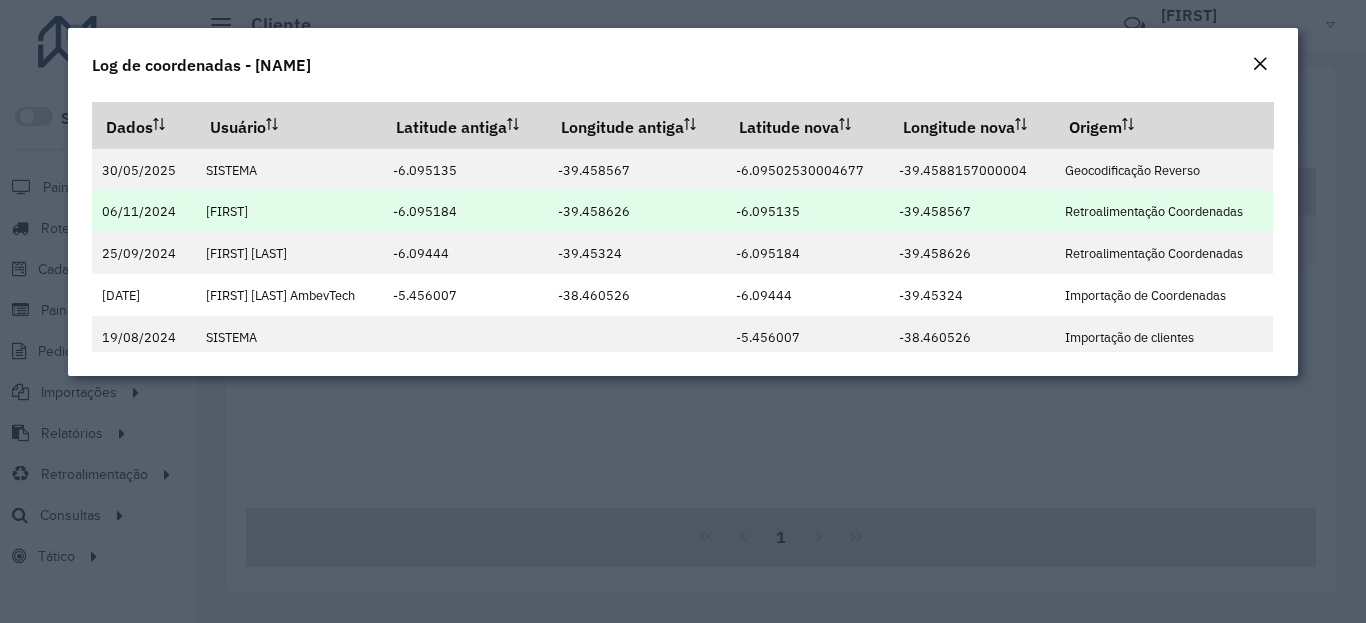 click on "-6.095135" at bounding box center (768, 211) 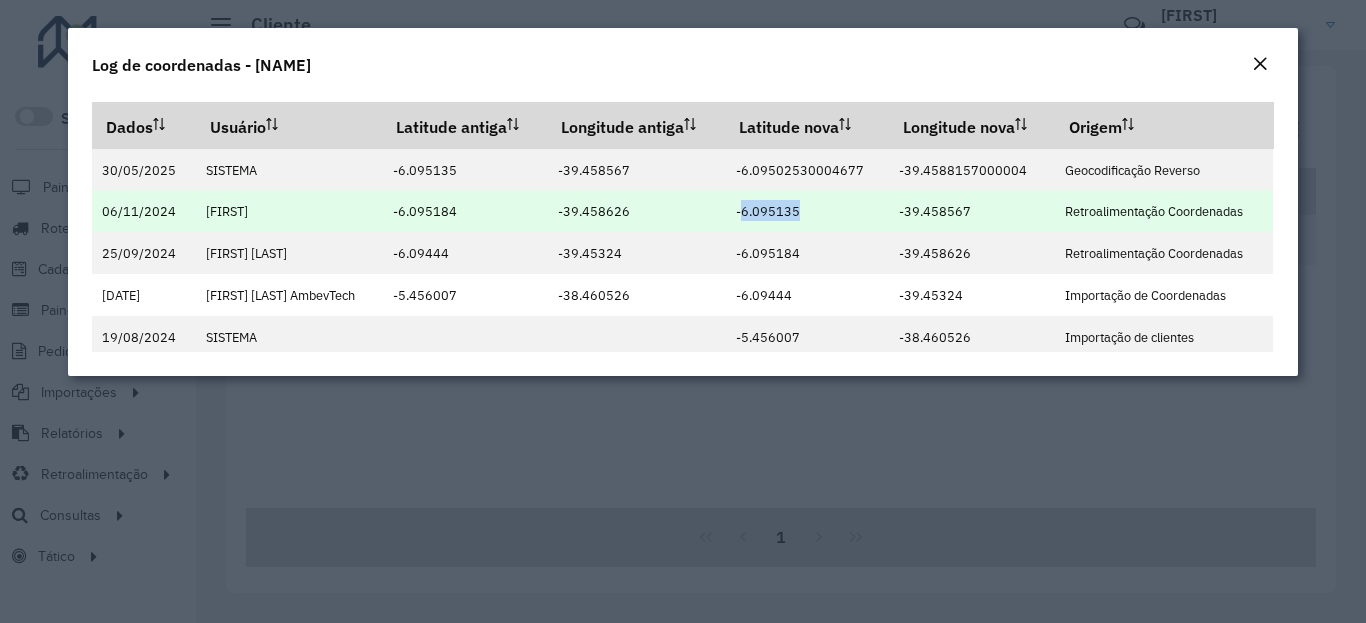 click on "-6.095135" at bounding box center [768, 211] 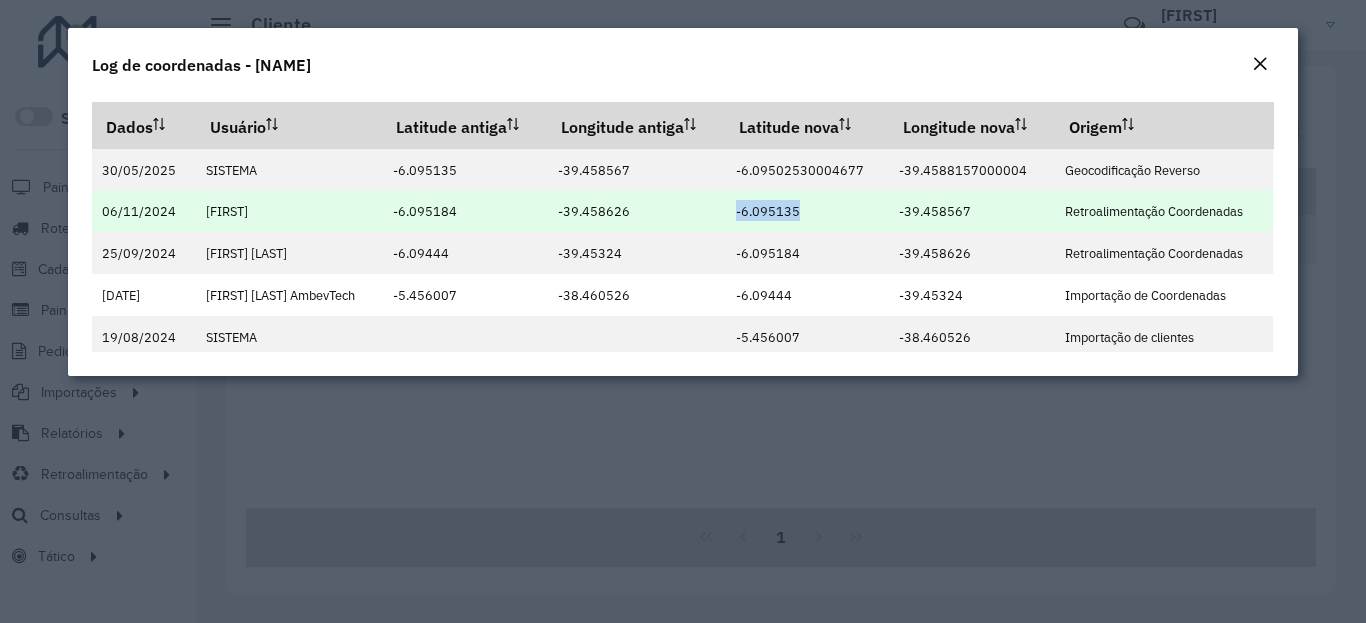 click on "-39.458567" at bounding box center [935, 211] 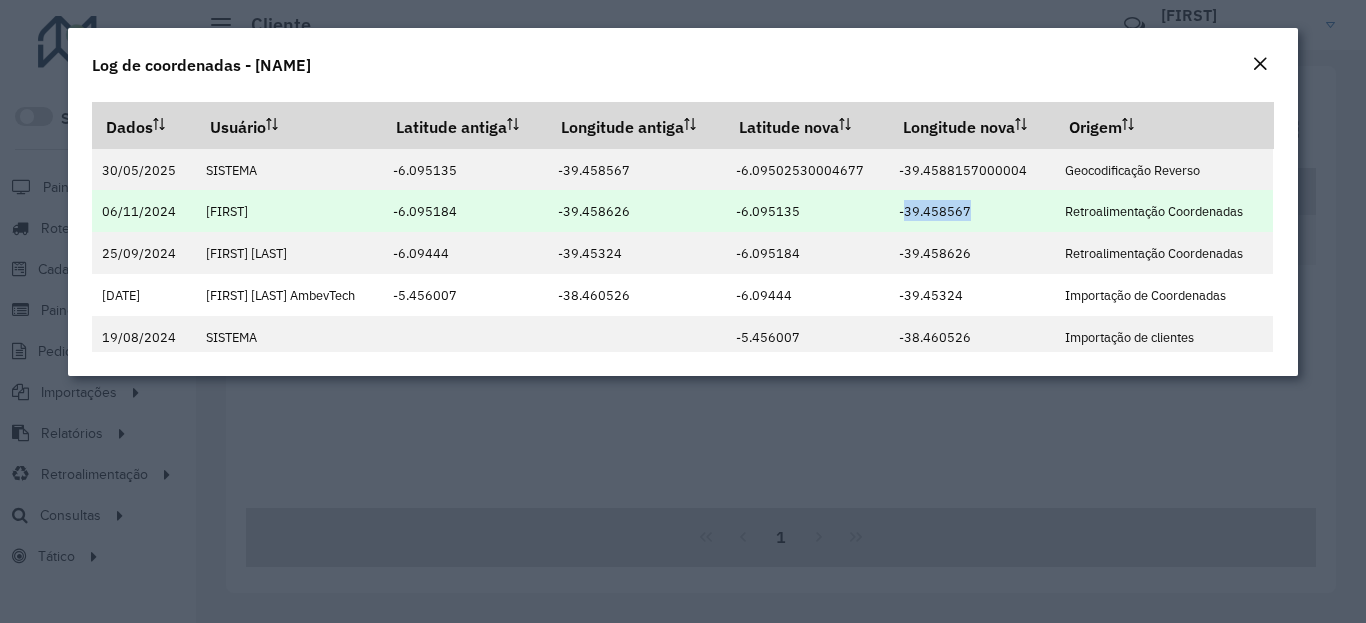 click on "-39.458567" at bounding box center (935, 211) 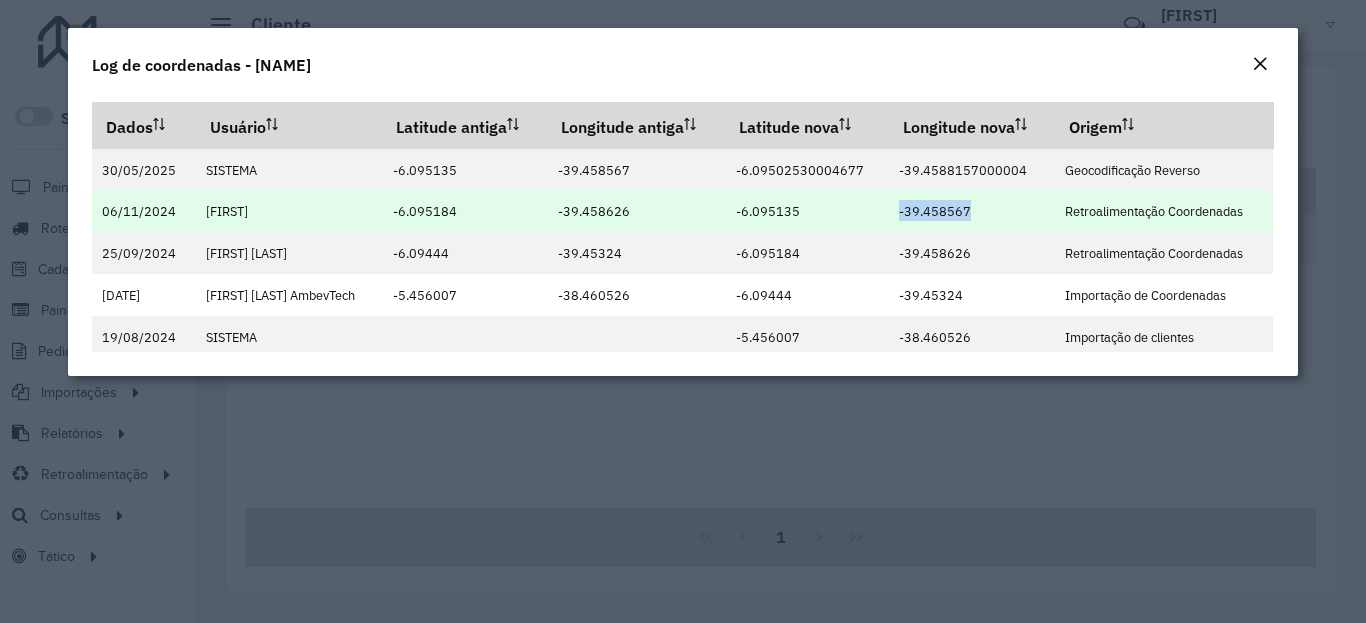 click on "-39.458567" at bounding box center (935, 211) 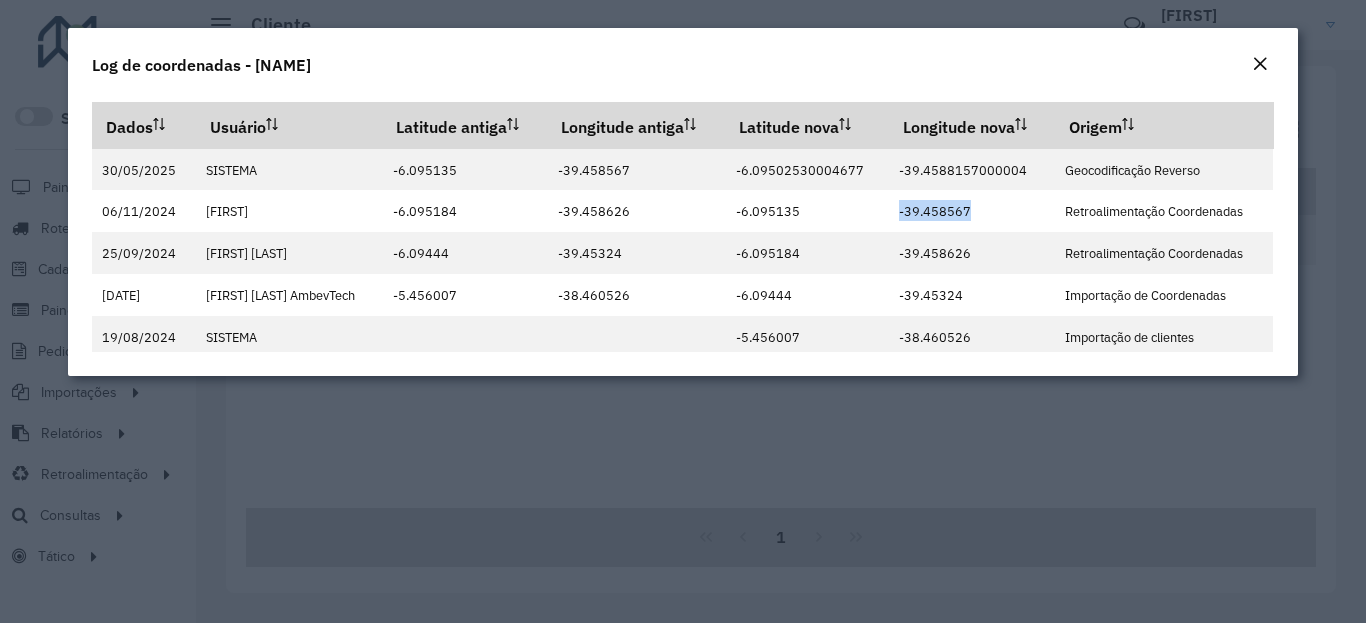 click 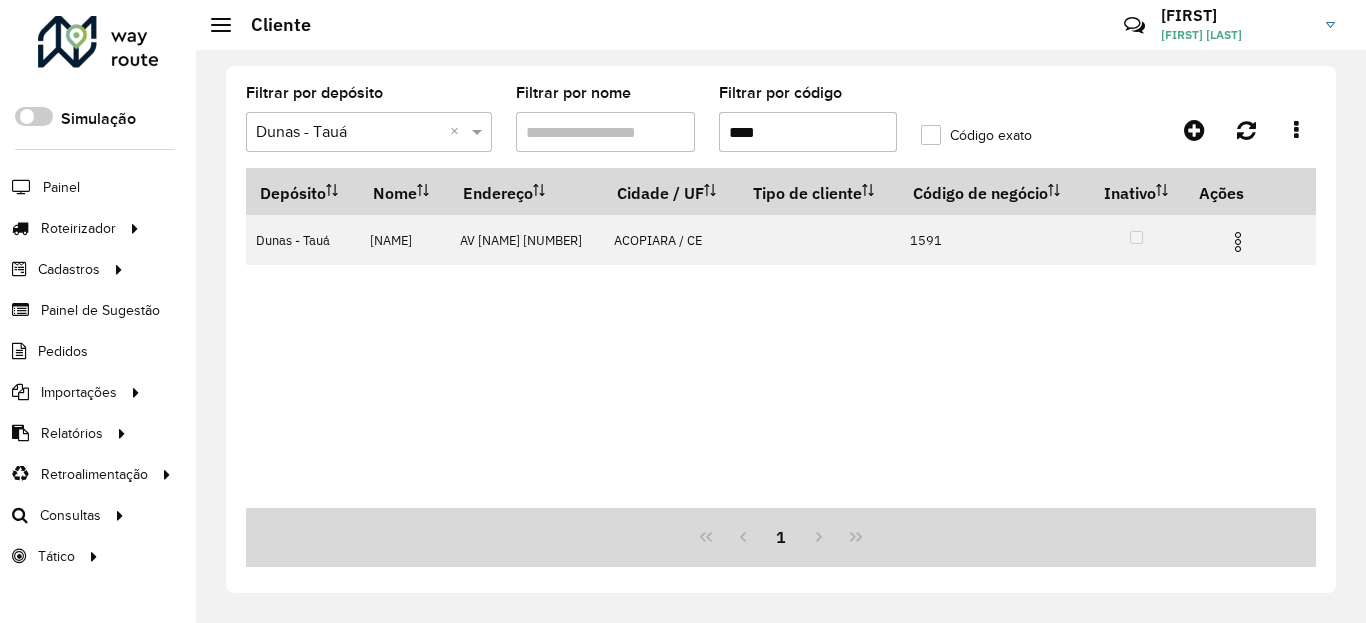 click on "****" at bounding box center [808, 132] 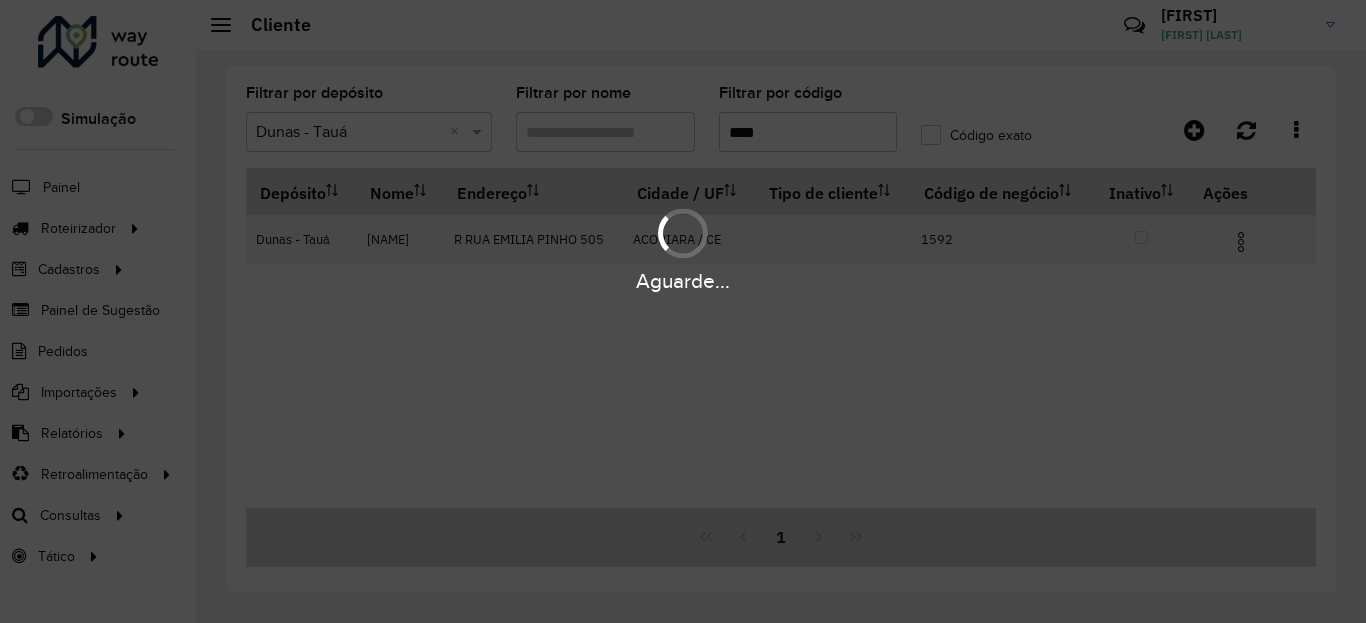 click on "Aguarde..." at bounding box center (683, 281) 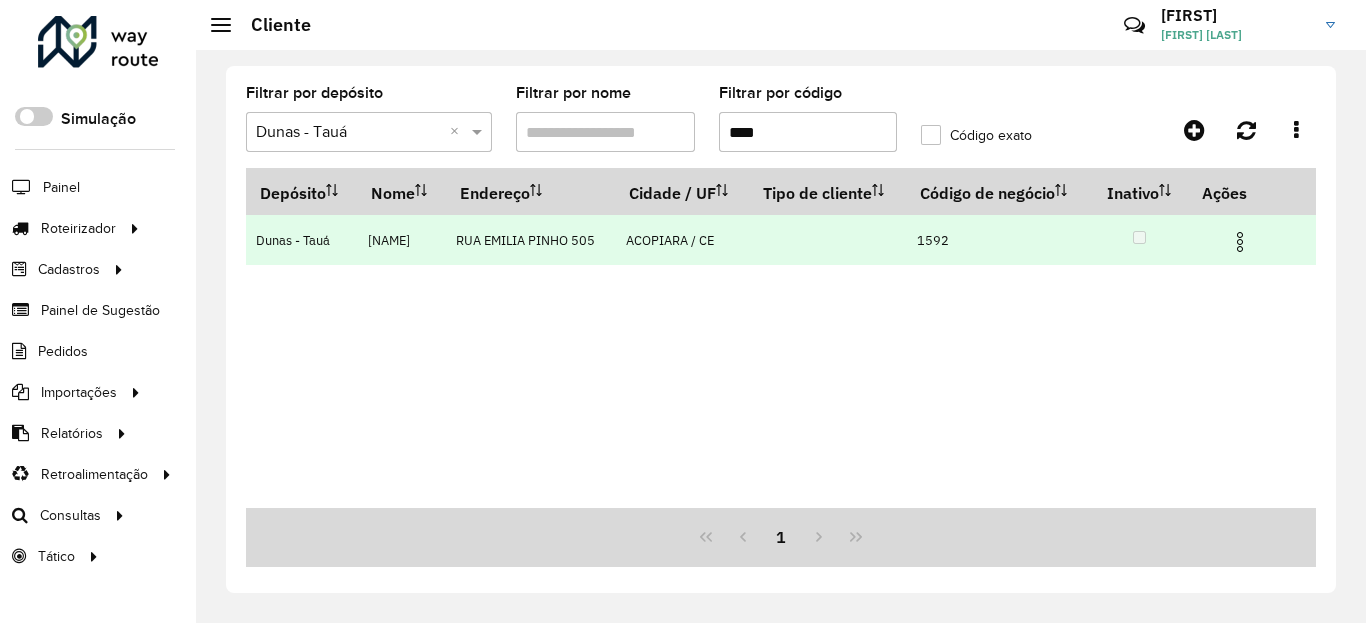 click at bounding box center (1248, 240) 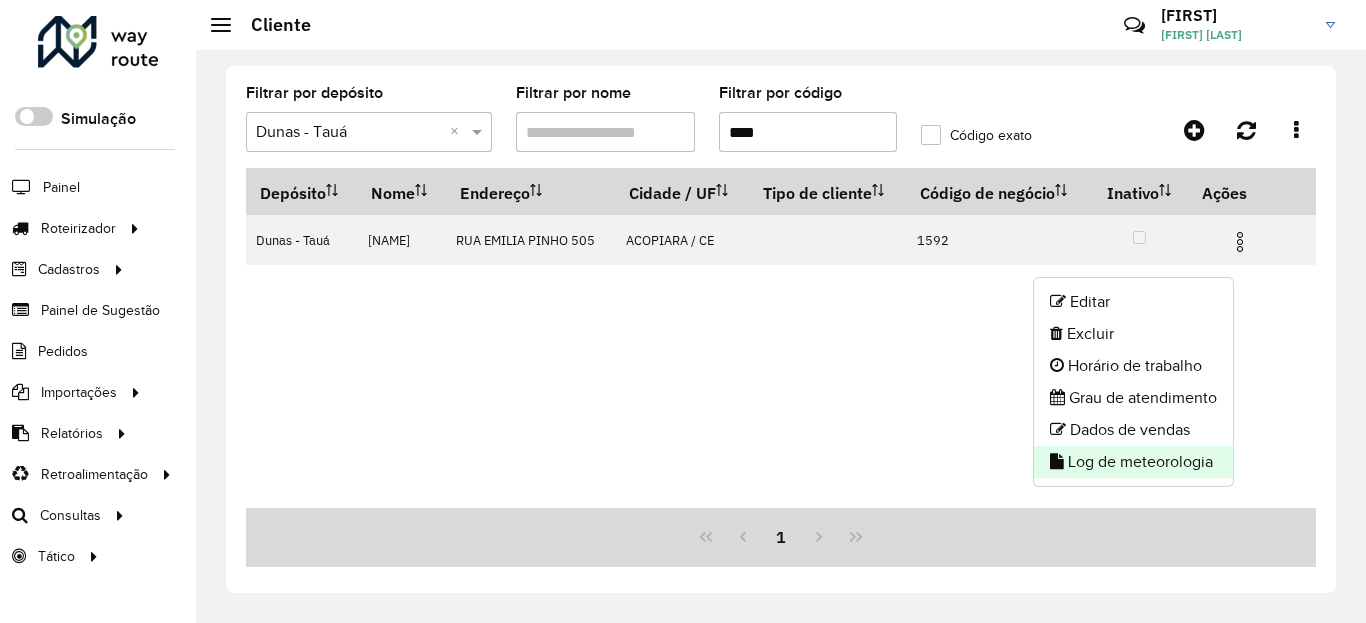 click on "Log de meteorologia" 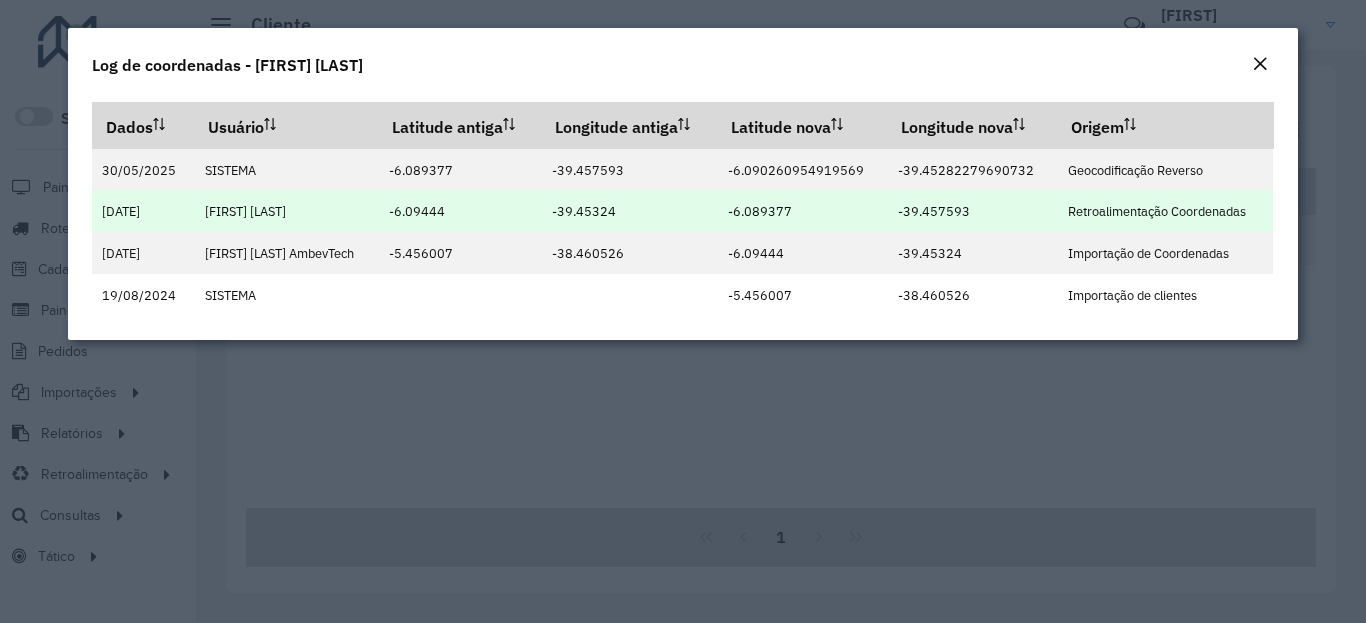 click on "-6.089377" at bounding box center [760, 211] 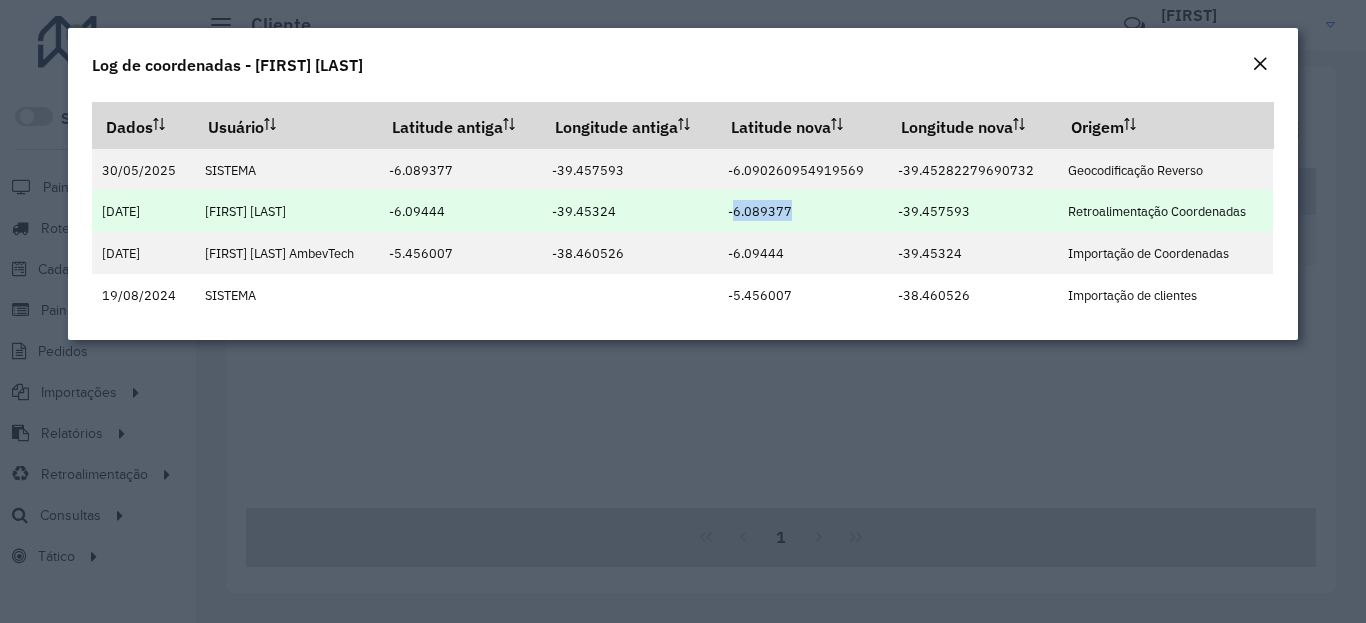click on "-6.089377" at bounding box center [760, 211] 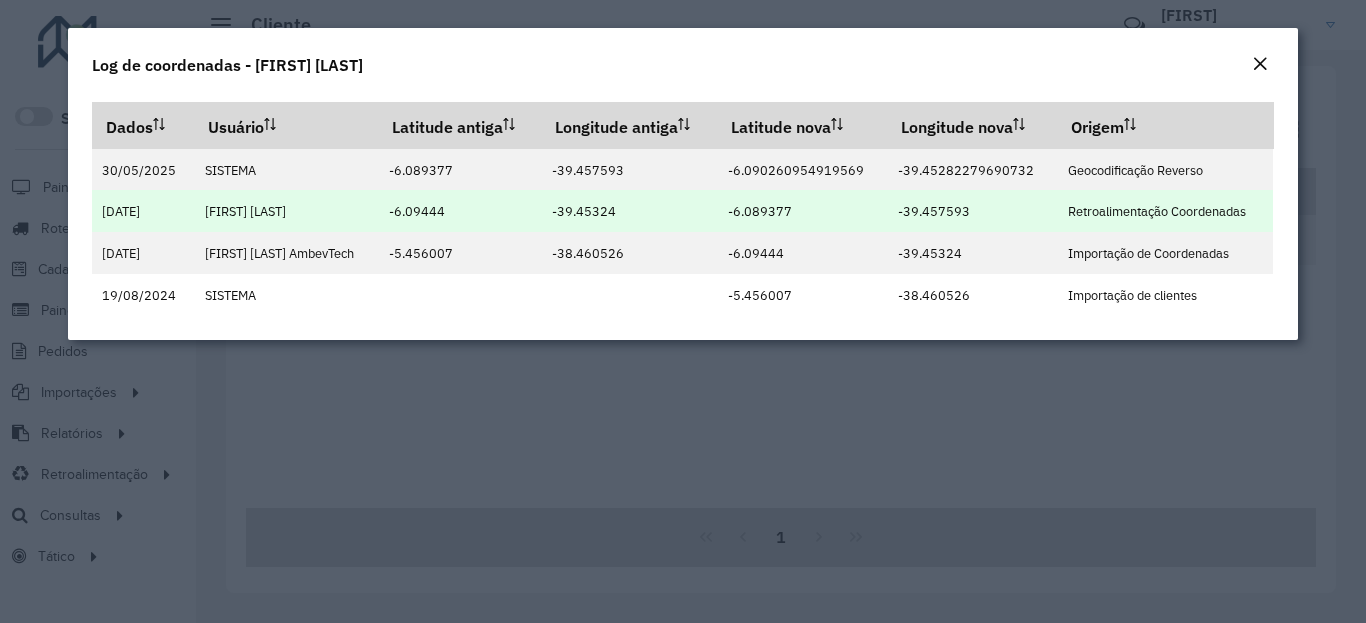 click on "-6.089377" at bounding box center [760, 211] 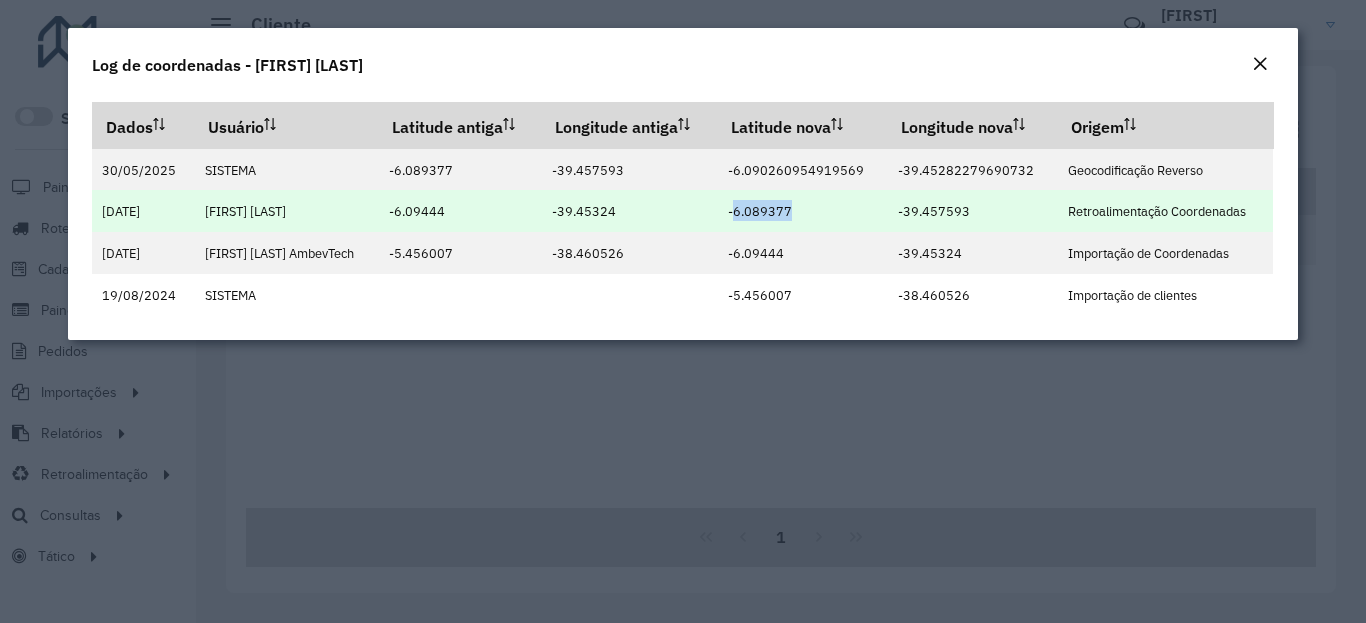 click on "-6.089377" at bounding box center [760, 211] 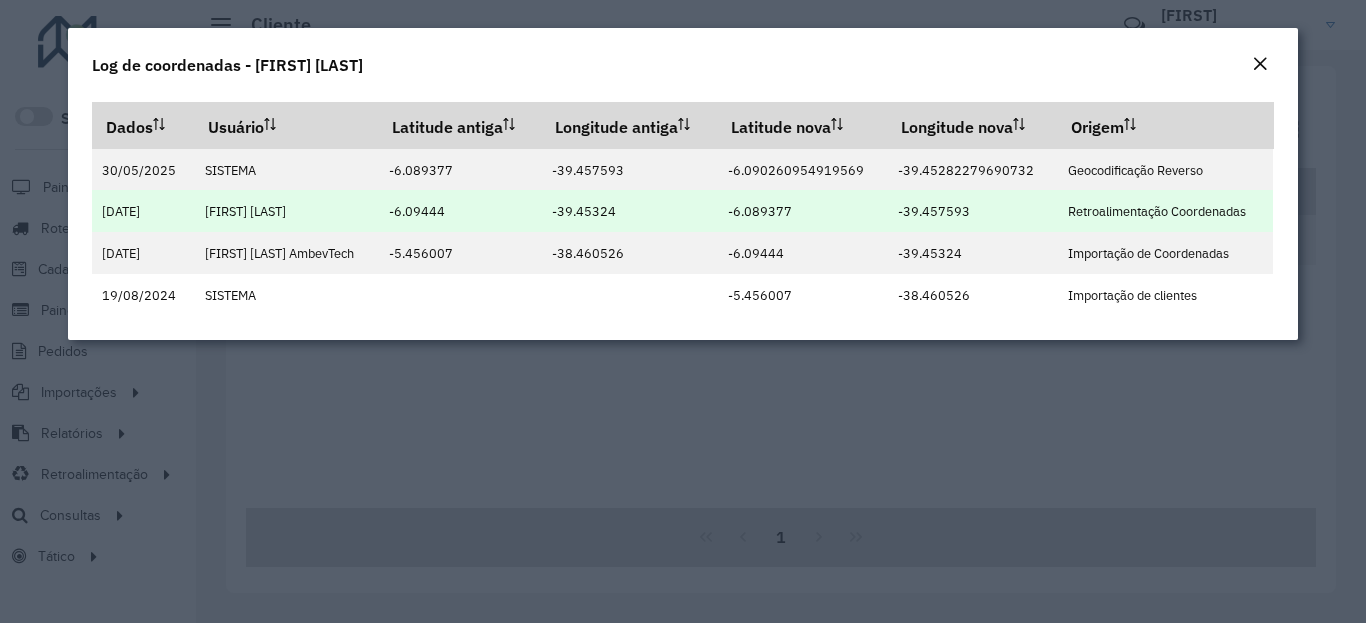 click on "-6.089377" at bounding box center (760, 211) 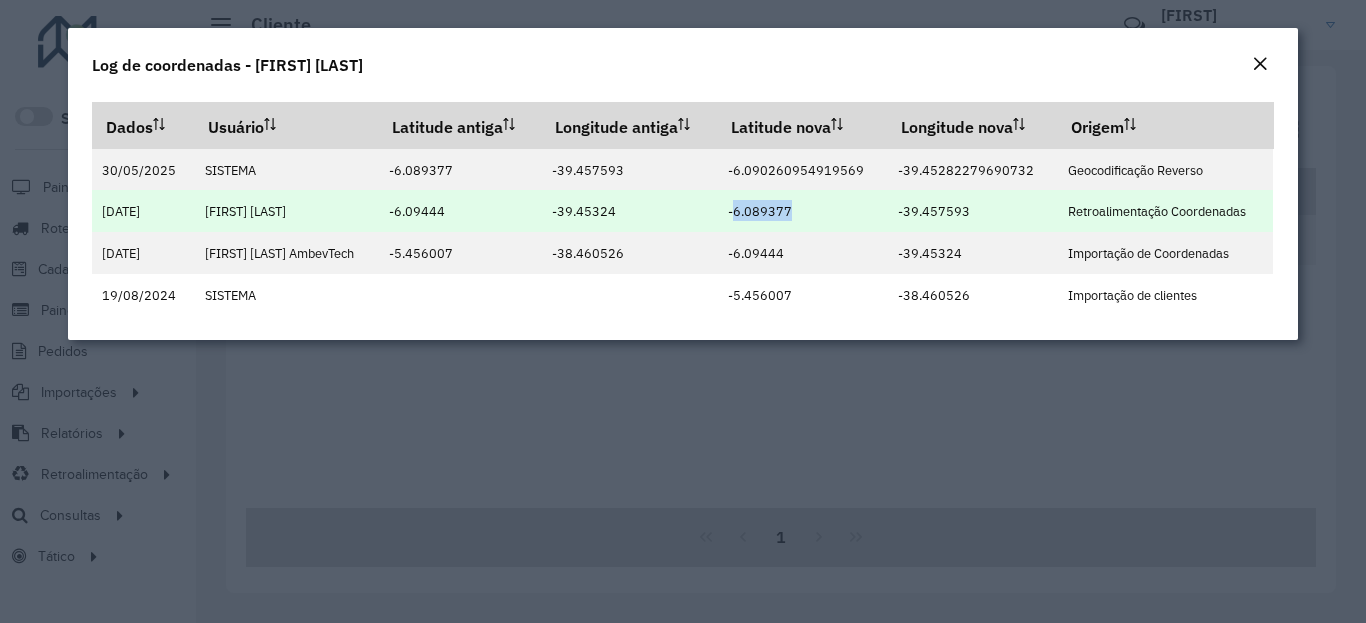 click on "-6.089377" at bounding box center (760, 211) 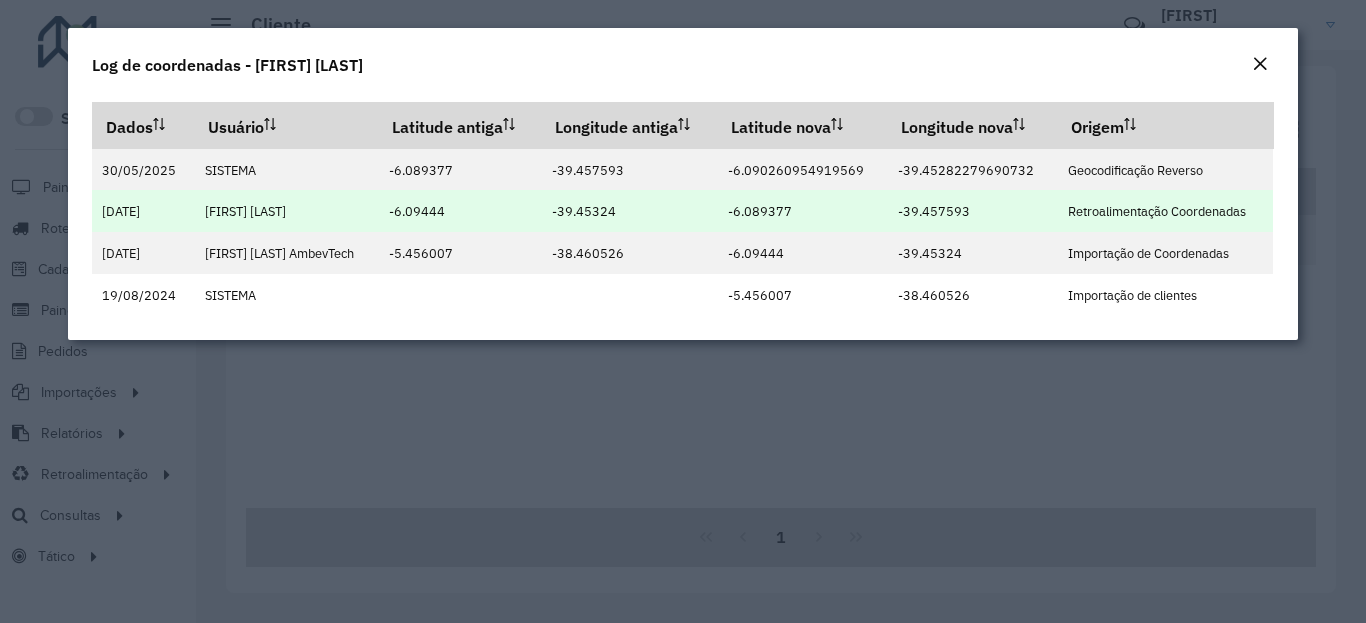click on "-39.457593" at bounding box center (934, 211) 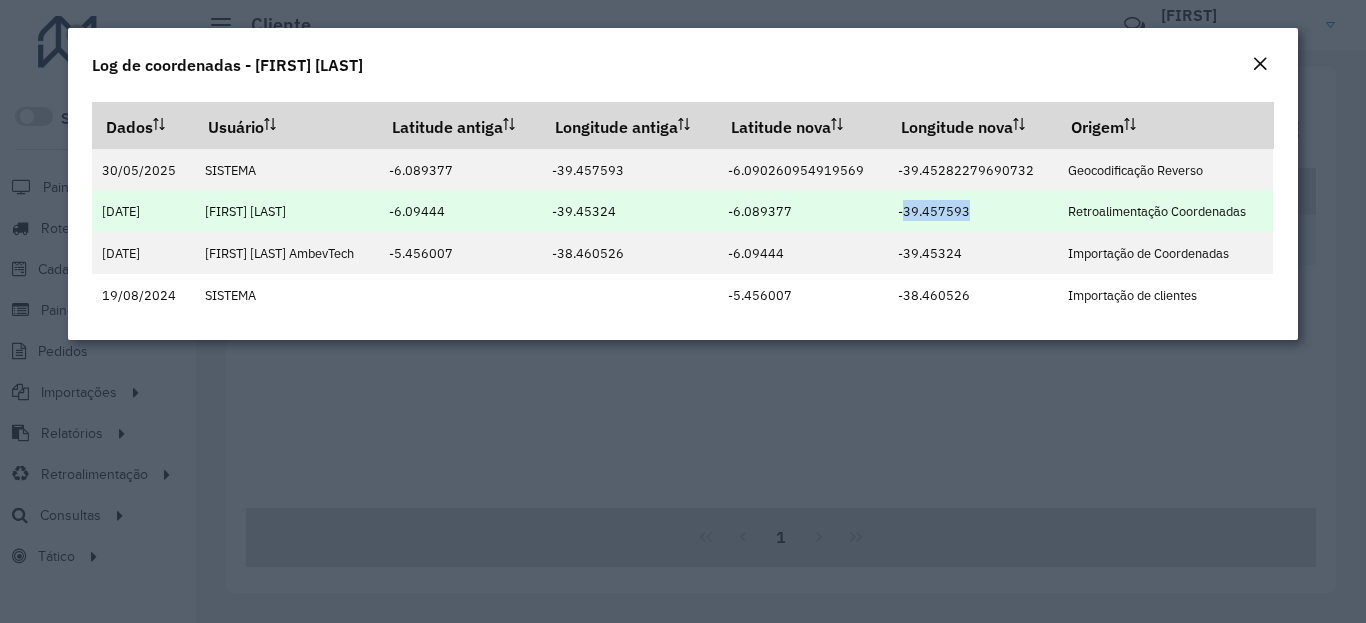 click on "-39.457593" at bounding box center [934, 211] 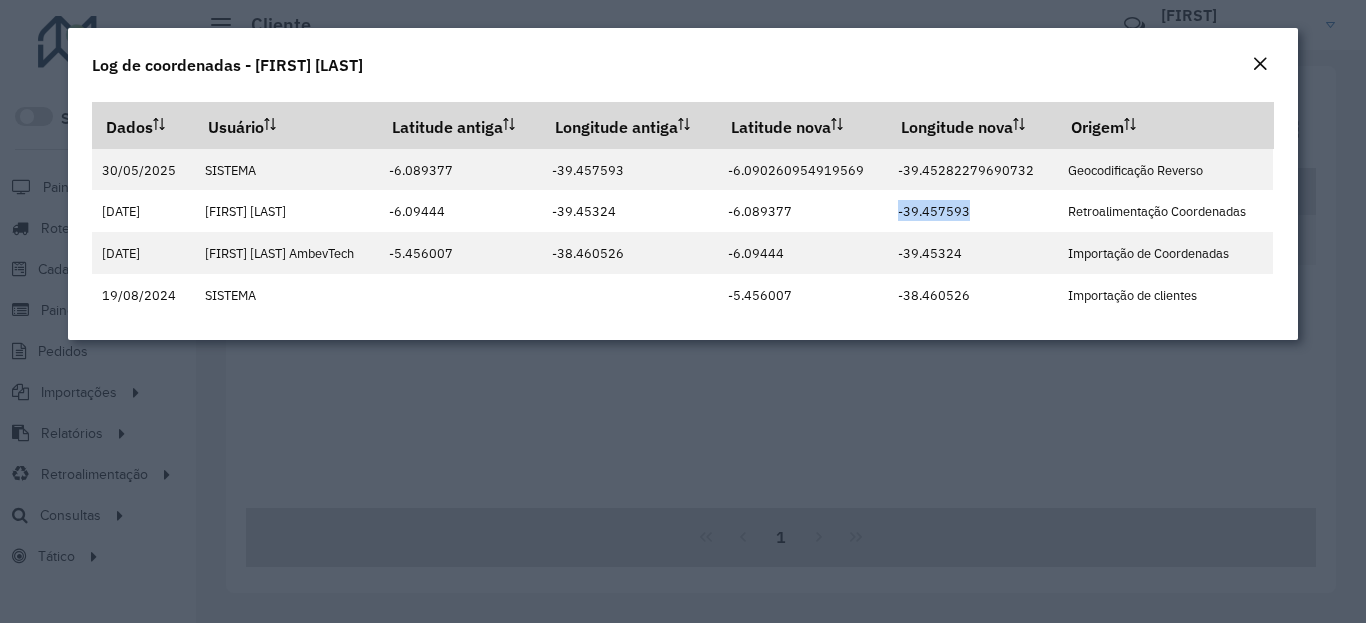 click 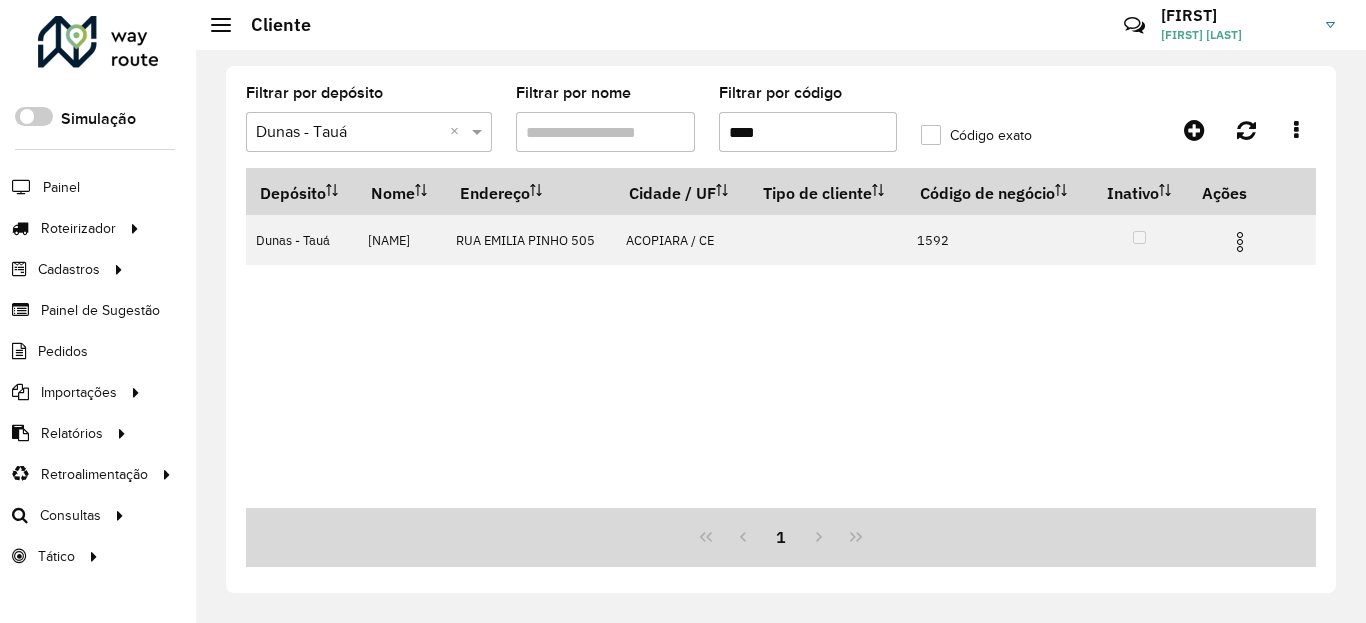 click on "****" at bounding box center (808, 132) 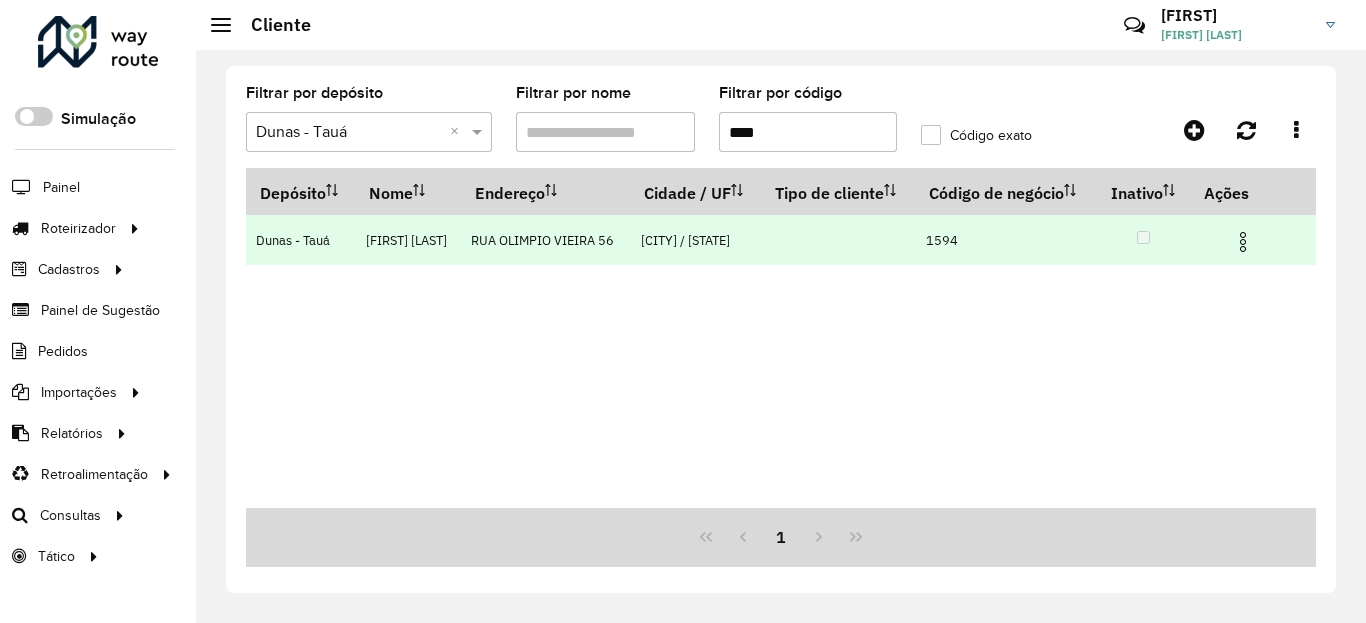 click at bounding box center (1243, 242) 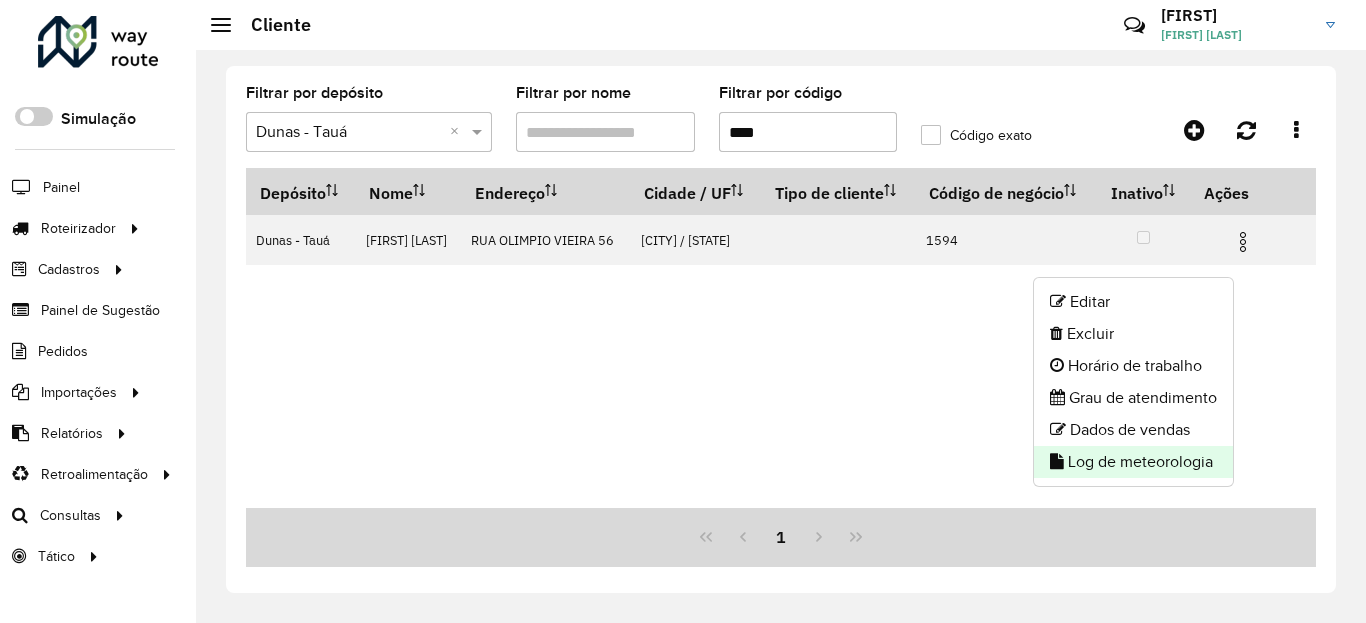 click on "Log de meteorologia" 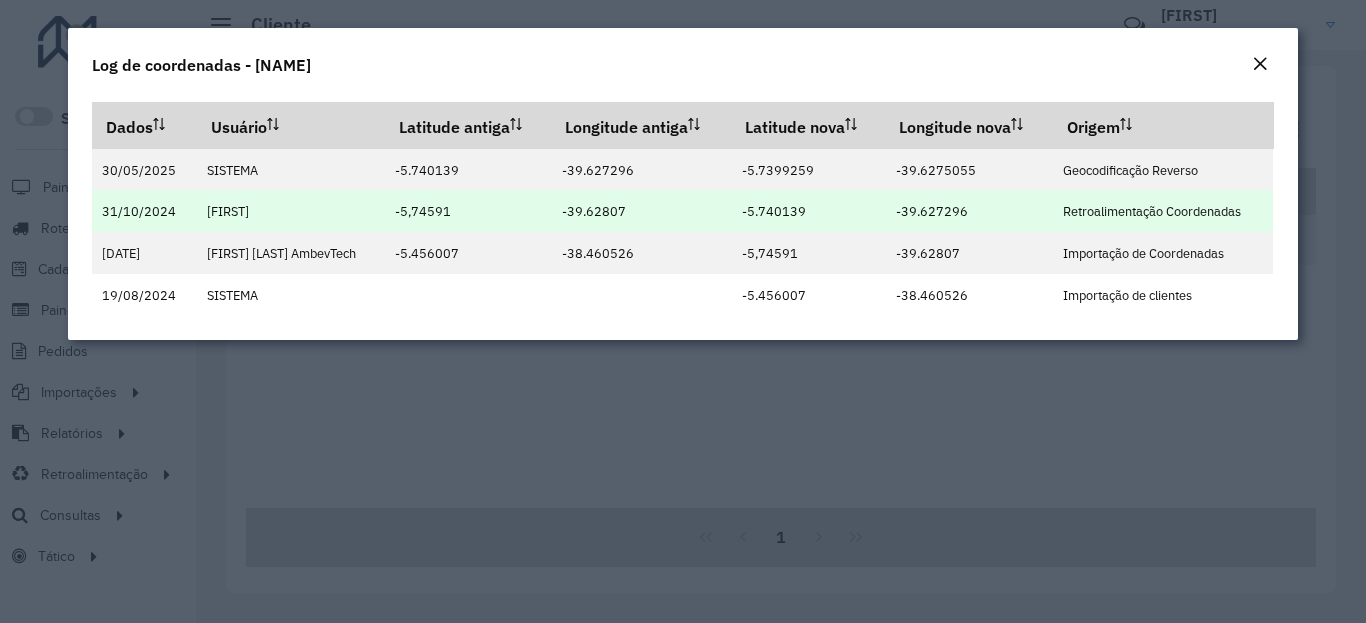 click on "-5.740139" at bounding box center (774, 211) 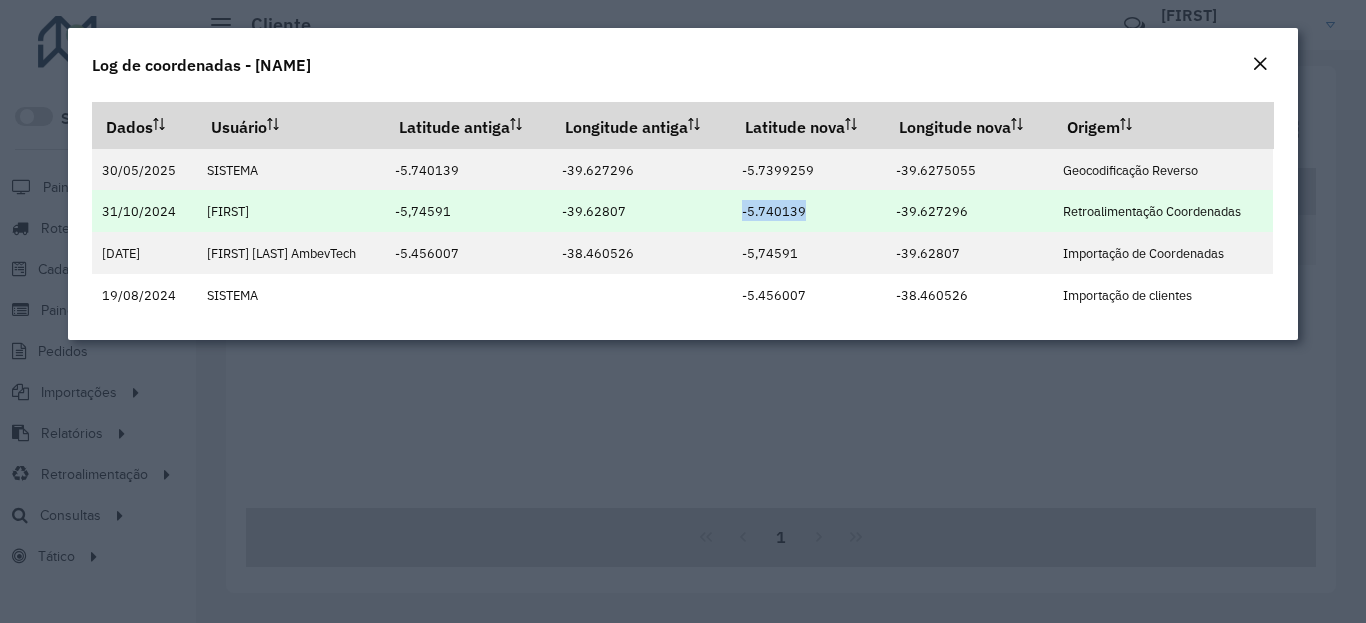 click on "-5.740139" at bounding box center (774, 211) 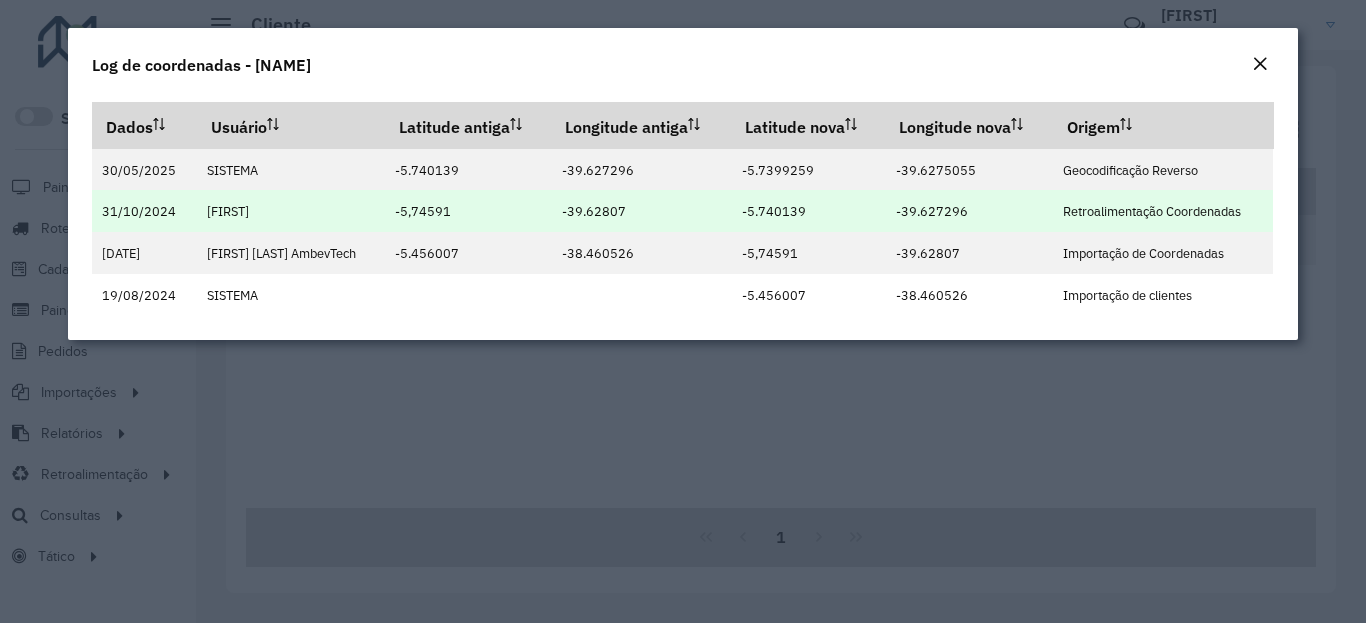 click on "-39.627296" at bounding box center (932, 211) 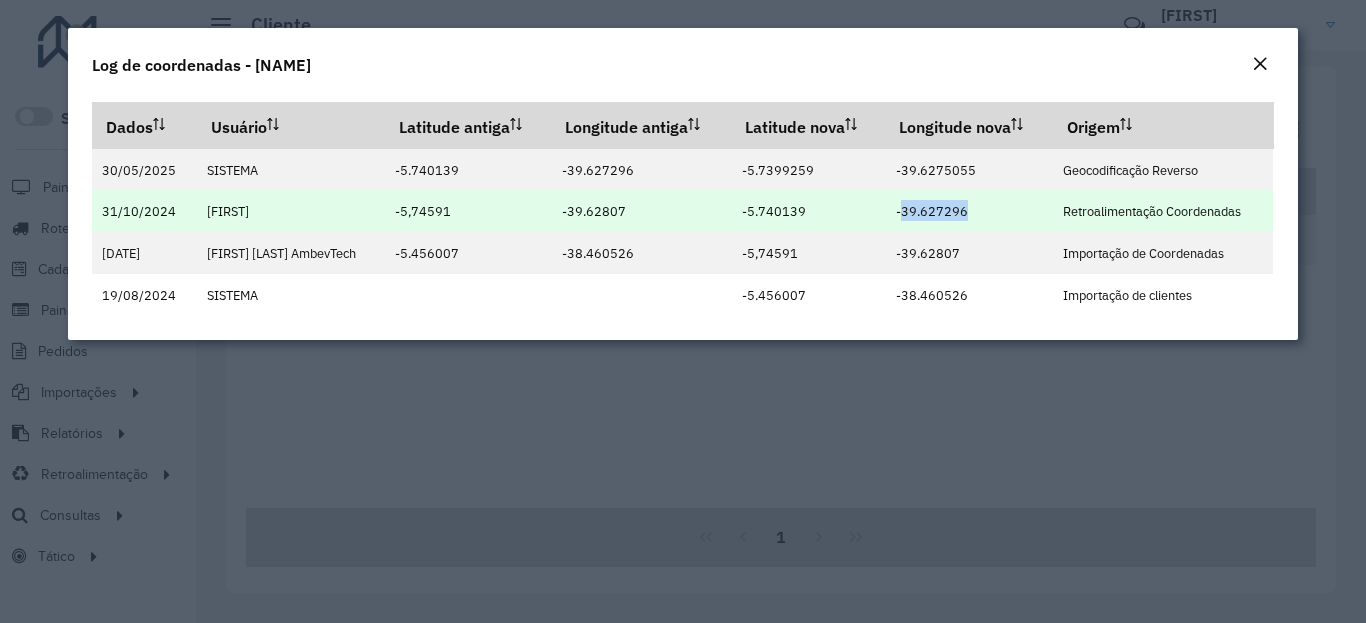 click on "-39.627296" at bounding box center [932, 211] 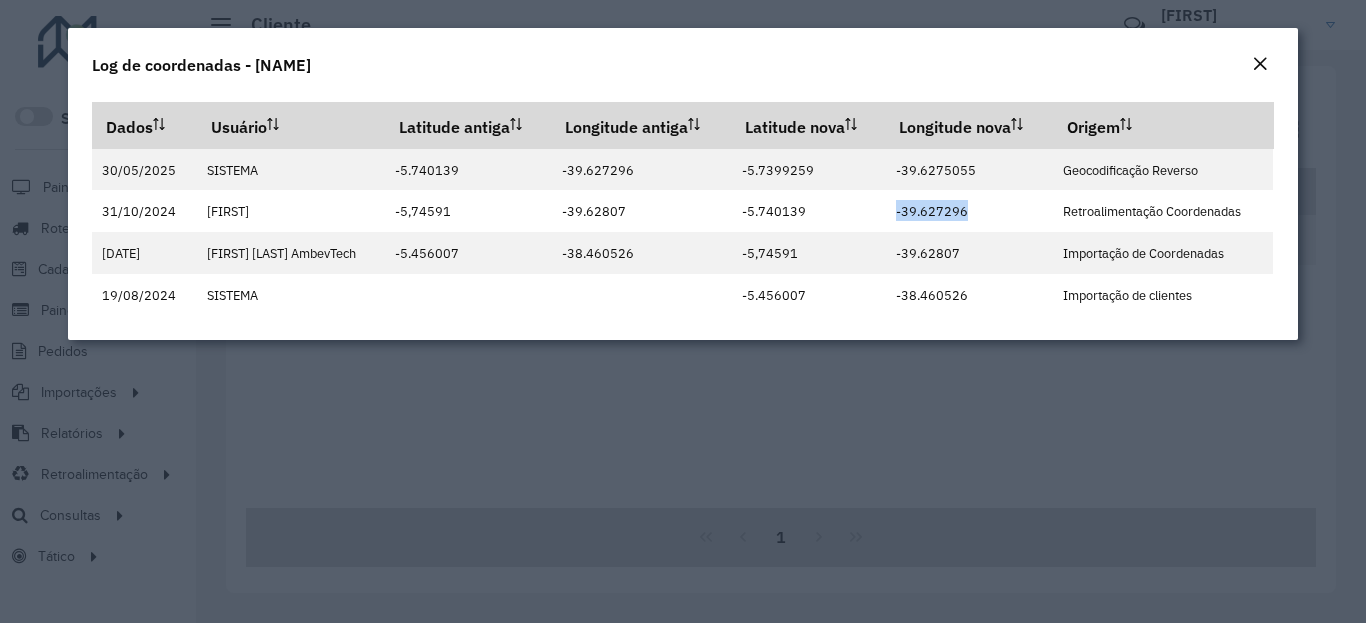 click 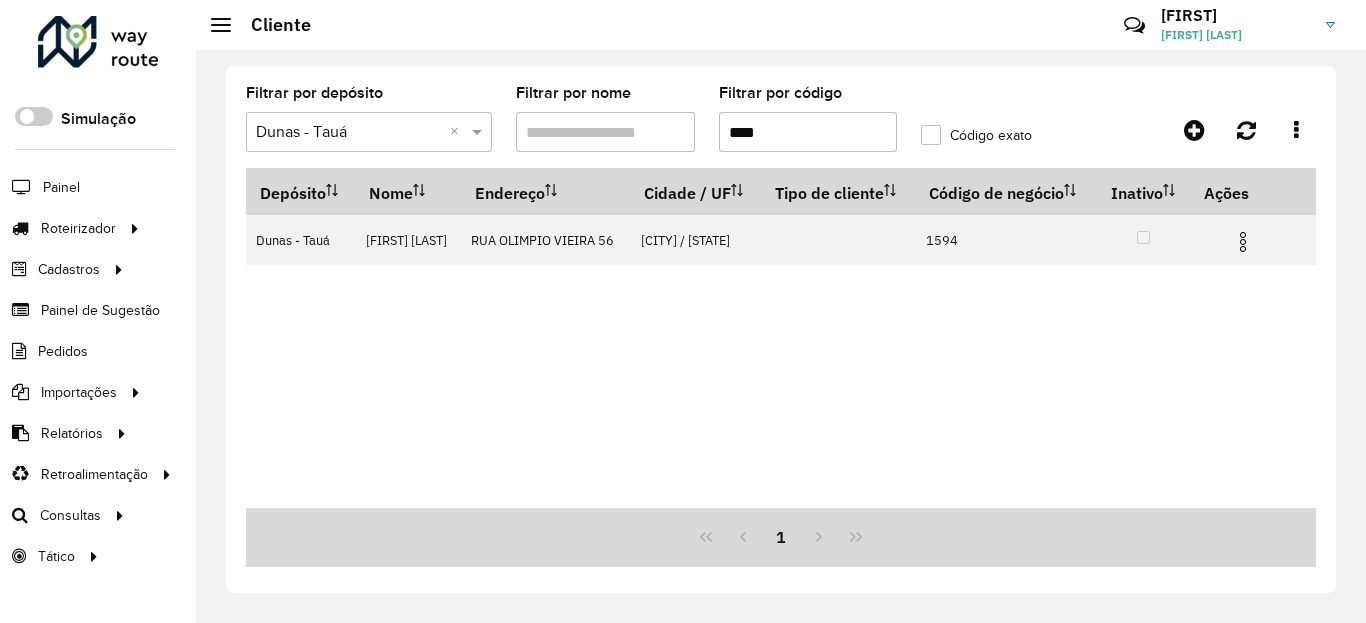 click on "****" at bounding box center (808, 132) 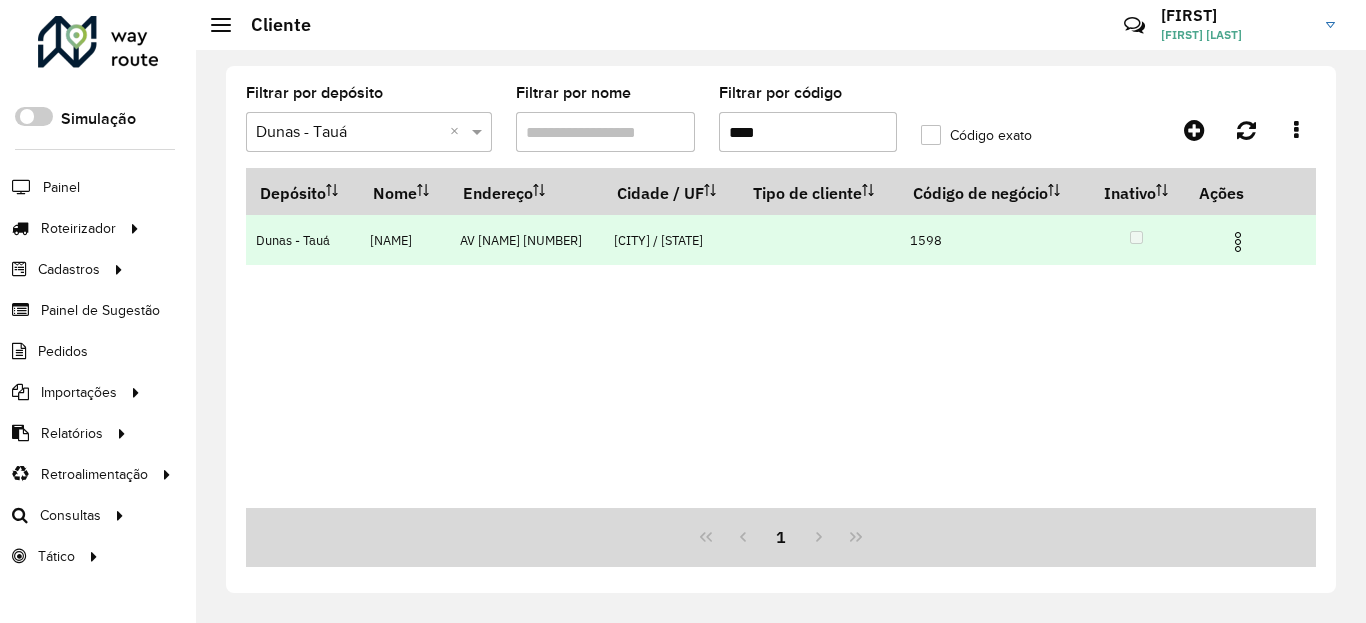 click at bounding box center (1238, 242) 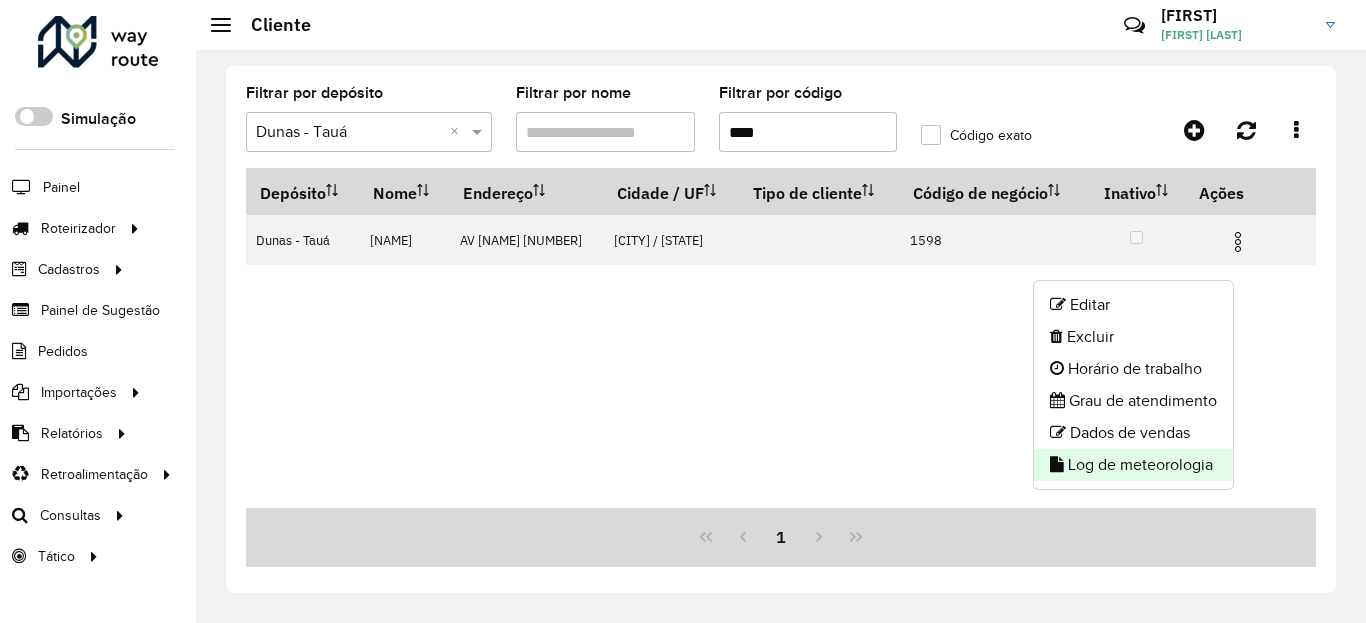 click on "Log de meteorologia" 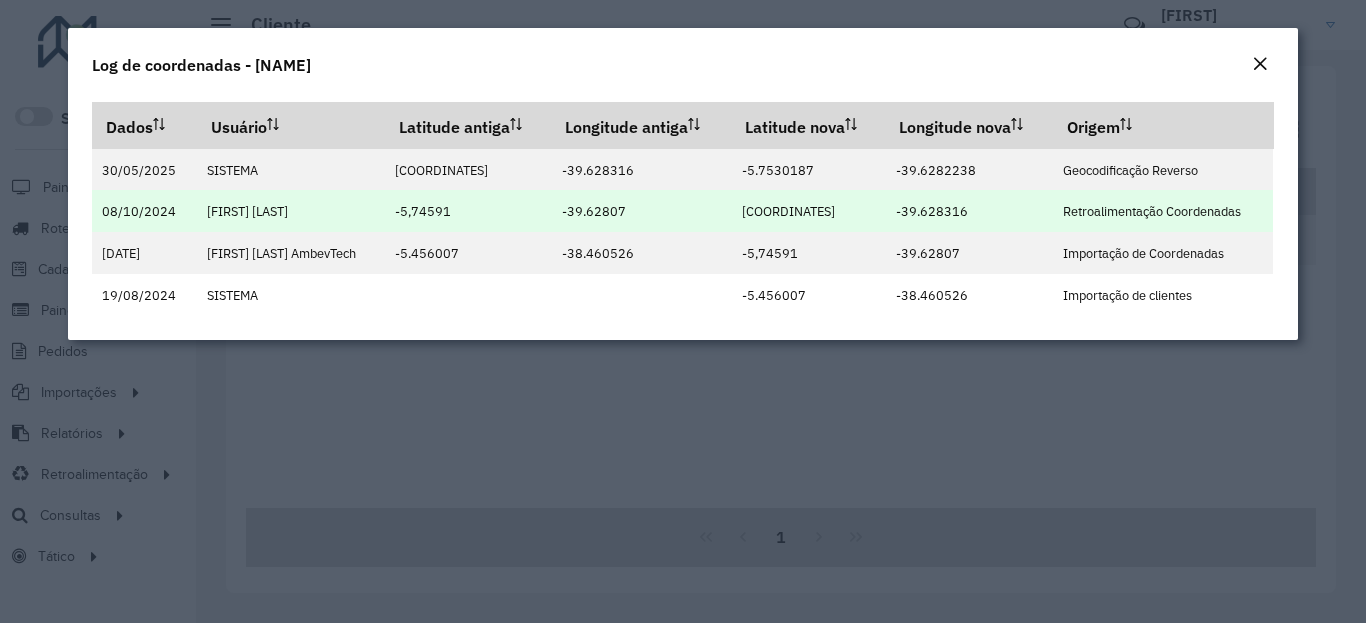 click on "[COORDINATES]" at bounding box center [788, 211] 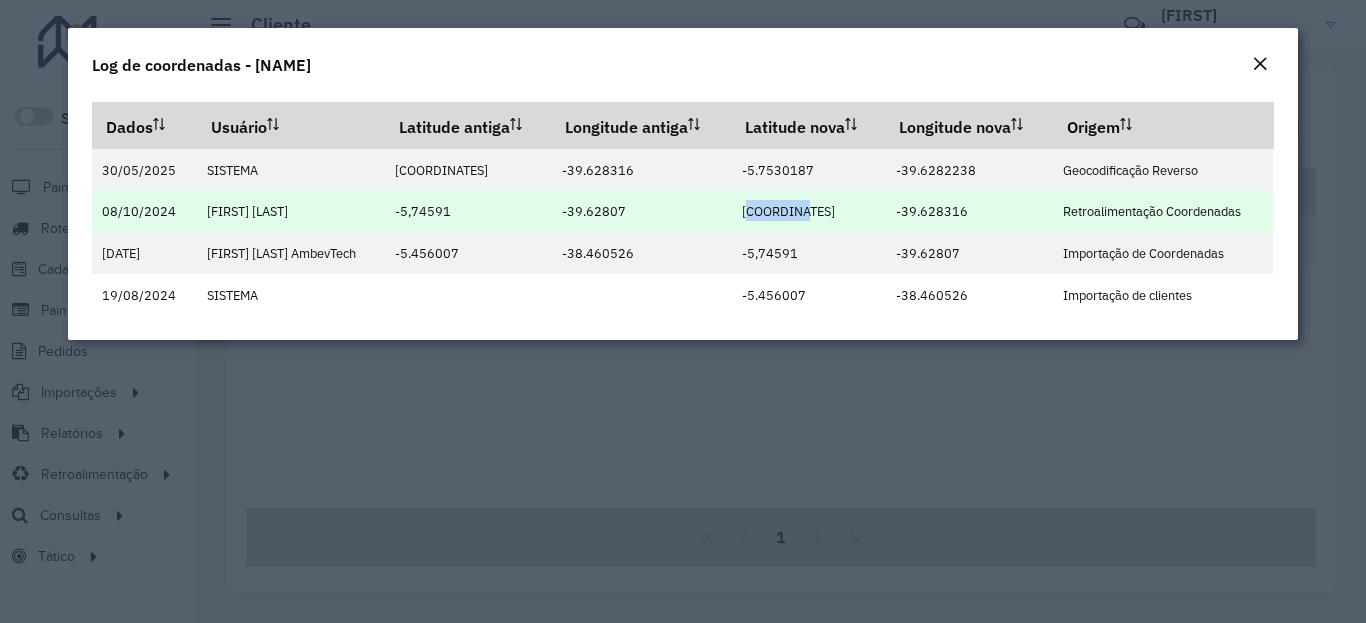 click on "[COORDINATES]" at bounding box center (788, 211) 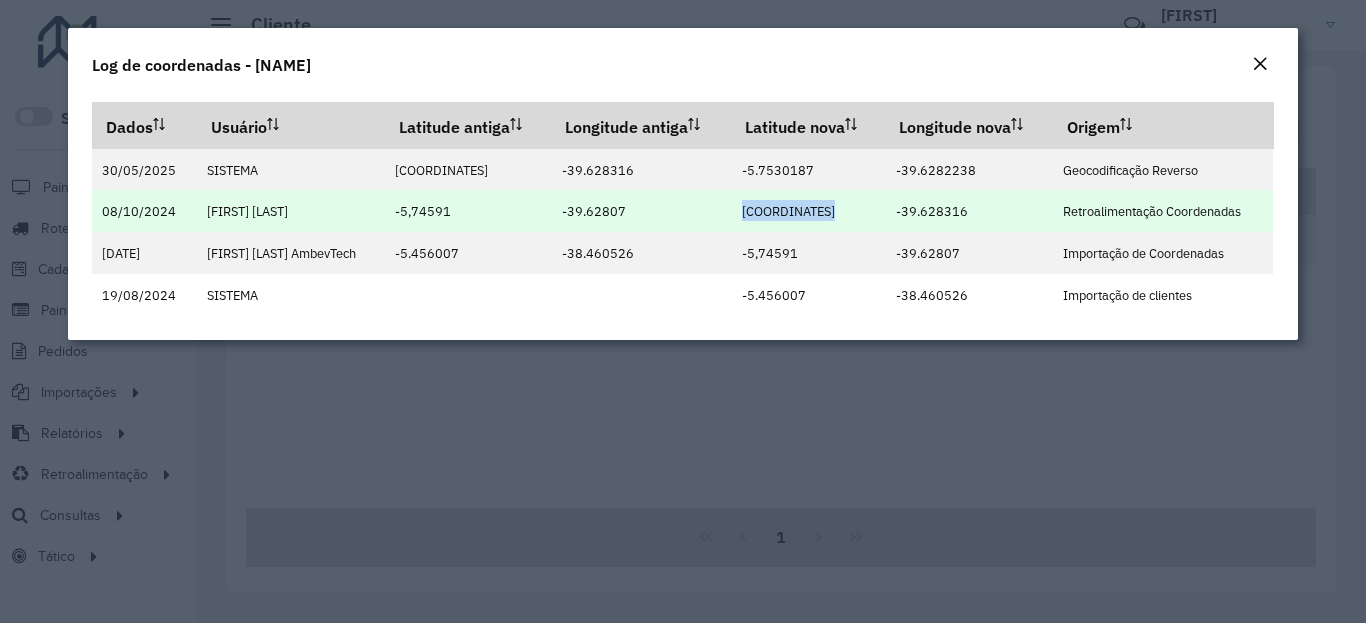 click on "[COORDINATES]" at bounding box center [788, 211] 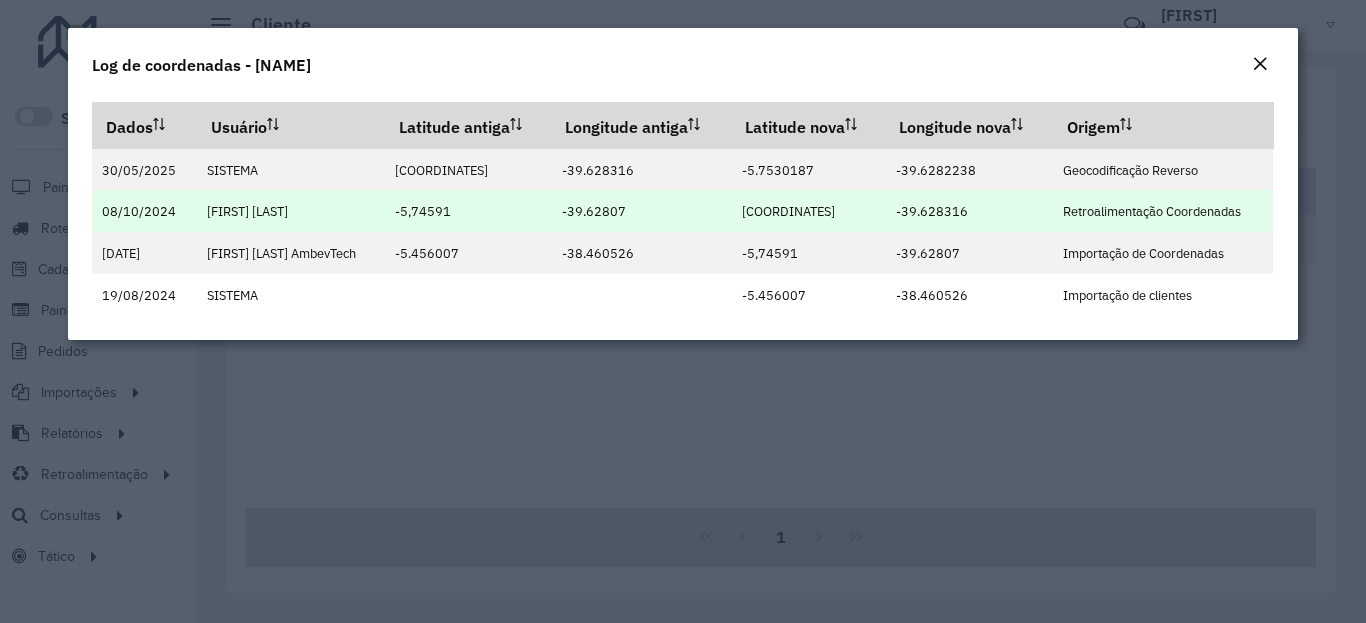 click on "[COORDINATES]" at bounding box center (788, 211) 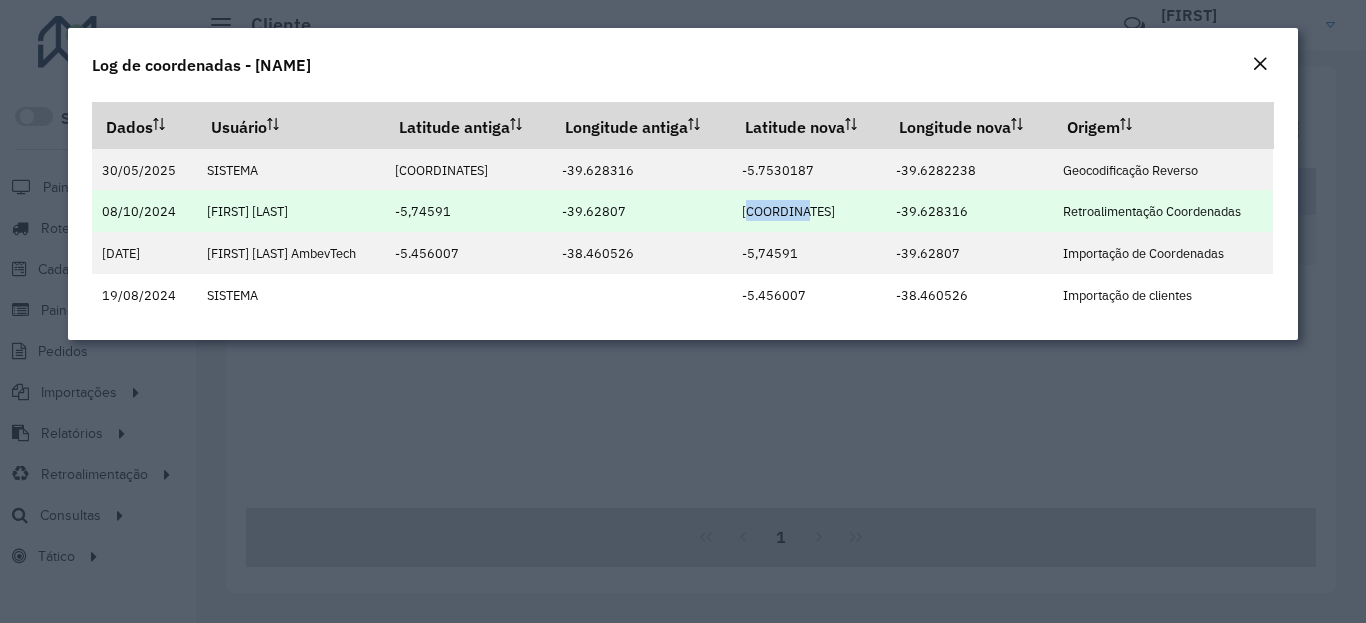 click on "[COORDINATES]" at bounding box center [788, 211] 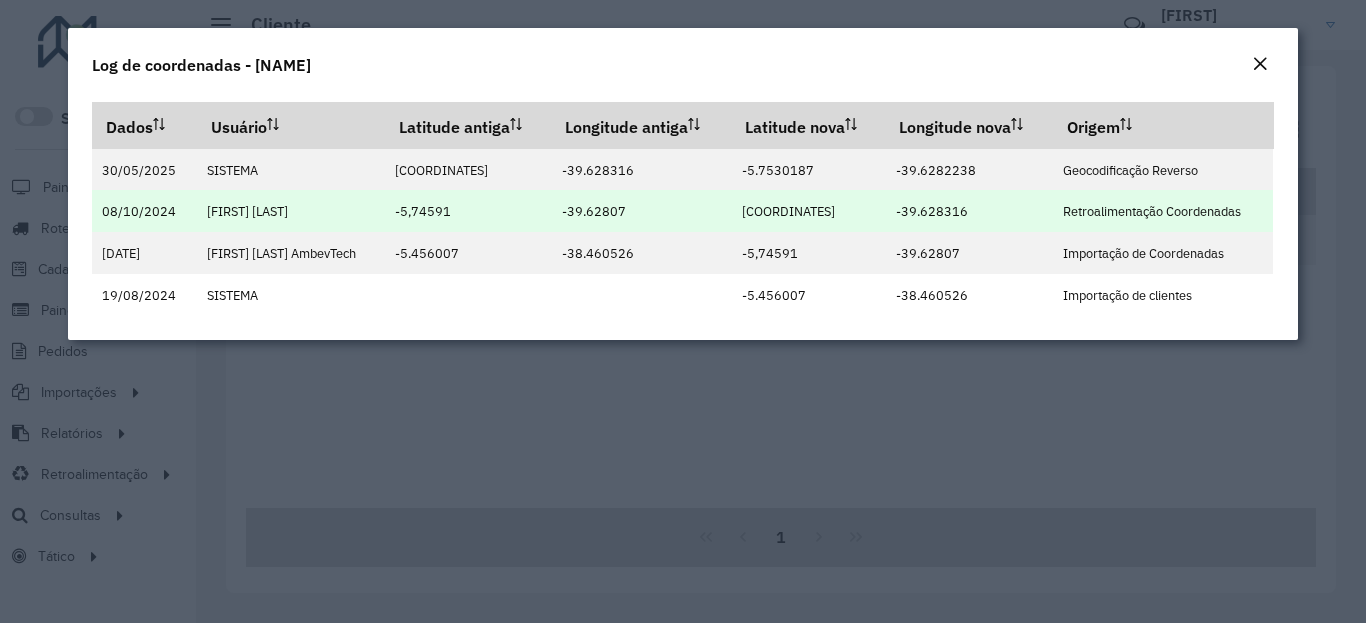 click on "-39.628316" at bounding box center [932, 211] 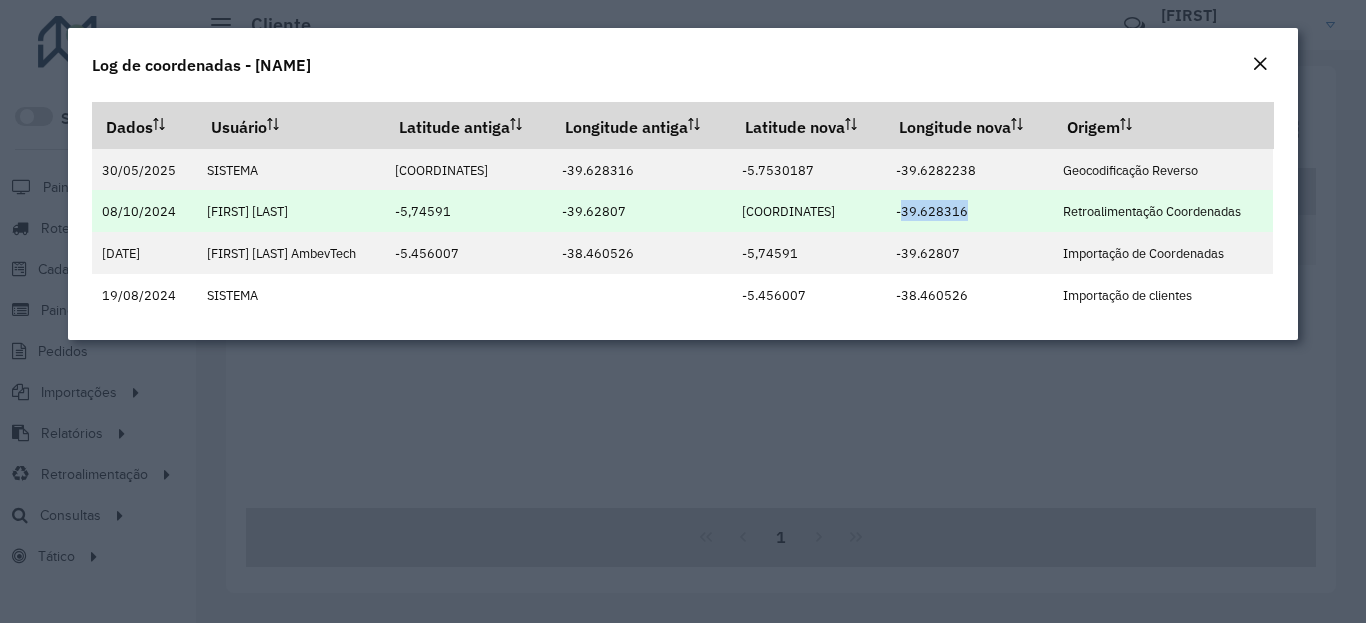 click on "-39.628316" at bounding box center [932, 211] 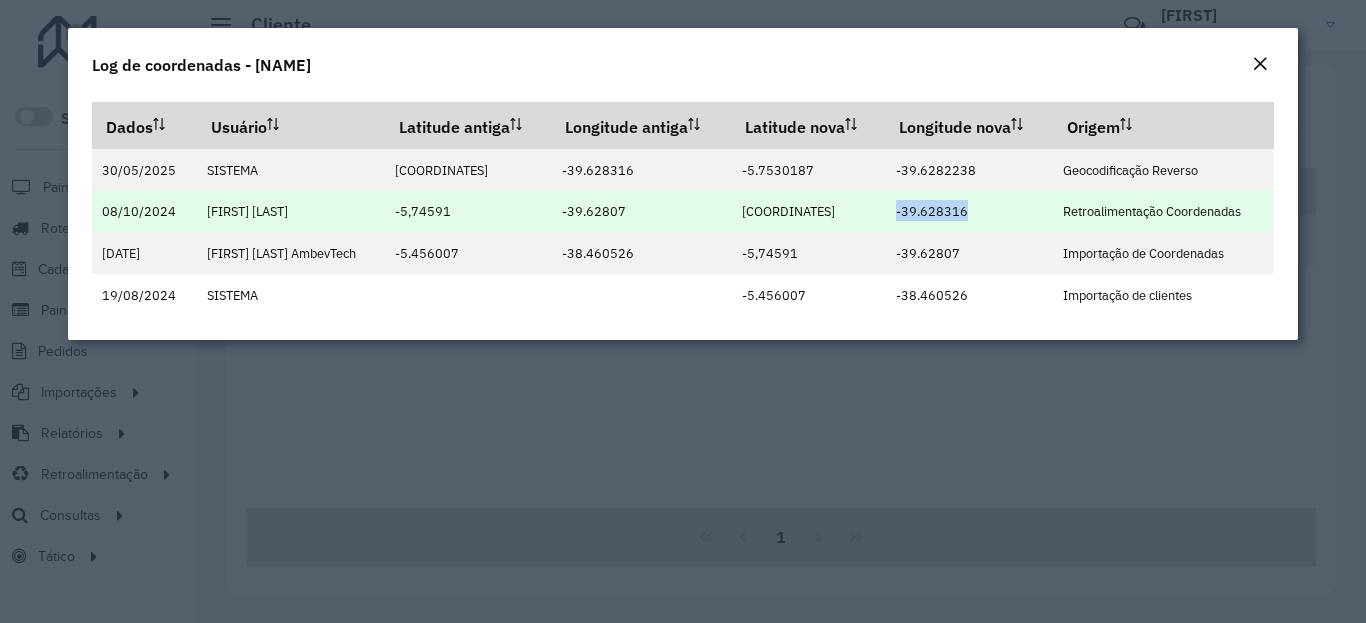 click on "-39.628316" at bounding box center (932, 211) 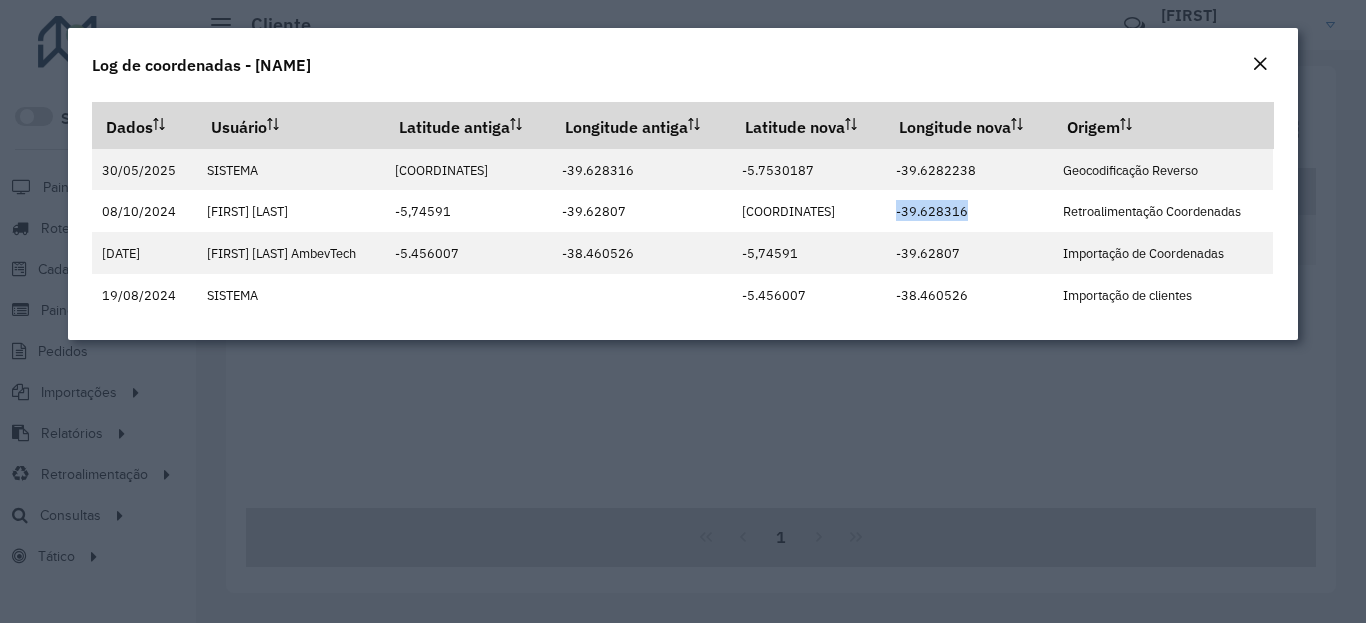 click 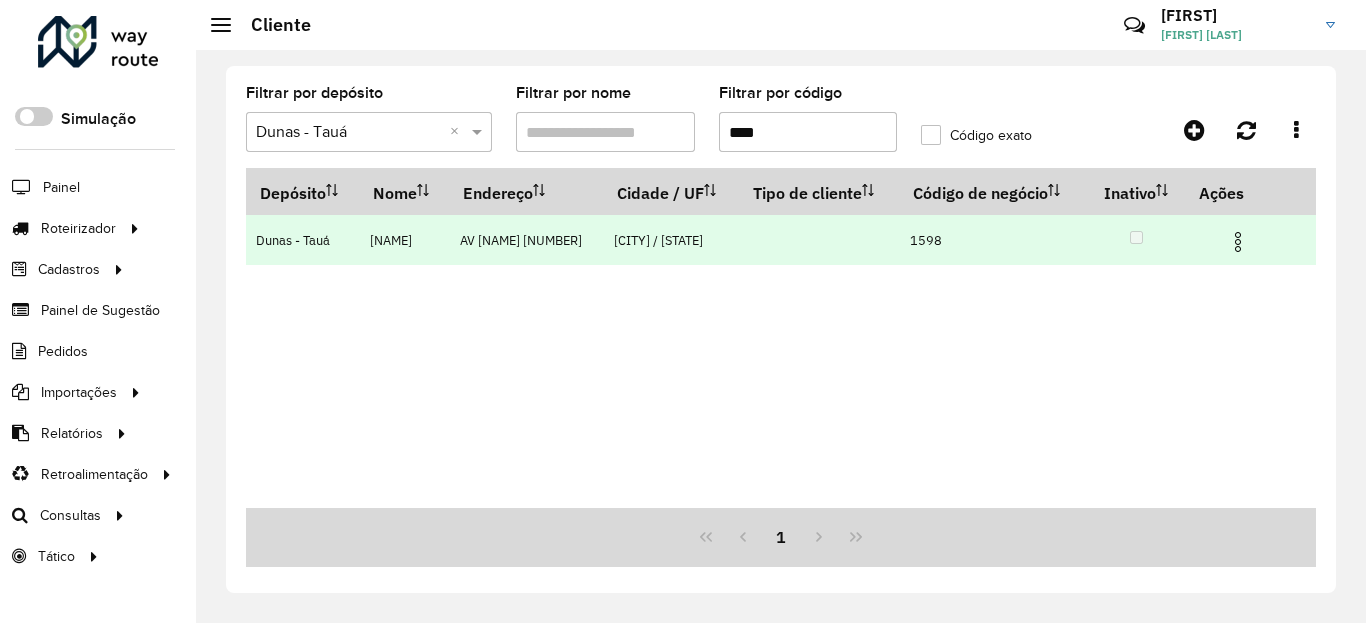 click at bounding box center (1238, 242) 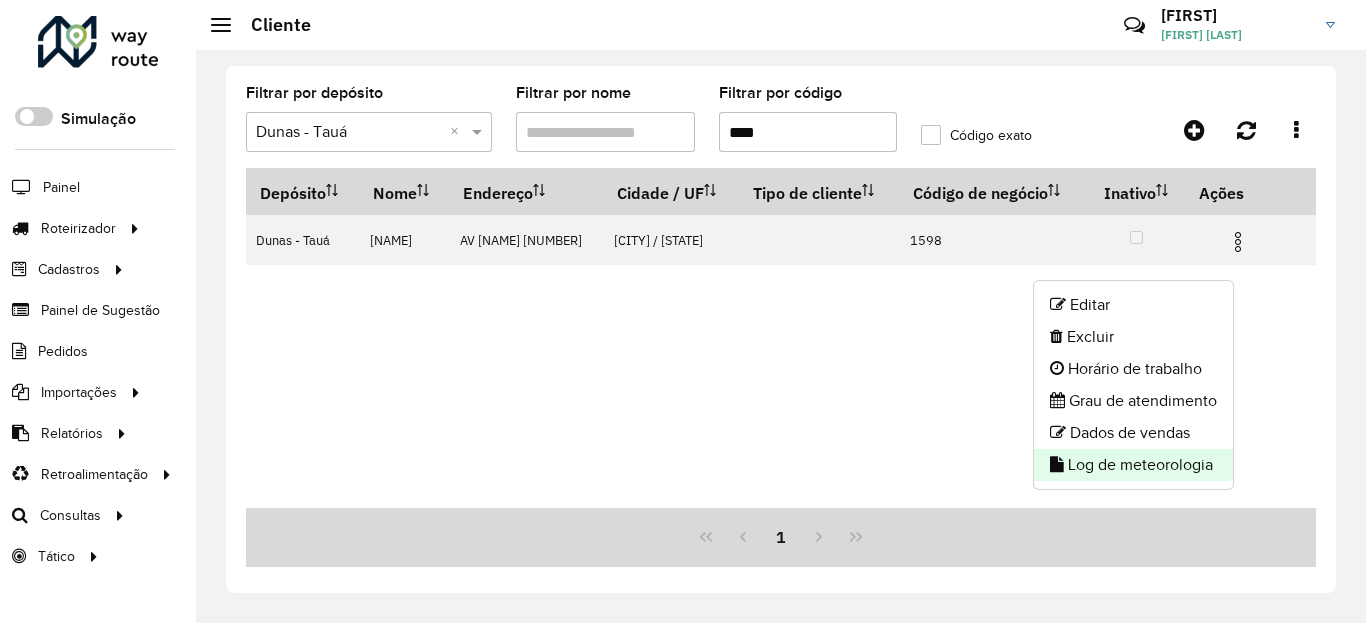 click 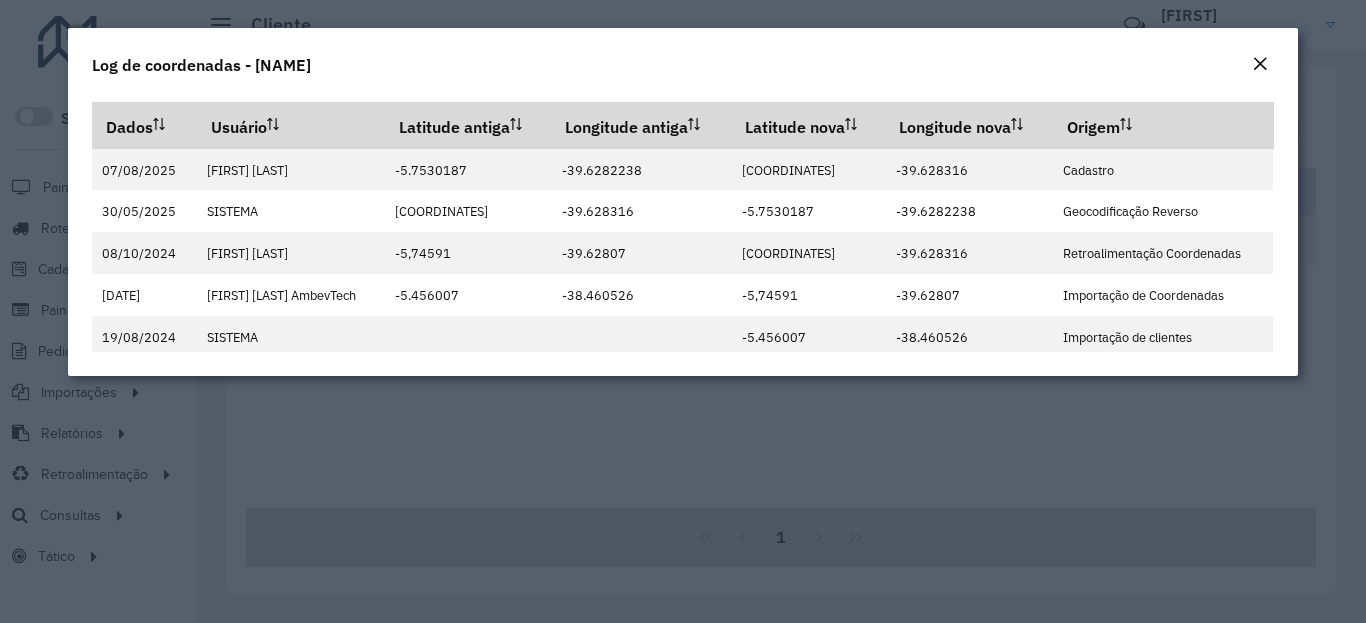 click 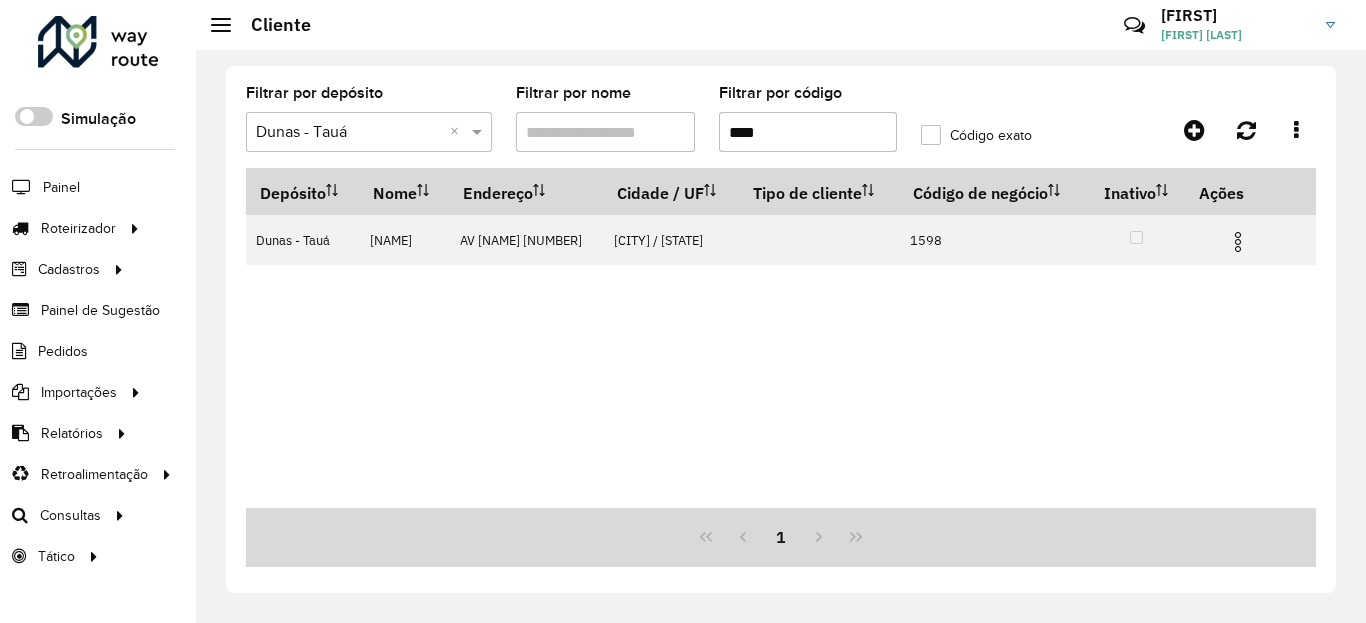 click on "****" at bounding box center [808, 132] 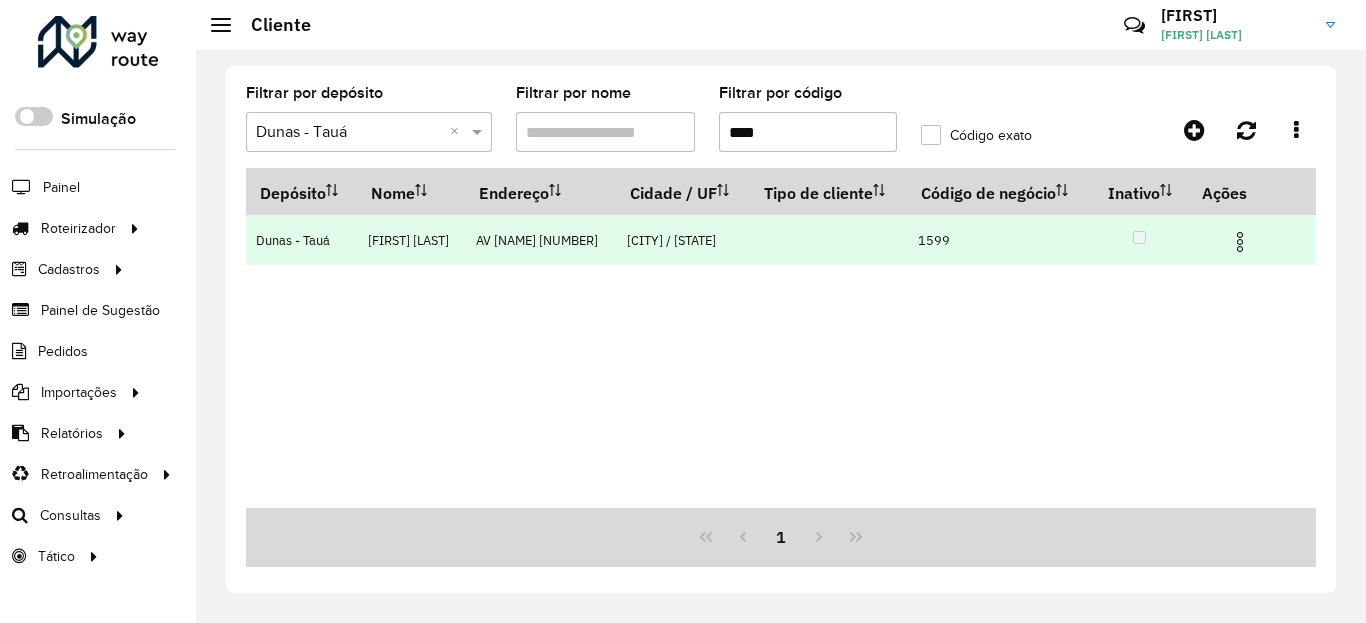 click at bounding box center [1240, 242] 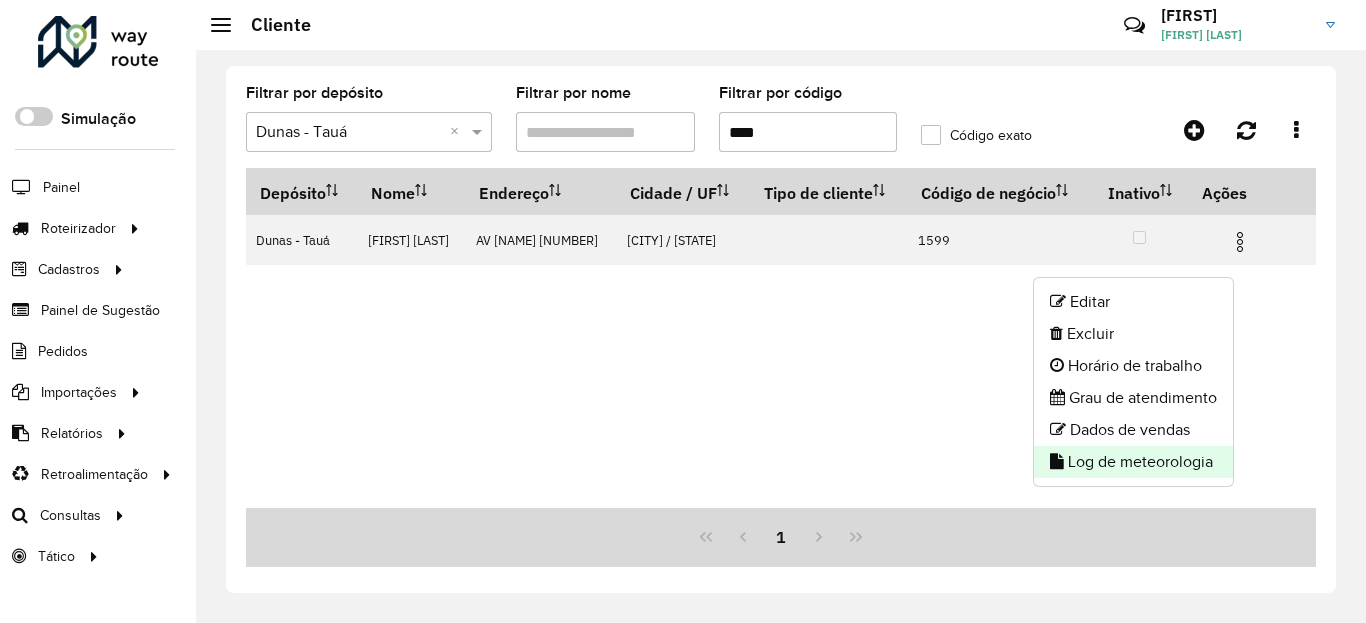 click on "Log de meteorologia" 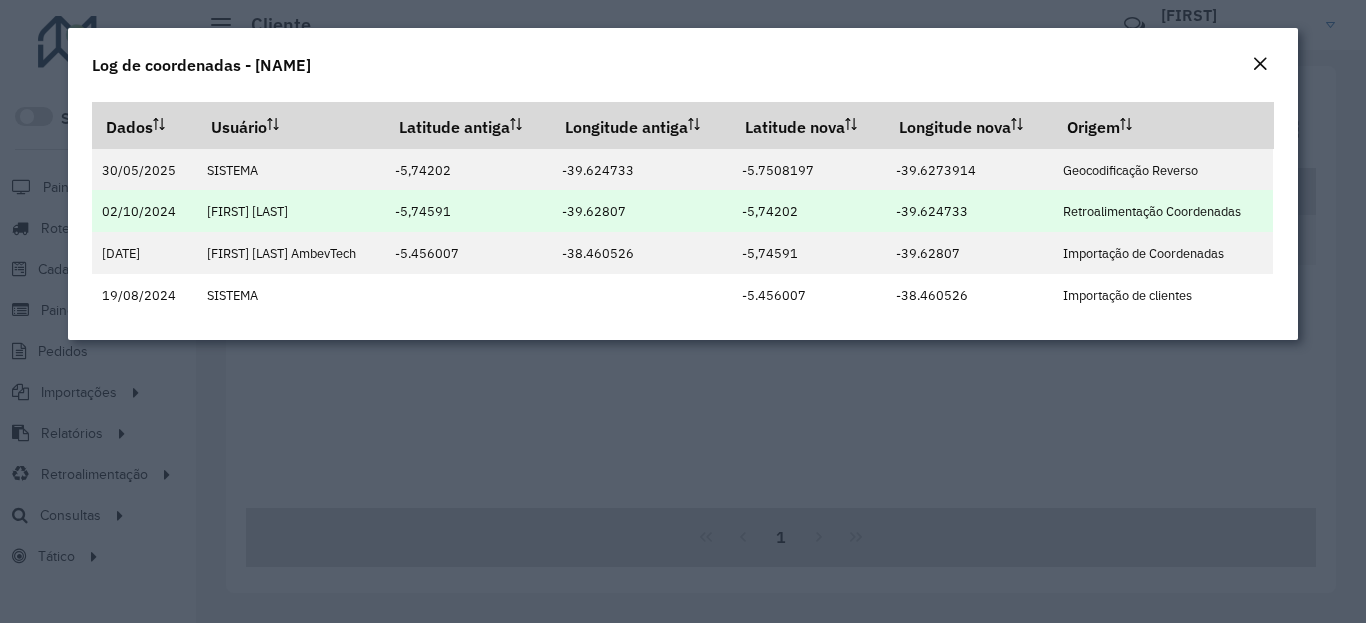 click on "-5,74202" at bounding box center (770, 211) 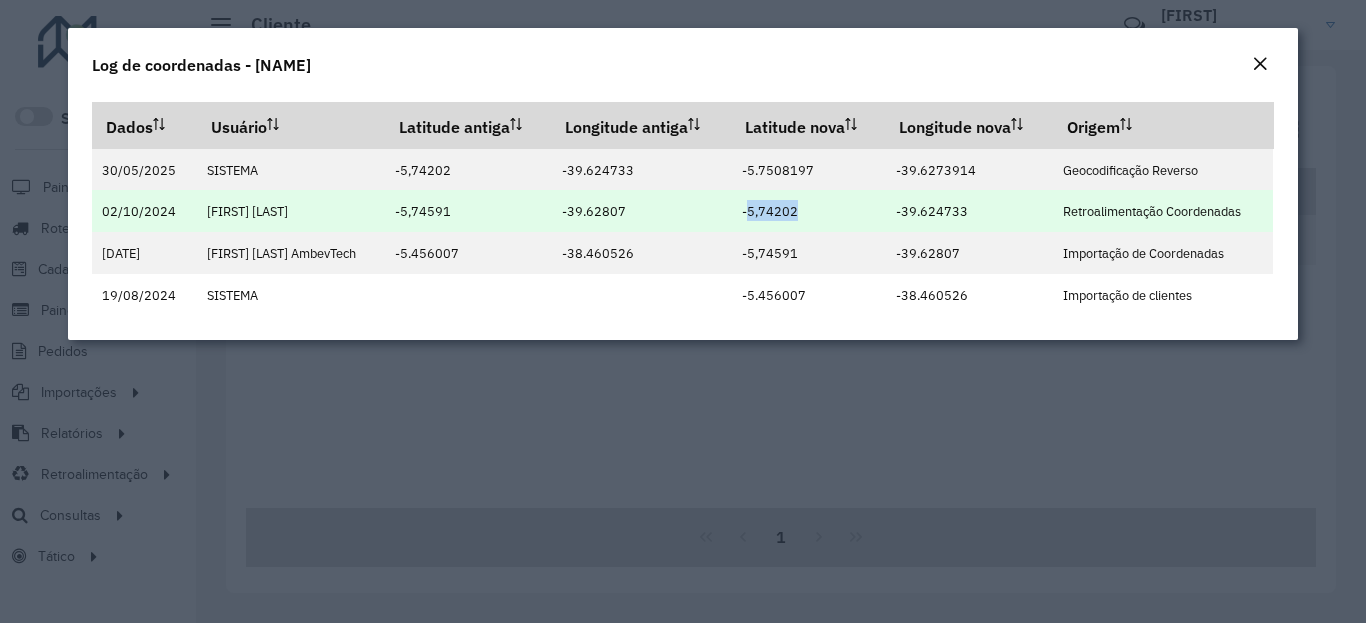 click on "-5,74202" at bounding box center [770, 211] 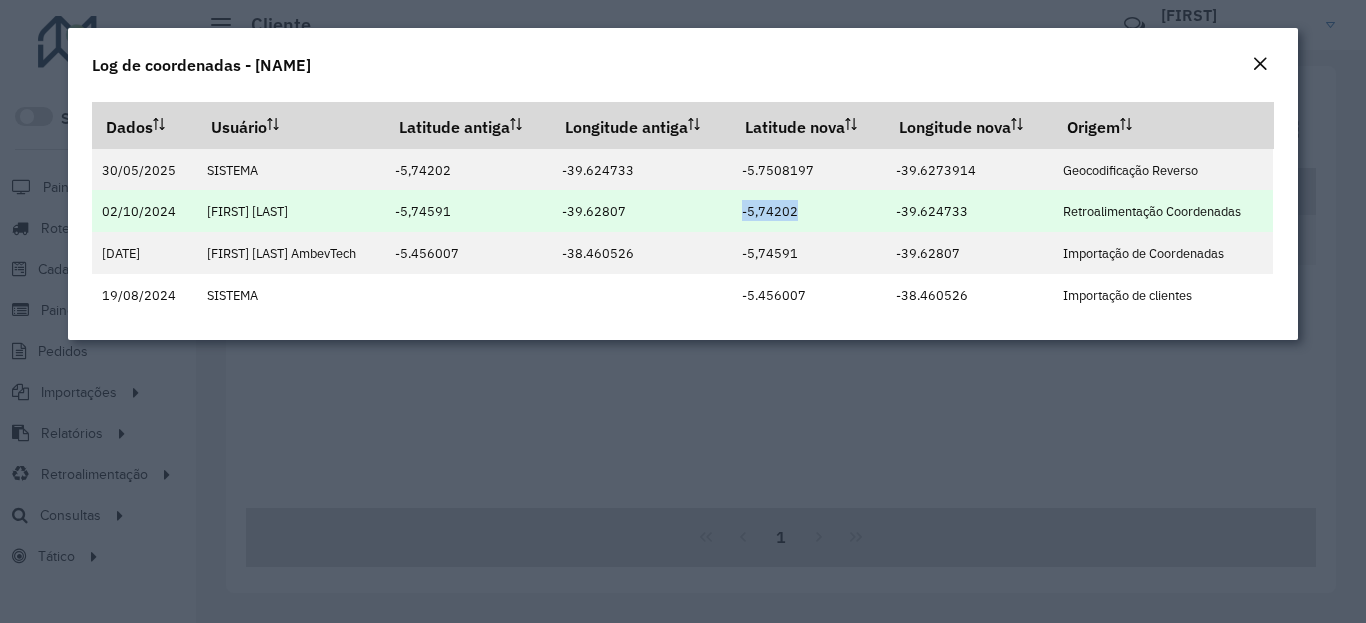 click on "-5,74202" at bounding box center (770, 211) 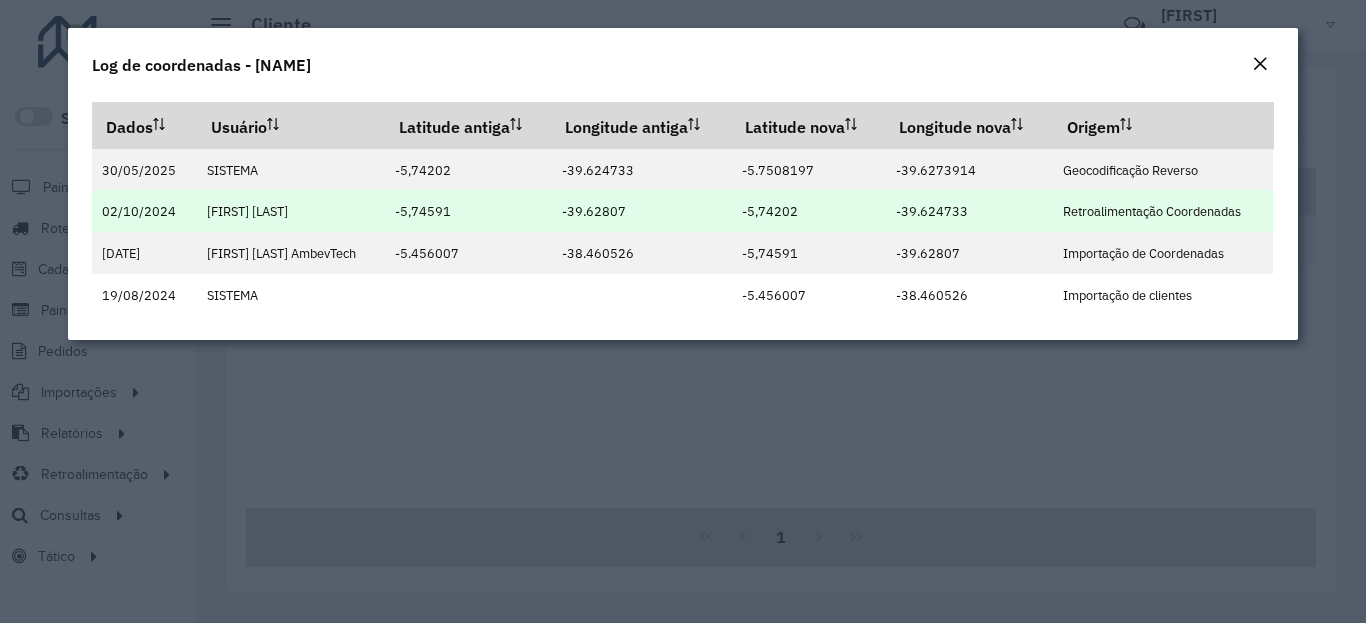 click on "-39.624733" at bounding box center [932, 211] 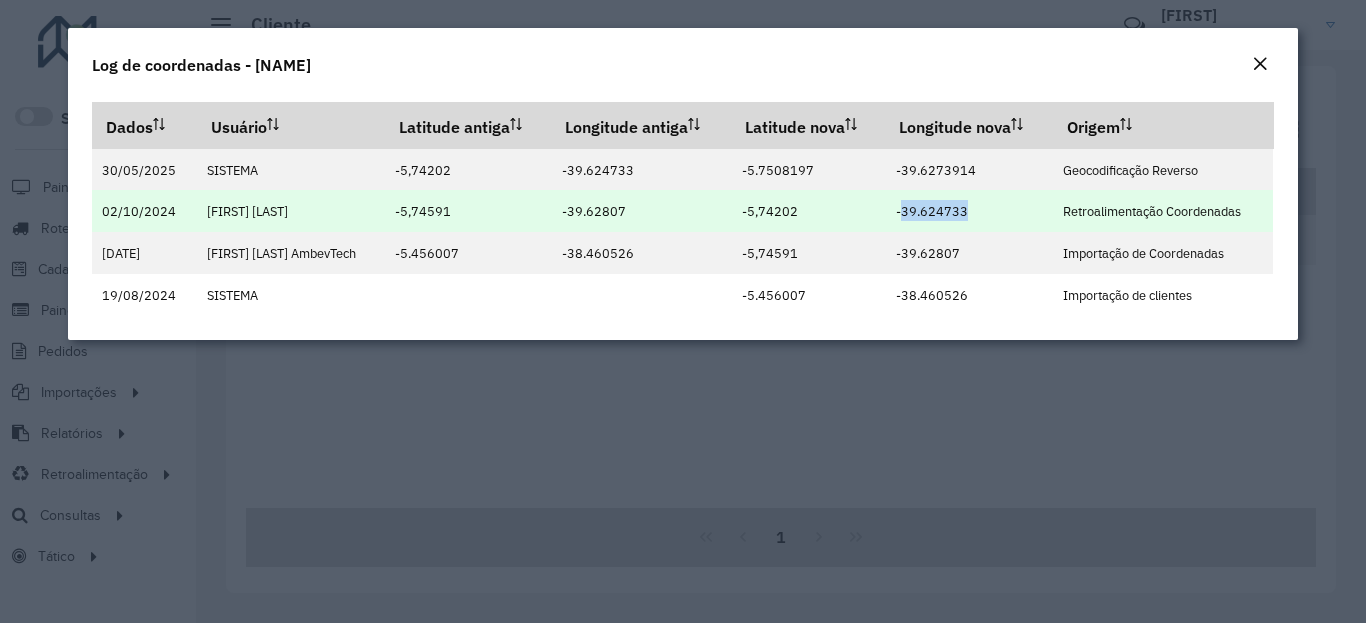 click on "-39.624733" at bounding box center (932, 211) 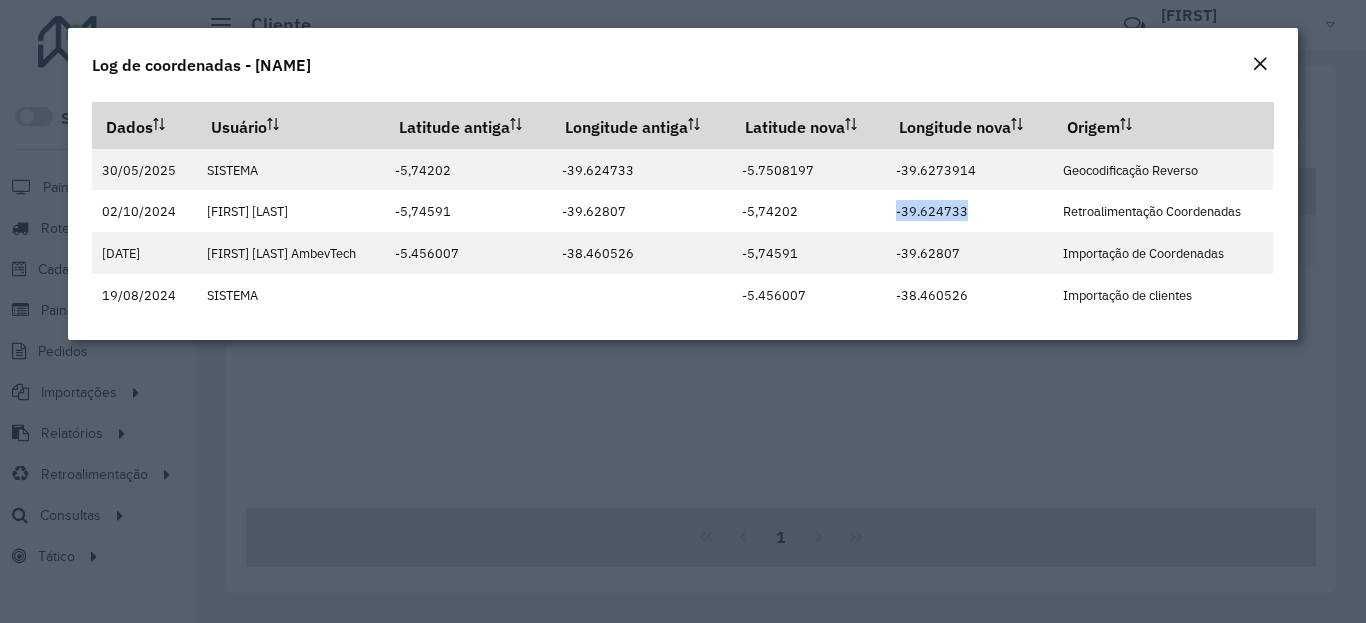 click 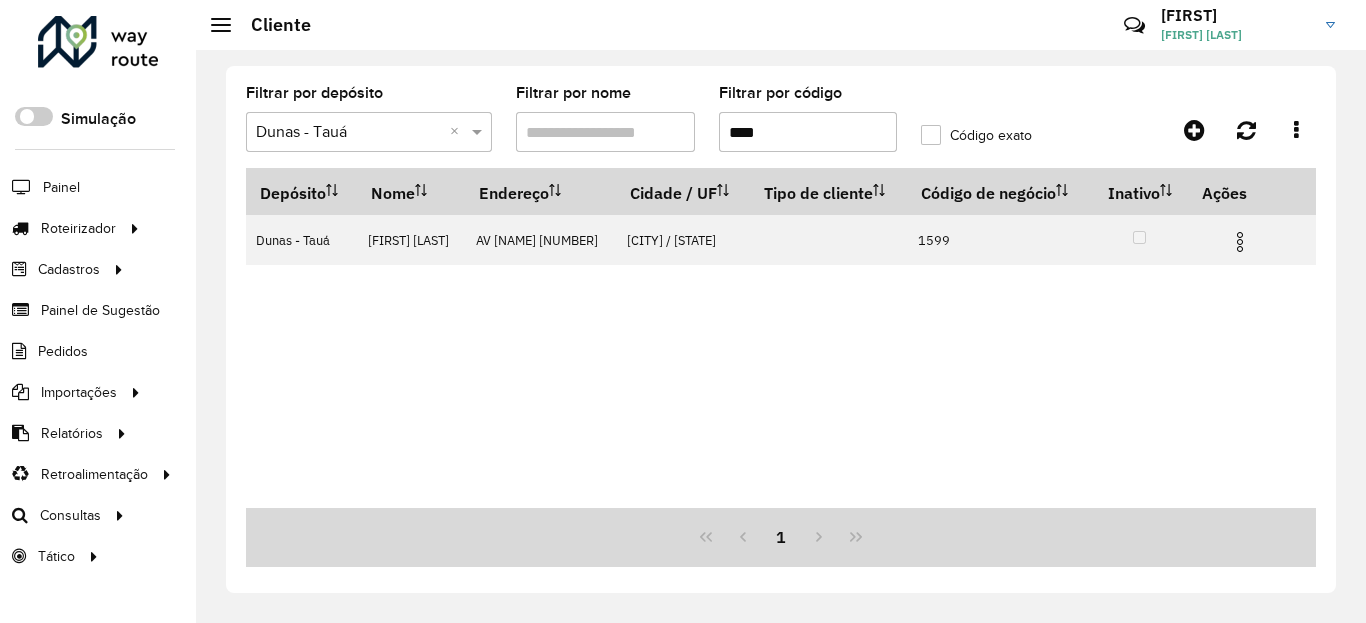 click on "****" at bounding box center [808, 132] 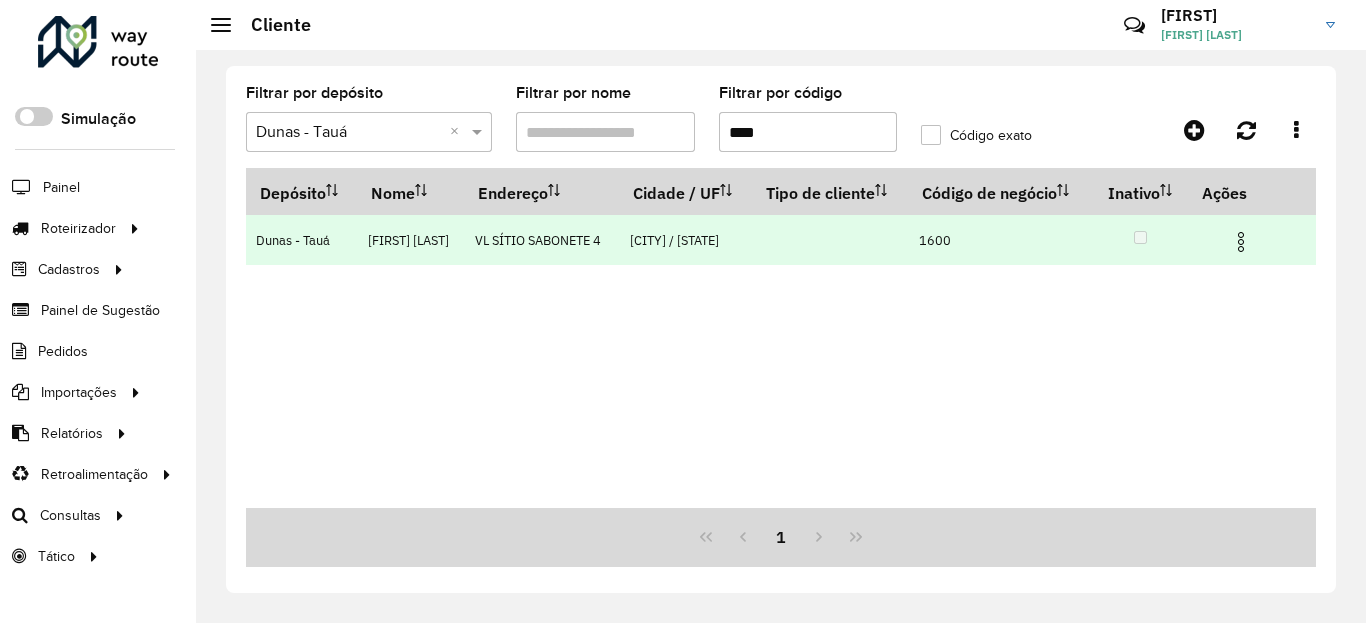 type on "****" 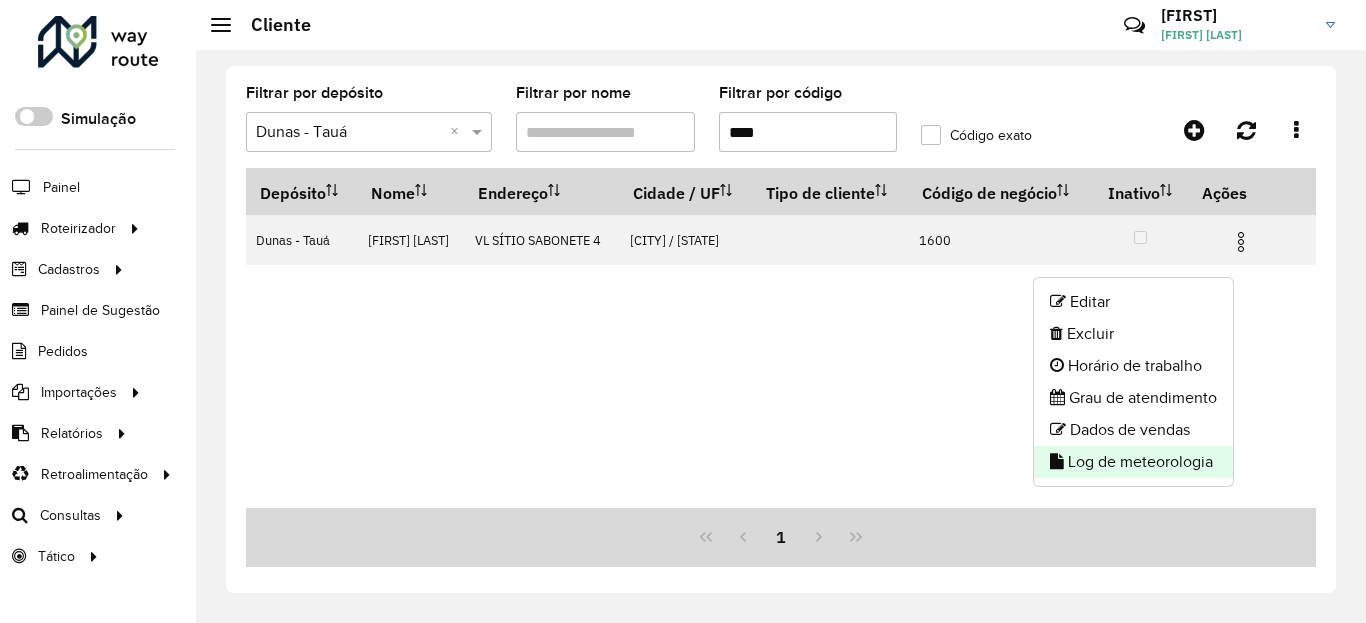click on "Log de meteorologia" 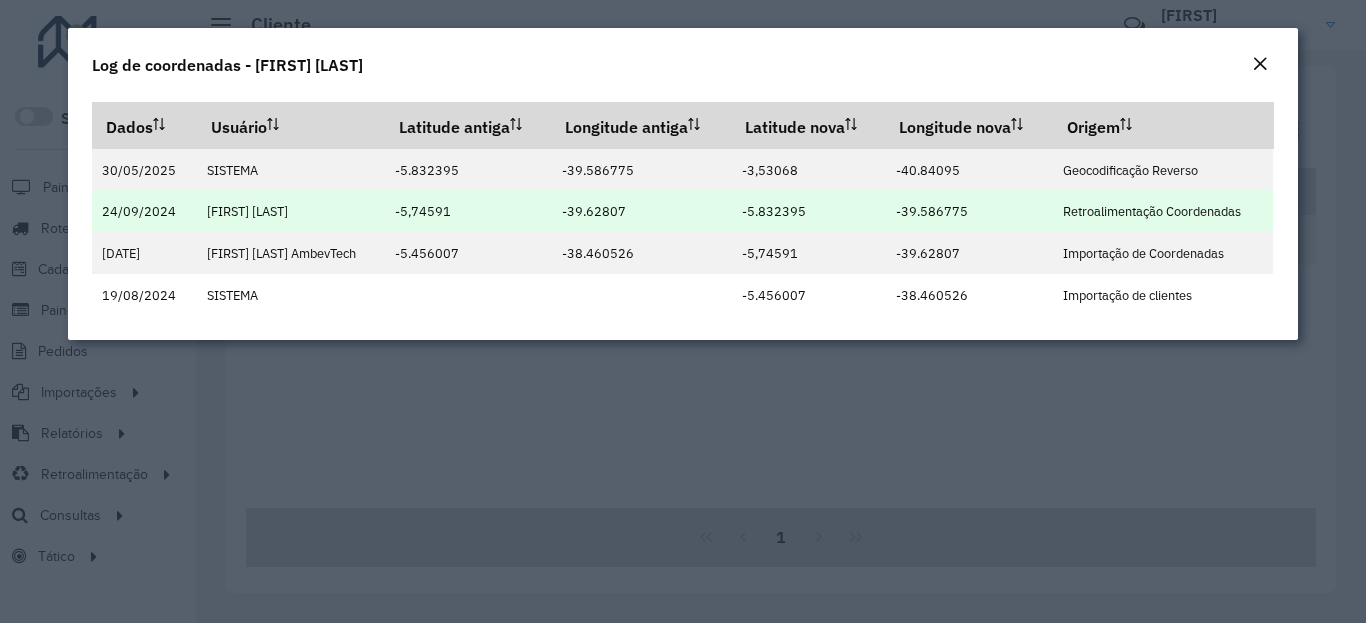 click on "-5.832395" at bounding box center [774, 211] 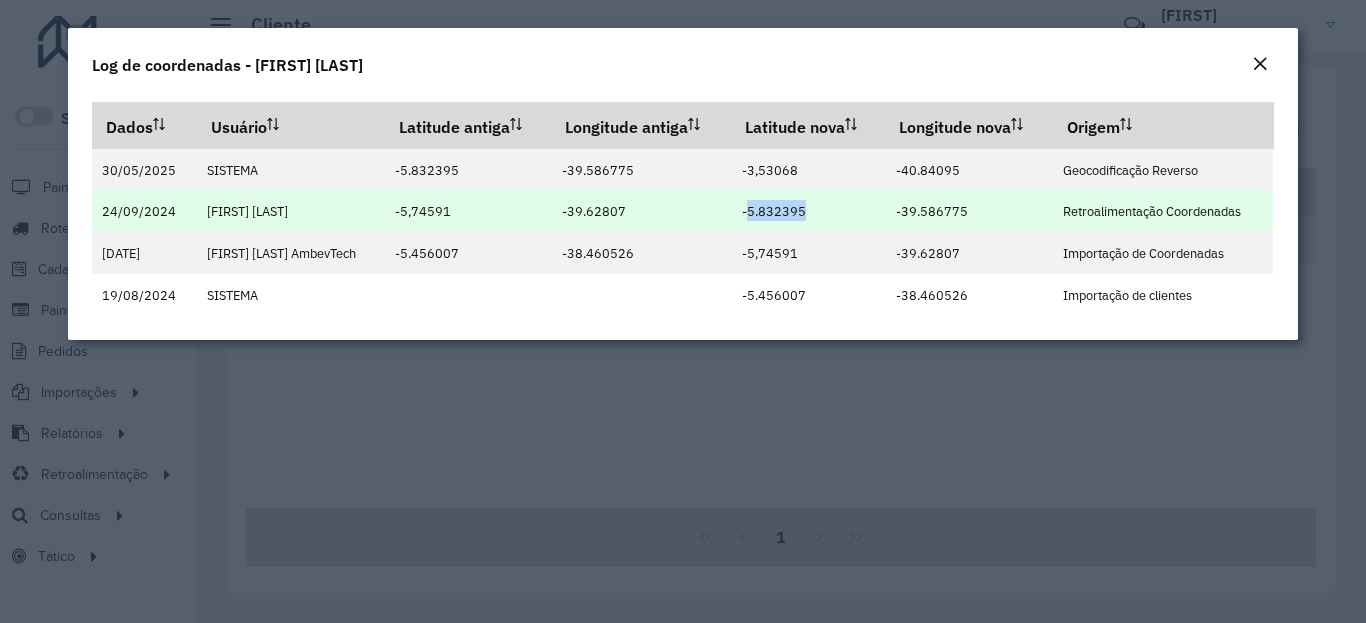 click on "-5.832395" at bounding box center [774, 211] 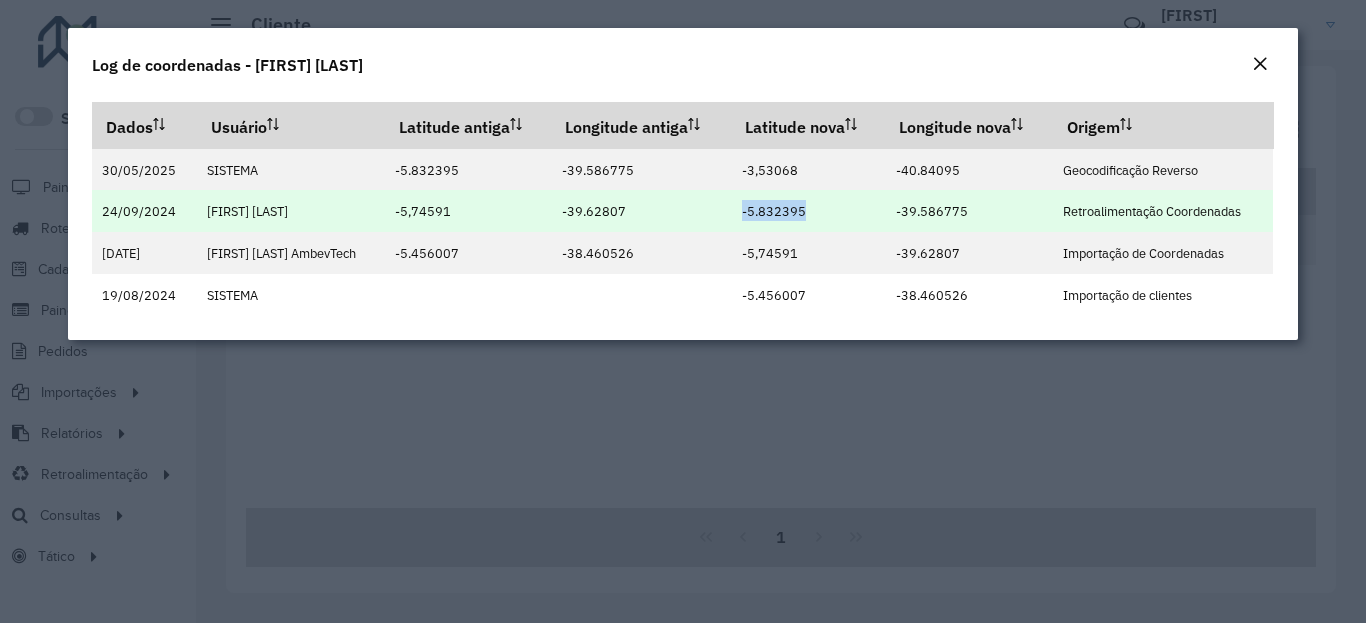 click on "-5.832395" at bounding box center (774, 211) 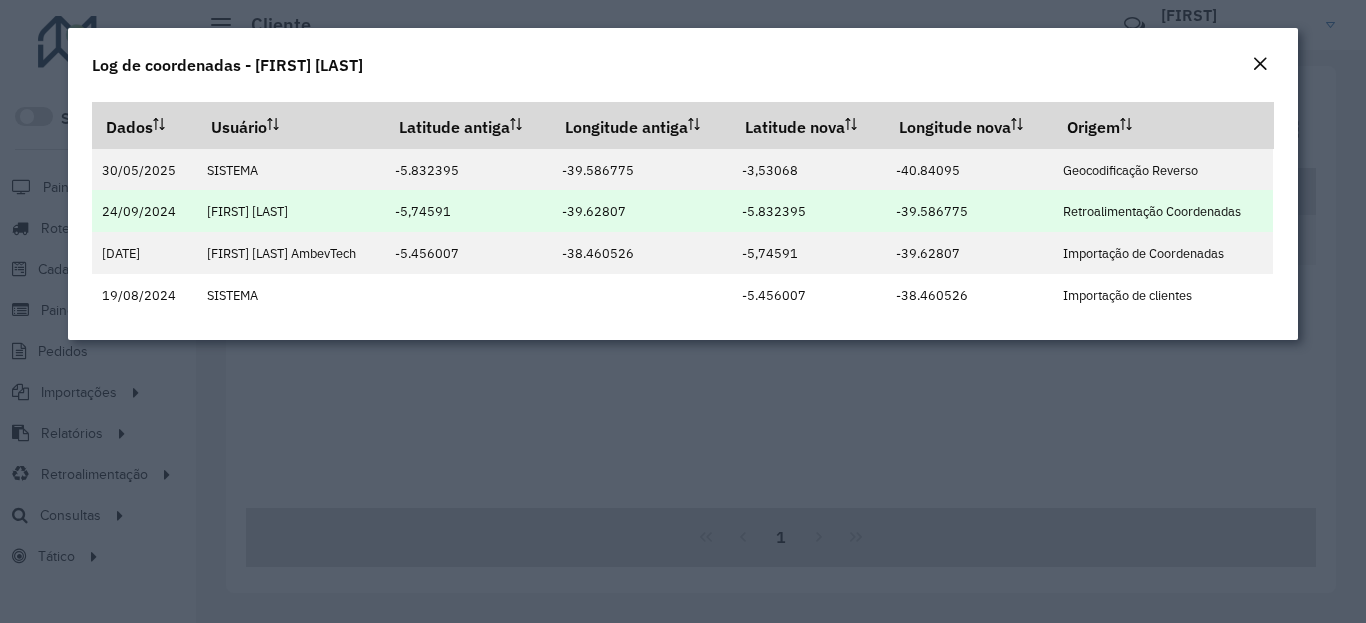 click on "-39.586775" at bounding box center [932, 211] 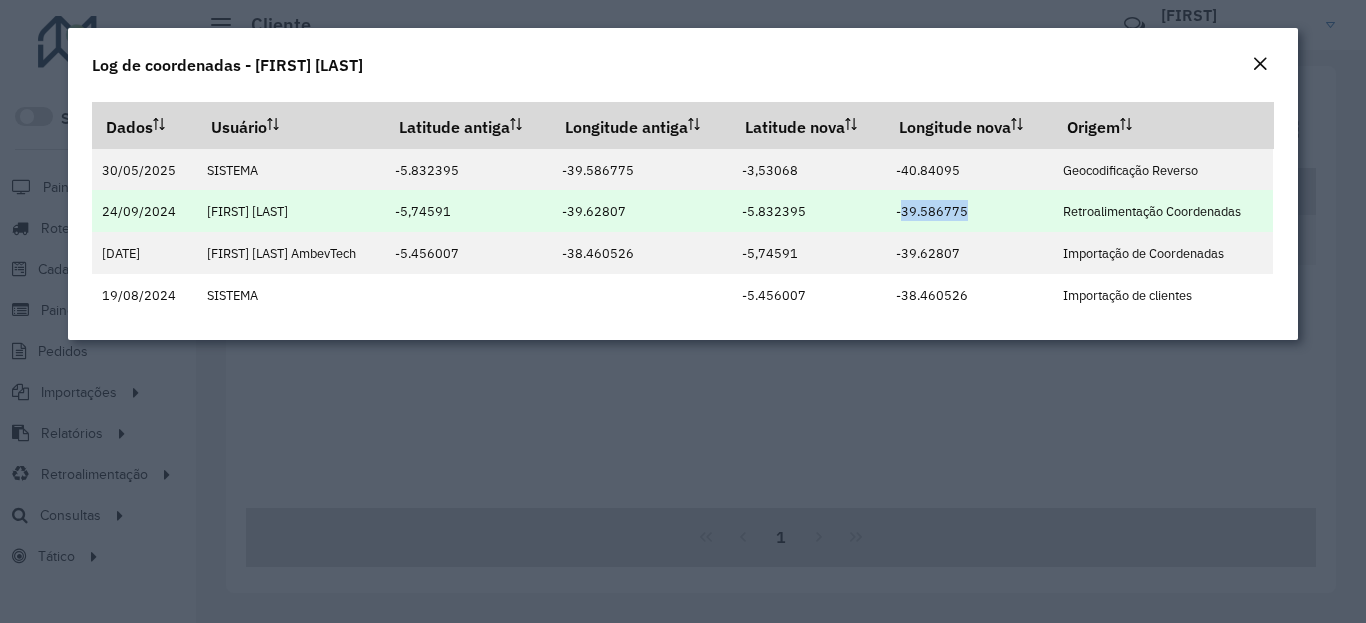 click on "-39.586775" at bounding box center [932, 211] 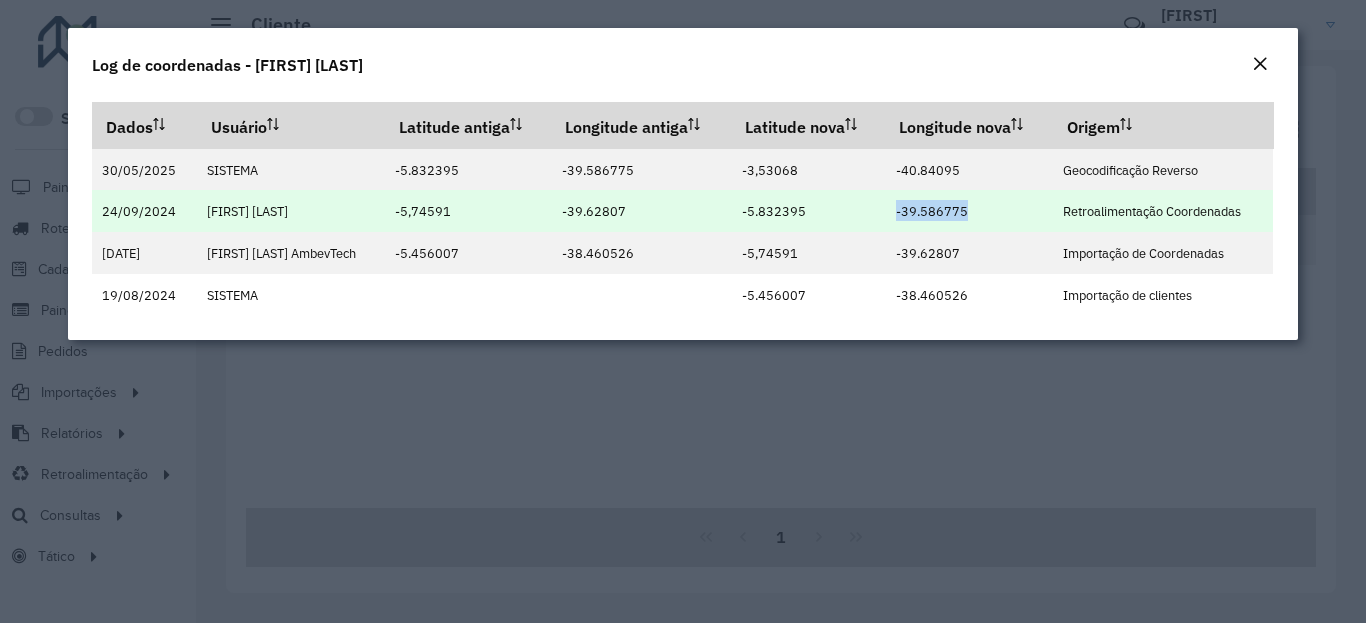 click on "-39.586775" at bounding box center [932, 211] 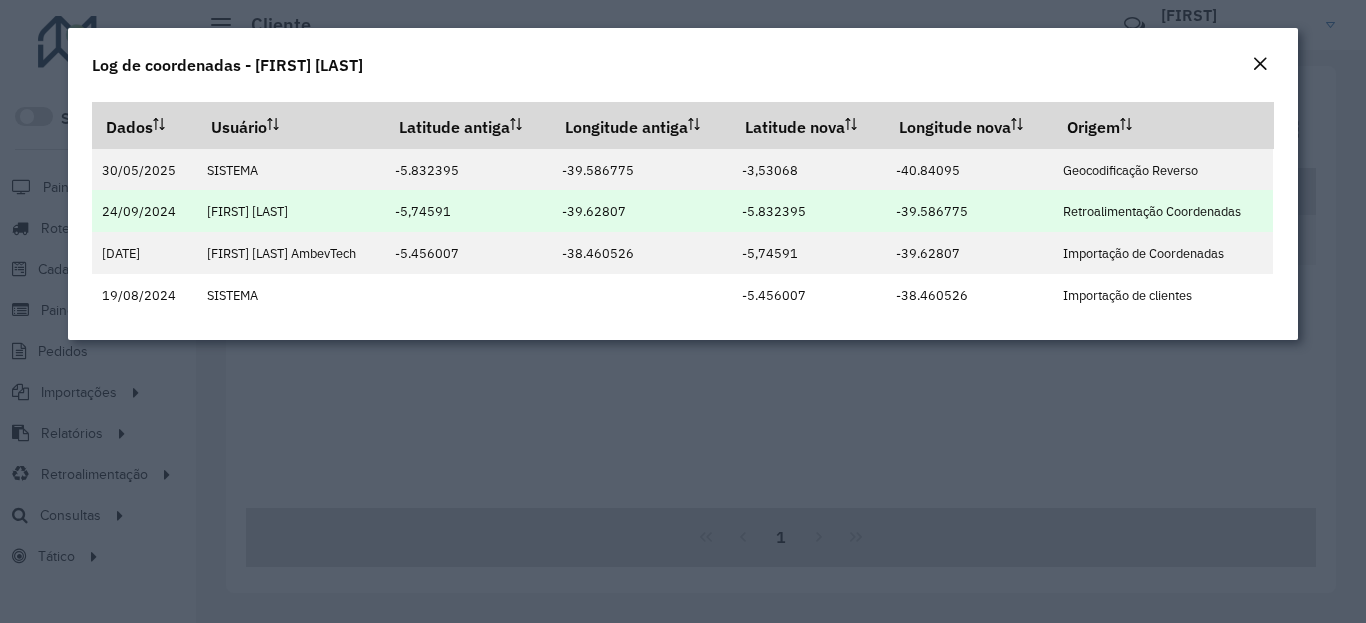 click on "-39.586775" at bounding box center [932, 211] 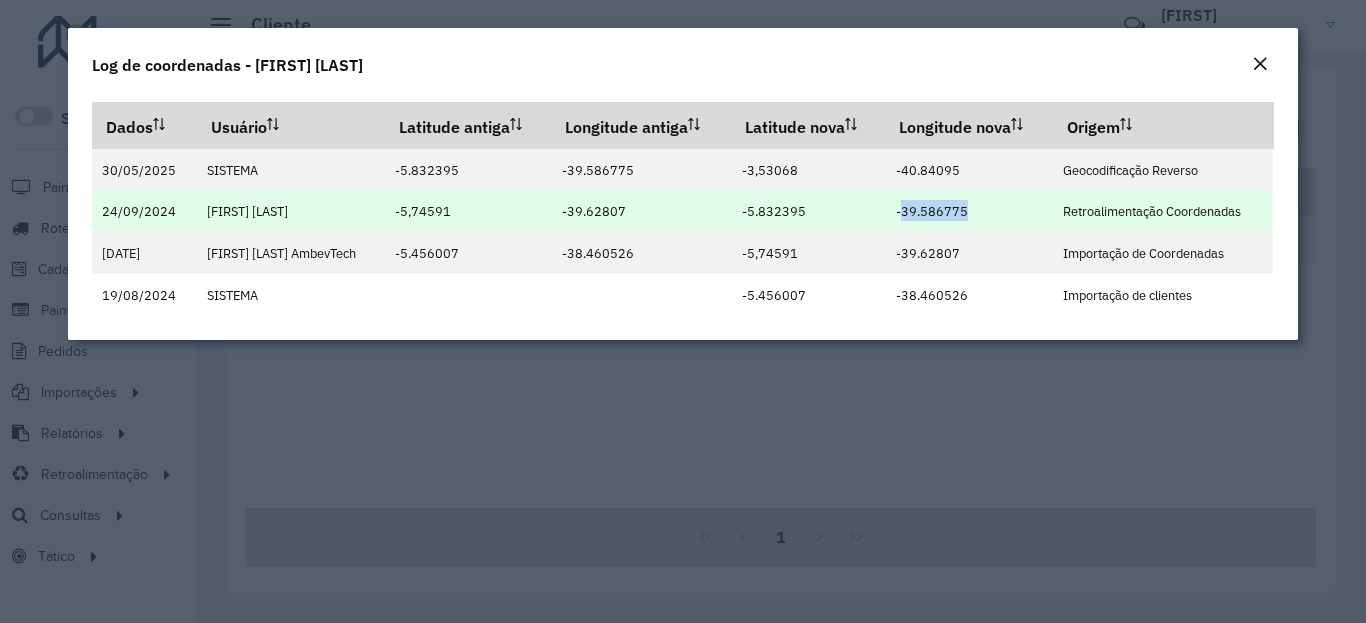 click on "-39.586775" at bounding box center [932, 211] 